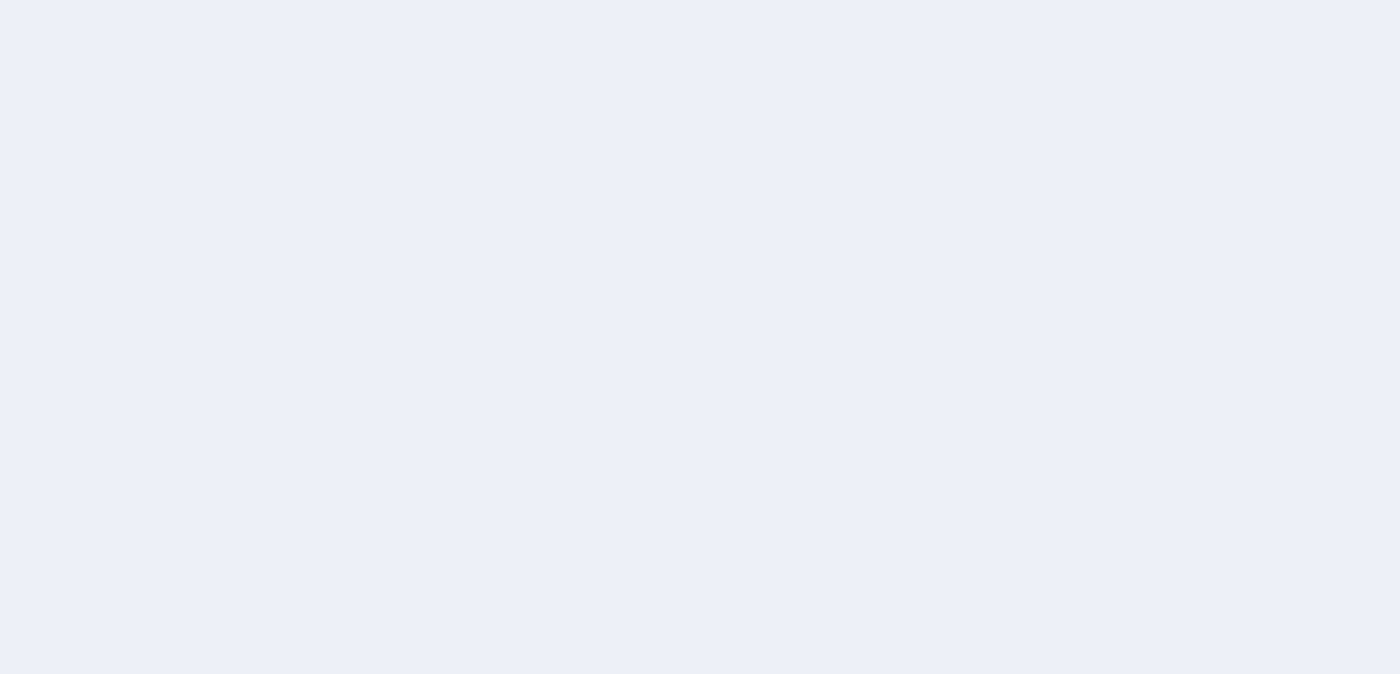 scroll, scrollTop: 0, scrollLeft: 0, axis: both 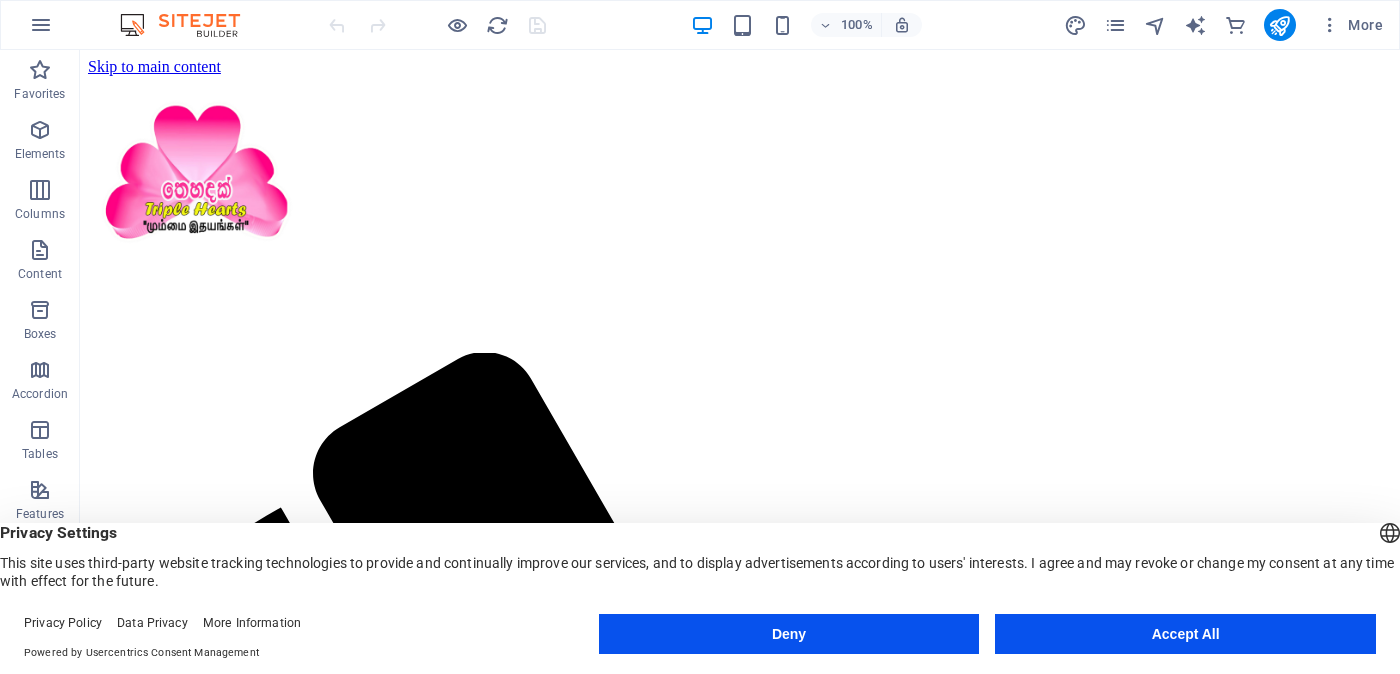 click on "Accept All" at bounding box center (1185, 634) 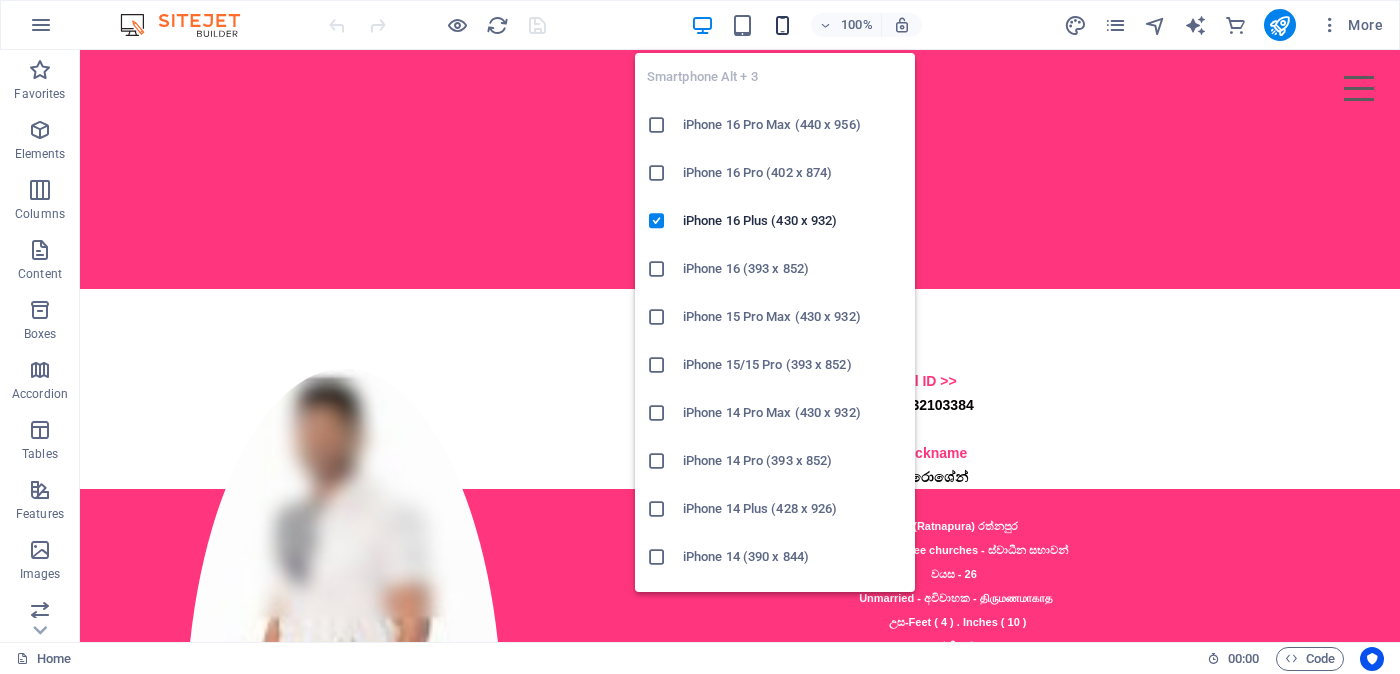 click at bounding box center (782, 25) 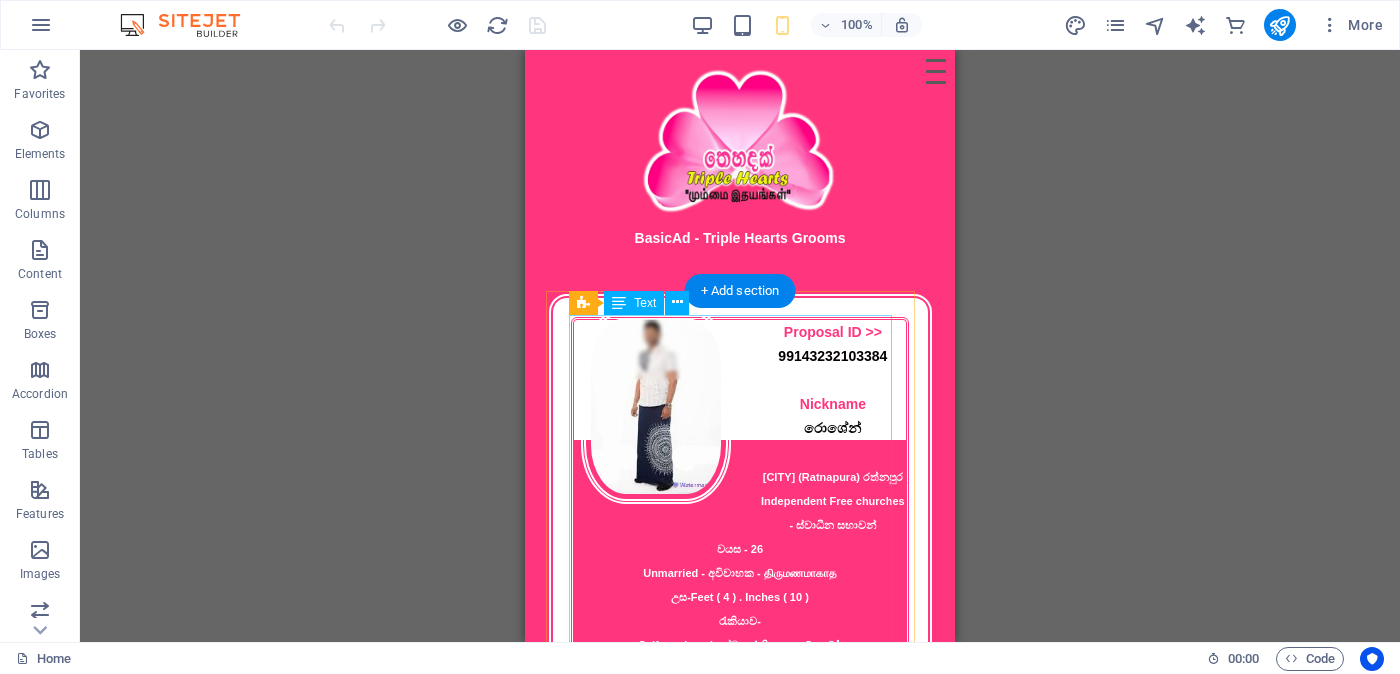 scroll, scrollTop: 204, scrollLeft: 0, axis: vertical 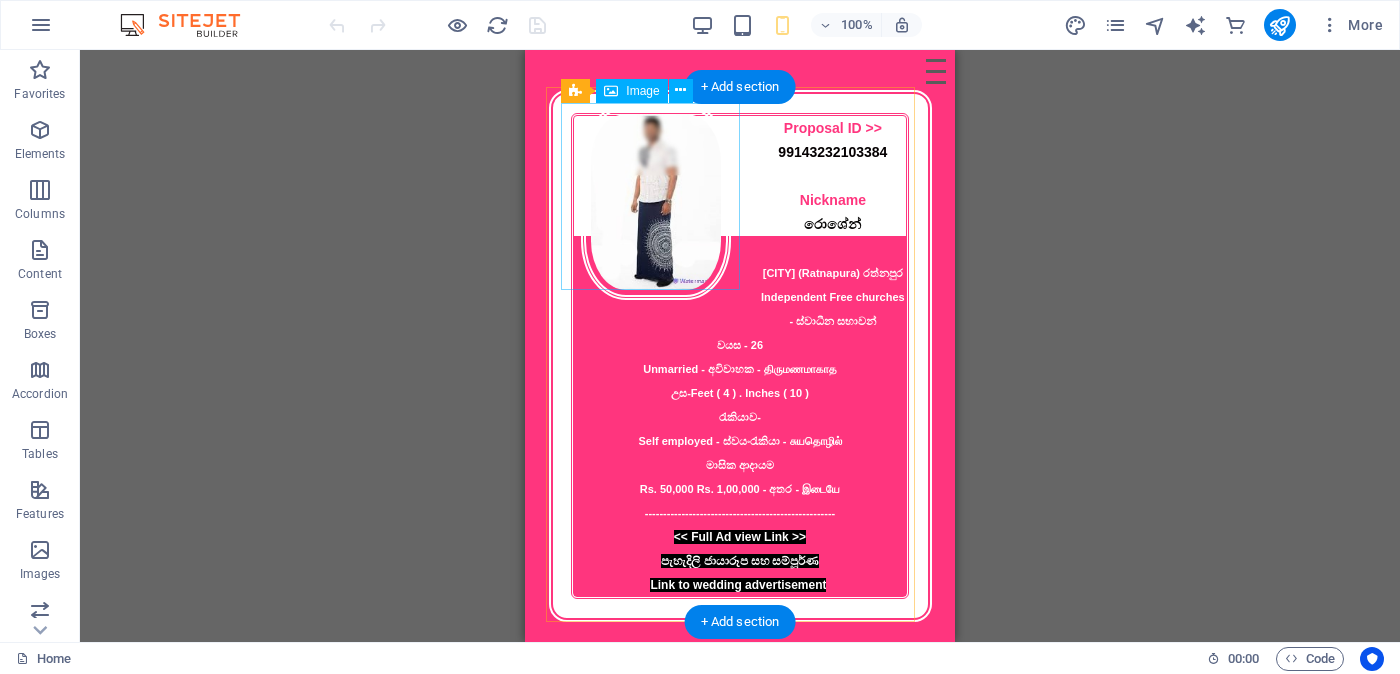 click at bounding box center (657, 202) 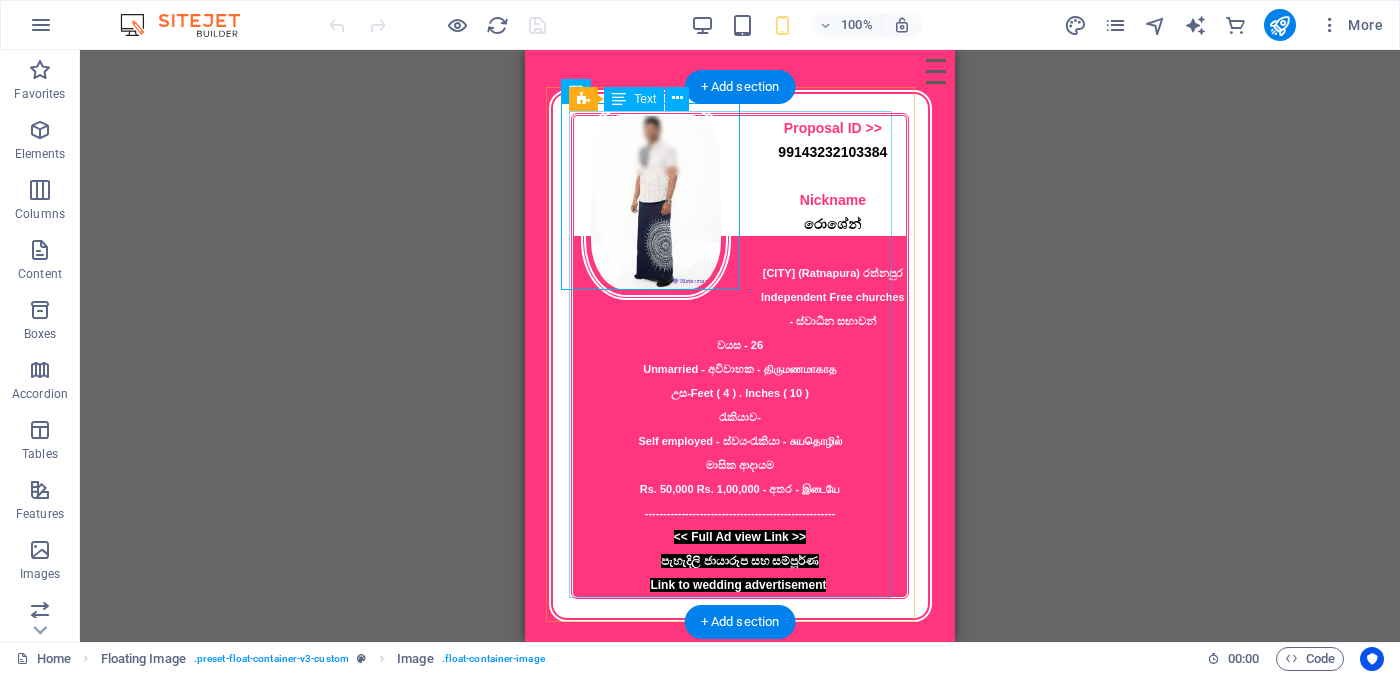 click on "Proposal ID >> [NUMBER] Nickname [NAME] [CITY]([CITY]) [CITY] Independent Free churches - [ORGANIZATION] Age - 26 Unmarried - [MARITAL_STATUS] - [MARITAL_STATUS] Height-Feet ( 4 ) . Inches ( 10 ) Occupation- Self employed - [OCCUPATION] - [OCCUPATION] Monthly Income Rs. 50,000 Rs. 1,00,000 - between - between ---------------------------------------------------- << Full Ad view Link >> Clear Photos and Link to Full Wedding Advertisement" at bounding box center (740, 356) 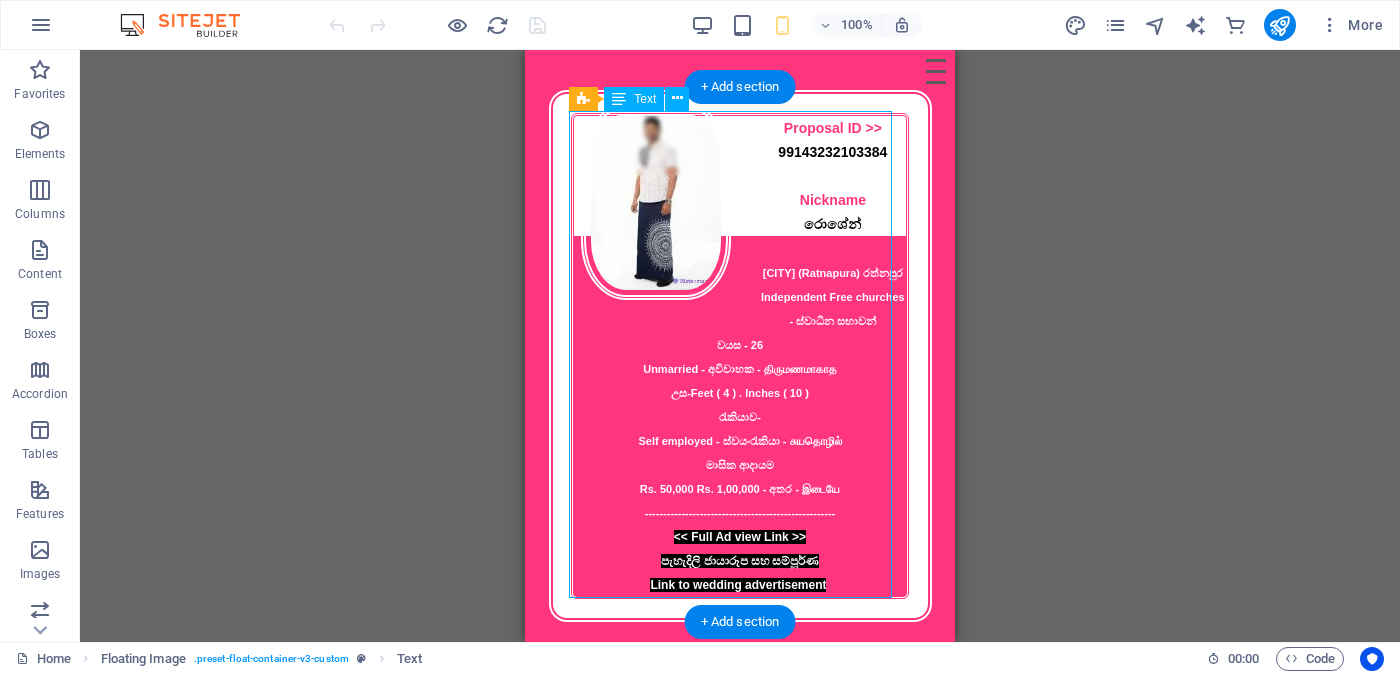 click on "Proposal ID >> [NUMBER] Nickname [NAME] [CITY]([CITY]) [CITY] Independent Free churches - [ORGANIZATION] Age - 26 Unmarried - [MARITAL_STATUS] - [MARITAL_STATUS] Height-Feet ( 4 ) . Inches ( 10 ) Occupation- Self employed - [OCCUPATION] - [OCCUPATION] Monthly Income Rs. 50,000 Rs. 1,00,000 - between - between ---------------------------------------------------- << Full Ad view Link >> Clear Photos and Link to Full Wedding Advertisement" at bounding box center (740, 356) 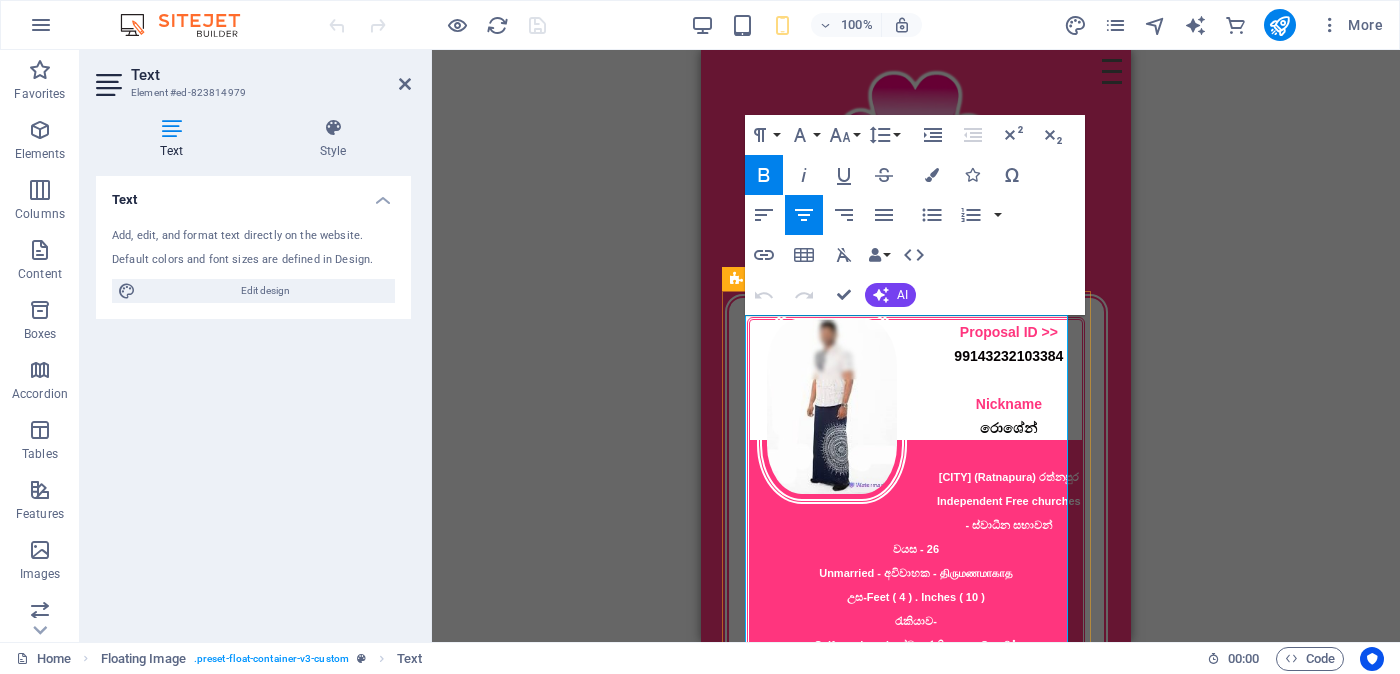 scroll, scrollTop: 204, scrollLeft: 0, axis: vertical 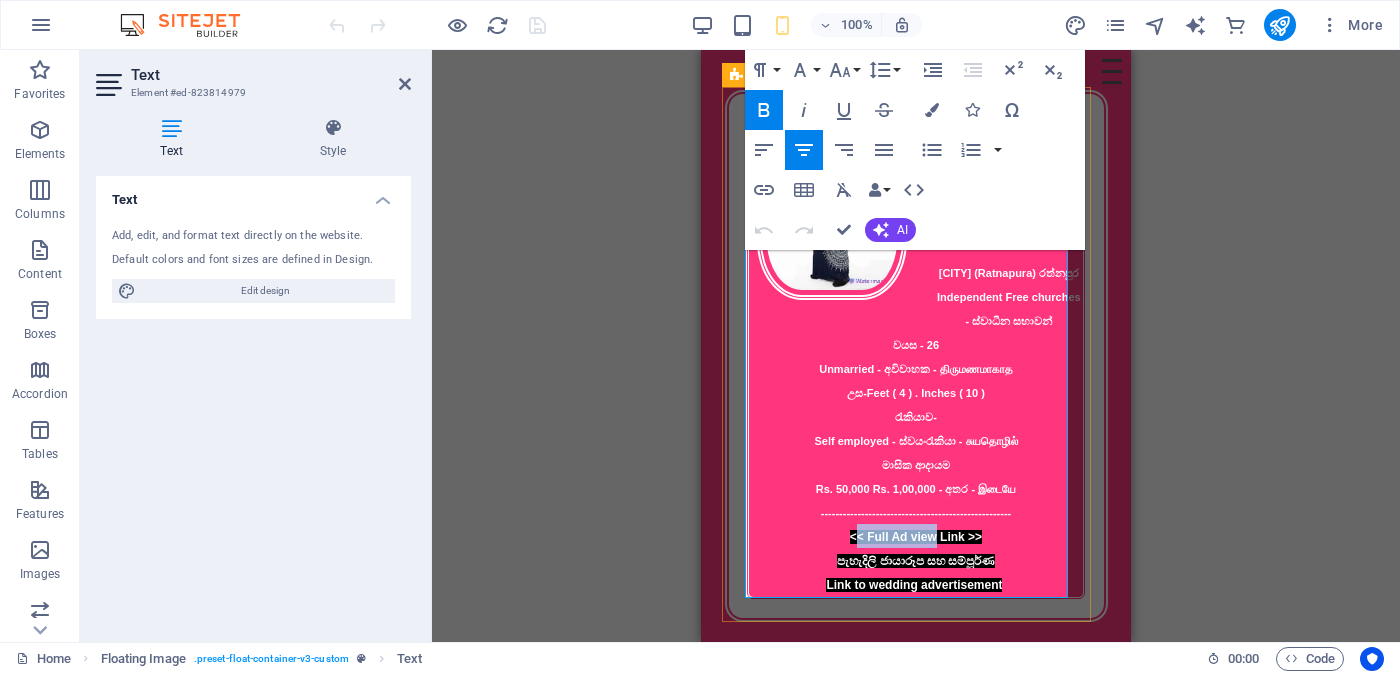 drag, startPoint x: 851, startPoint y: 533, endPoint x: 924, endPoint y: 545, distance: 73.97973 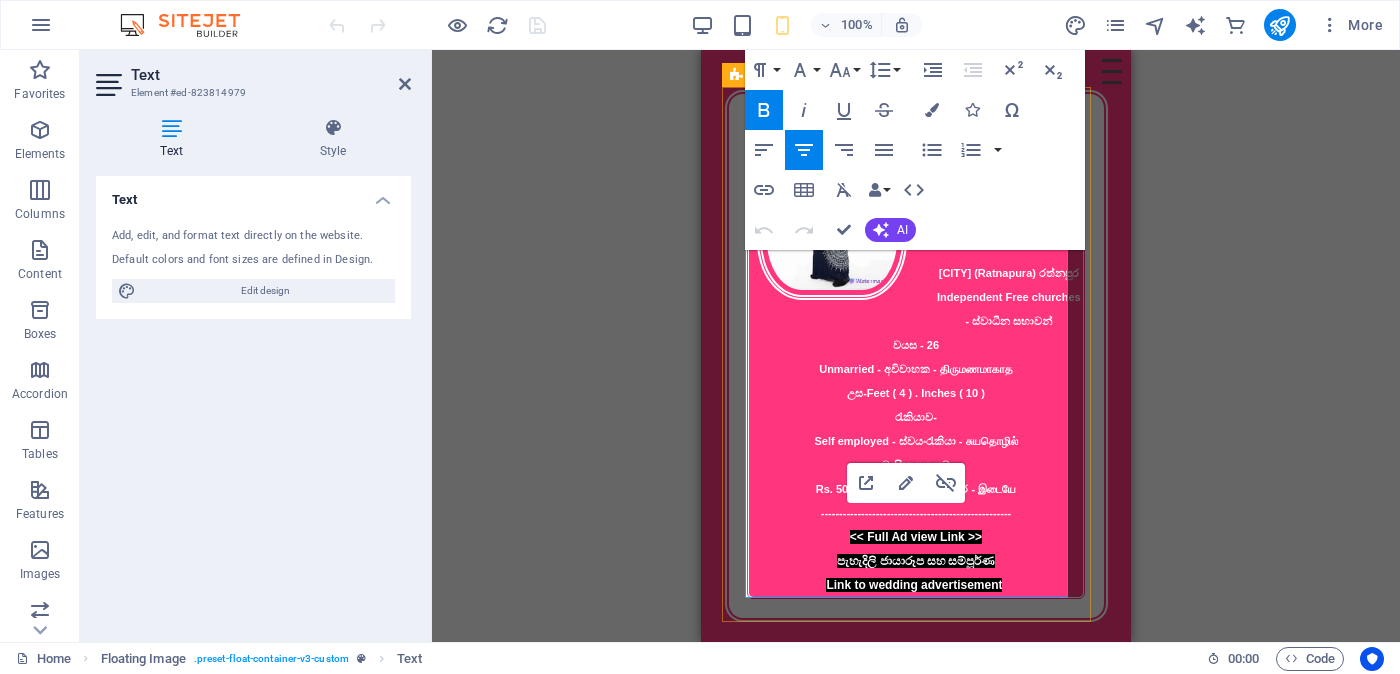 click on "<< Full Ad view Link >>" at bounding box center [916, 536] 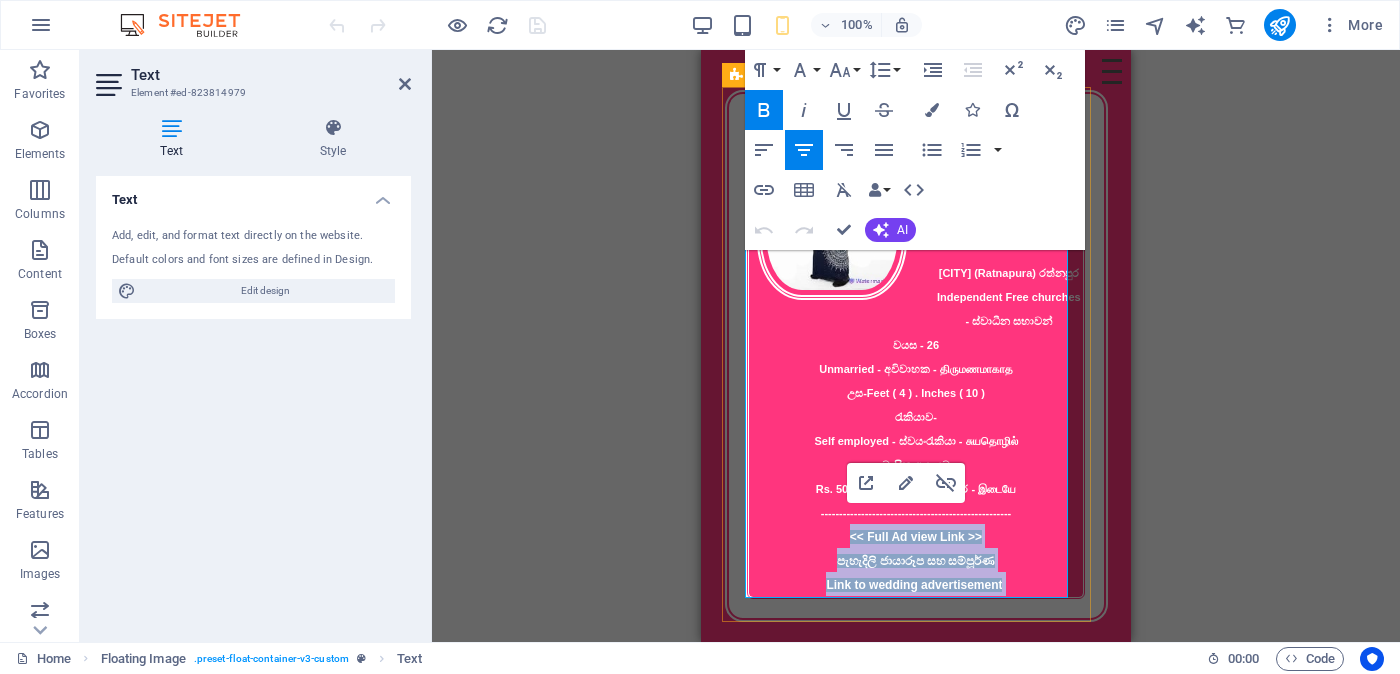 drag, startPoint x: 846, startPoint y: 533, endPoint x: 1003, endPoint y: 582, distance: 164.46884 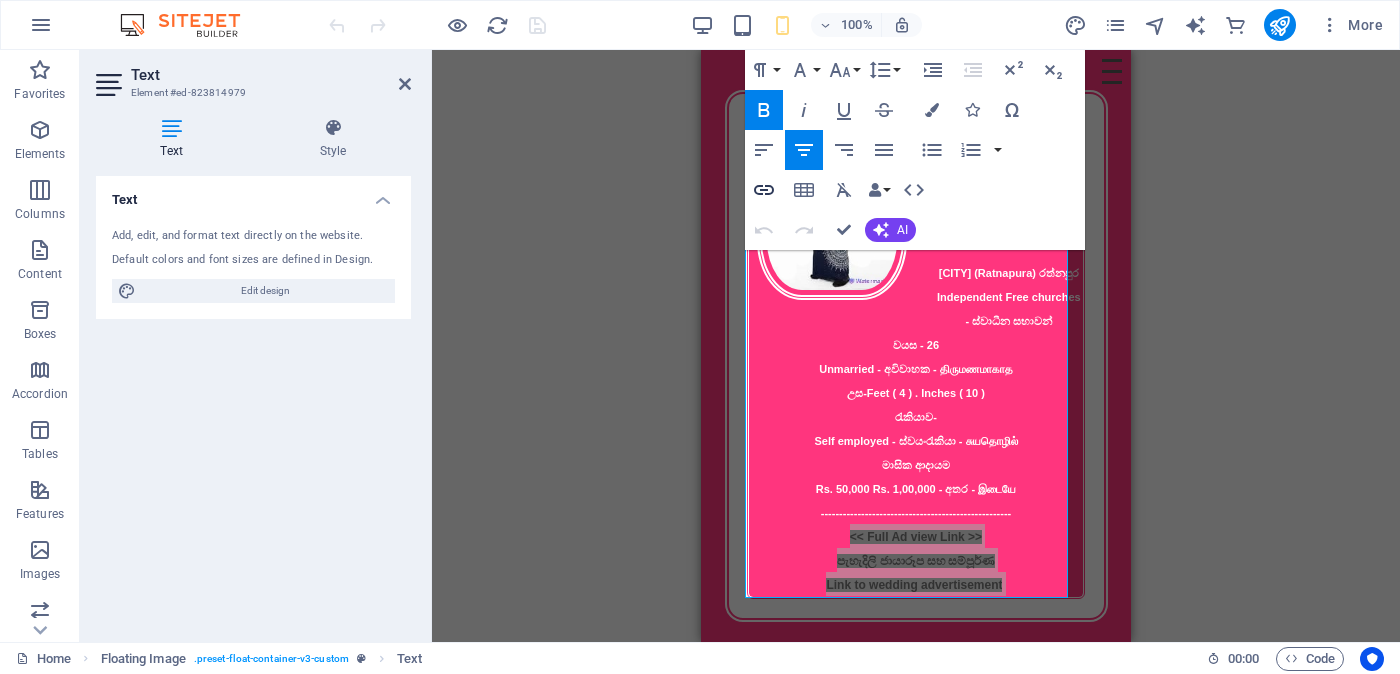 click 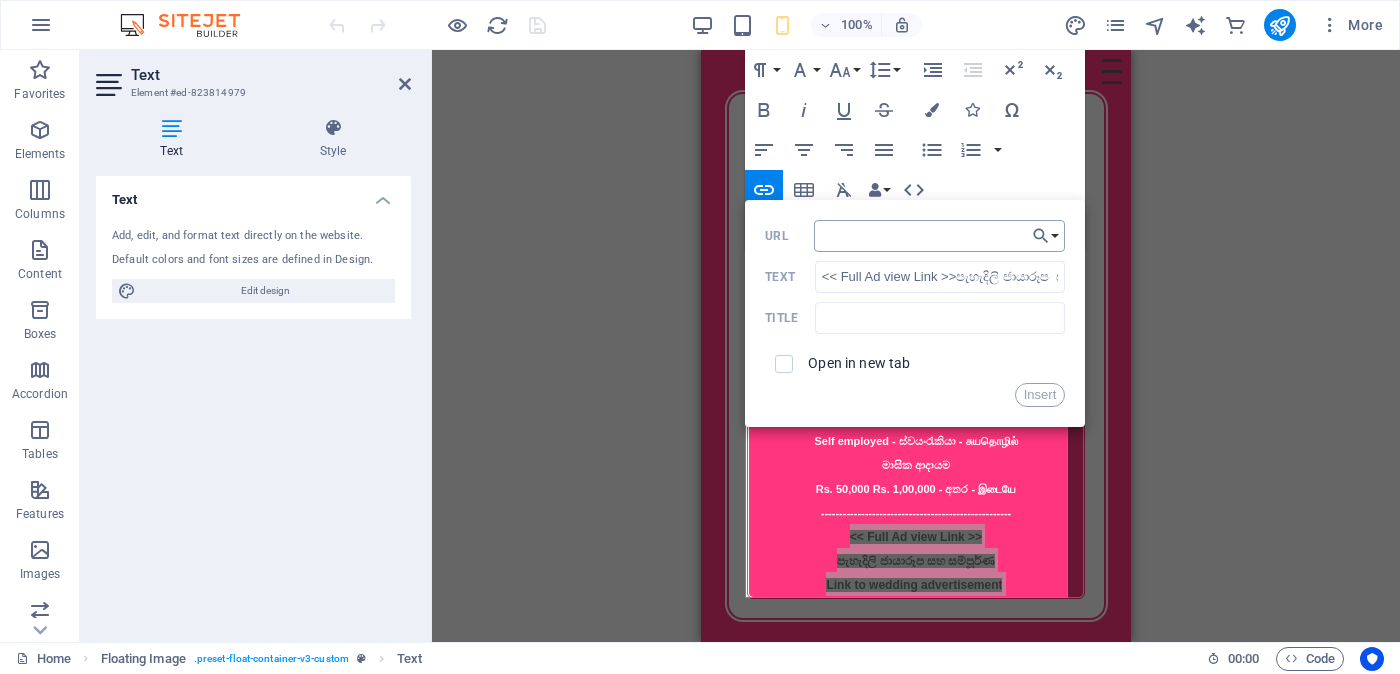 click on "URL" at bounding box center [940, 236] 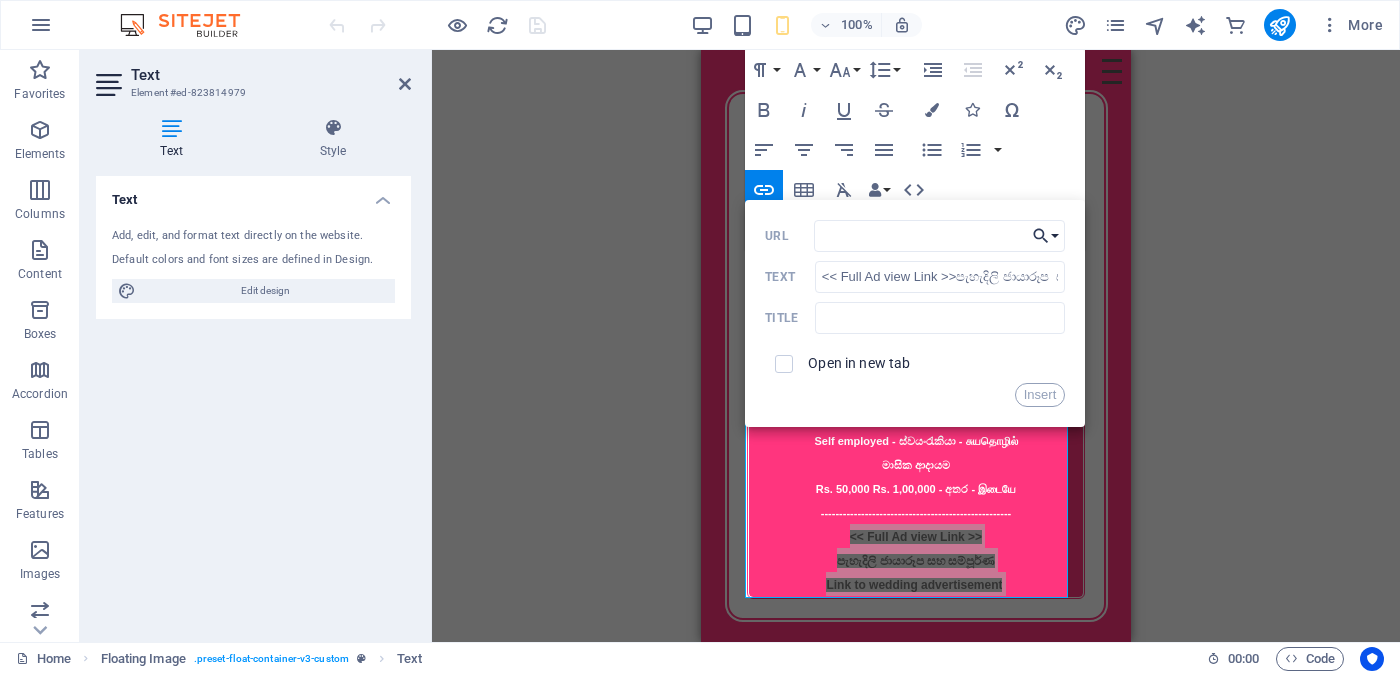click on "Choose Link" at bounding box center (1046, 236) 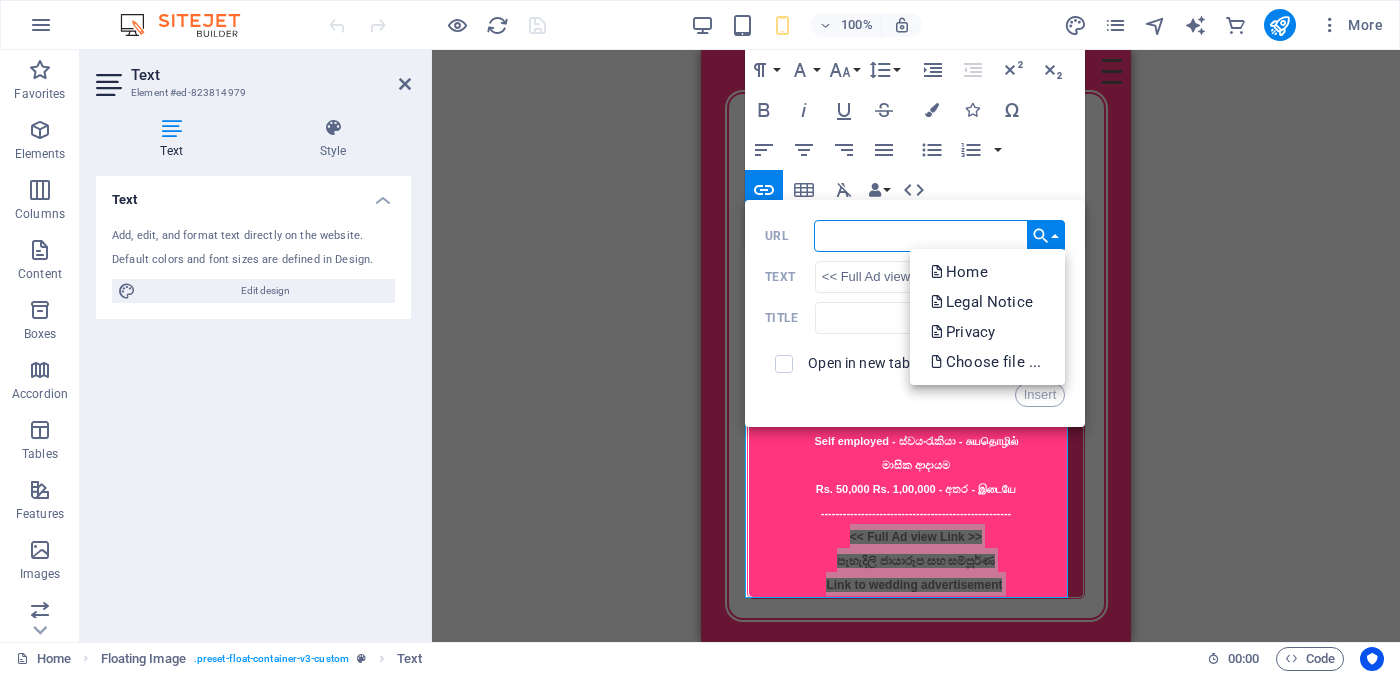click on "URL" at bounding box center (940, 236) 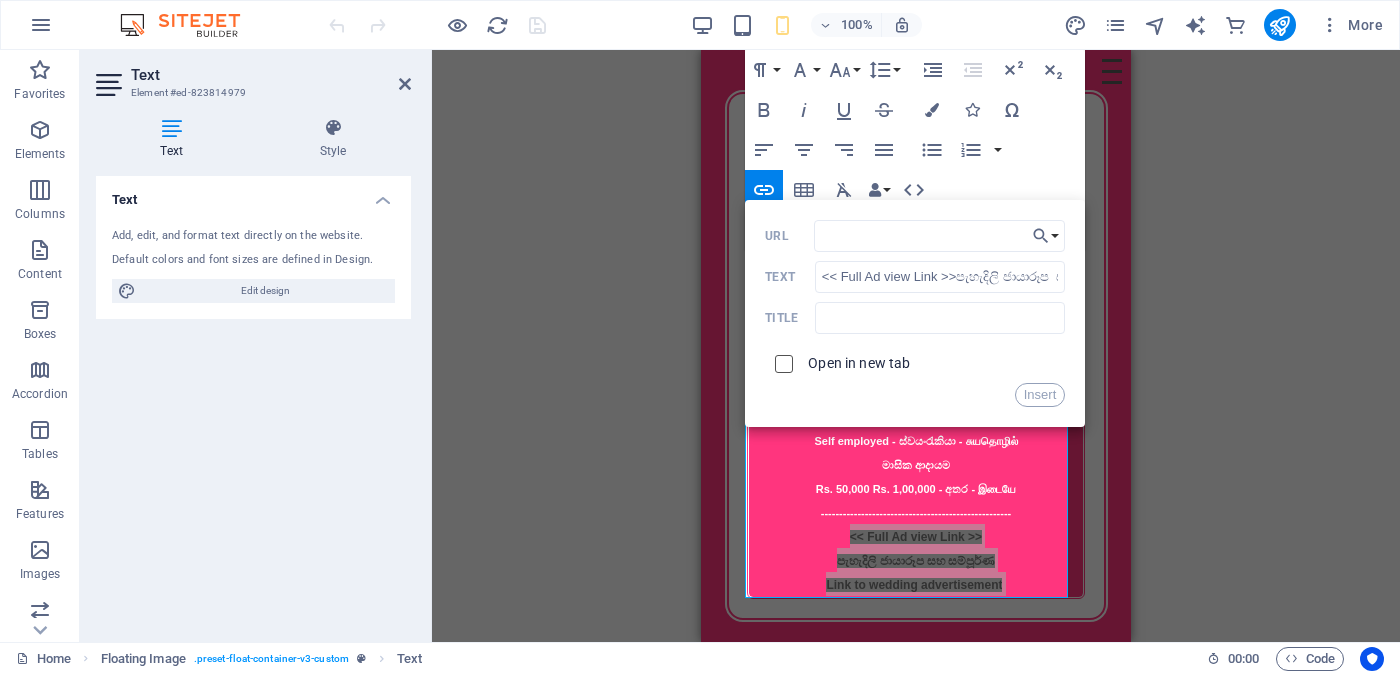 click at bounding box center [781, 361] 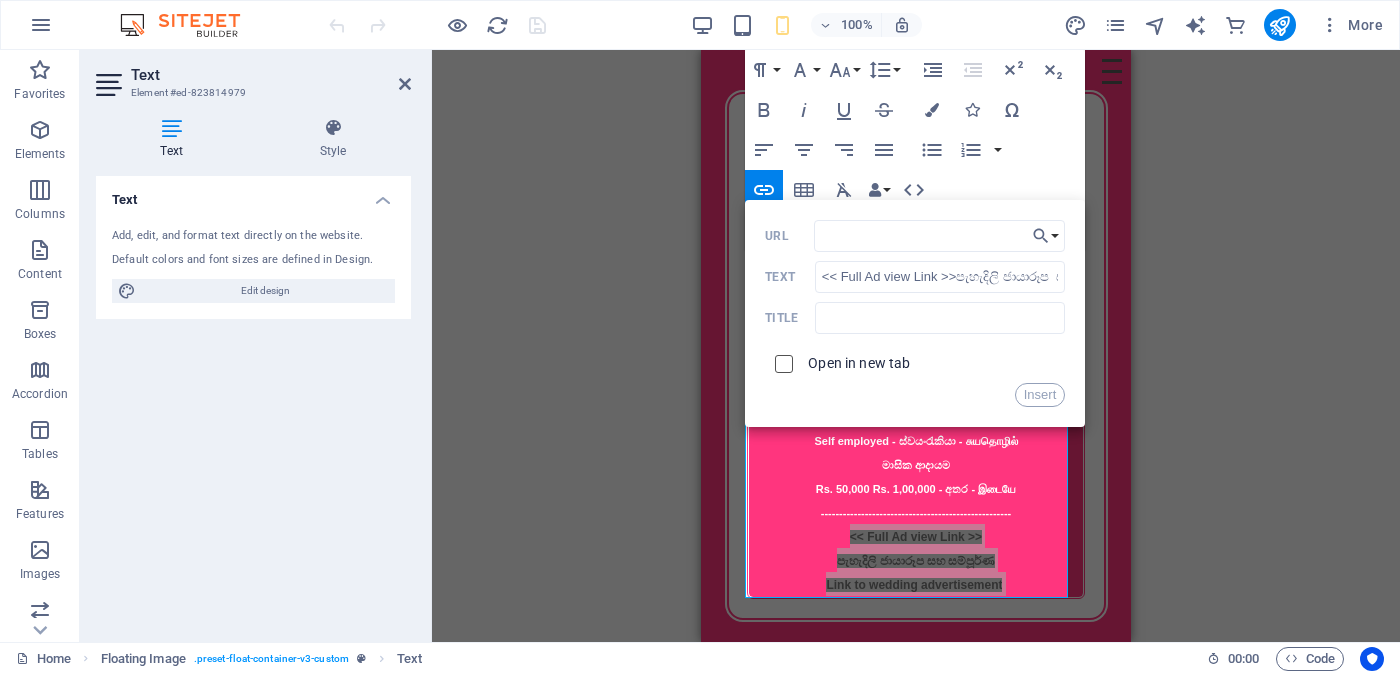checkbox on "true" 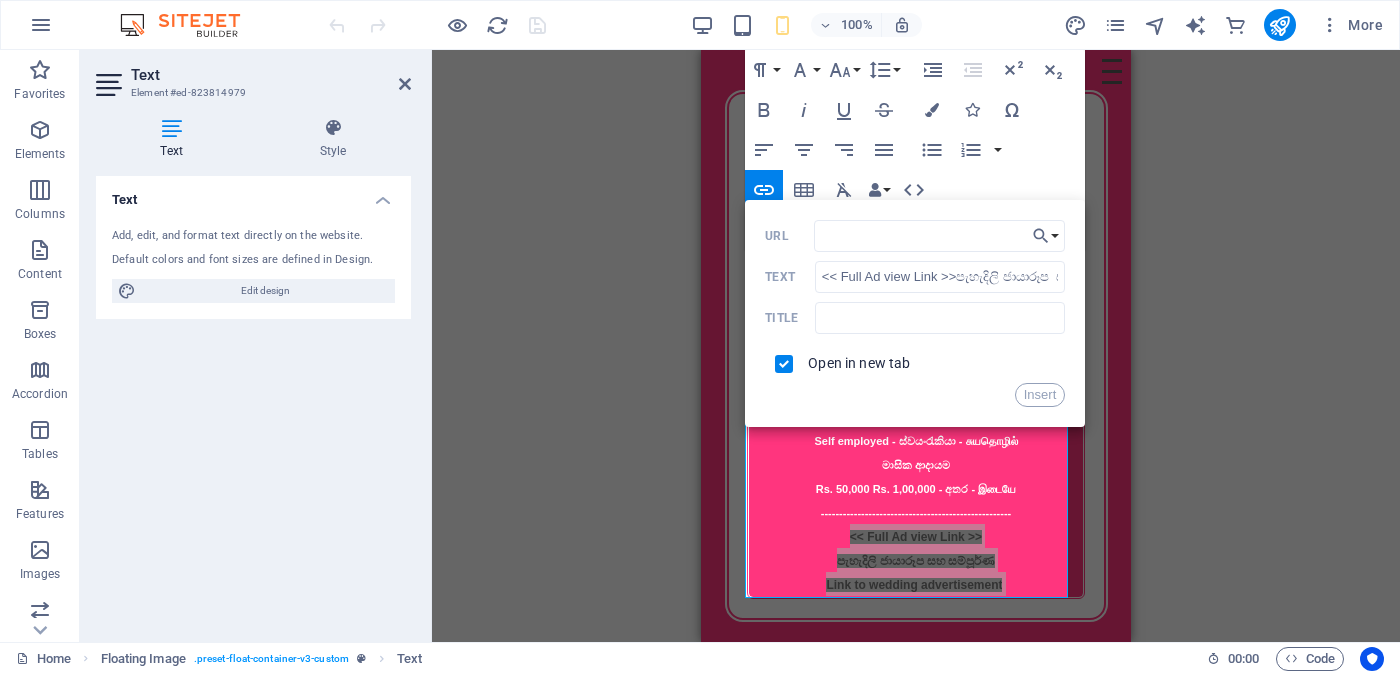 click on "Drag here to replace the existing content. Press “Ctrl” if you want to create a new element. Floating Image Floating Image Text Menu Bar Hamburger Image Paragraph Format Normal Heading 1 Heading 2 Heading 3 Heading 4 Heading 5 Heading 6 Code Font Family Arial Georgia Impact Tahoma Times New Roman Verdana Font Size 8 9 10 11 12 14 18 24 30 36 48 60 72 96 Line Height Default Single 1.15 1.5 Double Increase Indent Decrease Indent Superscript Subscript Bold Italic Underline Strikethrough Colors Icons Special Characters Align Left Align Center Align Right Align Justify Unordered List Default Circle Disc Square Ordered List Default Lower Alpha Lower Greek Lower Roman Upper Alpha Upper Roman Insert Link Insert Table Clear Formatting Data Bindings Company First name Last name Street ZIP code City Email Phone Mobile Fax Custom field 1 Custom field 2 Custom field 3 Custom field 4 Custom field 5 Custom field 6 HTML Undo Redo Confirm (Ctrl+⏎) AI Improve Make shorter Make longer" at bounding box center (916, 346) 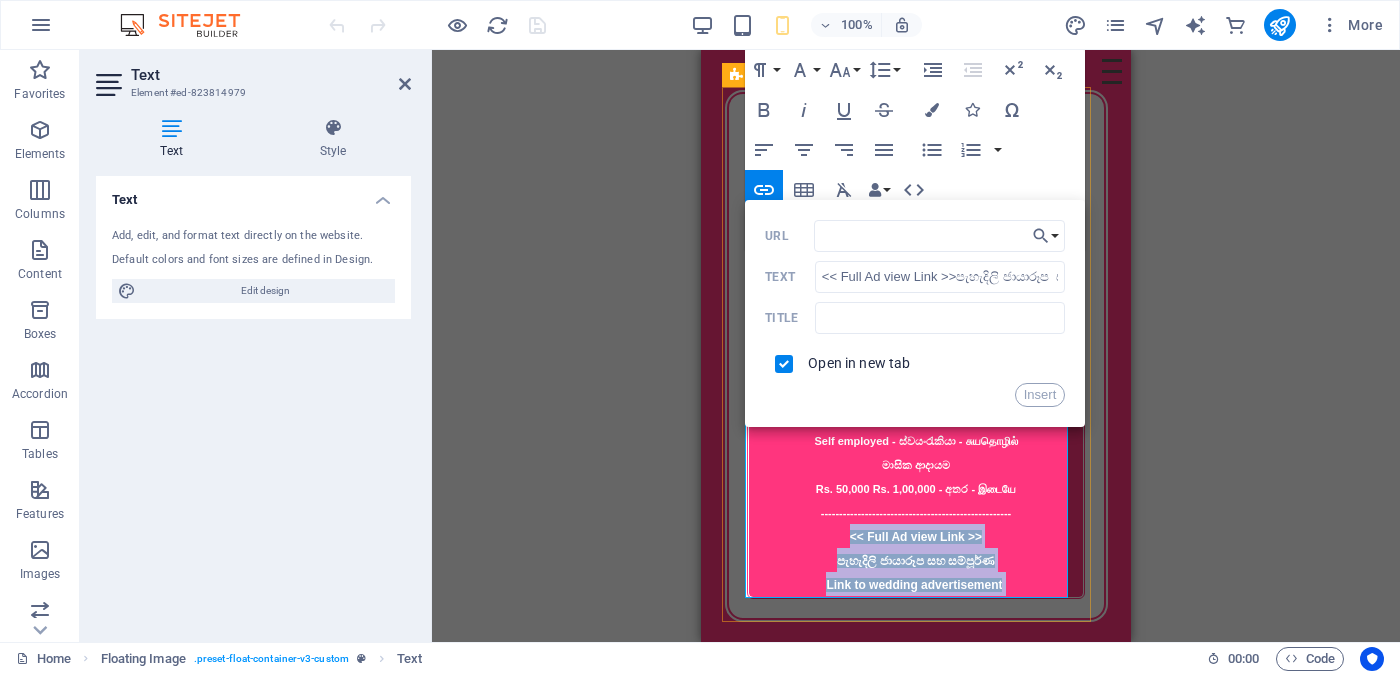 click on "පැහැදිලි ජායාරූප සහ සම්පූර්ණ" at bounding box center (916, 560) 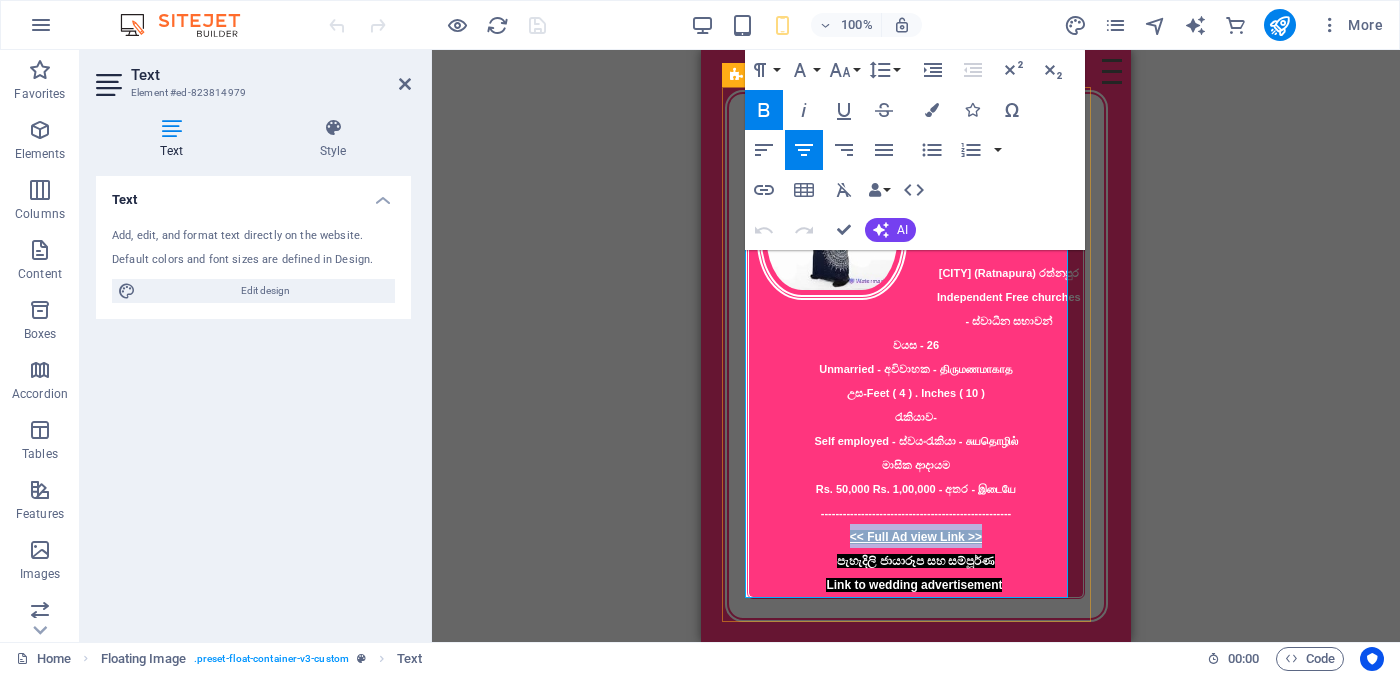 drag, startPoint x: 849, startPoint y: 528, endPoint x: 964, endPoint y: 526, distance: 115.01739 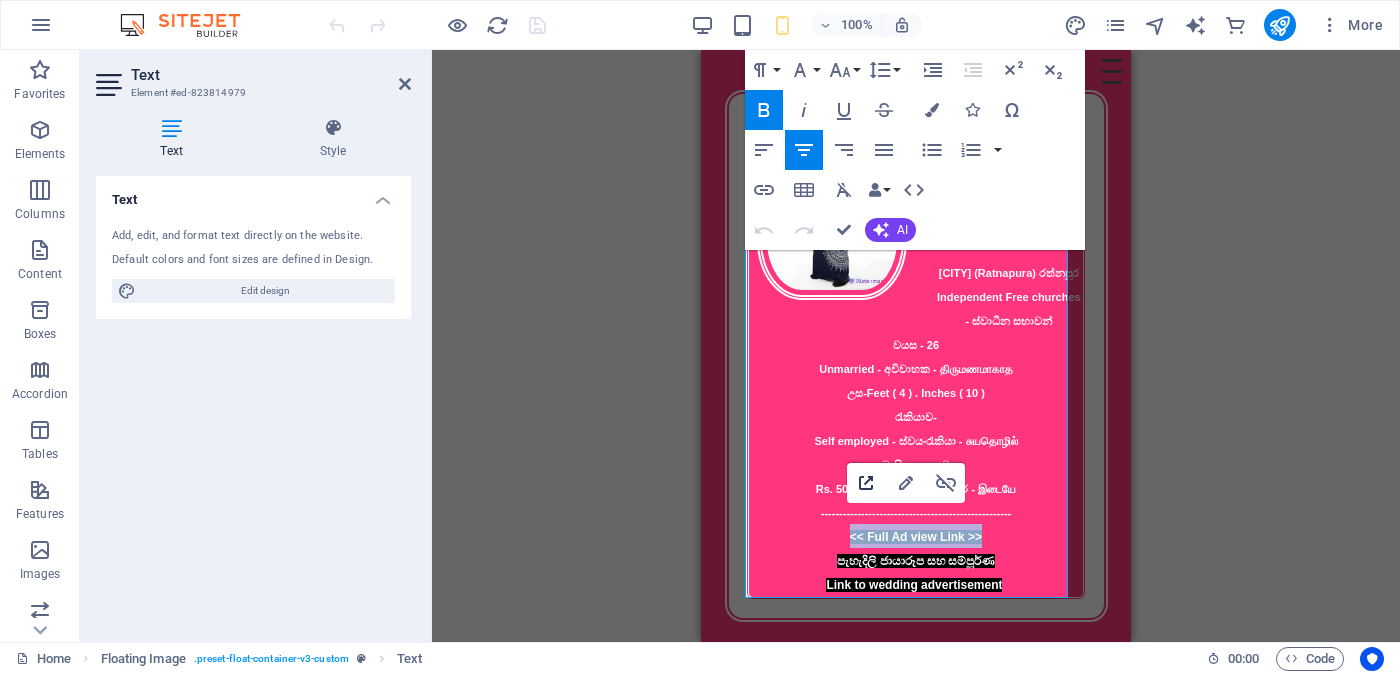 click 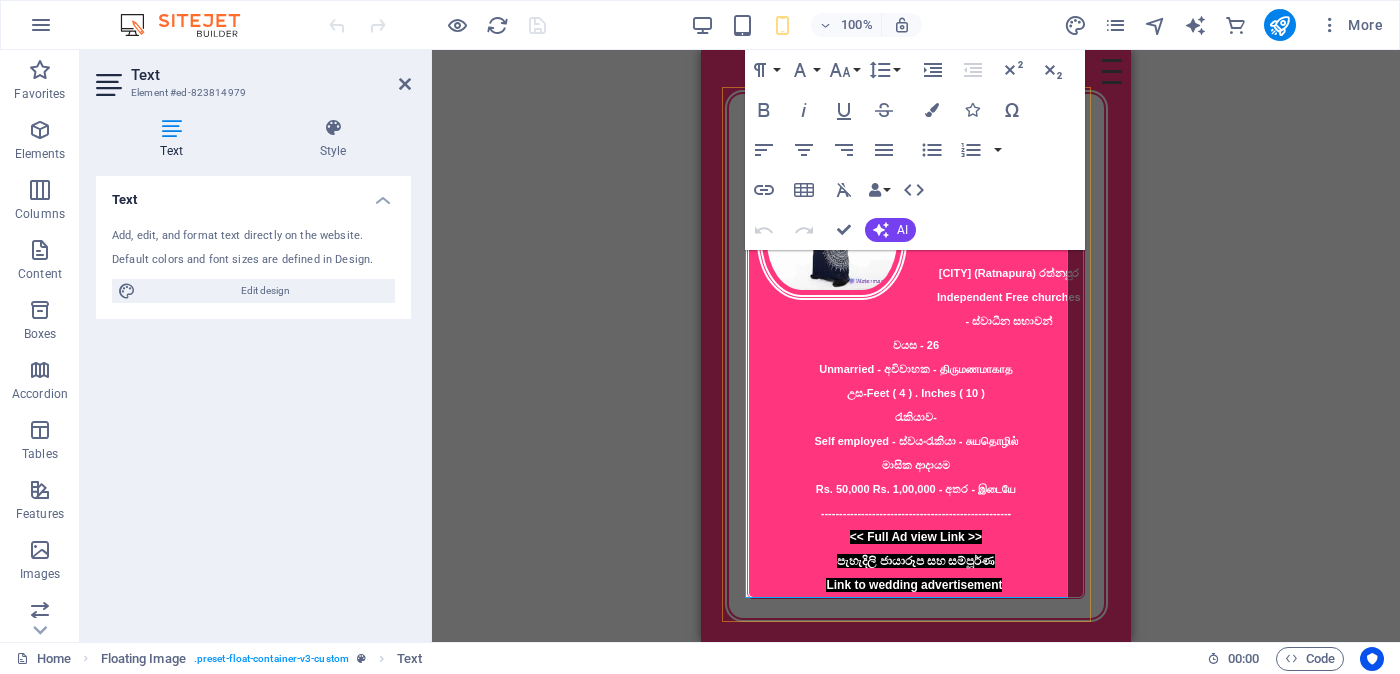 click on "<< Full Ad view Link >>" at bounding box center (916, 536) 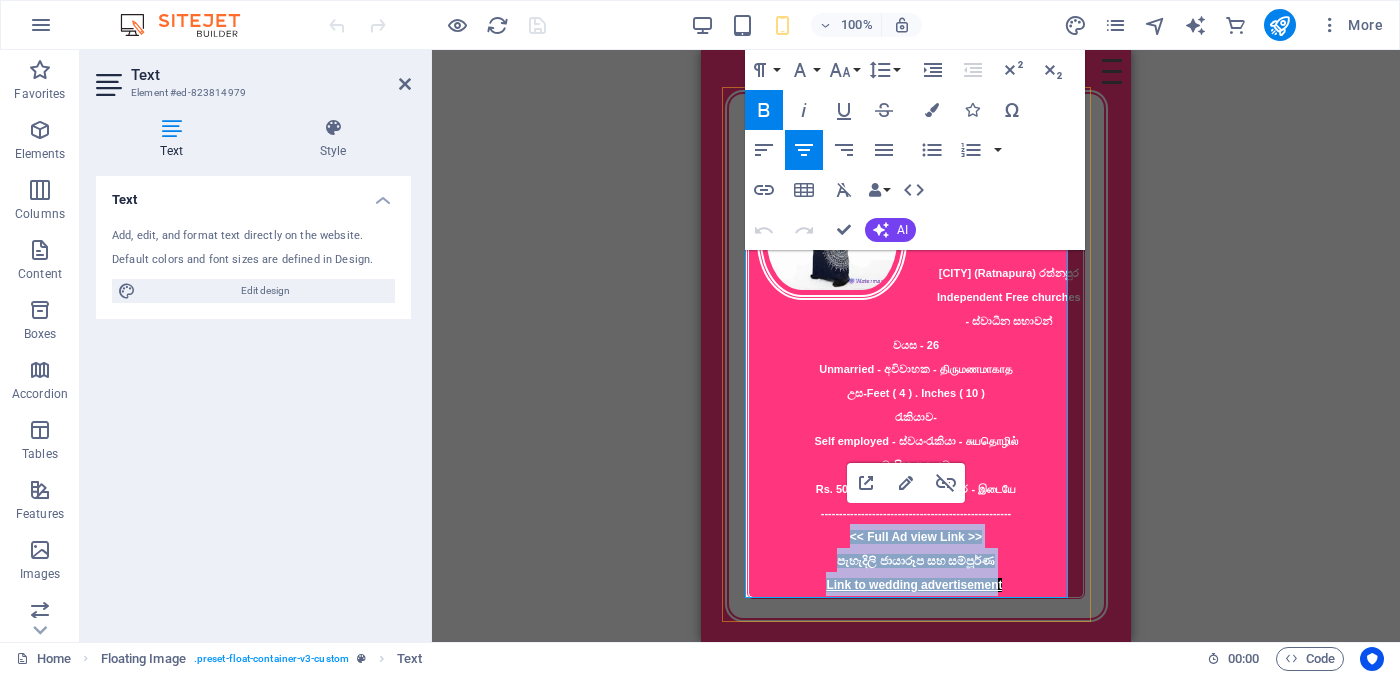 drag, startPoint x: 847, startPoint y: 533, endPoint x: 998, endPoint y: 578, distance: 157.56268 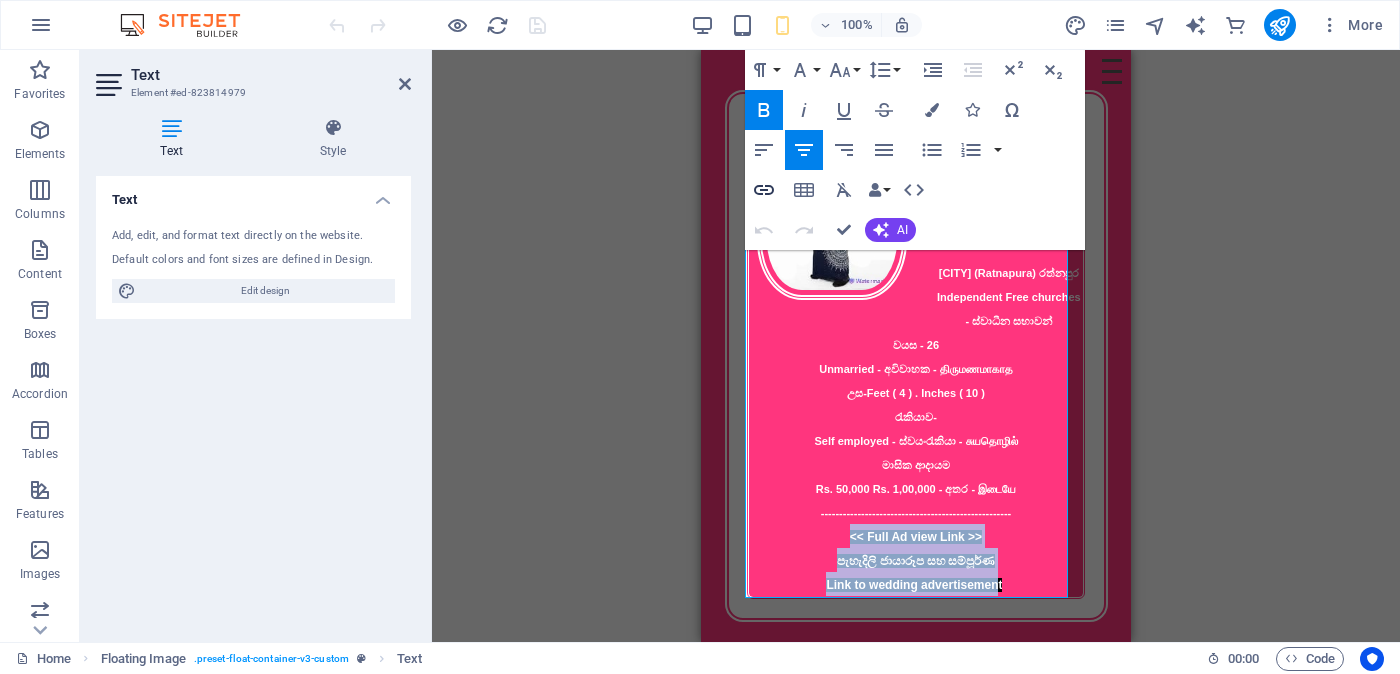 type on "<< Full Ad view Link >>පැහැදිලි ජායාරූප  සහ සම්පූර්ණමංගල දැන්වීම ට ලින්ක් සබැඳිය" 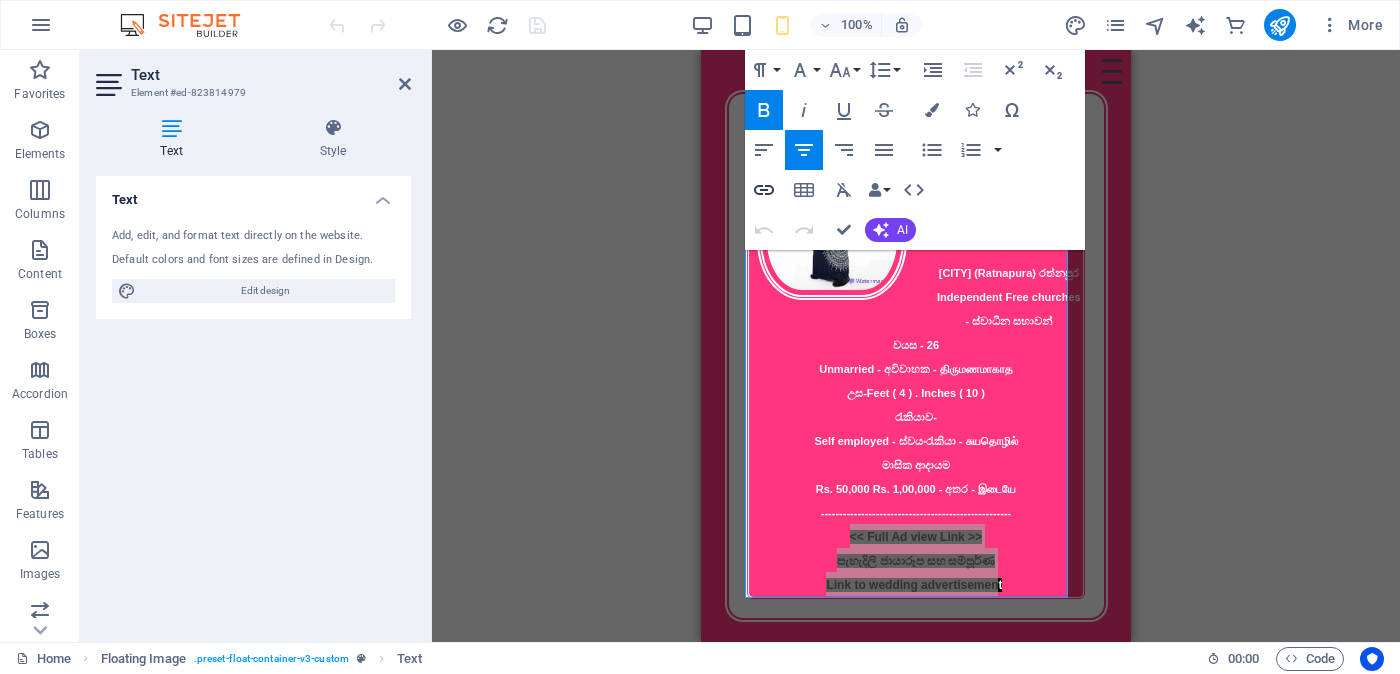 click 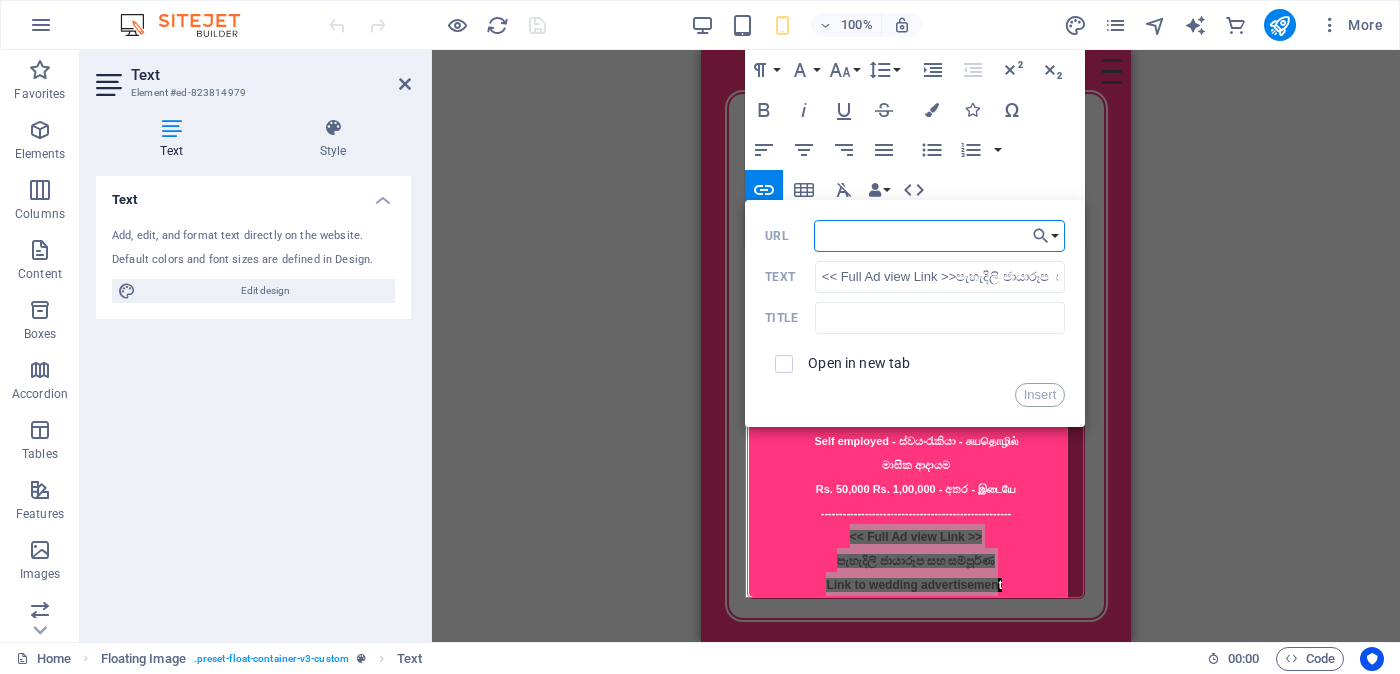 click on "URL" at bounding box center (940, 236) 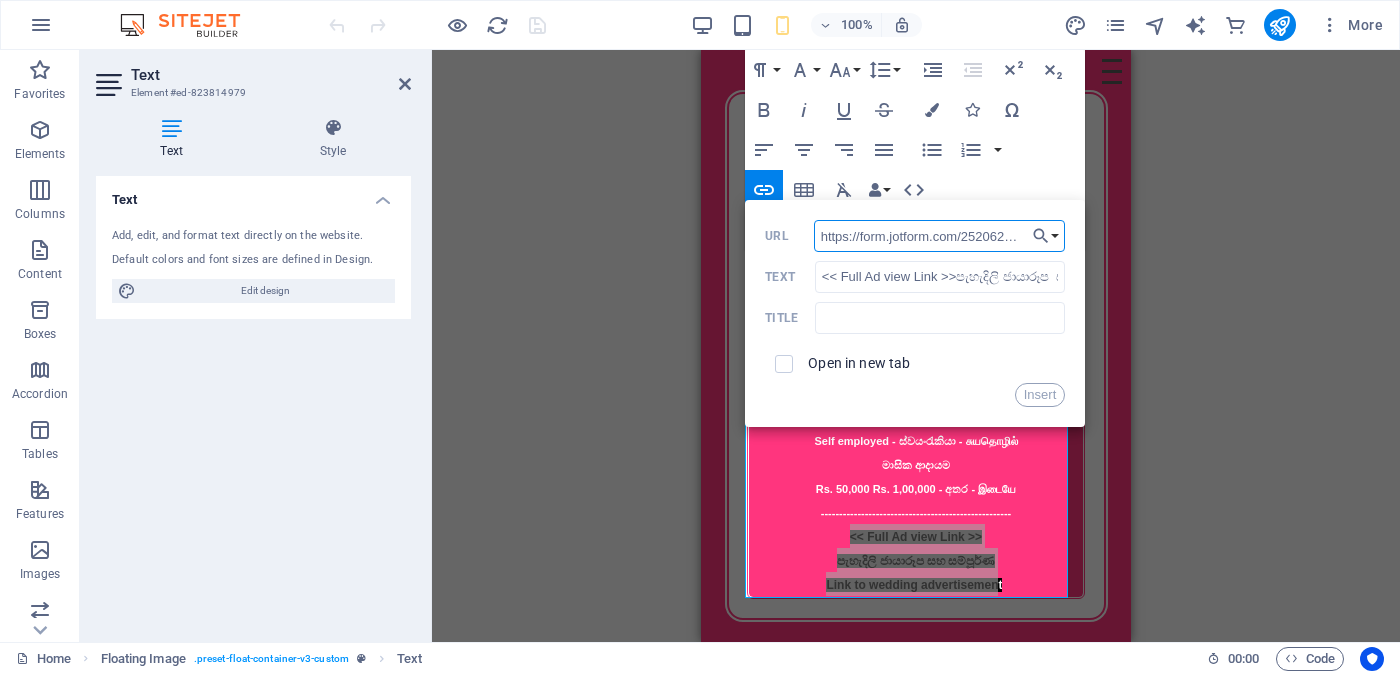 scroll, scrollTop: 0, scrollLeft: 48, axis: horizontal 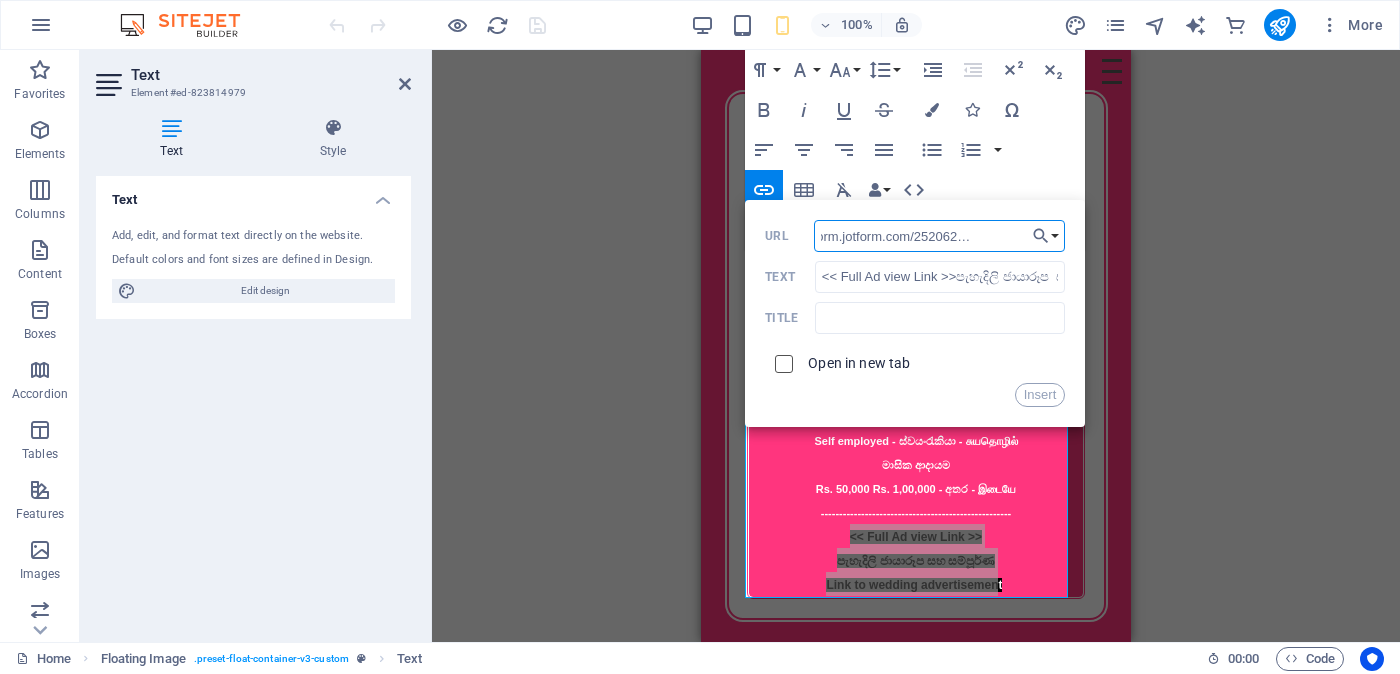 type on "https://form.jotform.com/252062939676468" 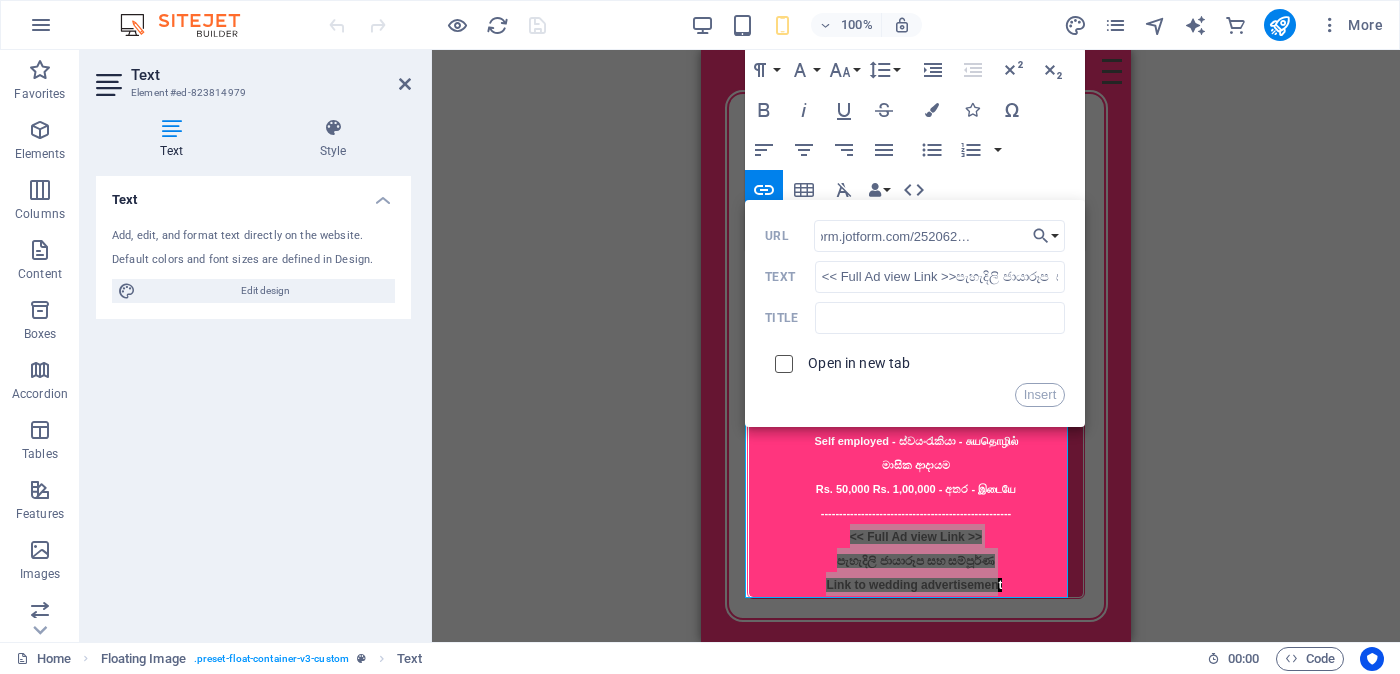 click at bounding box center (781, 361) 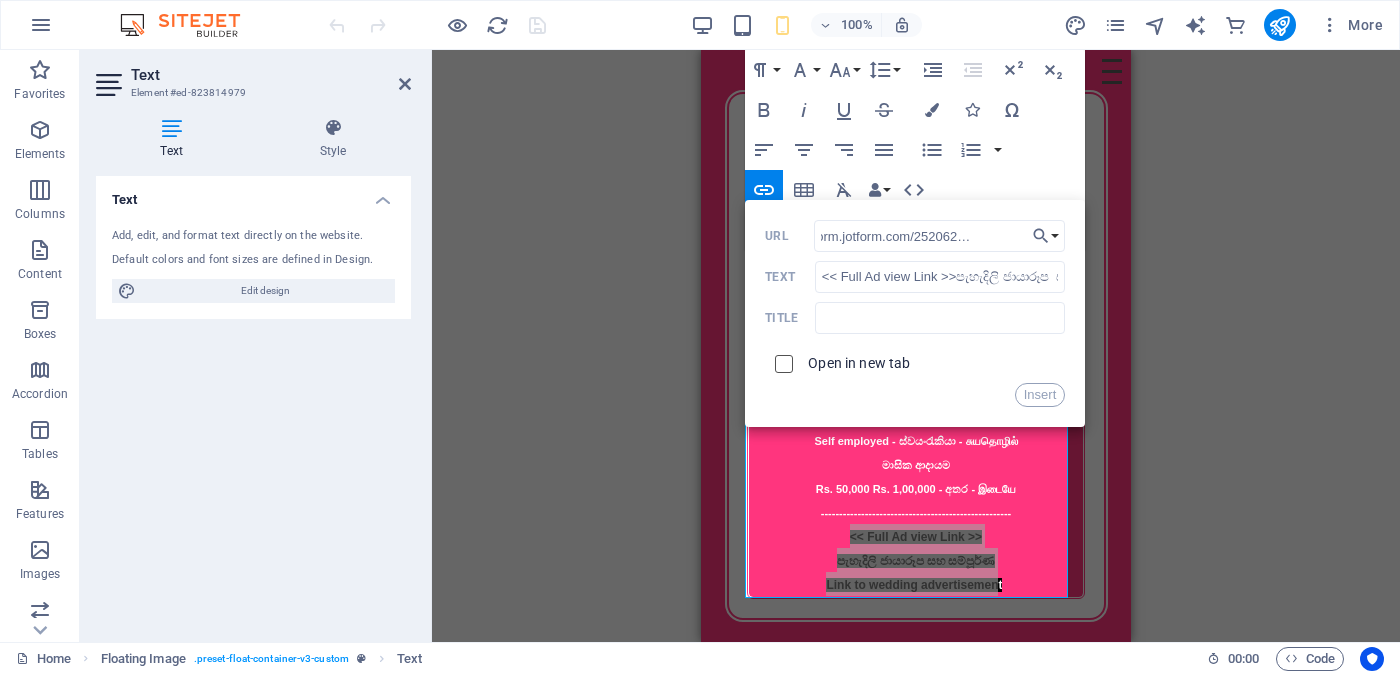 checkbox on "true" 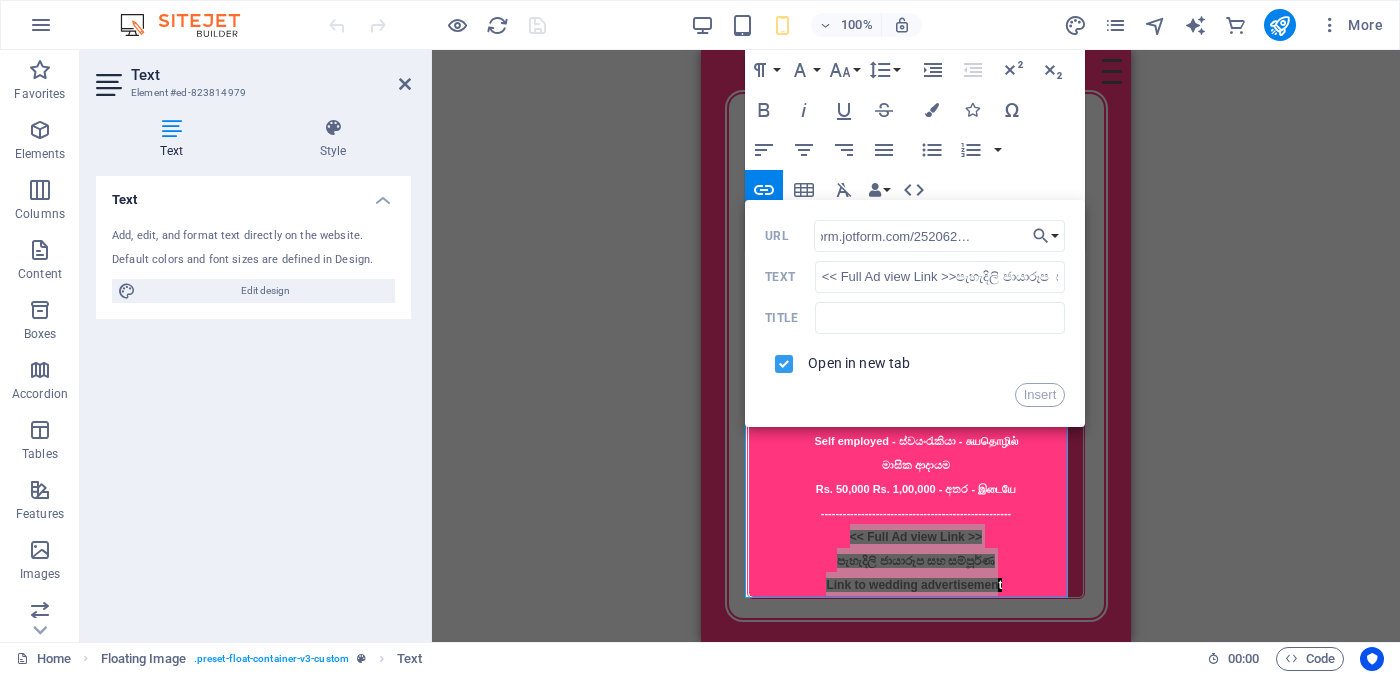 scroll, scrollTop: 0, scrollLeft: 0, axis: both 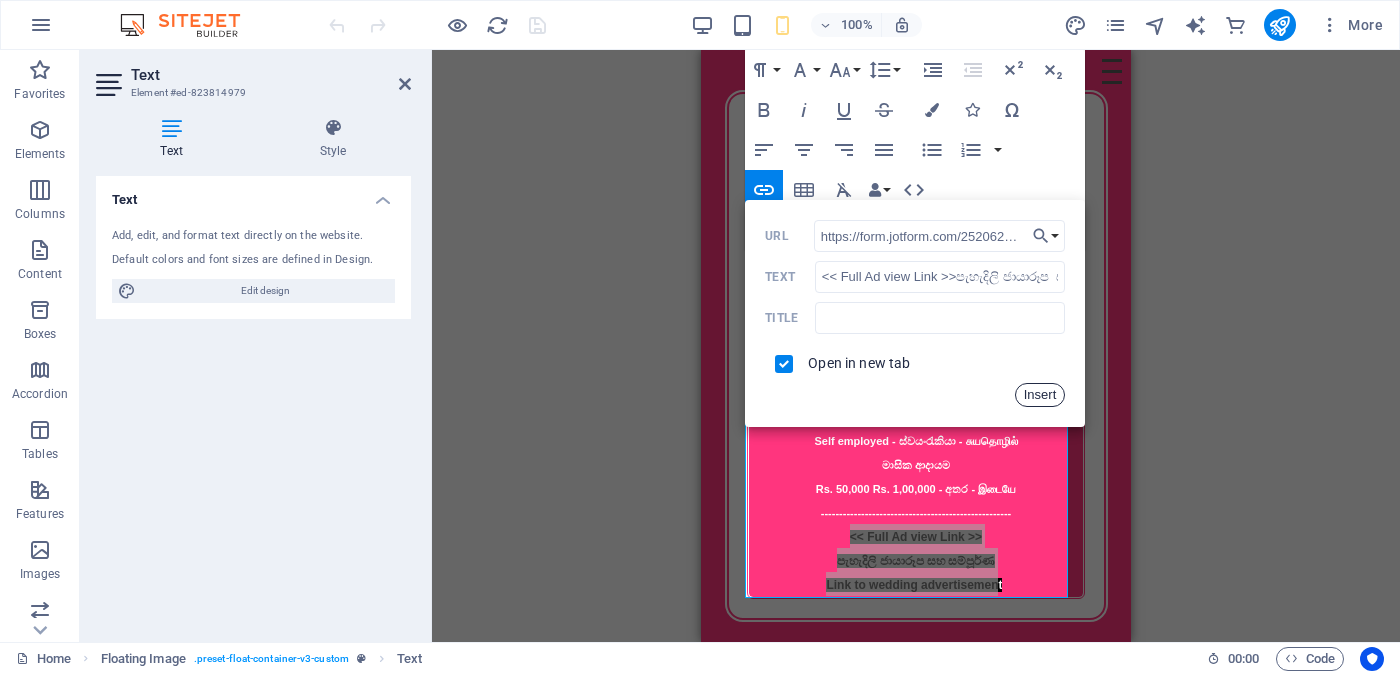 click on "Insert" at bounding box center (1040, 395) 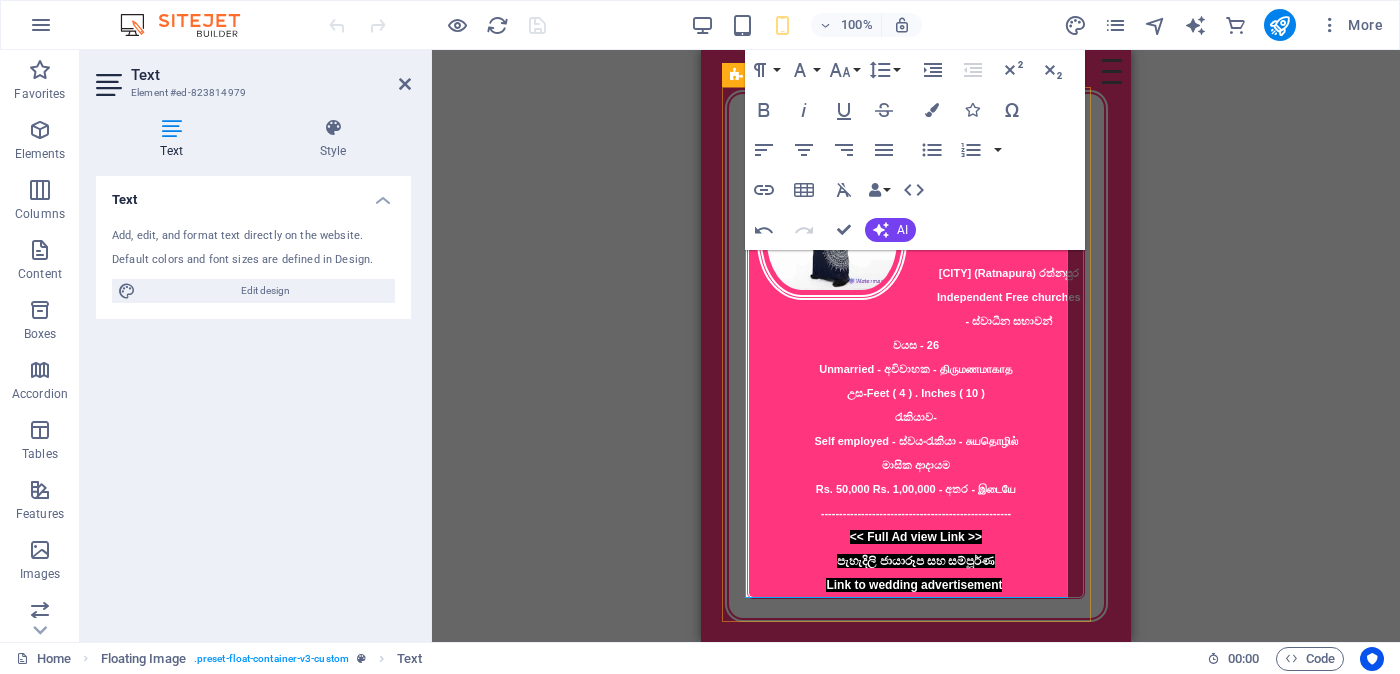 click on "<< Full Ad view Link >>" at bounding box center [916, 536] 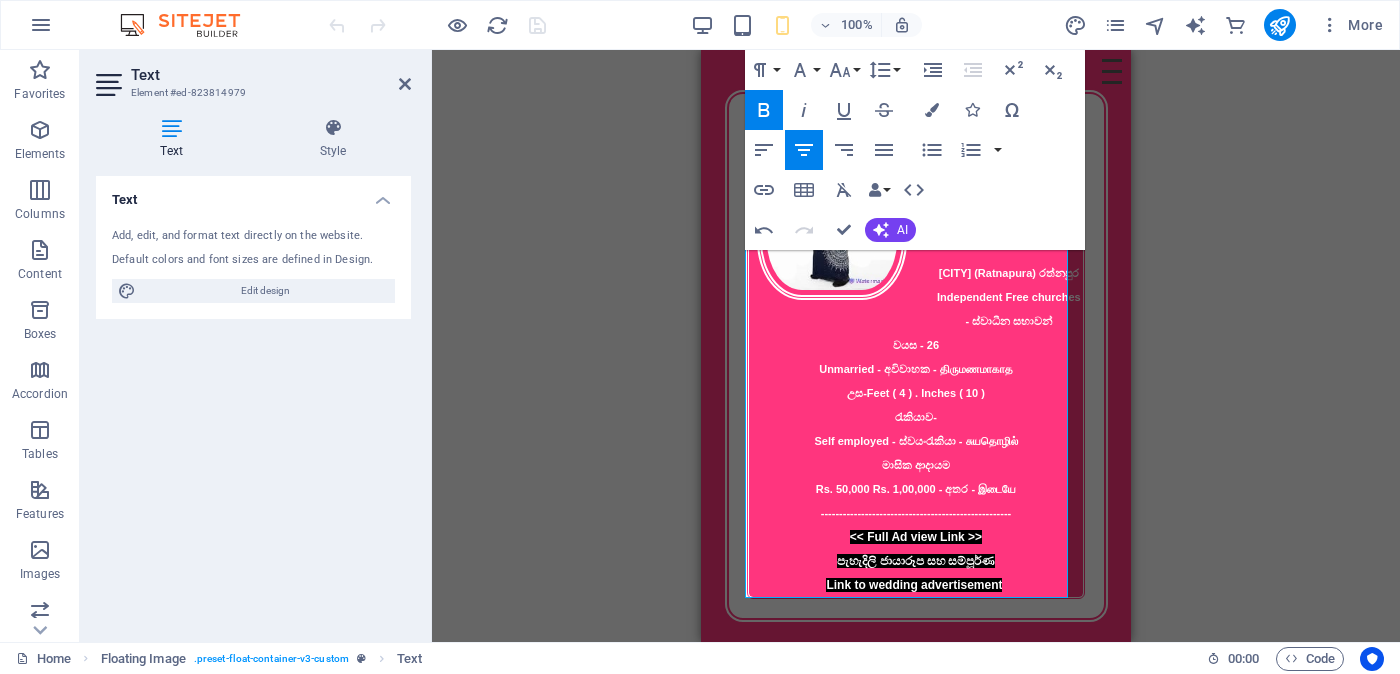 click on "Drag here to replace the existing content. Press “Ctrl” if you want to create a new element. Floating Image Floating Image Text Menu Bar Hamburger Image Paragraph Format Normal Heading 1 Heading 2 Heading 3 Heading 4 Heading 5 Heading 6 Code Font Family Arial Georgia Impact Tahoma Times New Roman Verdana Font Size 8 9 10 11 12 14 18 24 30 36 48 60 72 96 Line Height Default Single 1.15 1.5 Double Increase Indent Decrease Indent Superscript Subscript Bold Italic Underline Strikethrough Colors Icons Special Characters Align Left Align Center Align Right Align Justify Unordered List Default Circle Disc Square Ordered List Default Lower Alpha Lower Greek Lower Roman Upper Alpha Upper Roman Insert Link Insert Table Clear Formatting Data Bindings Company First name Last name Street ZIP code City Email Phone Mobile Fax Custom field 1 Custom field 2 Custom field 3 Custom field 4 Custom field 5 Custom field 6 HTML Undo Redo Confirm (Ctrl+⏎) AI Improve Make shorter Make longer" at bounding box center (916, 346) 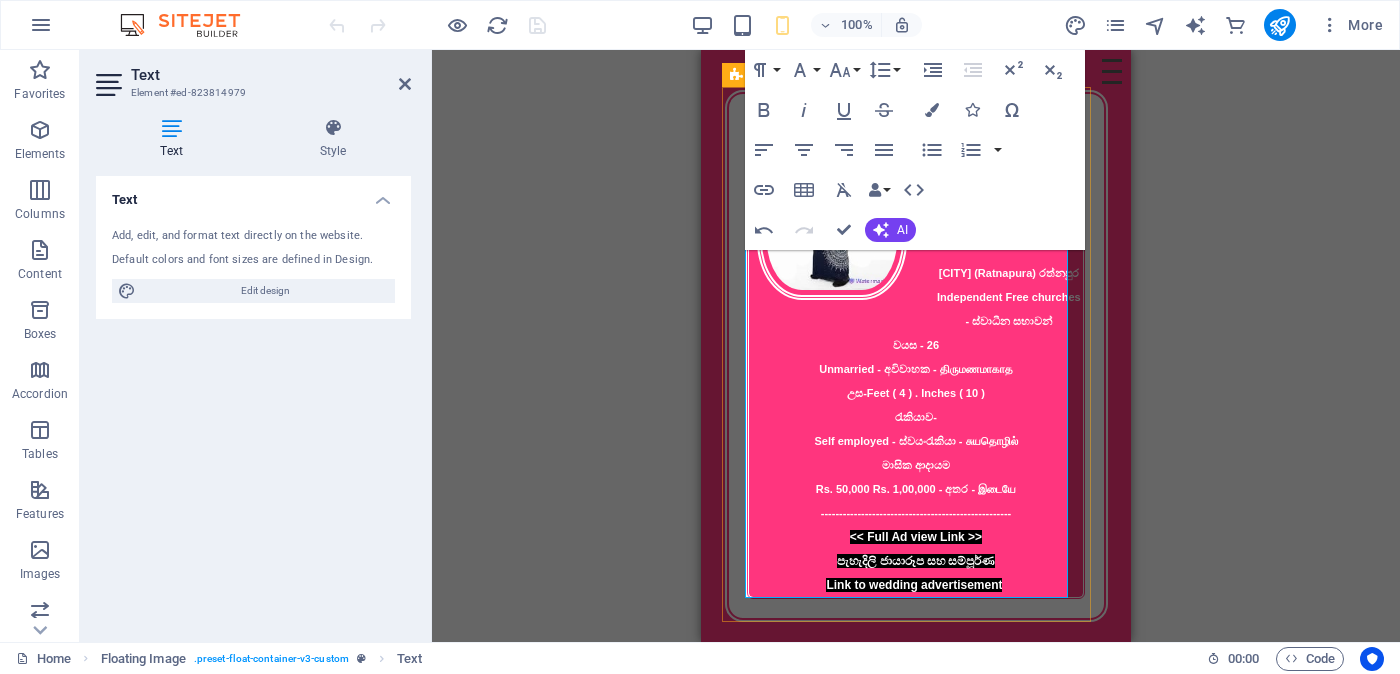 scroll, scrollTop: 0, scrollLeft: 0, axis: both 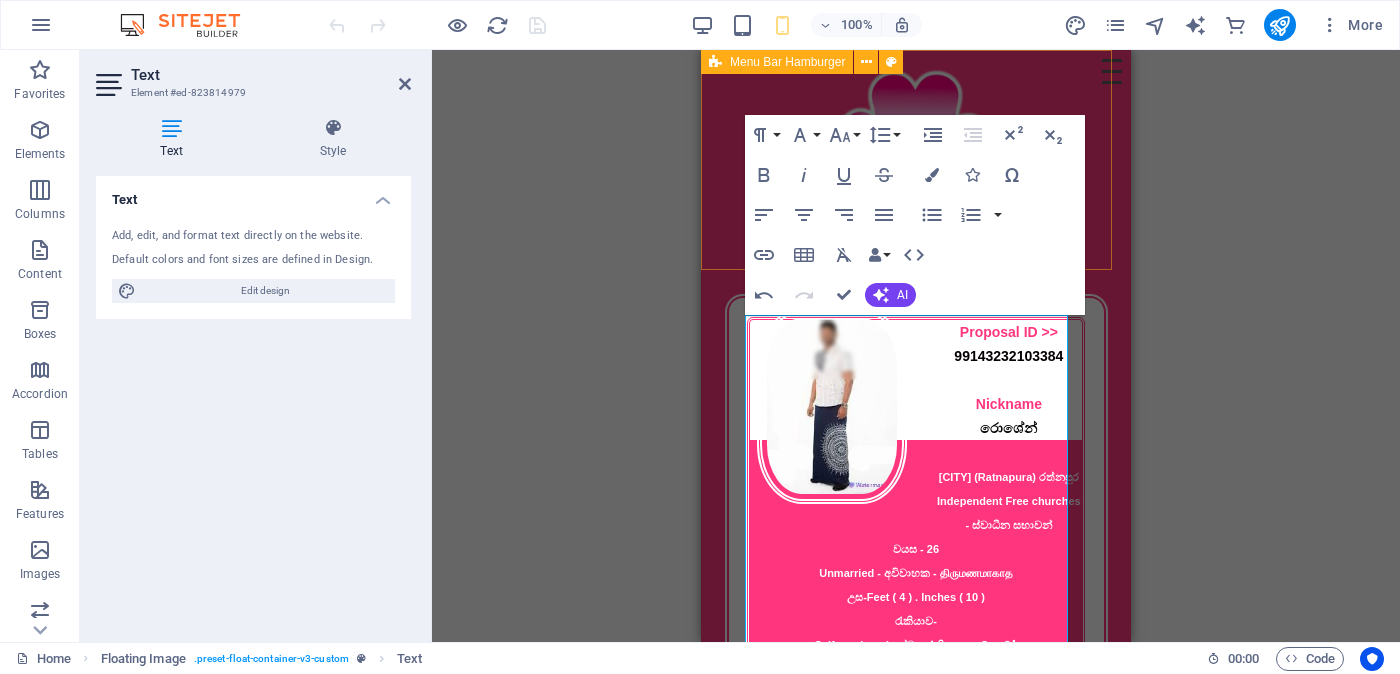 click on "BasicAd - Triple Hearts Grooms Menu Drop content here or Add elements Paste clipboard 01. STARTPAGE
02. SUBPAGE
03. SUBPAGE
04. SUBPAGE
05. SUBPAGE" at bounding box center [916, 160] 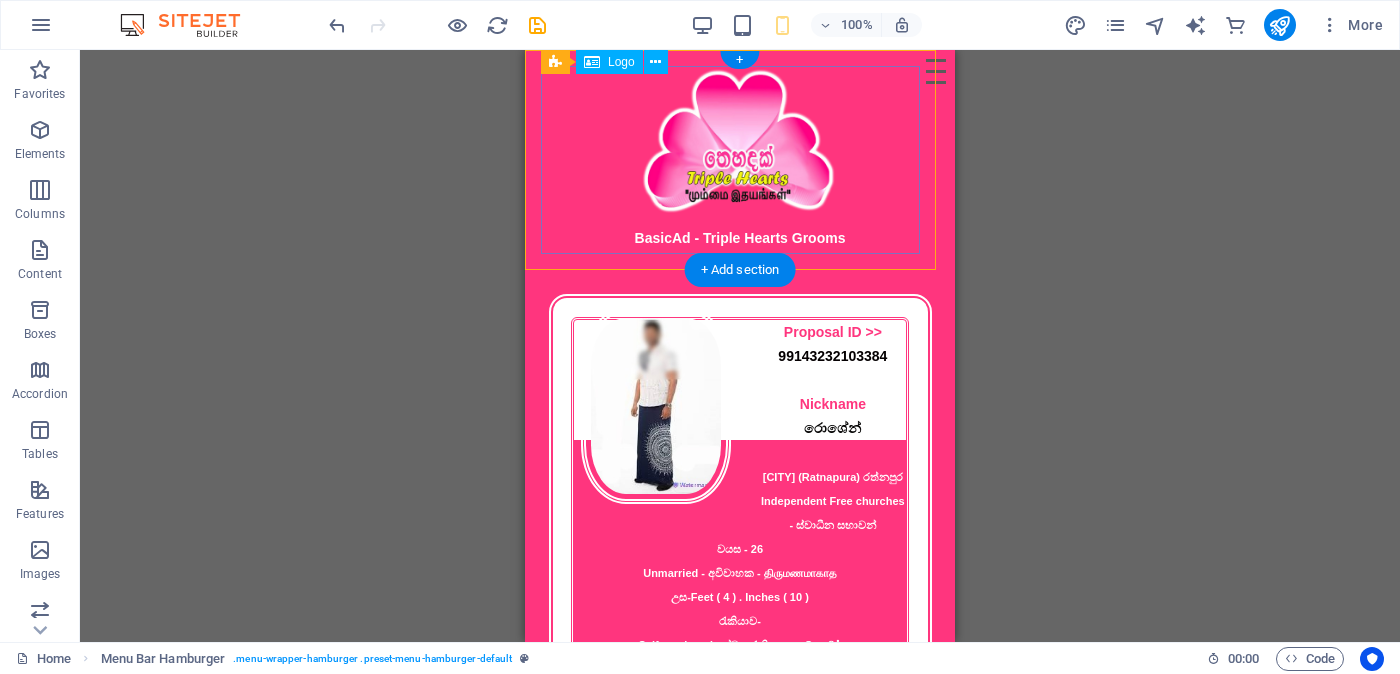 click on "BasicAd - Triple Hearts Grooms" at bounding box center [740, 160] 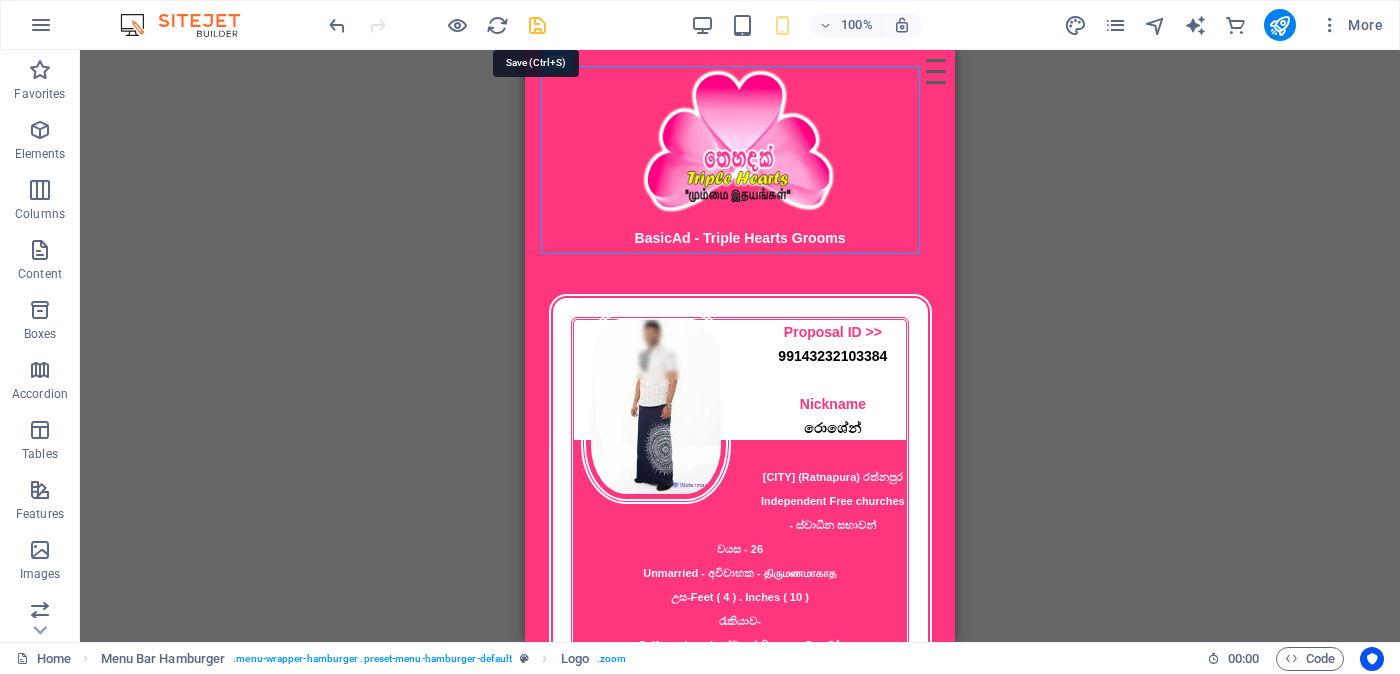 click at bounding box center (537, 25) 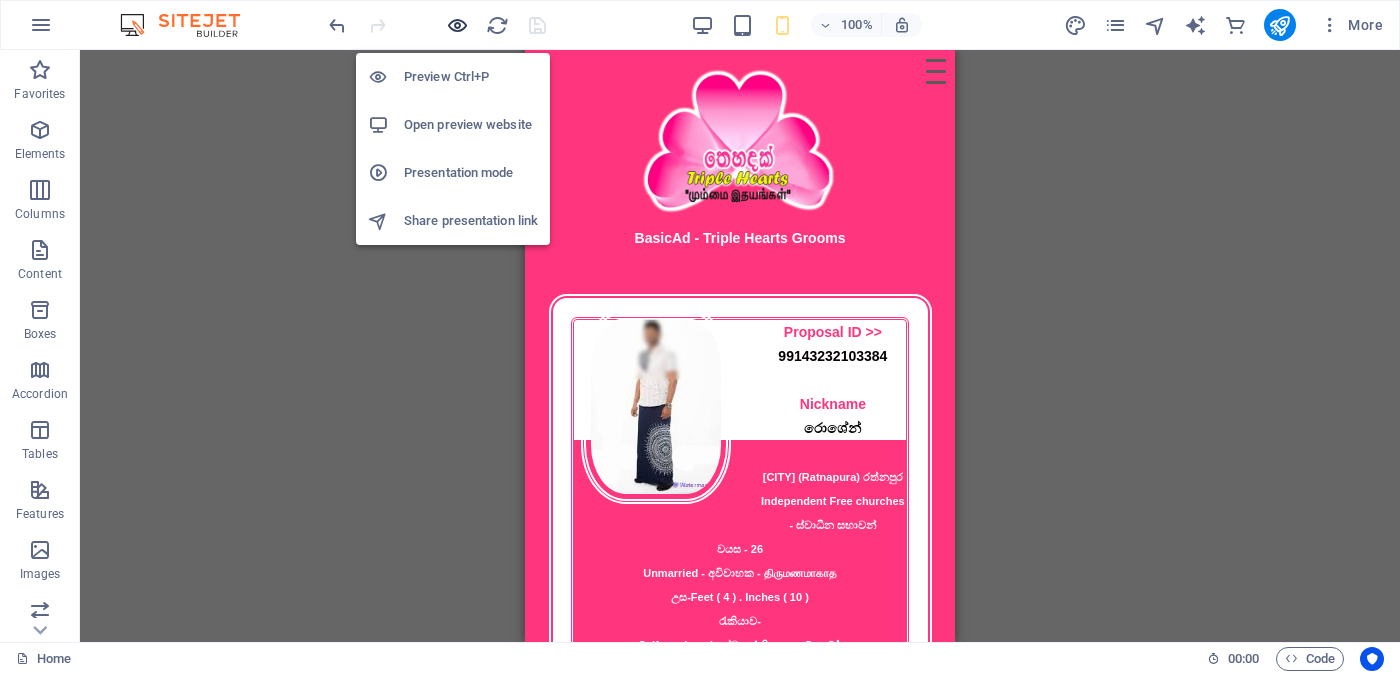 click at bounding box center (457, 25) 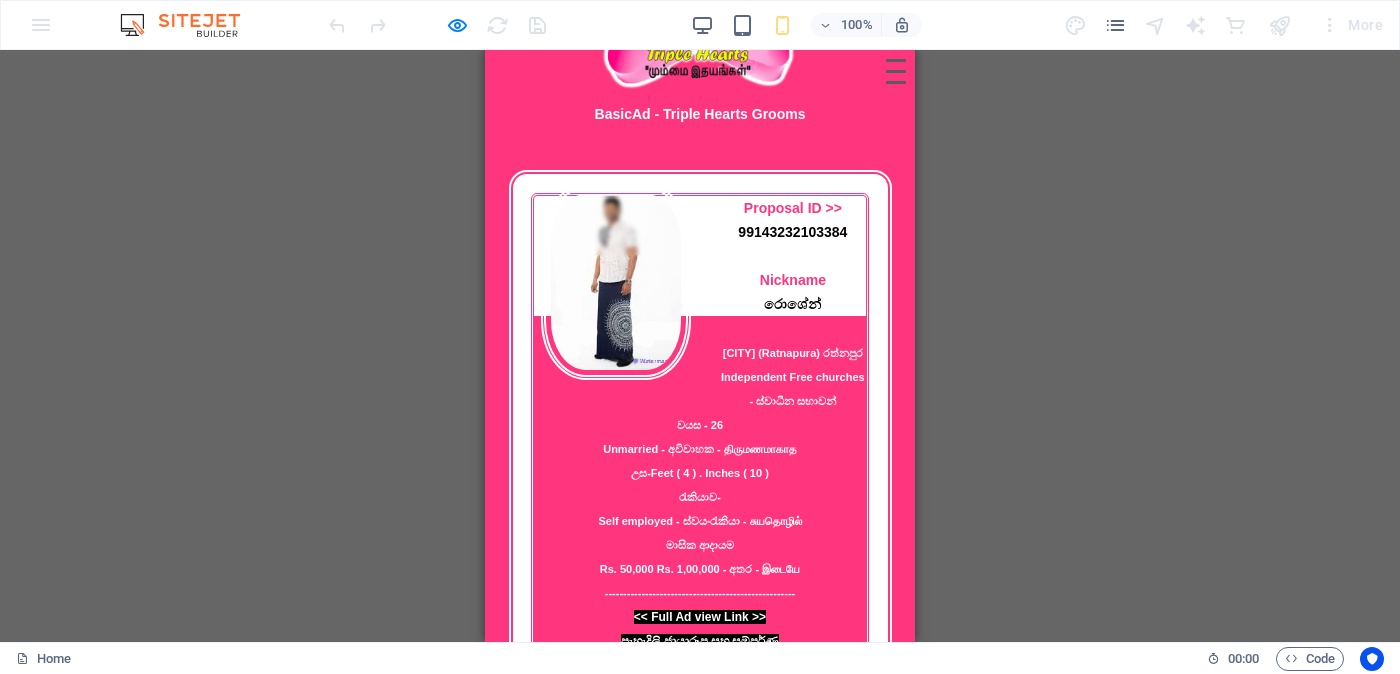 scroll, scrollTop: 204, scrollLeft: 0, axis: vertical 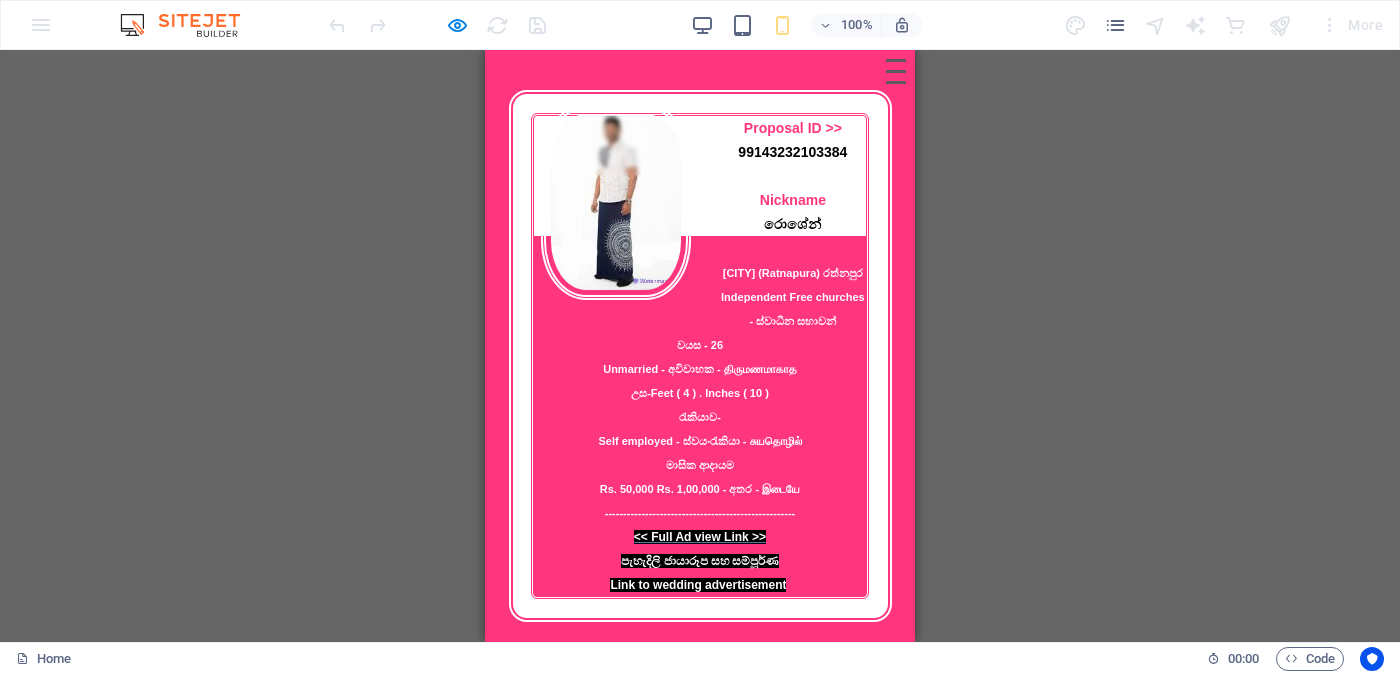click on "<< Full Ad view Link >>" at bounding box center [700, 537] 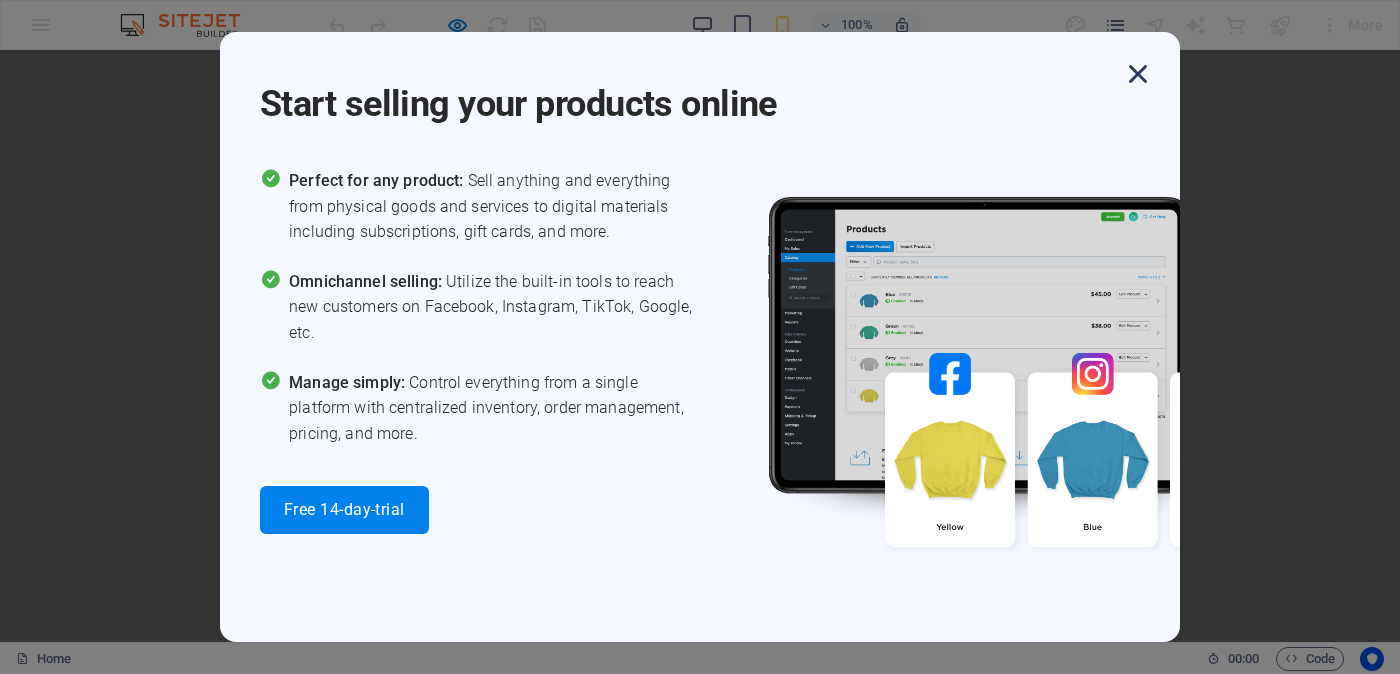 click at bounding box center (1138, 74) 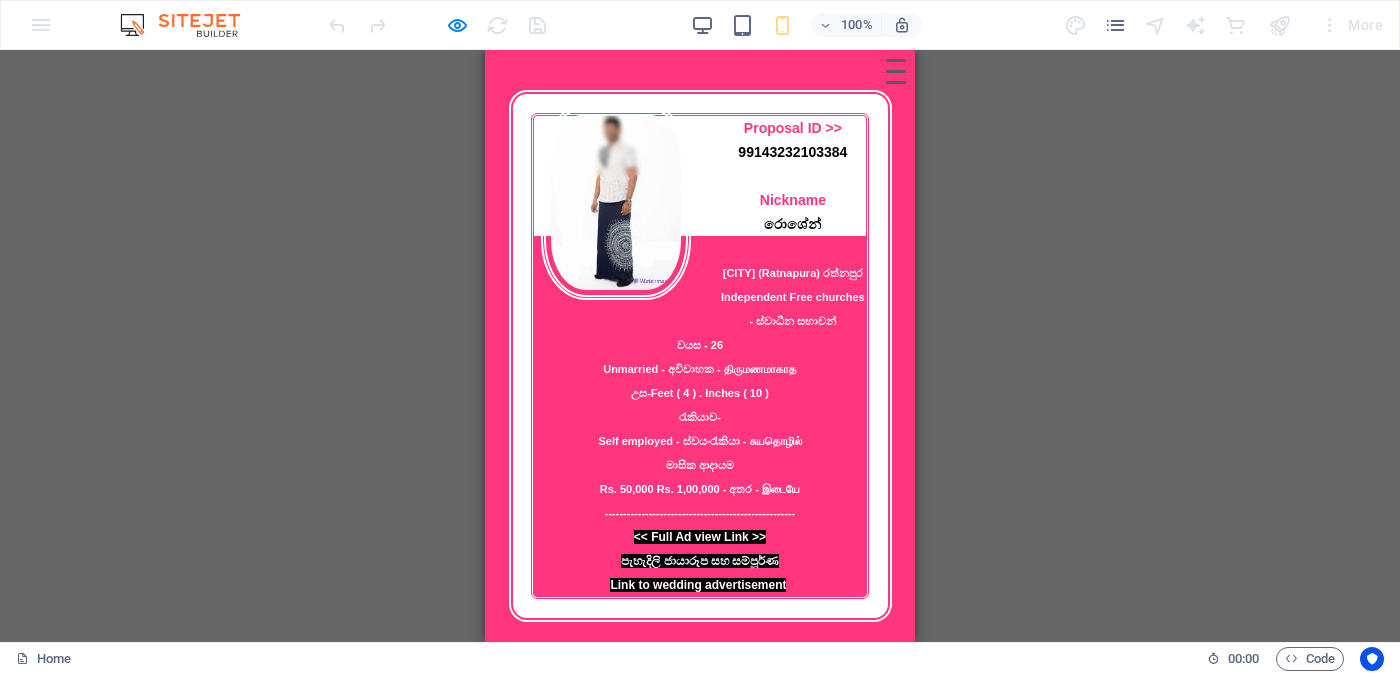 scroll, scrollTop: 0, scrollLeft: 0, axis: both 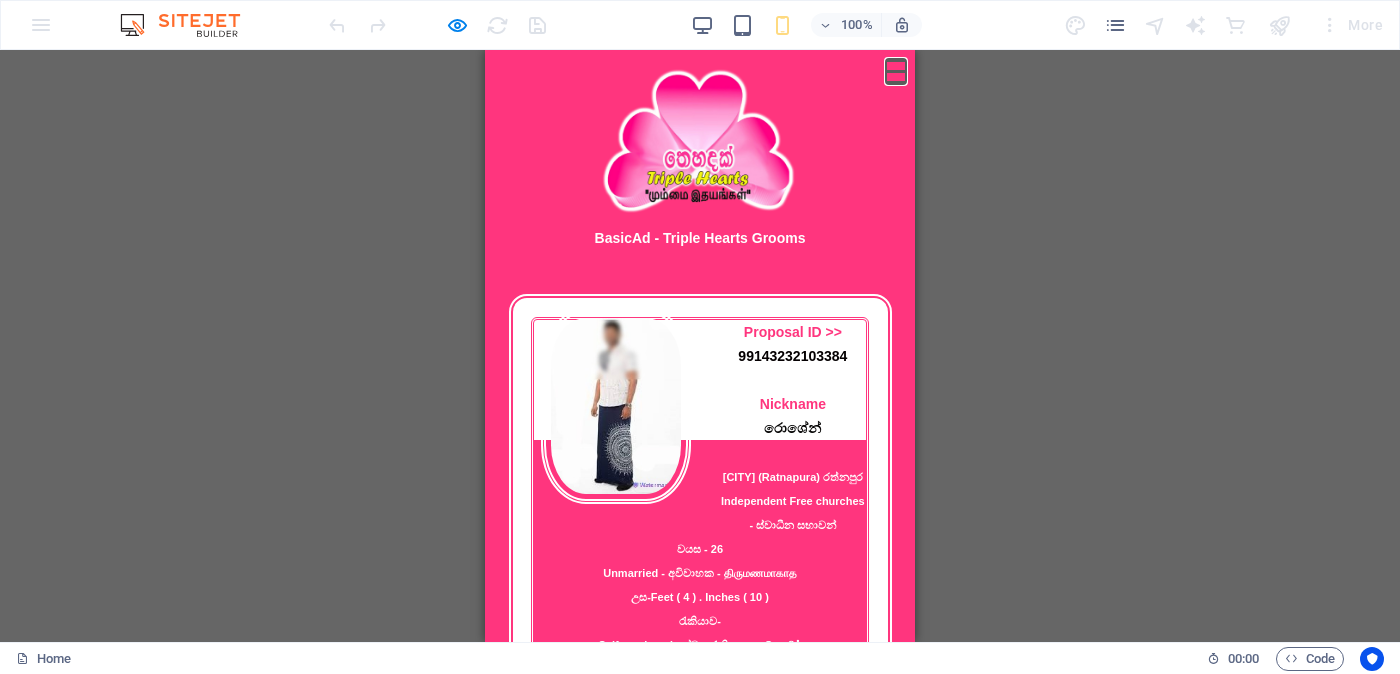 click on "Menu" at bounding box center (896, 60) 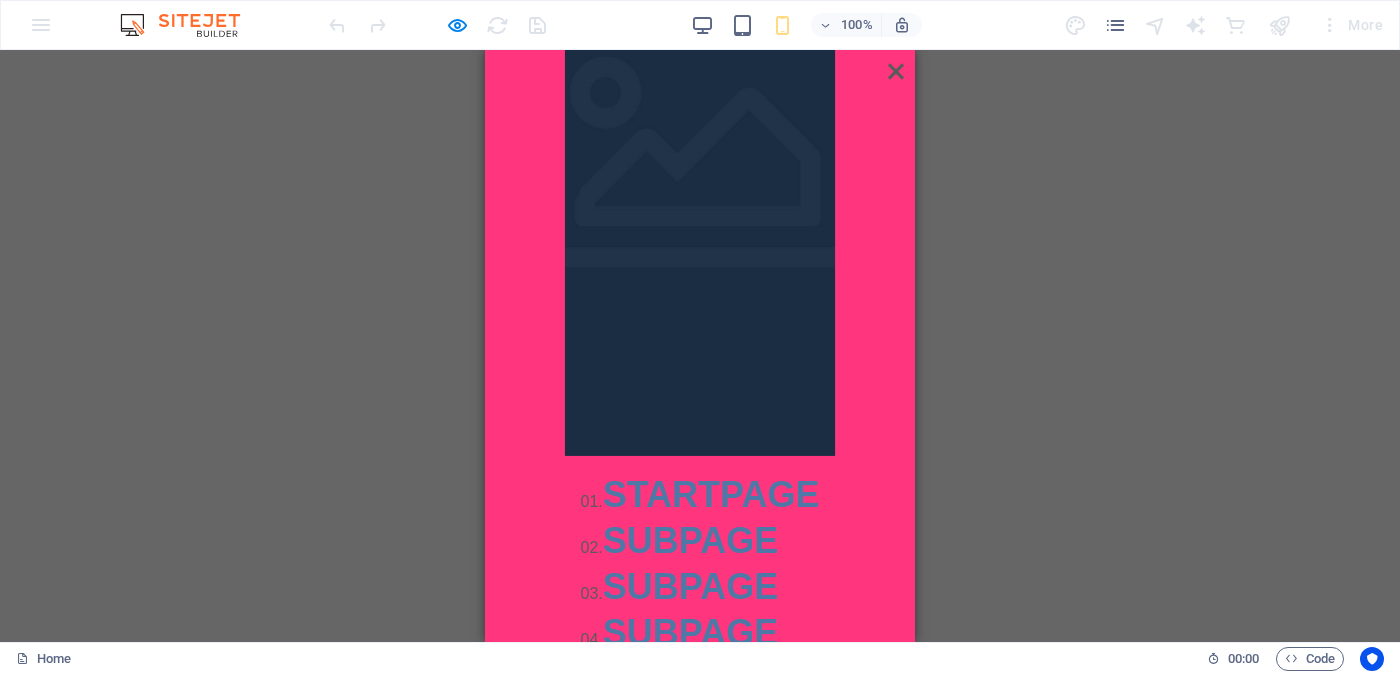 click on "STARTPAGE" at bounding box center [711, 494] 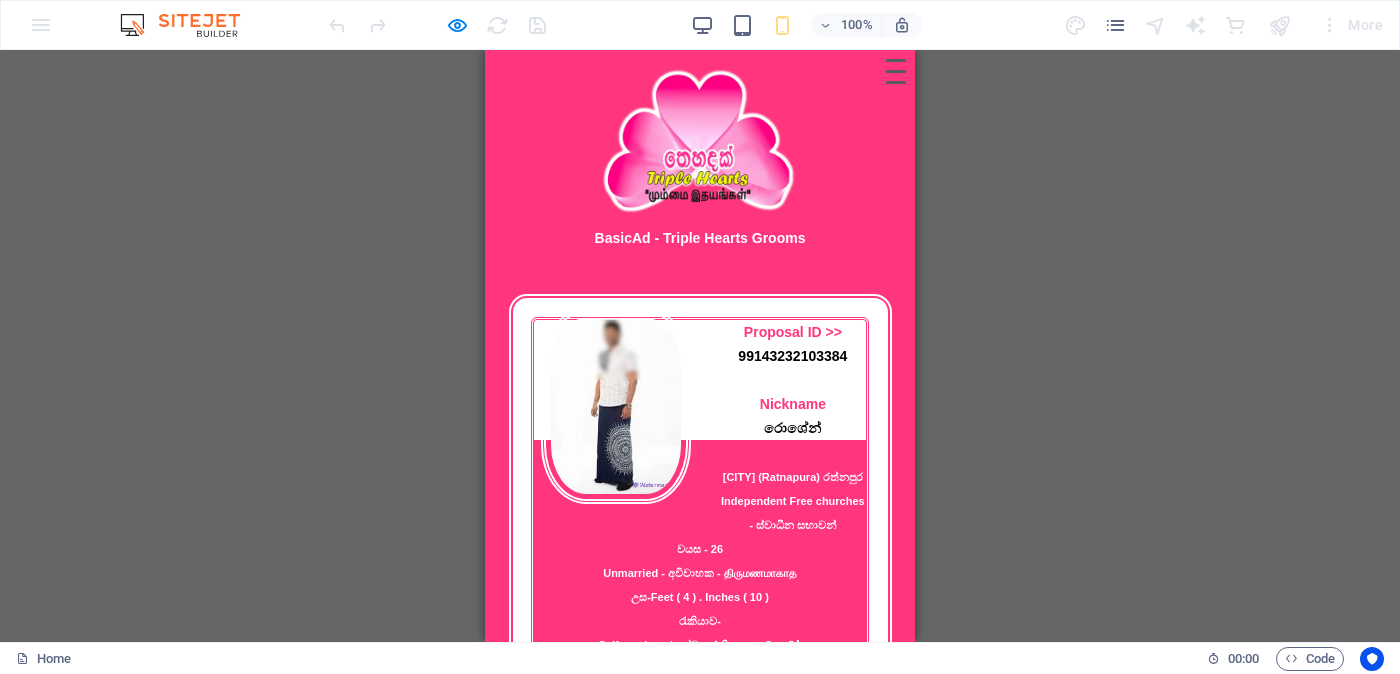 click on "STARTPAGE" at bounding box center [711, 494] 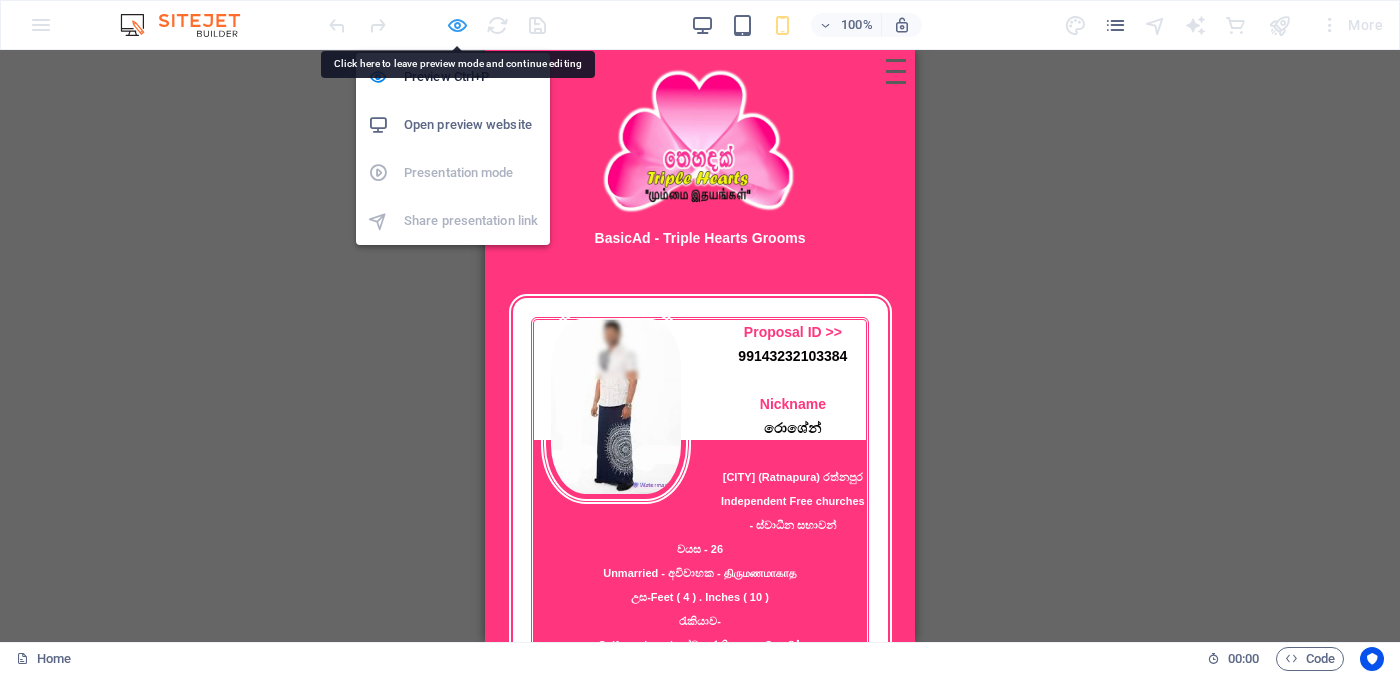 click at bounding box center (457, 25) 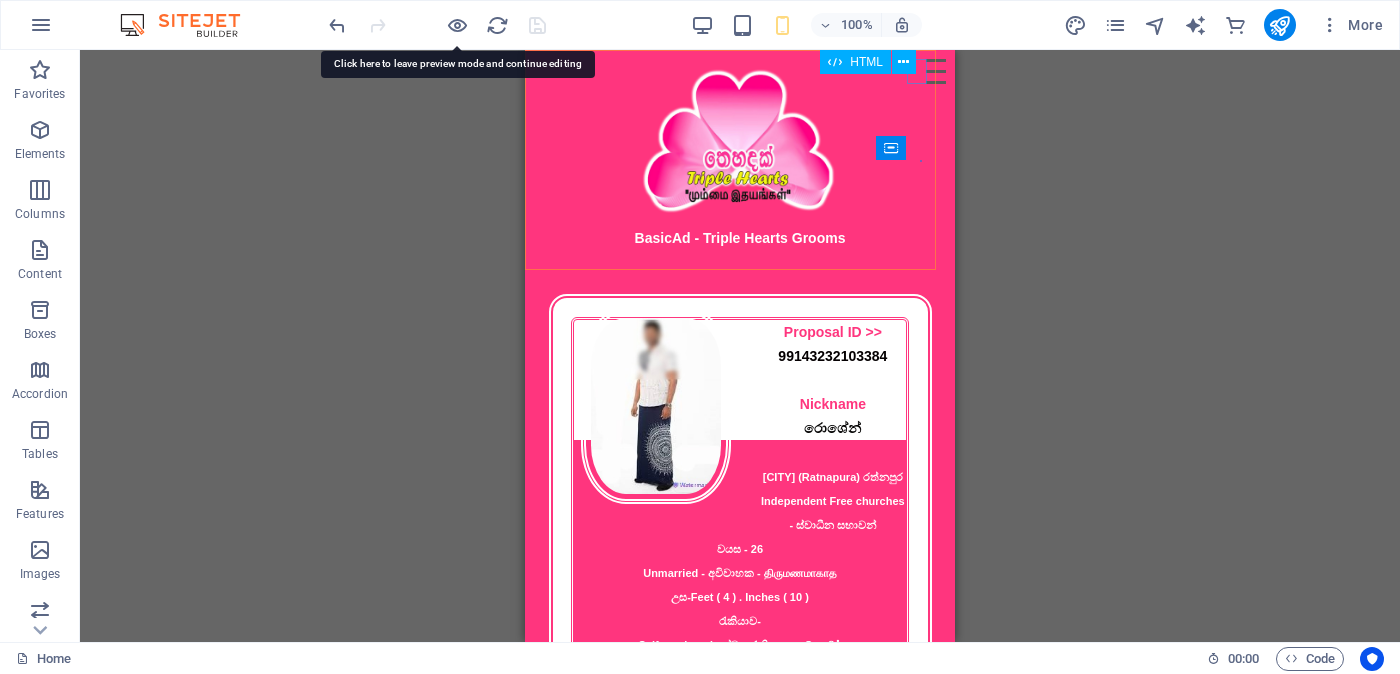click on "HTML" at bounding box center [874, 62] 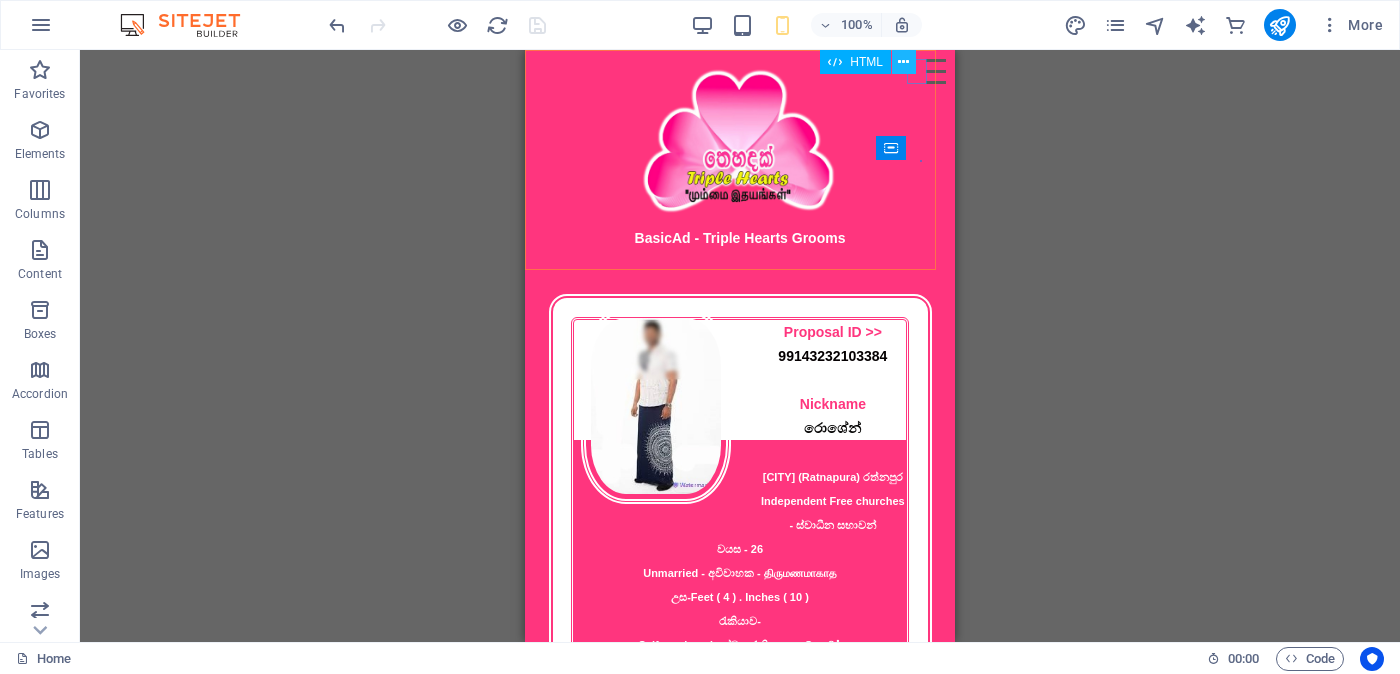 click at bounding box center [904, 62] 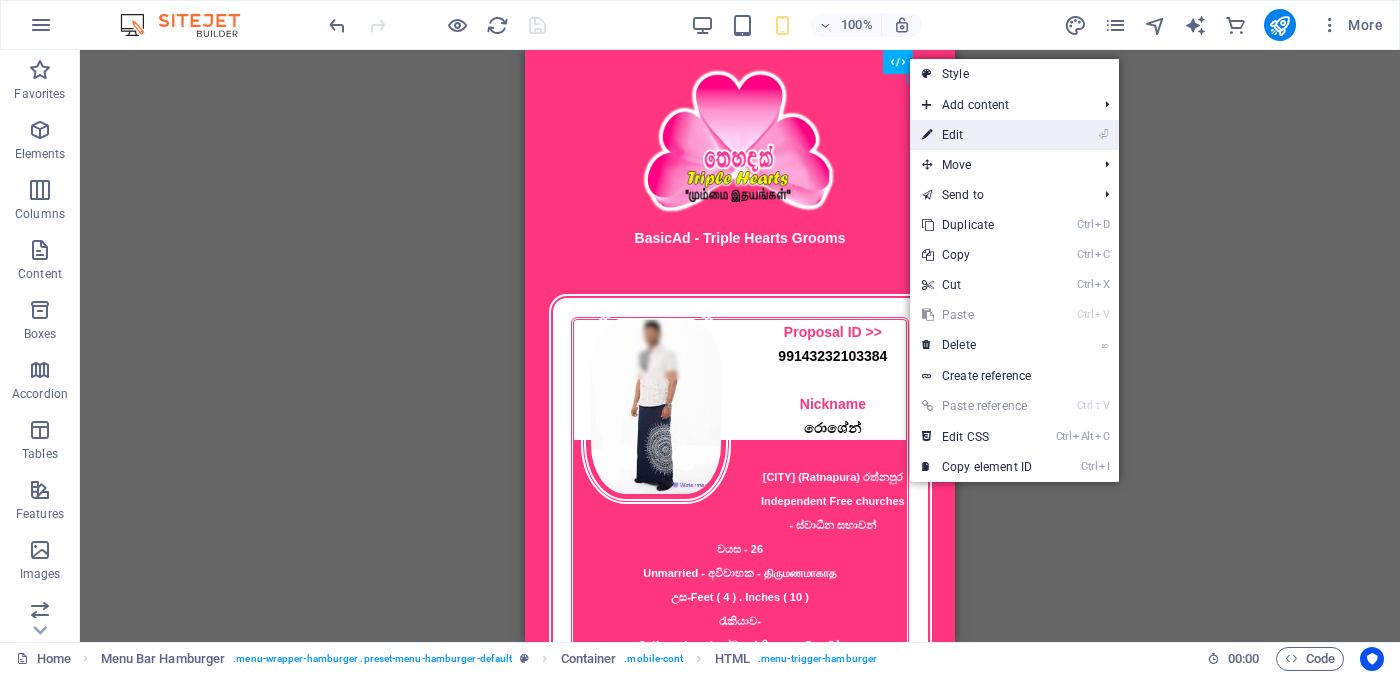 click on "⏎  Edit" at bounding box center (977, 135) 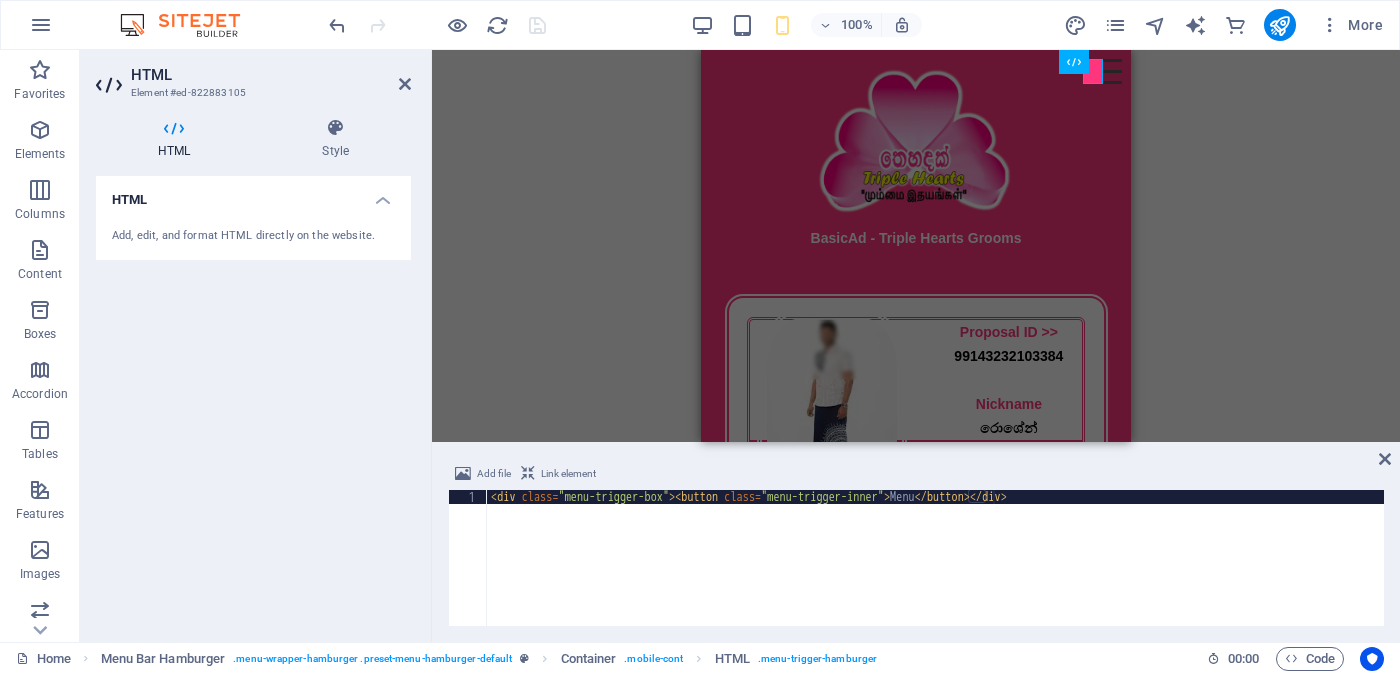 click on "< div   class = "menu-trigger-box" > < button   class = "menu-trigger-inner" > Menu </ button > </ div >" at bounding box center (935, 572) 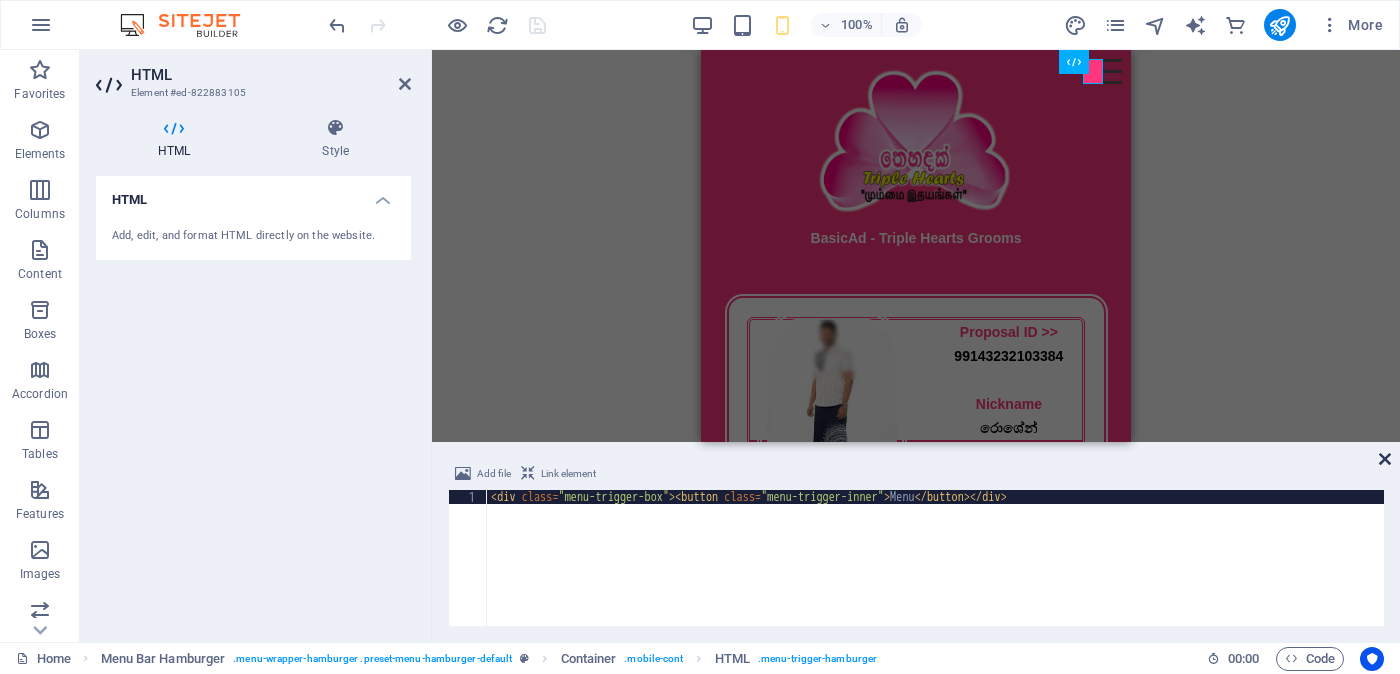 click at bounding box center (1385, 459) 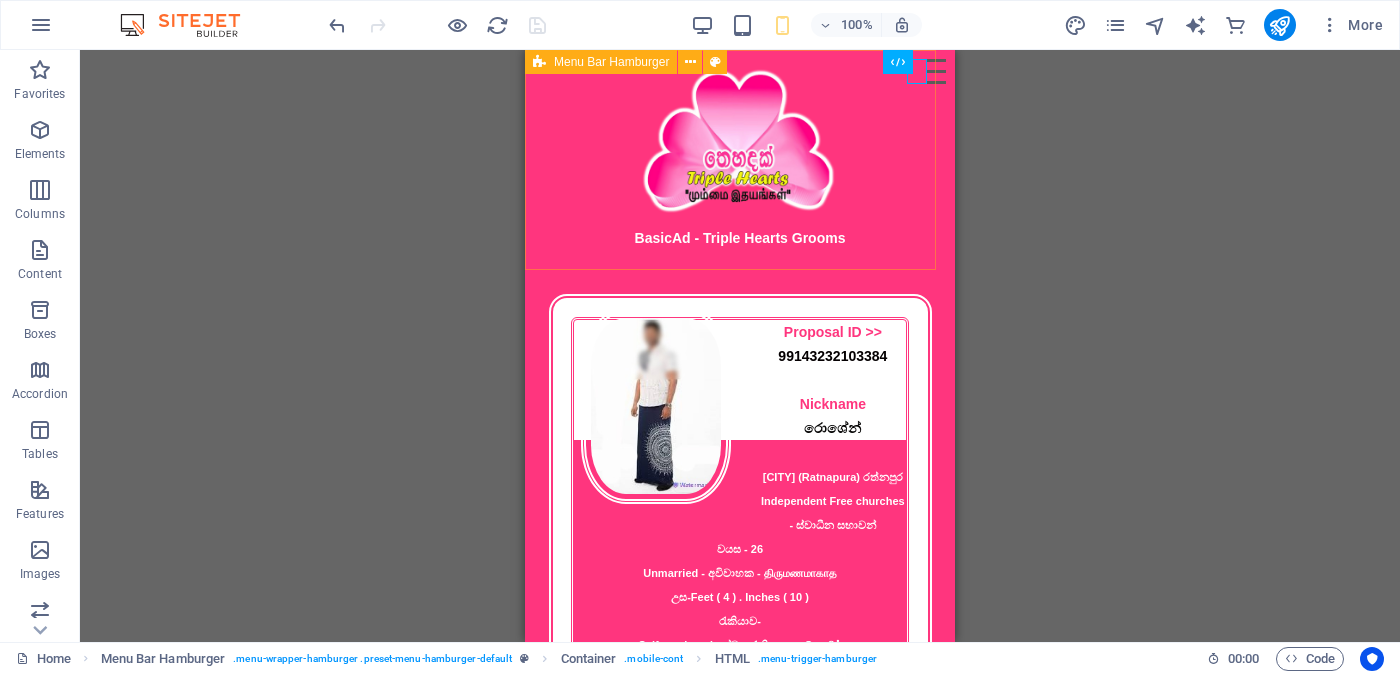 click on "Menu Bar Hamburger" at bounding box center (611, 62) 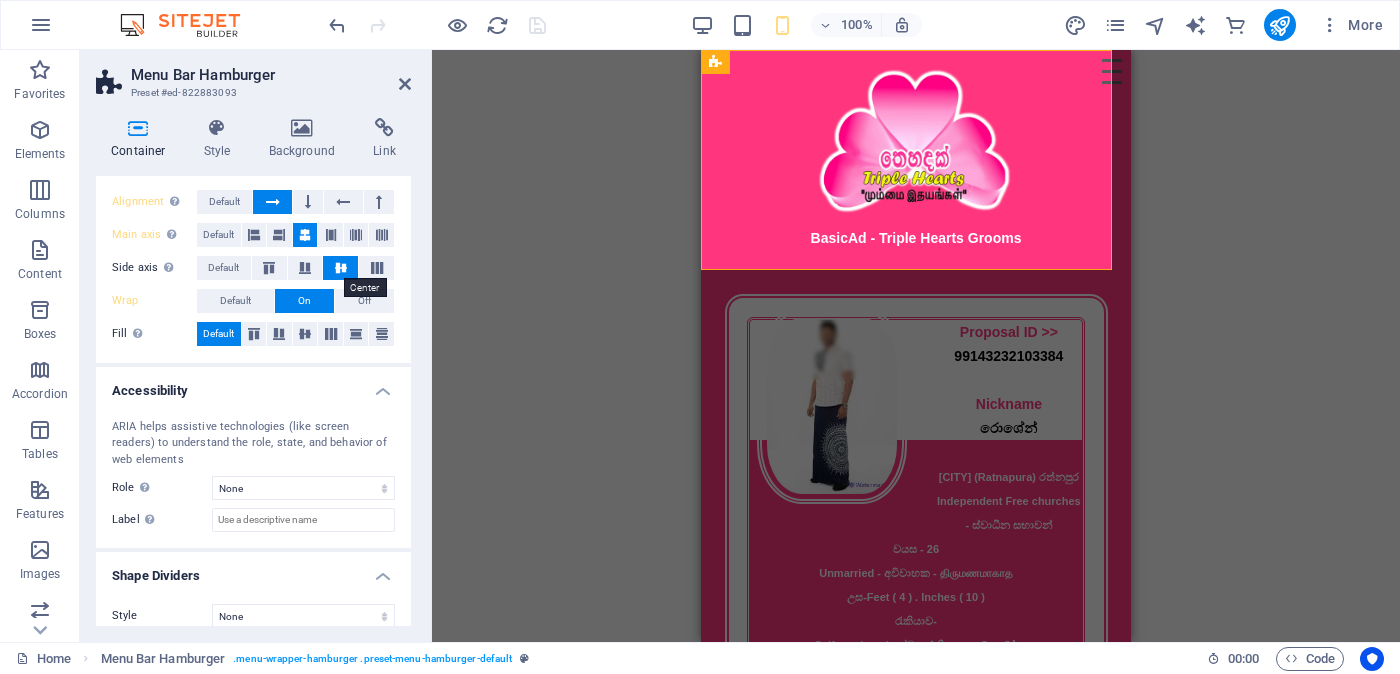 scroll, scrollTop: 0, scrollLeft: 0, axis: both 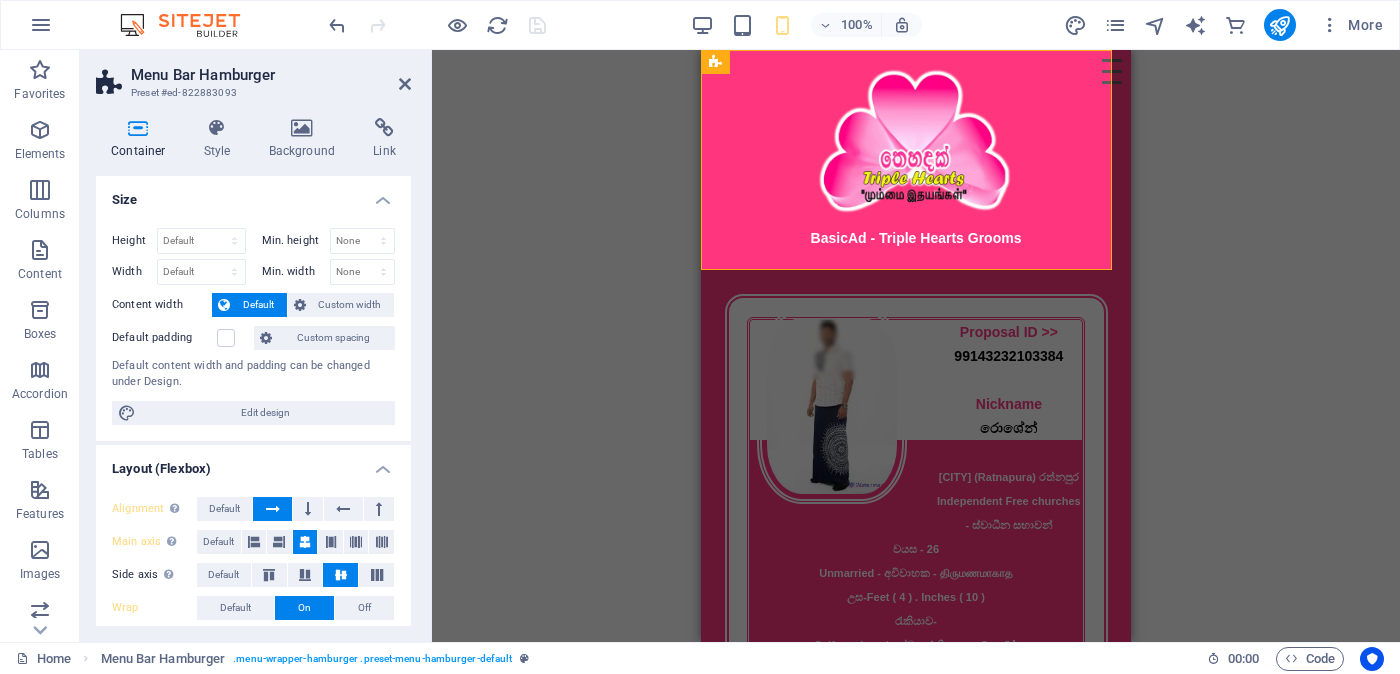 click on "Menu Bar Hamburger" at bounding box center [271, 75] 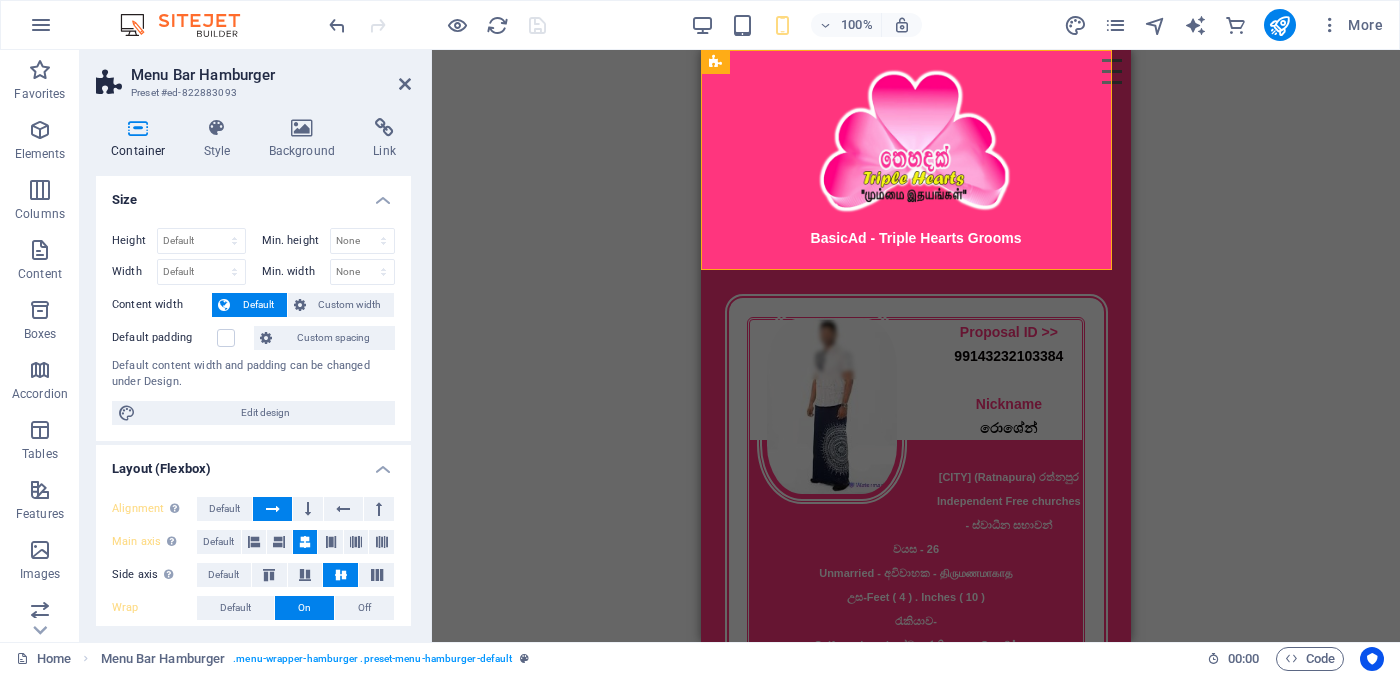 click on "Menu Bar Hamburger" at bounding box center [271, 75] 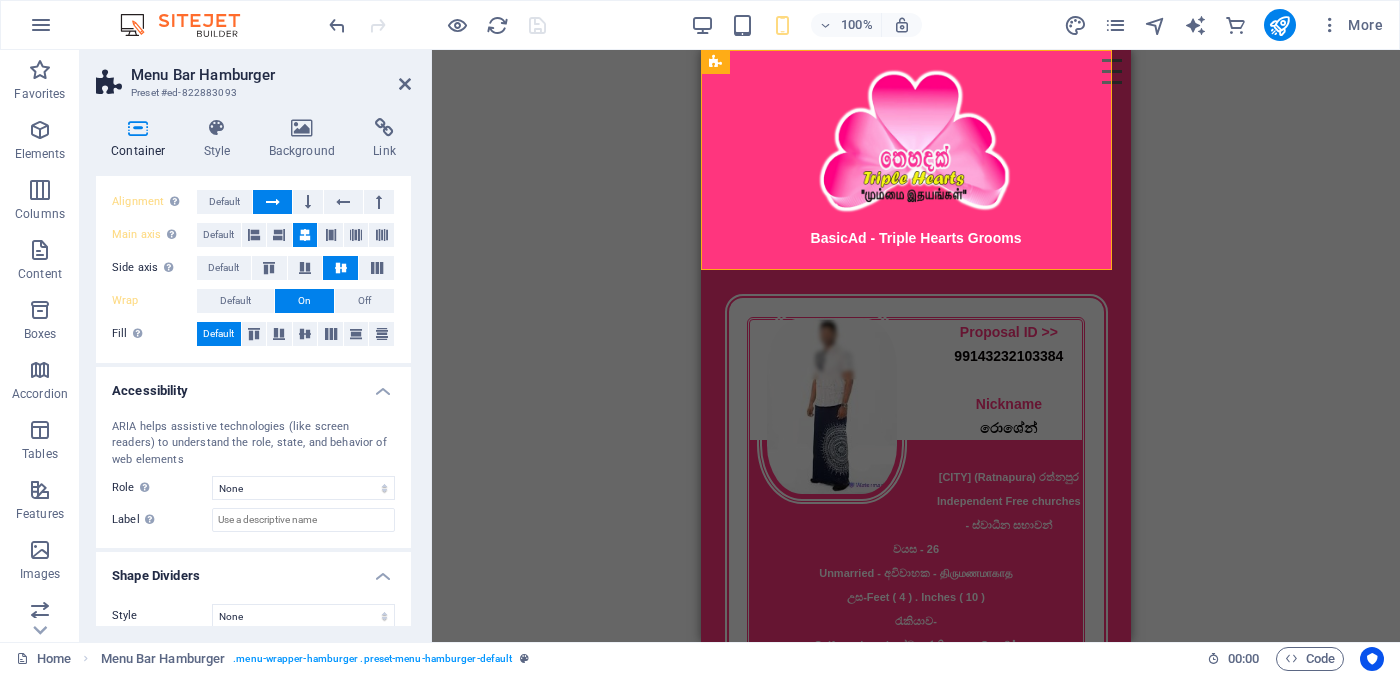 scroll, scrollTop: 0, scrollLeft: 0, axis: both 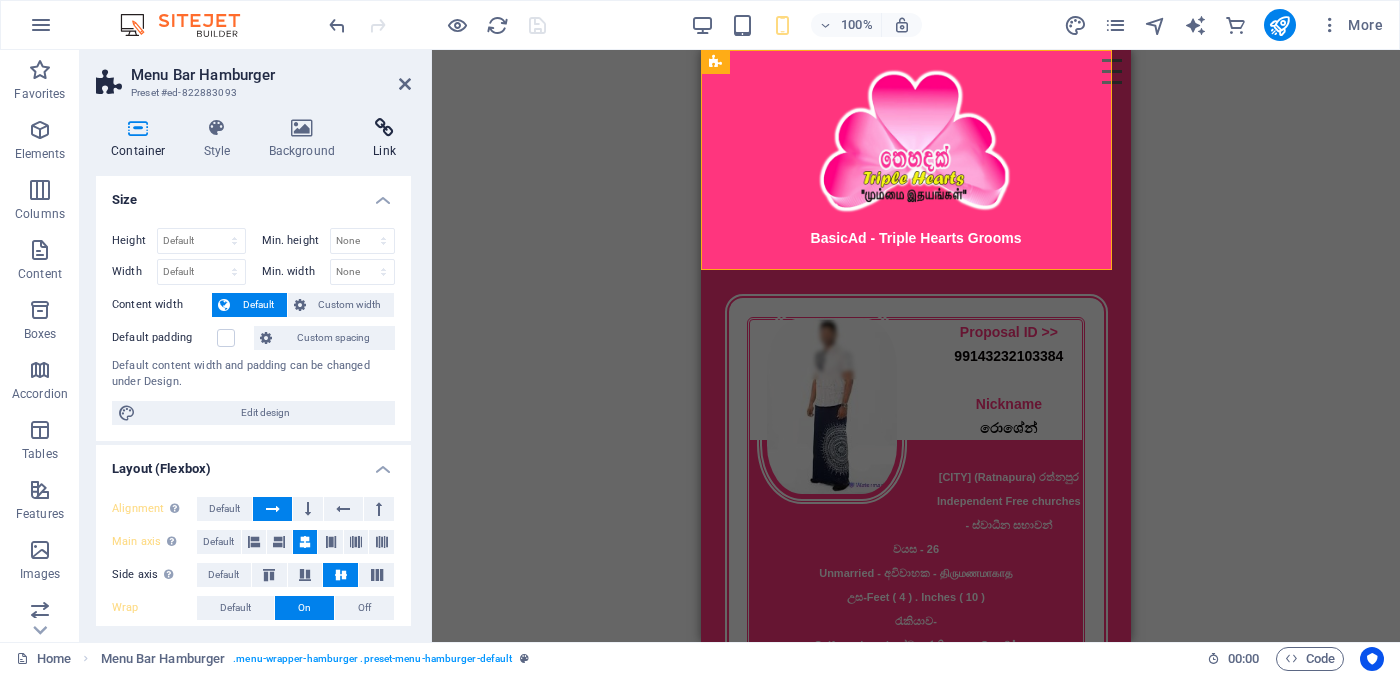 click at bounding box center [384, 128] 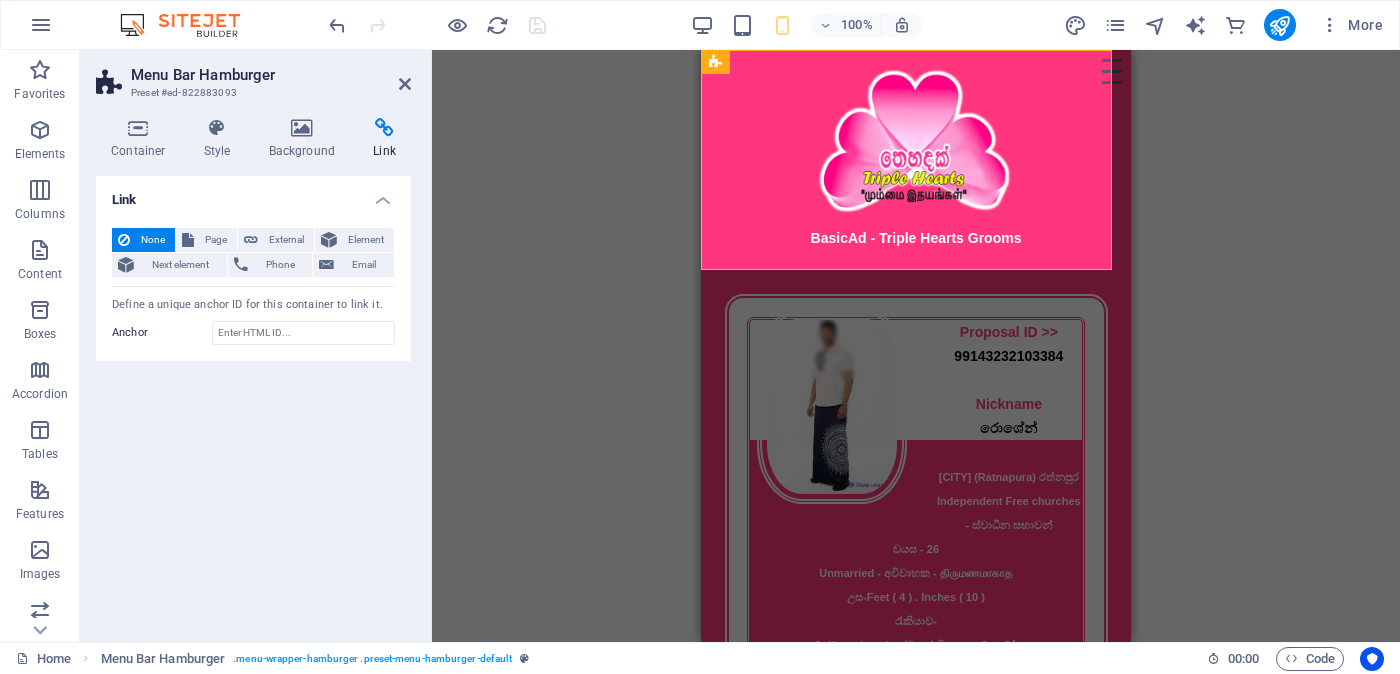 click on "Drag here to replace the existing content. Press “Ctrl” if you want to create a new element.
Floating Image   Floating Image   Text   Menu Bar Hamburger   Image   HTML   Container   Logo" at bounding box center [916, 346] 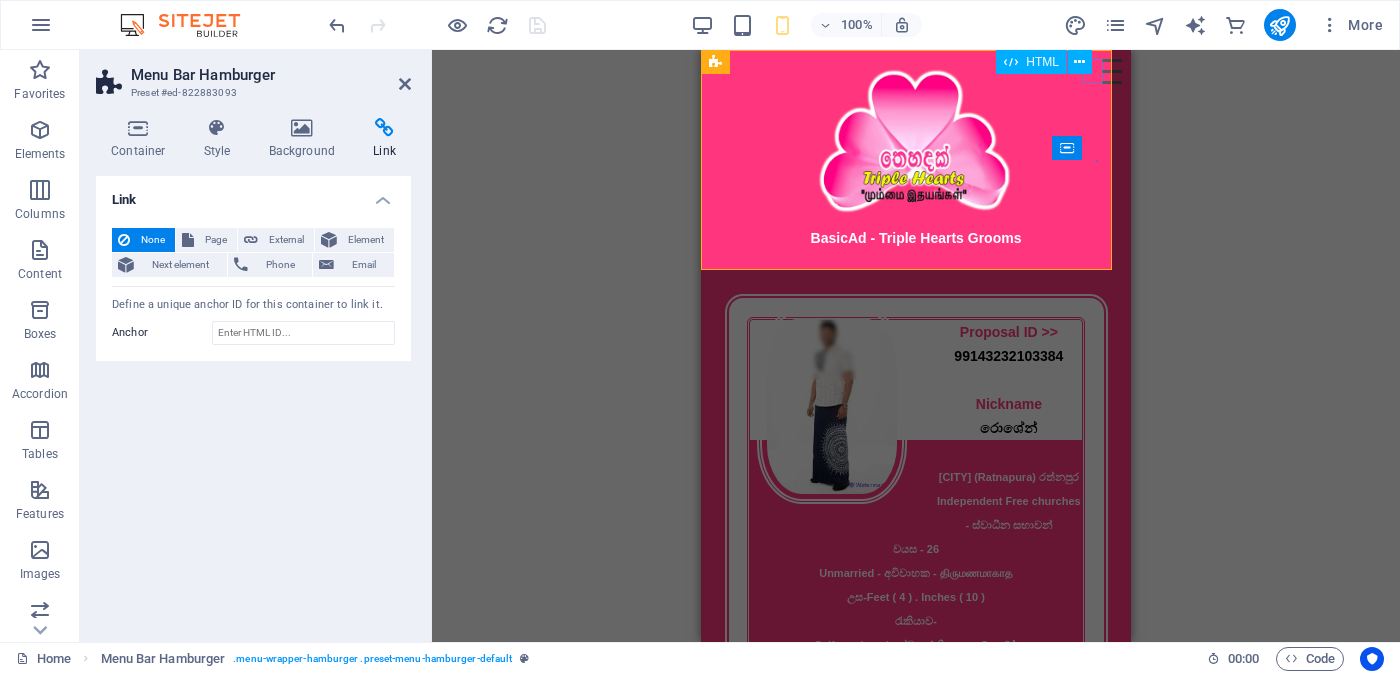 click on "HTML" at bounding box center [1050, 62] 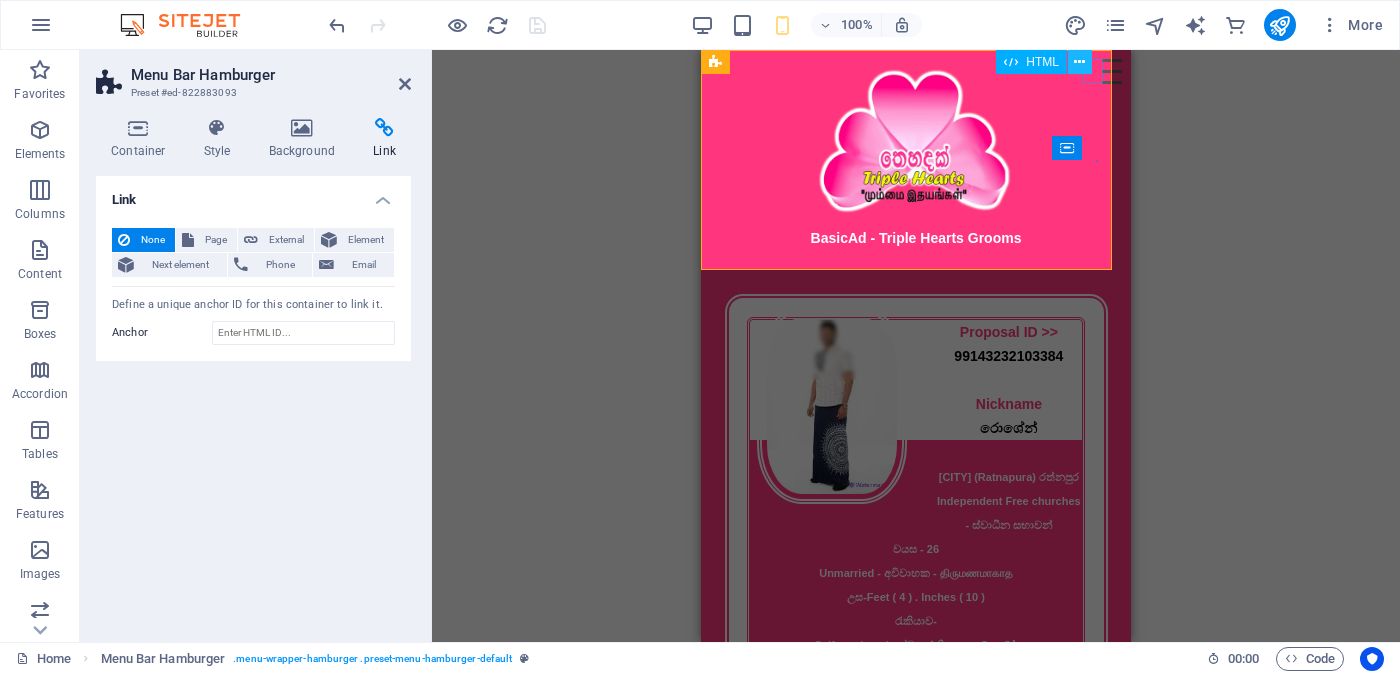 click at bounding box center [1079, 62] 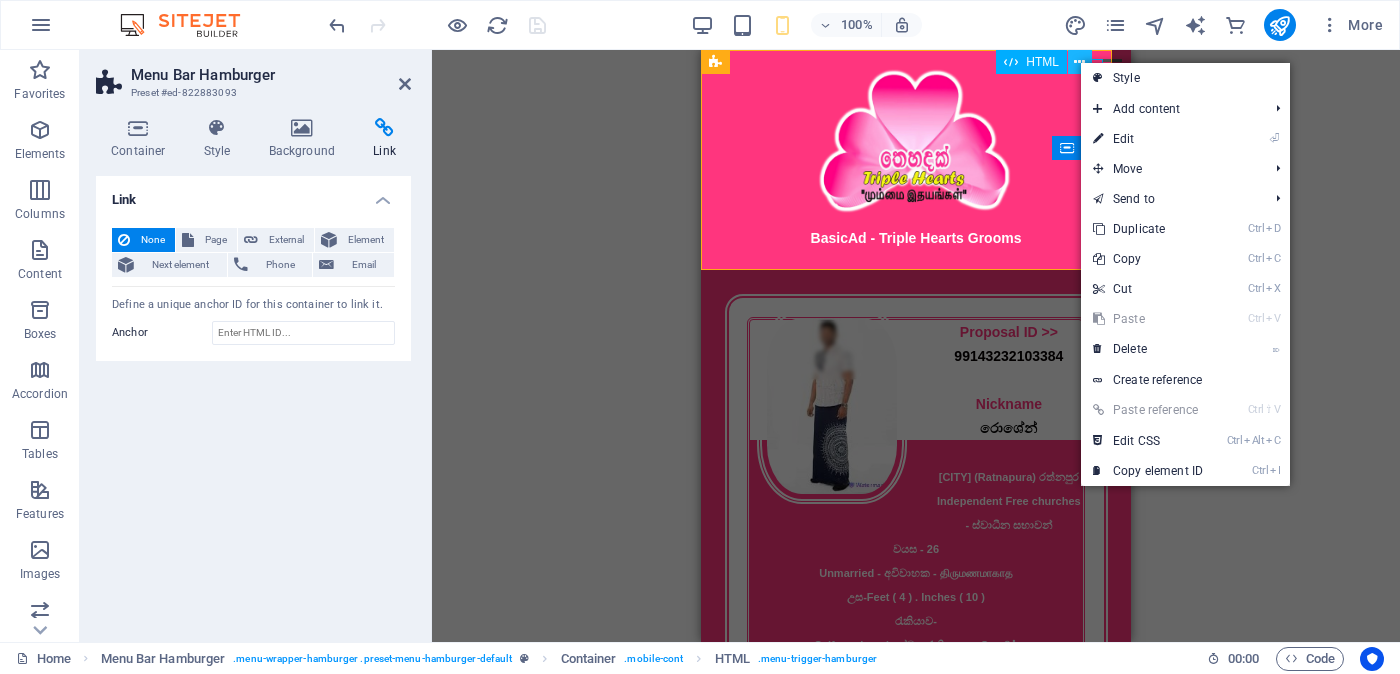 click at bounding box center [1079, 62] 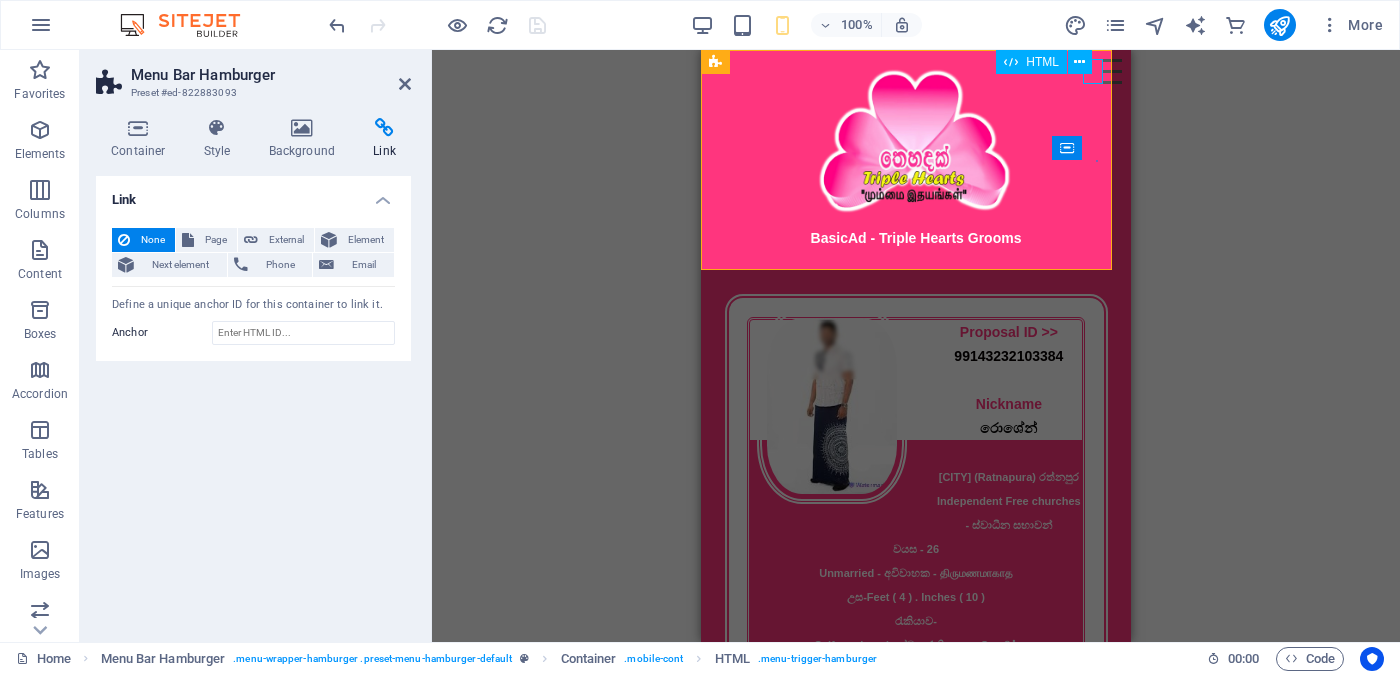 click on "HTML" at bounding box center (1050, 62) 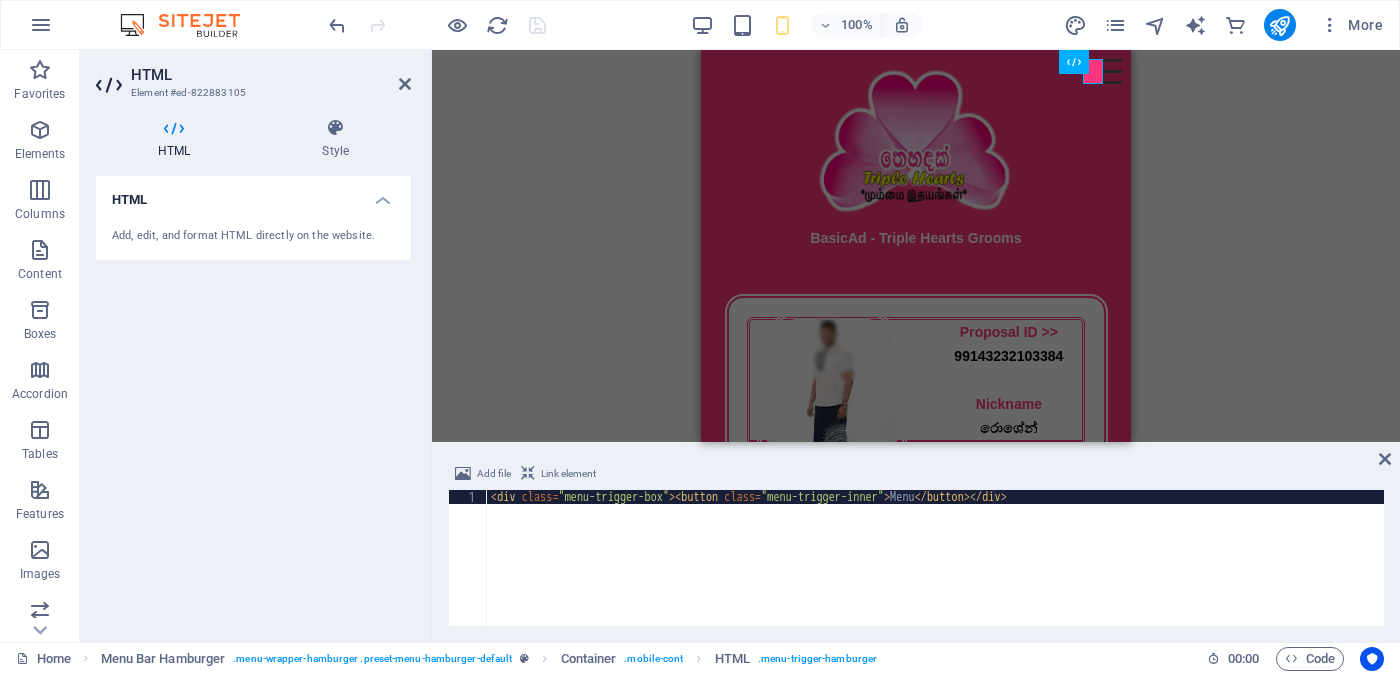 click on "Add, edit, and format HTML directly on the website." at bounding box center [253, 236] 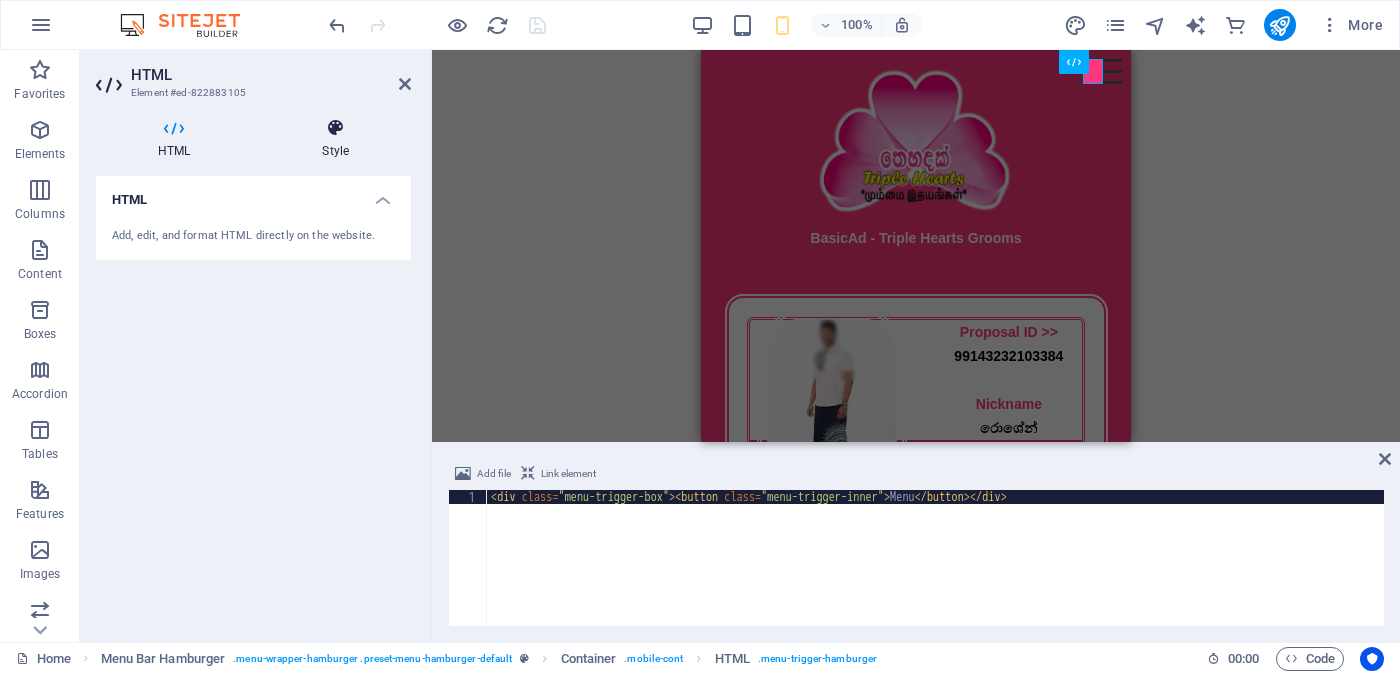 click at bounding box center (335, 128) 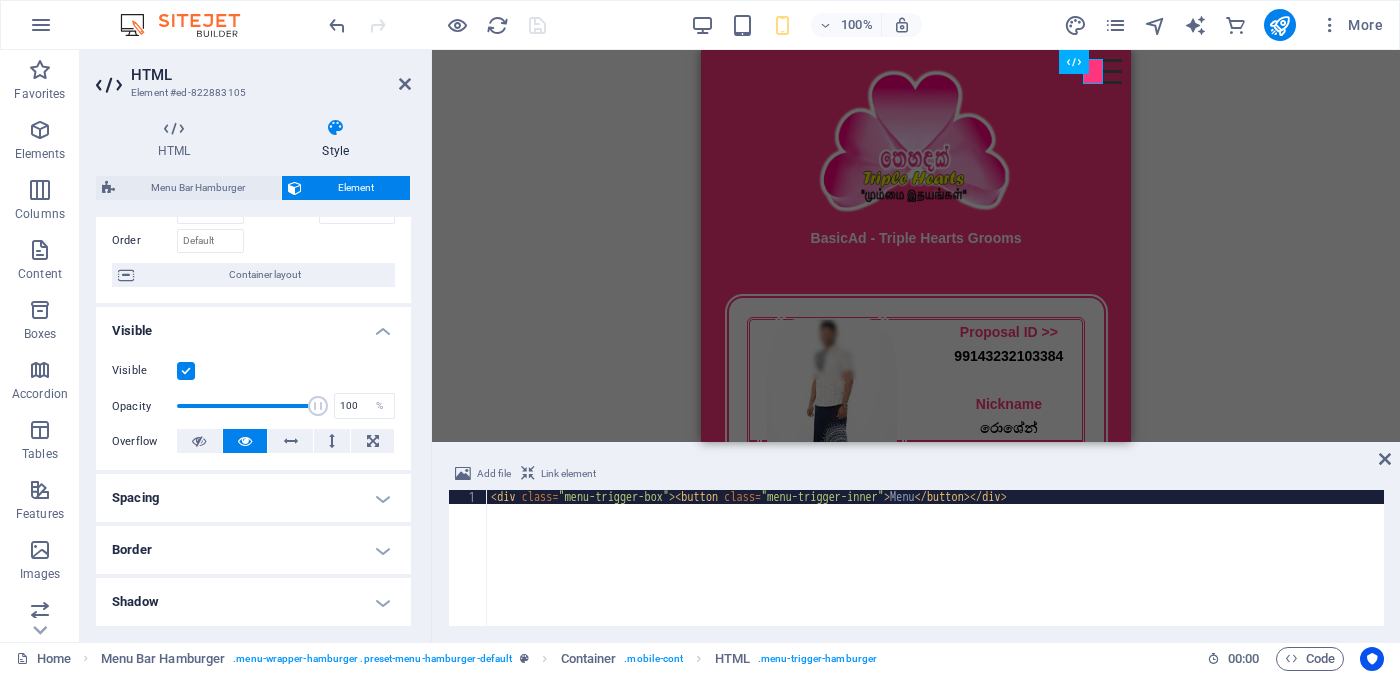 scroll, scrollTop: 124, scrollLeft: 0, axis: vertical 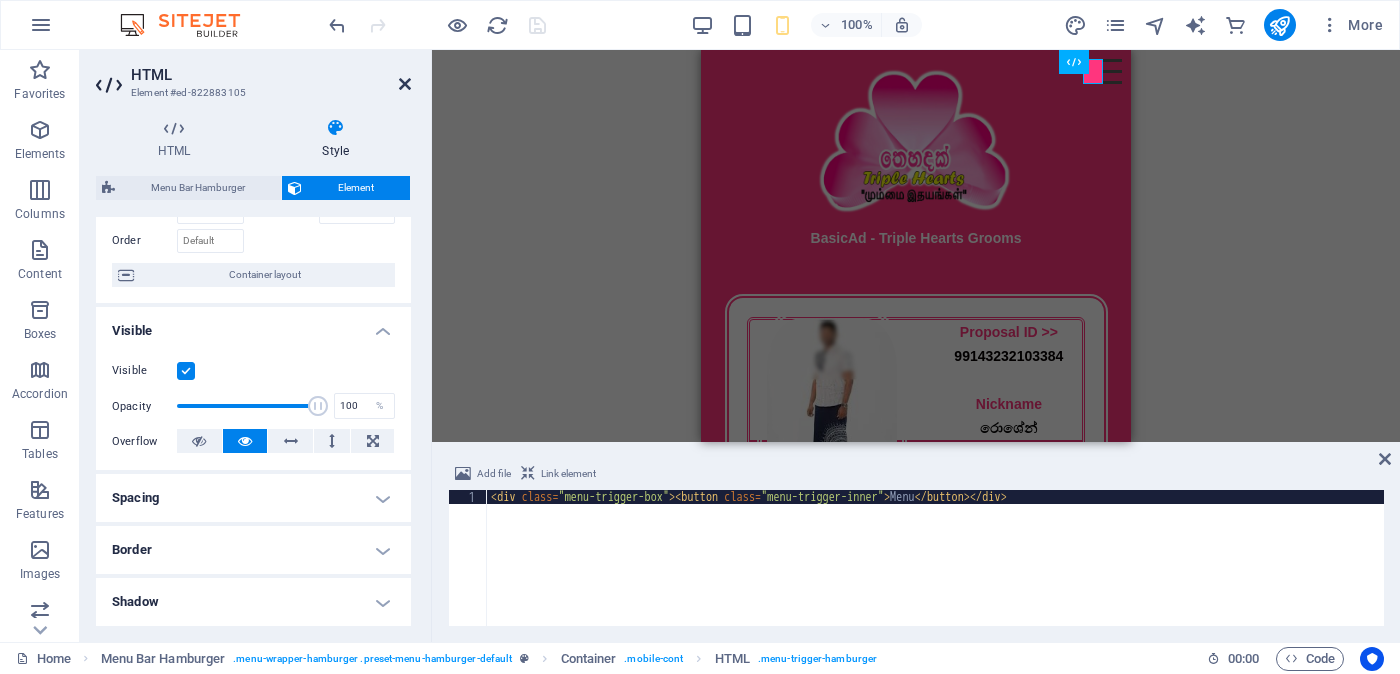 click at bounding box center (405, 84) 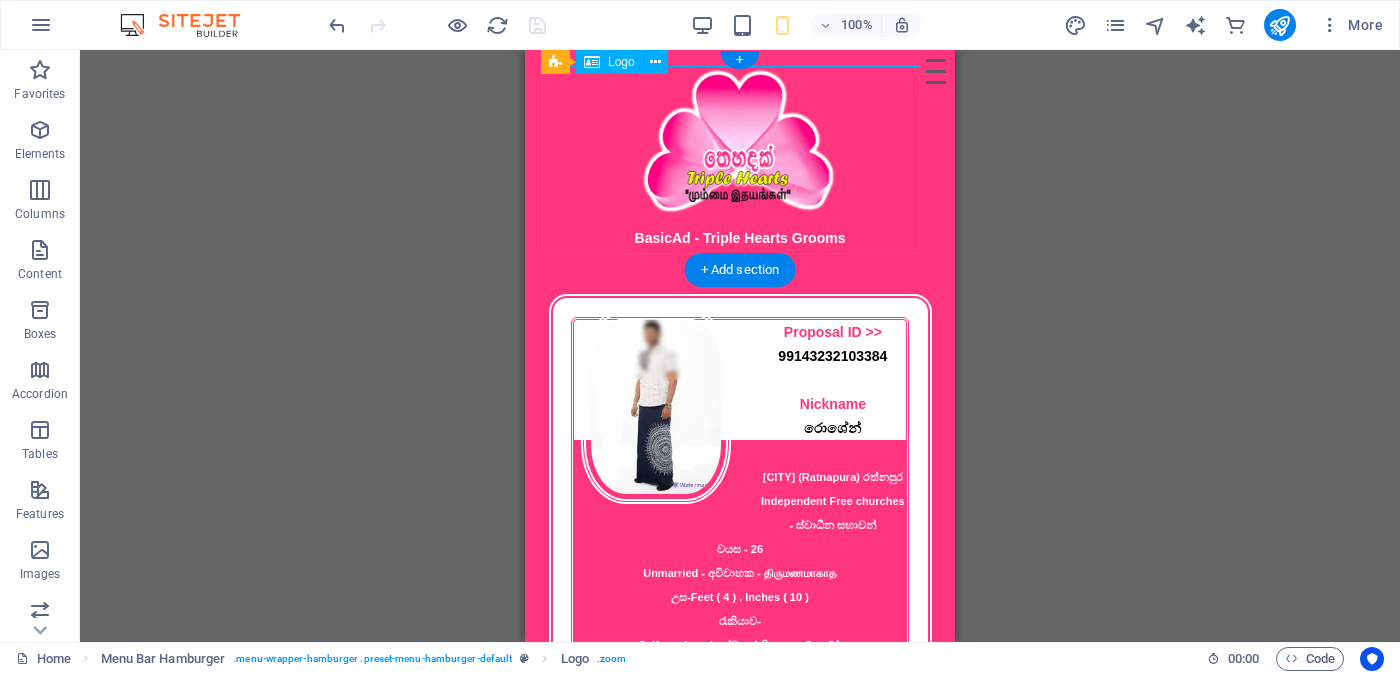 drag, startPoint x: 842, startPoint y: 100, endPoint x: 835, endPoint y: 134, distance: 34.713108 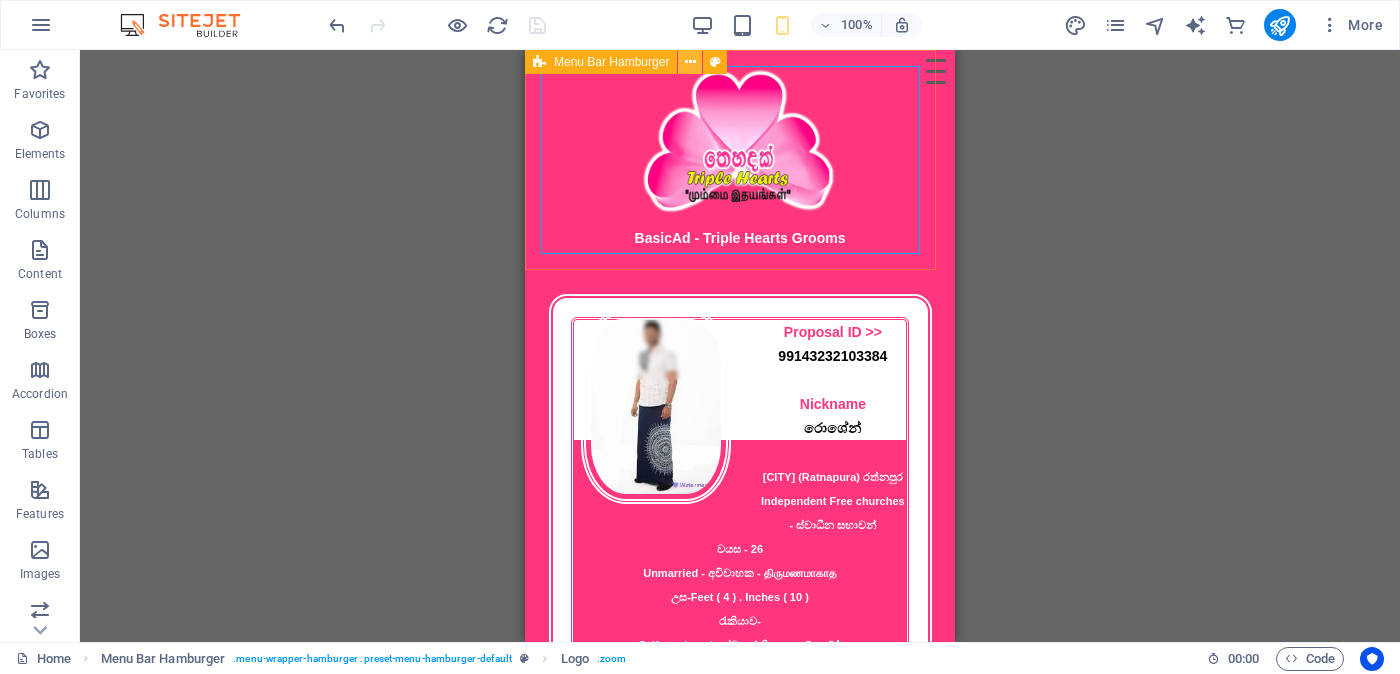 click at bounding box center (690, 62) 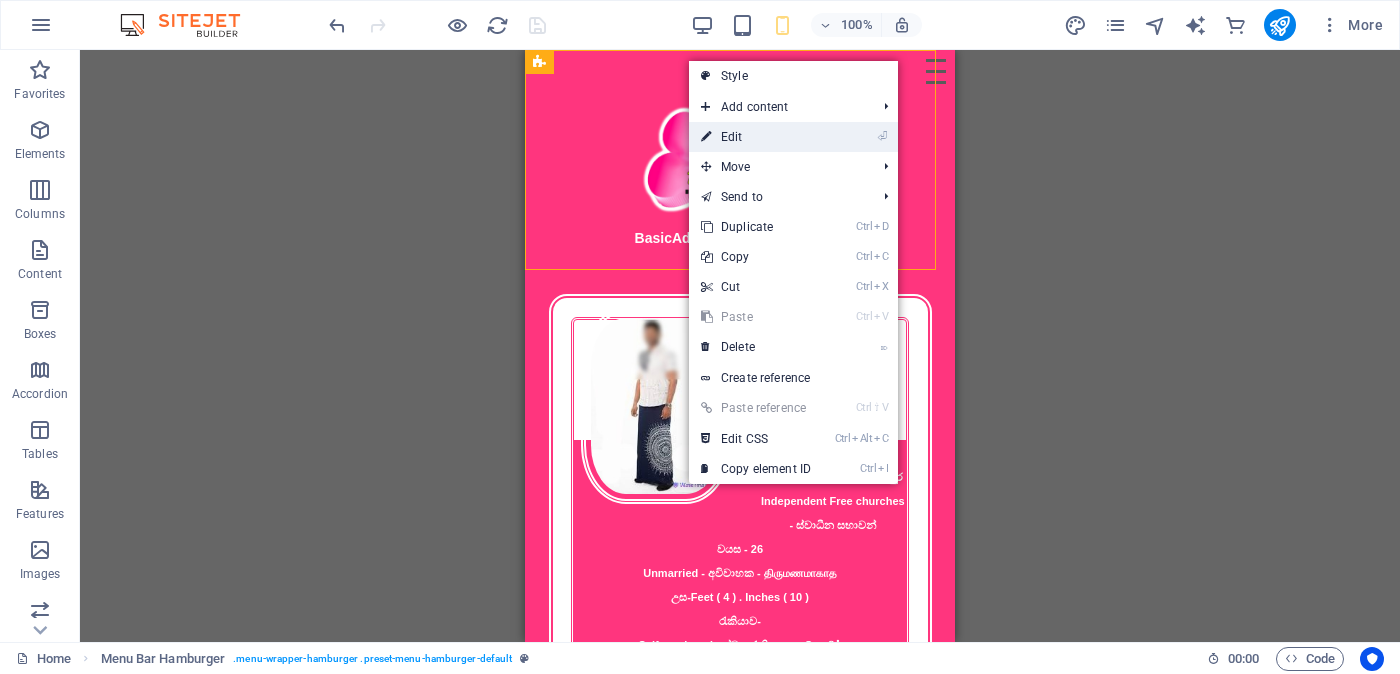 click on "⏎  Edit" at bounding box center (756, 137) 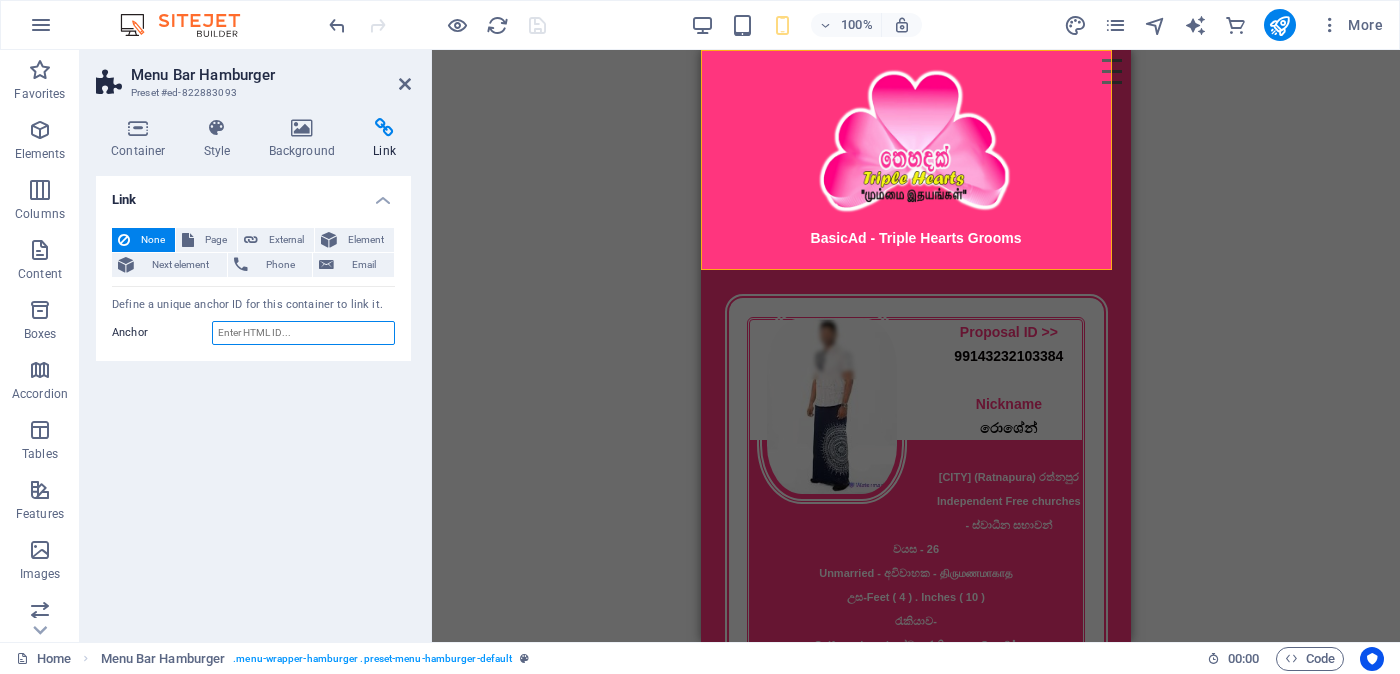 click on "Anchor" at bounding box center [303, 333] 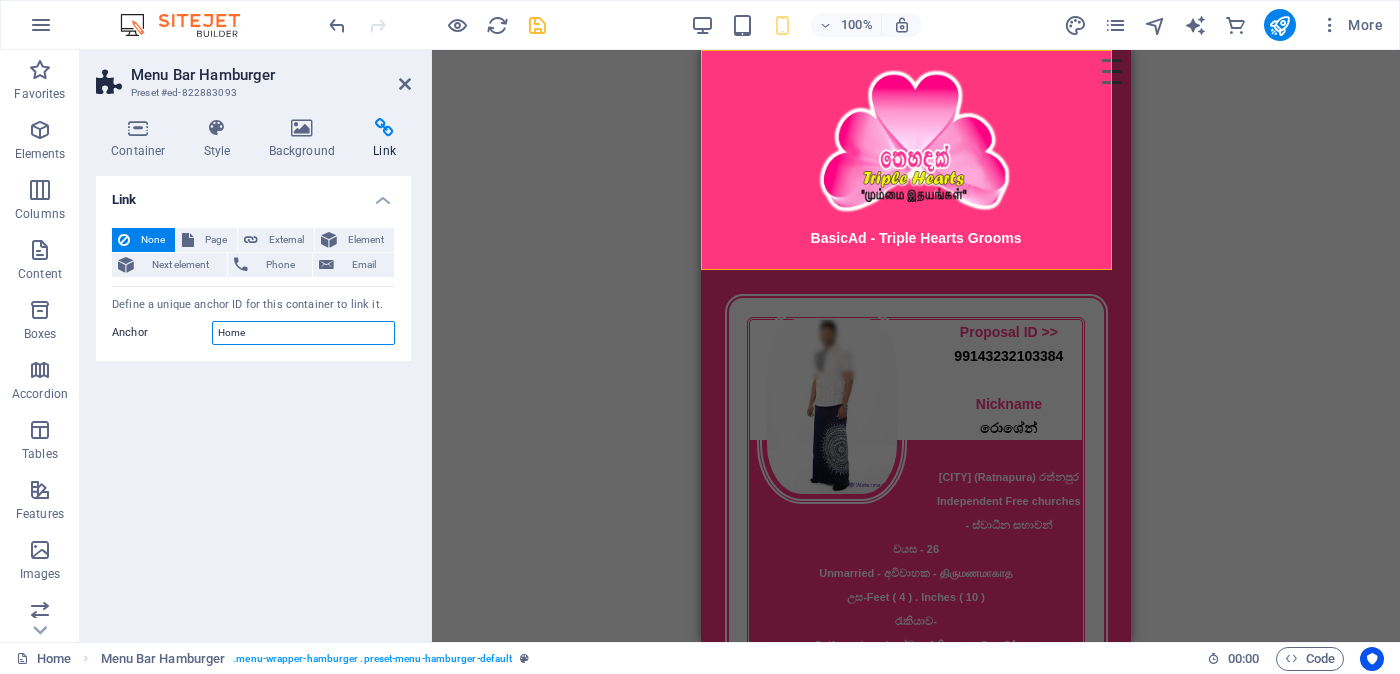 click on "Home" at bounding box center [303, 333] 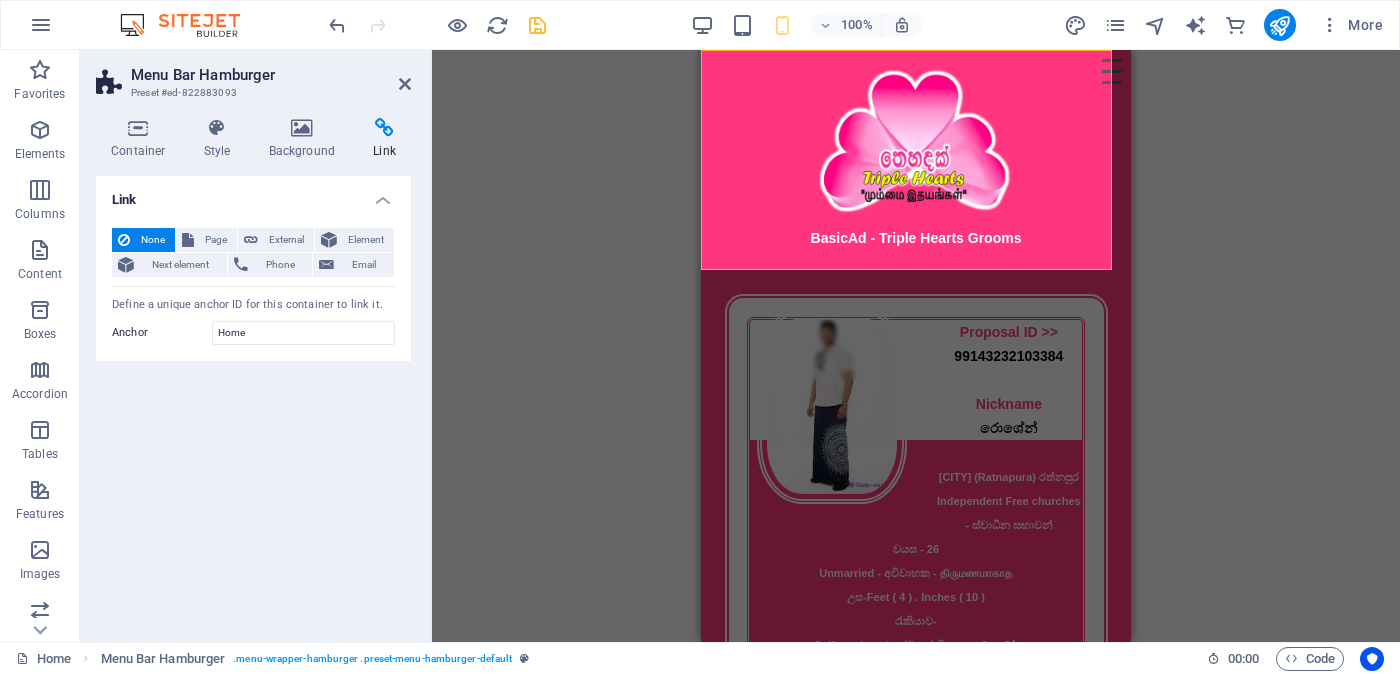 click on "Link None Page External Element Next element Phone Email Page Home Legal Notice Privacy Element URL Phone Email Link target New tab Same tab Overlay Title Additional link description, should not be the same as the link text. The title is most often shown as a tooltip text when the mouse moves over the element. Leave empty if uncertain. Relationship Sets the relationship of this link to the link target . For example, the value "nofollow" instructs search engines not to follow the link. Can be left empty. alternate author bookmark external help license next nofollow noreferrer noopener prev search tag Define a unique anchor ID for this container to link it. Anchor Home" at bounding box center [253, 401] 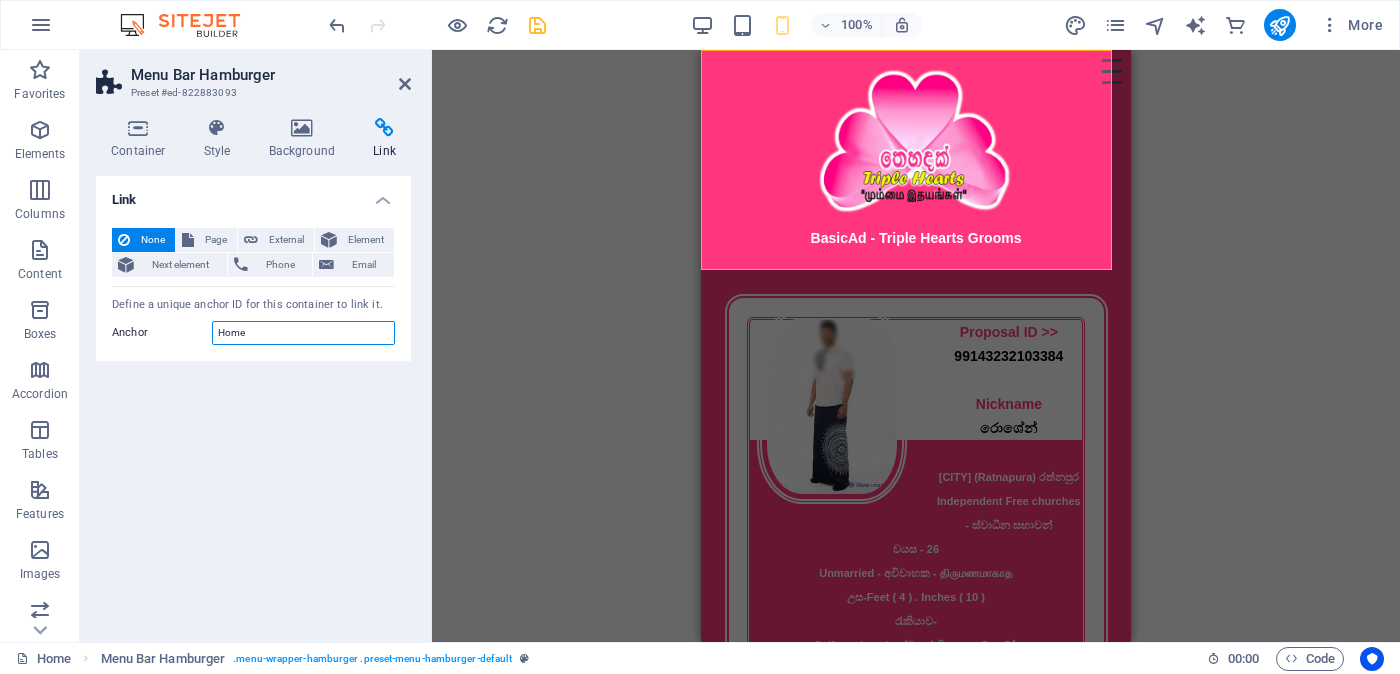 click on "Home" at bounding box center [303, 333] 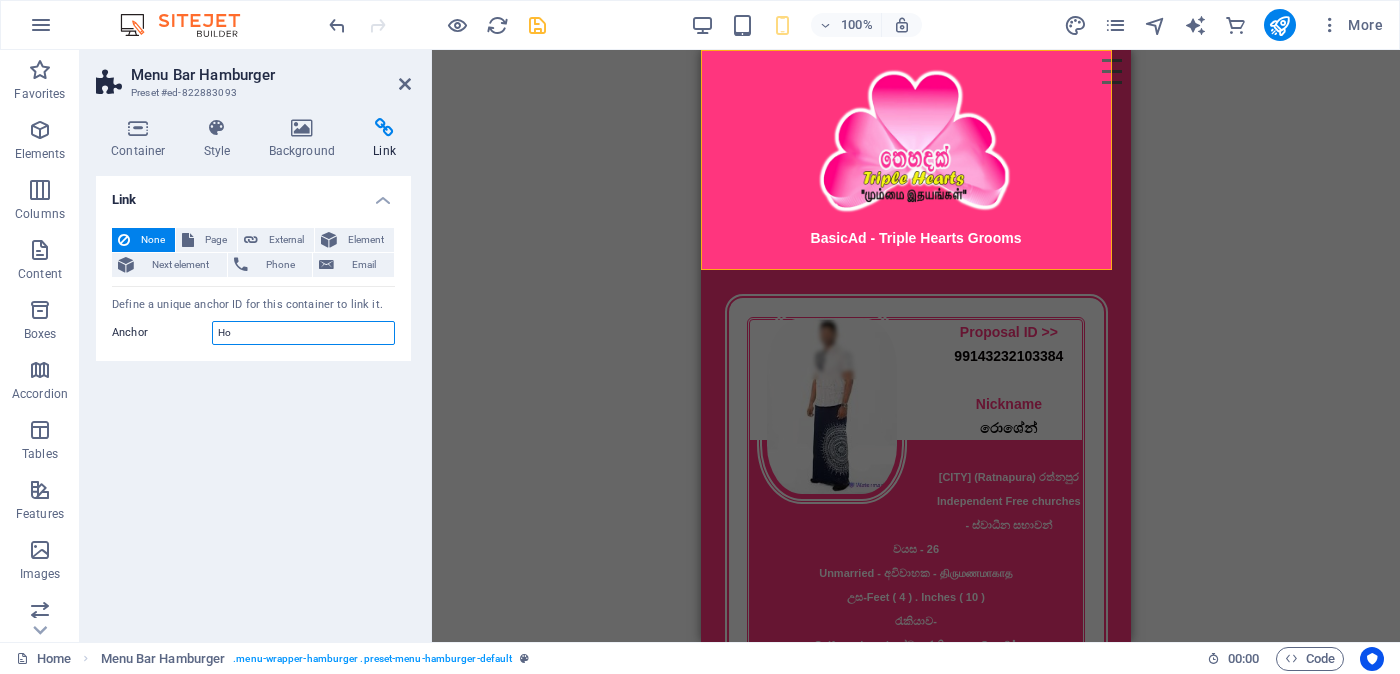 type on "H" 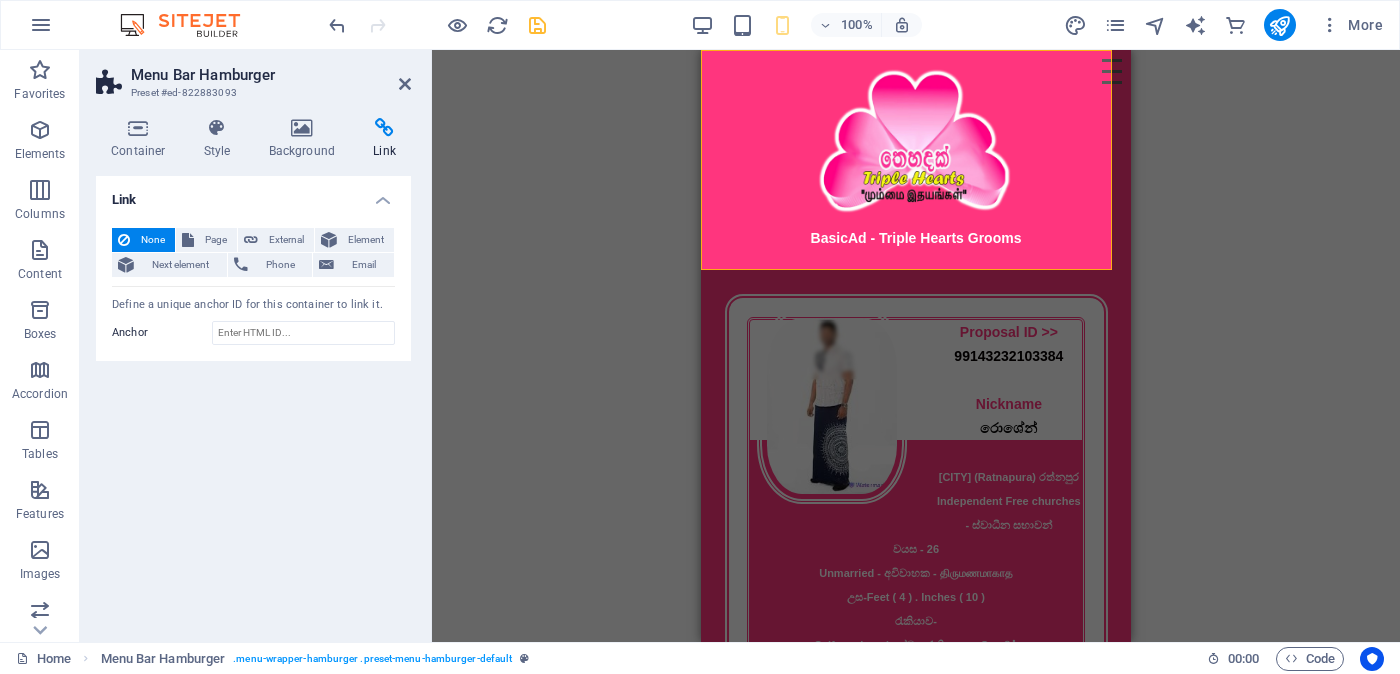 click on "Link None Page External Element Next element Phone Email Page Home Legal Notice Privacy Element
URL Phone Email Link target New tab Same tab Overlay Title Additional link description, should not be the same as the link text. The title is most often shown as a tooltip text when the mouse moves over the element. Leave empty if uncertain. Relationship Sets the  relationship of this link to the link target . For example, the value "nofollow" instructs search engines not to follow the link. Can be left empty. alternate author bookmark external help license next nofollow noreferrer noopener prev search tag Define a unique anchor ID for this container to link it. Anchor" at bounding box center [253, 401] 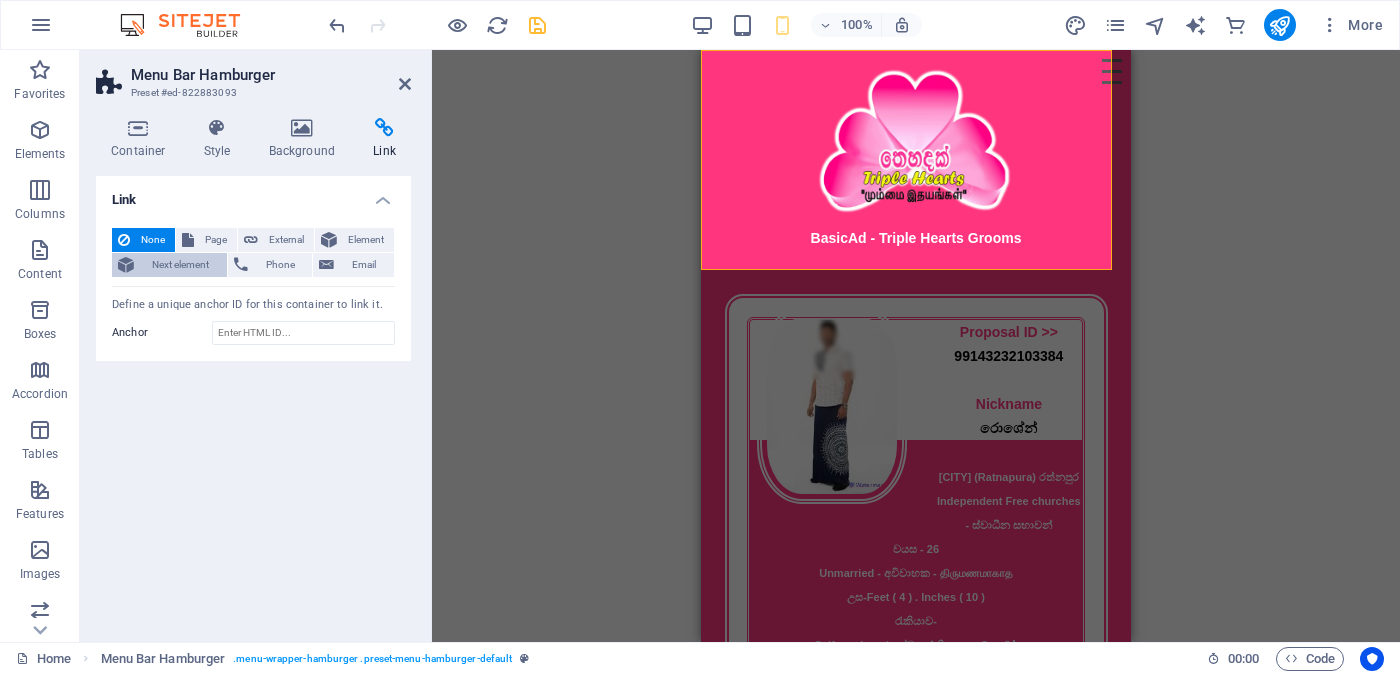 click on "Next element" at bounding box center [180, 265] 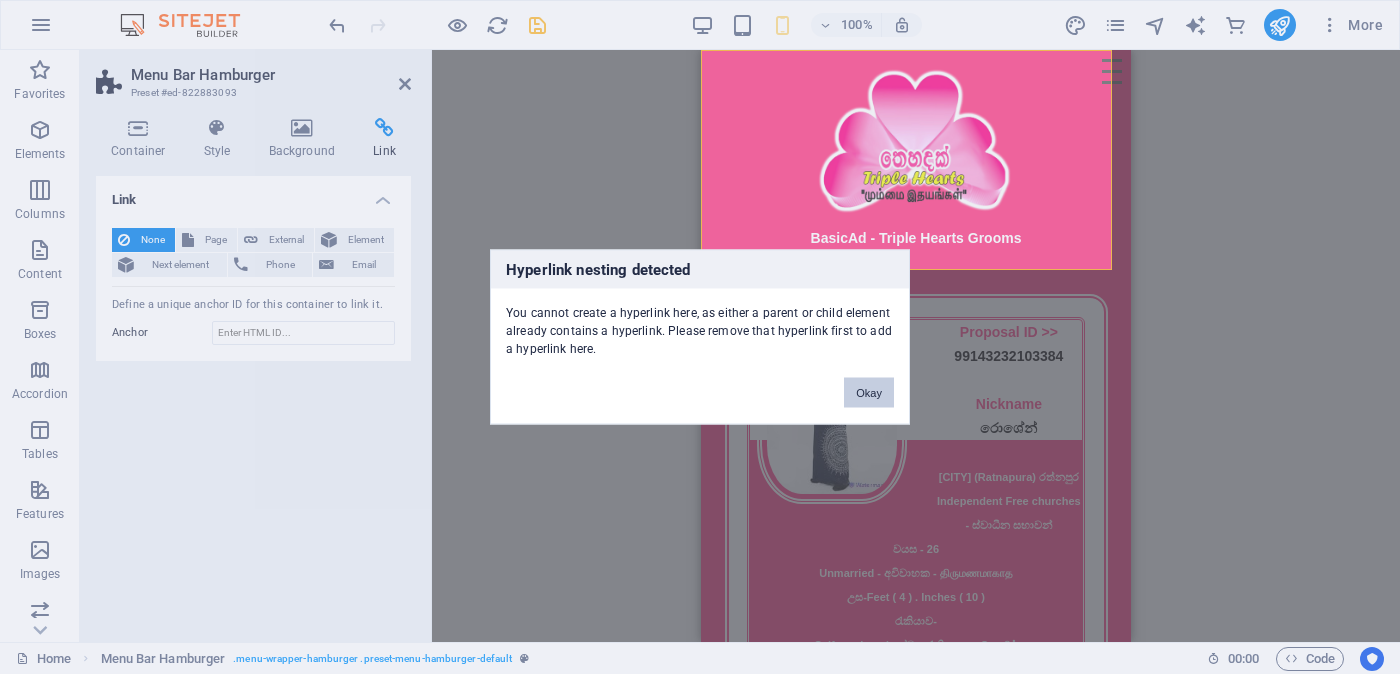 click on "Okay" at bounding box center [869, 393] 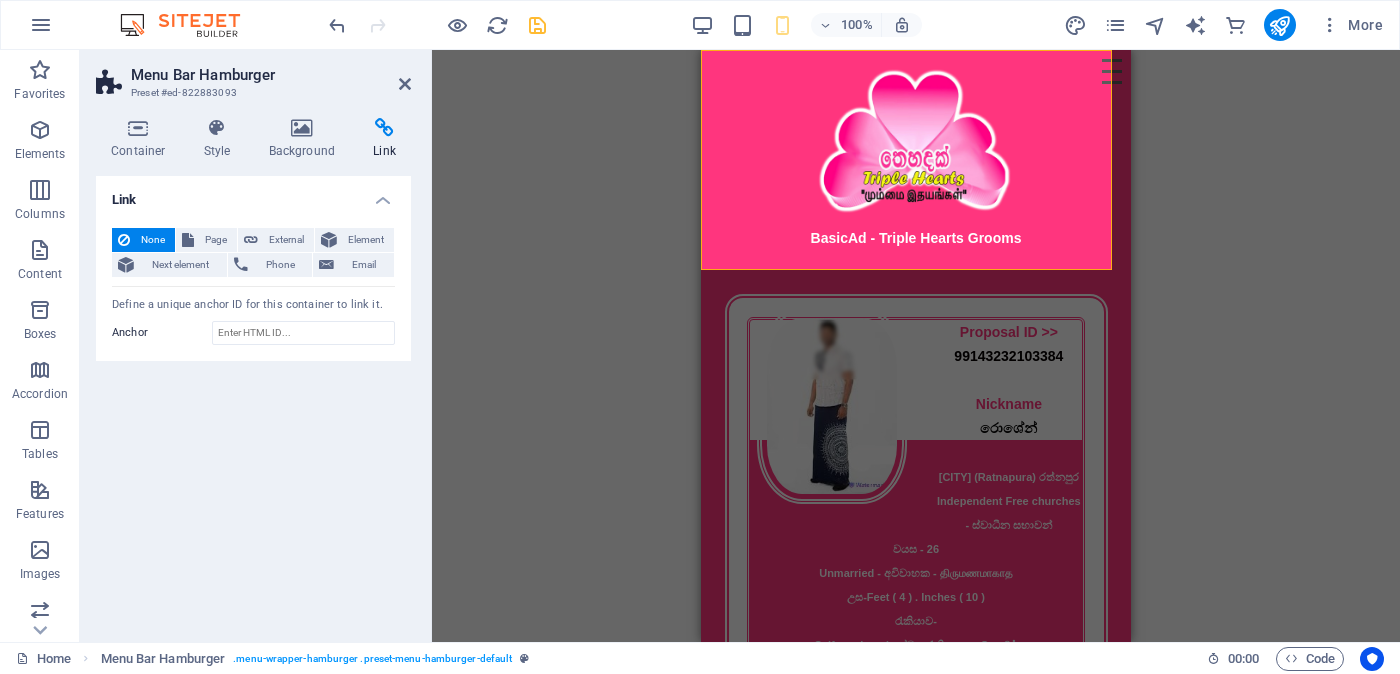 click at bounding box center (384, 128) 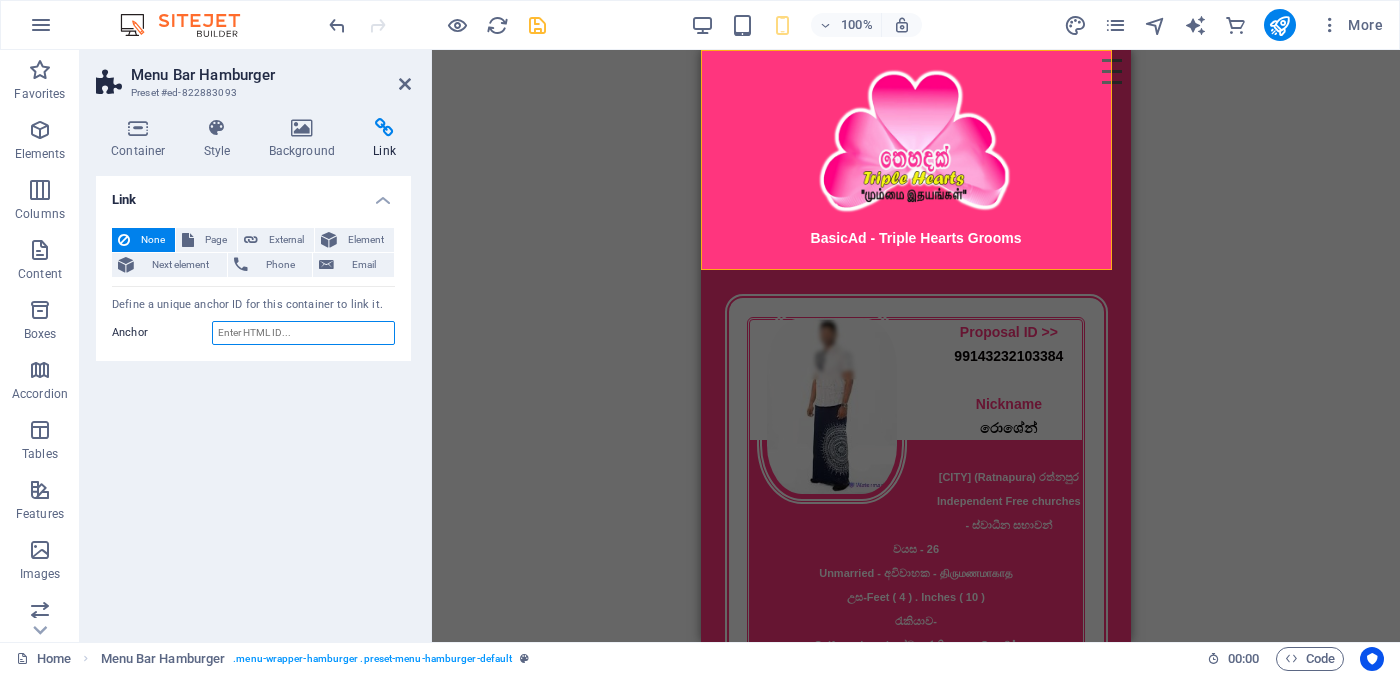 click on "Anchor" at bounding box center (303, 333) 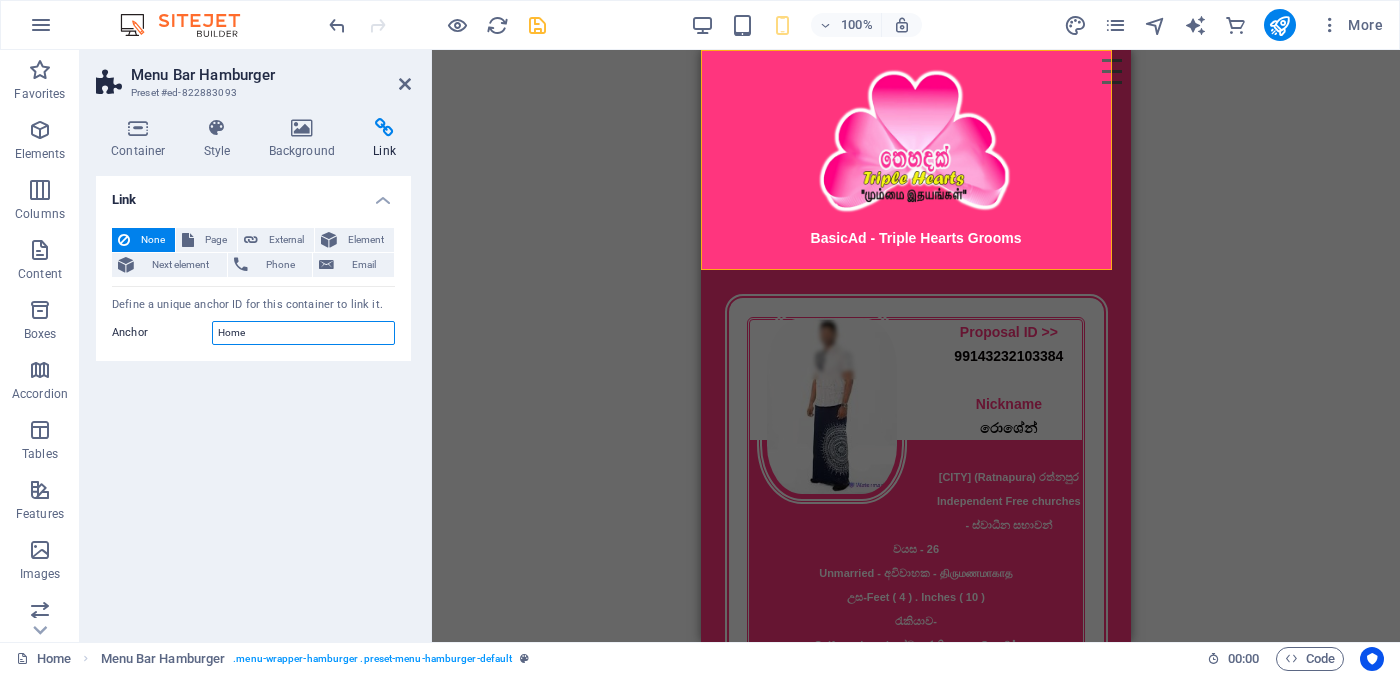 type on "Home" 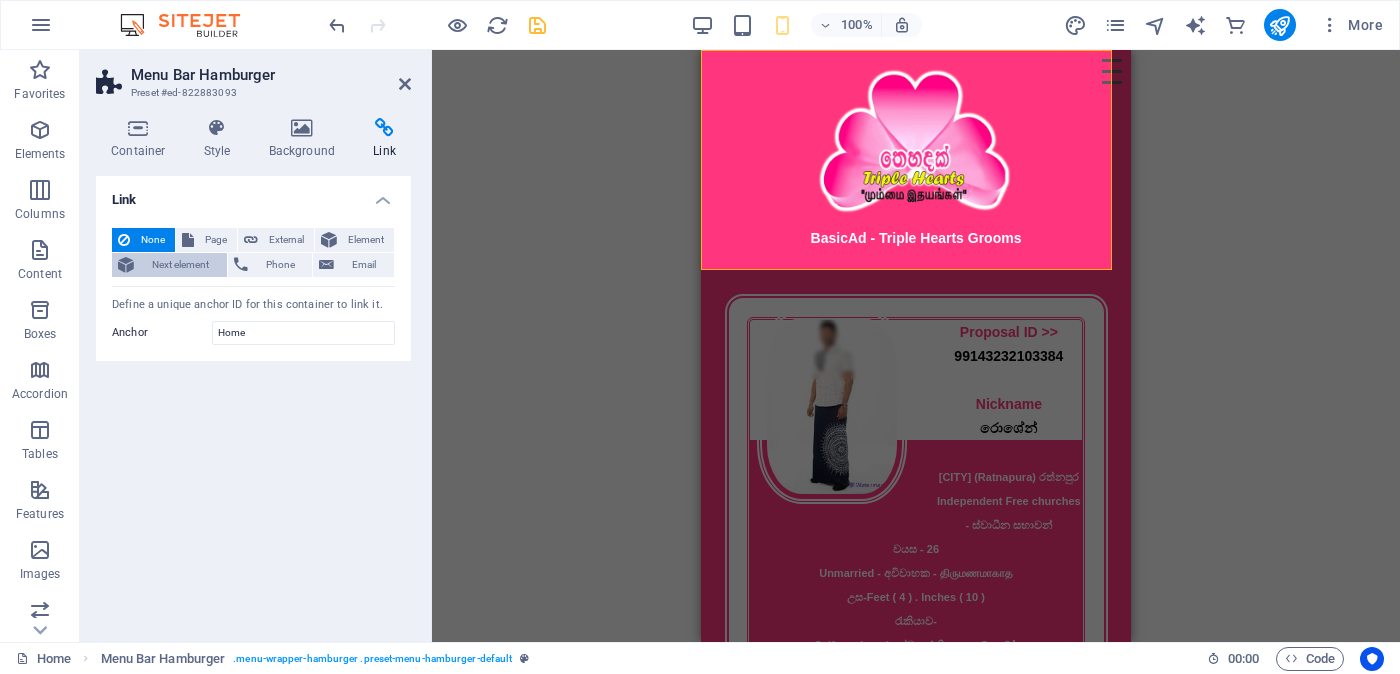 click on "Next element" at bounding box center [180, 265] 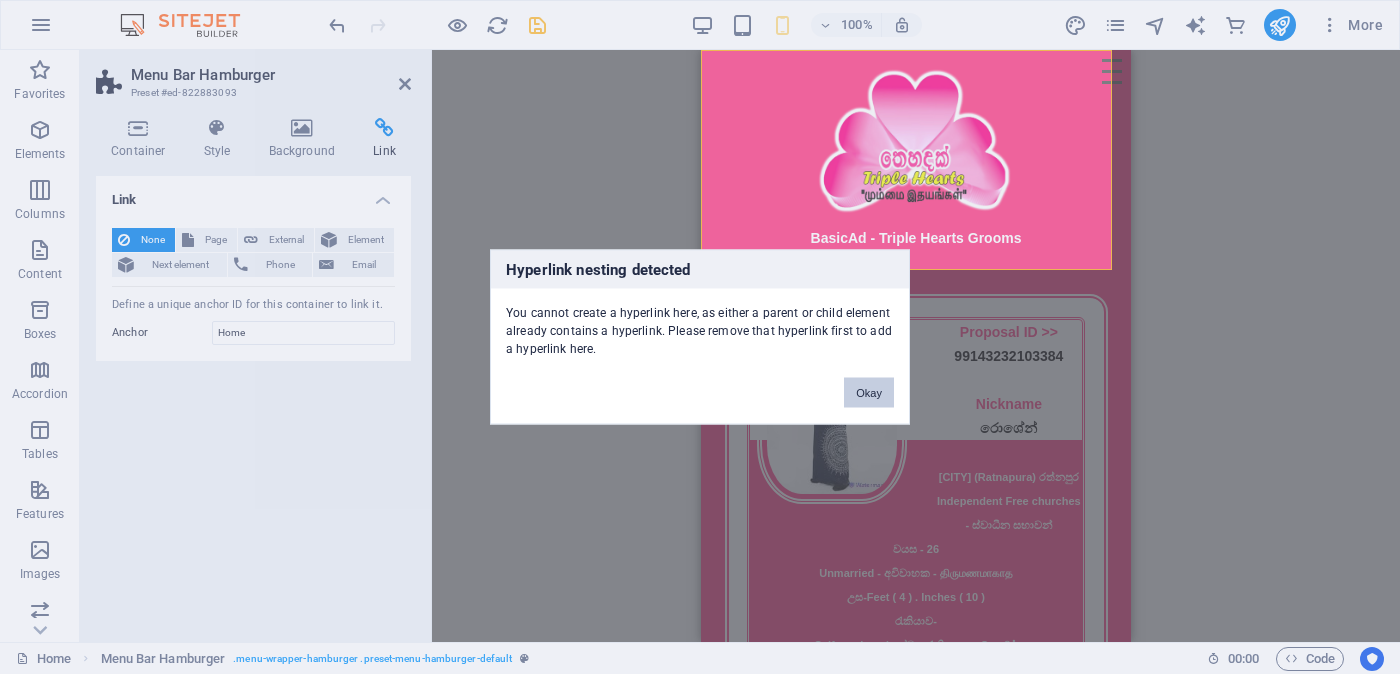 click on "Okay" at bounding box center (869, 393) 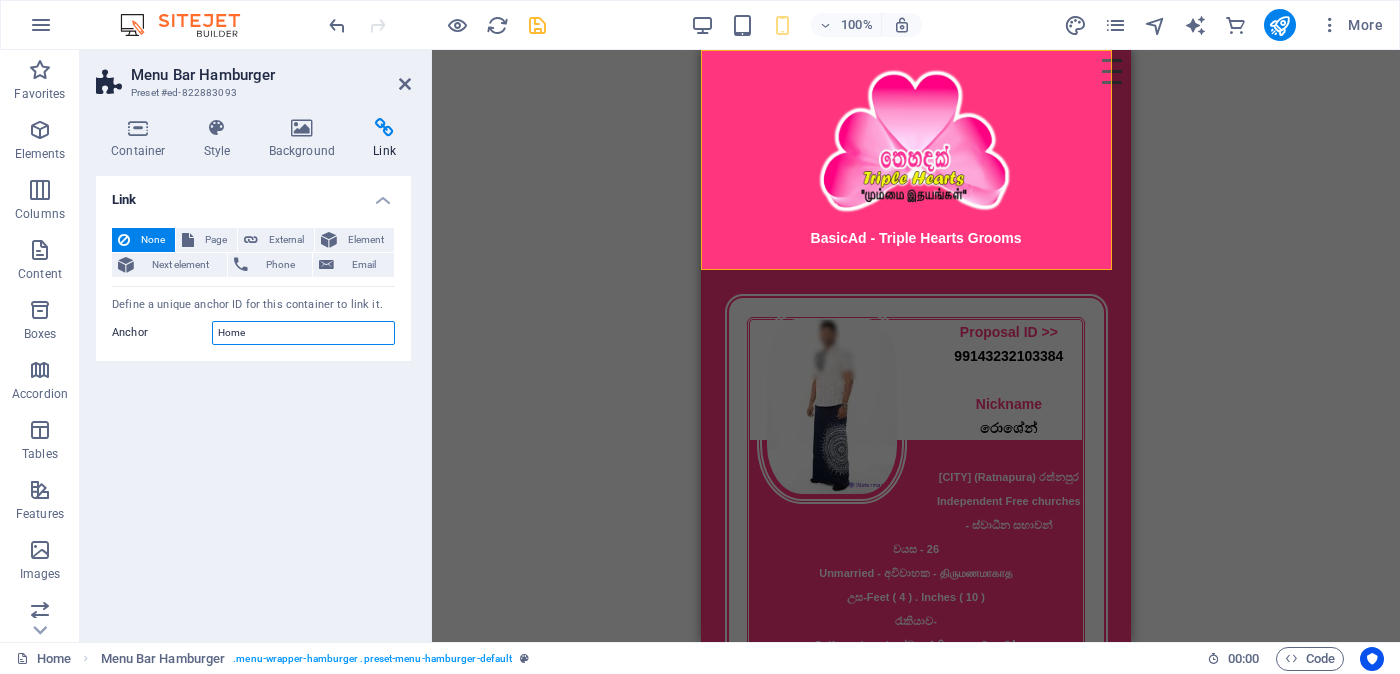 click on "Home" at bounding box center (303, 333) 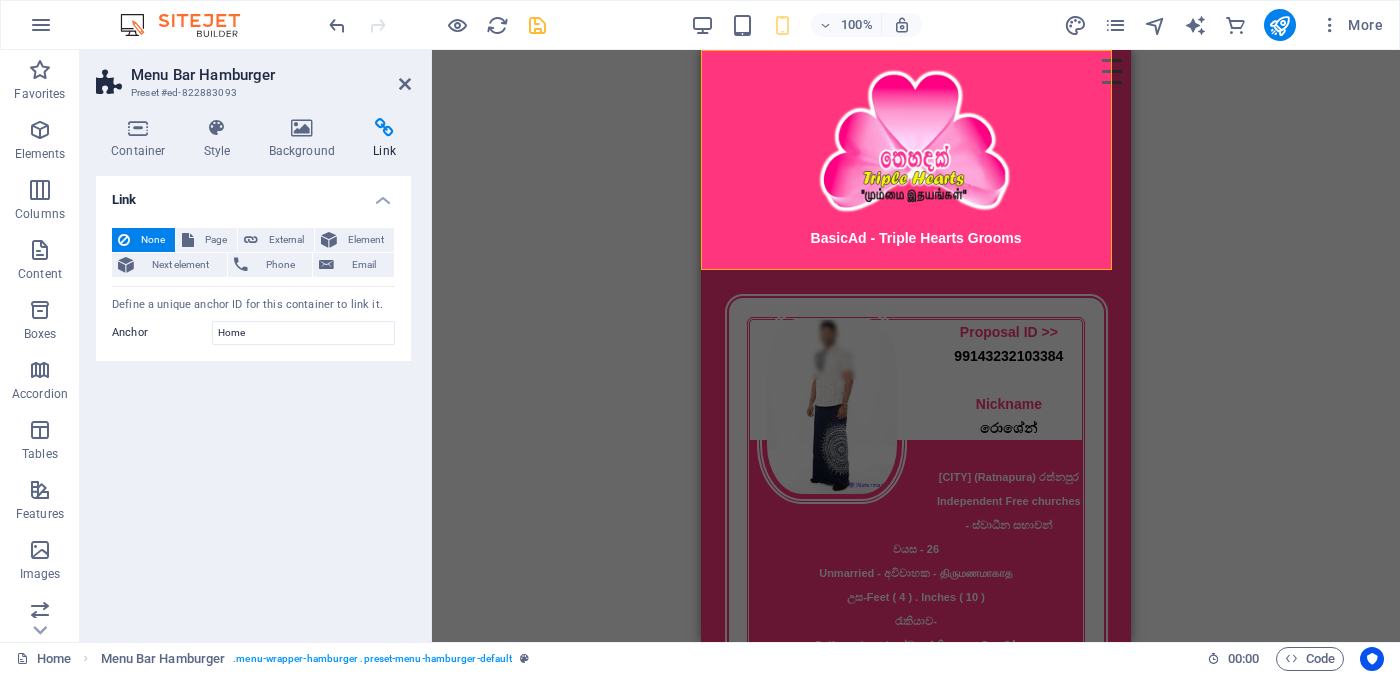 click at bounding box center (190, 25) 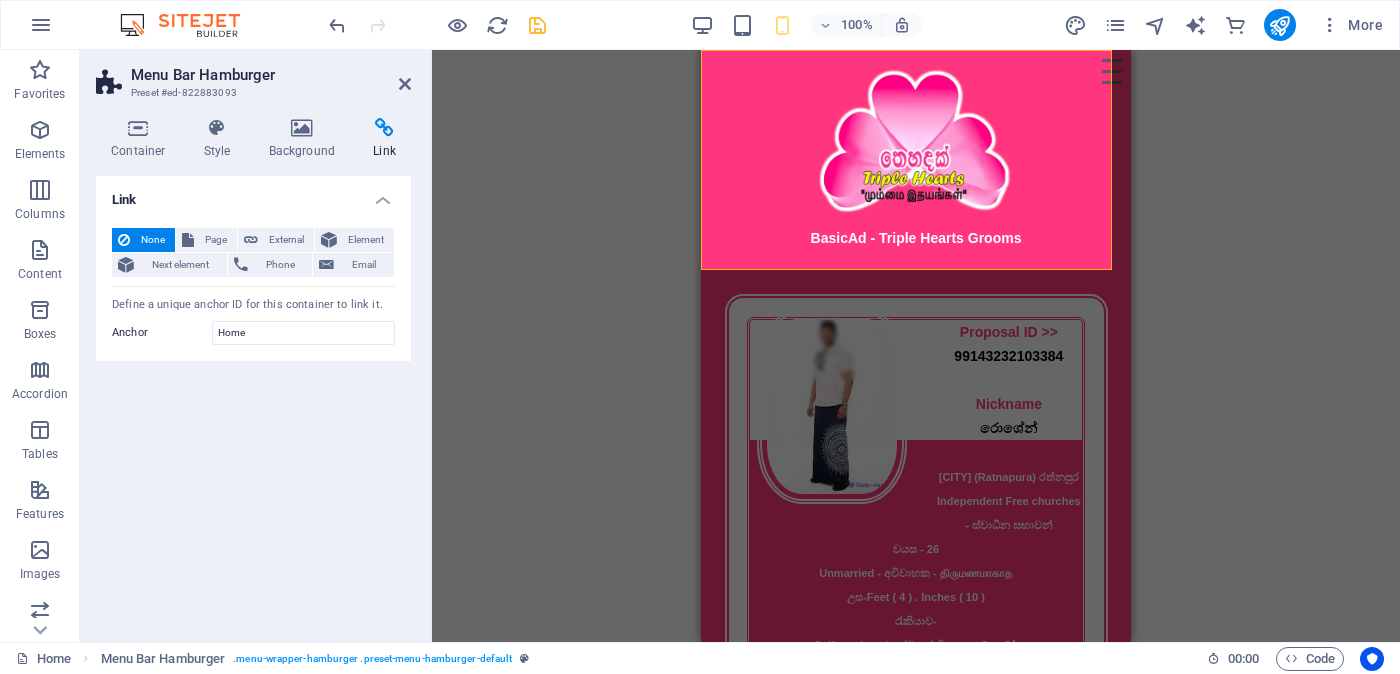 click at bounding box center (190, 25) 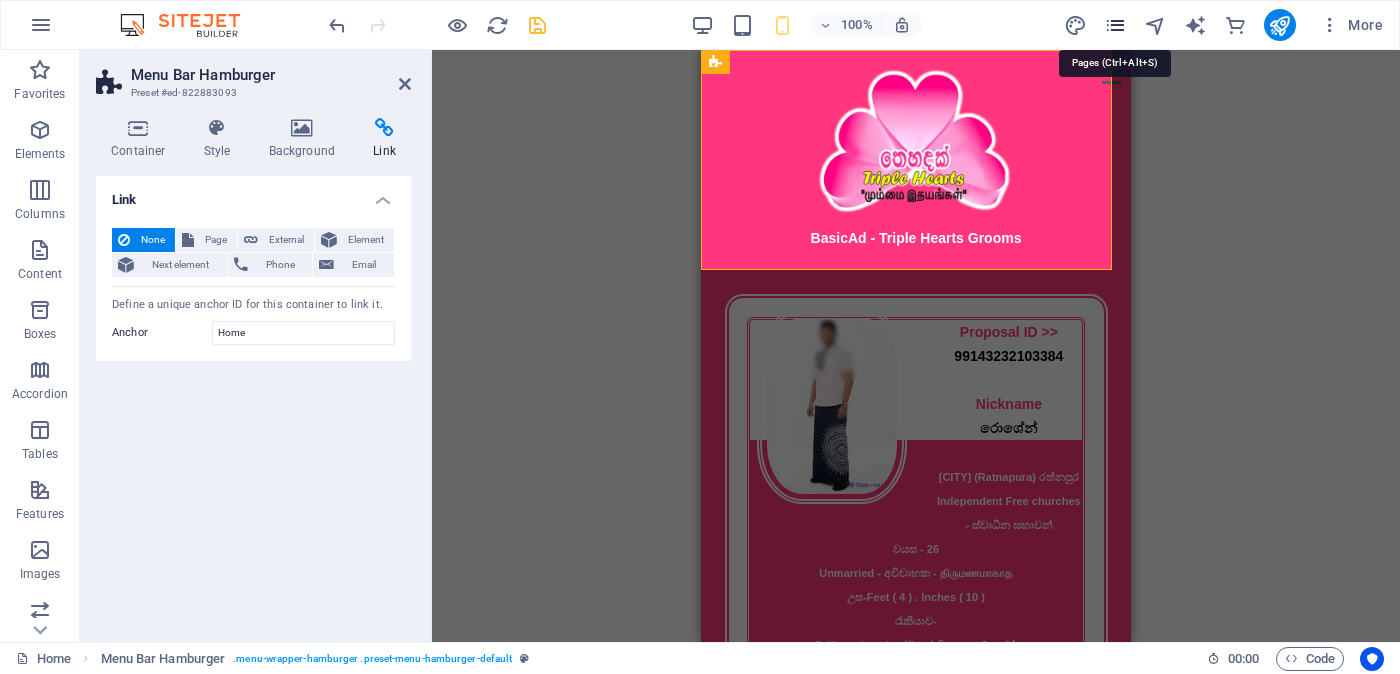 click at bounding box center (1115, 25) 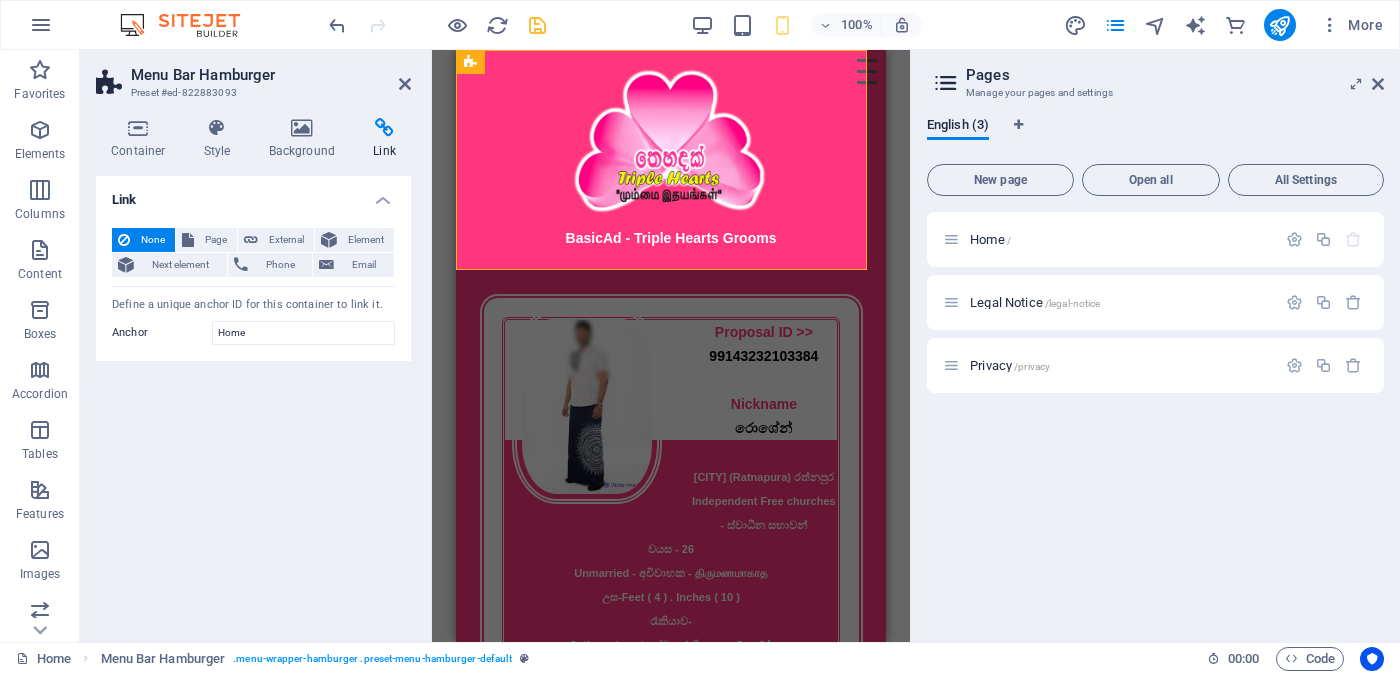 click on "100% More" at bounding box center [858, 25] 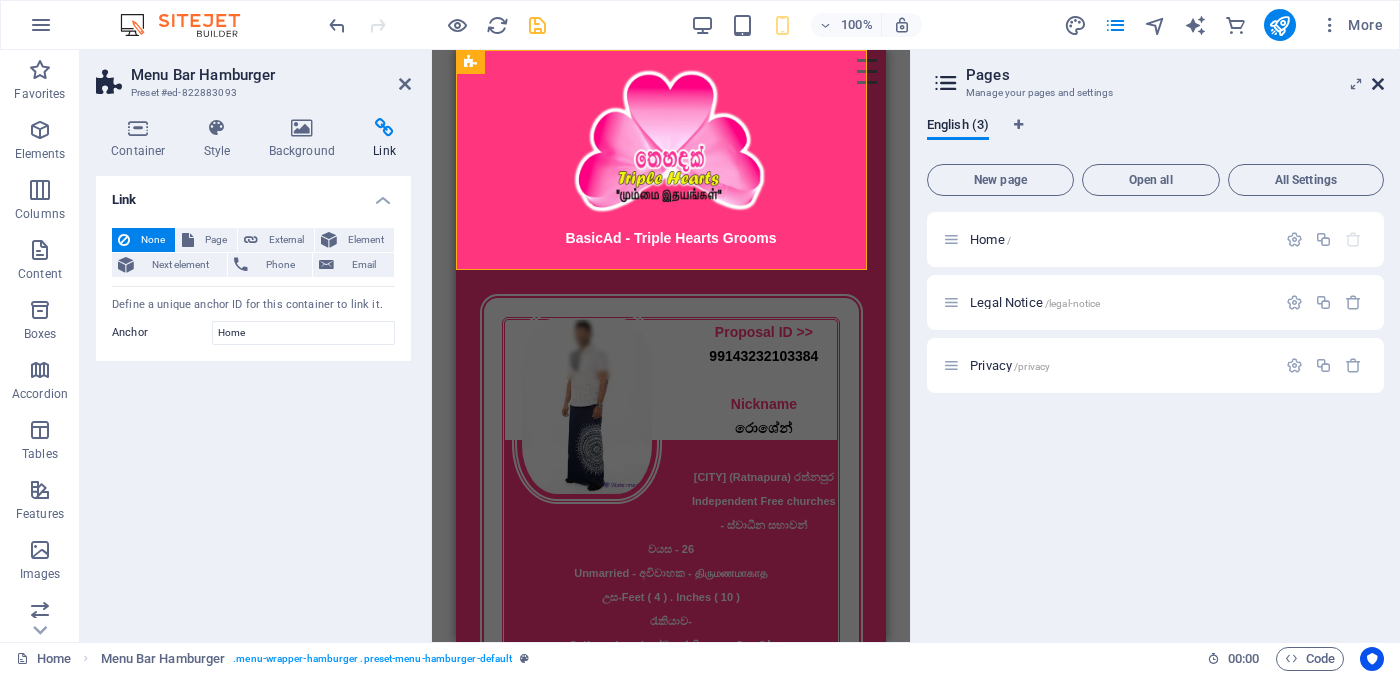 click at bounding box center [1378, 84] 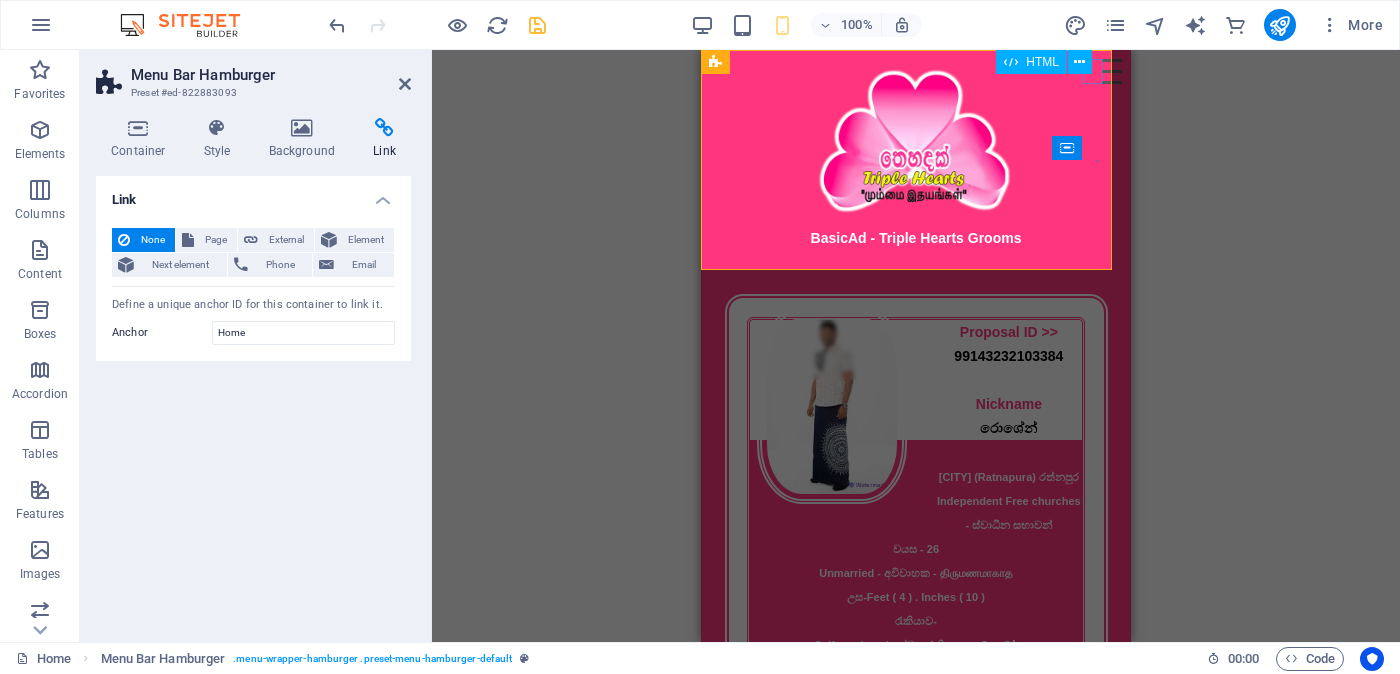click on "Menu" at bounding box center (1112, 71) 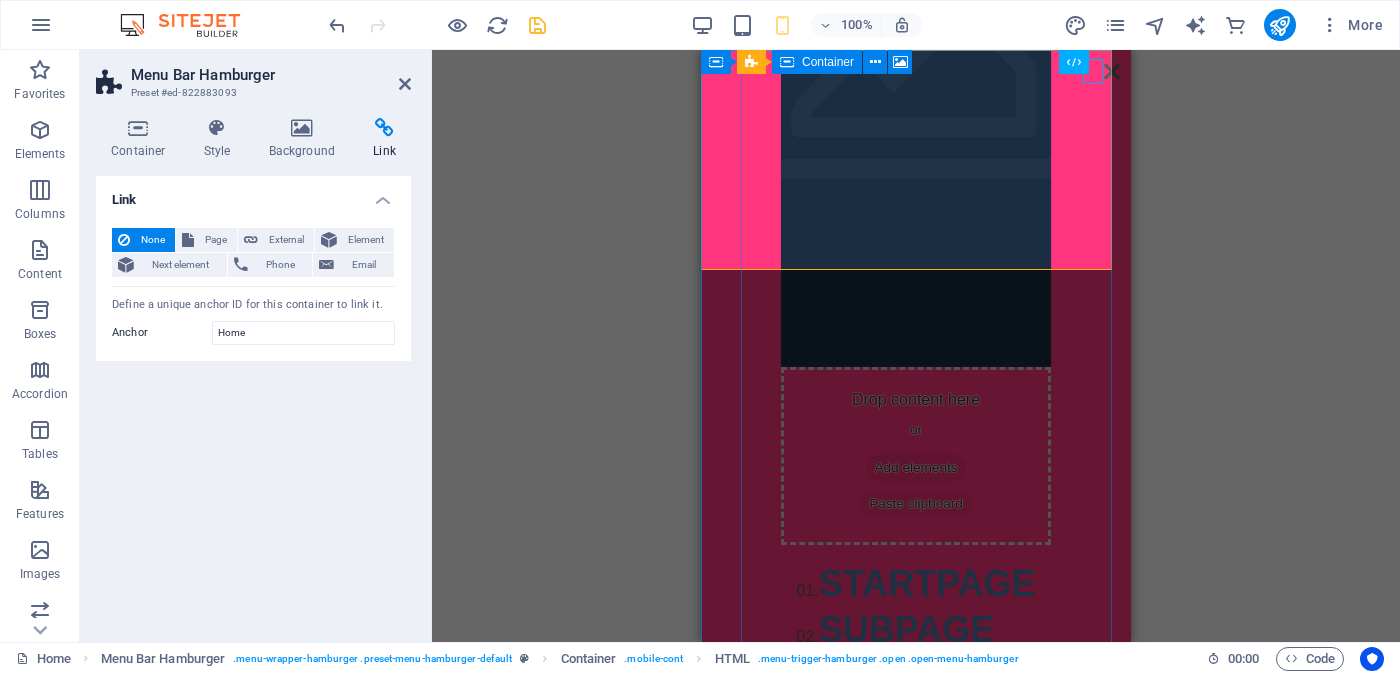 click on "Drop content here or  Add elements  Paste clipboard" at bounding box center [916, 456] 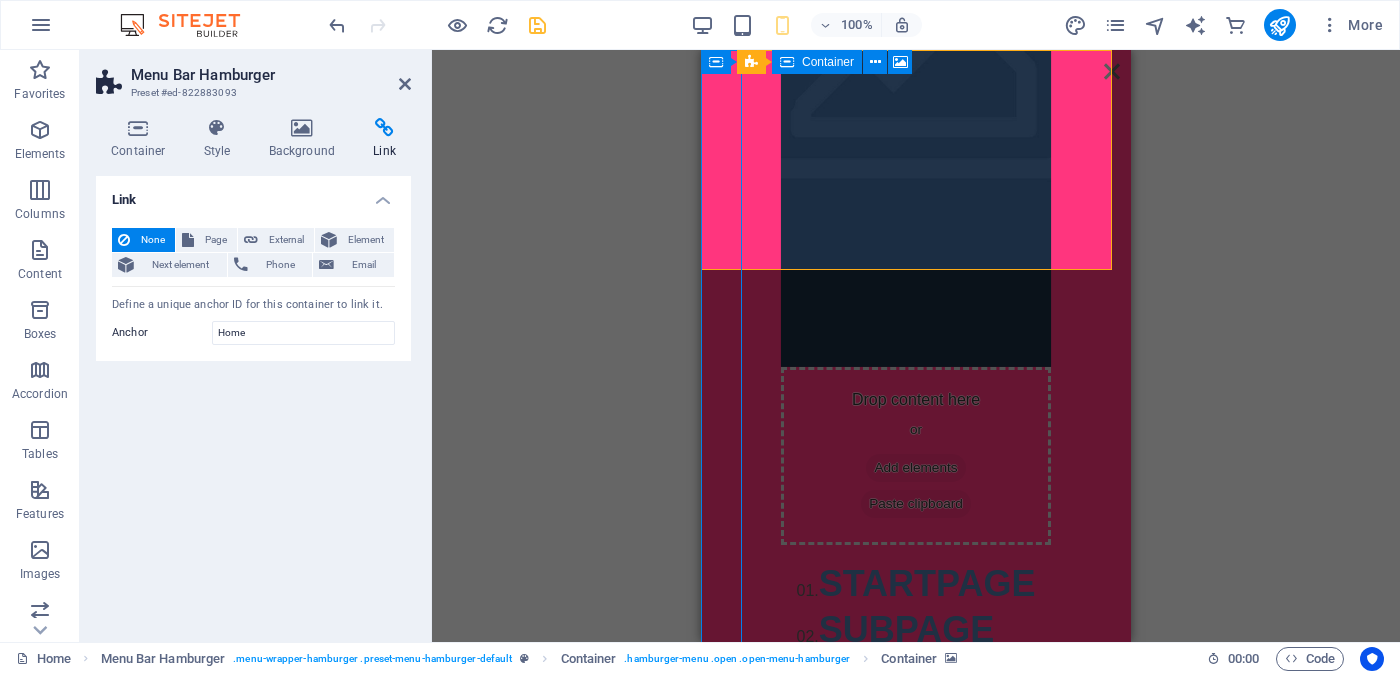 click on "Drop content here or  Add elements  Paste clipboard" at bounding box center (916, 456) 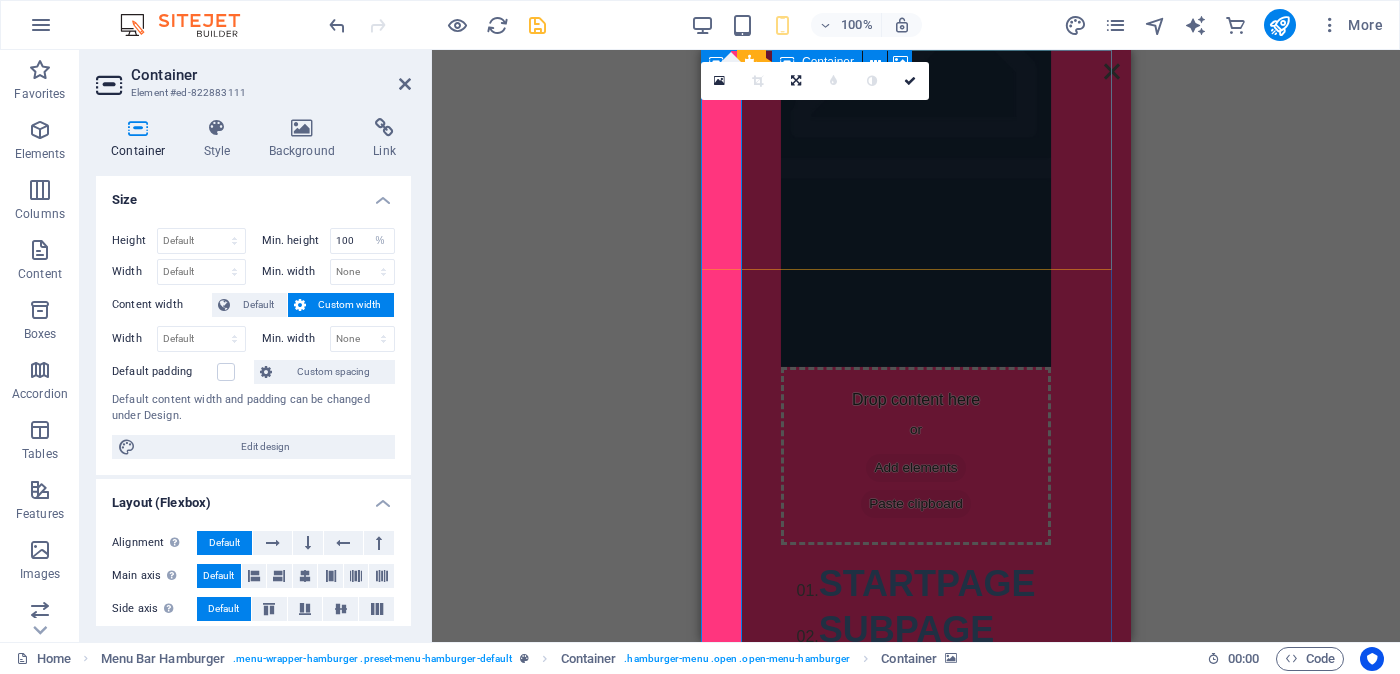 click at bounding box center (874, 468) 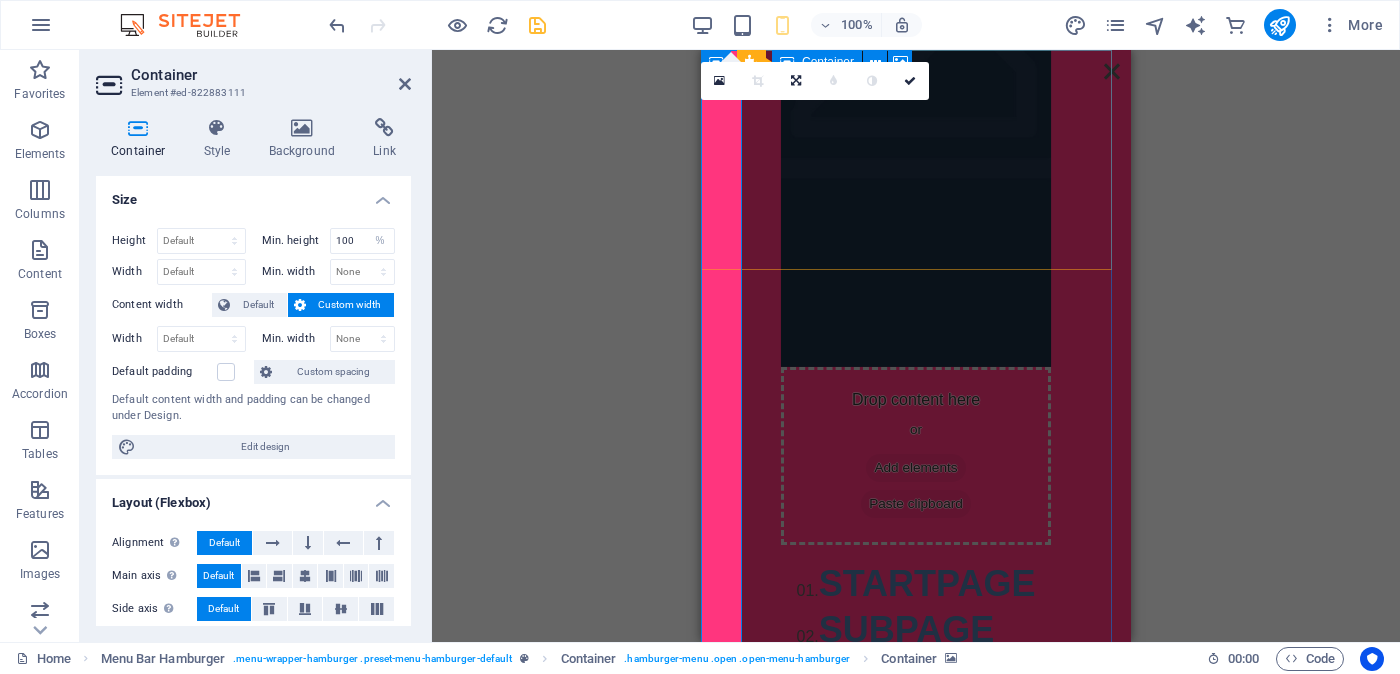 click on "Drop content here or  Add elements  Paste clipboard" at bounding box center (916, 456) 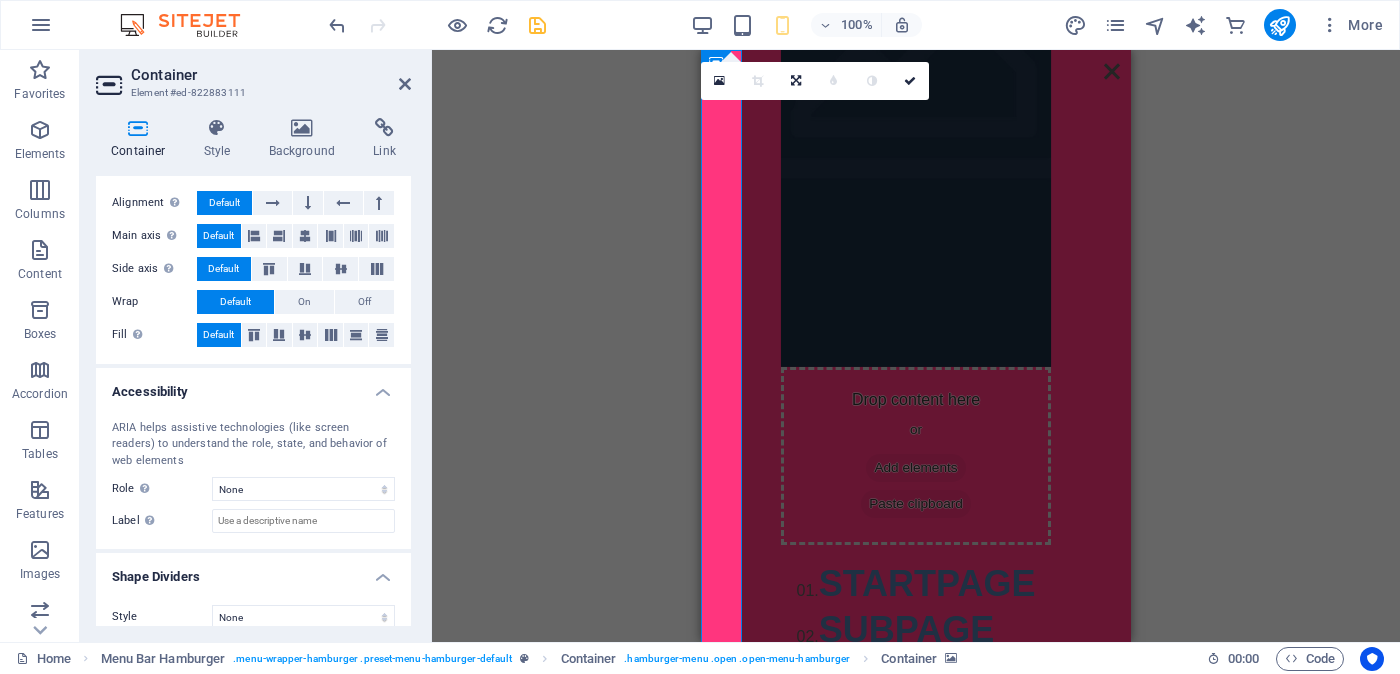 scroll, scrollTop: 0, scrollLeft: 0, axis: both 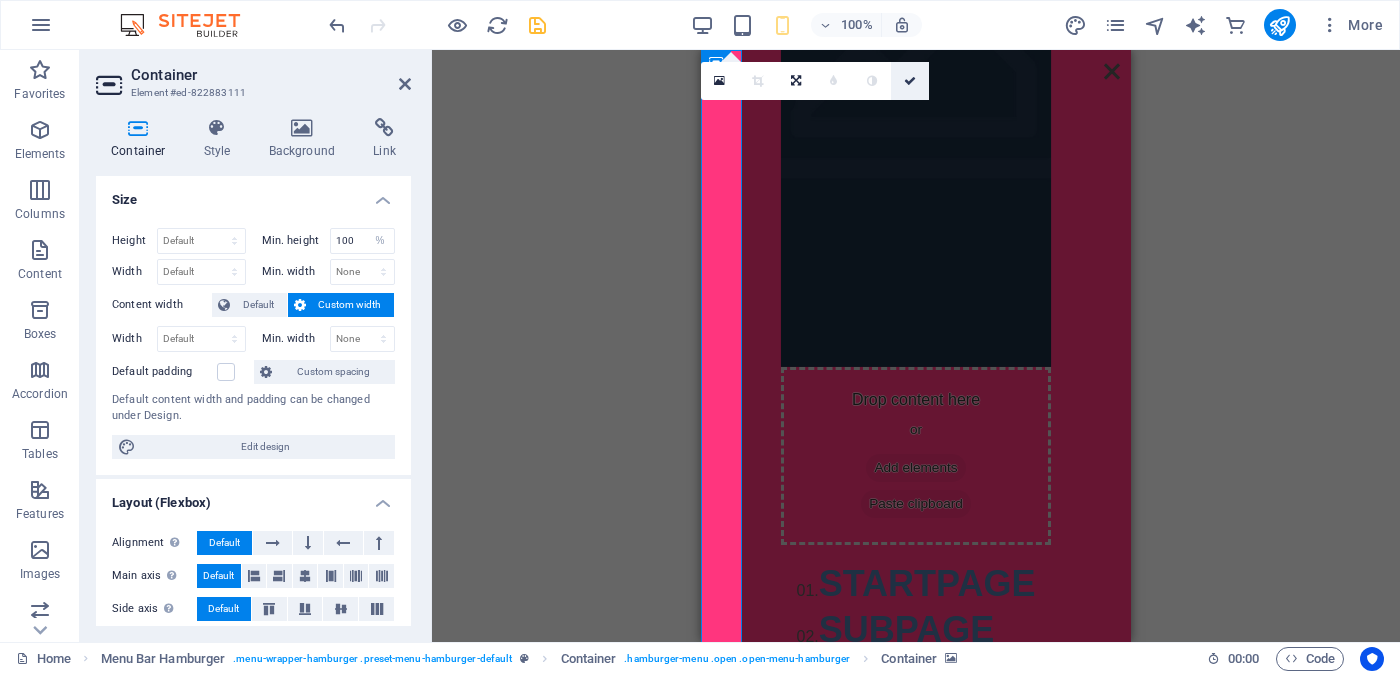 click at bounding box center [910, 81] 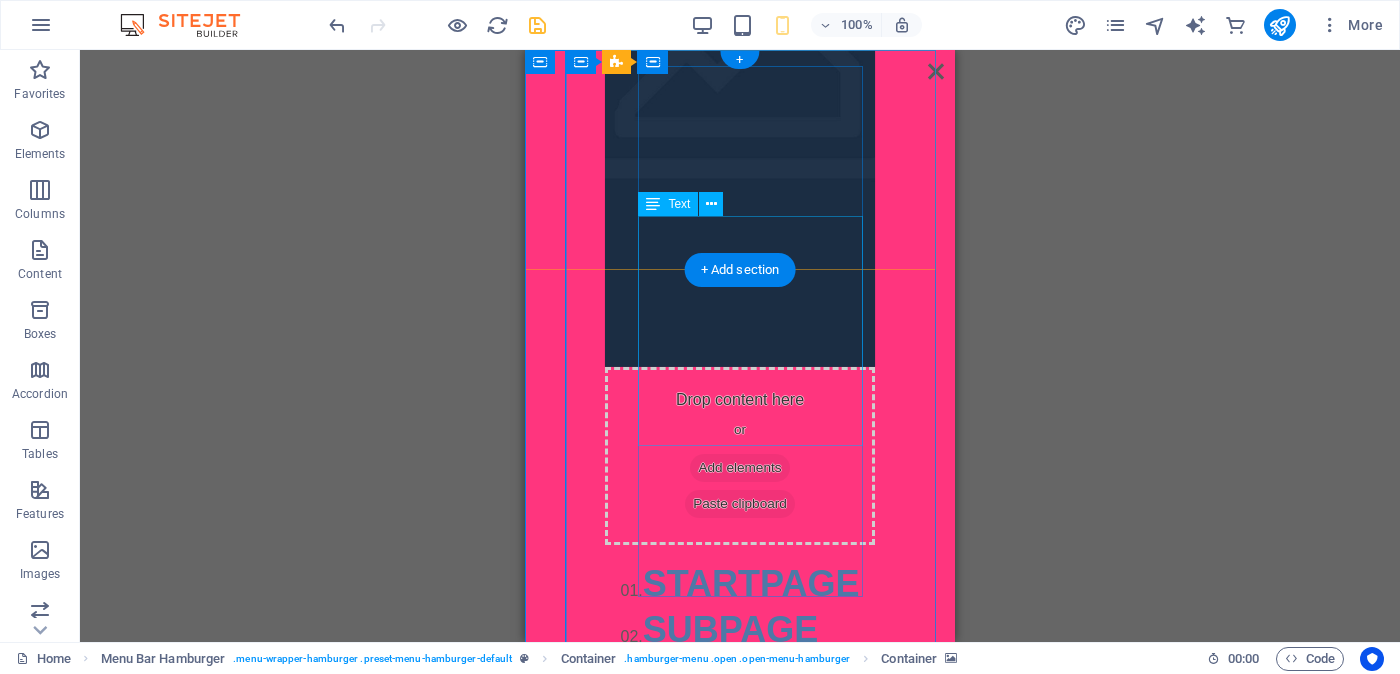 click on "01.  STARTPAGE
02.  SUBPAGE
03.  SUBPAGE
04.  SUBPAGE
05.  SUBPAGE" at bounding box center (740, 676) 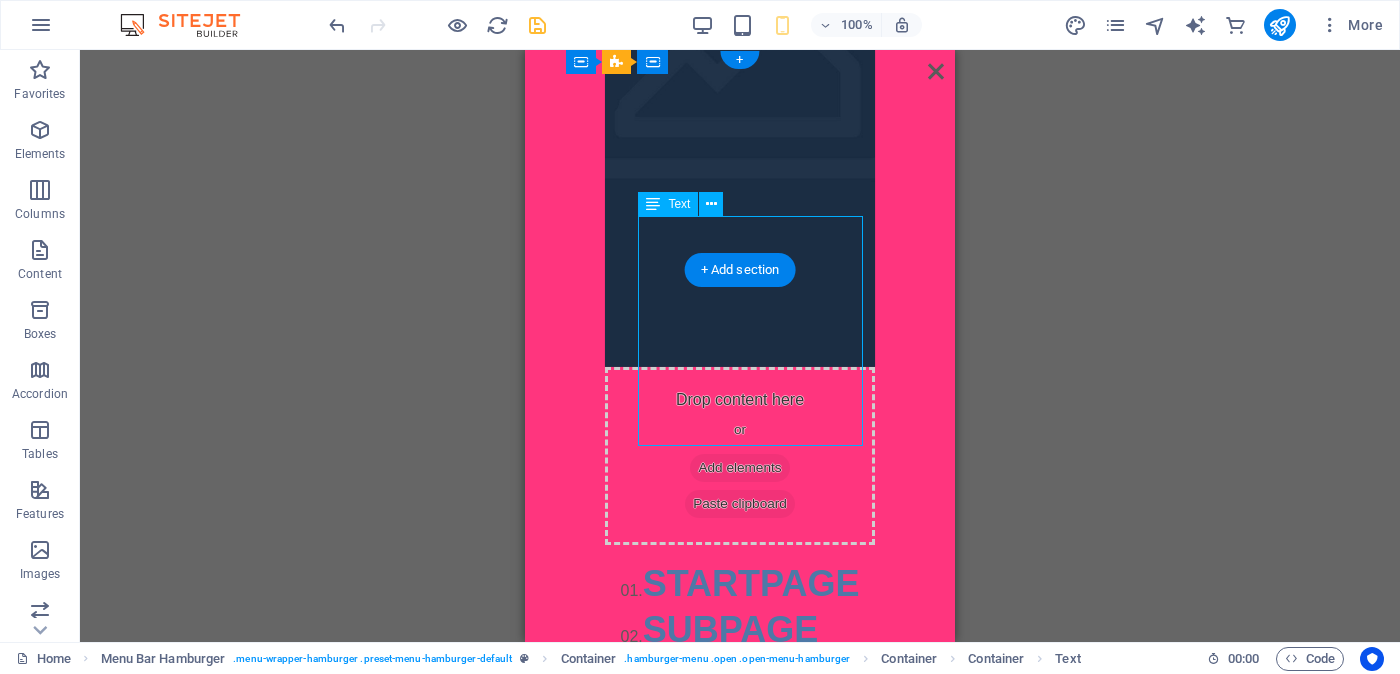 click on "01.  STARTPAGE
02.  SUBPAGE
03.  SUBPAGE
04.  SUBPAGE
05.  SUBPAGE" at bounding box center [740, 676] 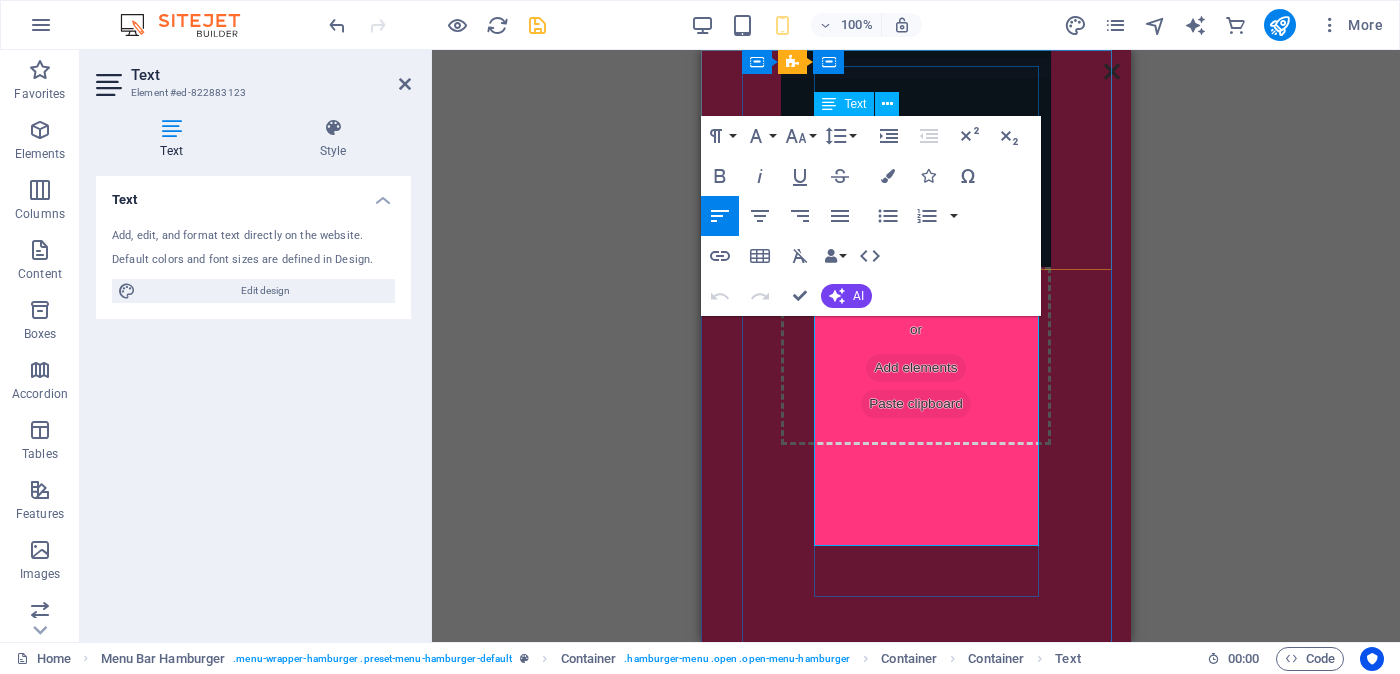 click on "STARTPAGE" at bounding box center (927, 683) 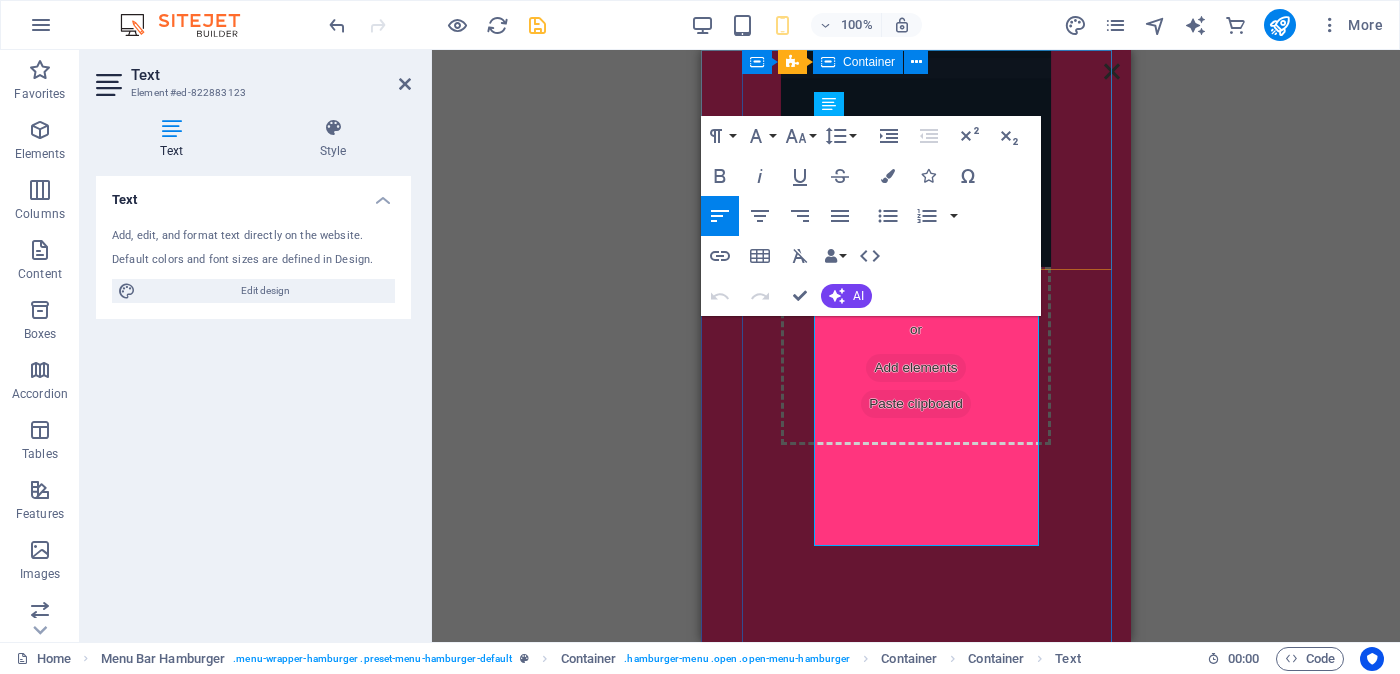 drag, startPoint x: 841, startPoint y: 332, endPoint x: 1040, endPoint y: 328, distance: 199.04019 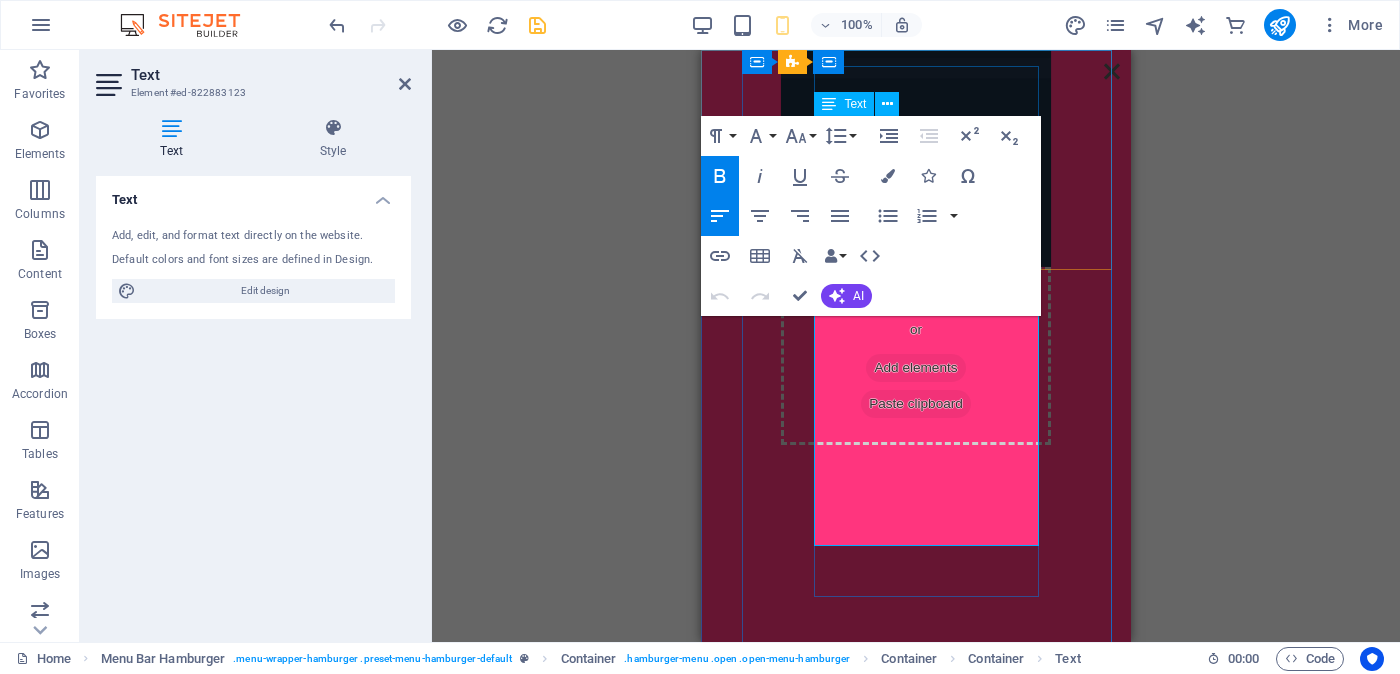 type 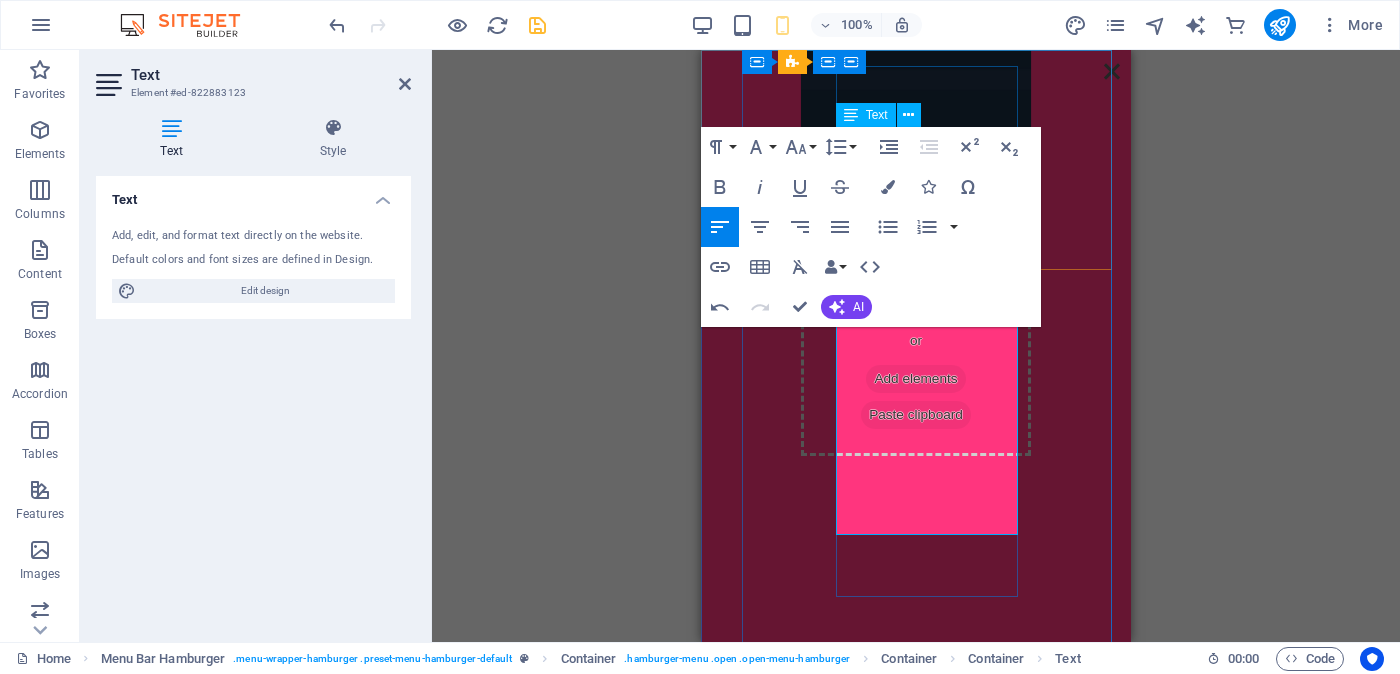 click on "SUBPAGE" at bounding box center (926, 718) 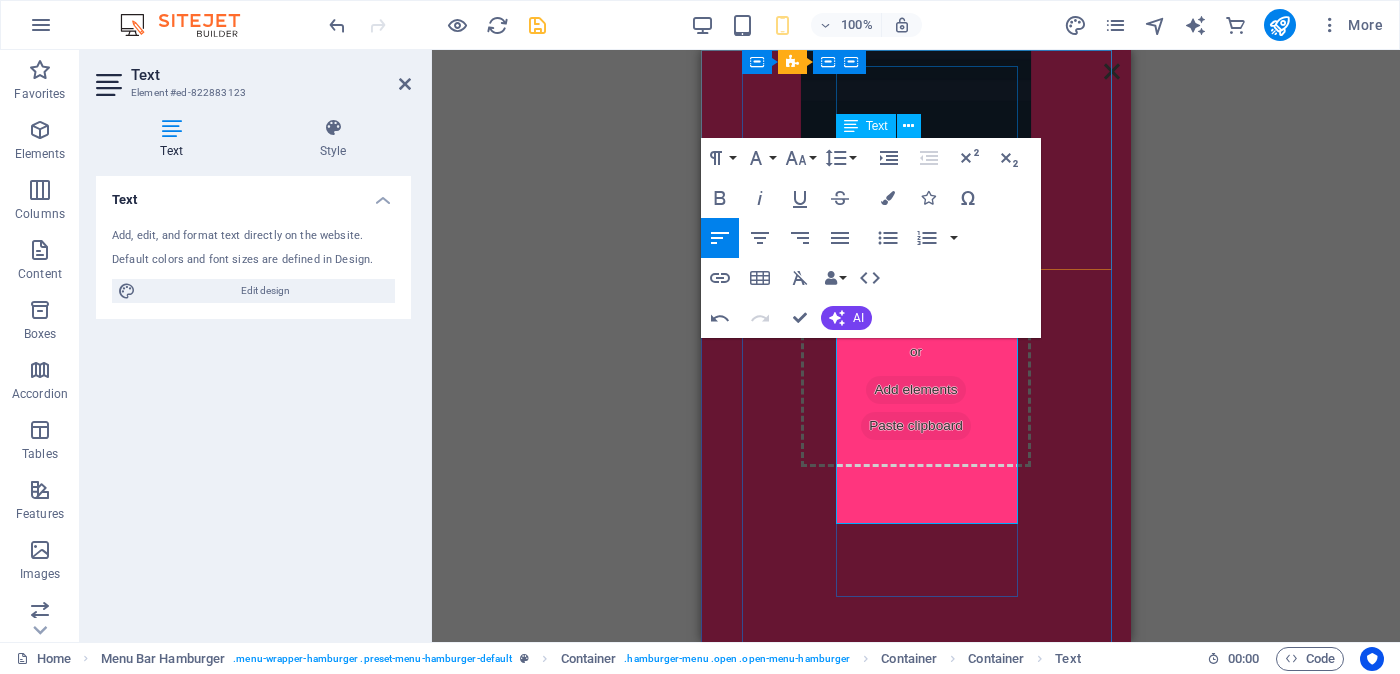 click on "SUBPAGE" at bounding box center [926, 753] 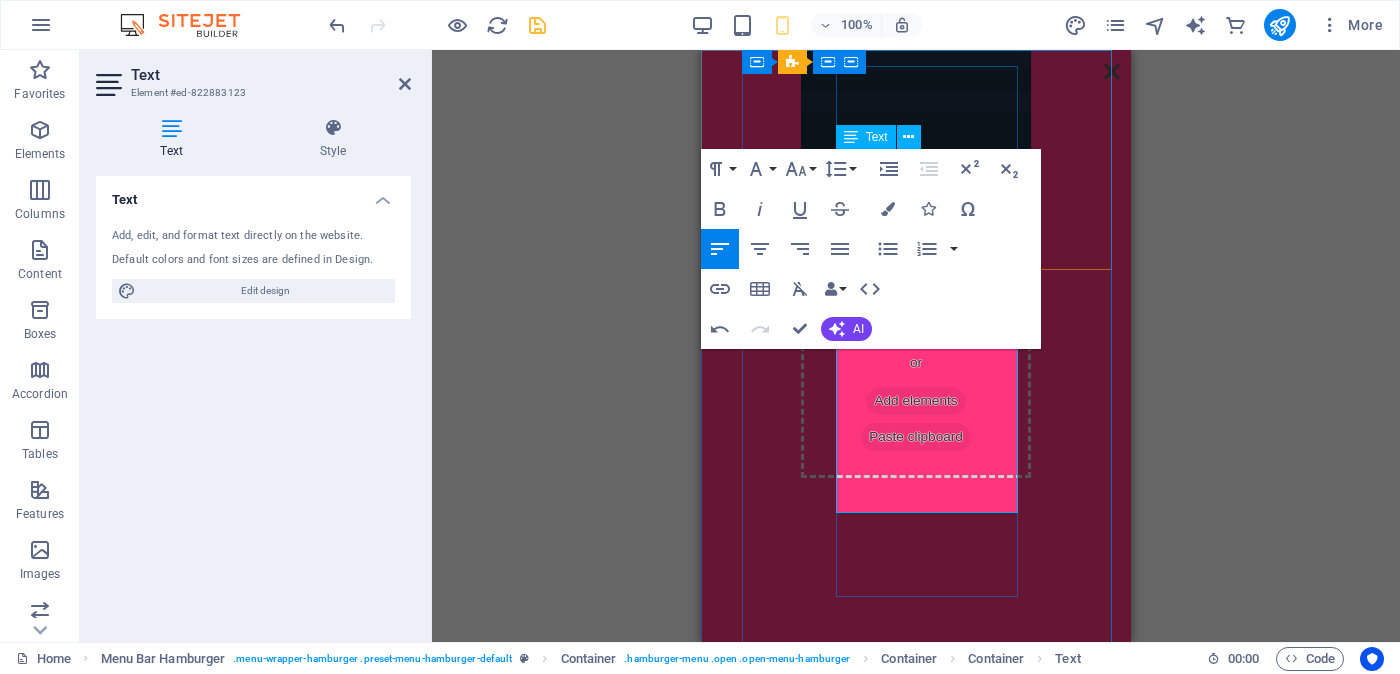 drag, startPoint x: 862, startPoint y: 446, endPoint x: 1010, endPoint y: 442, distance: 148.05405 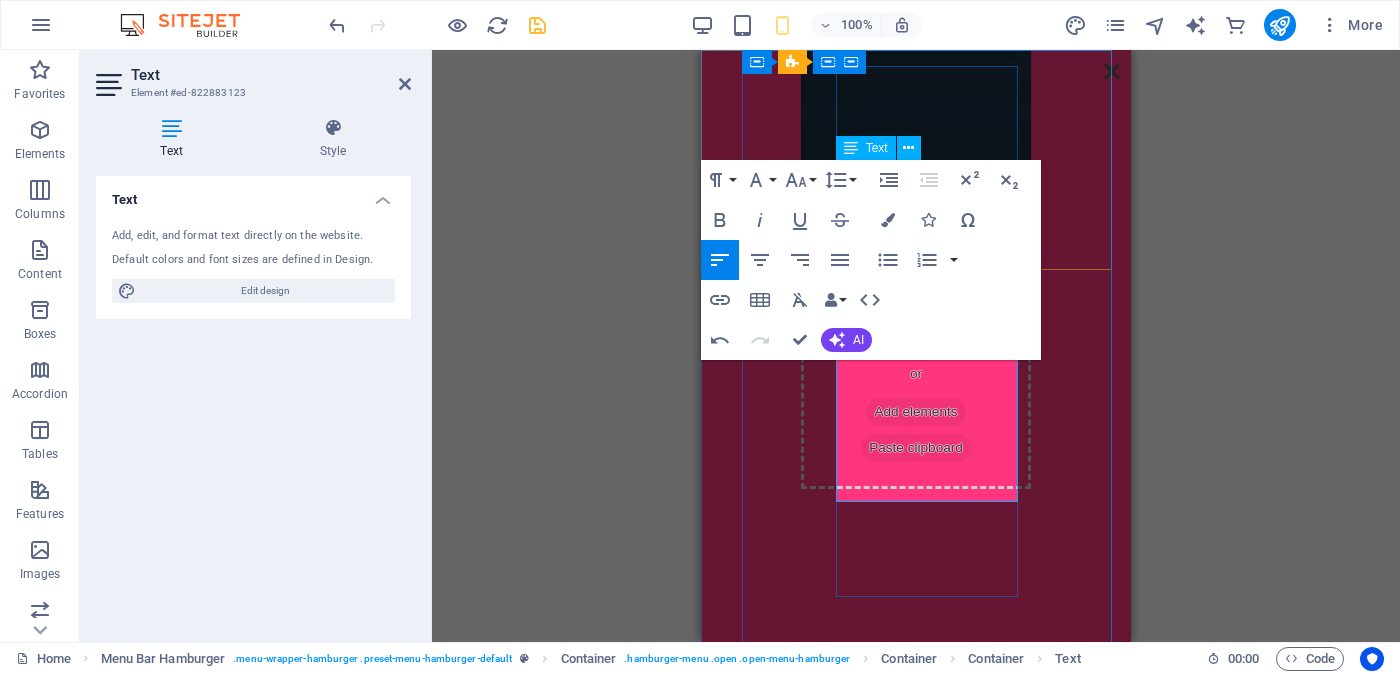 click on "SUBPAGE" at bounding box center [926, 823] 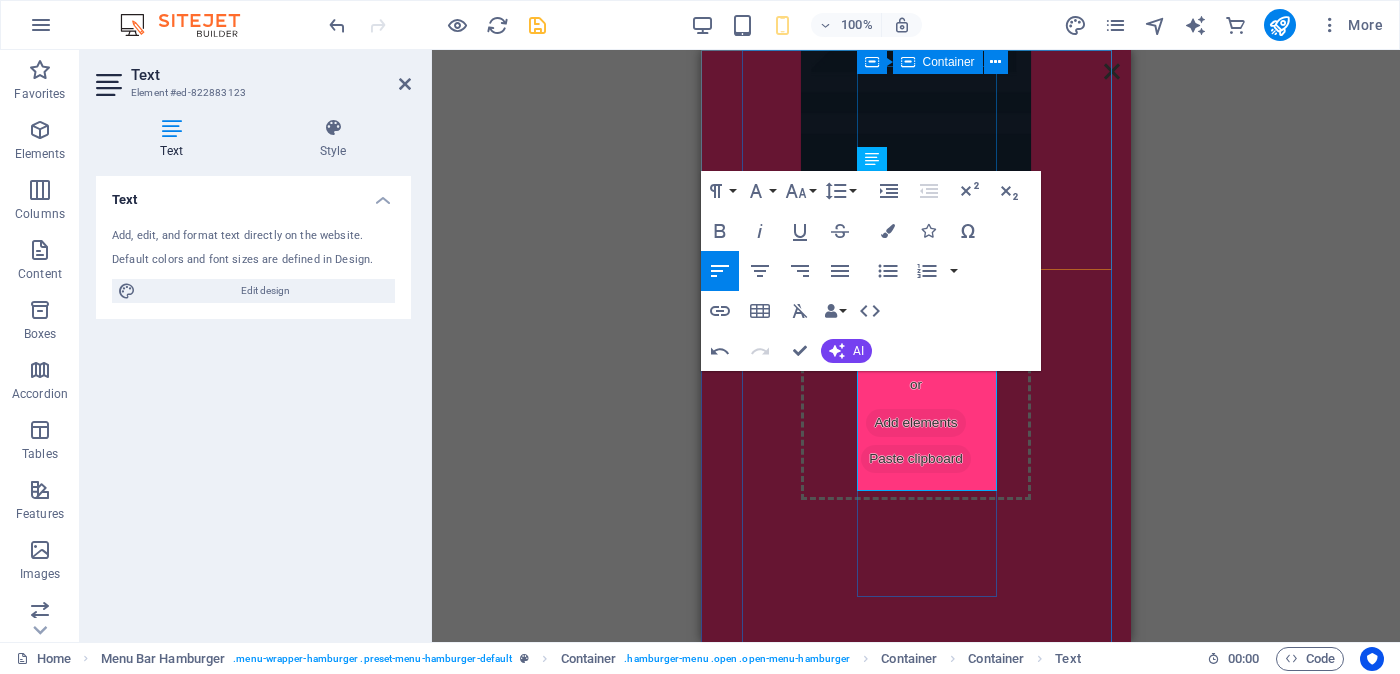 scroll, scrollTop: 204, scrollLeft: 0, axis: vertical 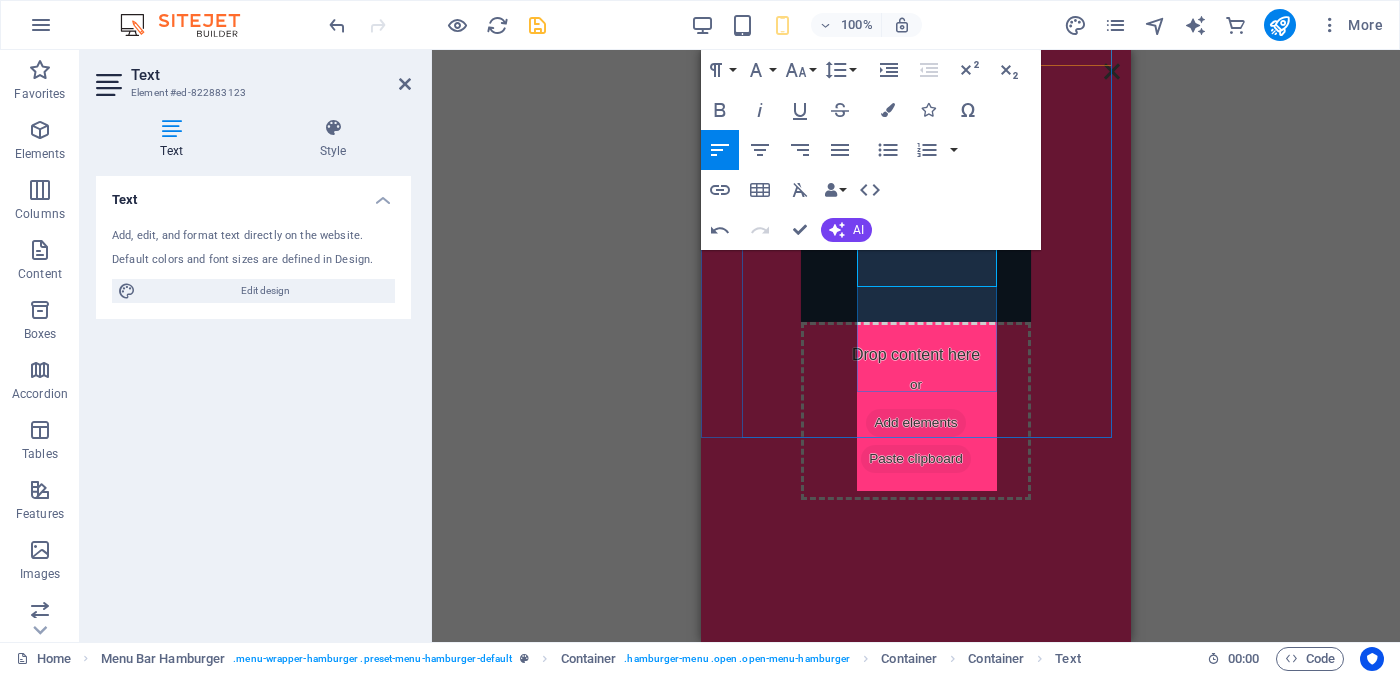 click on "01. Home page
02.Brides
03.My Ad
04.Commercial Ads
05.Quit" at bounding box center (916, 676) 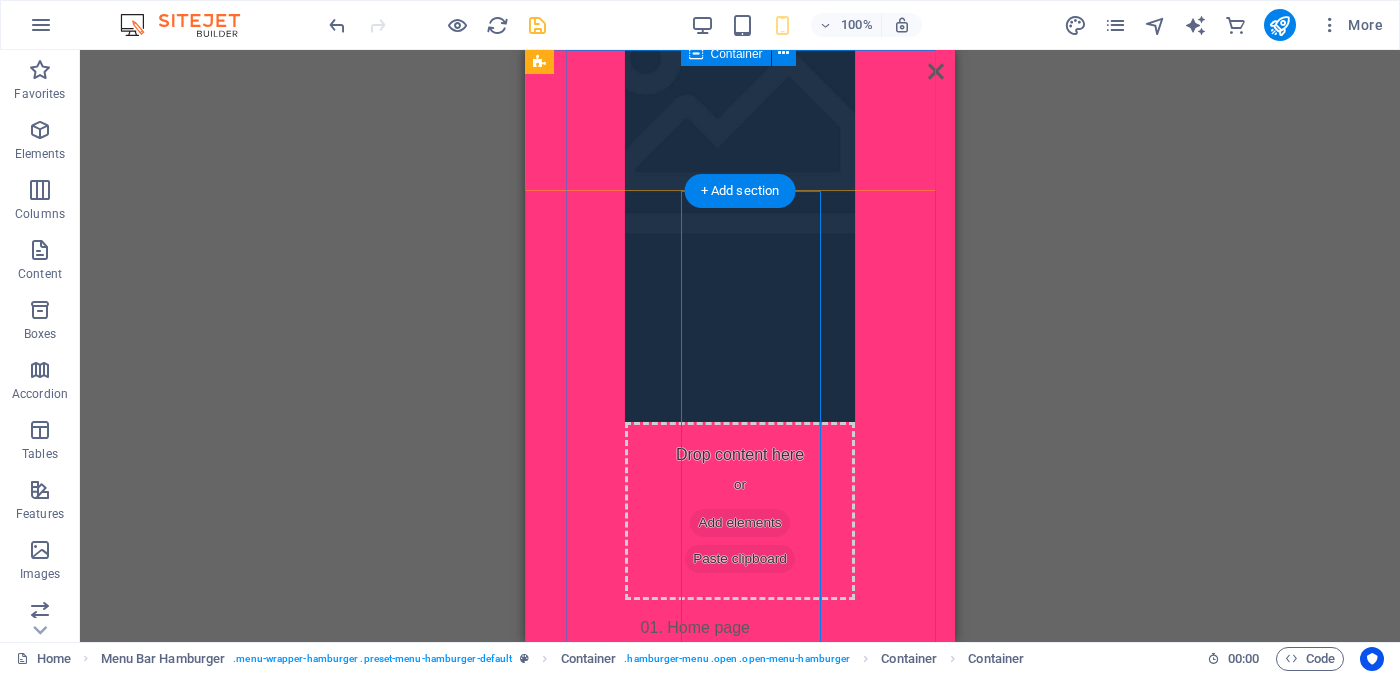 scroll, scrollTop: 0, scrollLeft: 0, axis: both 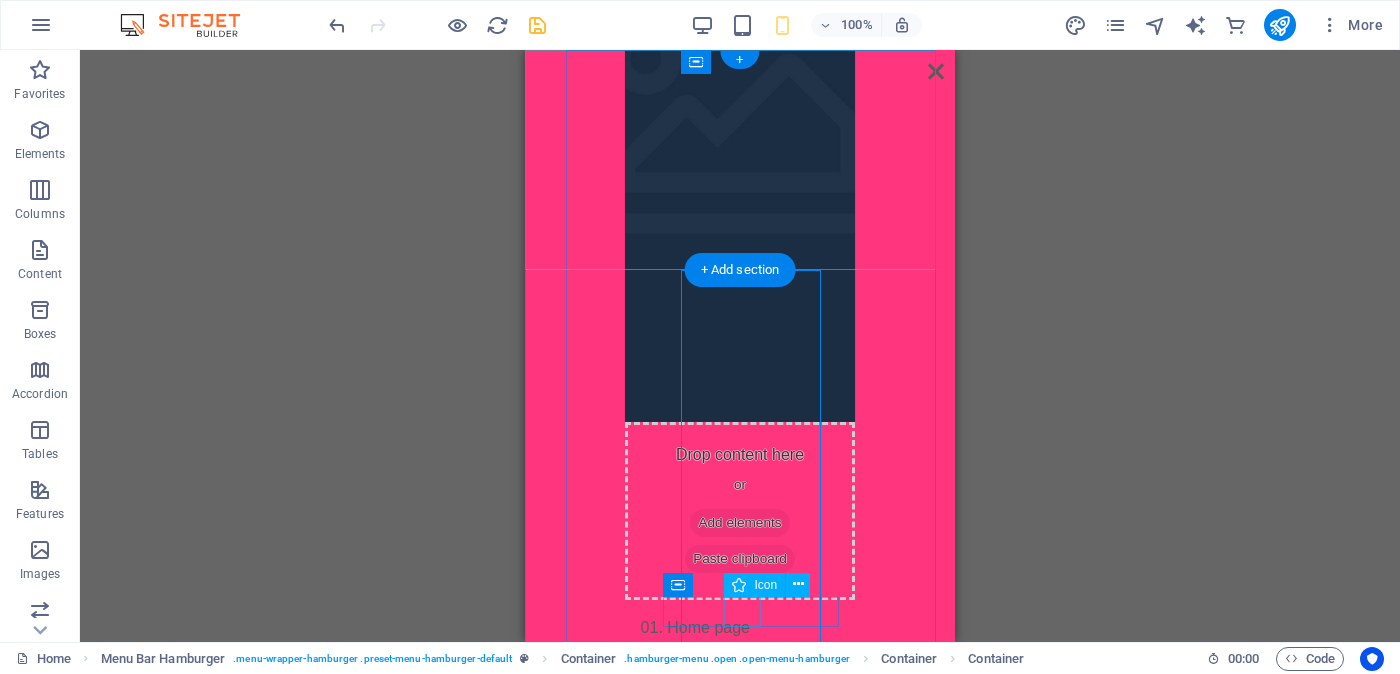 click at bounding box center (740, 791) 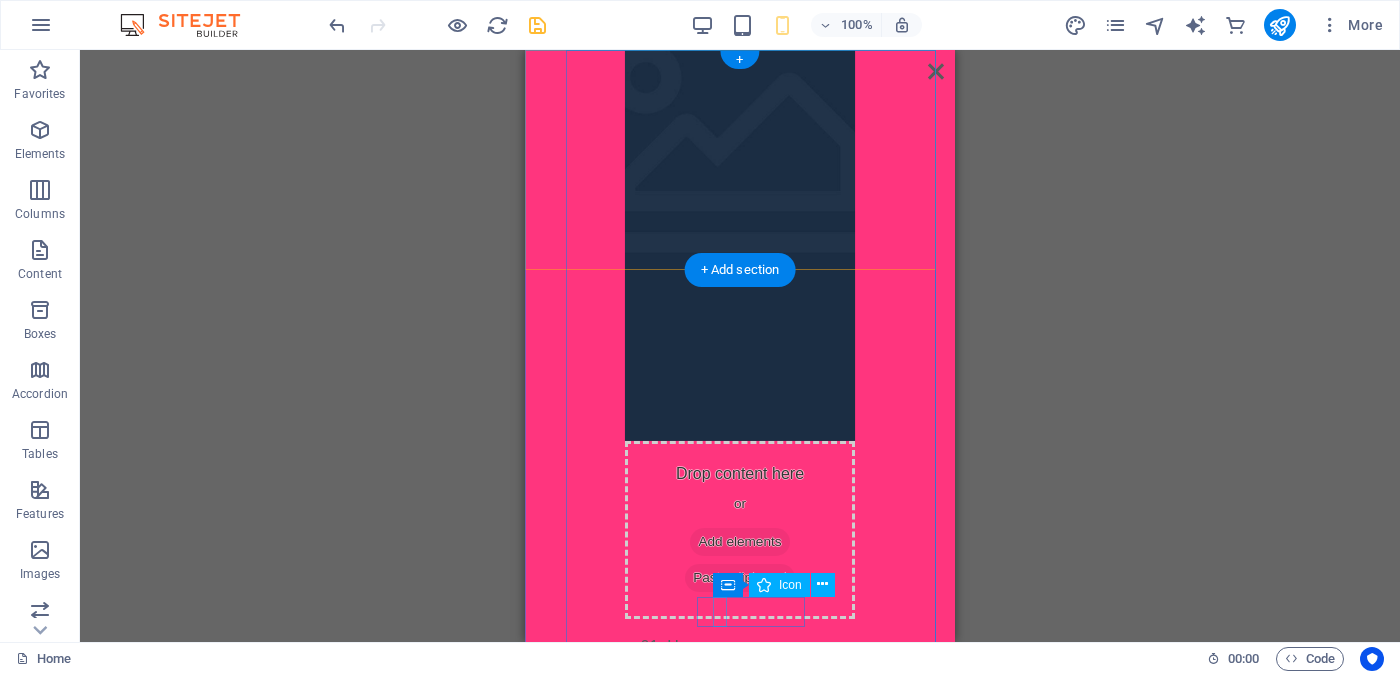 click at bounding box center (740, 773) 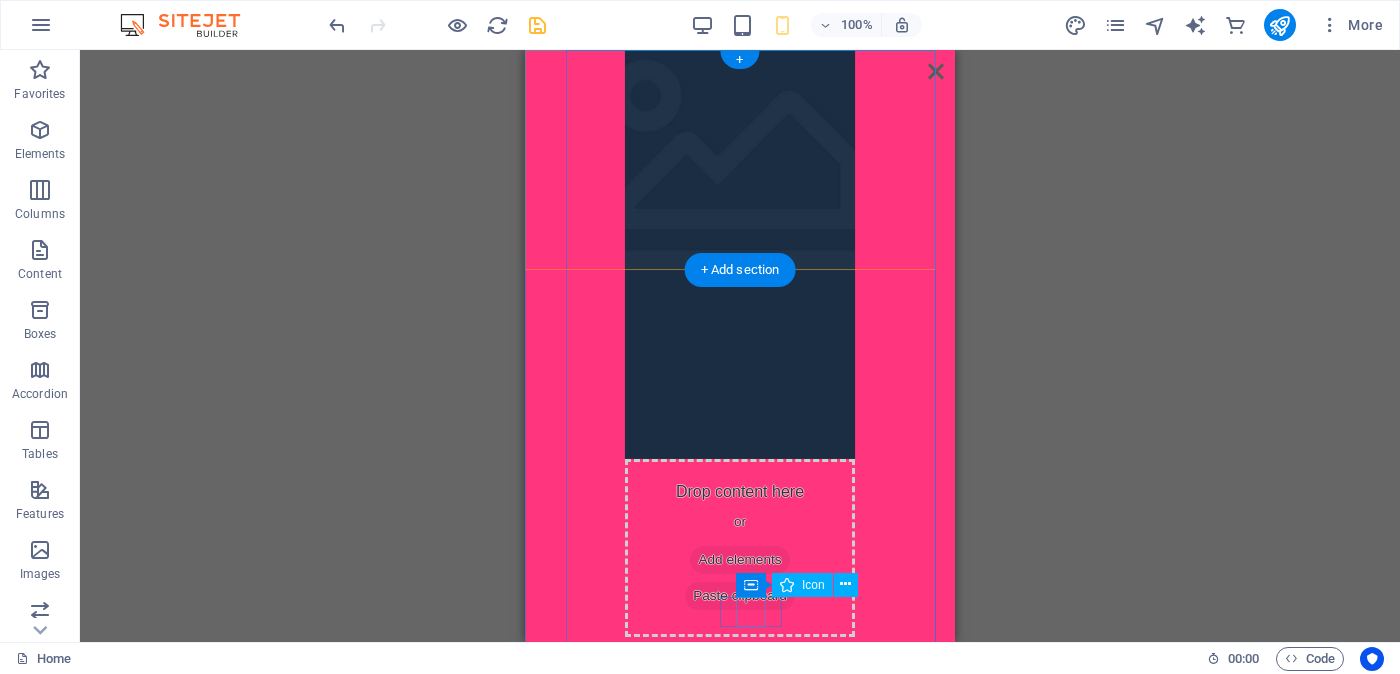click at bounding box center [740, 791] 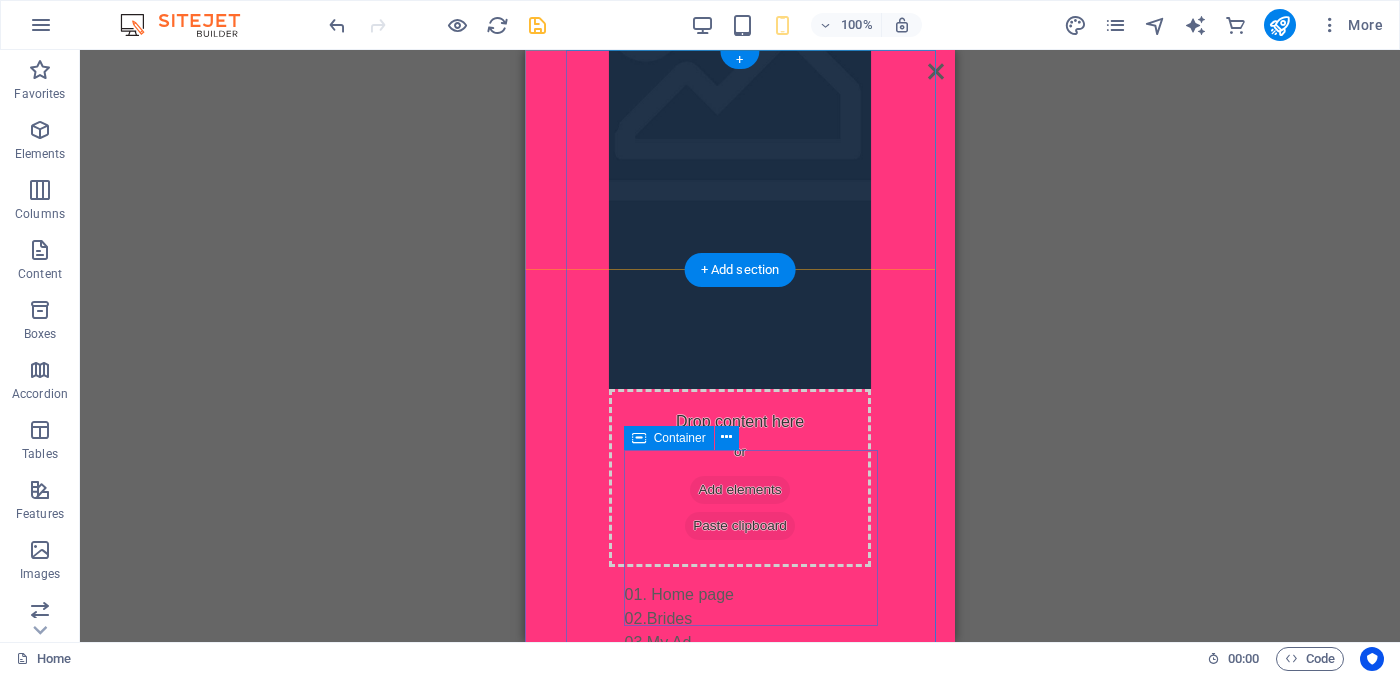 click on "Drop content here or  Add elements  Paste clipboard" at bounding box center [740, 792] 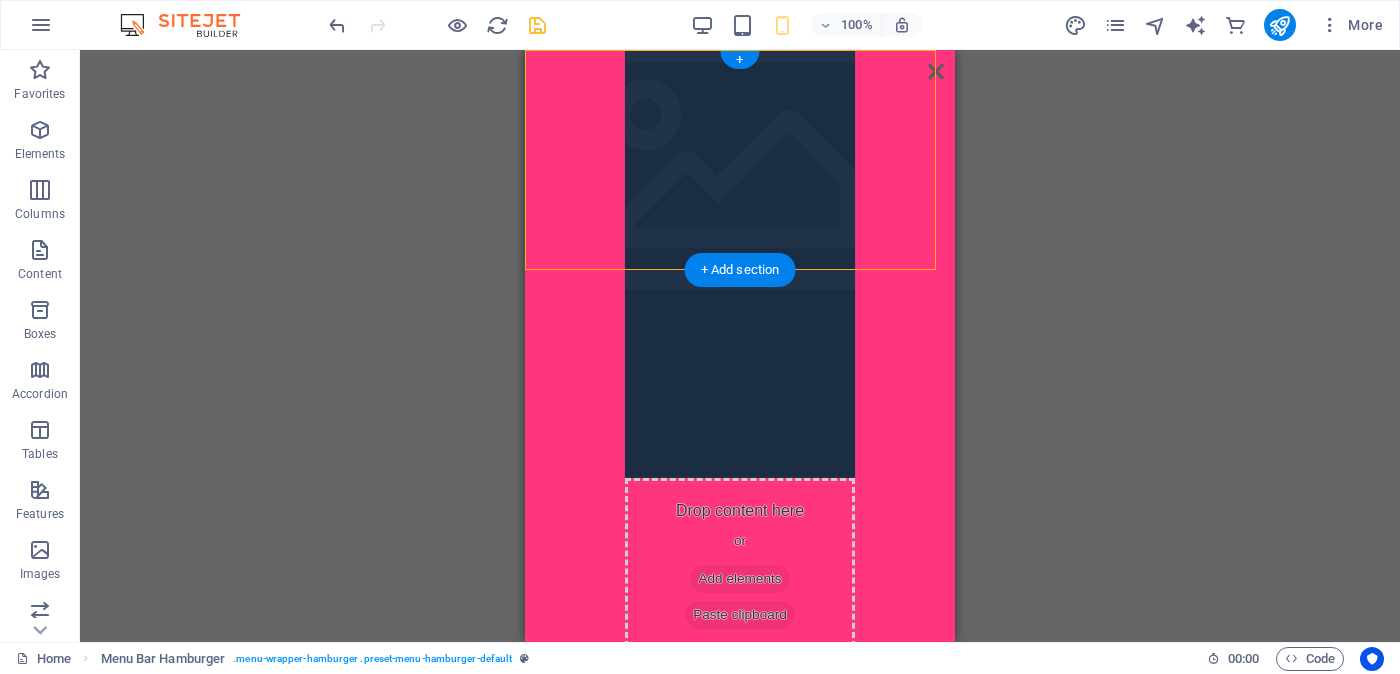 drag, startPoint x: 782, startPoint y: 342, endPoint x: 795, endPoint y: 203, distance: 139.60658 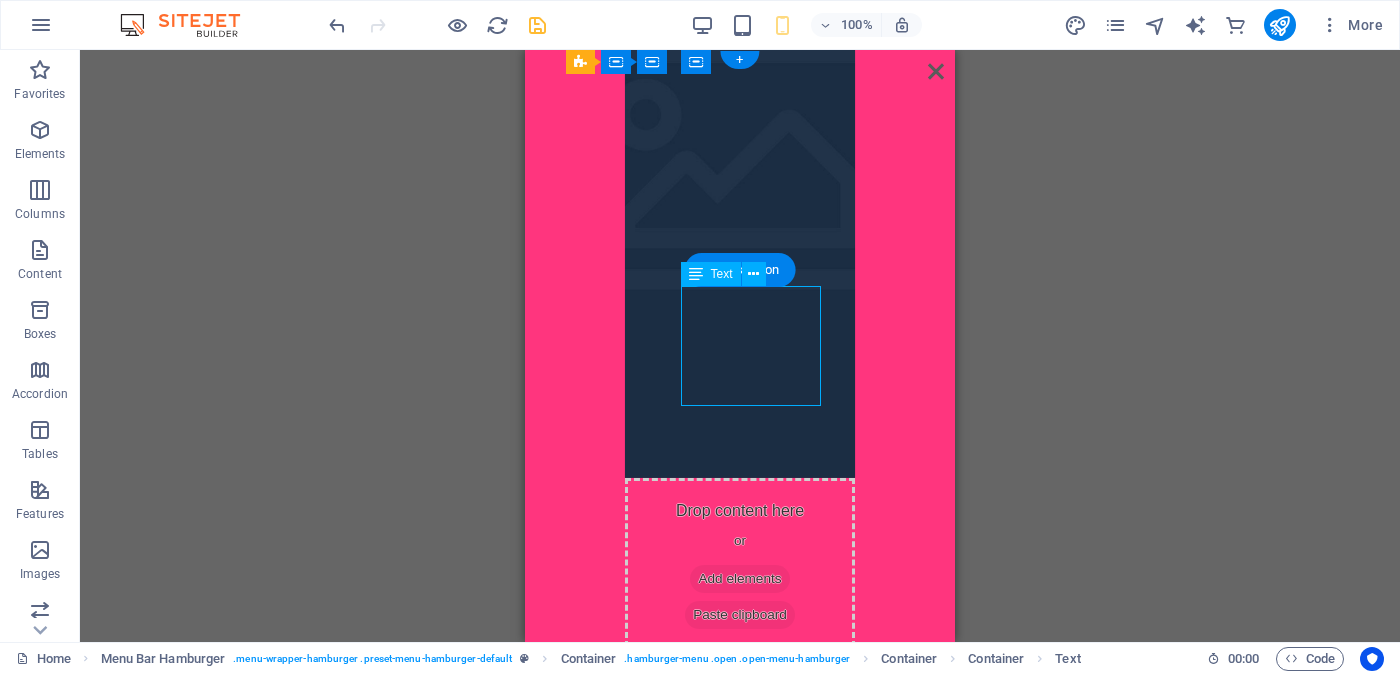 drag, startPoint x: 684, startPoint y: 298, endPoint x: 770, endPoint y: 332, distance: 92.47703 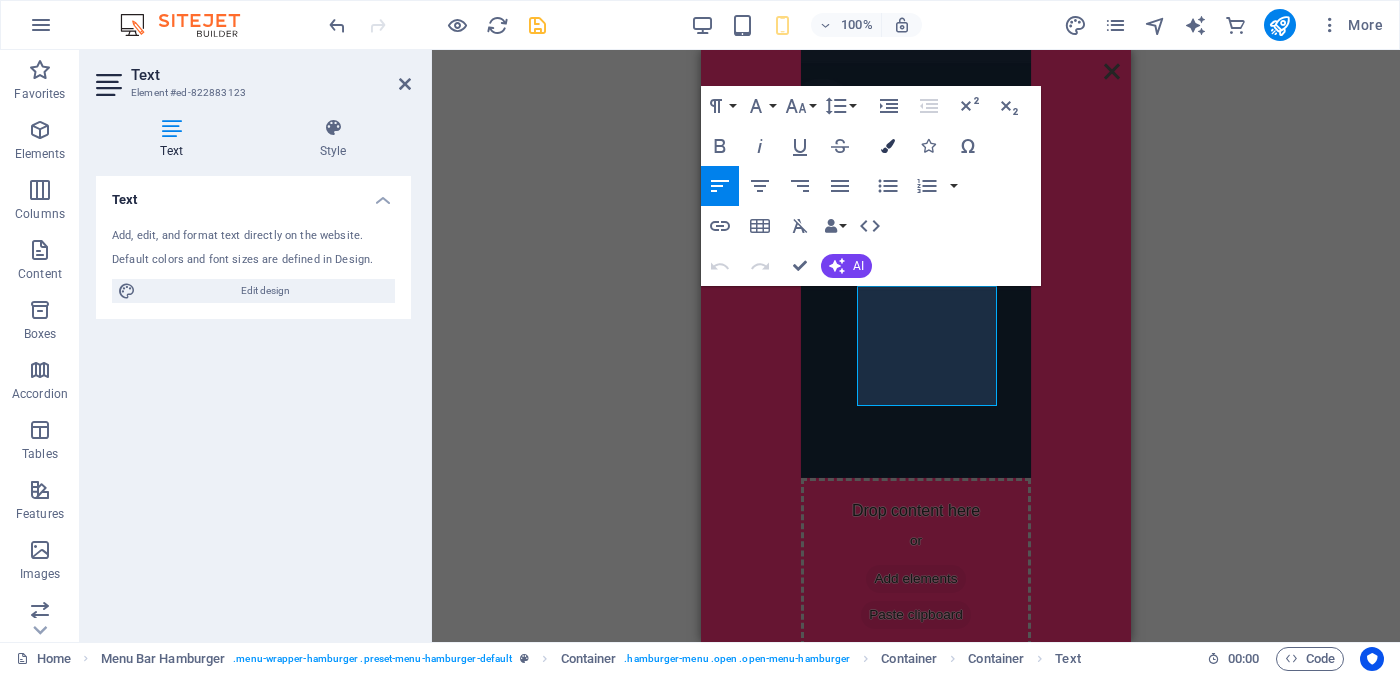 click at bounding box center [888, 146] 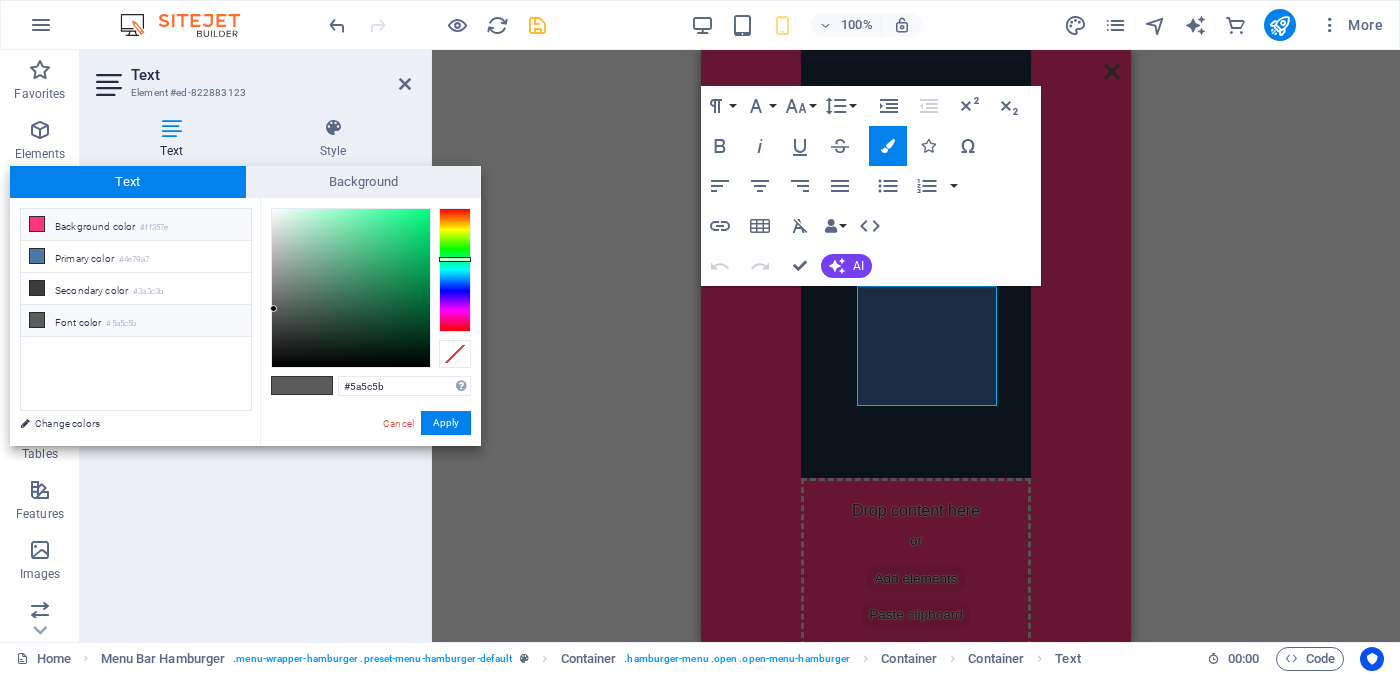 click on "Background color
#ff357e" at bounding box center [136, 225] 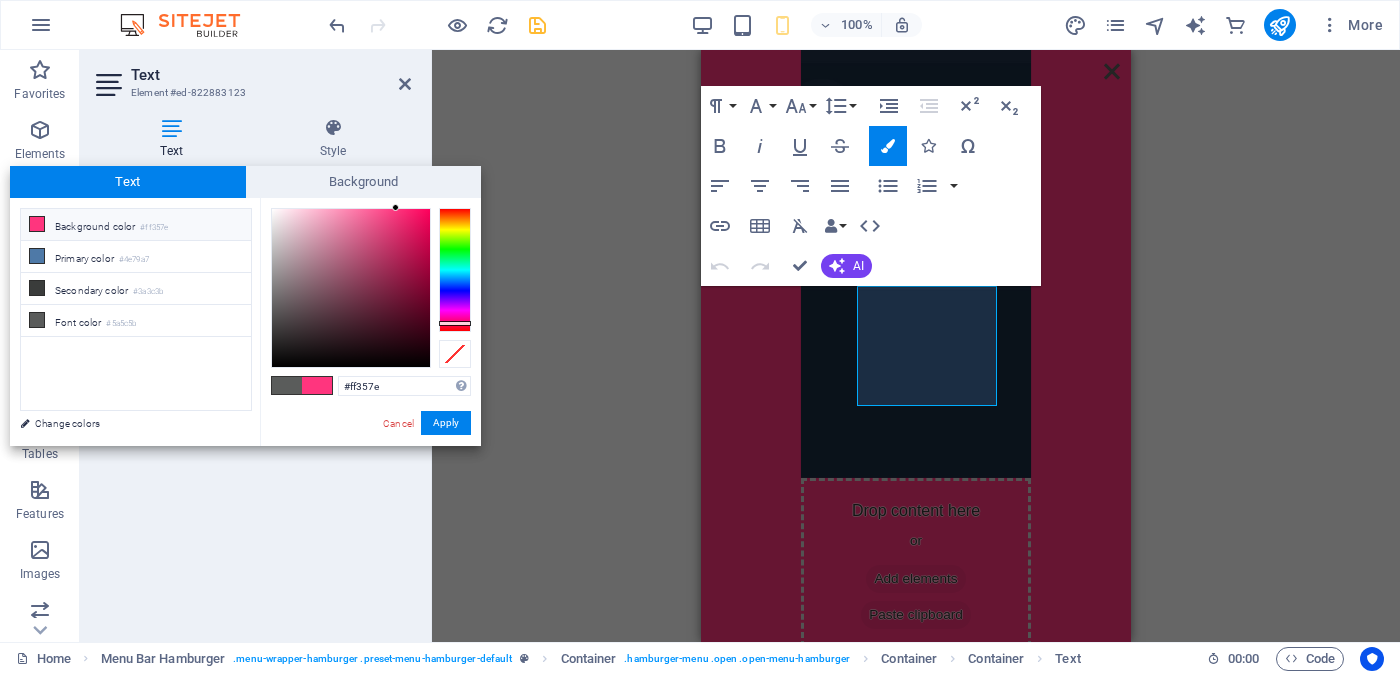 click at bounding box center (287, 385) 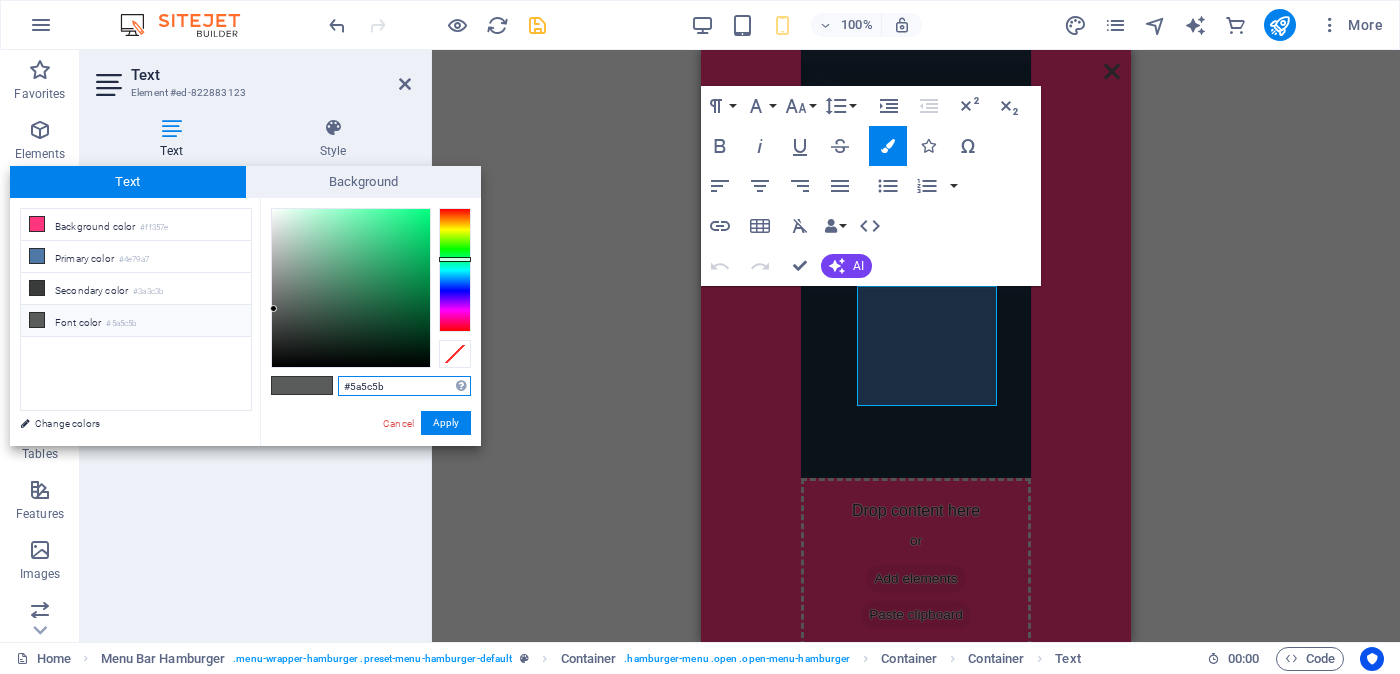 click on "#5a5c5b" at bounding box center [404, 386] 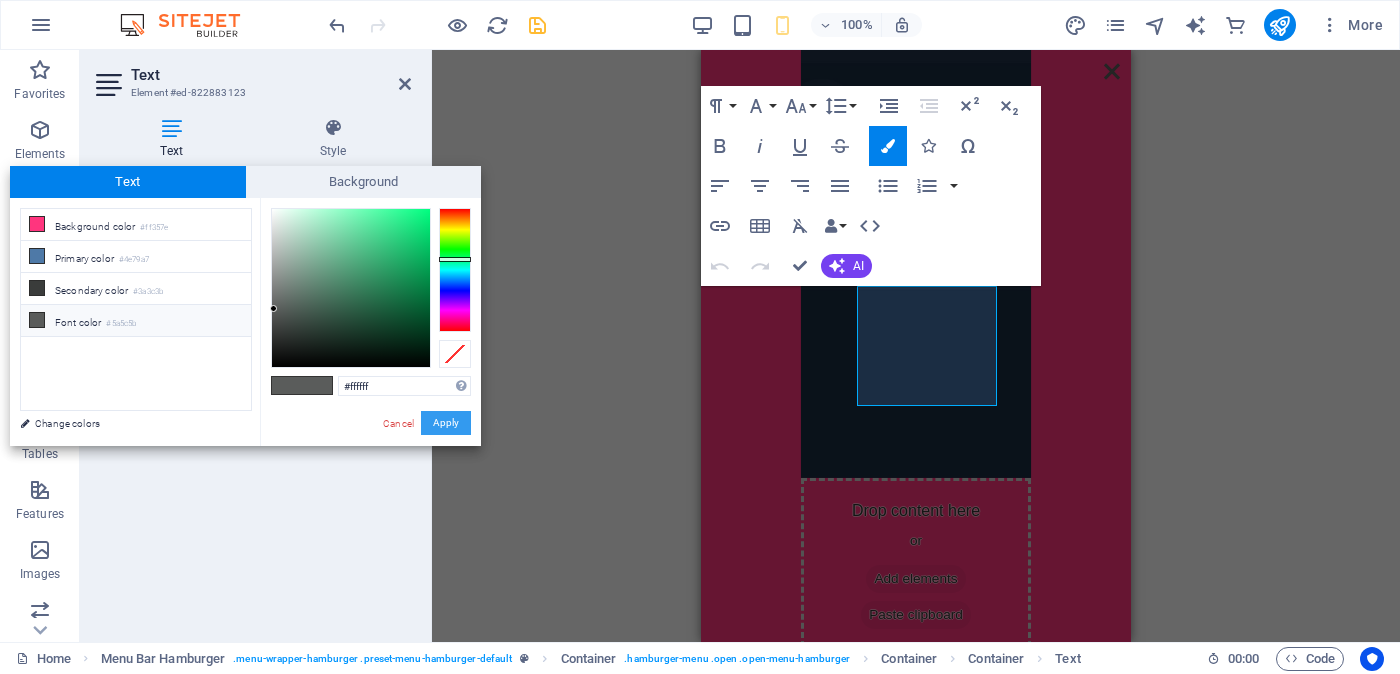 click on "Apply" at bounding box center (446, 423) 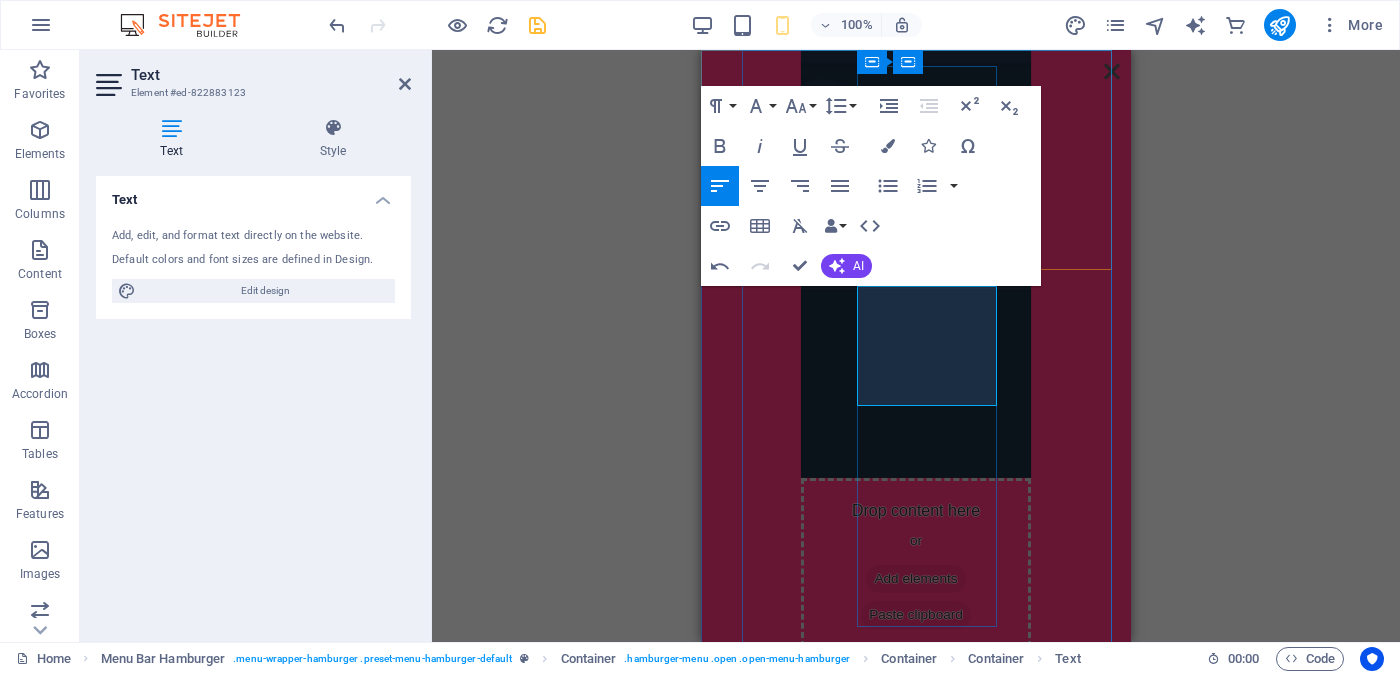 click on "03.My Ad" at bounding box center [916, 732] 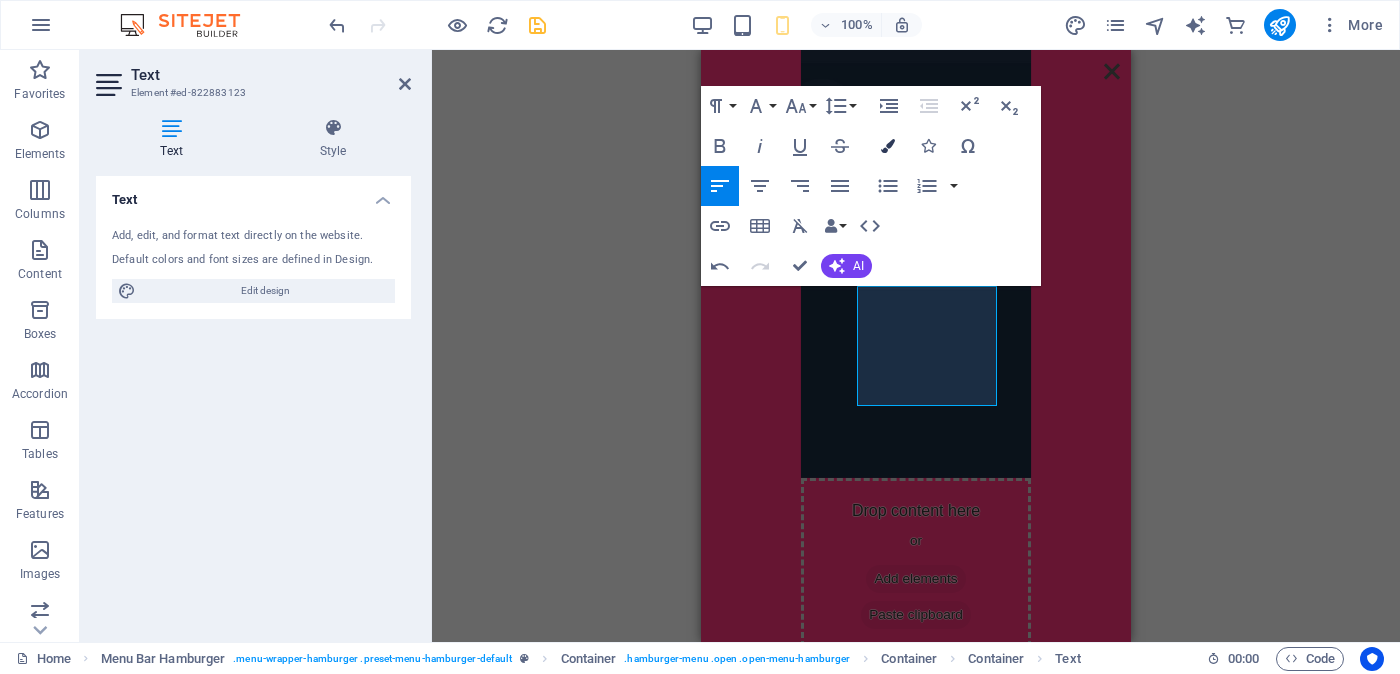 click at bounding box center (888, 146) 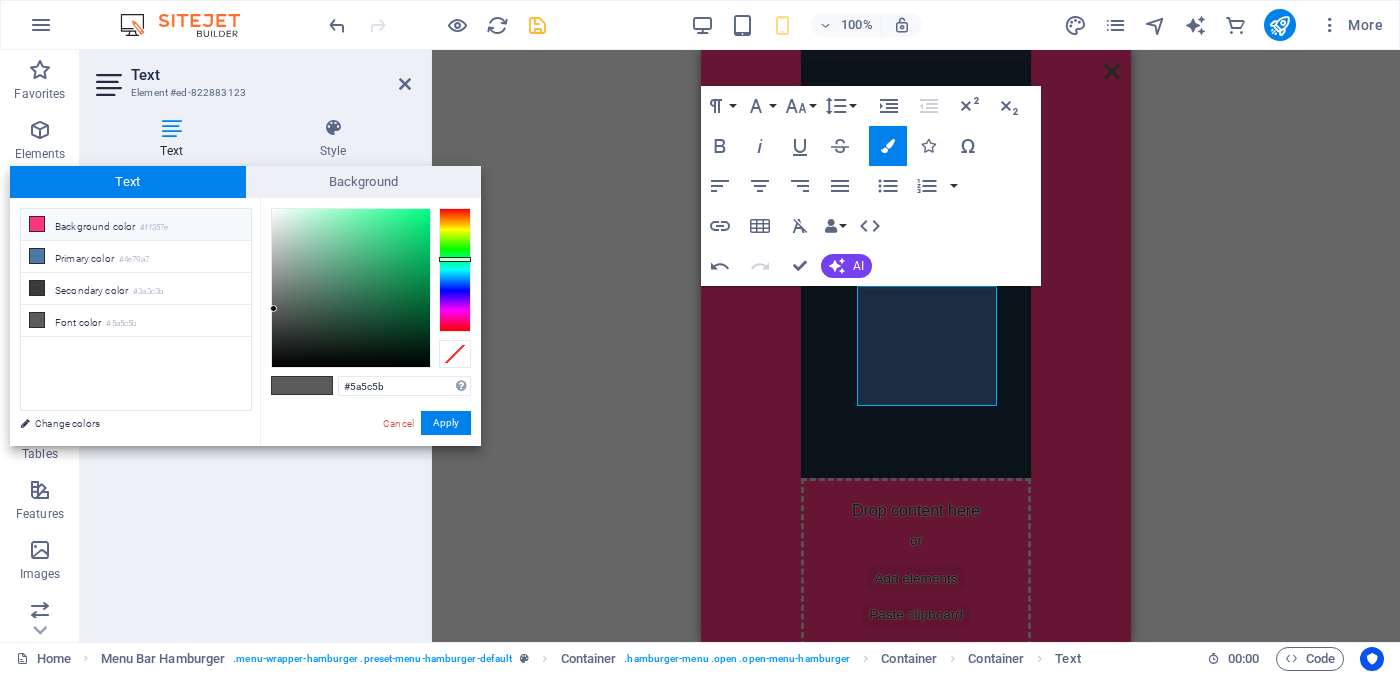 click on "Background color
#ff357e" at bounding box center (136, 225) 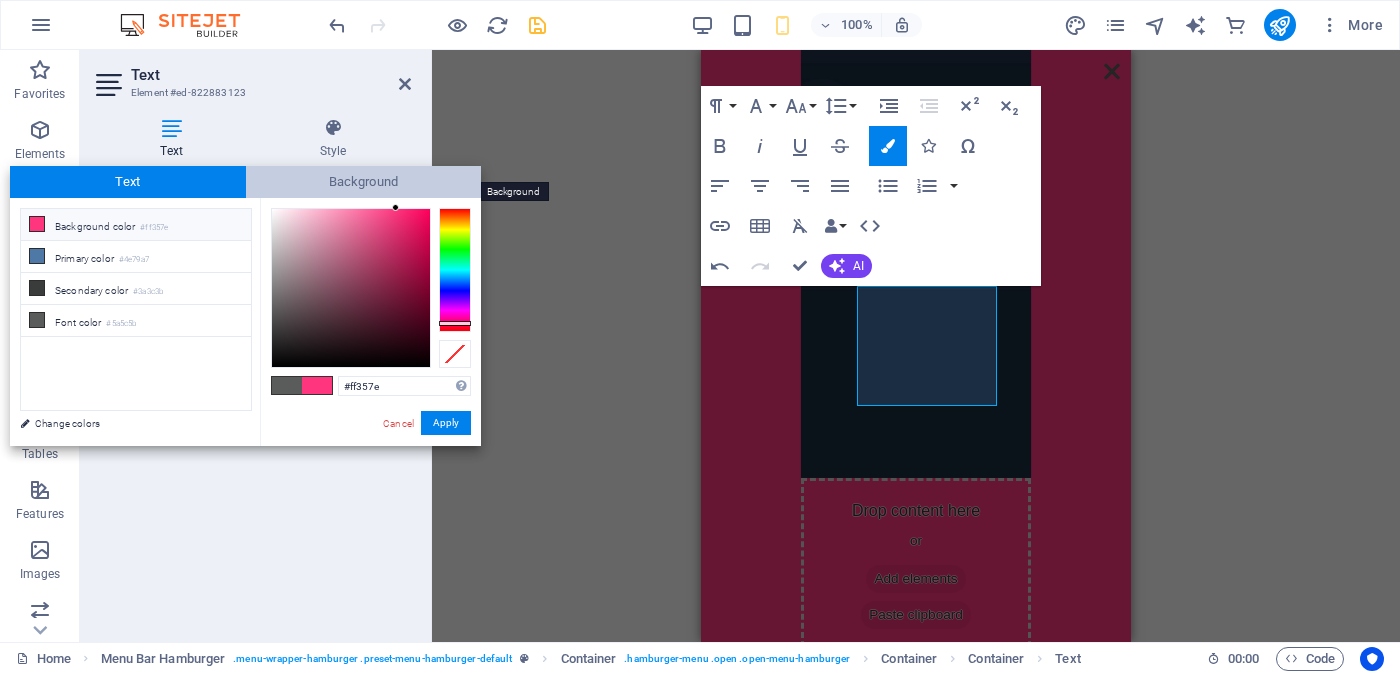 click on "Background" at bounding box center [364, 182] 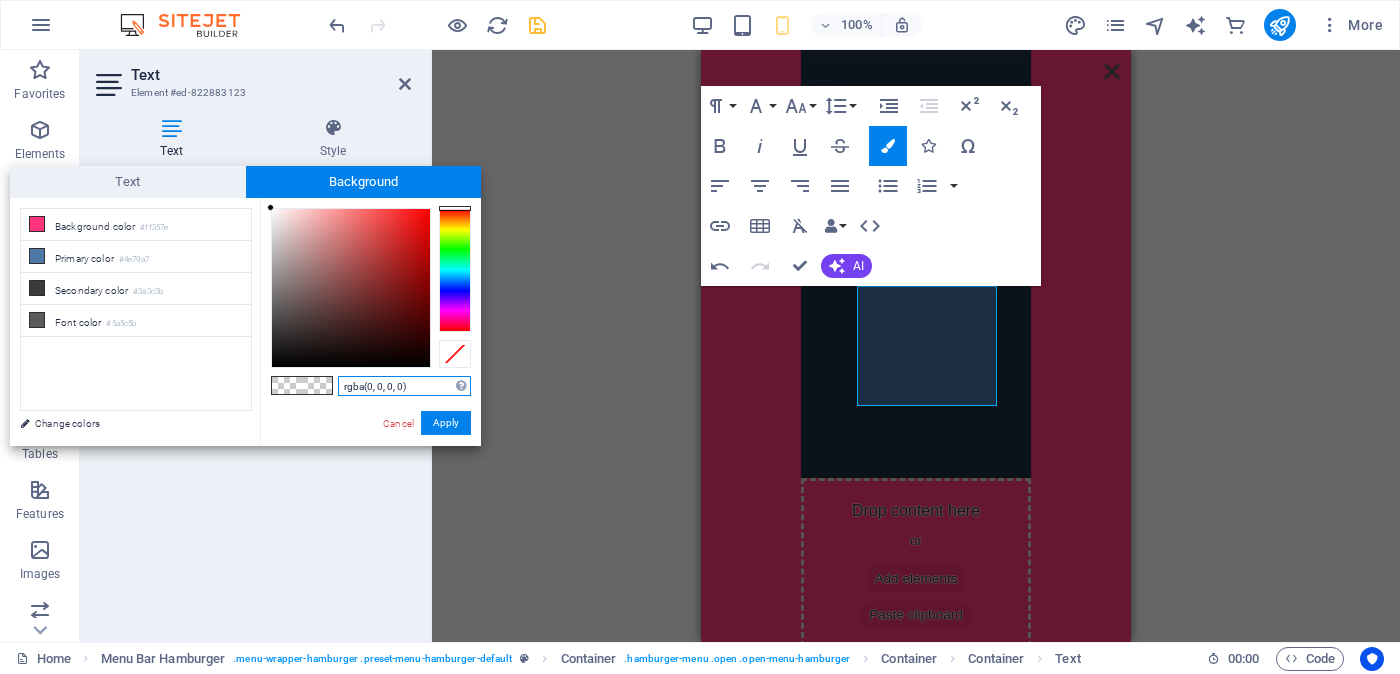 drag, startPoint x: 410, startPoint y: 385, endPoint x: 330, endPoint y: 385, distance: 80 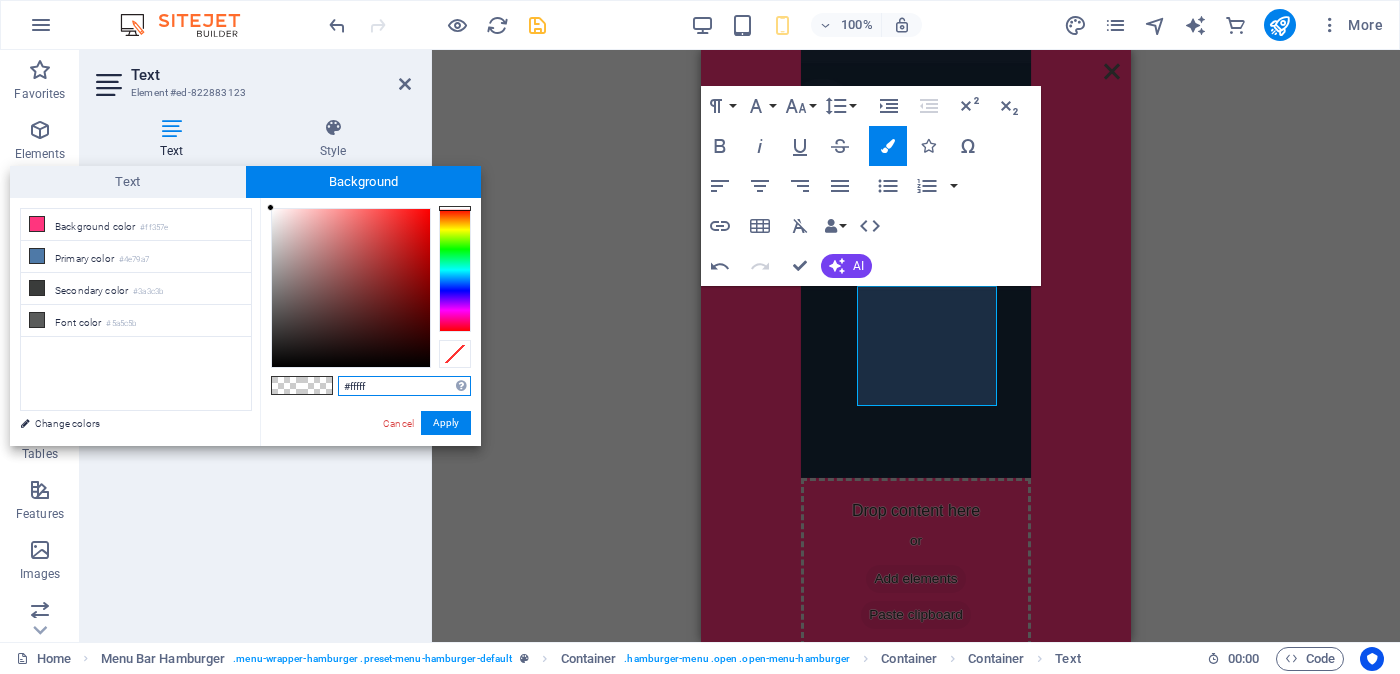 type on "#ffffff" 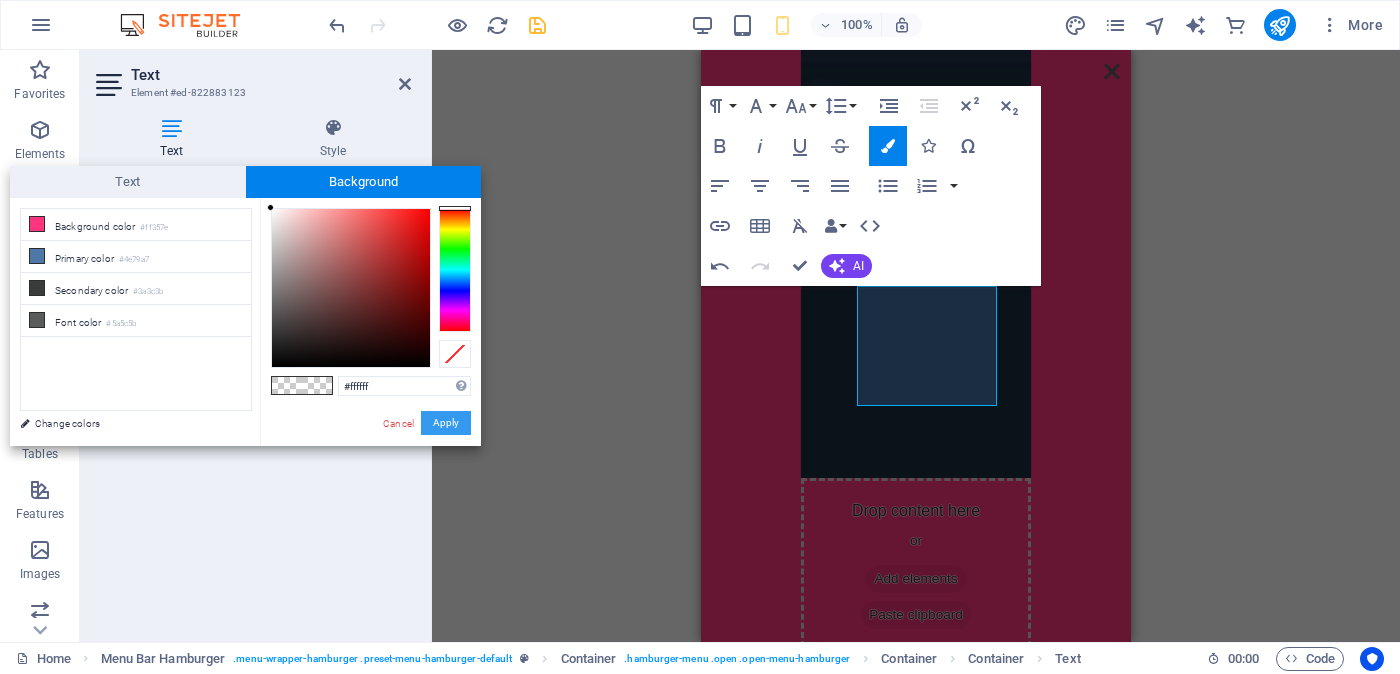 click on "Apply" at bounding box center (446, 423) 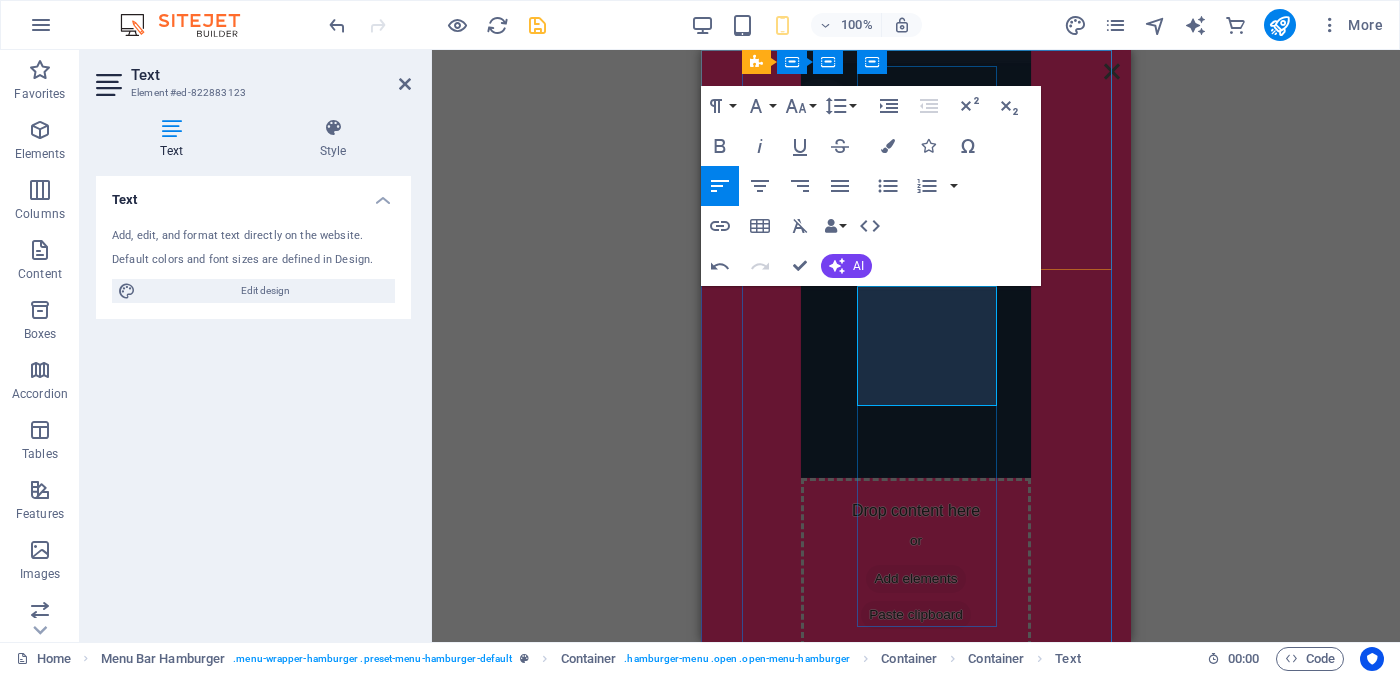 click on "02.Brides" at bounding box center (916, 708) 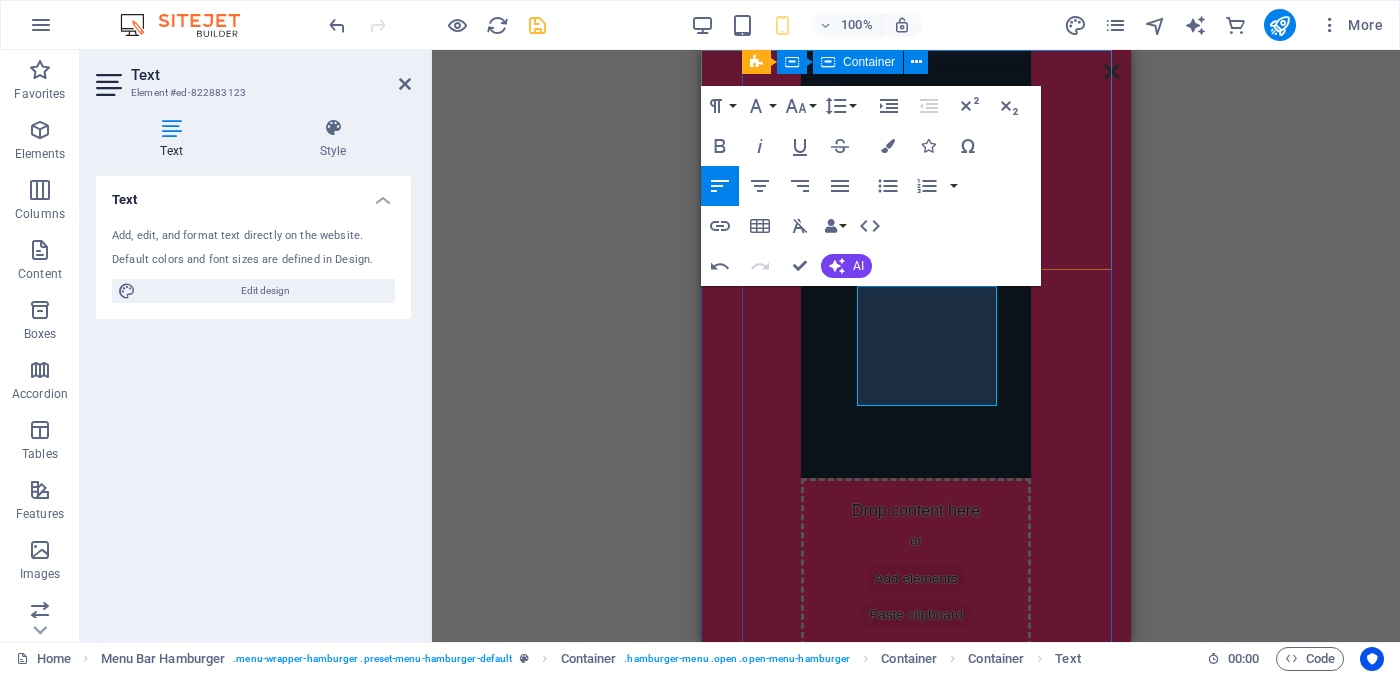 drag, startPoint x: 859, startPoint y: 296, endPoint x: 1002, endPoint y: 390, distance: 171.1286 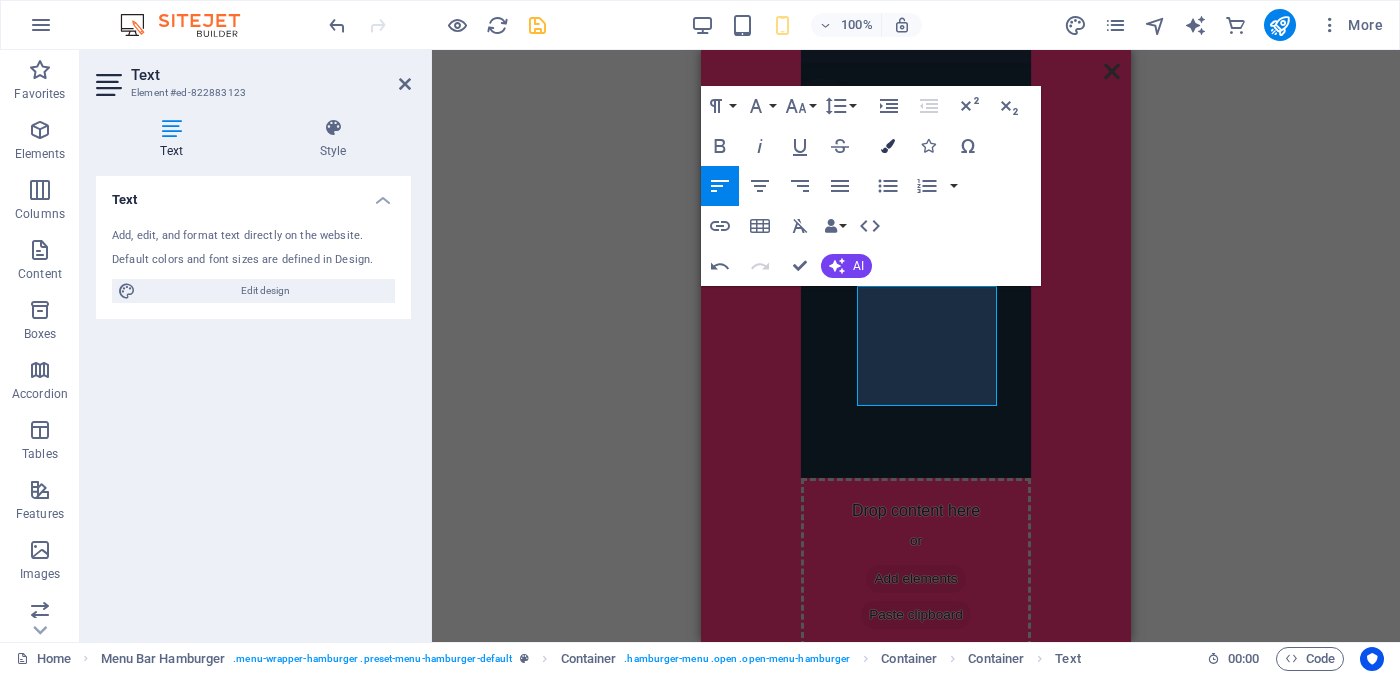 click at bounding box center [888, 146] 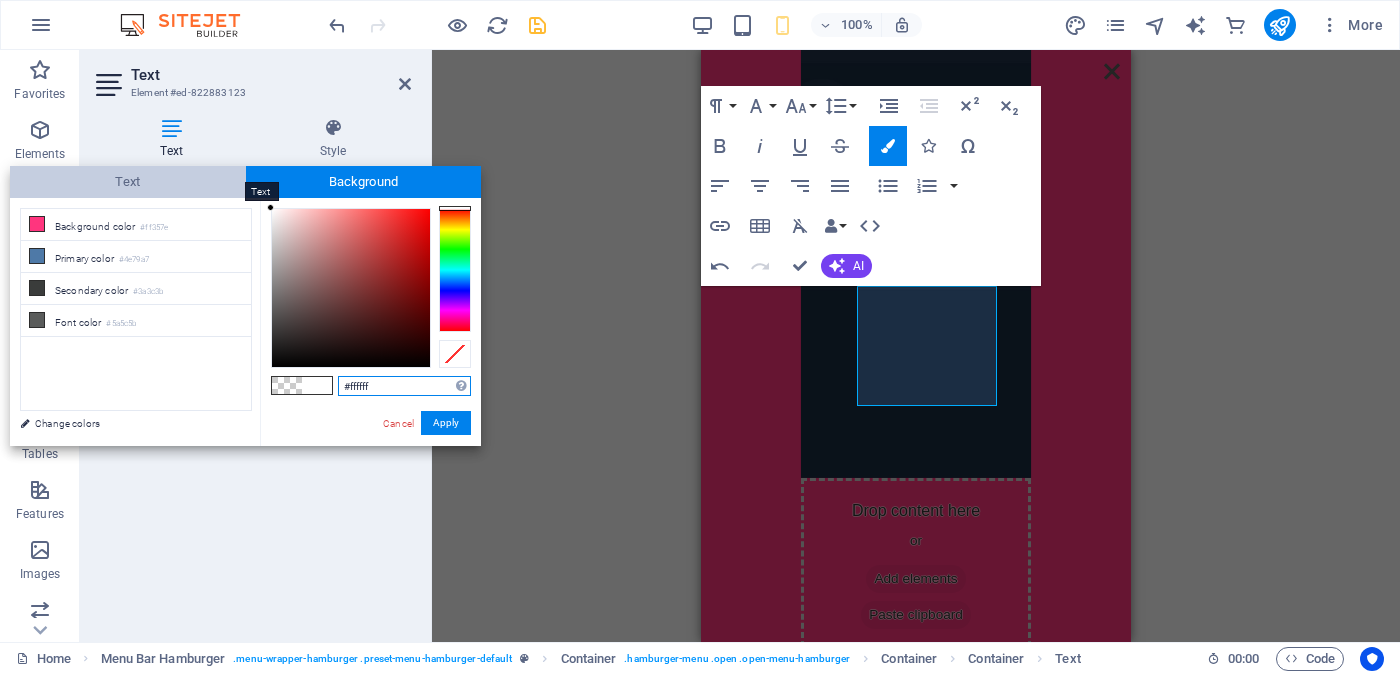 click on "Text" at bounding box center [128, 182] 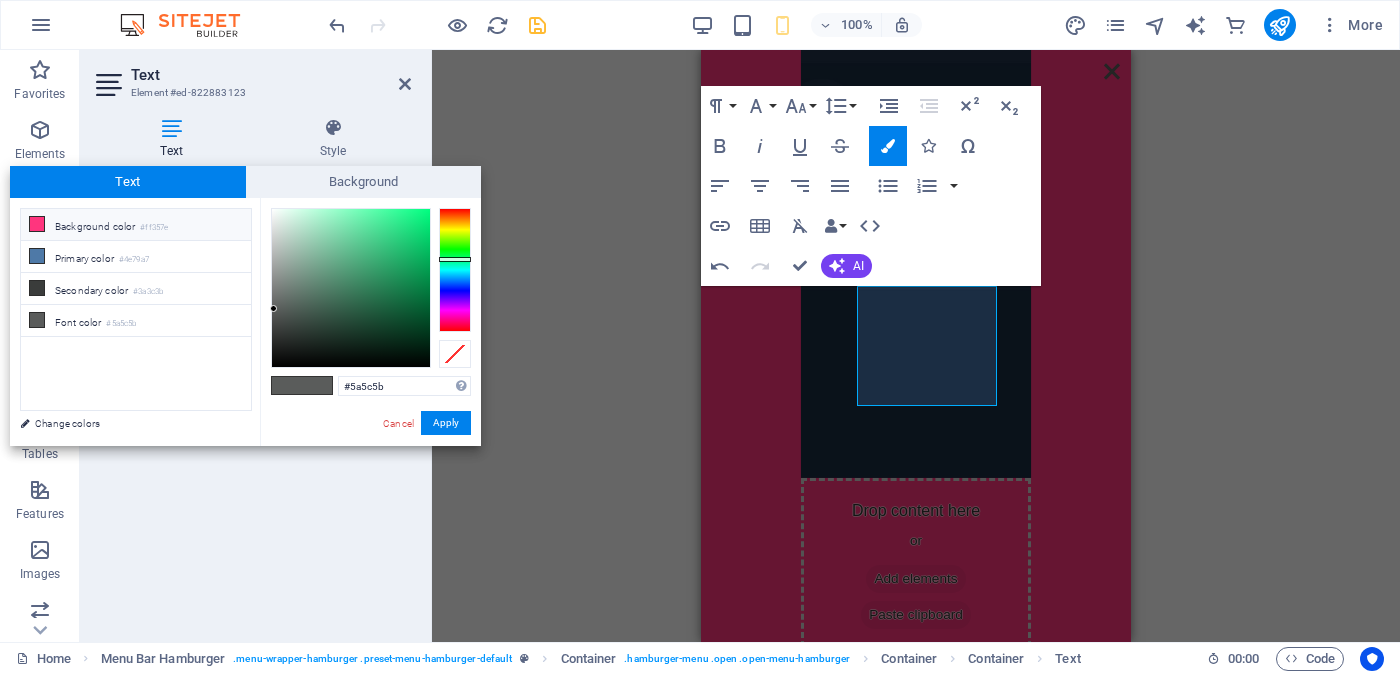 click on "Background color
#ff357e" at bounding box center (136, 225) 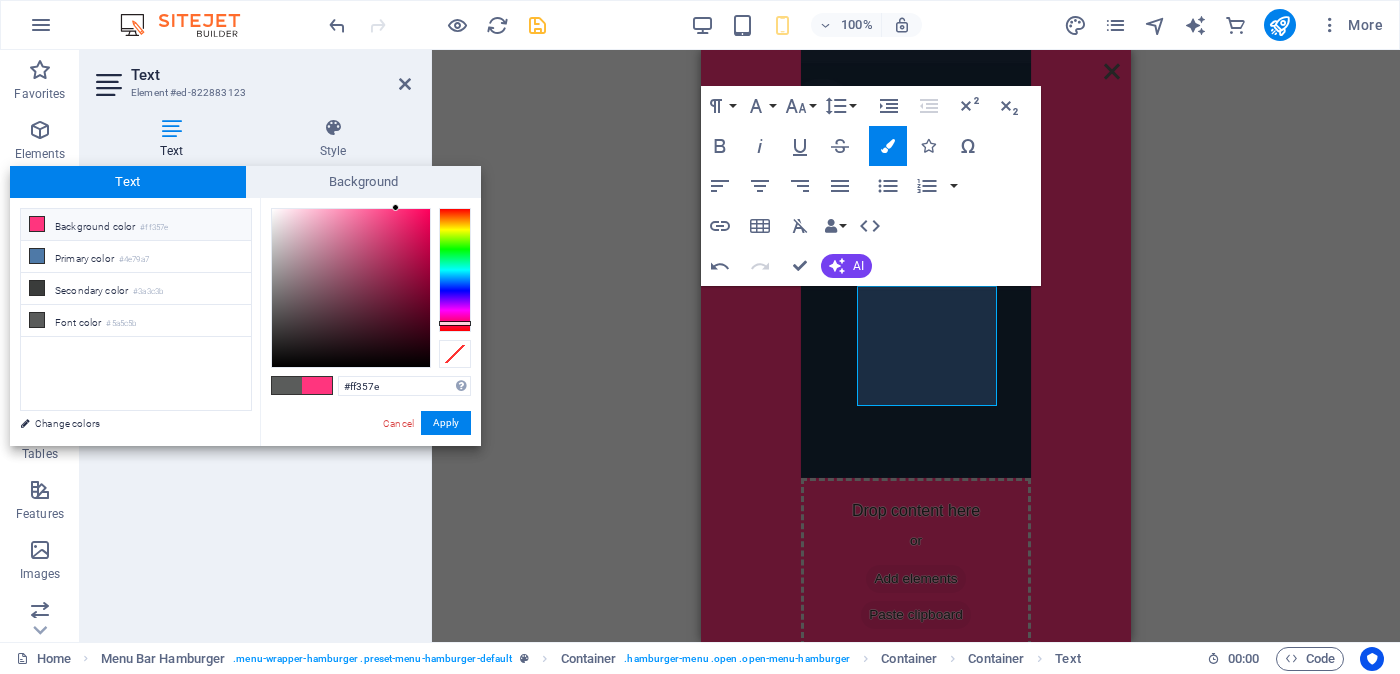 click at bounding box center (287, 385) 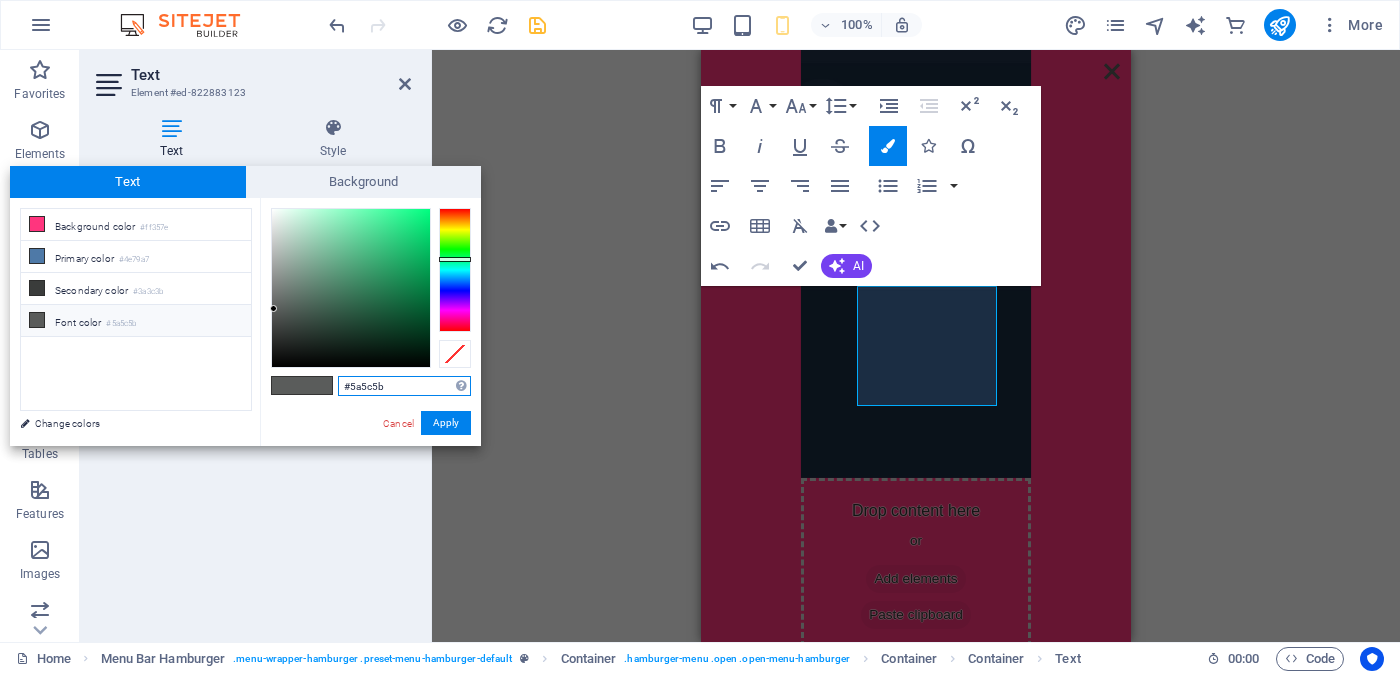 click on "#5a5c5b" at bounding box center [404, 386] 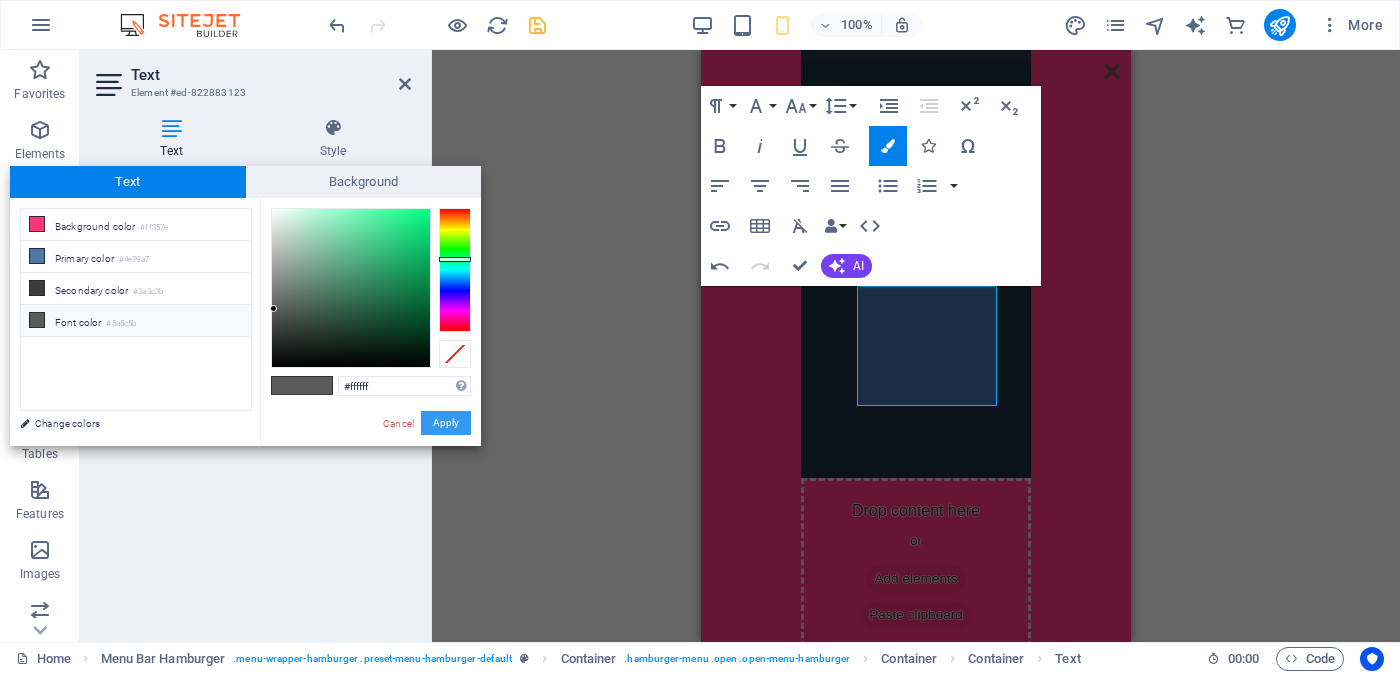 click on "Apply" at bounding box center (446, 423) 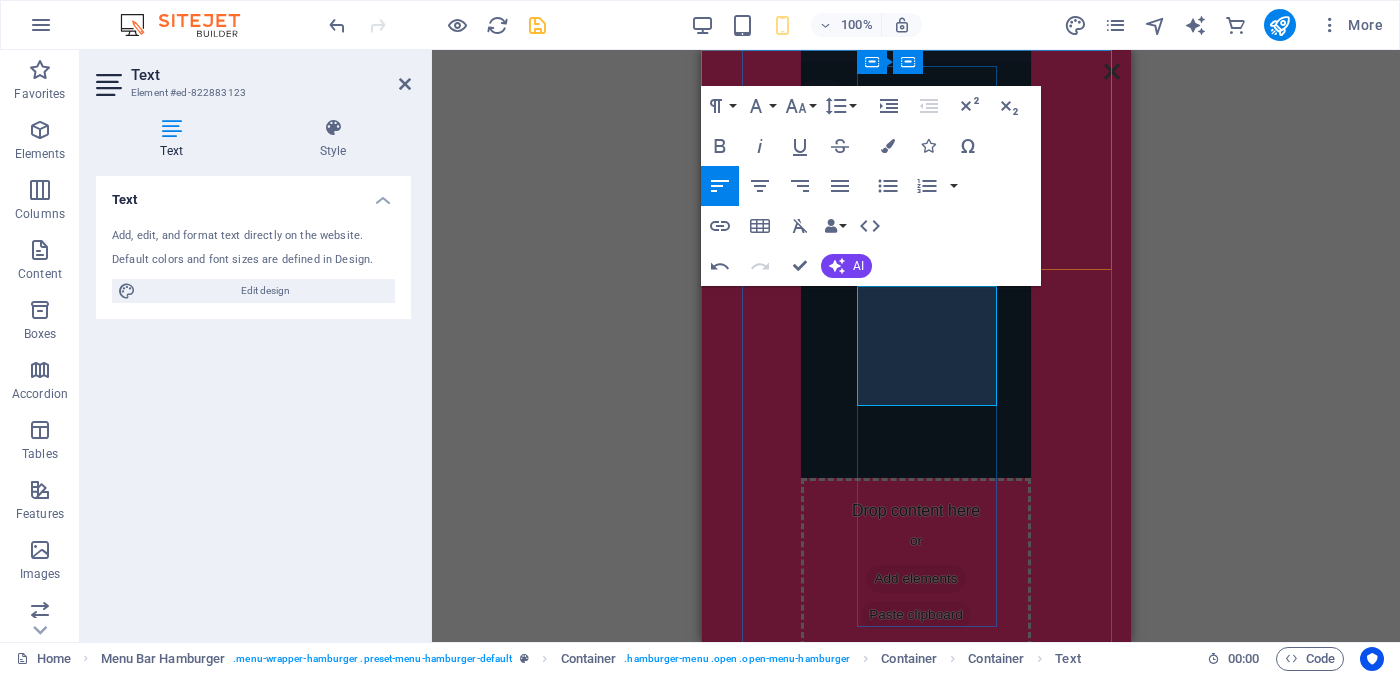click on "02.Brides" at bounding box center [916, 708] 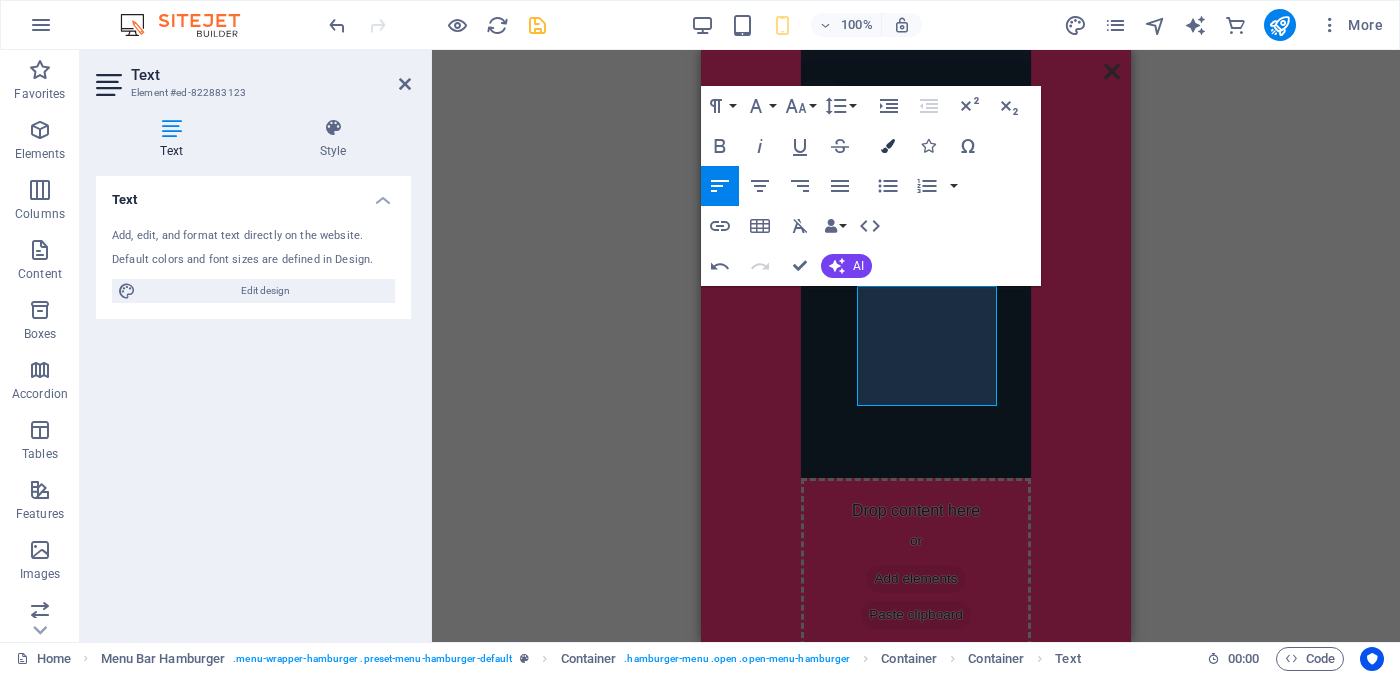 click on "Colors" at bounding box center [888, 146] 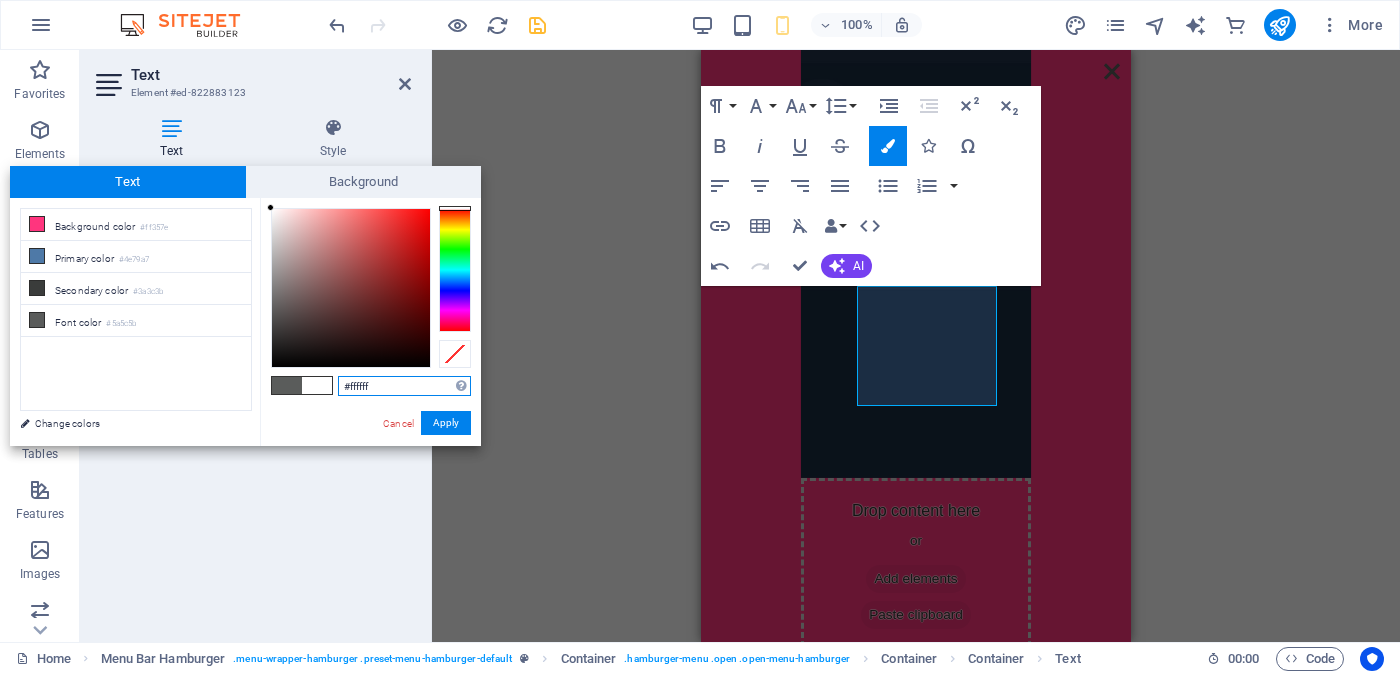 click on "Text" at bounding box center [128, 182] 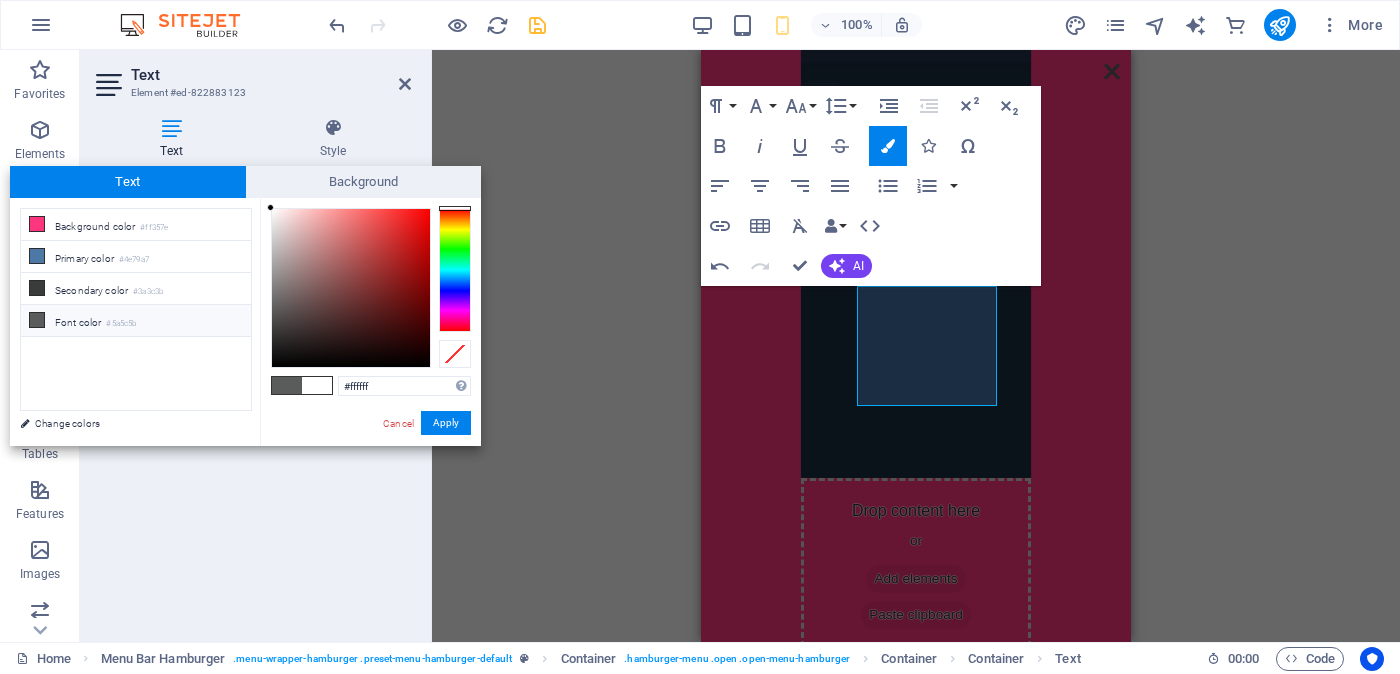 click on "Font color
#5a5c5b" at bounding box center (136, 321) 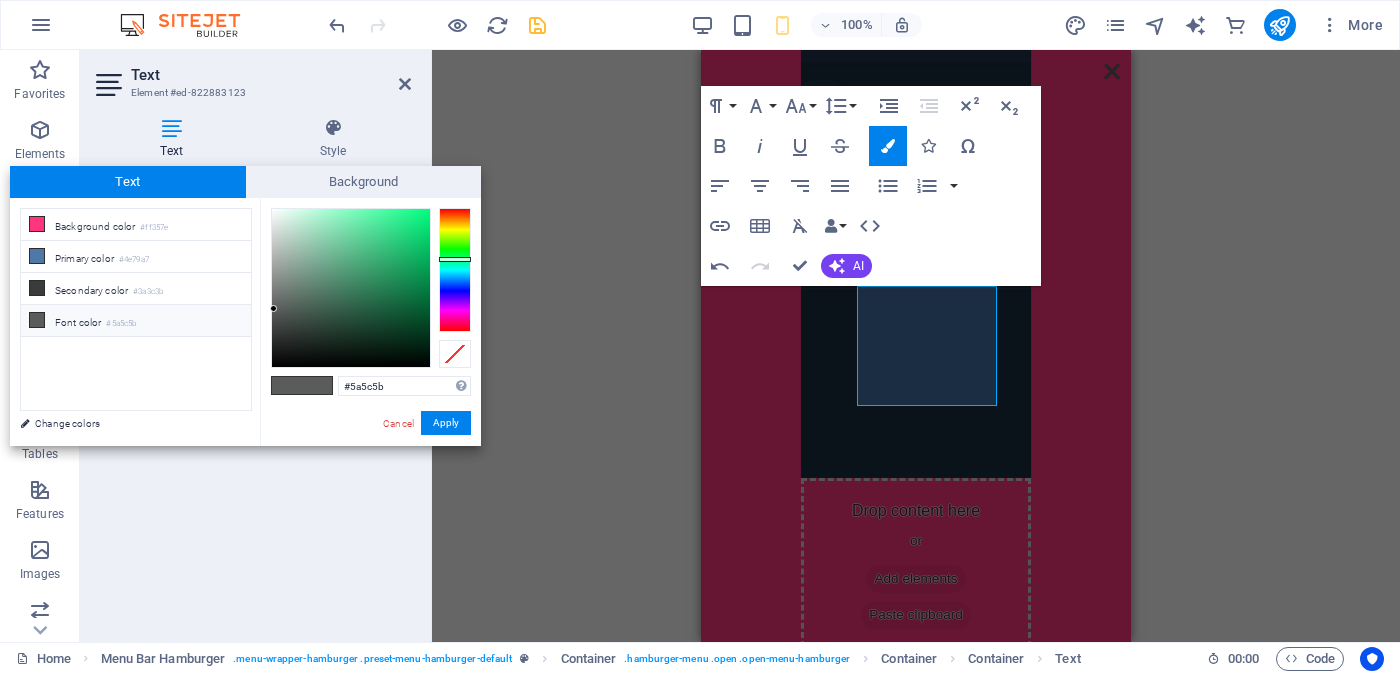 click at bounding box center [317, 385] 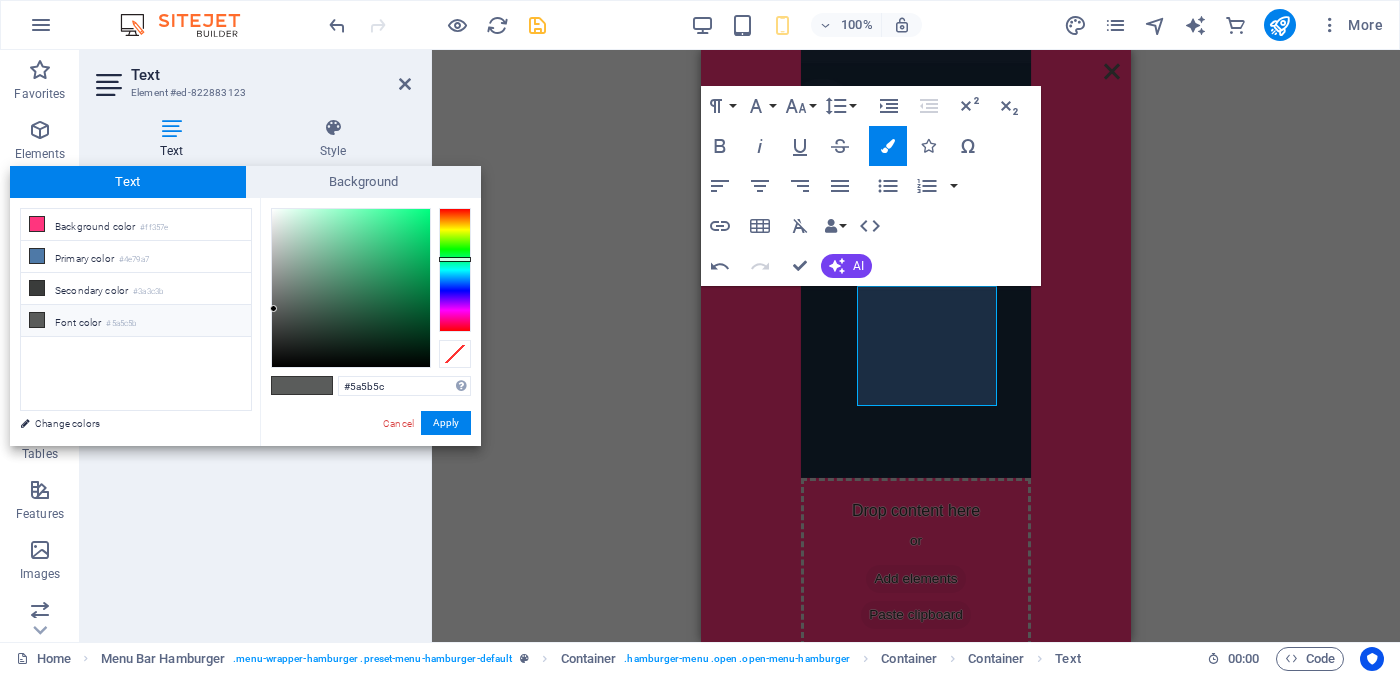 click at bounding box center [455, 270] 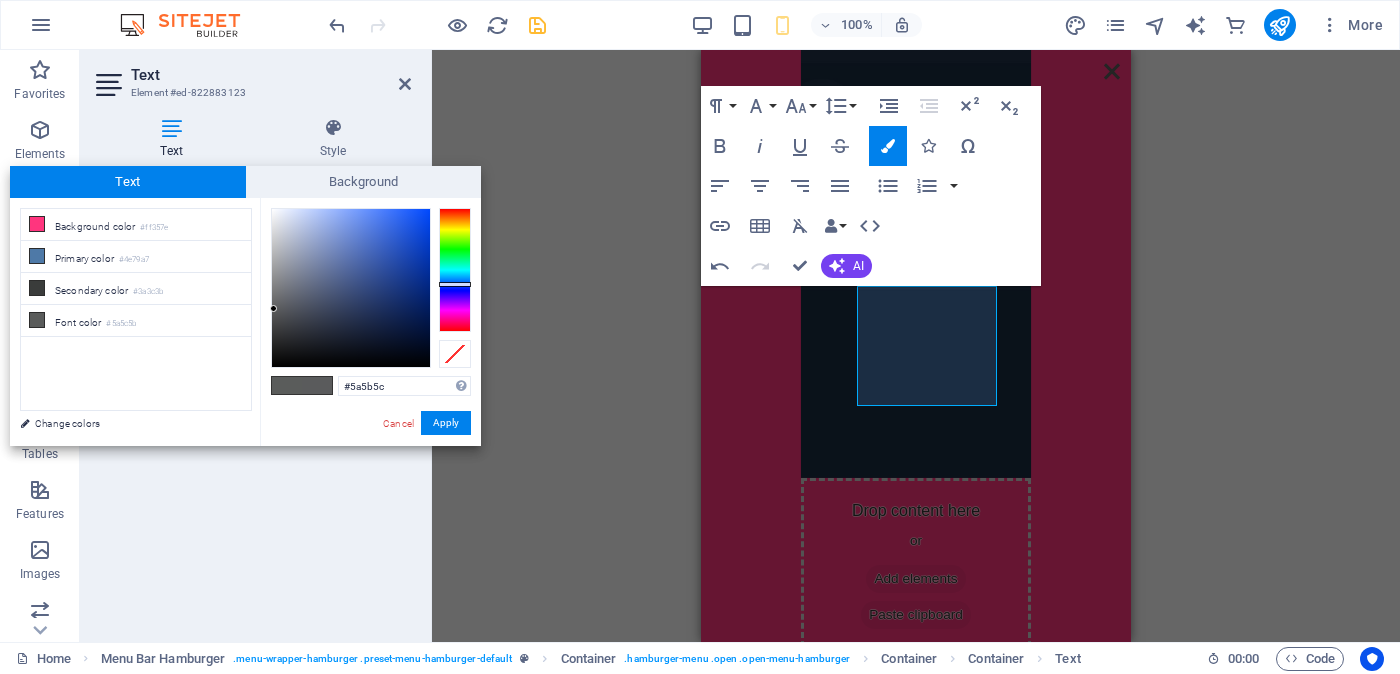 type on "#1d57e7" 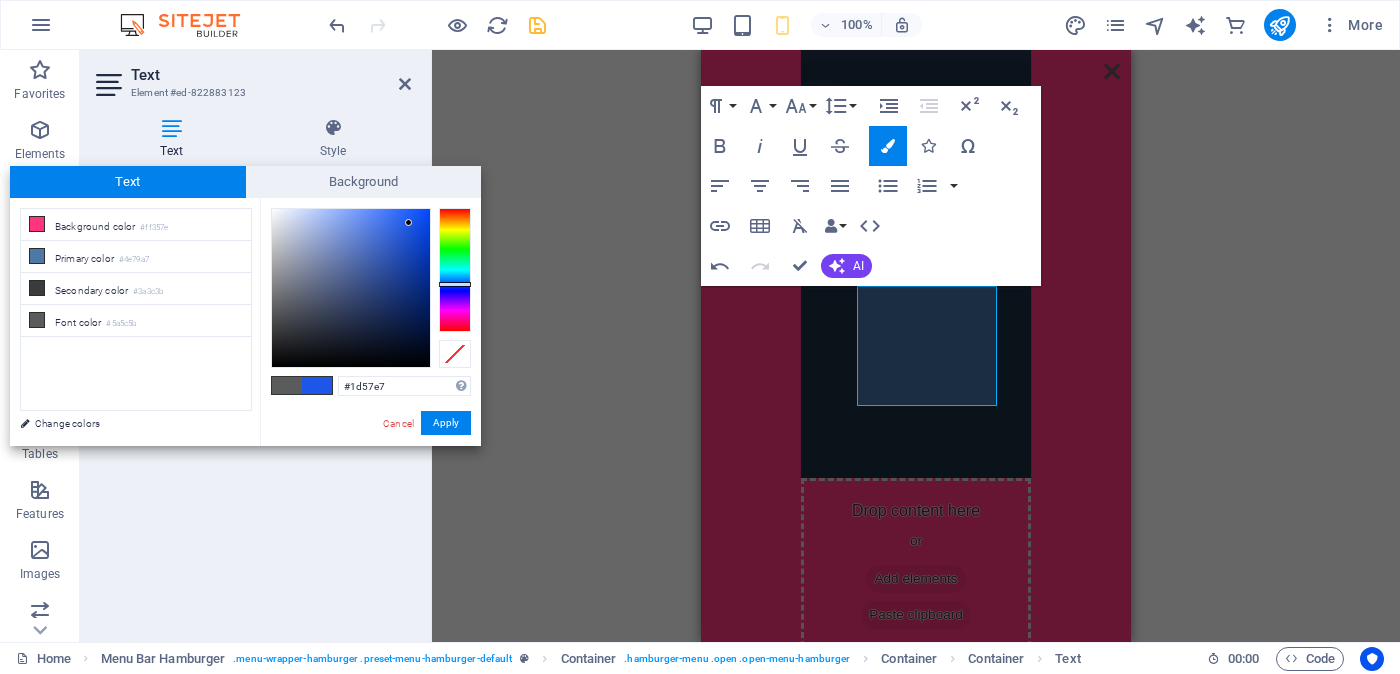click at bounding box center [351, 288] 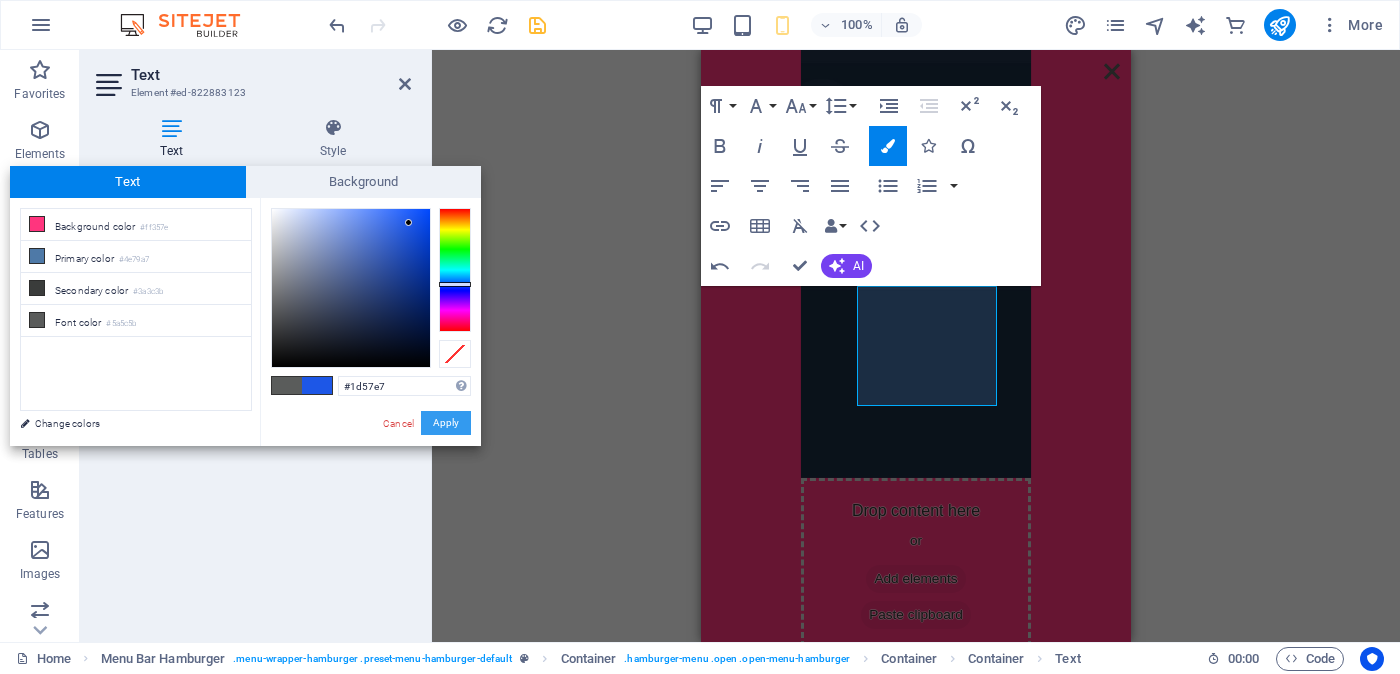 click on "Apply" at bounding box center (446, 423) 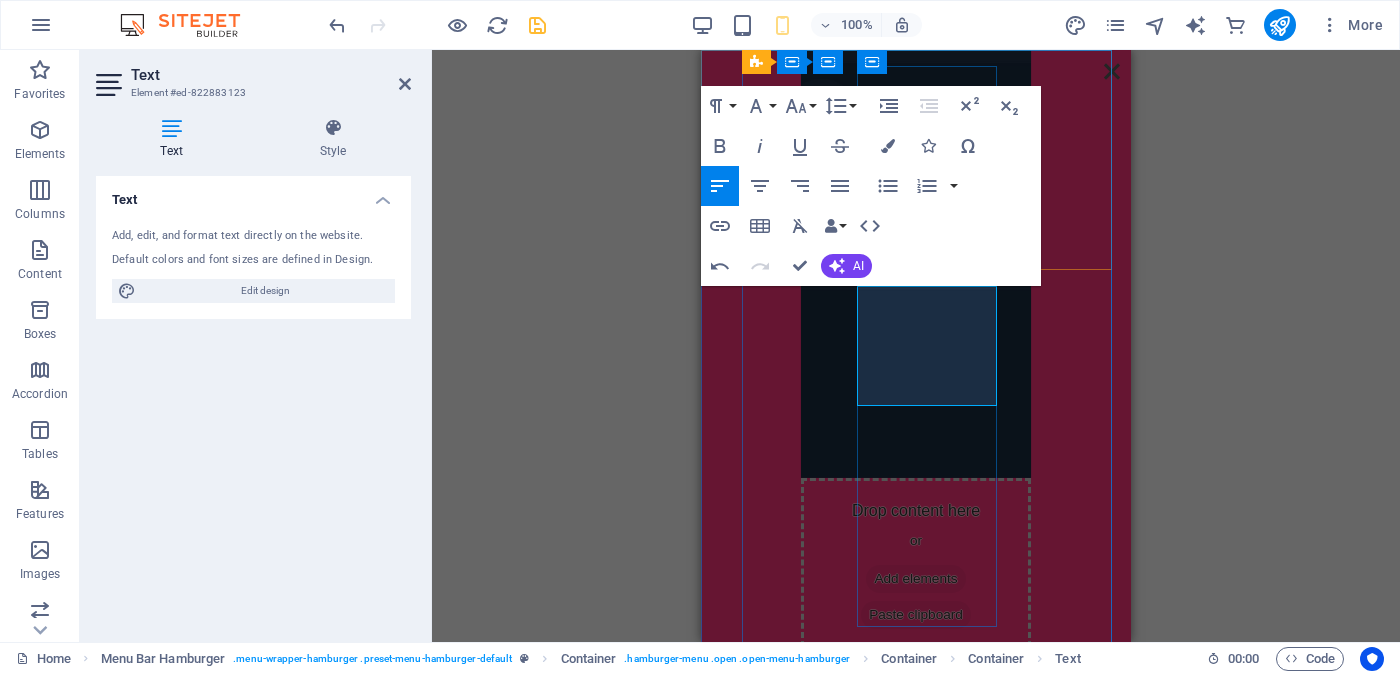click on "03.My Ad" at bounding box center [916, 732] 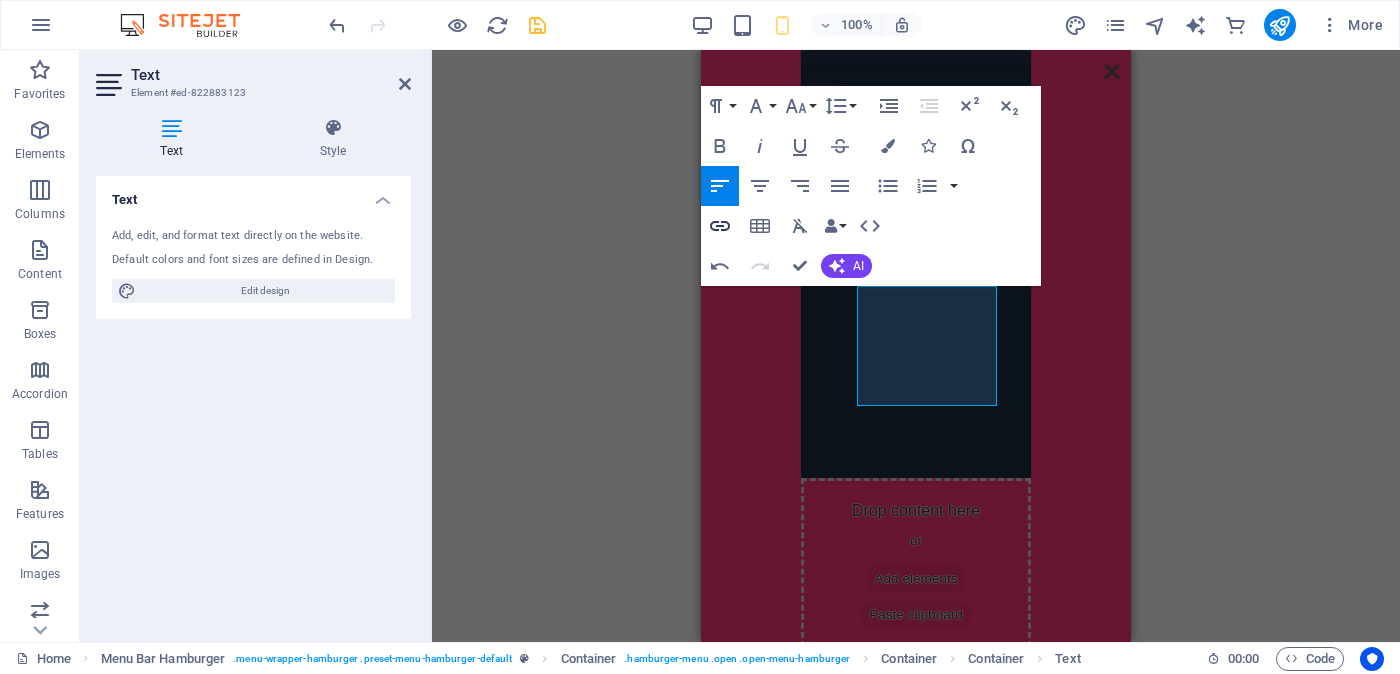 click 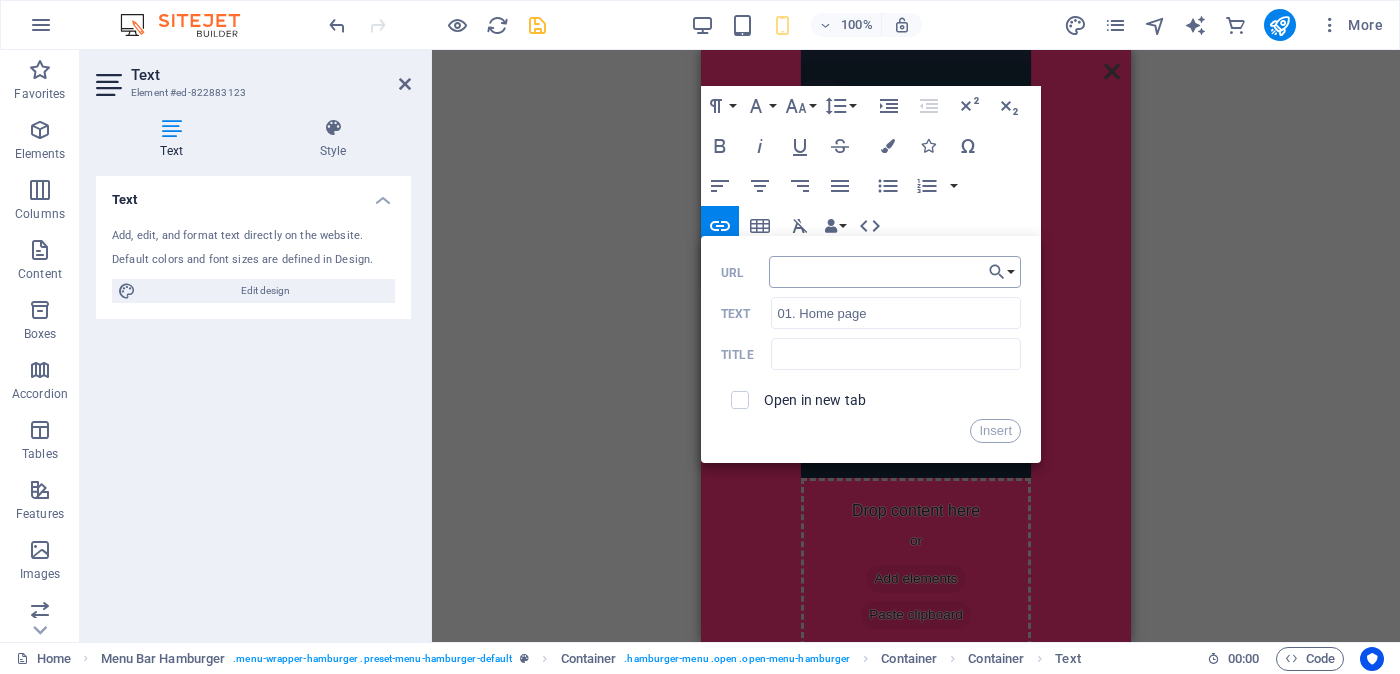 click on "URL" at bounding box center (895, 272) 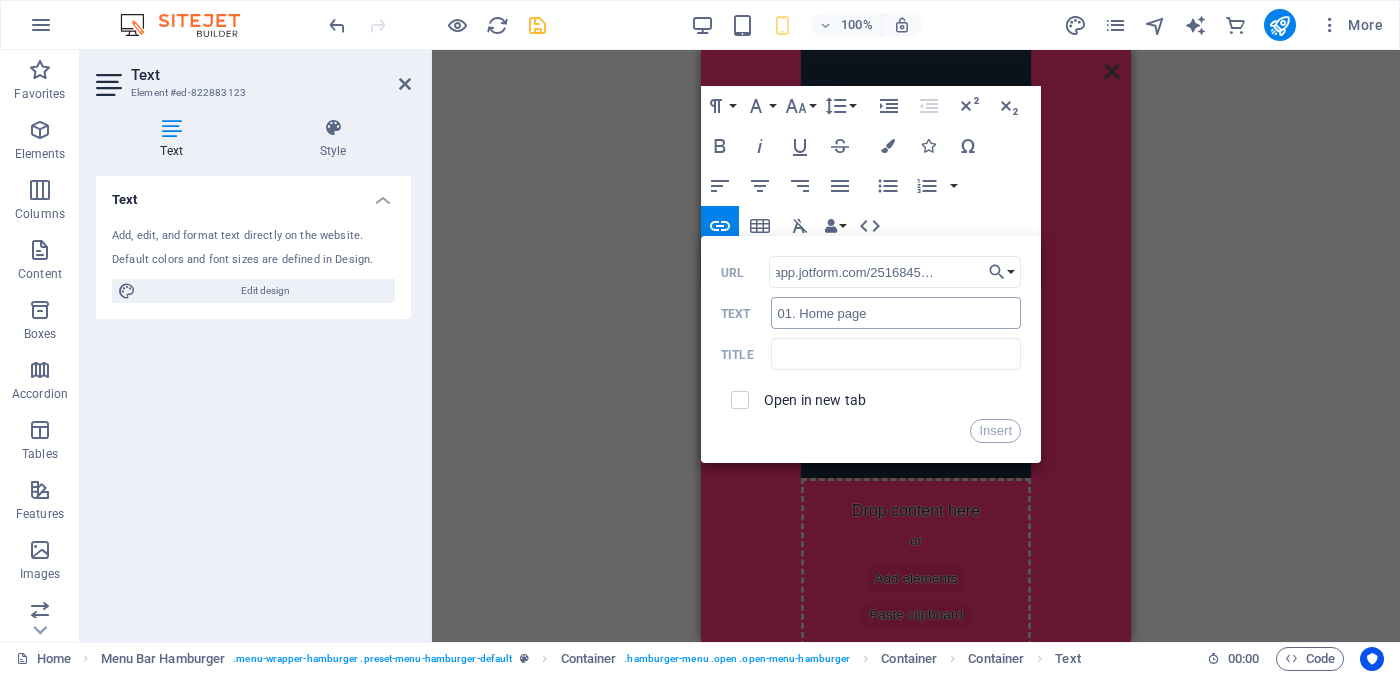 scroll, scrollTop: 0, scrollLeft: 45, axis: horizontal 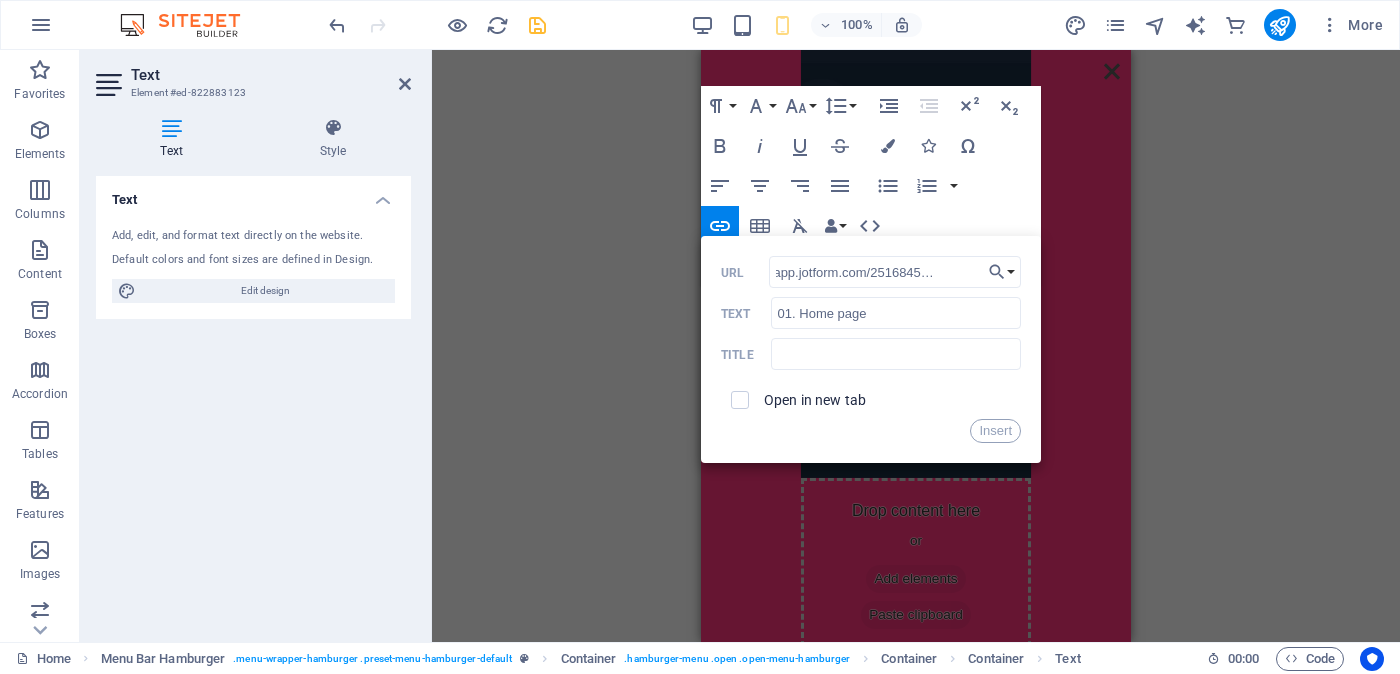 type on "https://app.jotform.com/251684532831459" 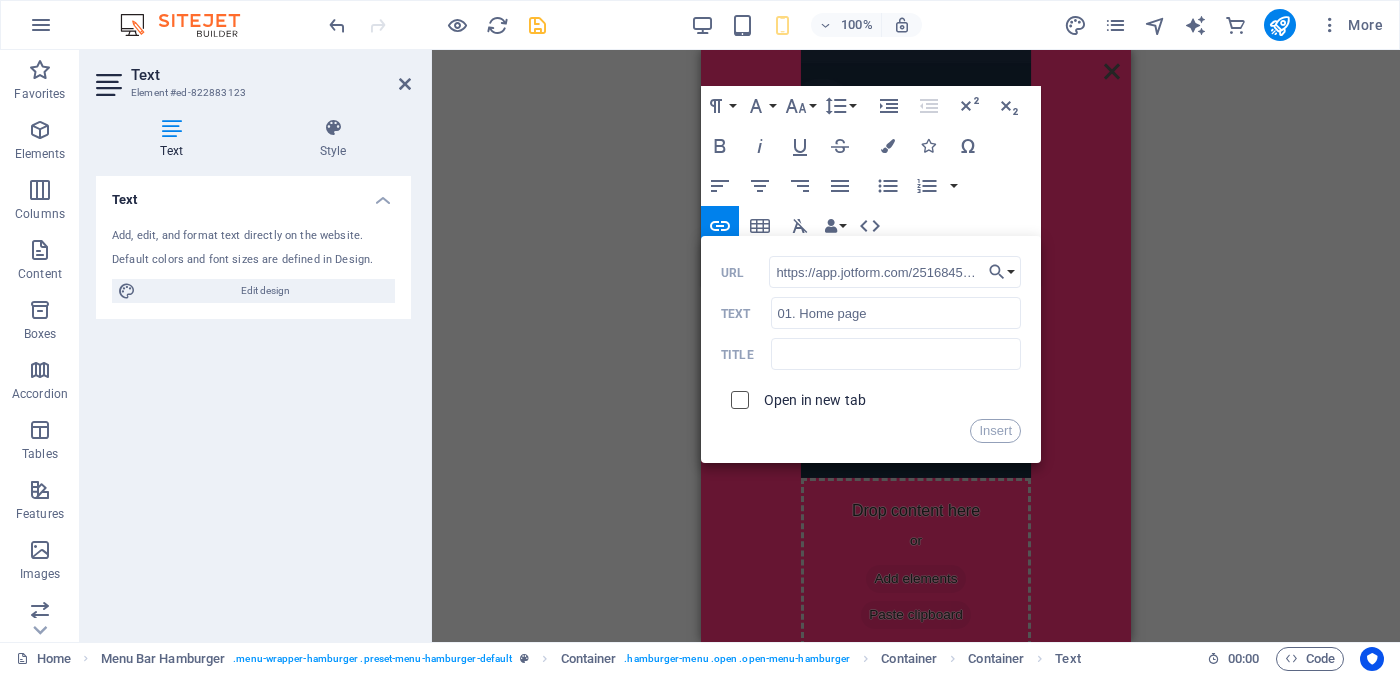 click at bounding box center (737, 397) 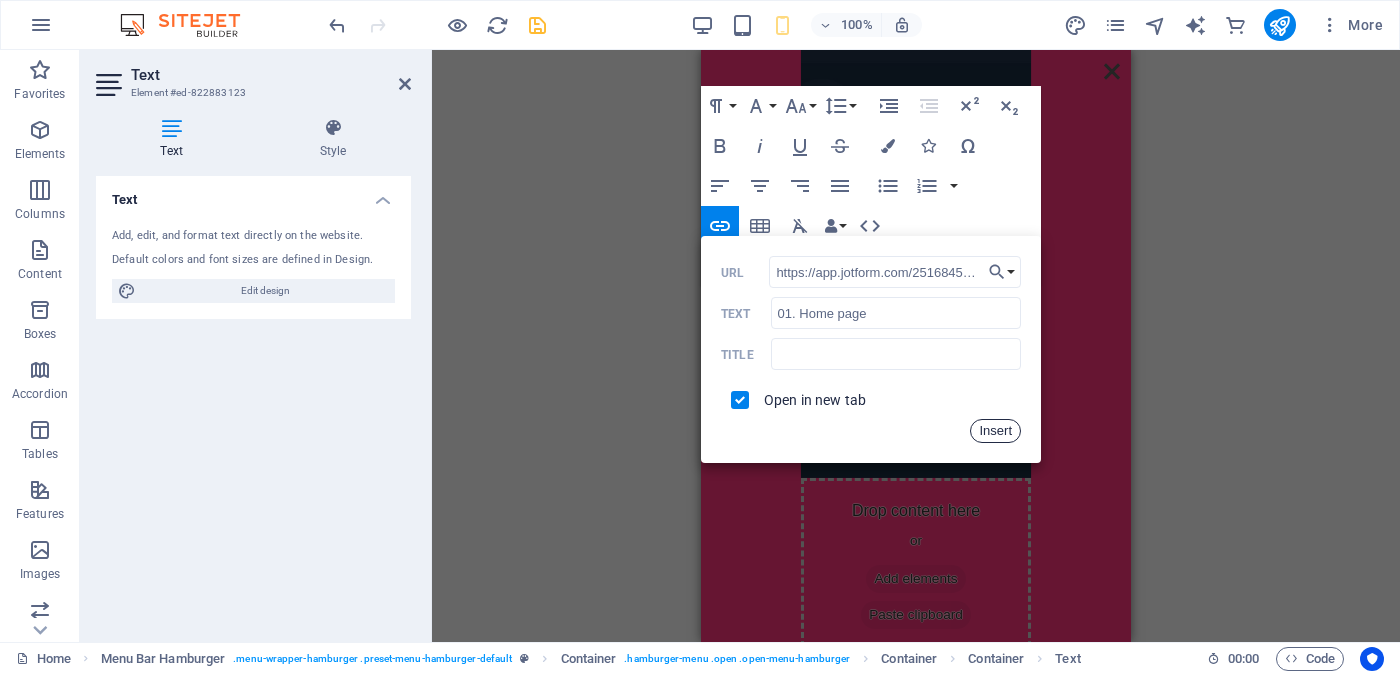 click on "Insert" at bounding box center (995, 431) 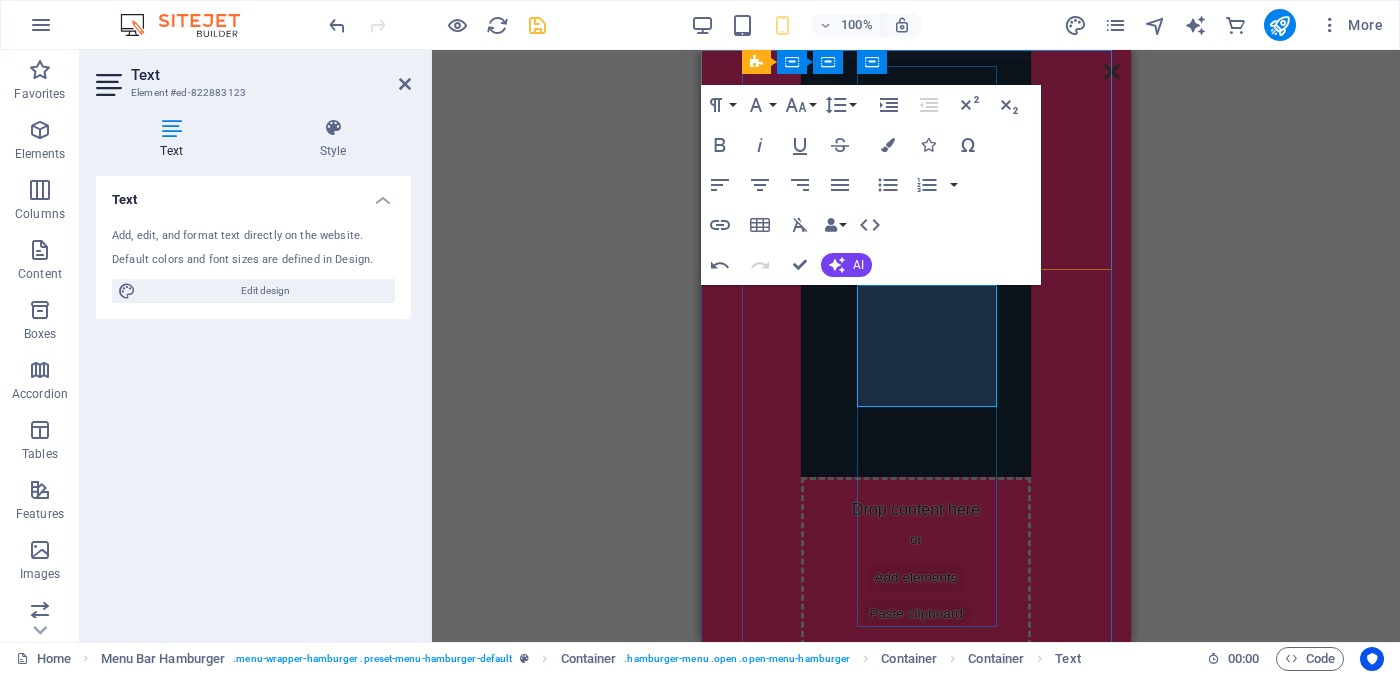 click on "02.Brides" at bounding box center (851, 708) 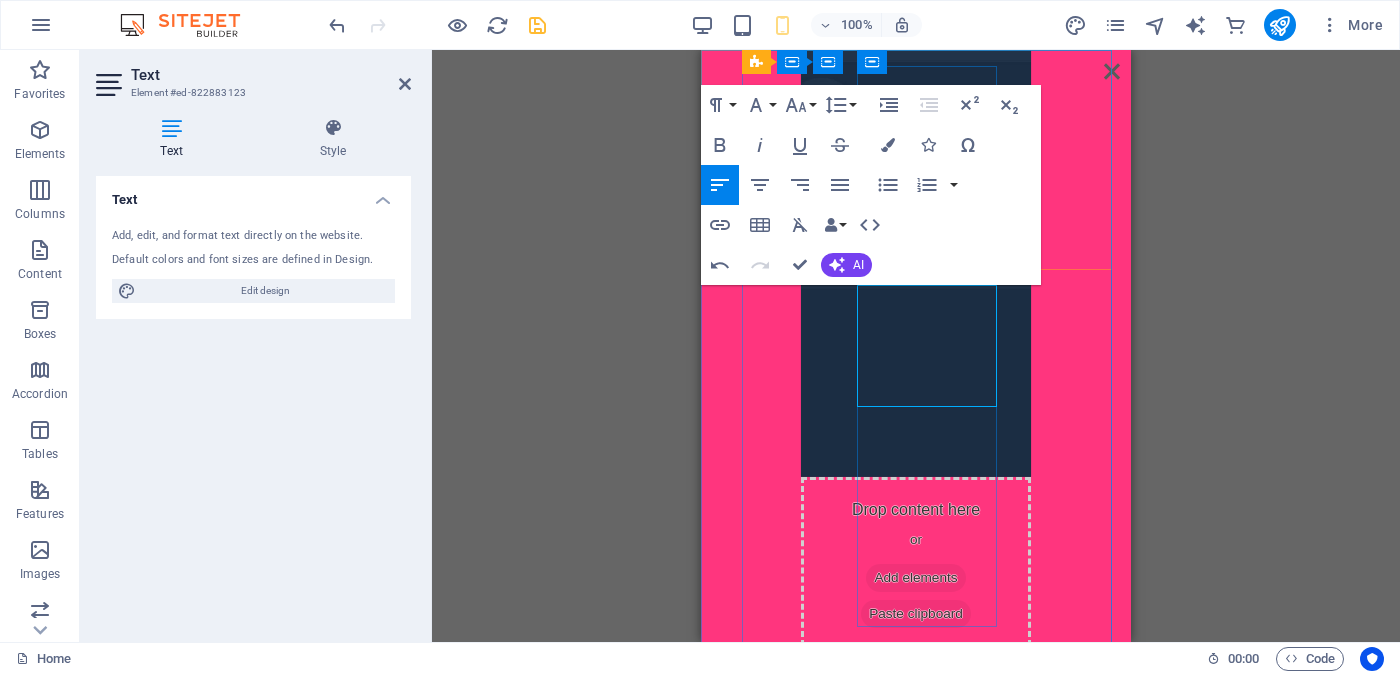 drag, startPoint x: 855, startPoint y: 323, endPoint x: 880, endPoint y: 325, distance: 25.079872 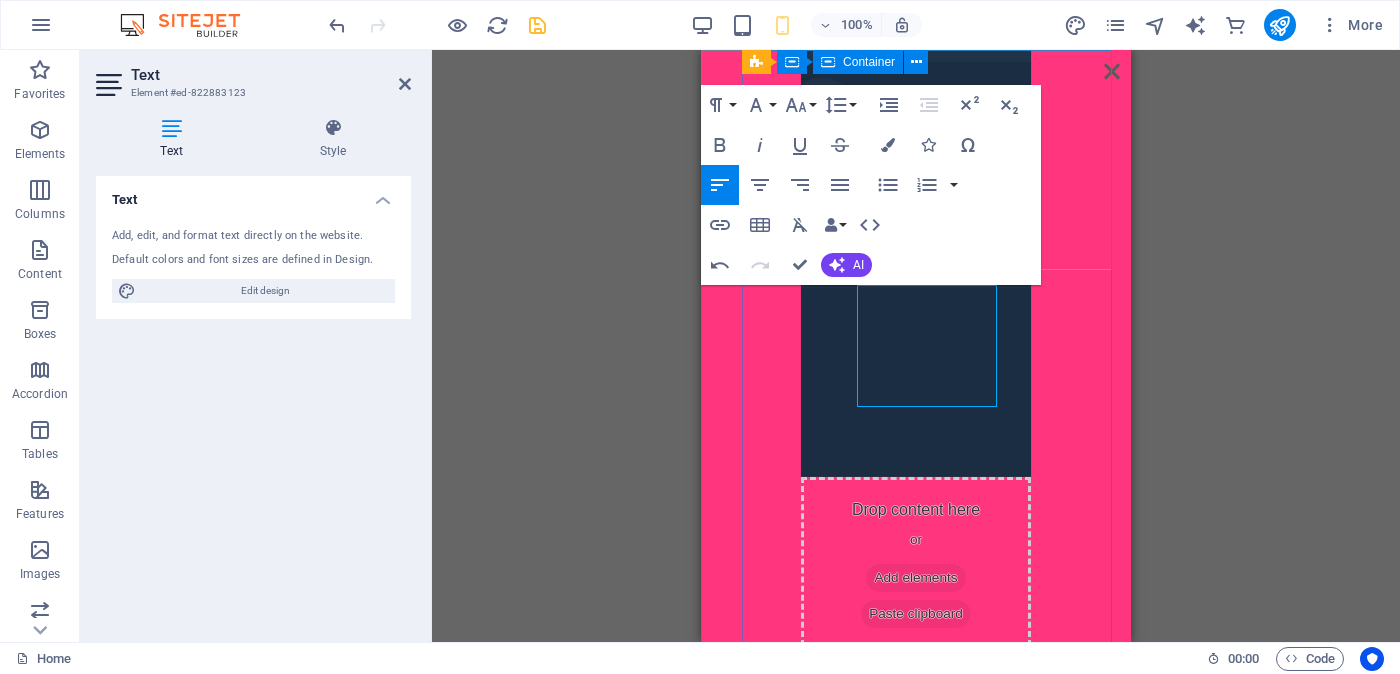 drag, startPoint x: 922, startPoint y: 322, endPoint x: 854, endPoint y: 328, distance: 68.26419 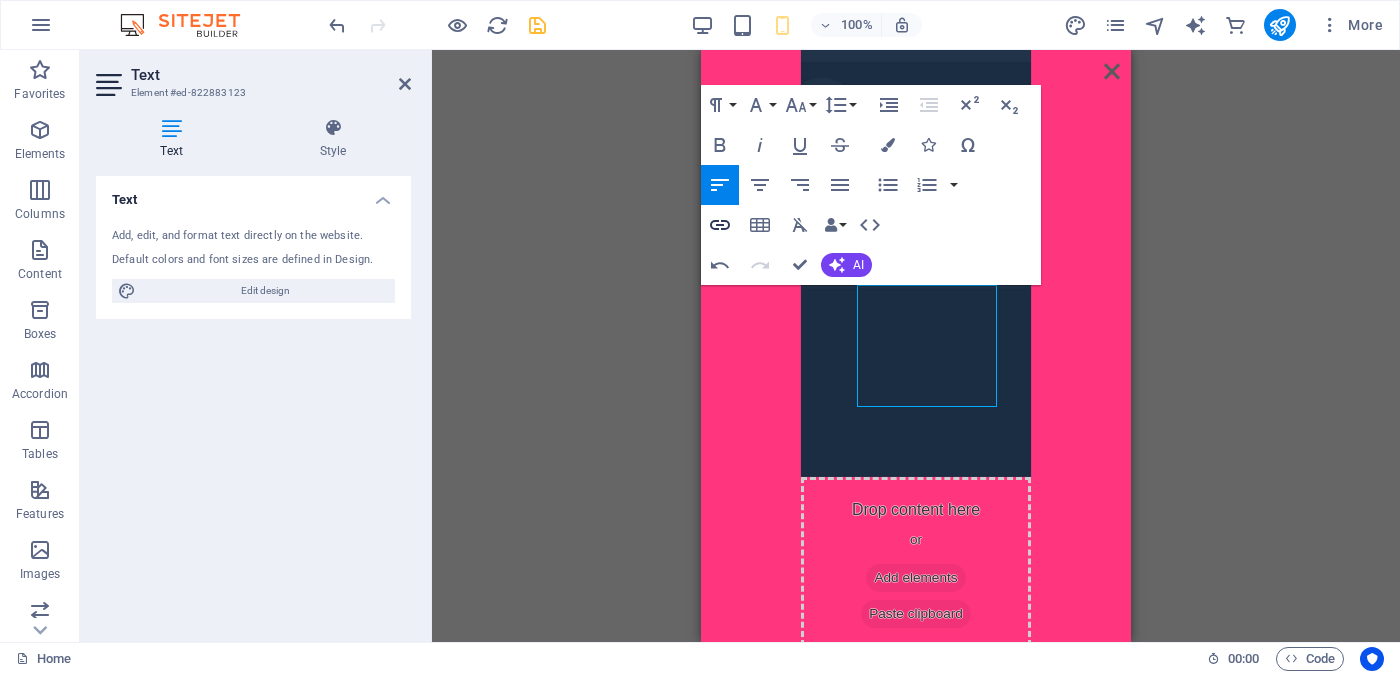 type 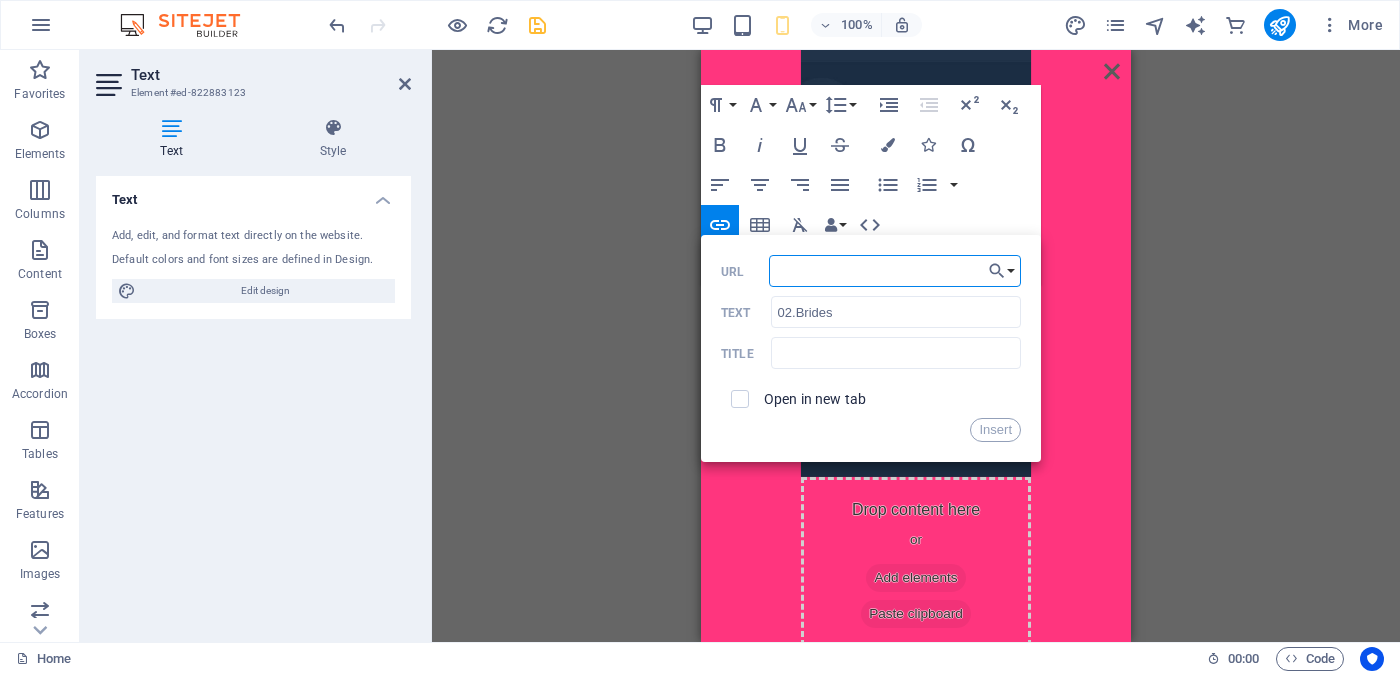 click on "URL" at bounding box center [895, 271] 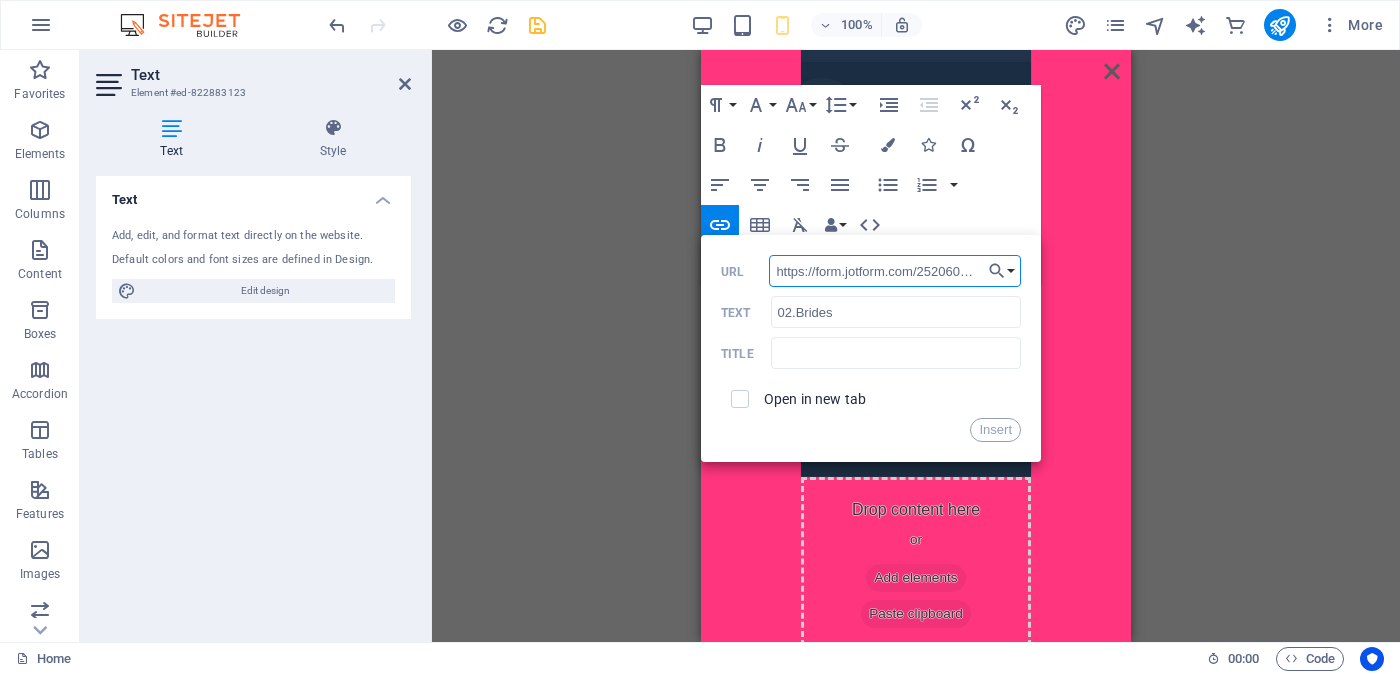 scroll, scrollTop: 0, scrollLeft: 47, axis: horizontal 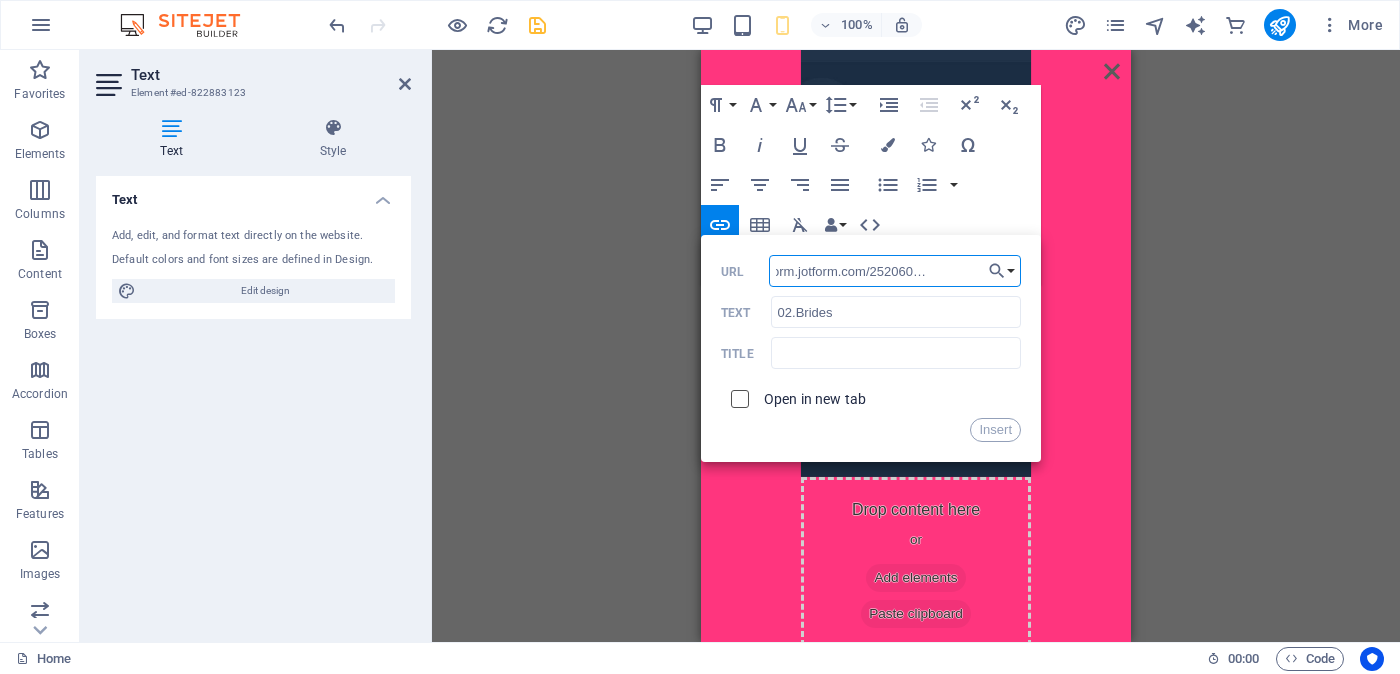 type on "https://form.jotform.com/252060788194059" 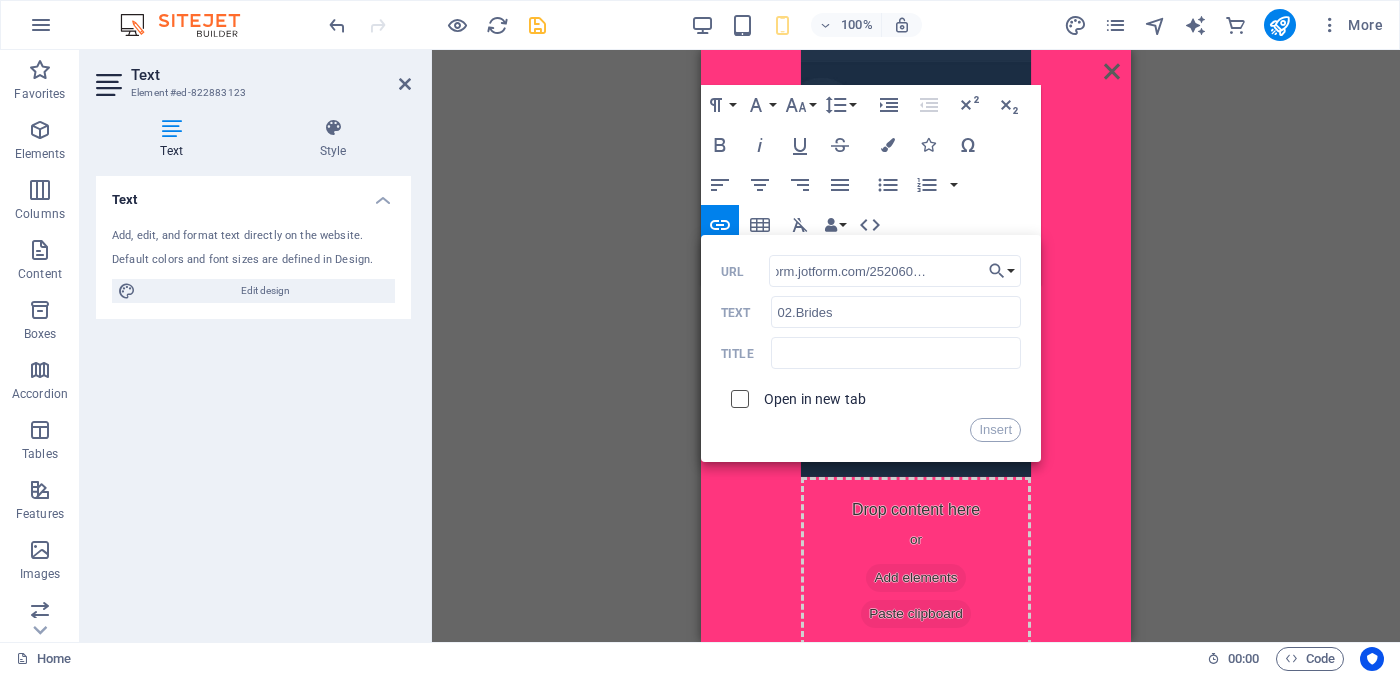 click at bounding box center (737, 396) 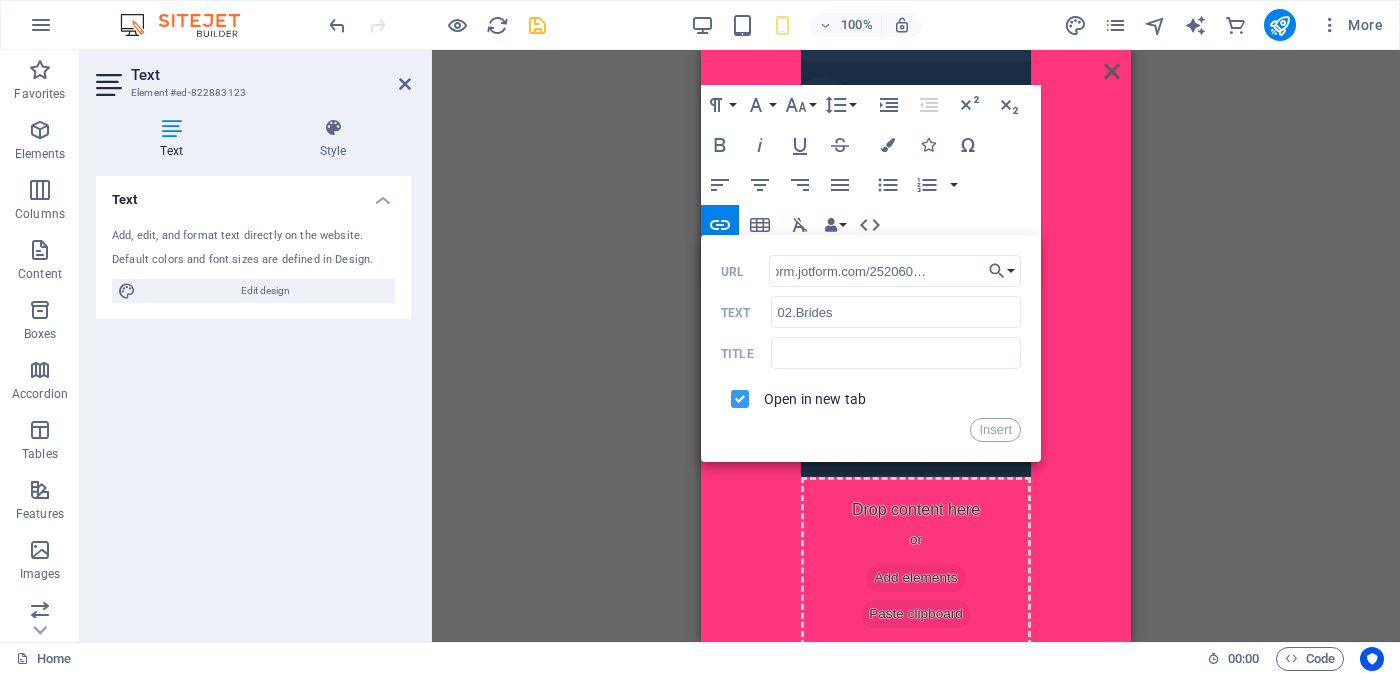 scroll, scrollTop: 0, scrollLeft: 0, axis: both 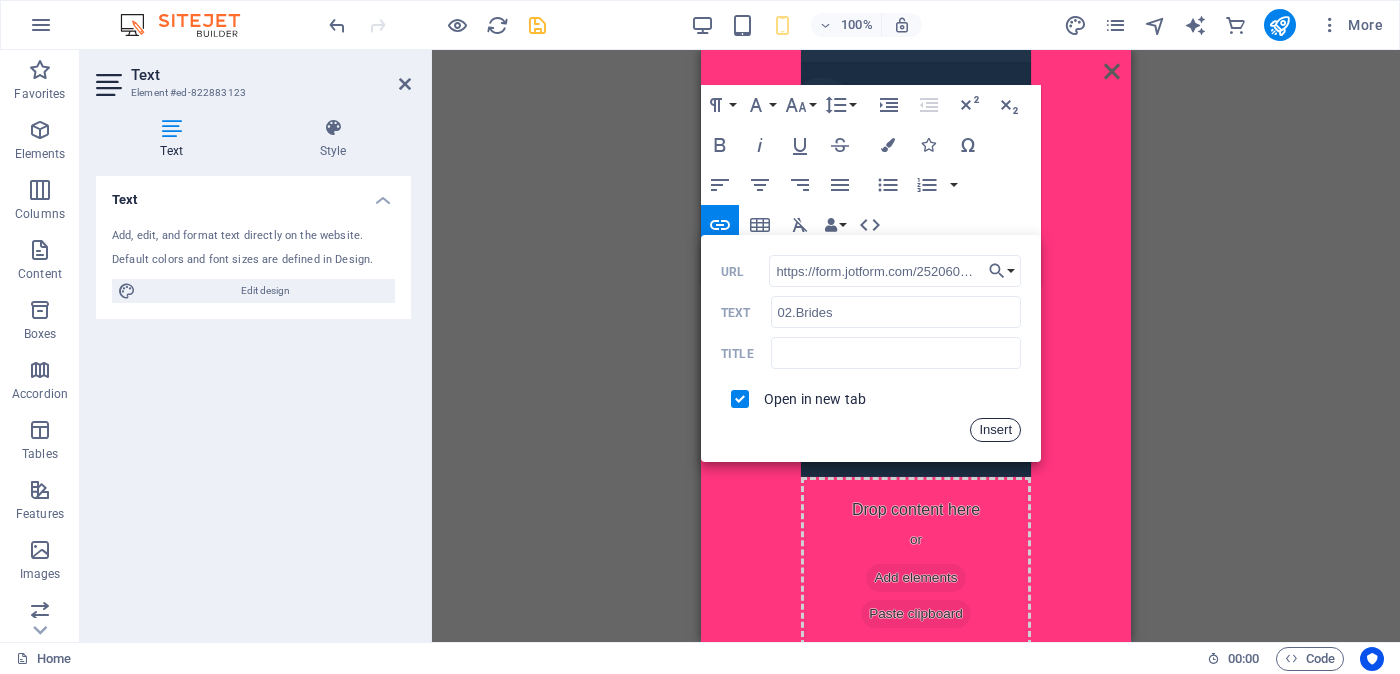 click on "Insert" at bounding box center [995, 430] 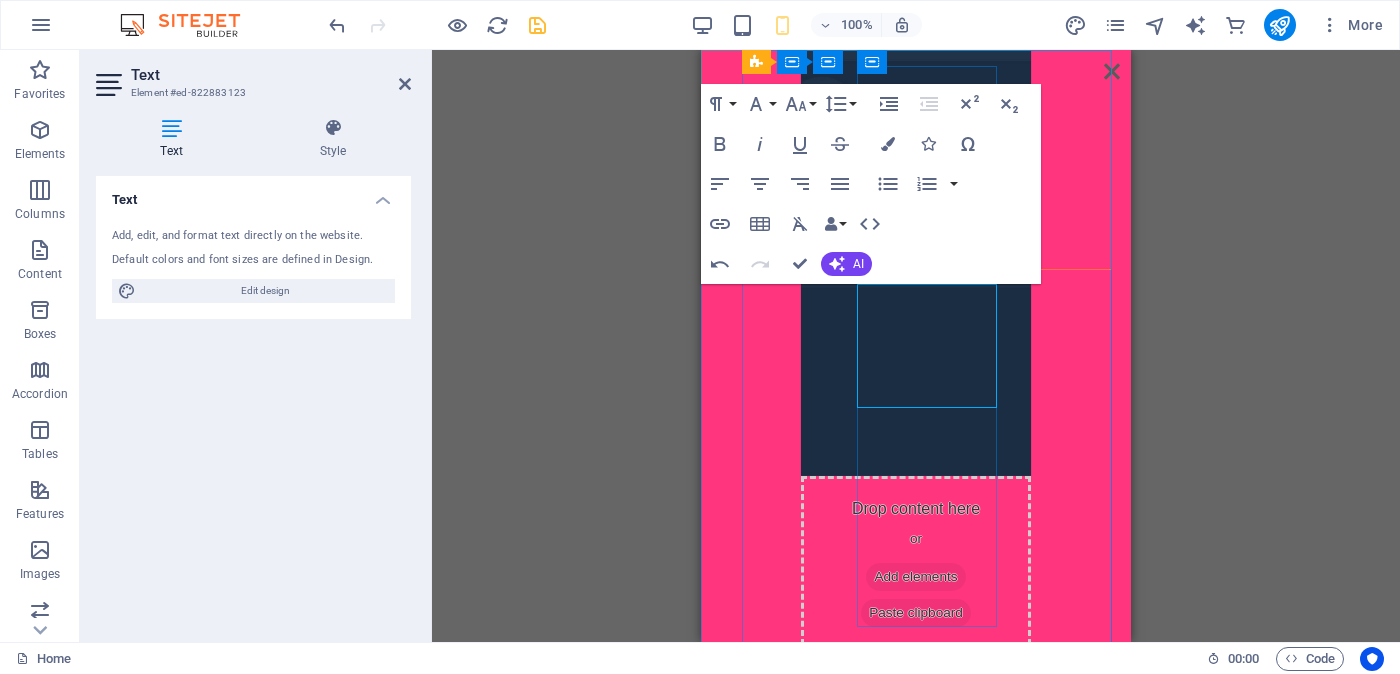 click on "03.My Ad" at bounding box center [850, 733] 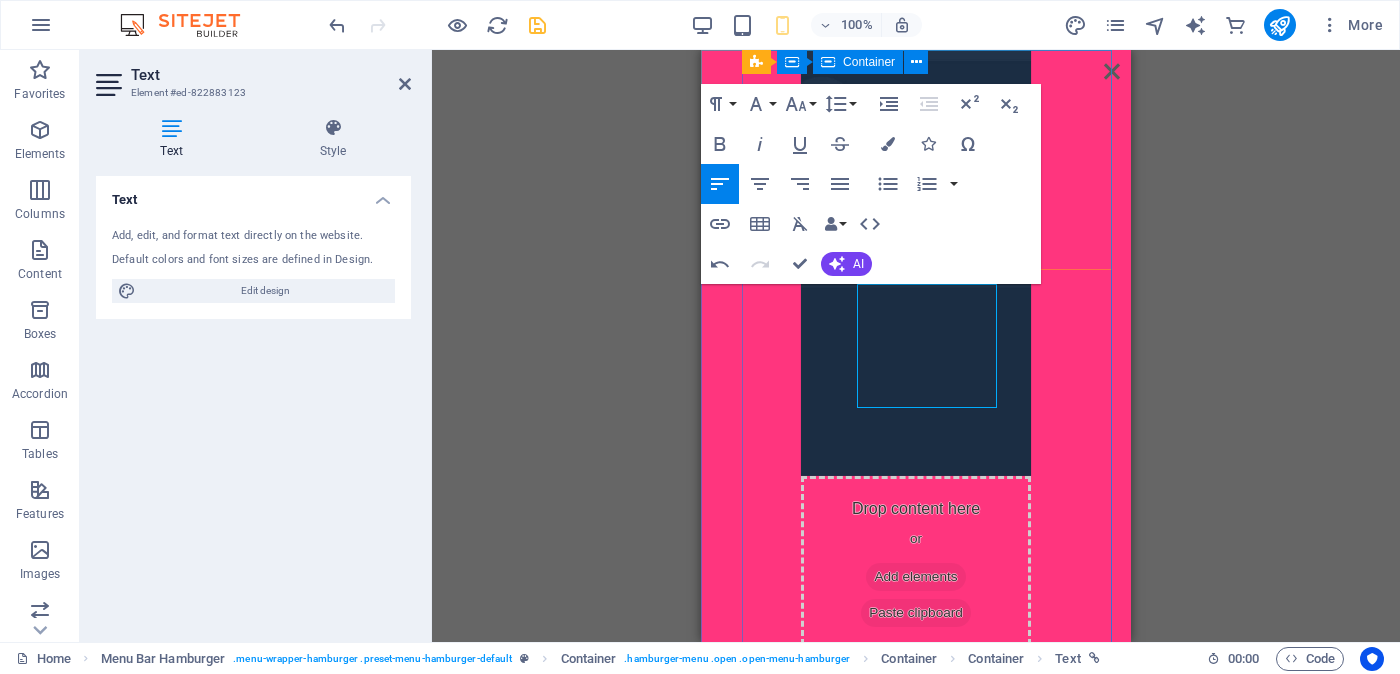 drag, startPoint x: 924, startPoint y: 349, endPoint x: 851, endPoint y: 352, distance: 73.061615 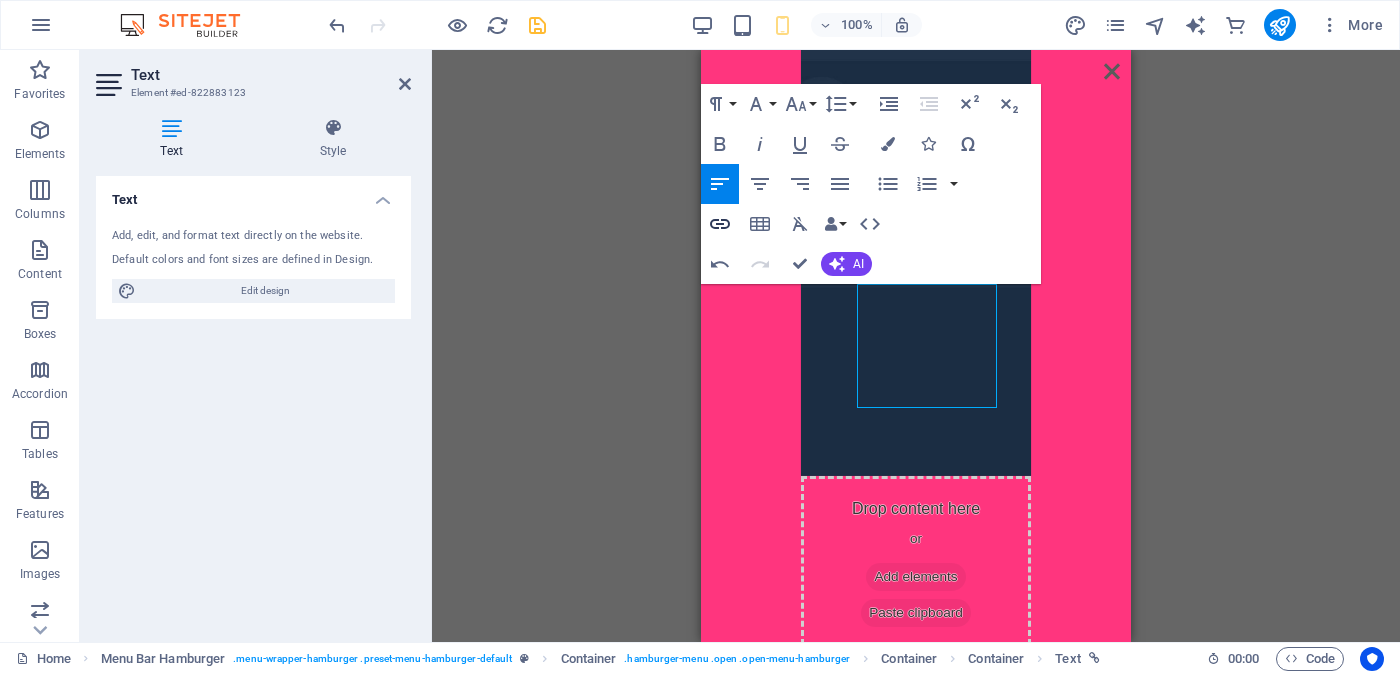 type 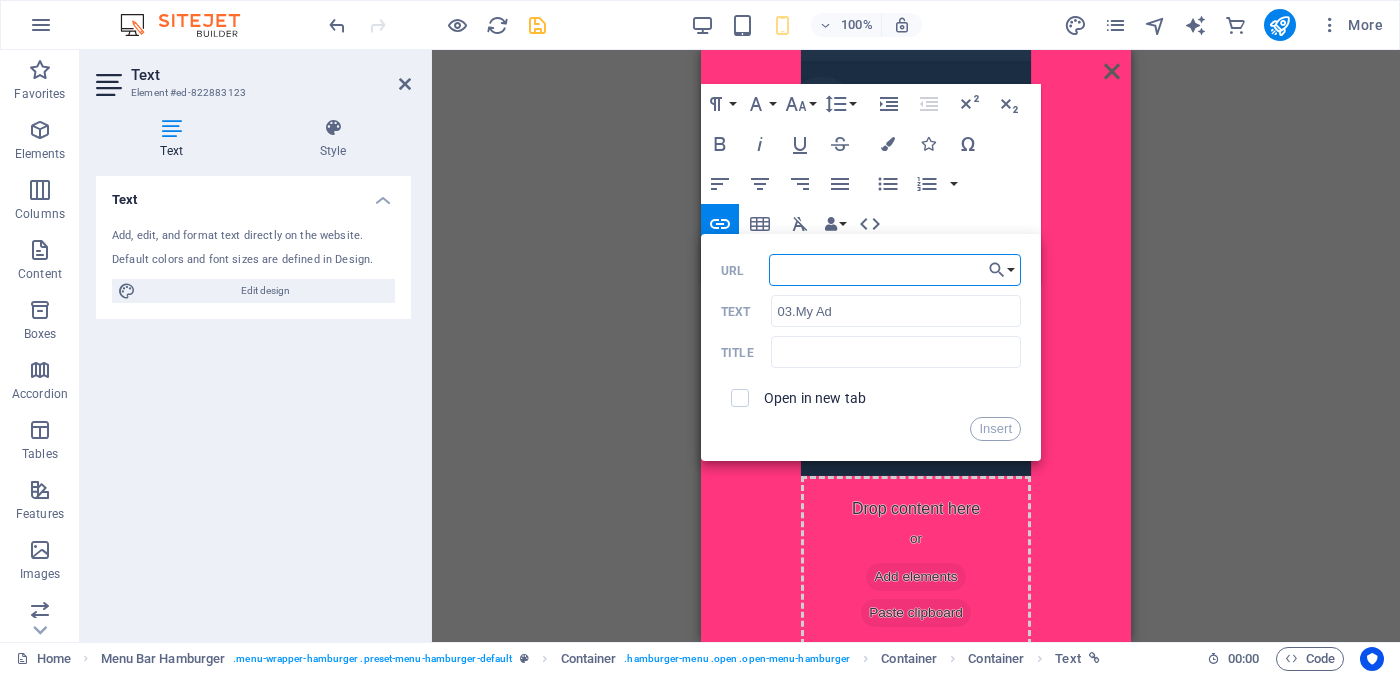 click on "URL" at bounding box center [895, 270] 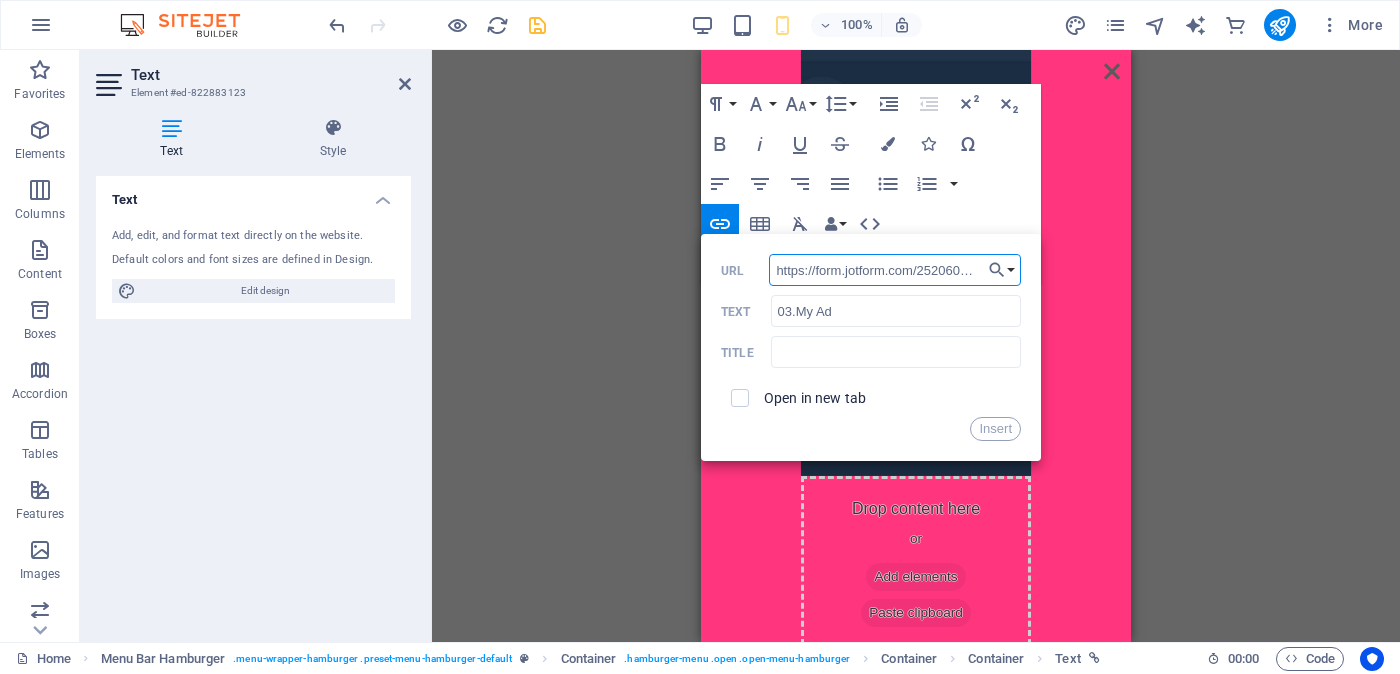 scroll, scrollTop: 0, scrollLeft: 47, axis: horizontal 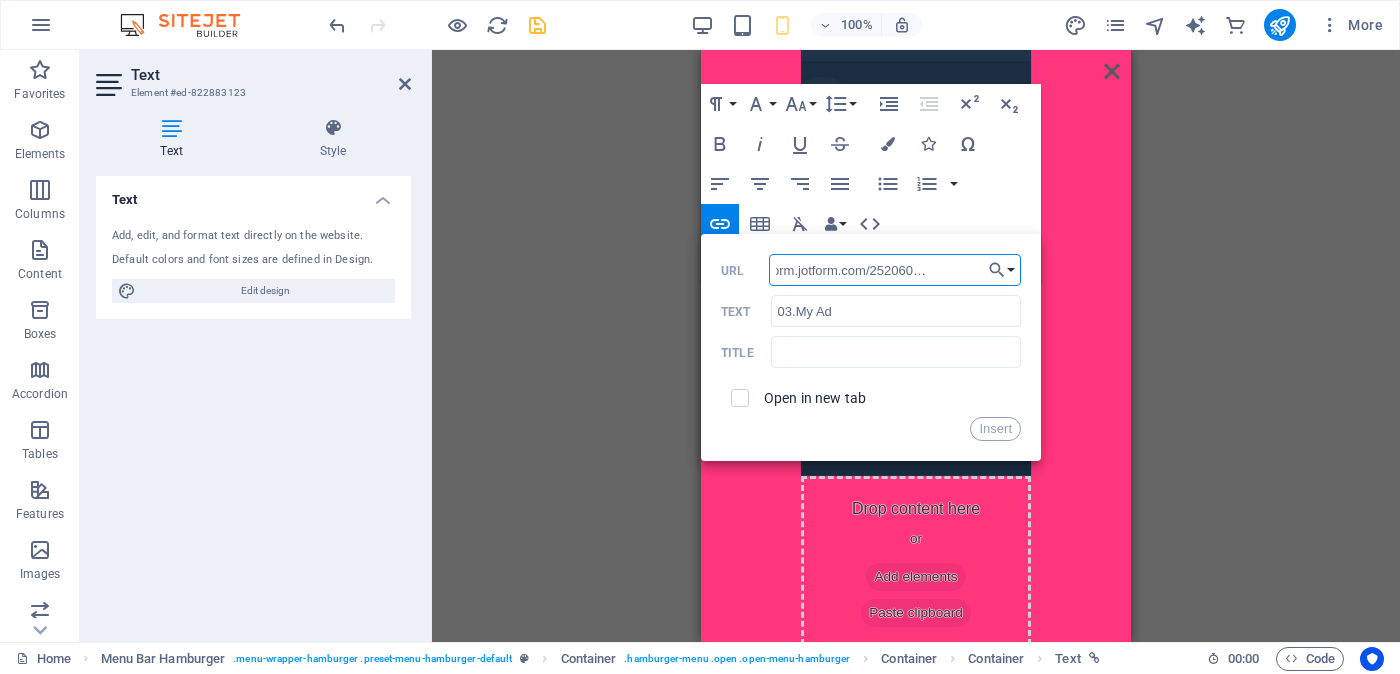 type on "https://form.jotform.com/252060788194059" 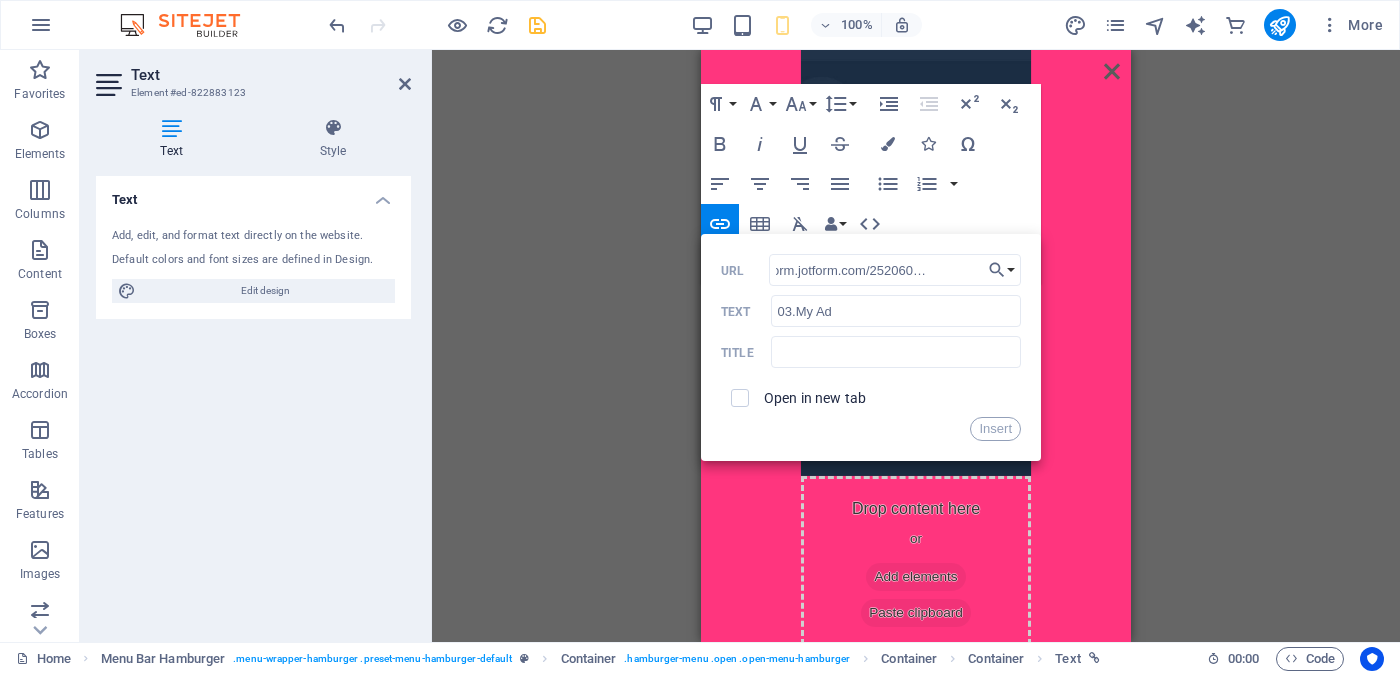 scroll, scrollTop: 0, scrollLeft: 0, axis: both 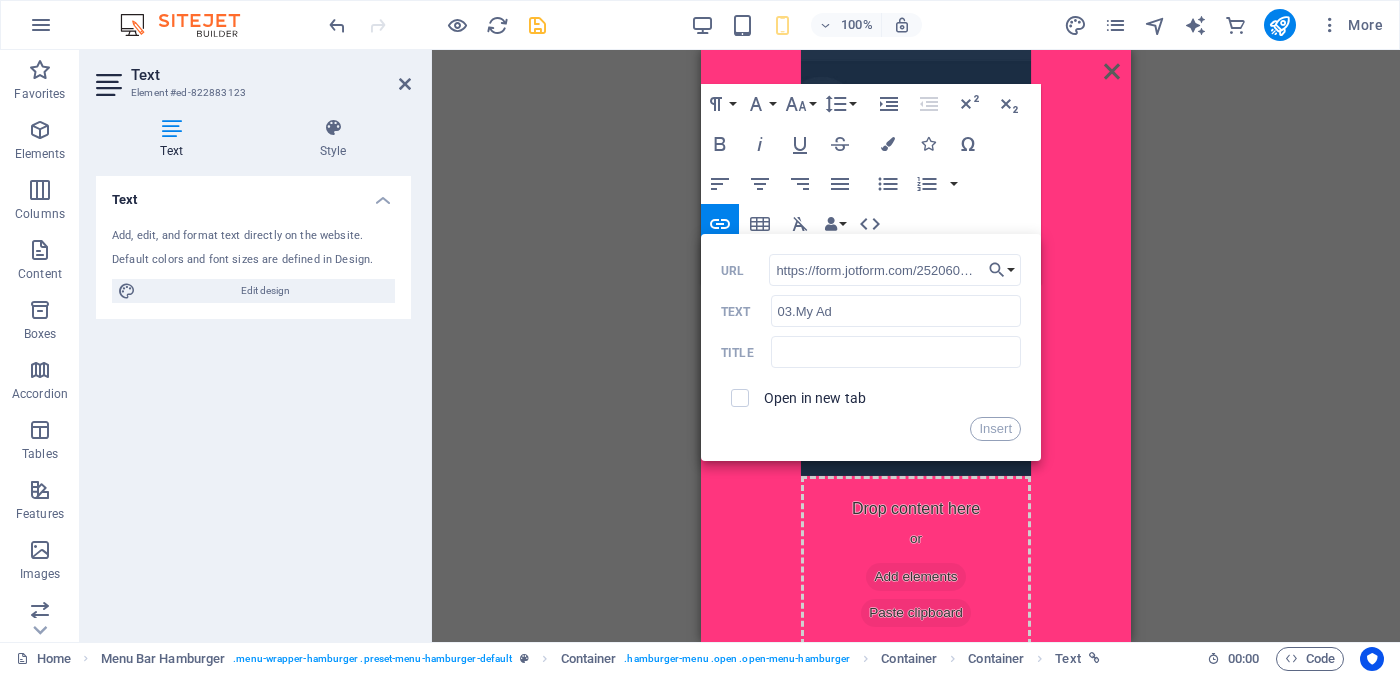 click at bounding box center [740, 398] 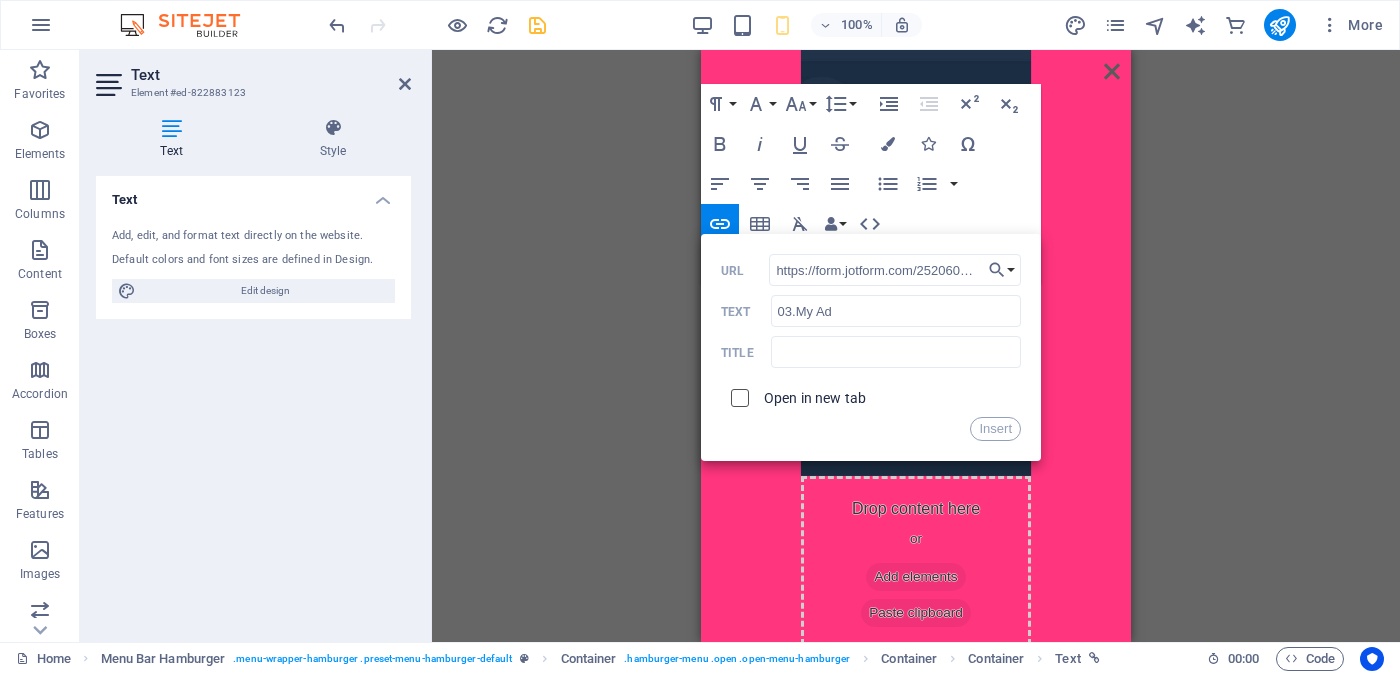 click at bounding box center (737, 395) 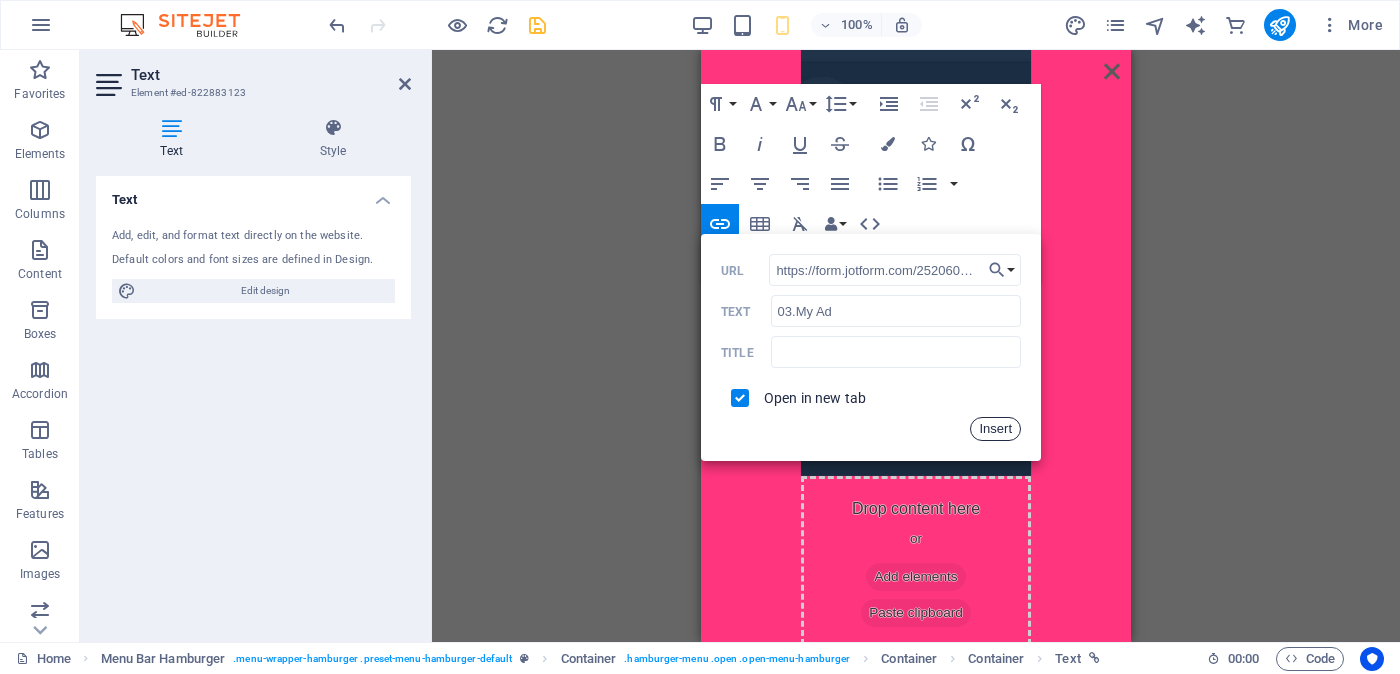 click on "Insert" at bounding box center (995, 429) 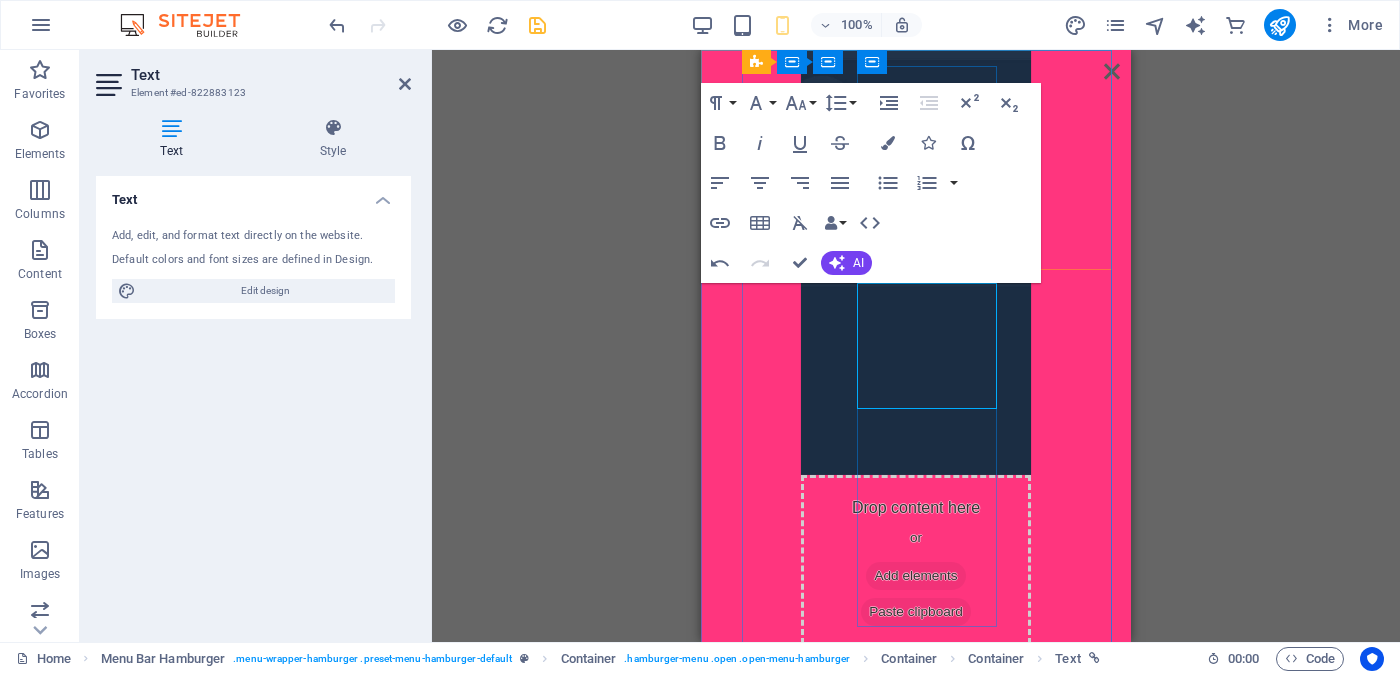 click on "02.Brides" at bounding box center [916, 708] 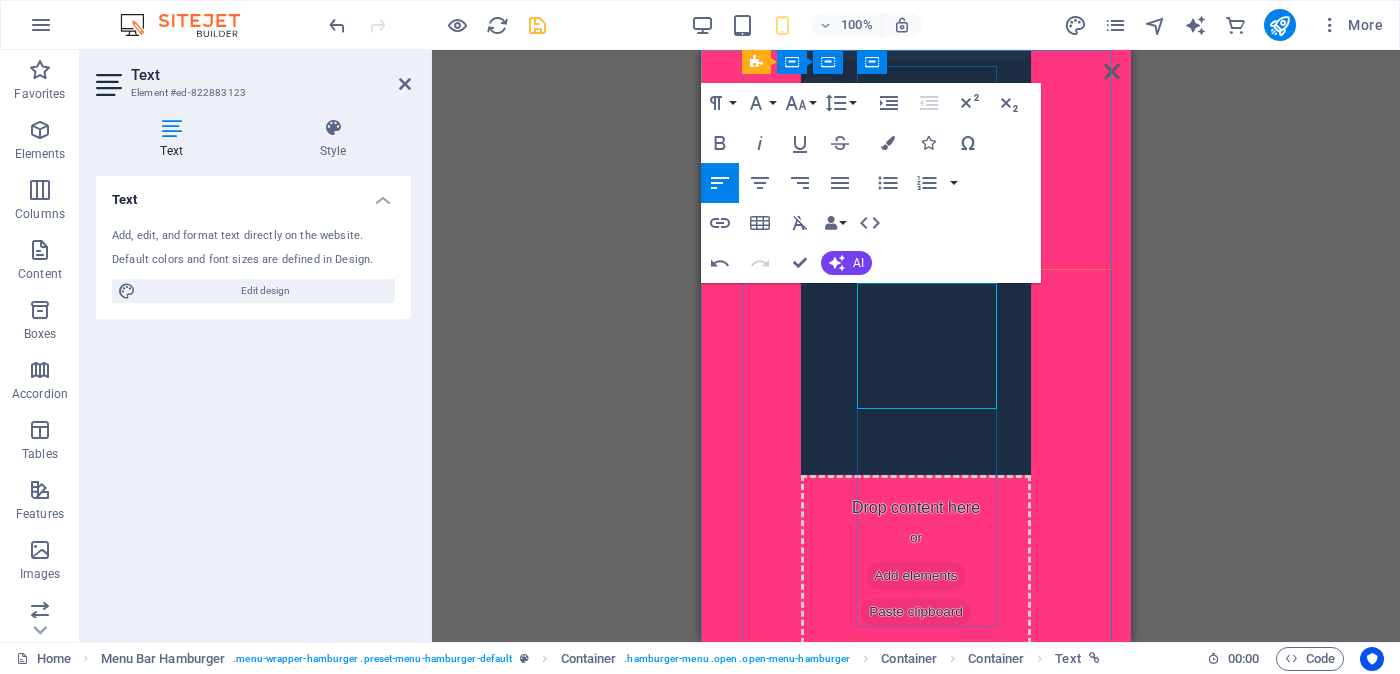 drag, startPoint x: 857, startPoint y: 325, endPoint x: 930, endPoint y: 325, distance: 73 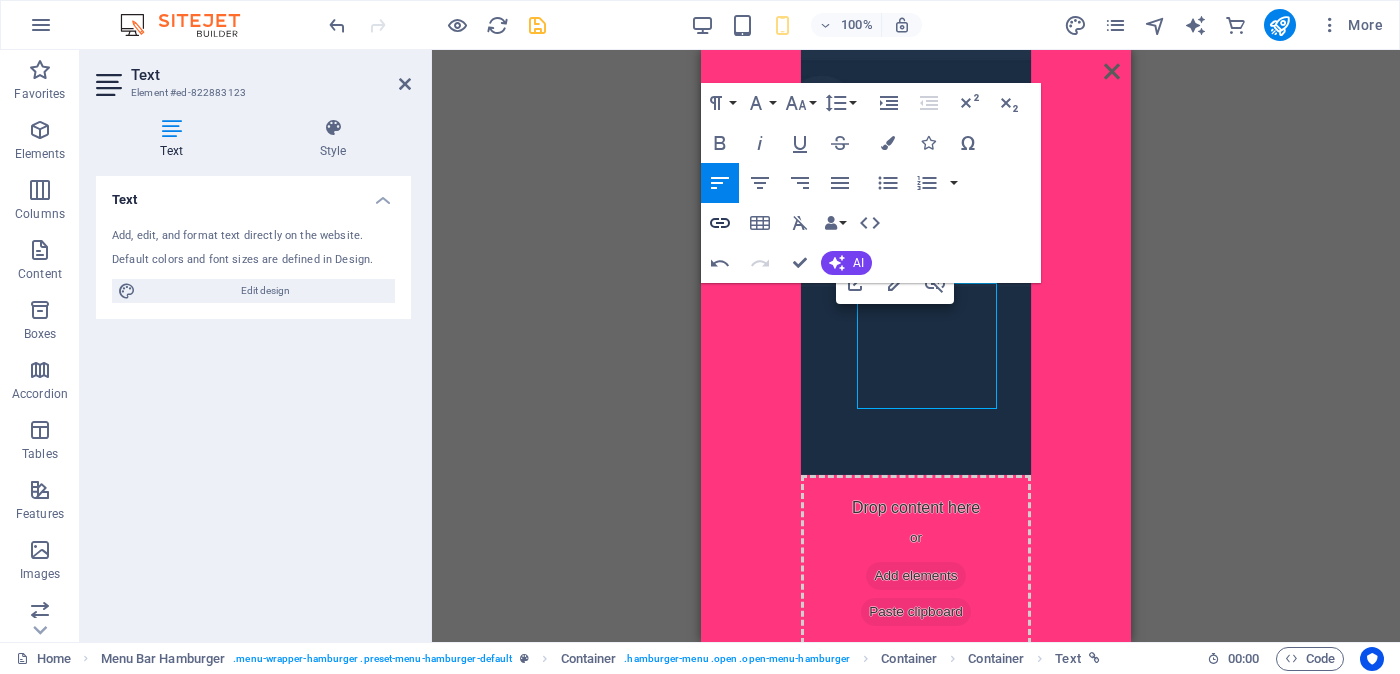 type on "02.Brides" 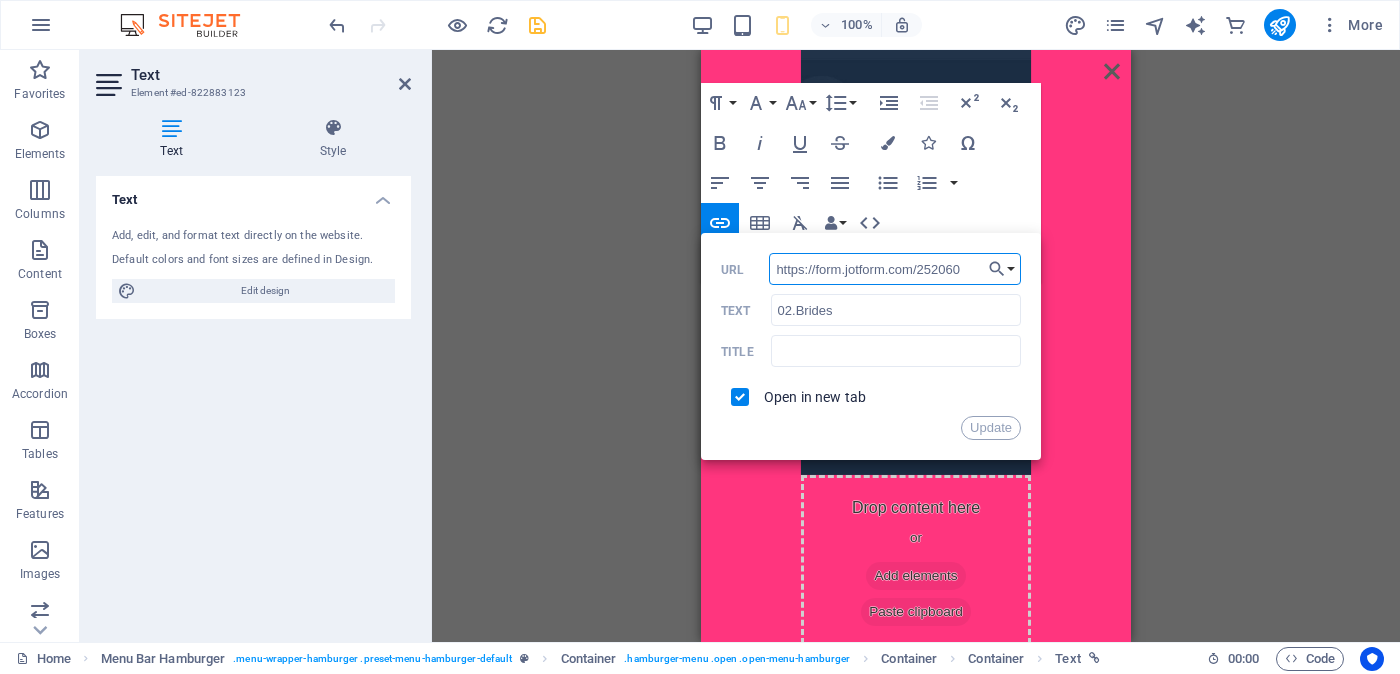 scroll, scrollTop: 0, scrollLeft: 0, axis: both 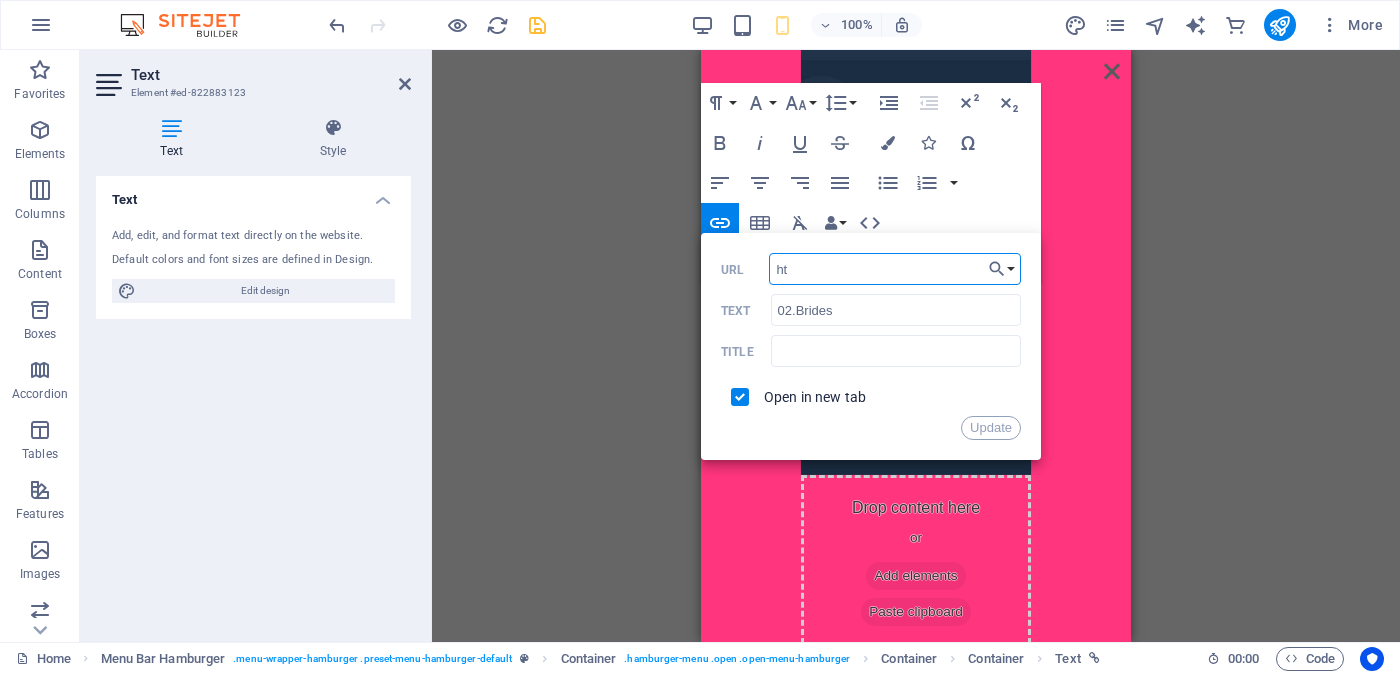 type on "h" 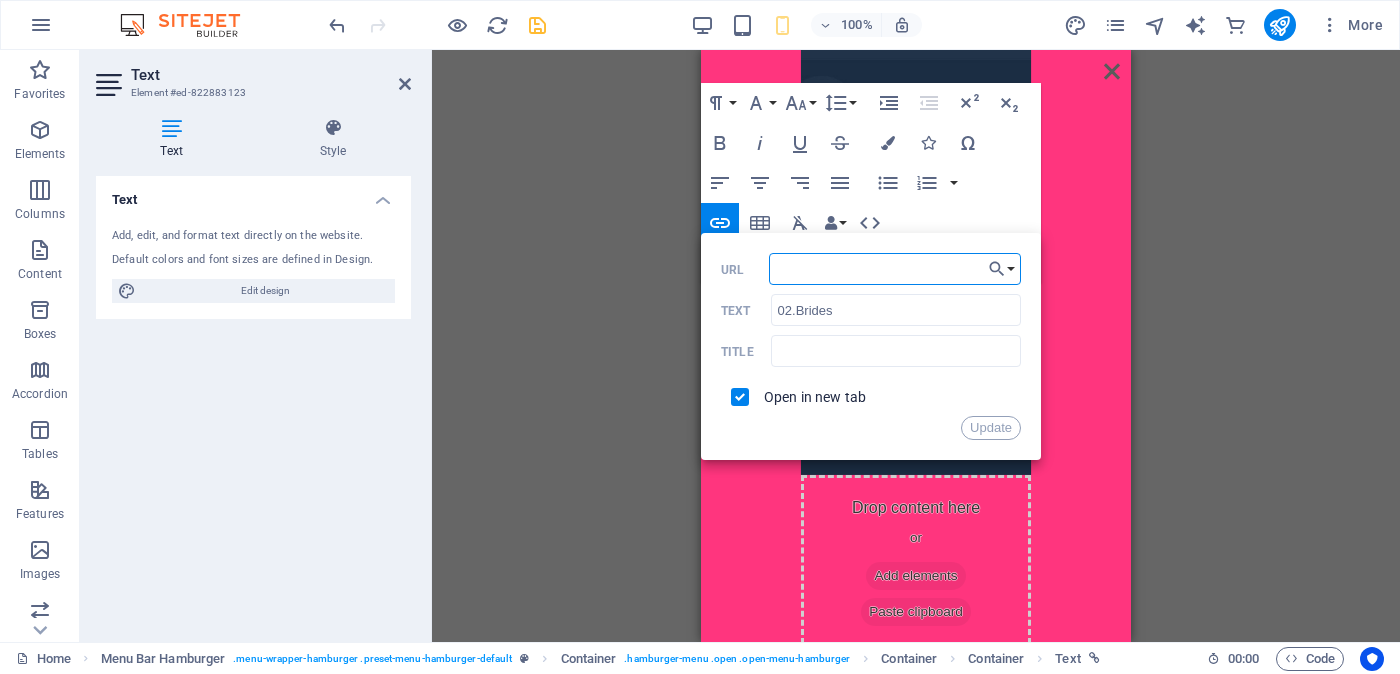click on "URL" at bounding box center [895, 269] 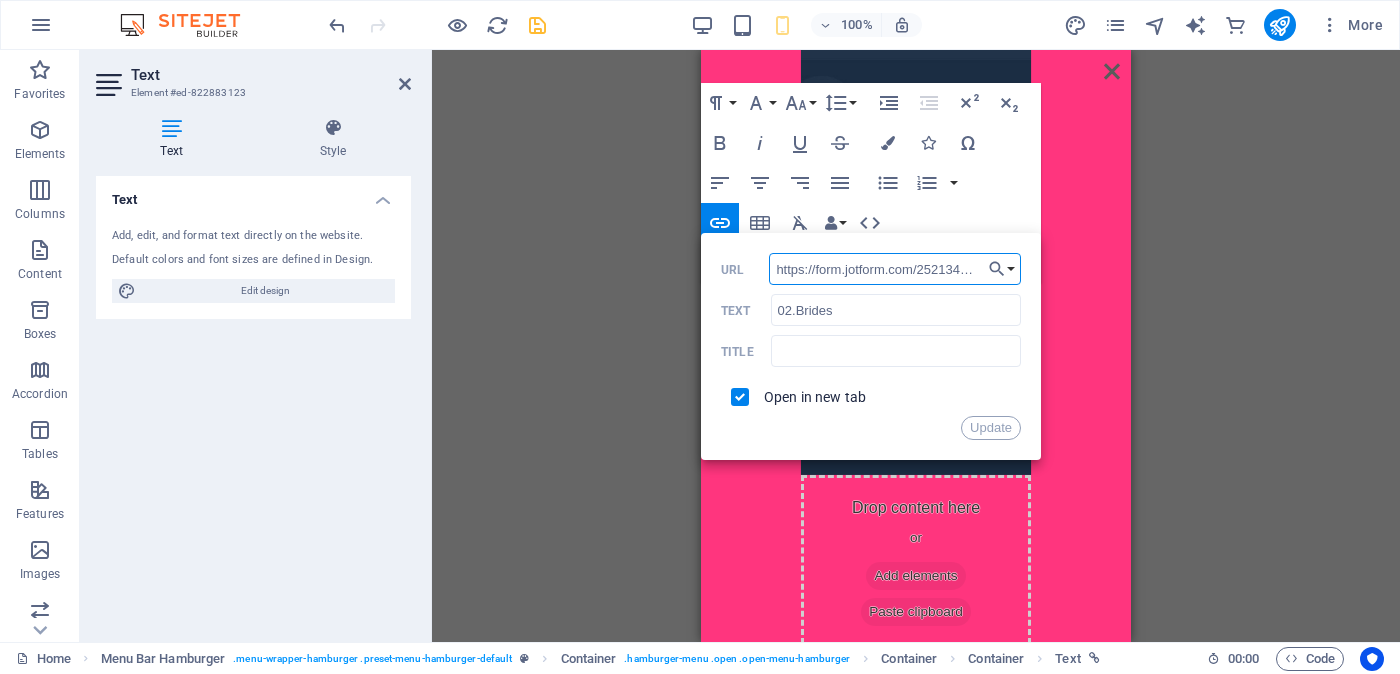 scroll, scrollTop: 0, scrollLeft: 46, axis: horizontal 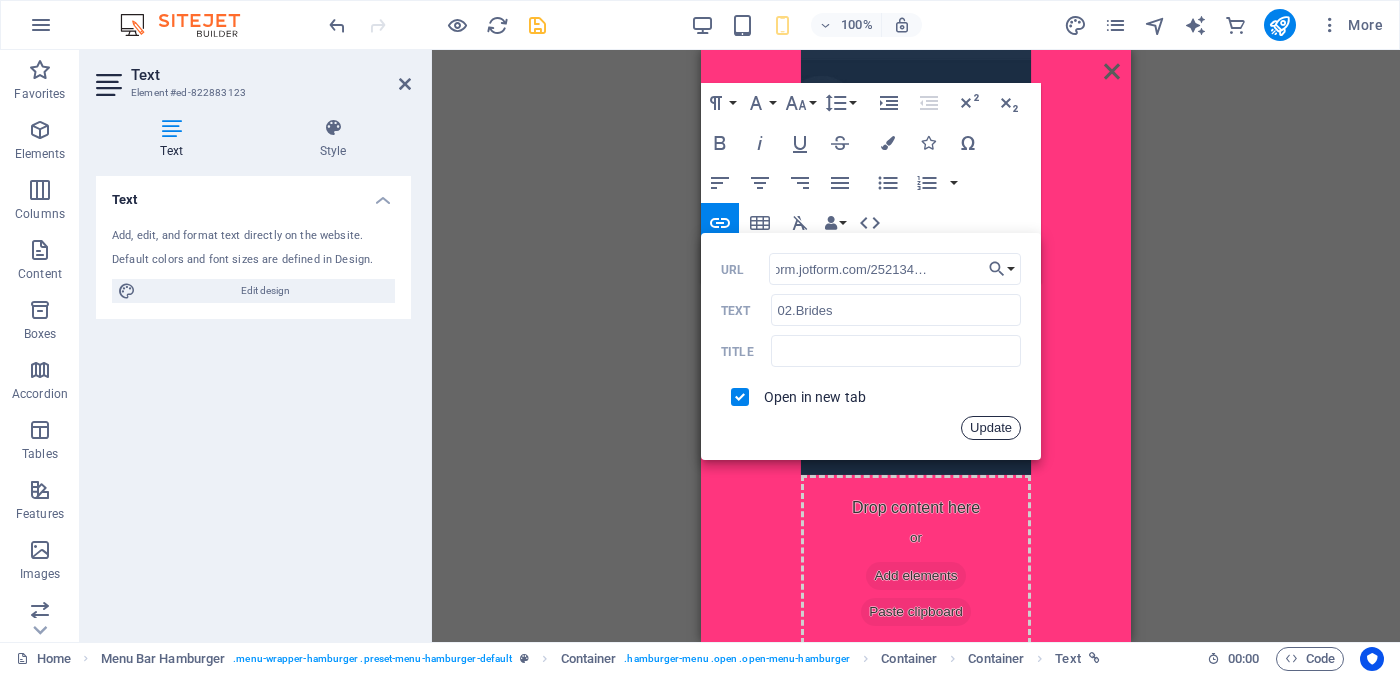 click on "Update" at bounding box center [991, 428] 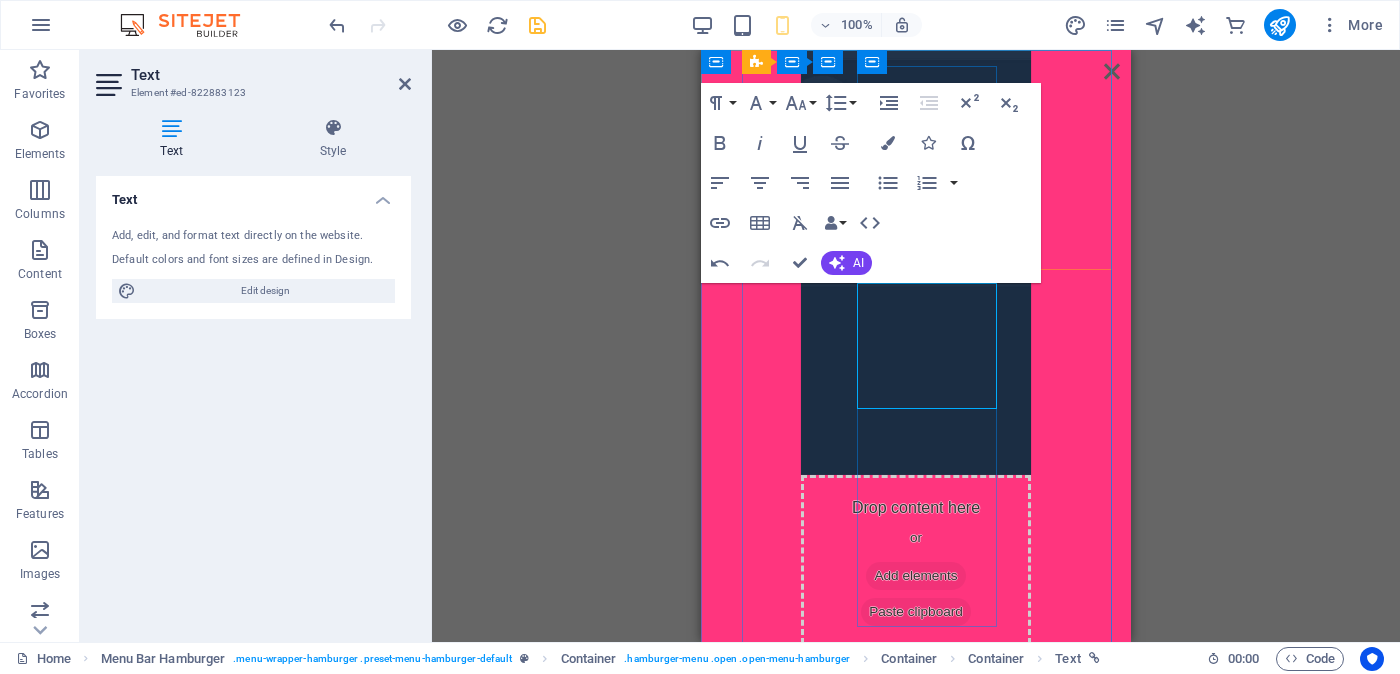 click on "04.Commercial Ads" at bounding box center [886, 758] 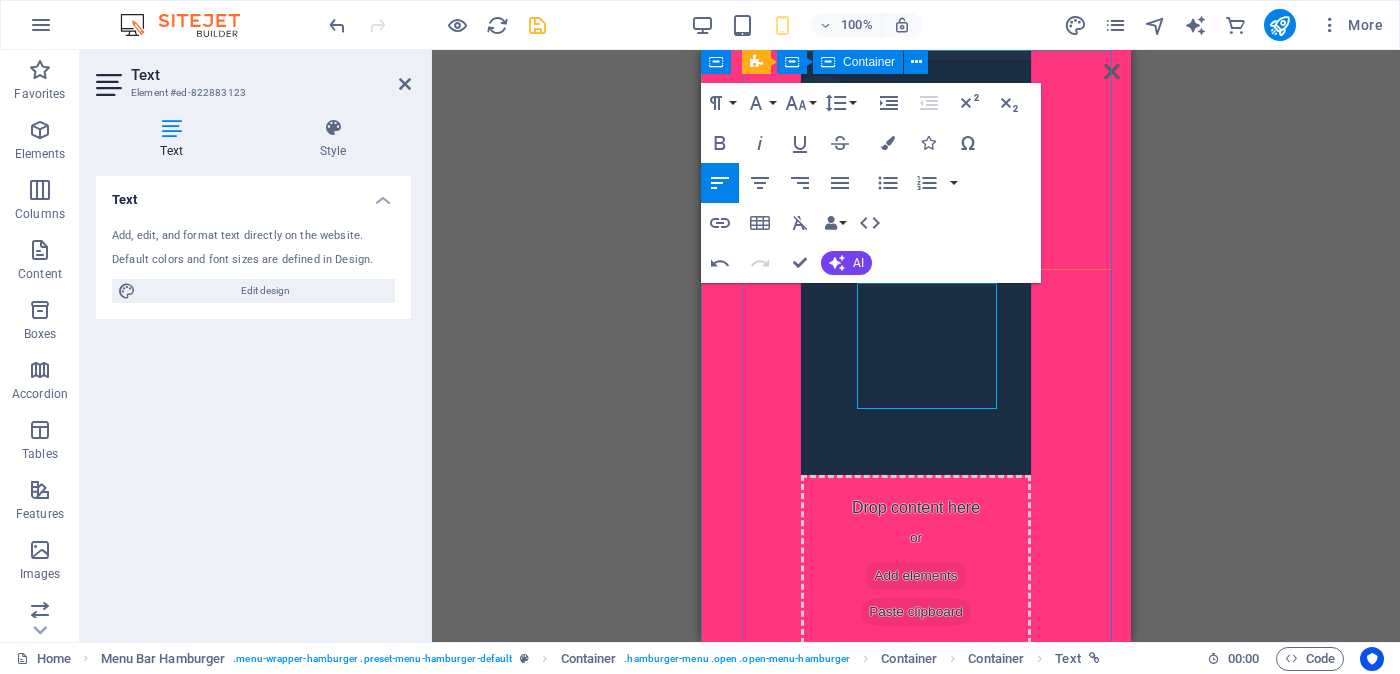 drag, startPoint x: 860, startPoint y: 375, endPoint x: 997, endPoint y: 380, distance: 137.09122 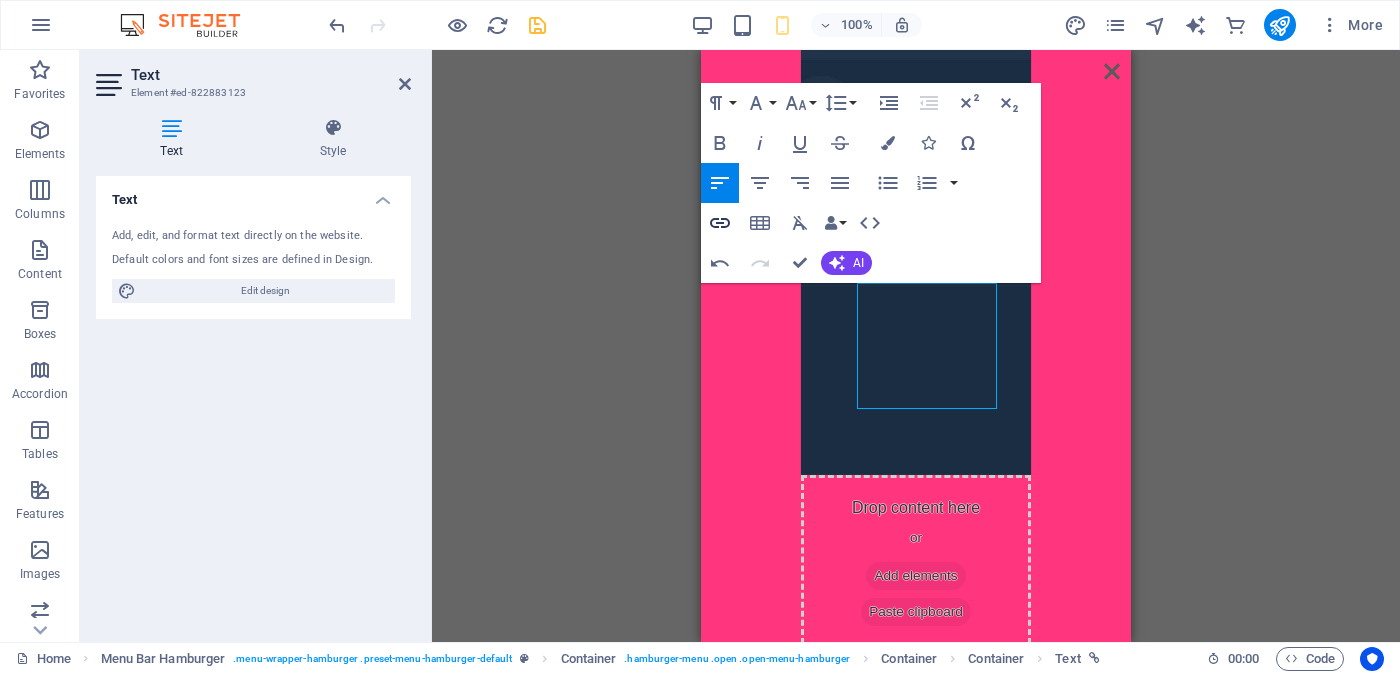 type 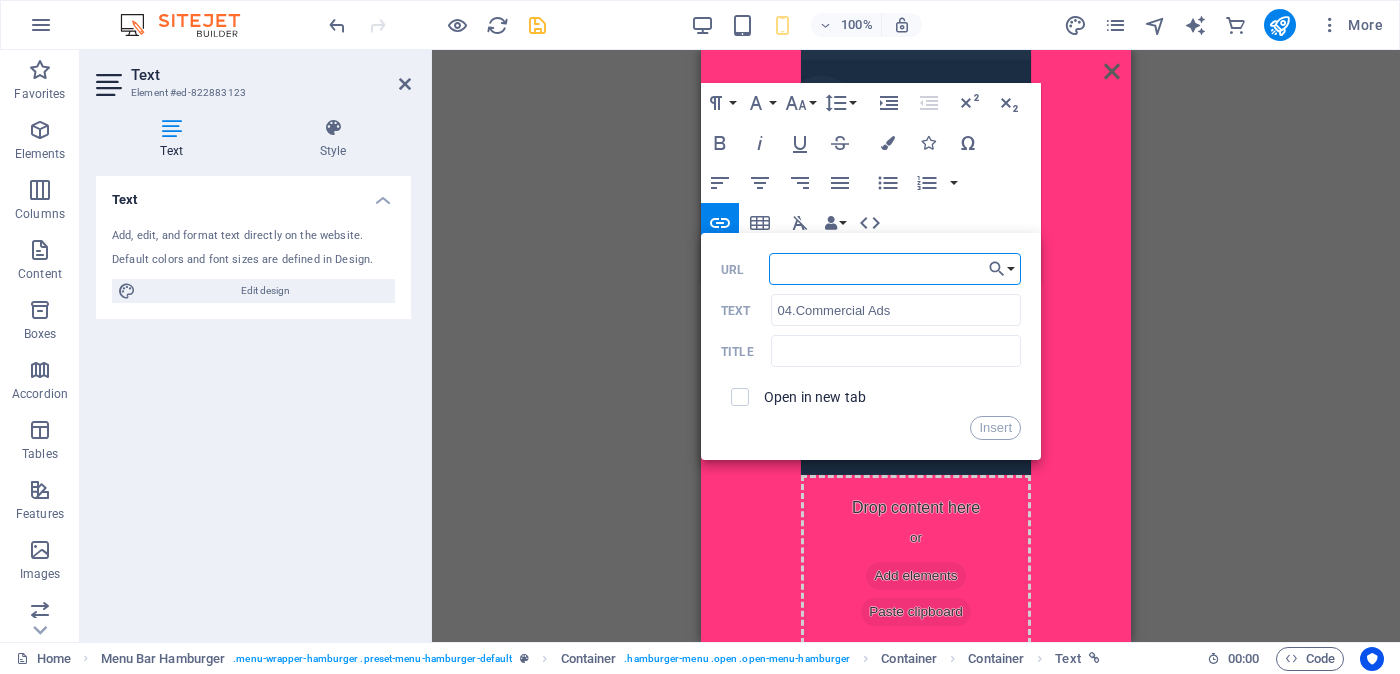 click on "URL" at bounding box center [895, 269] 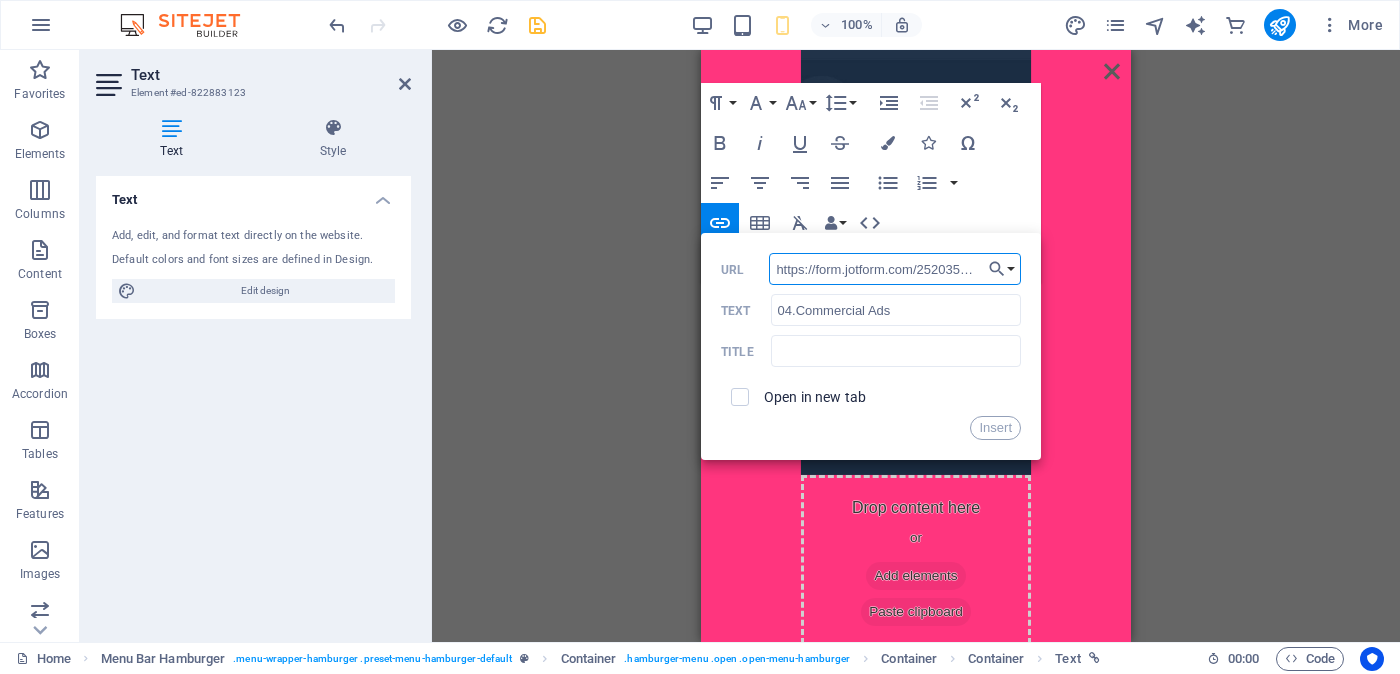 scroll, scrollTop: 0, scrollLeft: 47, axis: horizontal 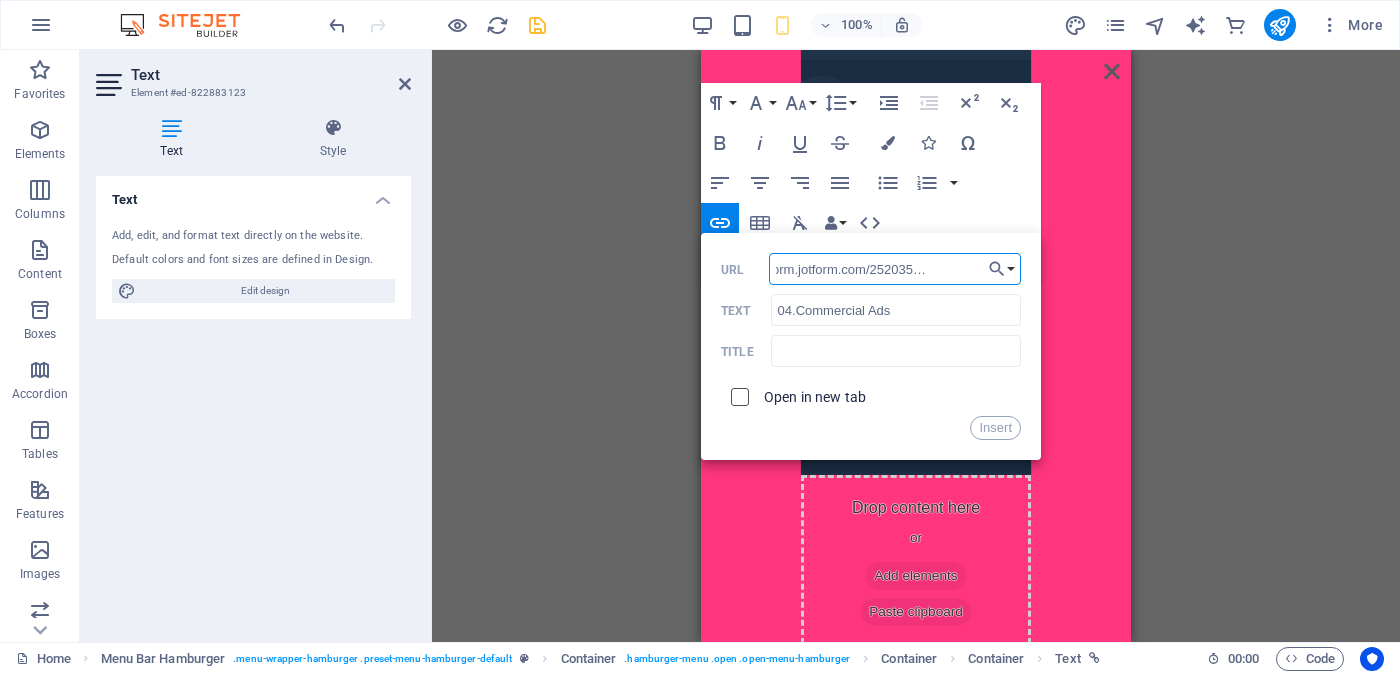 type on "https://form.jotform.com/252035416968058" 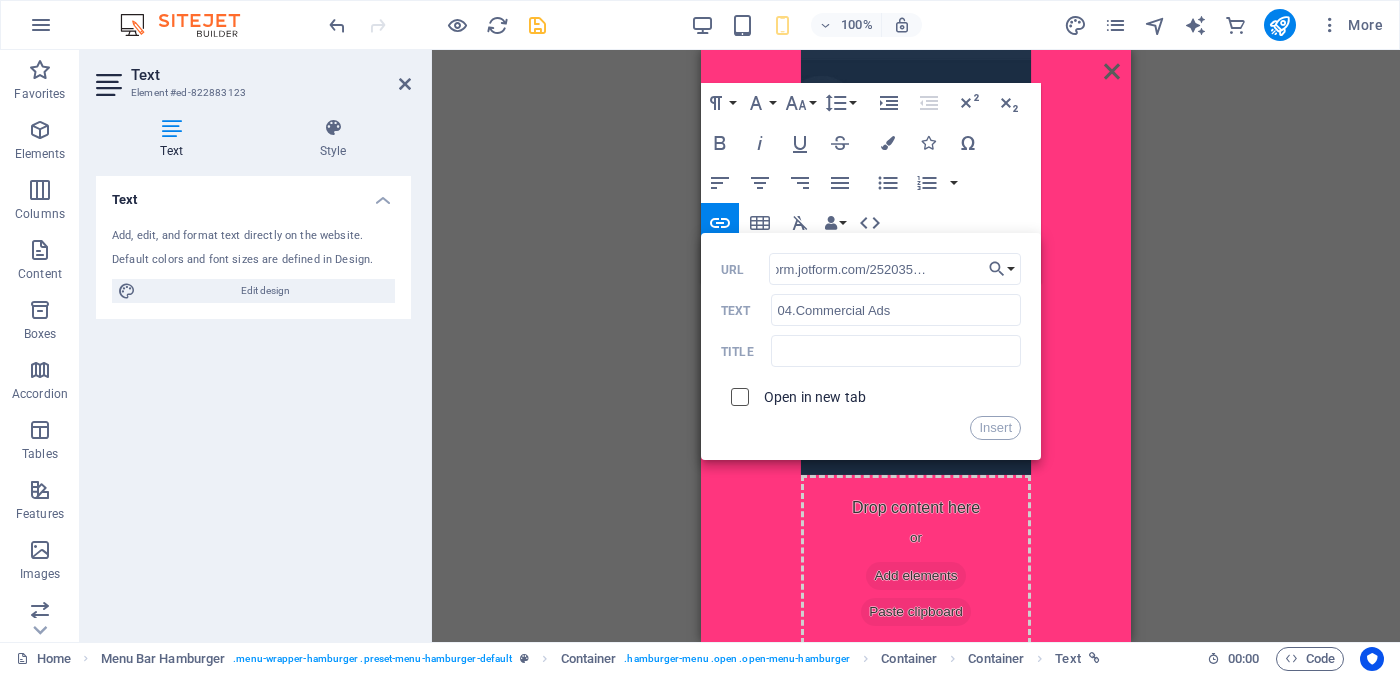 click at bounding box center [737, 394] 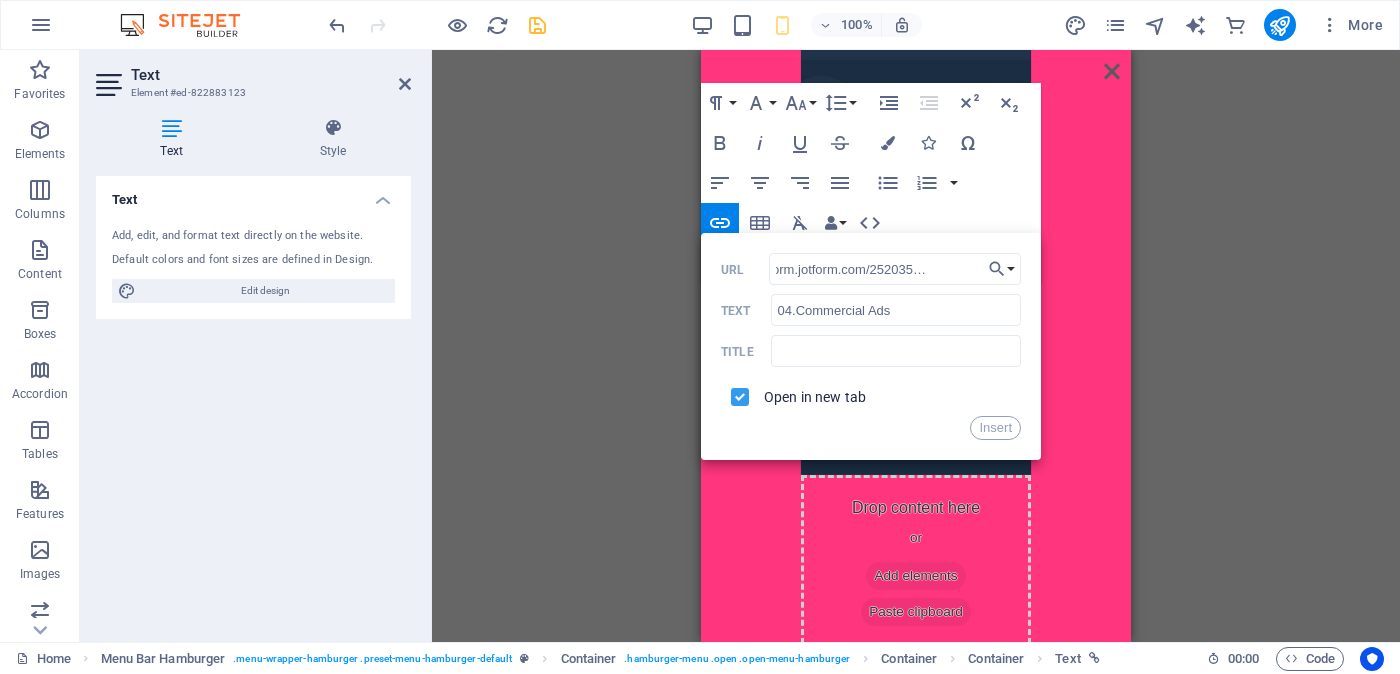 scroll, scrollTop: 0, scrollLeft: 0, axis: both 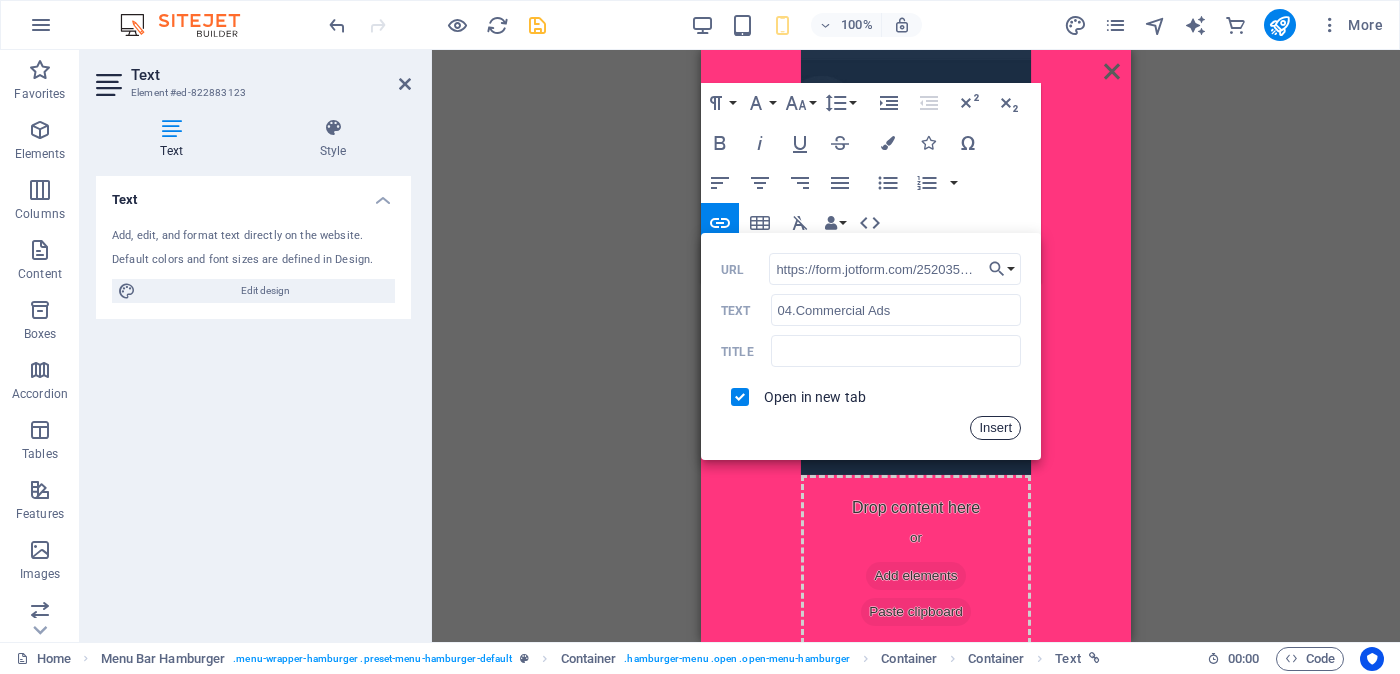 click on "Insert" at bounding box center [995, 428] 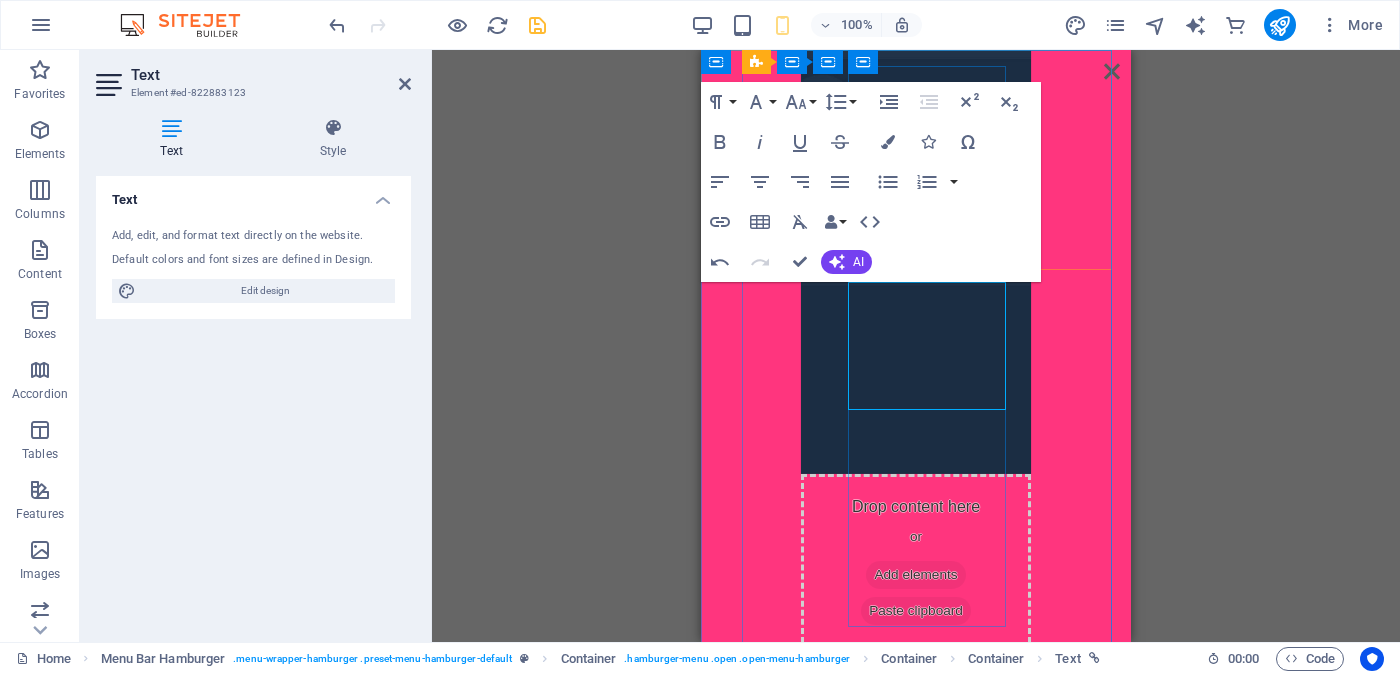 click on "05.Quit" at bounding box center (916, 784) 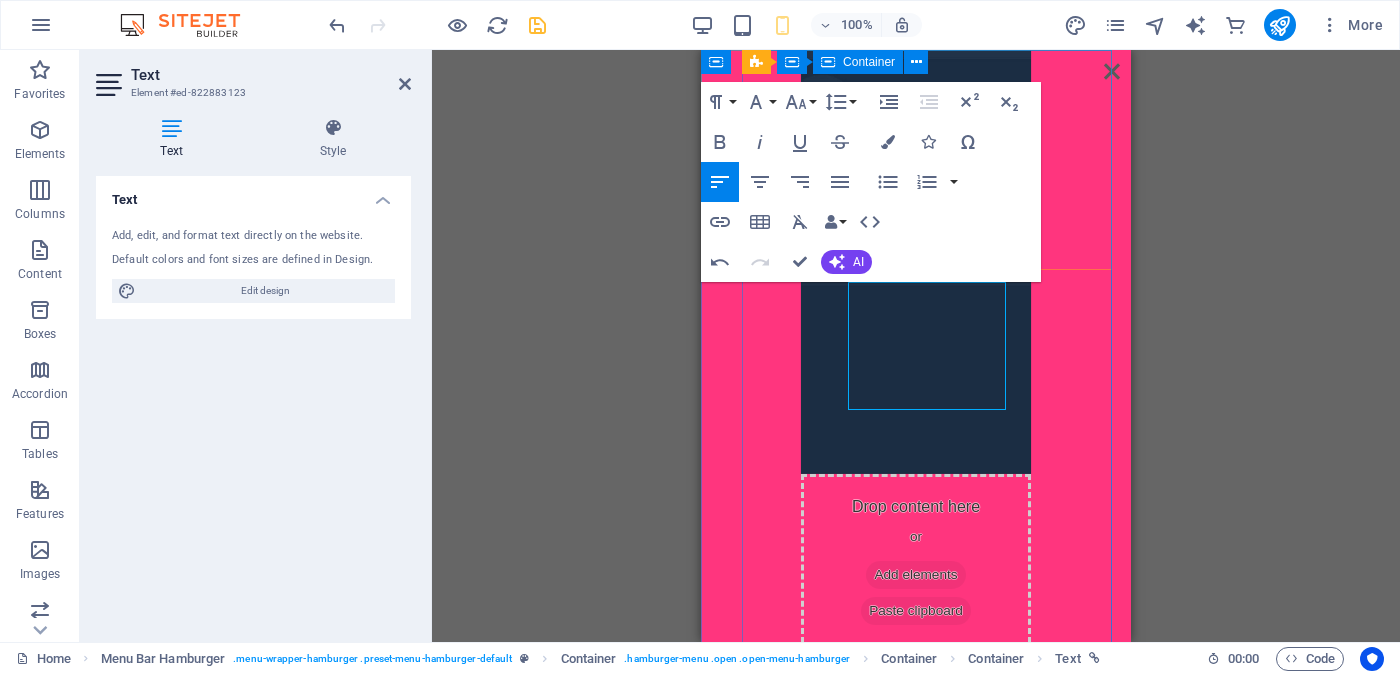 drag, startPoint x: 902, startPoint y: 392, endPoint x: 846, endPoint y: 403, distance: 57.070133 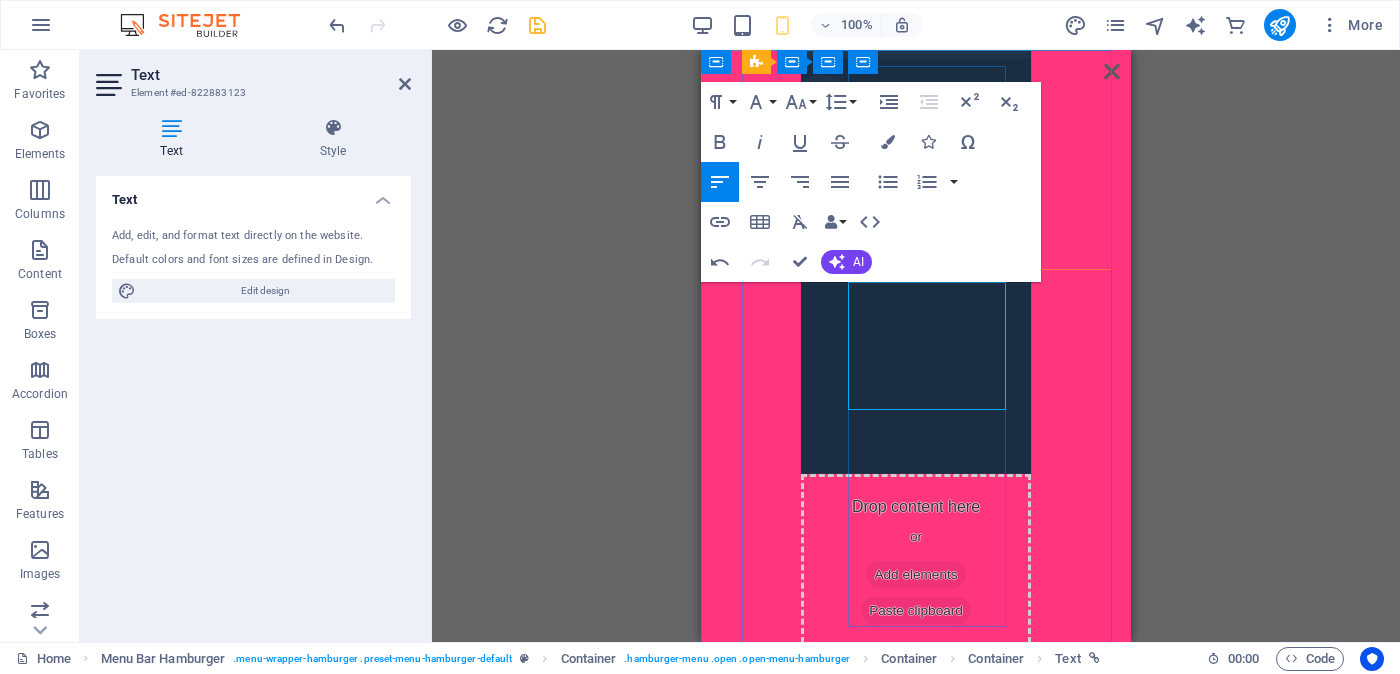 click on "05.Quit" at bounding box center [916, 784] 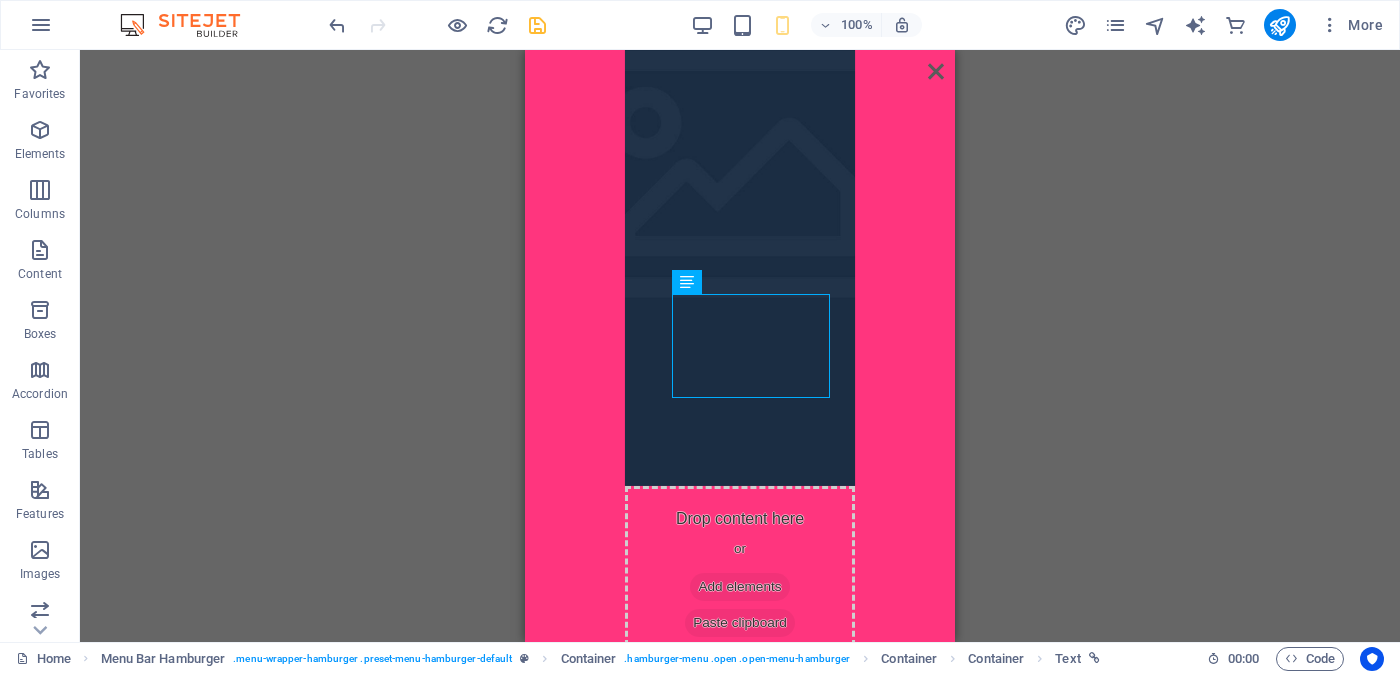 click on "Floating Image   Floating Image   Text   Menu Bar Hamburger   Image   HTML   Container   Logo   Menu Bar Hamburger   Container   Container   Menu Bar Hamburger   Container   Container   Placeholder   Menu Bar Hamburger   Container   Text   Container   Icon   Icon   Icon   Placeholder" at bounding box center [740, 346] 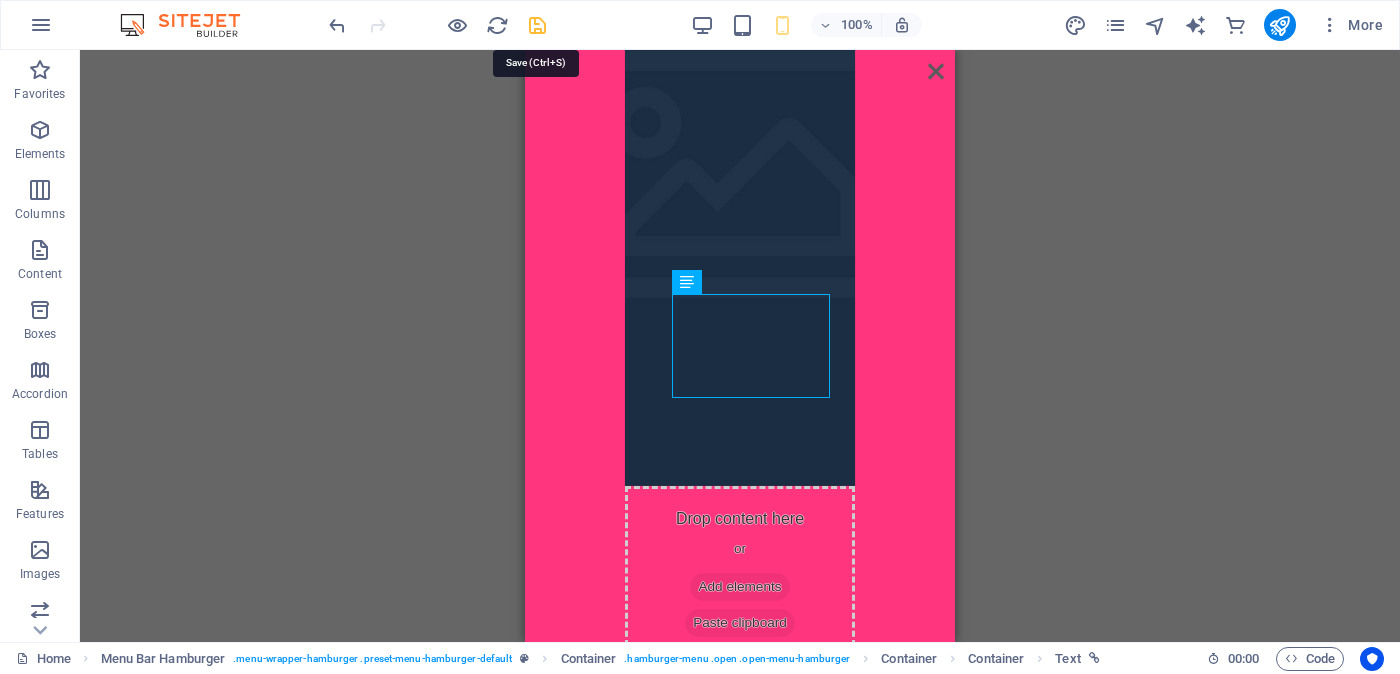 click at bounding box center [537, 25] 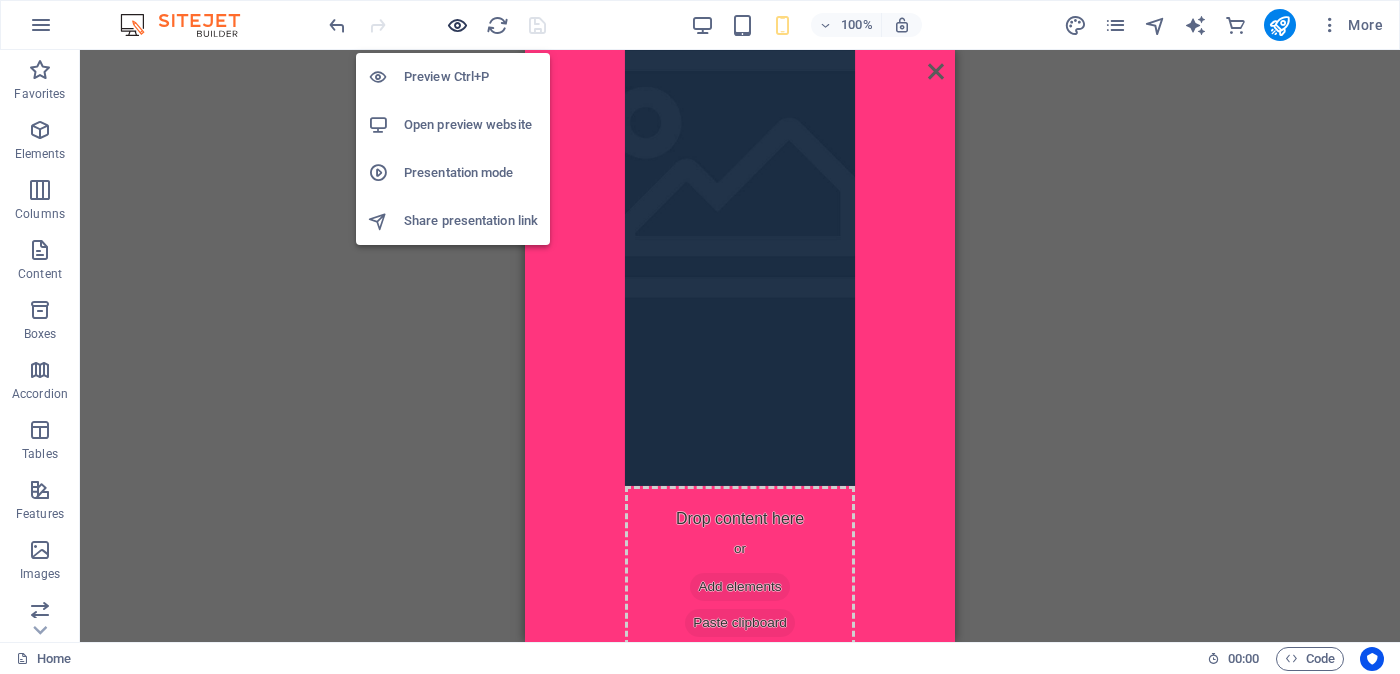 click at bounding box center [457, 25] 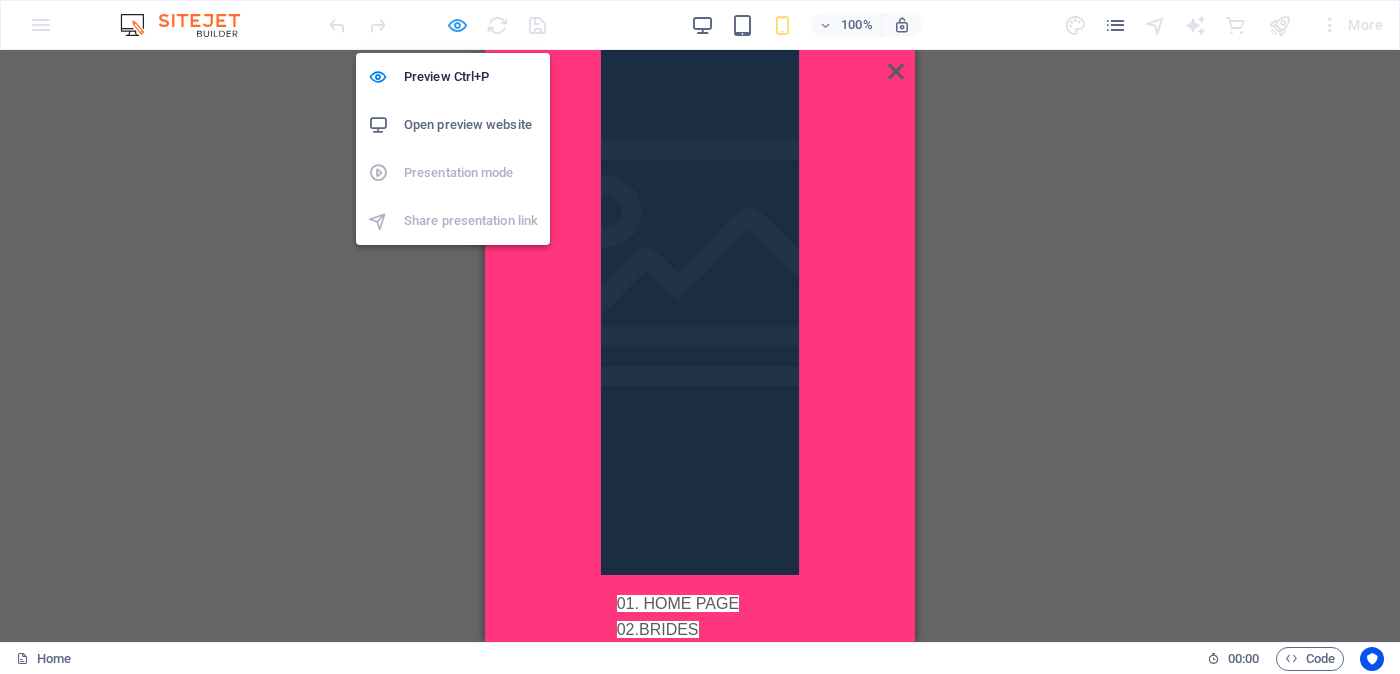 click at bounding box center (457, 25) 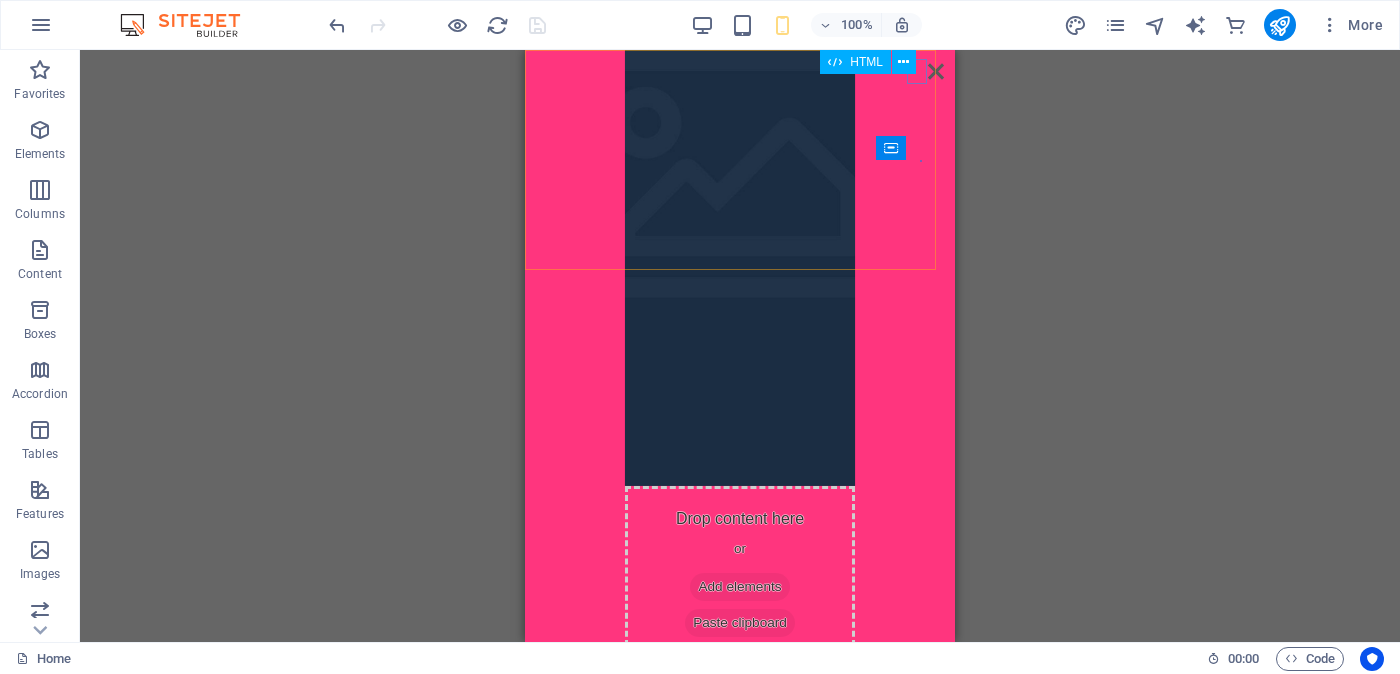 click on "HTML" at bounding box center (874, 62) 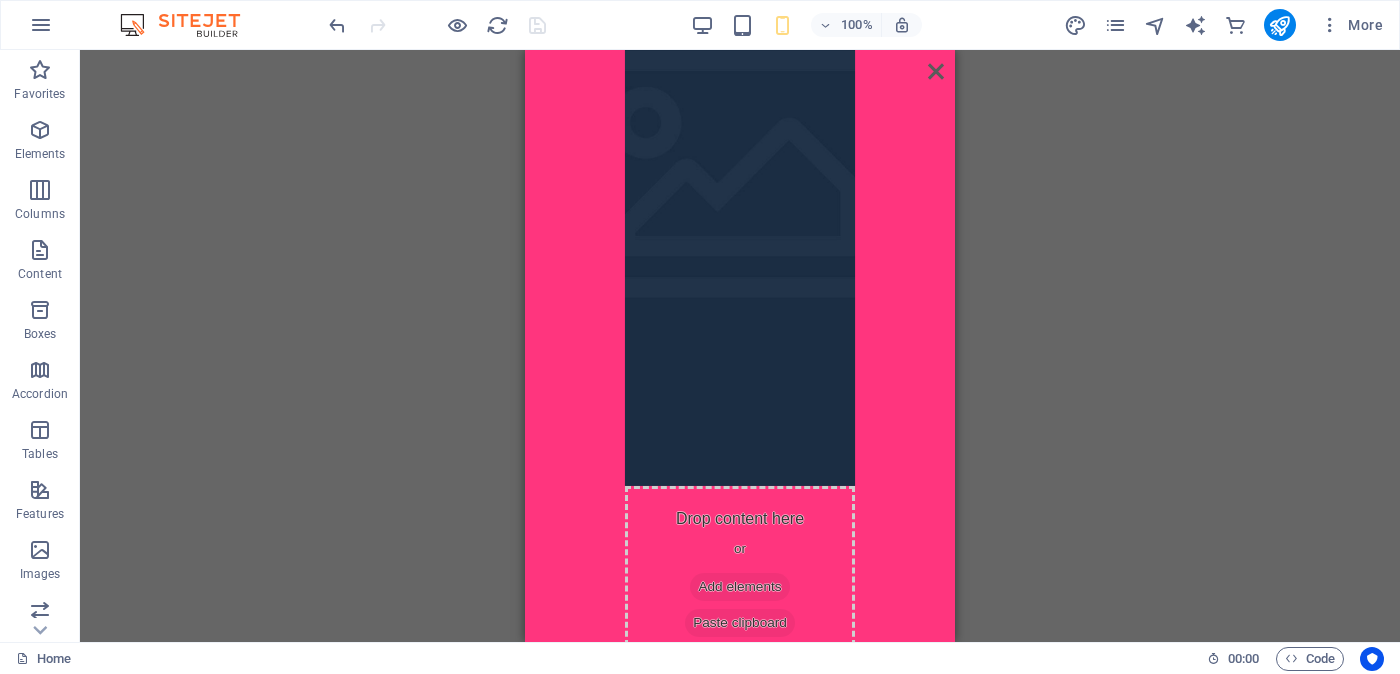 click on "Floating Image   Floating Image   Text   Menu Bar Hamburger   Image   HTML   Container   Logo   Menu Bar Hamburger   Container   Container   Menu Bar Hamburger   Container   Container   Placeholder   Menu Bar Hamburger   Container   Text   Container   Icon   Icon   Icon   Placeholder" at bounding box center [740, 346] 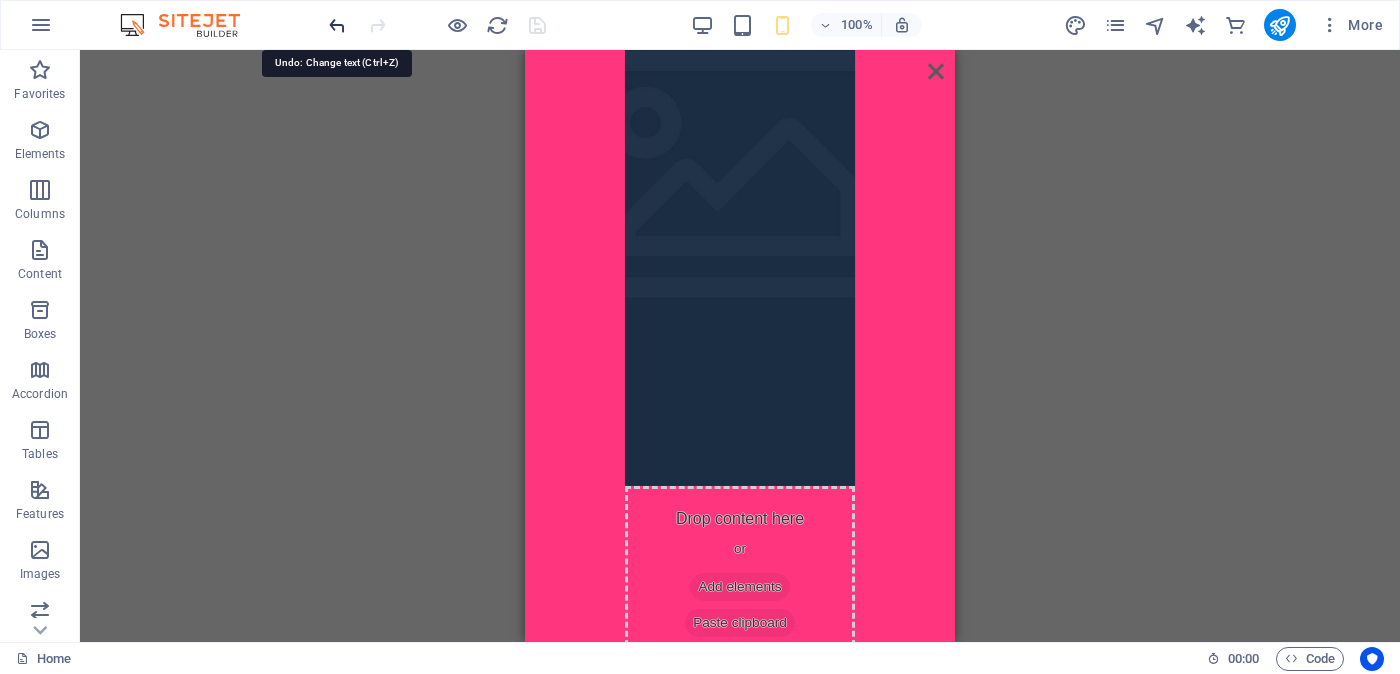 click at bounding box center [337, 25] 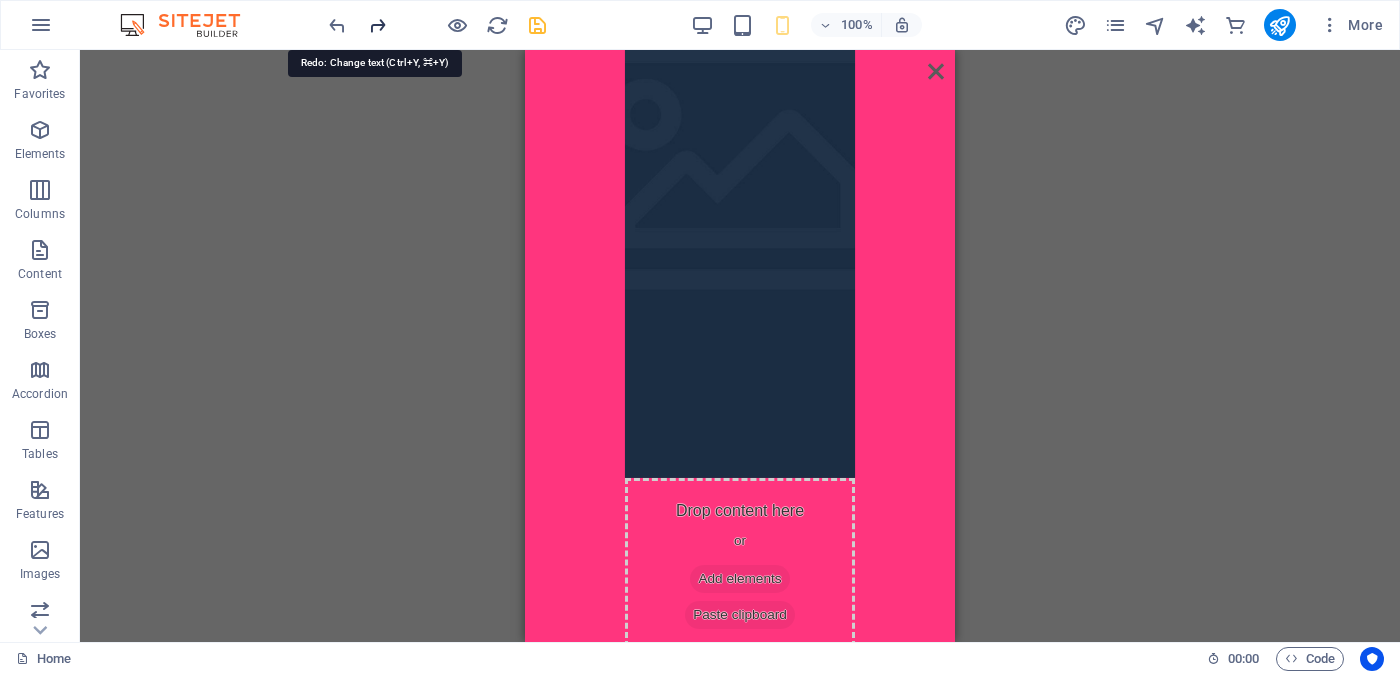 click at bounding box center [377, 25] 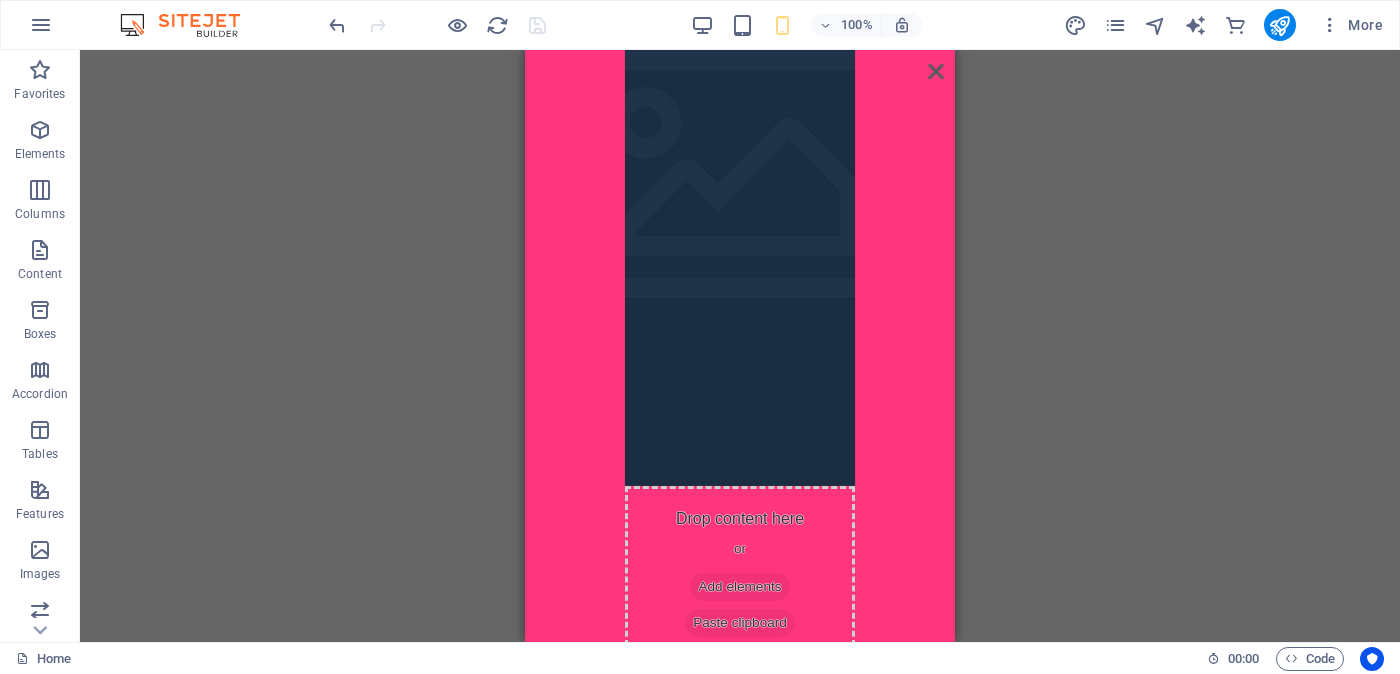 click on "Floating Image   Floating Image   Text   Menu Bar Hamburger   Image   HTML   Container   Logo   Menu Bar Hamburger   Container   Container   Menu Bar Hamburger   Container   Container   Placeholder   Container   Menu Bar Hamburger   Container   Text   Container   Icon   Icon   Icon   Placeholder" at bounding box center (740, 346) 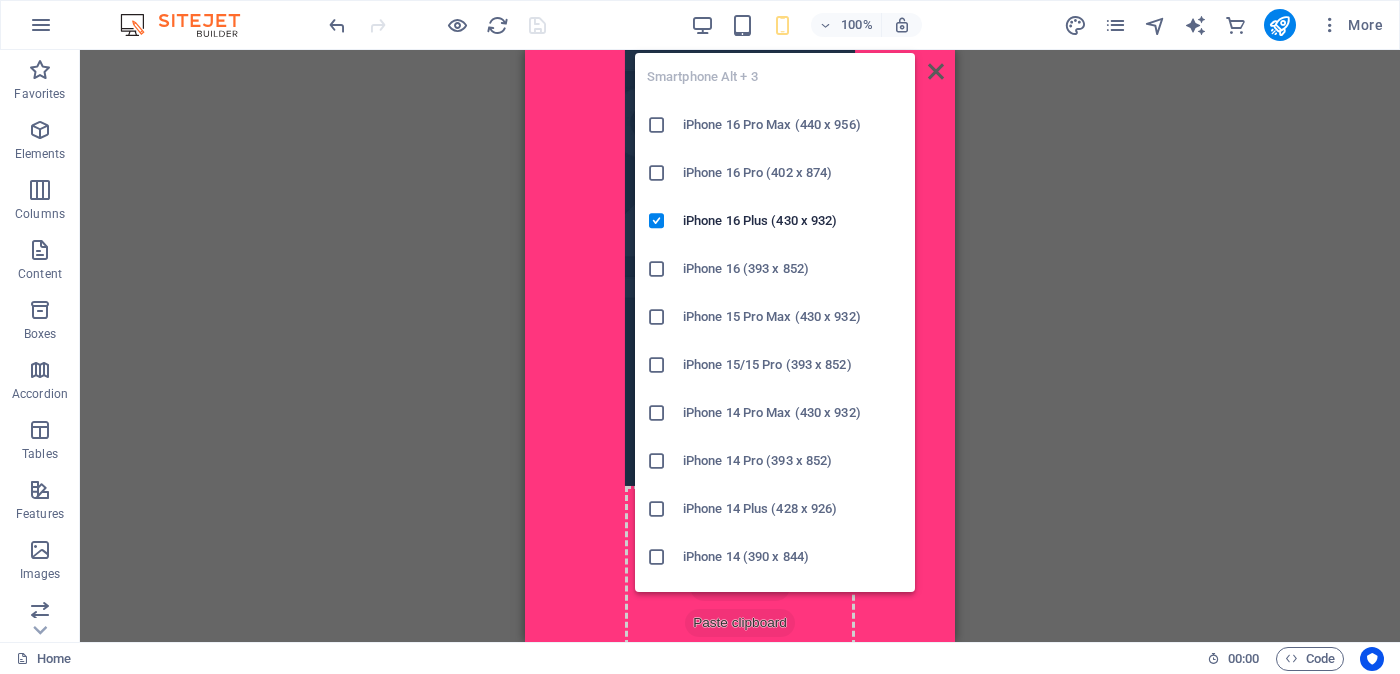 click at bounding box center [782, 25] 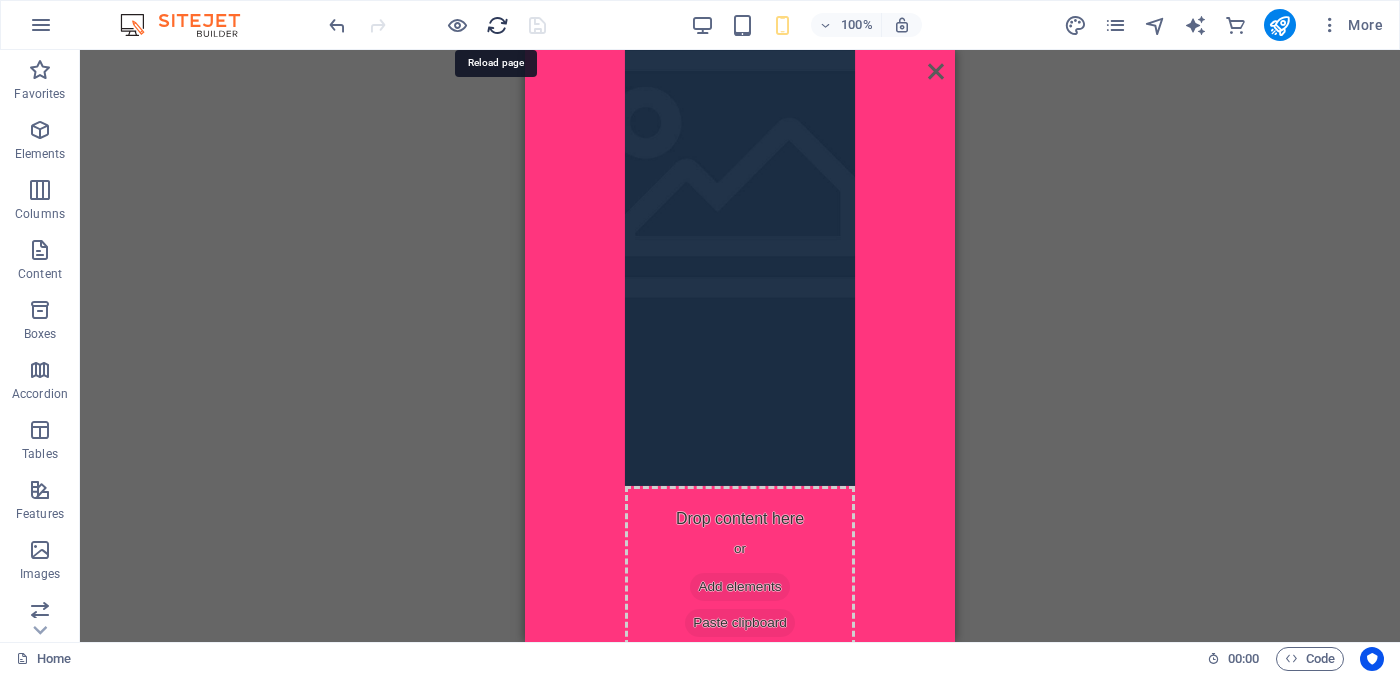 click at bounding box center (497, 25) 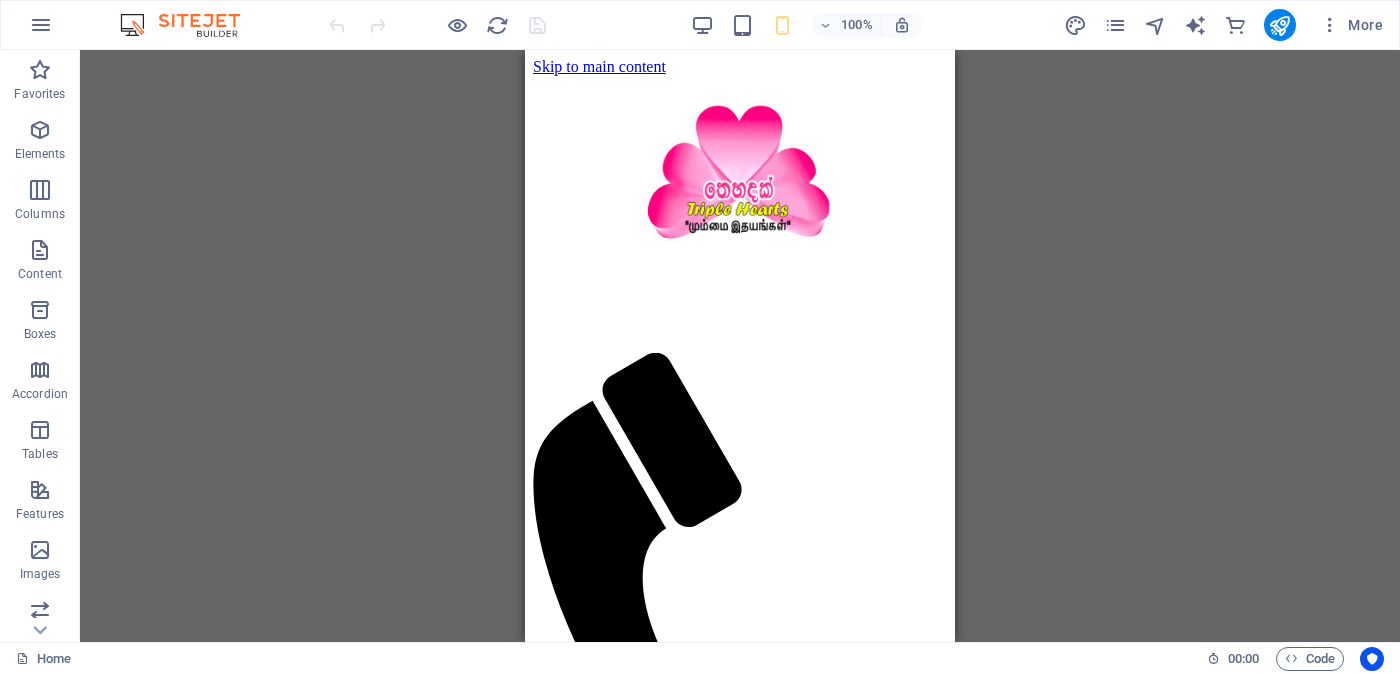 scroll, scrollTop: 0, scrollLeft: 0, axis: both 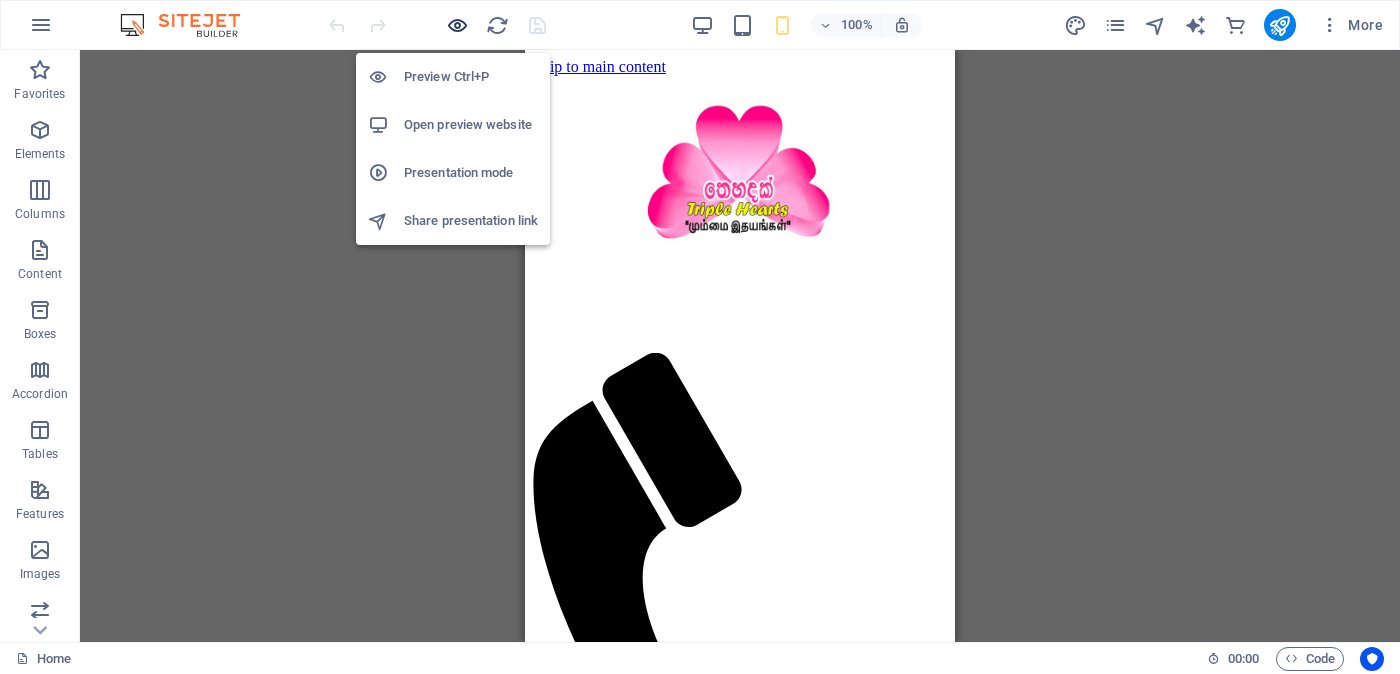 click at bounding box center (457, 25) 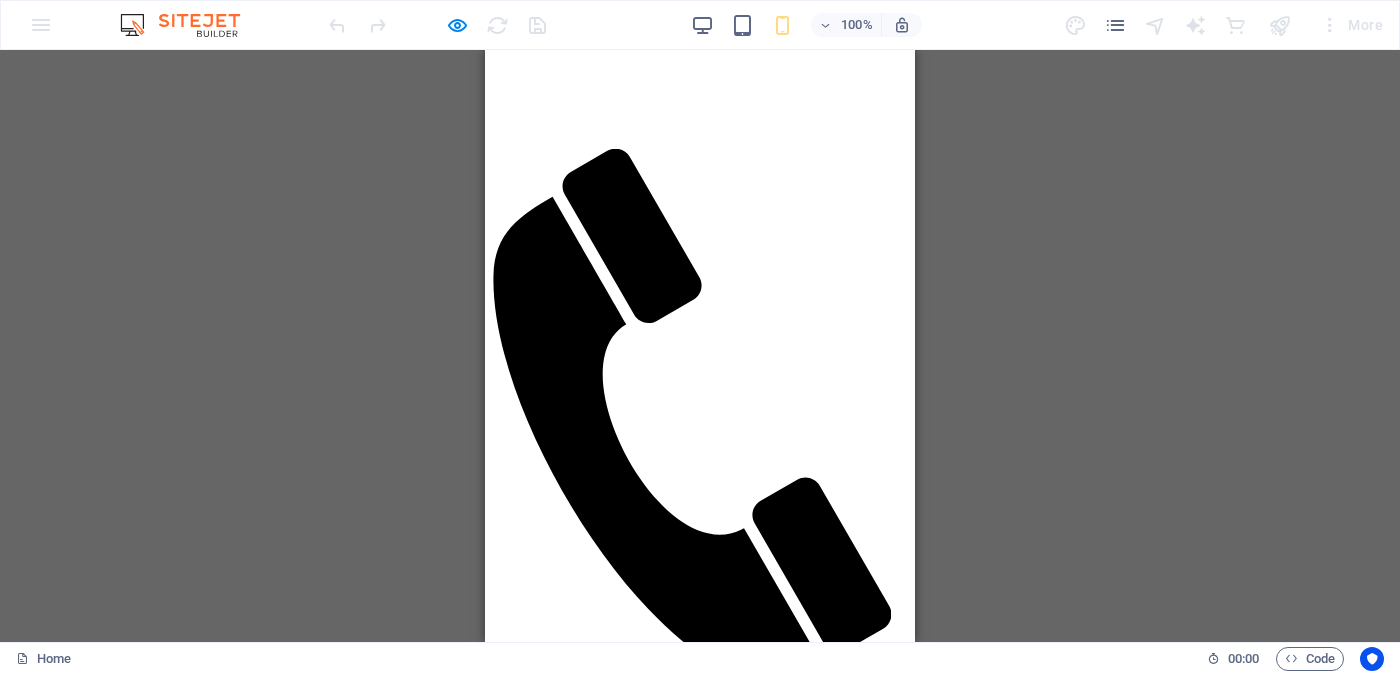 scroll, scrollTop: 0, scrollLeft: 0, axis: both 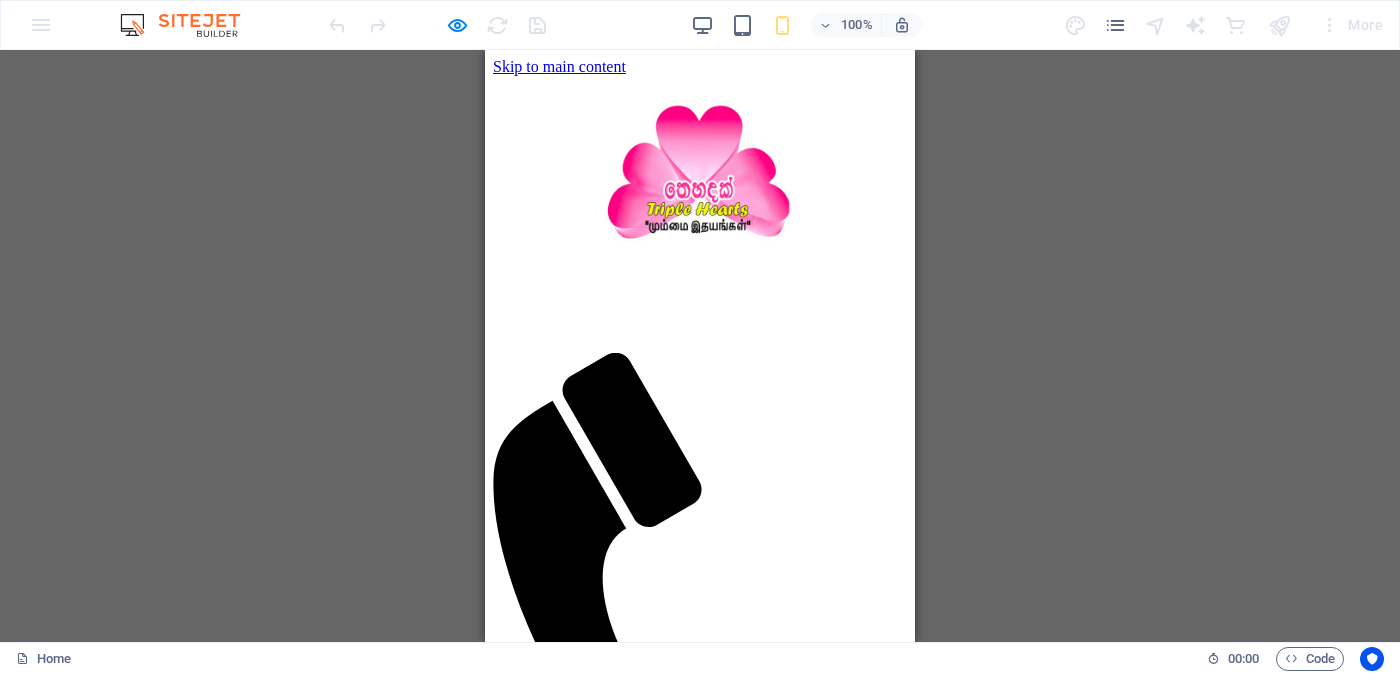 click on "Menu" at bounding box center (700, 896) 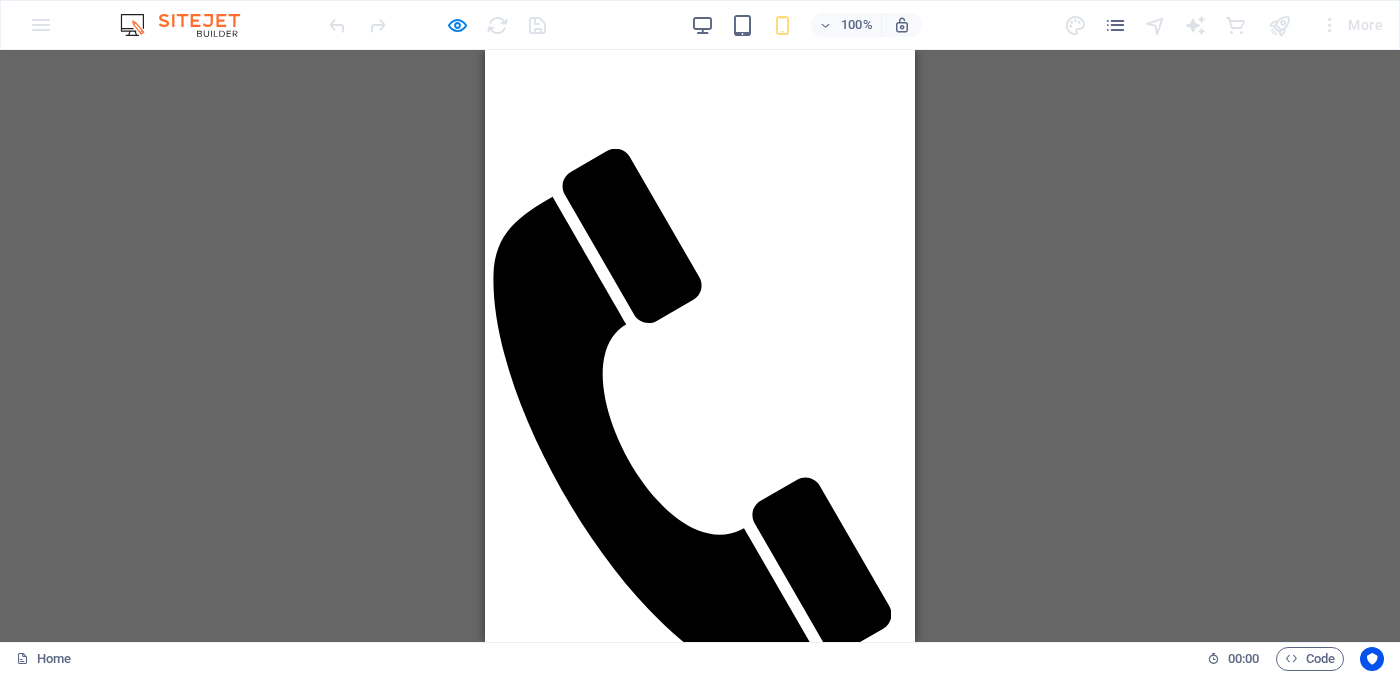 scroll, scrollTop: 0, scrollLeft: 0, axis: both 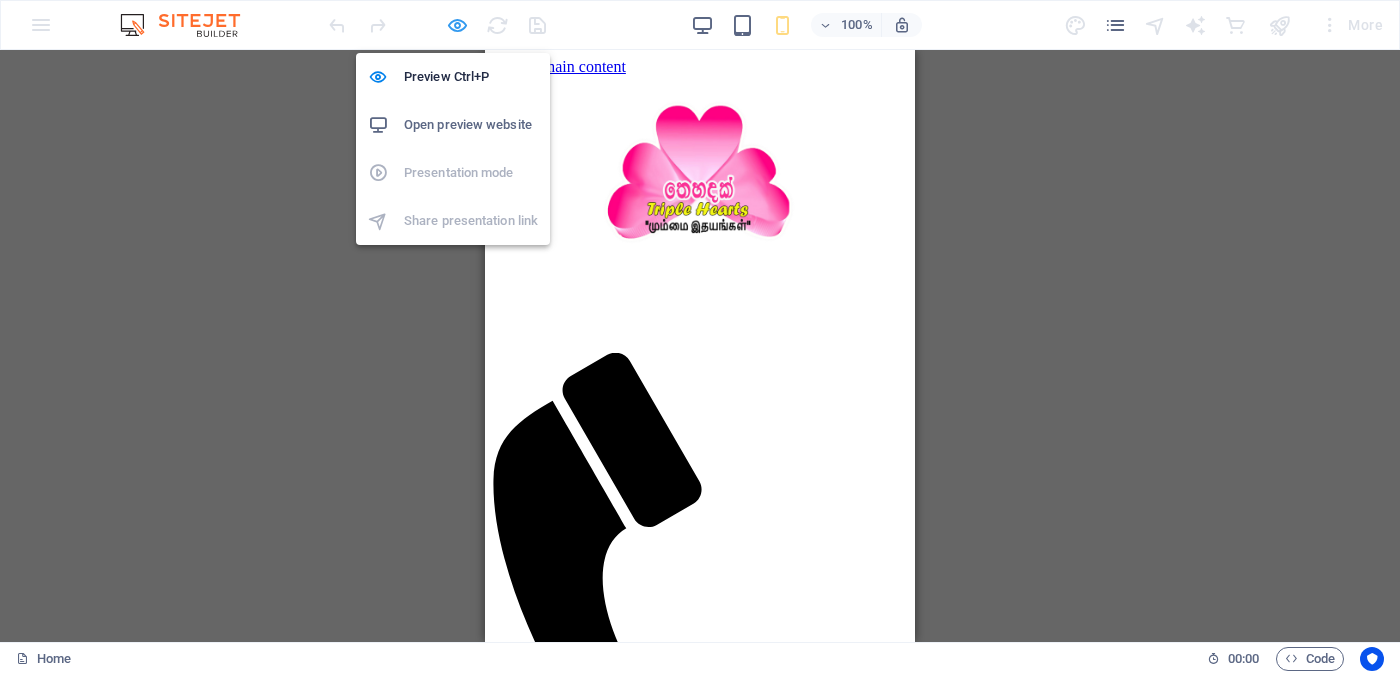 click at bounding box center [457, 25] 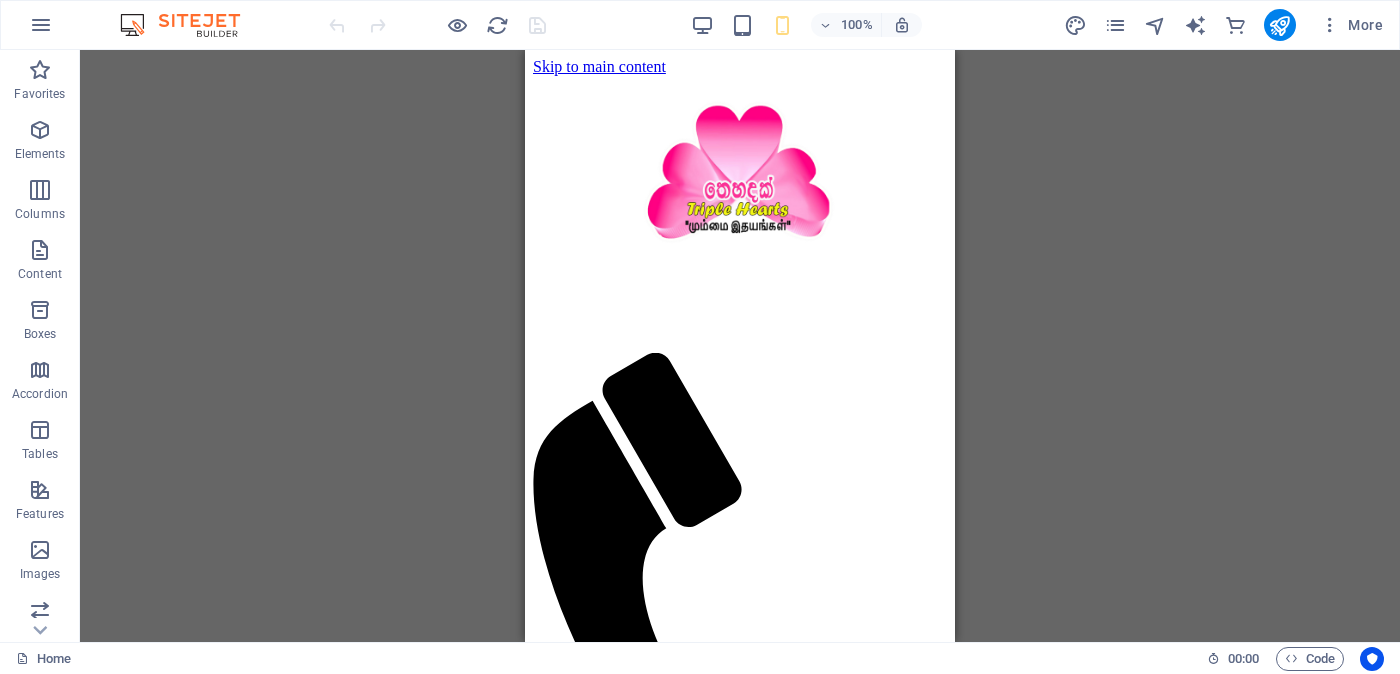 click on "Menu Bar Hamburger   Menu Bar Hamburger   Logo   Floating Image   Image   Floating Image   Text" at bounding box center [740, 346] 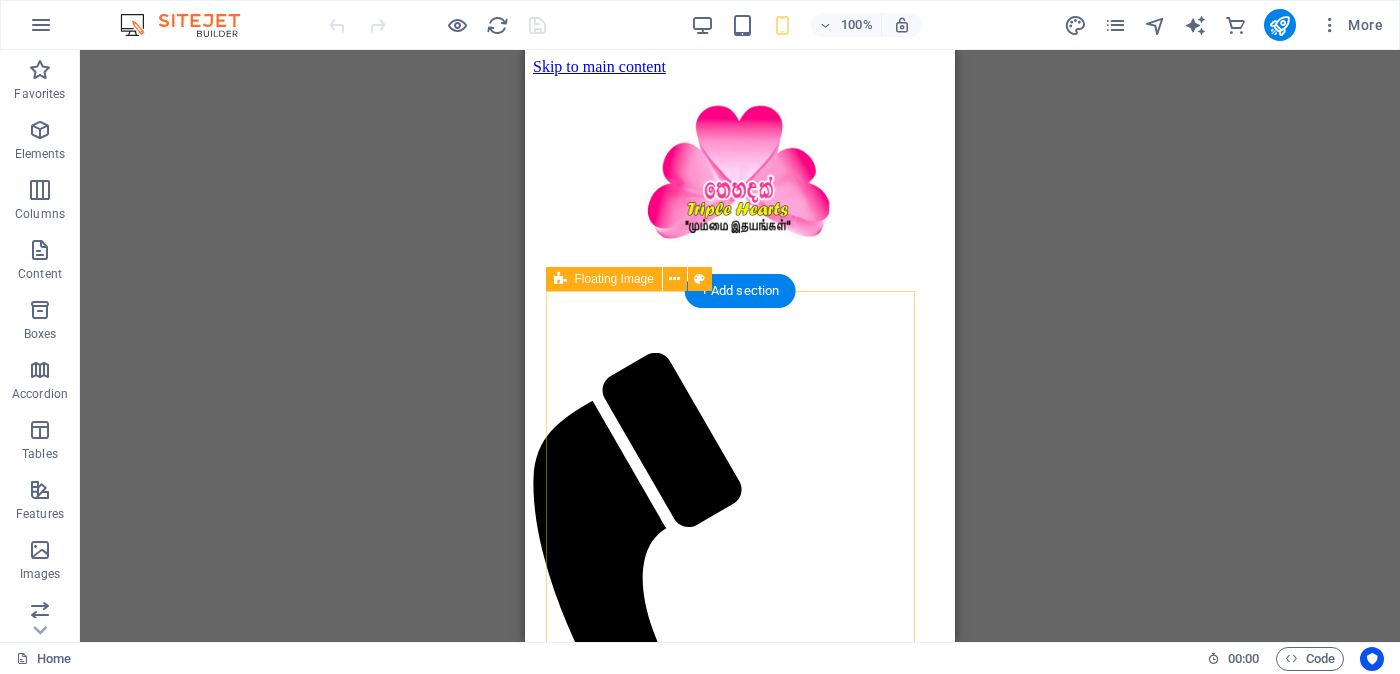 click on "Proposal ID >> [NUMBER] Nickname [NAME] [CITY]([CITY]) [CITY] Independent Free churches - [ORGANIZATION] Age - 26 Unmarried - [MARITAL_STATUS] - [MARITAL_STATUS] Height-Feet ( 4 ) . Inches ( 10 ) Occupation- Self employed - [OCCUPATION] - [OCCUPATION] Monthly Income Rs. 50,000 Rs. 1,00,000 - between - between ---------------------------------------------------- << Full Ad view Link >> Clear Photos and Link to Full Wedding Advertisement" at bounding box center [740, 2245] 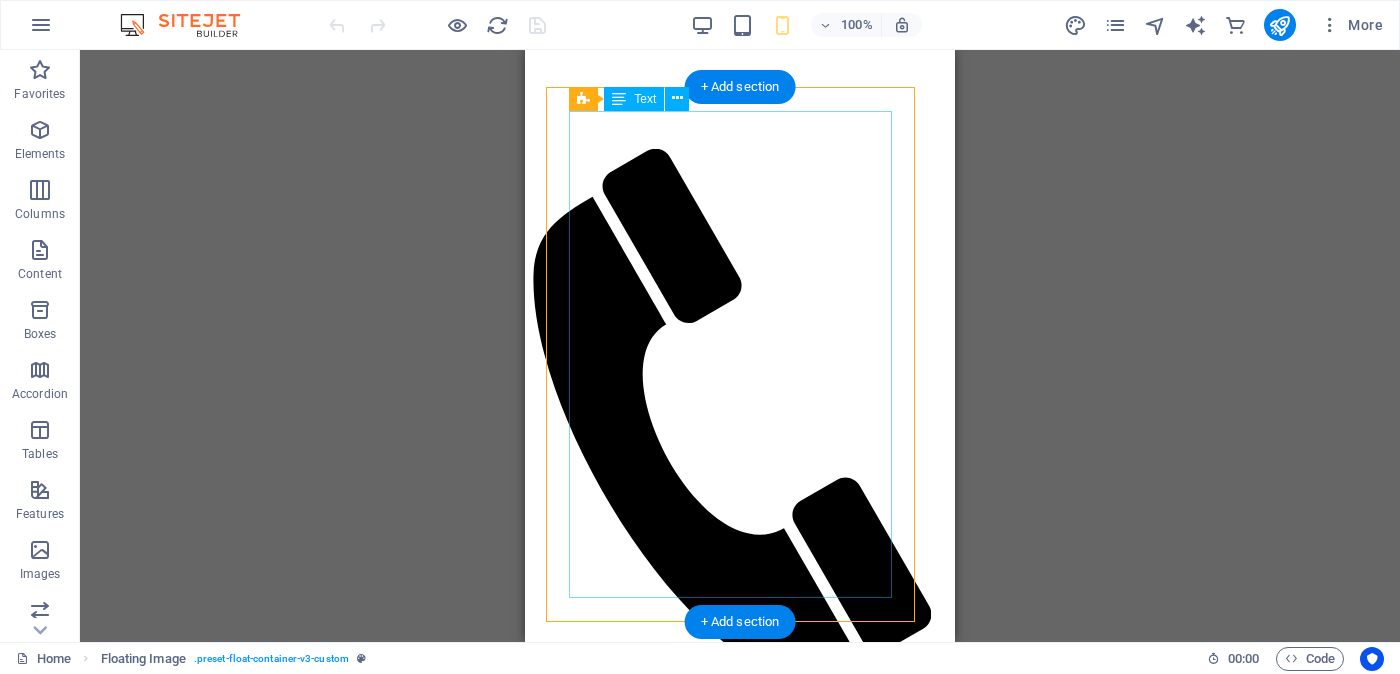 scroll, scrollTop: 0, scrollLeft: 0, axis: both 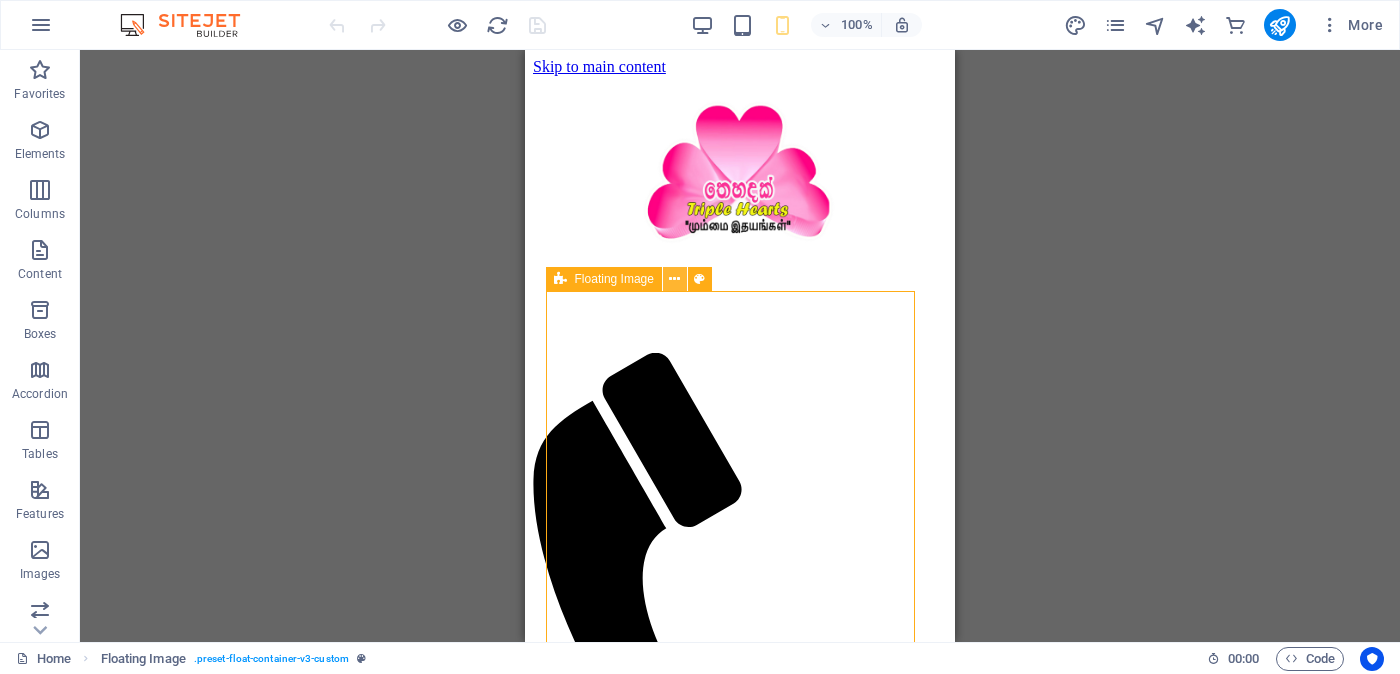 click at bounding box center (674, 279) 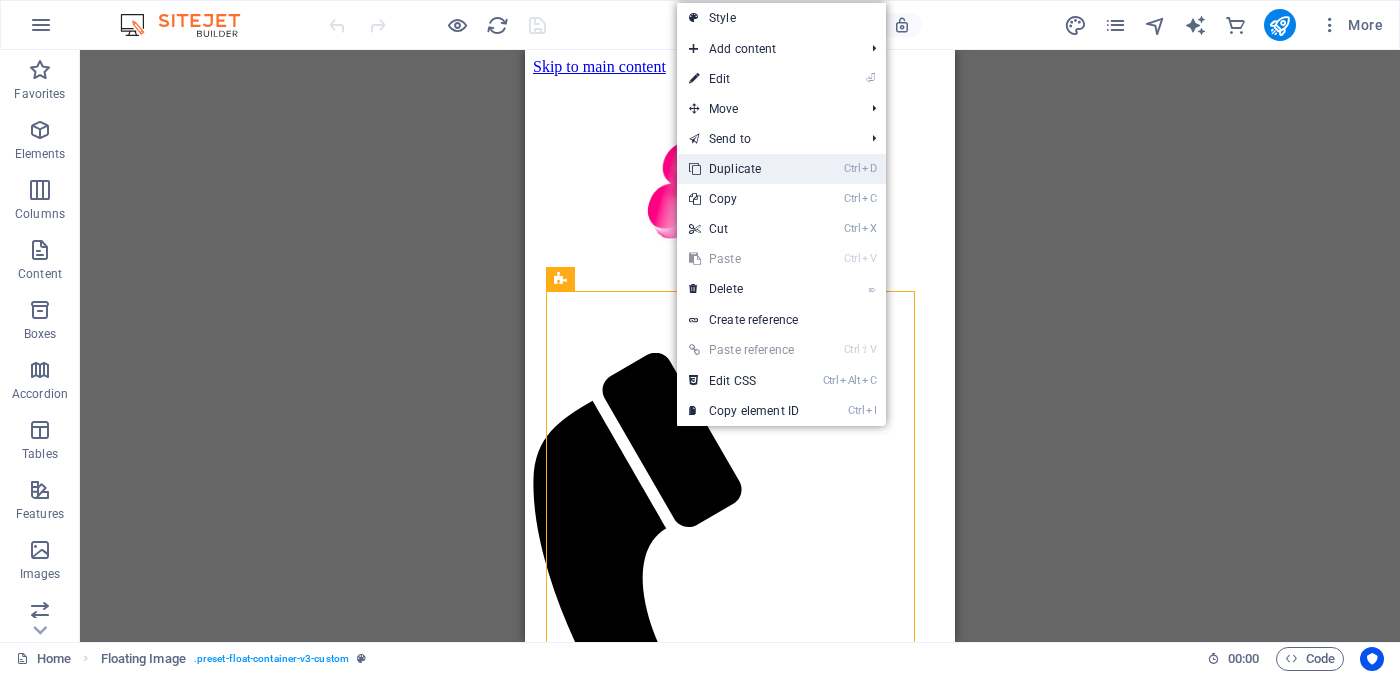 click on "Ctrl D  Duplicate" at bounding box center [744, 169] 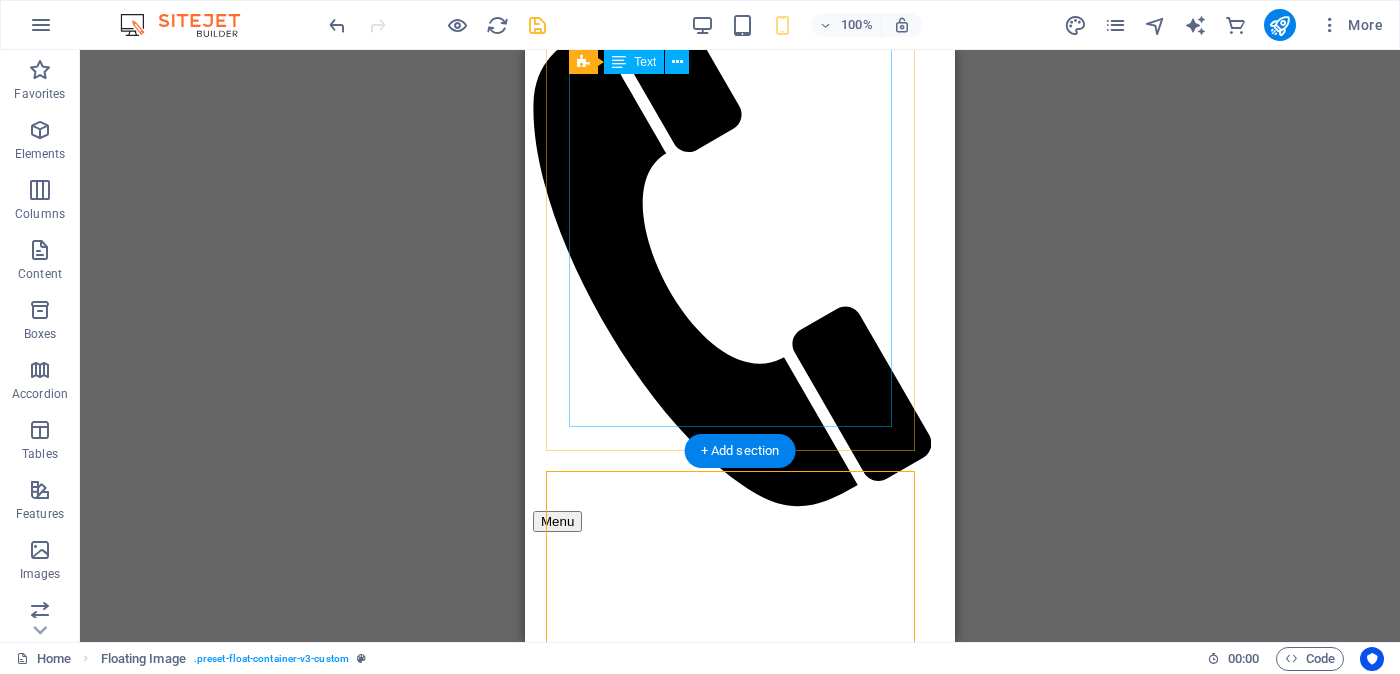 scroll, scrollTop: 0, scrollLeft: 0, axis: both 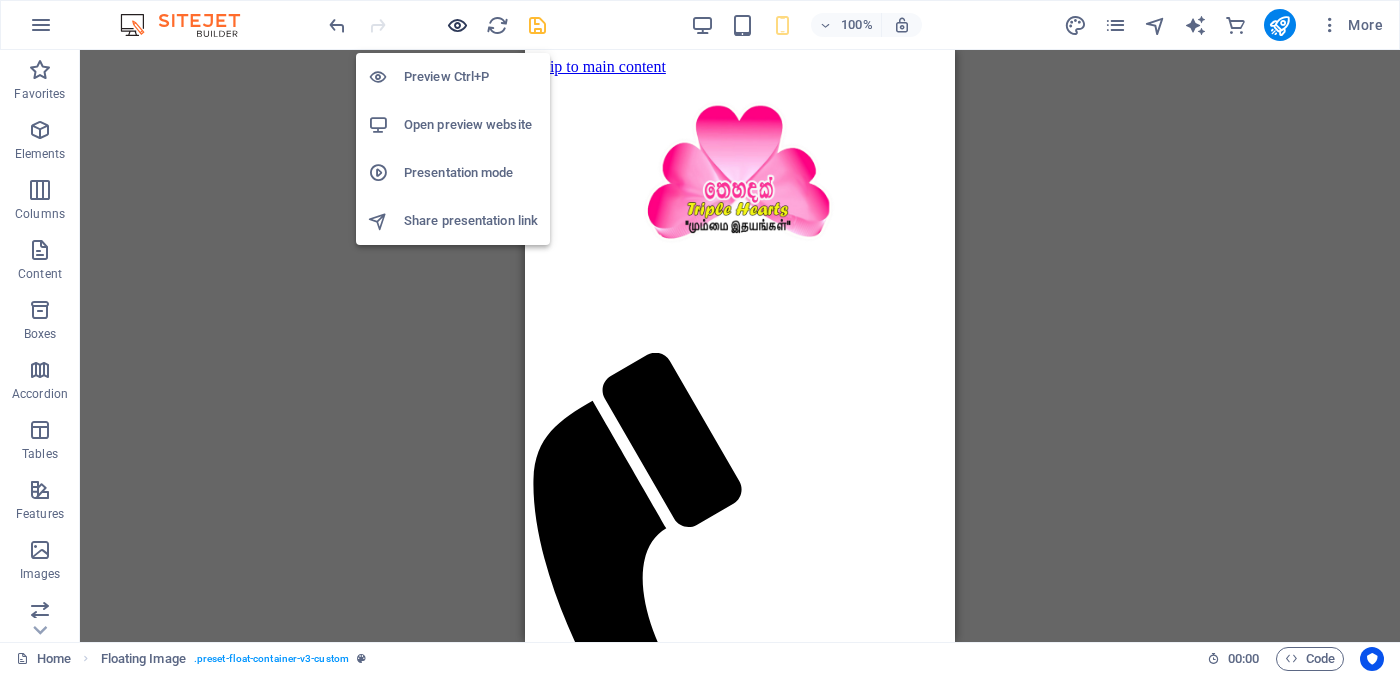 click at bounding box center [457, 25] 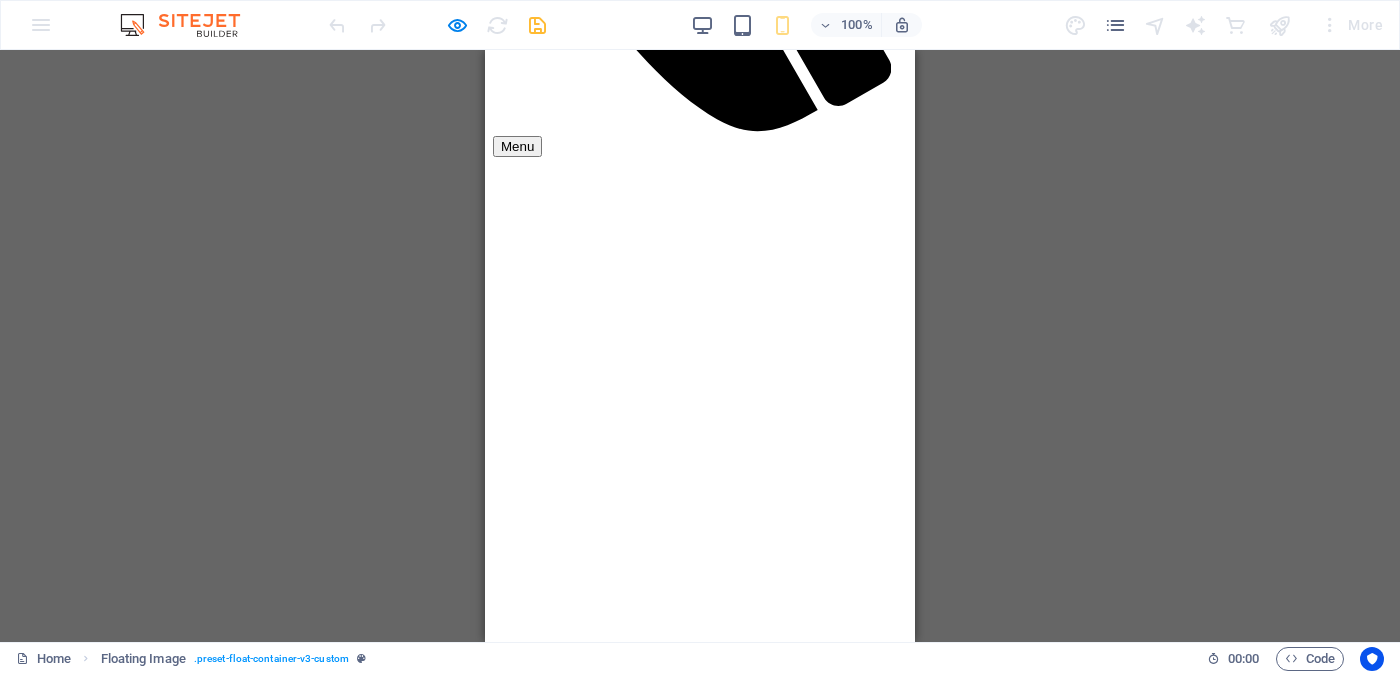 scroll, scrollTop: 625, scrollLeft: 0, axis: vertical 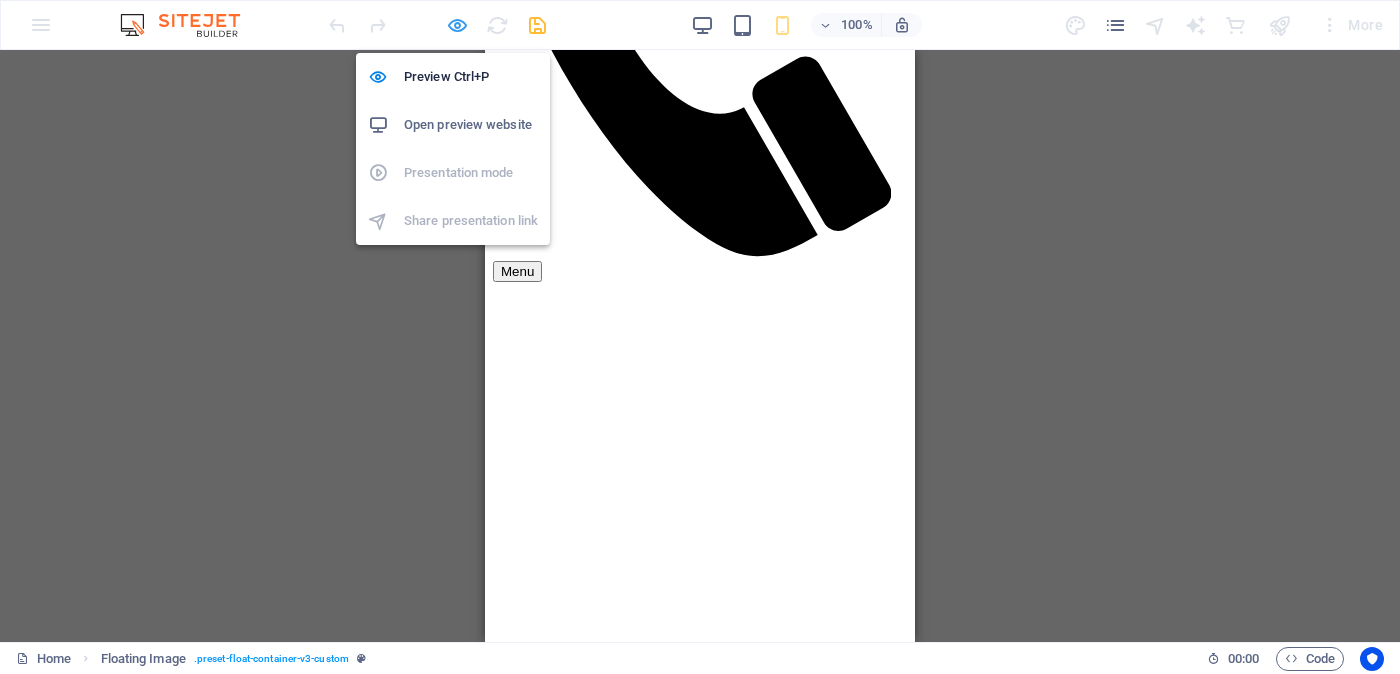 click at bounding box center (457, 25) 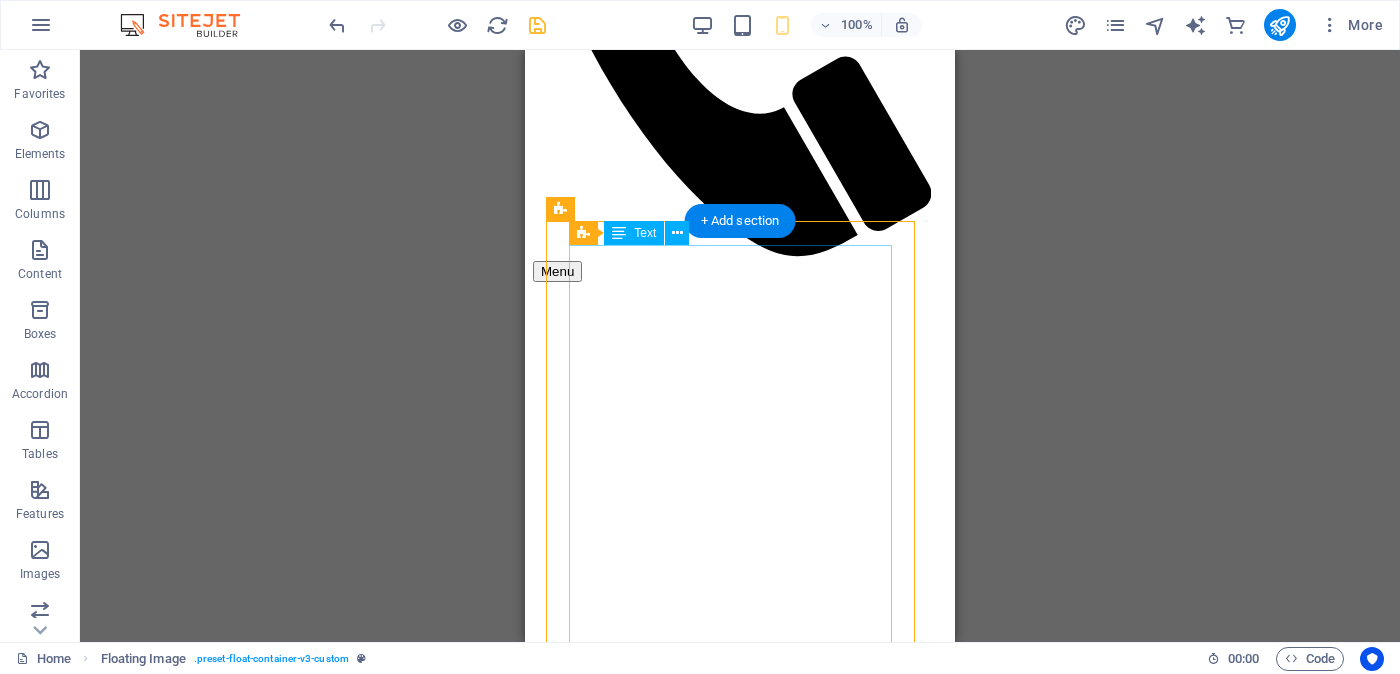 scroll, scrollTop: 499, scrollLeft: 0, axis: vertical 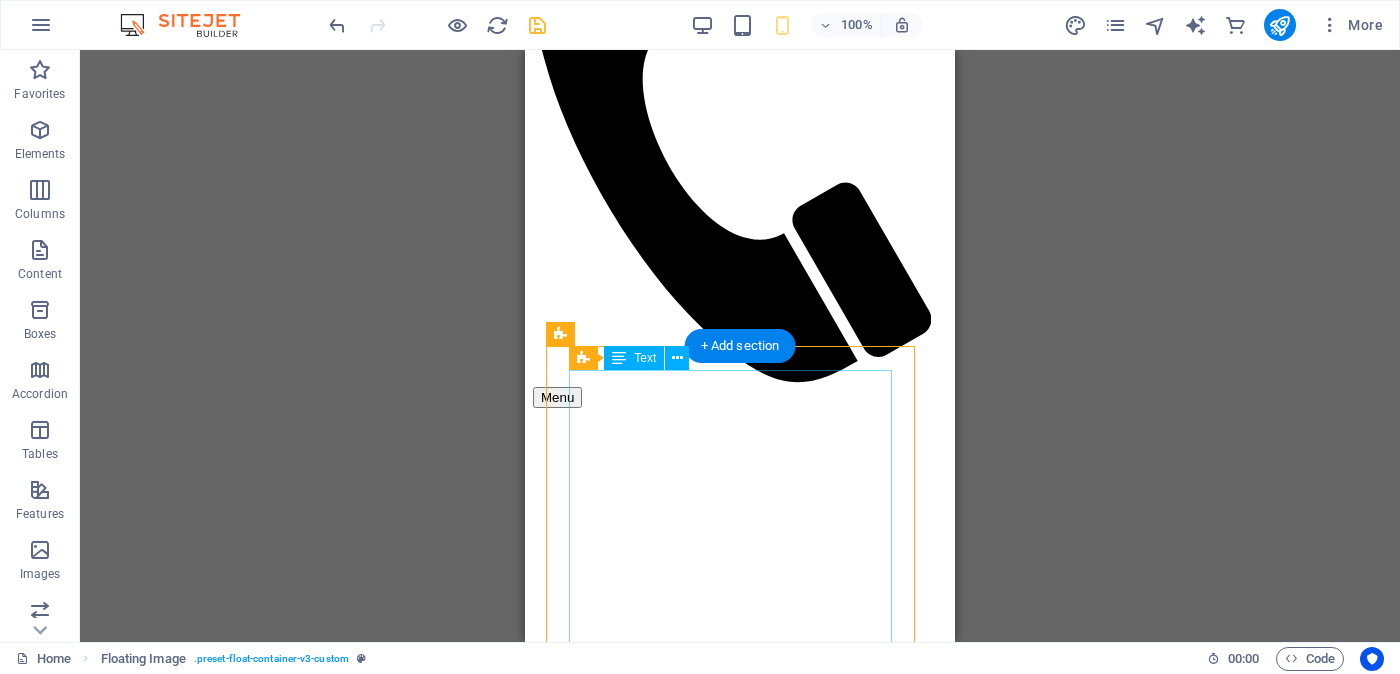 click on "Proposal ID >> [NUMBER] Nickname [NAME] [CITY]([CITY]) [CITY] Independent Free churches - [ORGANIZATION] Age - 26 Unmarried - [MARITAL_STATUS] - [MARITAL_STATUS] Height-Feet ( 4 ) . Inches ( 10 ) Occupation- Self employed - [OCCUPATION] - [OCCUPATION] Monthly Income Rs. 50,000 Rs. 1,00,000 - between - between ---------------------------------------------------- << Full Ad view Link >> Clear Photos and Link to Full Wedding Advertisement" at bounding box center [740, 2769] 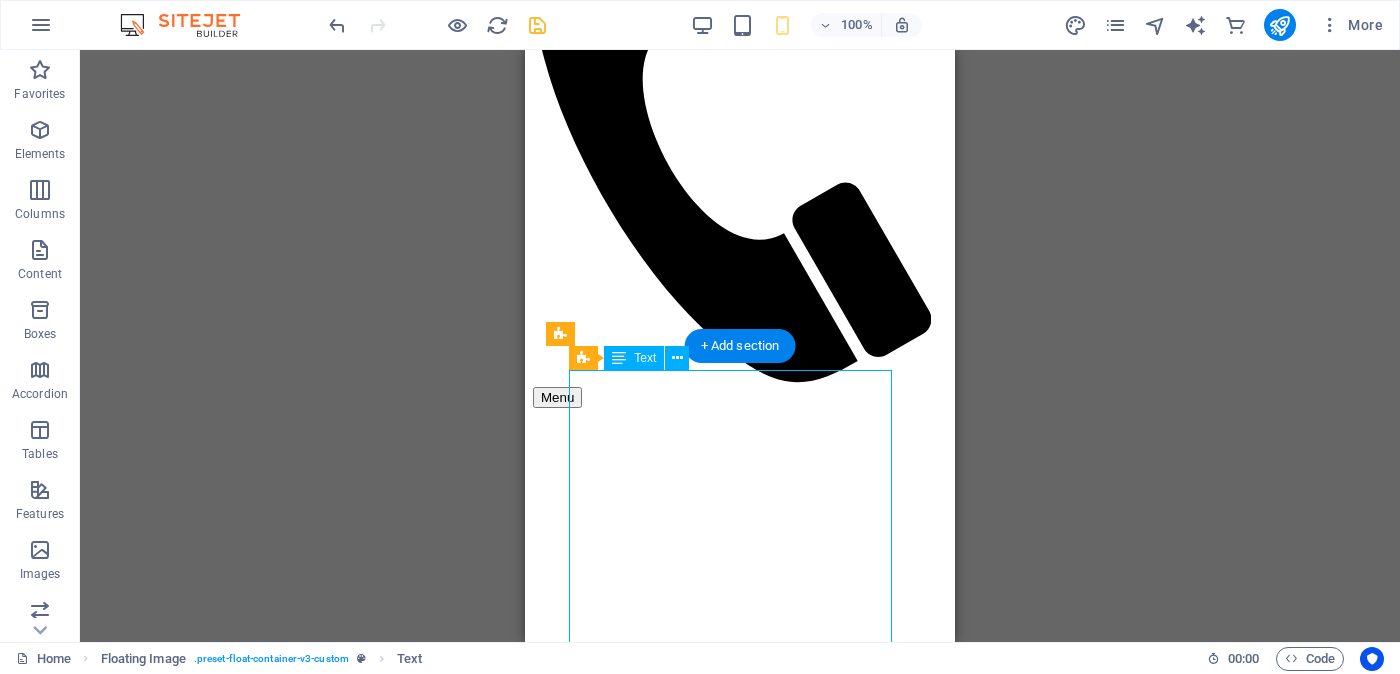 click on "Proposal ID >> [NUMBER] Nickname [NAME] [CITY]([CITY]) [CITY] Independent Free churches - [ORGANIZATION] Age - 26 Unmarried - [MARITAL_STATUS] - [MARITAL_STATUS] Height-Feet ( 4 ) . Inches ( 10 ) Occupation- Self employed - [OCCUPATION] - [OCCUPATION] Monthly Income Rs. 50,000 Rs. 1,00,000 - between - between ---------------------------------------------------- << Full Ad view Link >> Clear Photos and Link to Full Wedding Advertisement" at bounding box center (740, 2769) 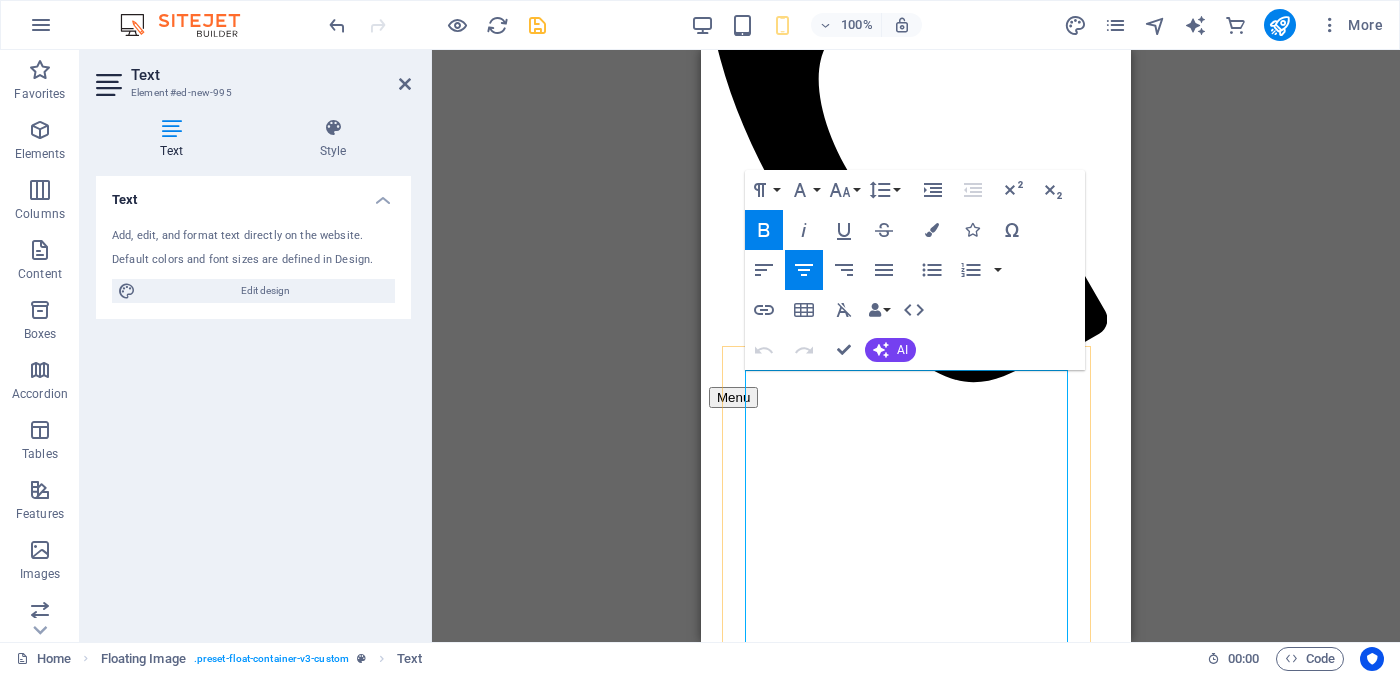 click on "99143232103384" at bounding box center [915, 2625] 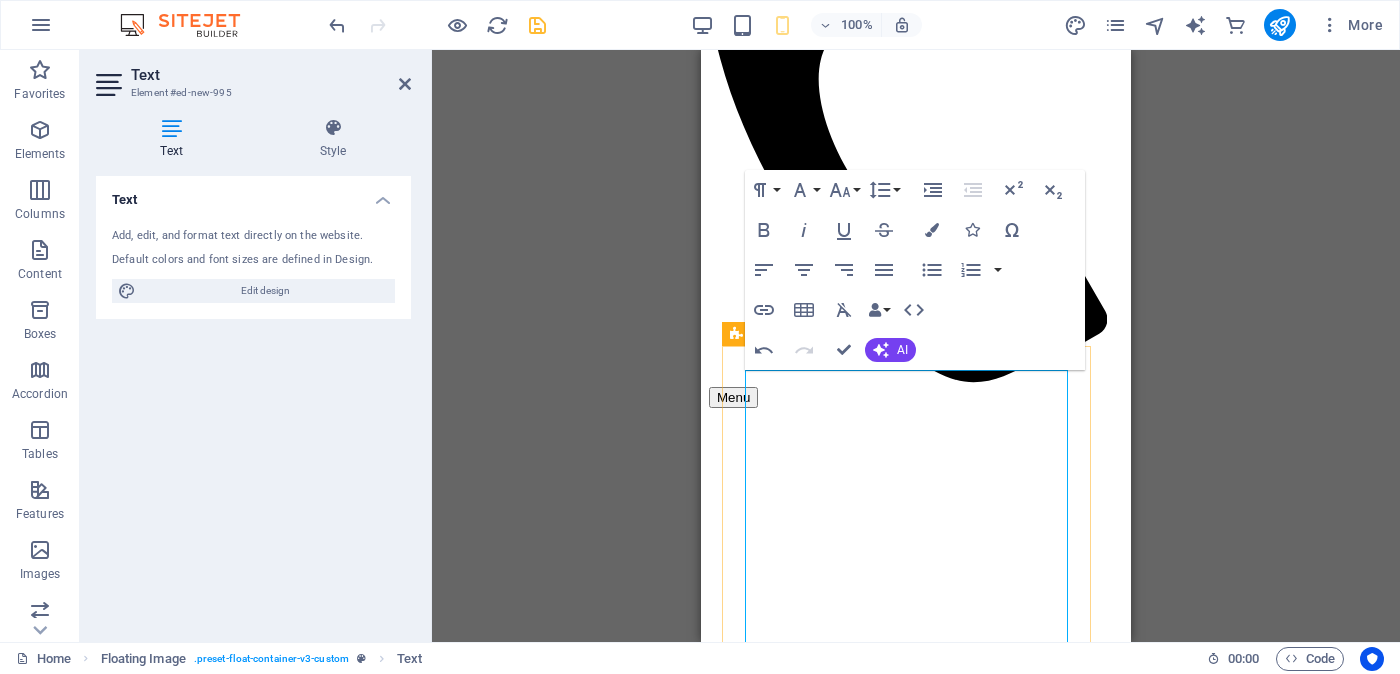 click on "රොශේන්" at bounding box center (916, 2679) 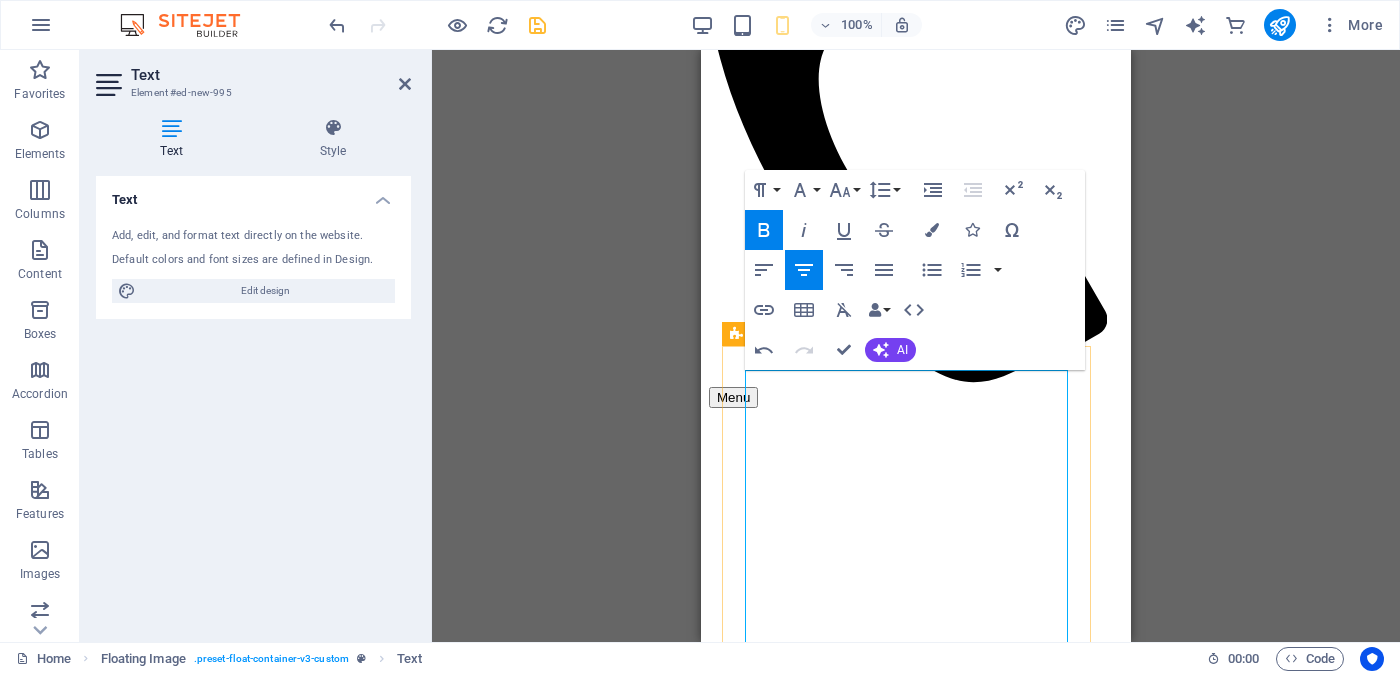 drag, startPoint x: 1031, startPoint y: 478, endPoint x: 967, endPoint y: 487, distance: 64.629715 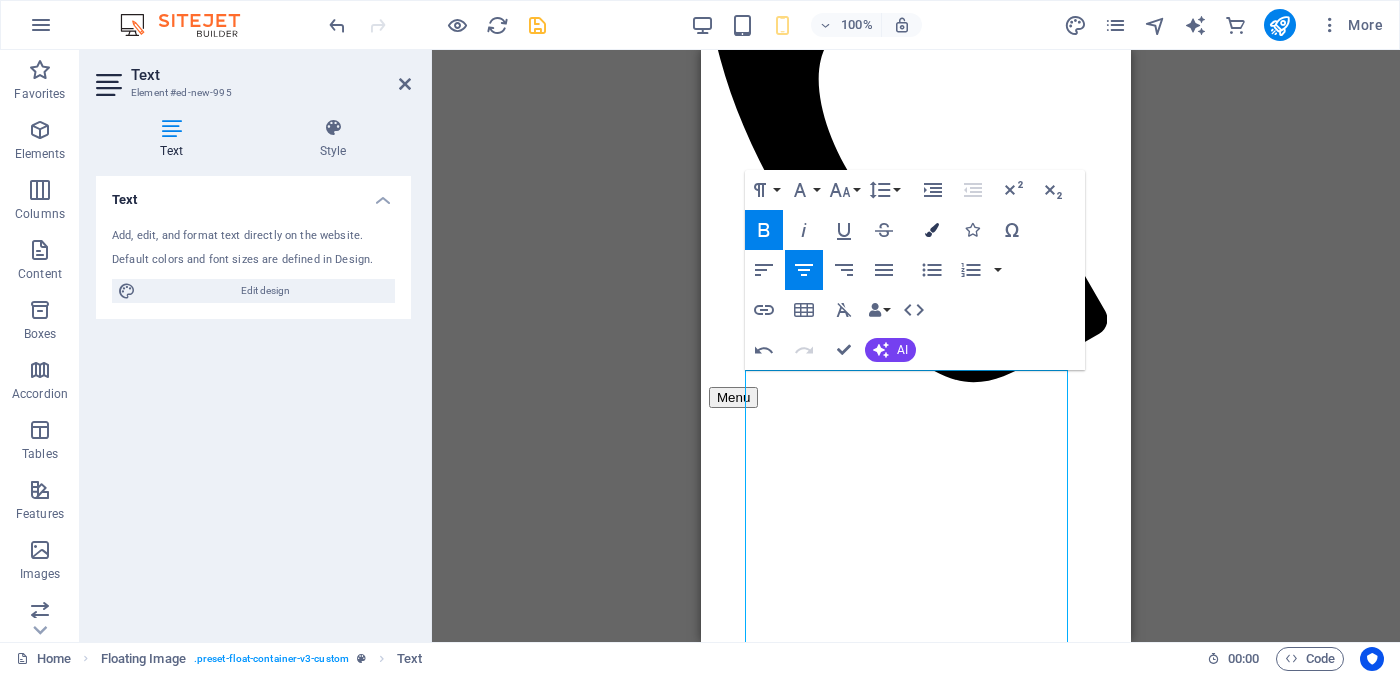 click at bounding box center [932, 230] 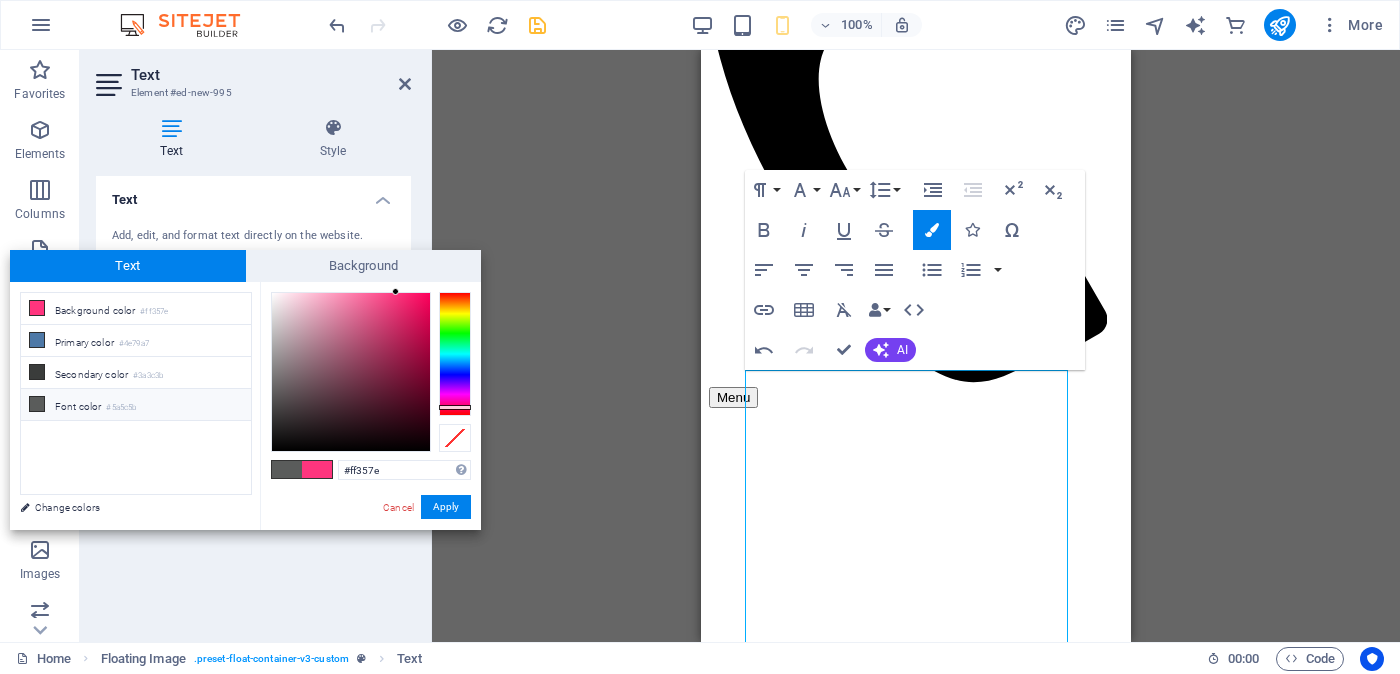 click on "Font color
#5a5c5b" at bounding box center (136, 405) 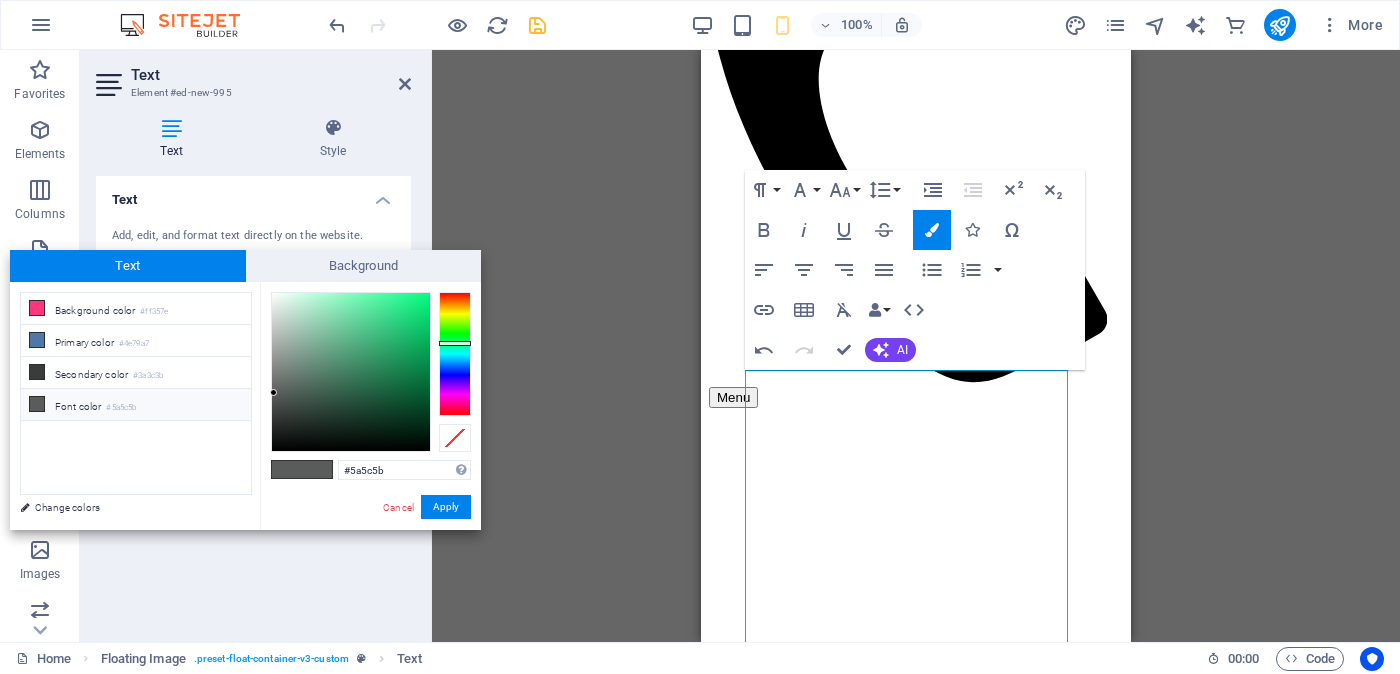 click at bounding box center [287, 469] 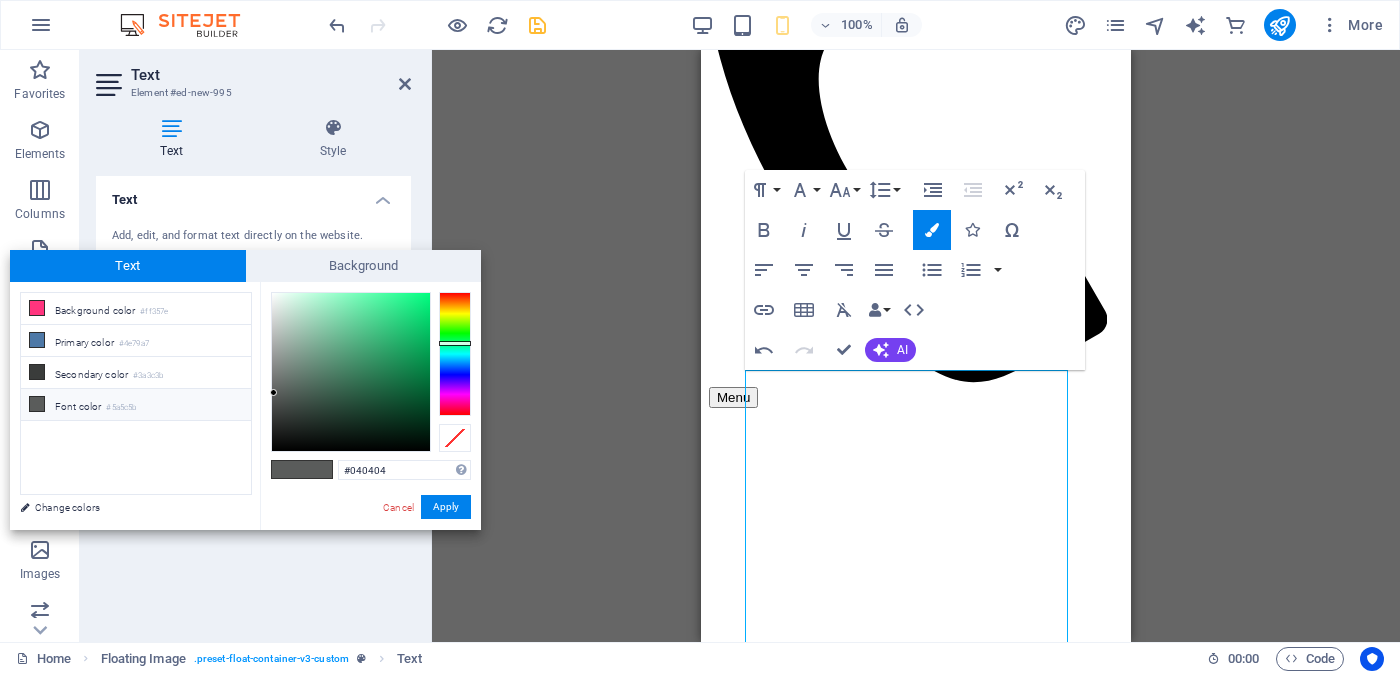 type on "#050606" 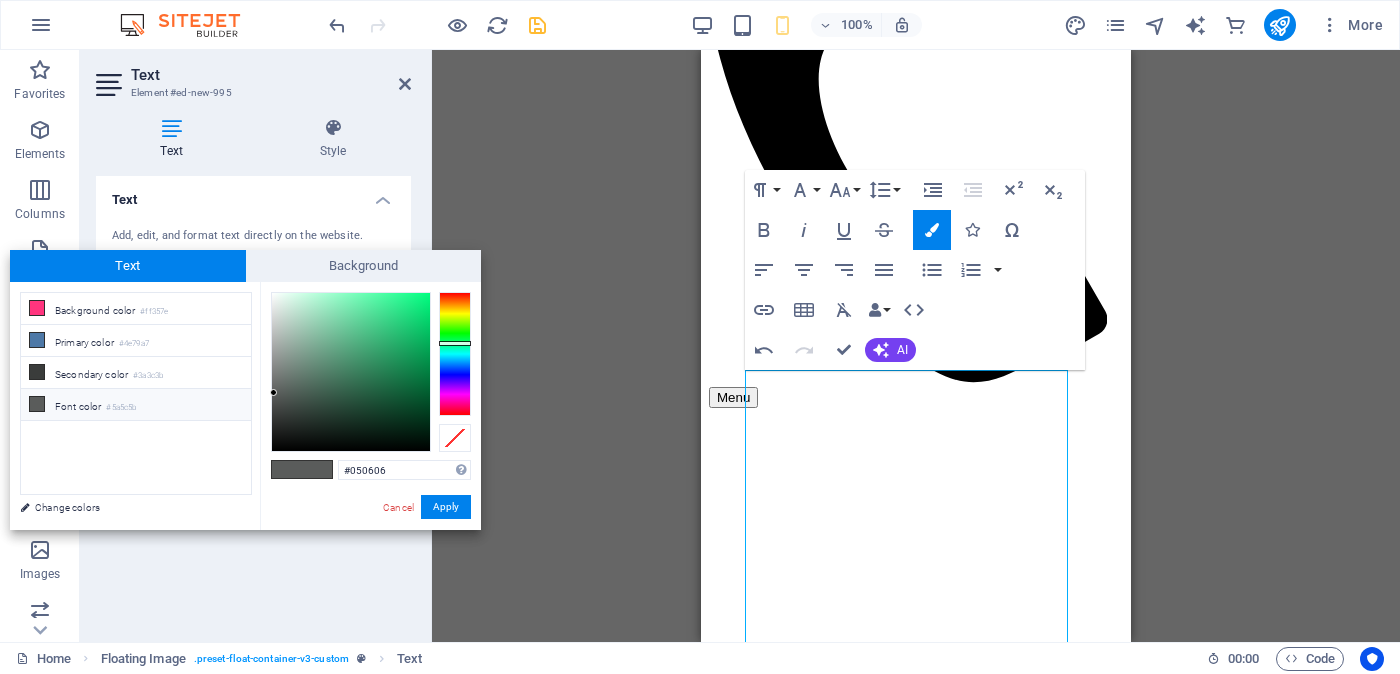 click at bounding box center (351, 372) 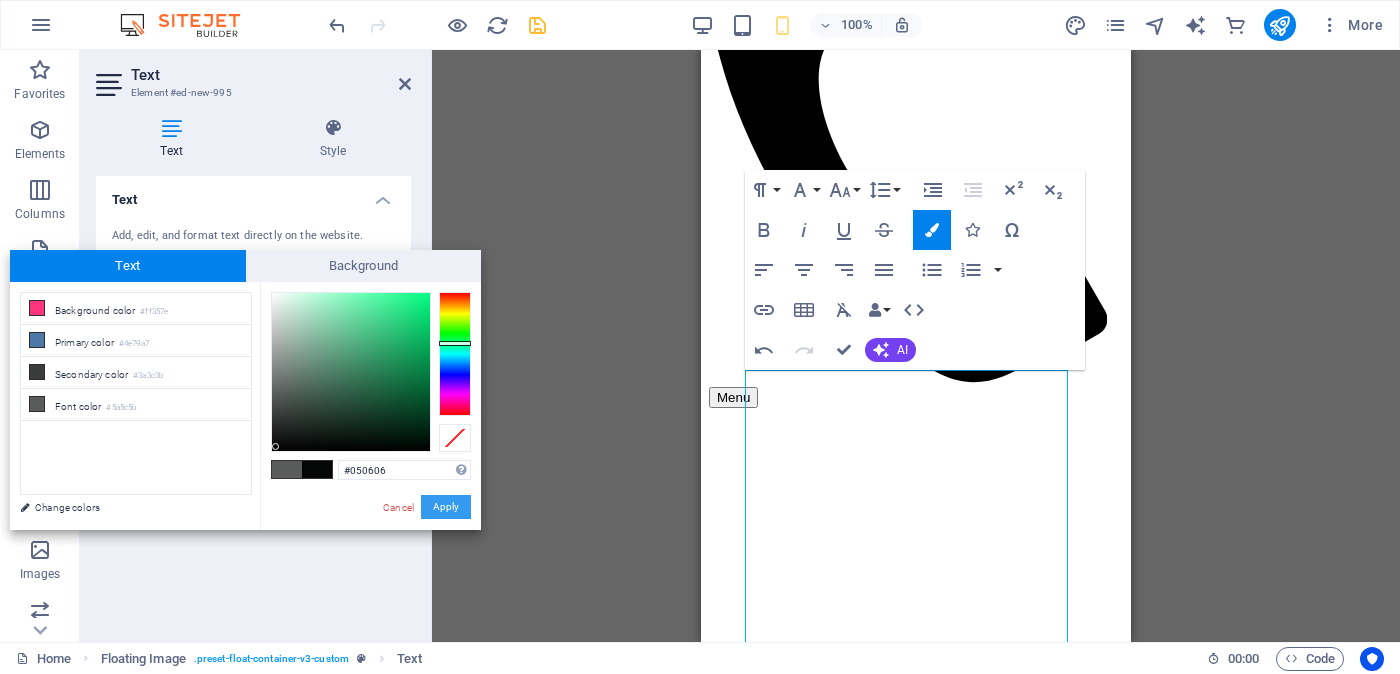 click on "Apply" at bounding box center (446, 507) 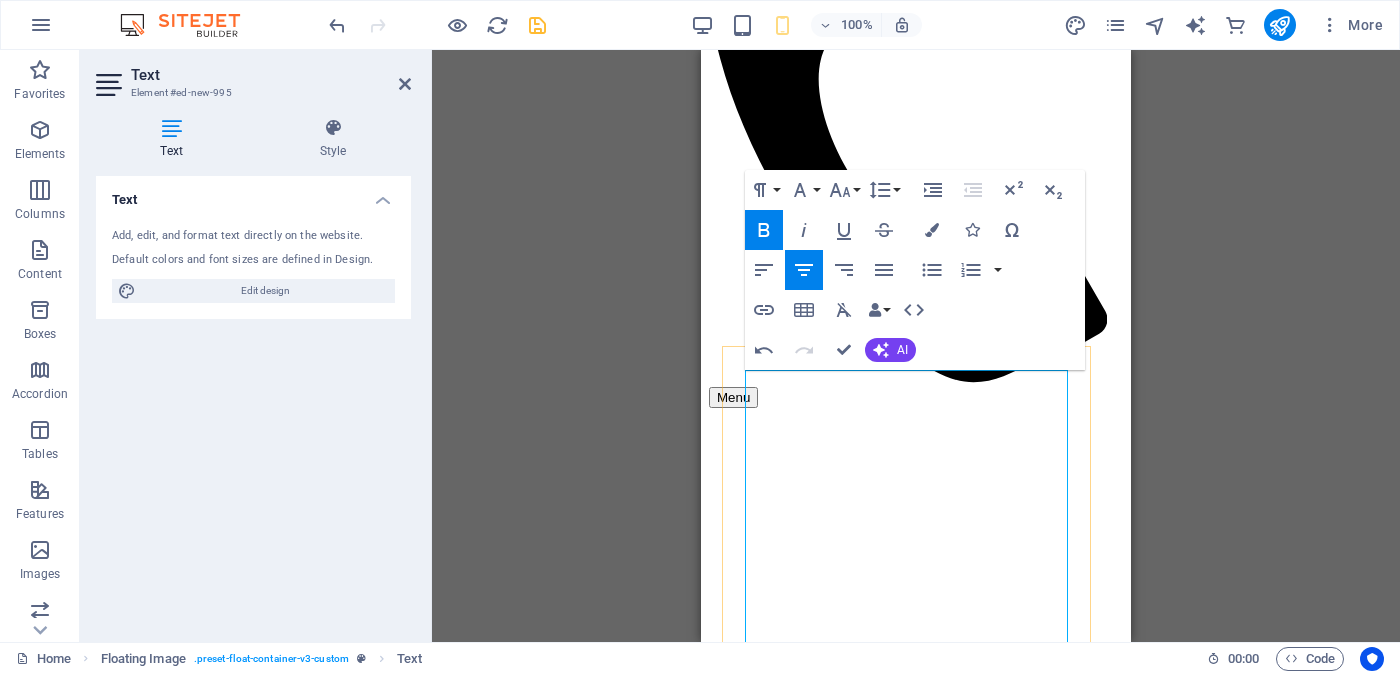 click on "Proposal ID >> 39043032707383 Nickname" at bounding box center [916, 2634] 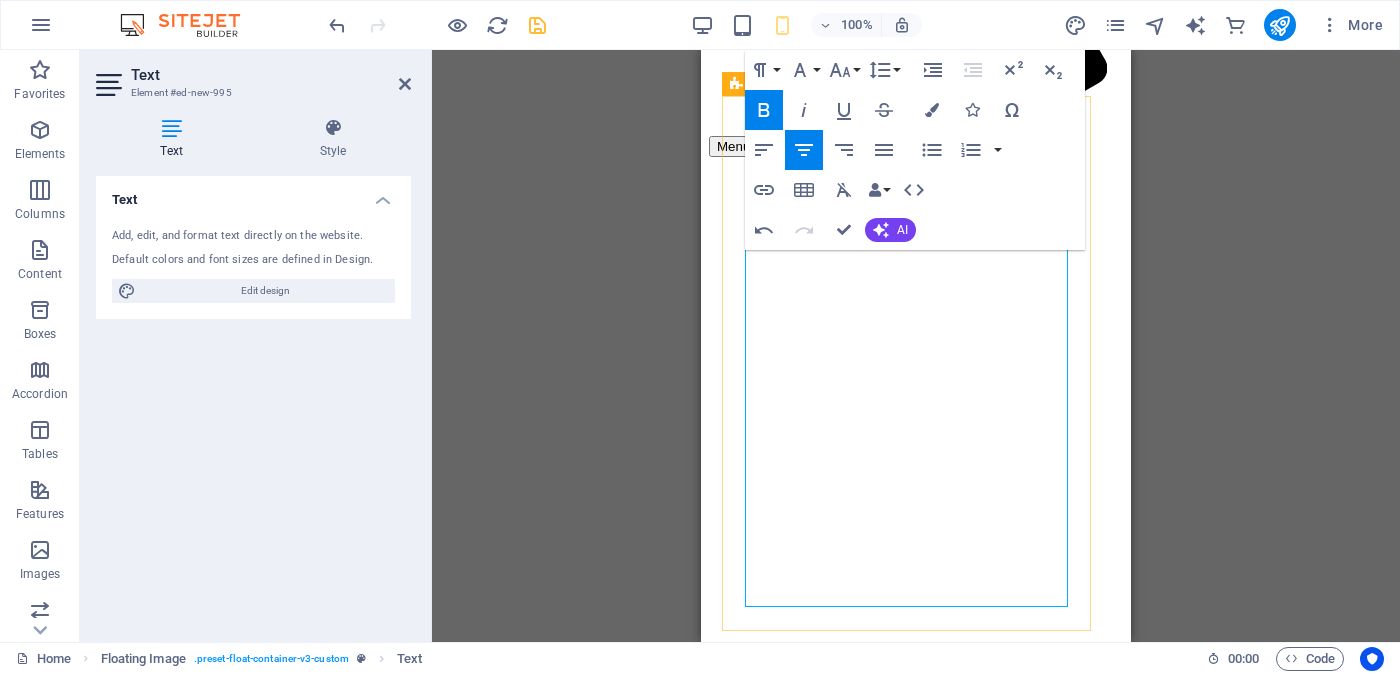 scroll, scrollTop: 625, scrollLeft: 0, axis: vertical 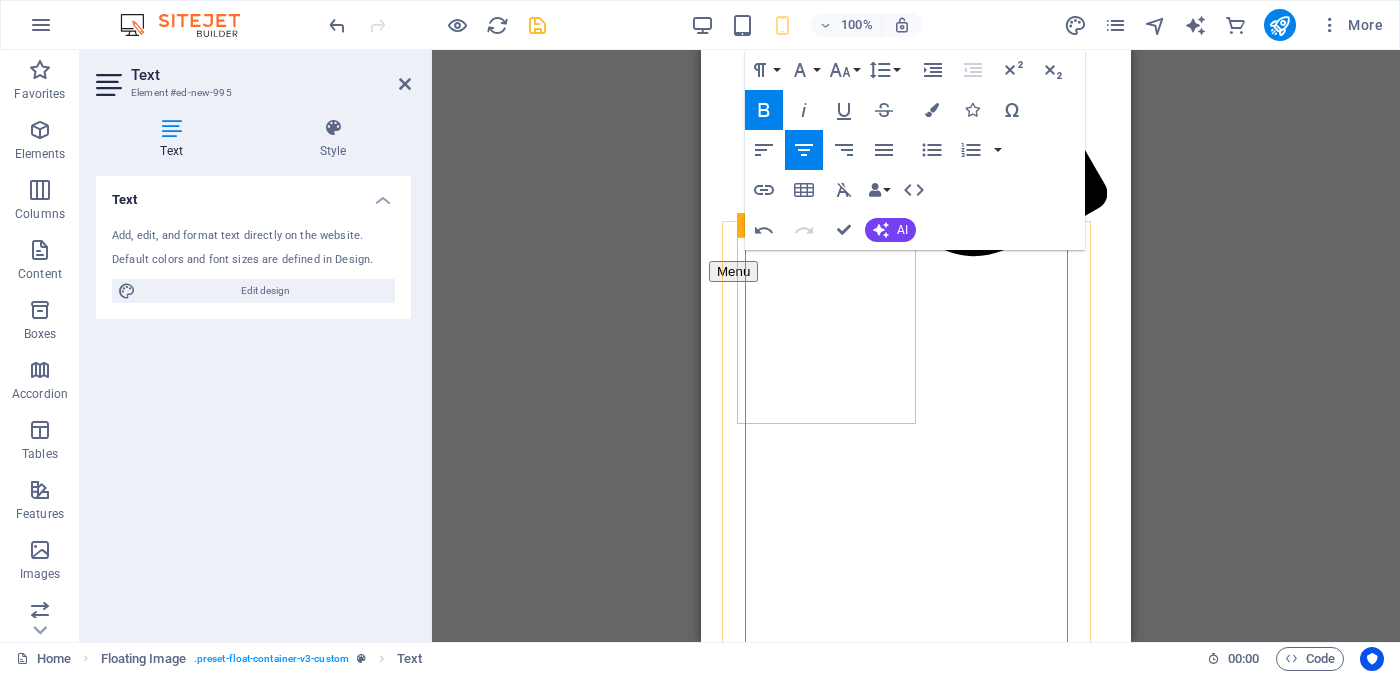 click at bounding box center (916, 2253) 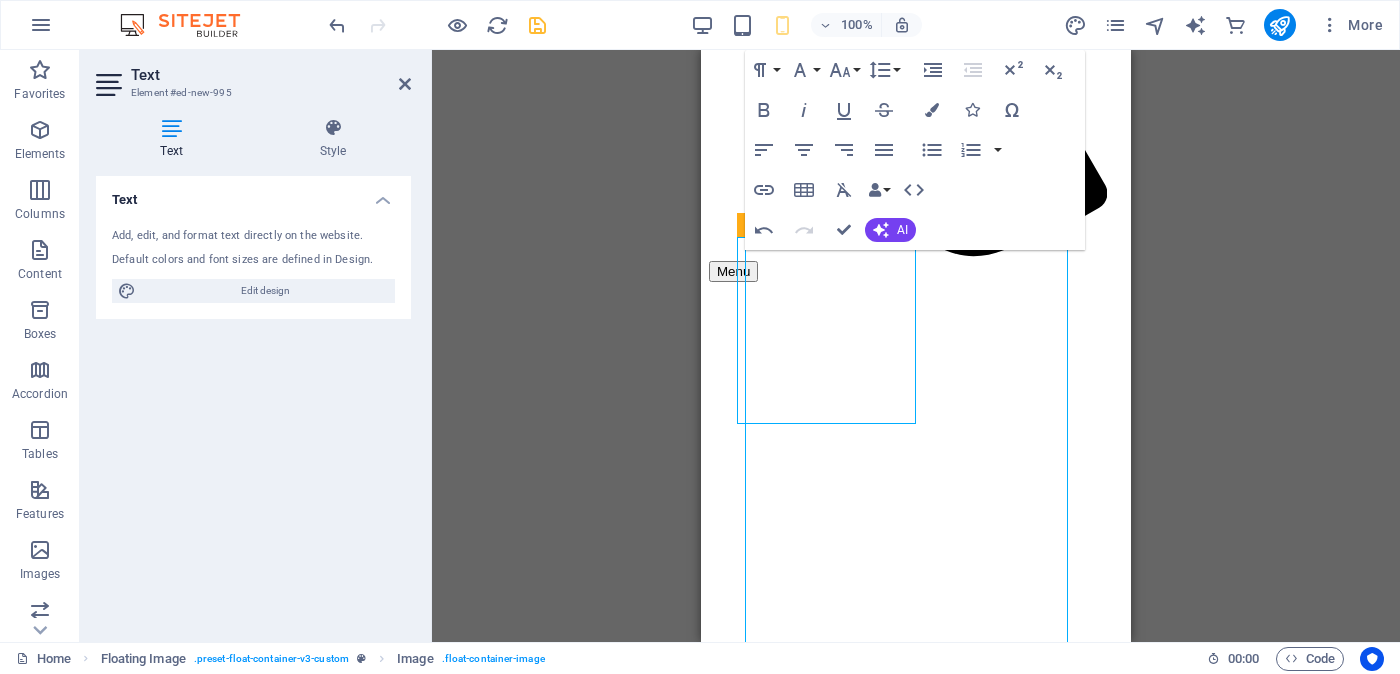click at bounding box center (916, 2253) 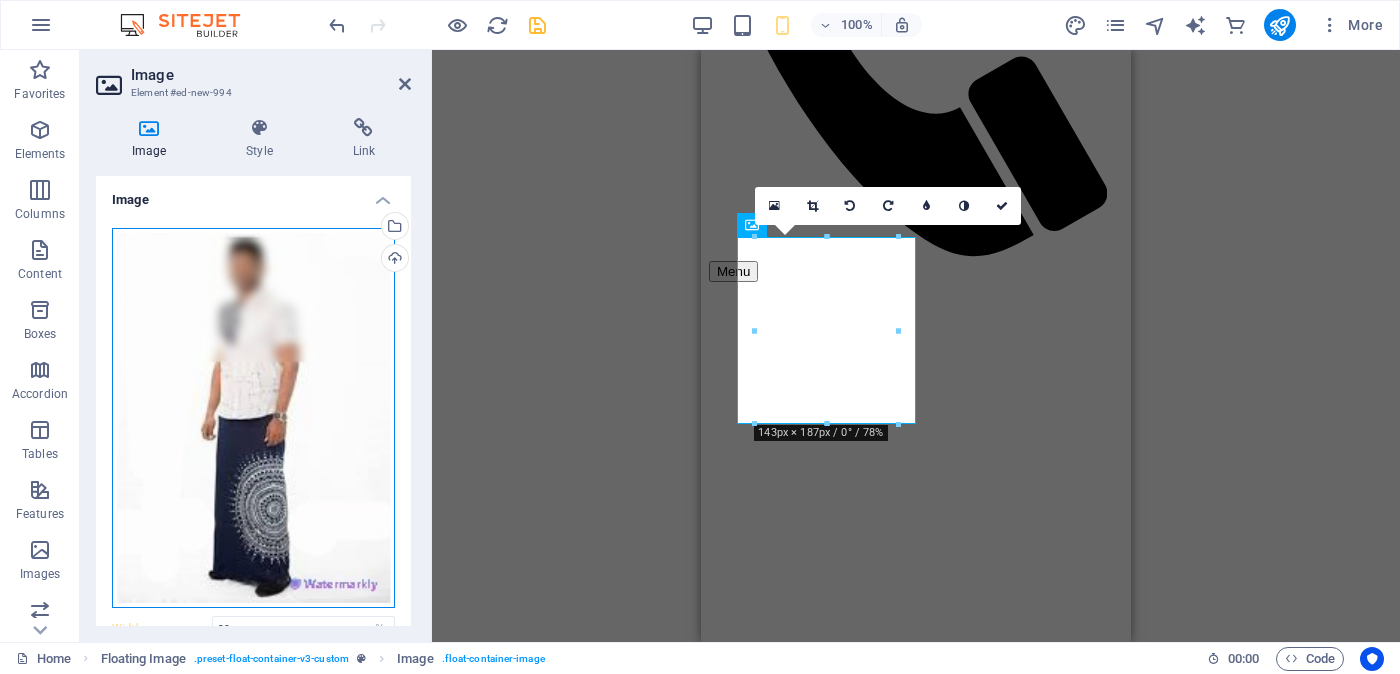 click on "Drag files here, click to choose files or select files from Files or our free stock photos & videos" at bounding box center [253, 418] 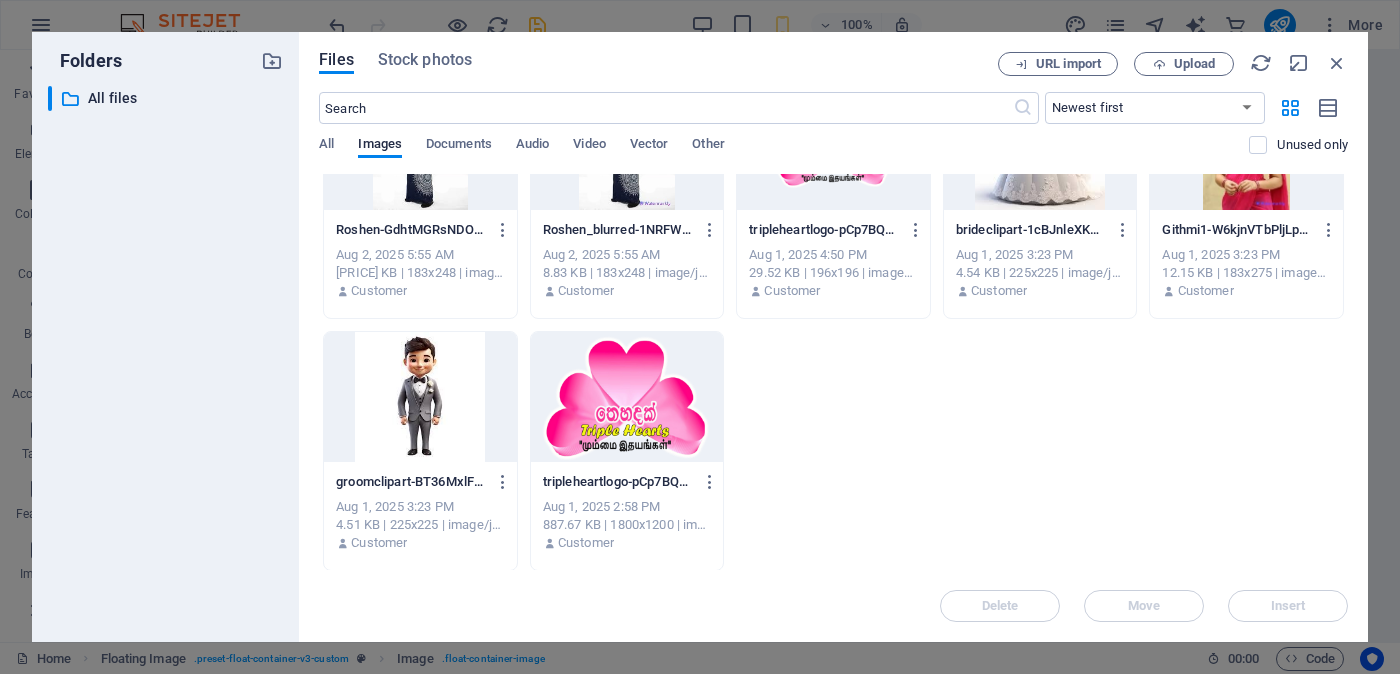 scroll, scrollTop: 0, scrollLeft: 0, axis: both 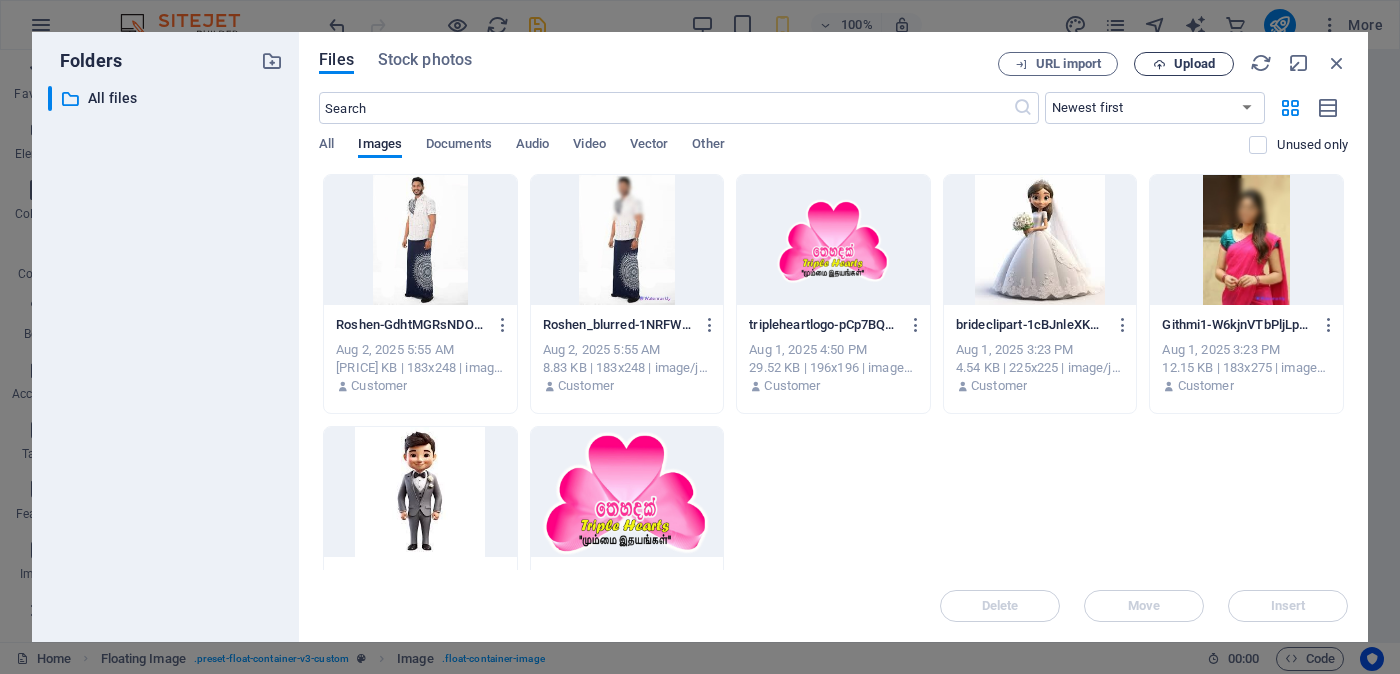 click on "Upload" at bounding box center [1194, 64] 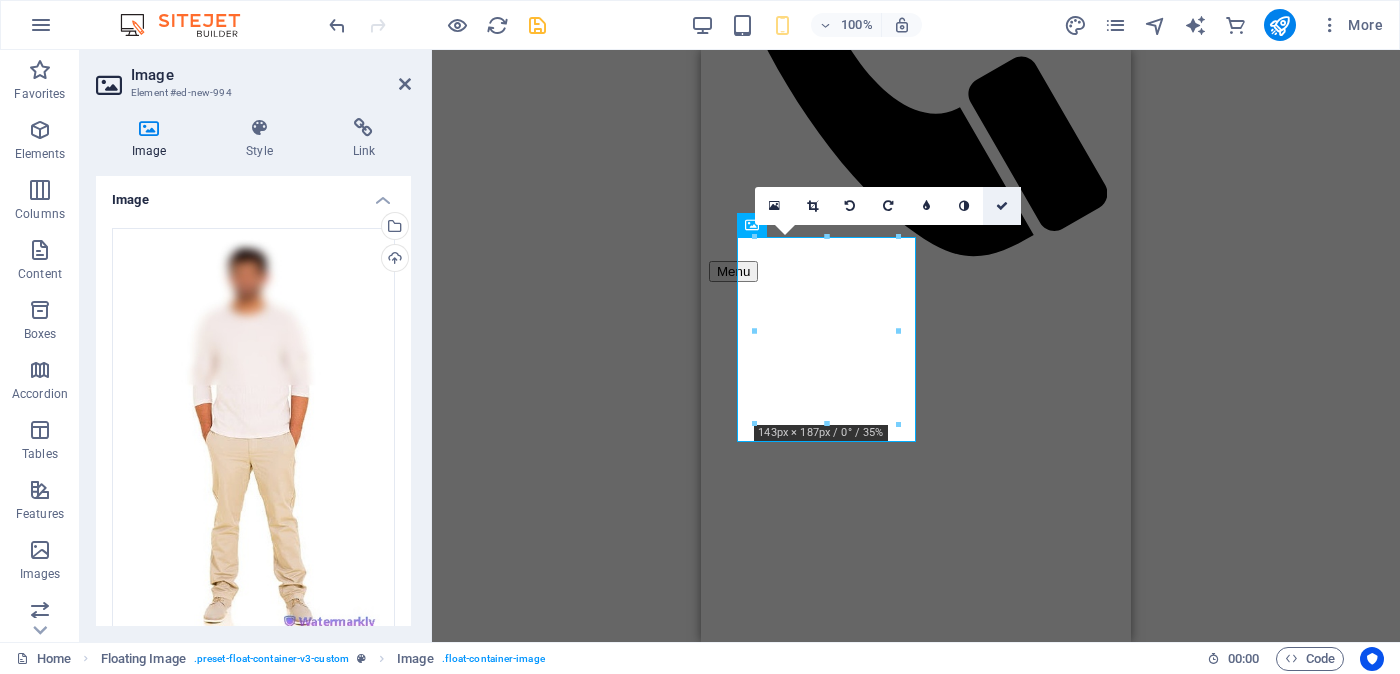 click at bounding box center (1002, 206) 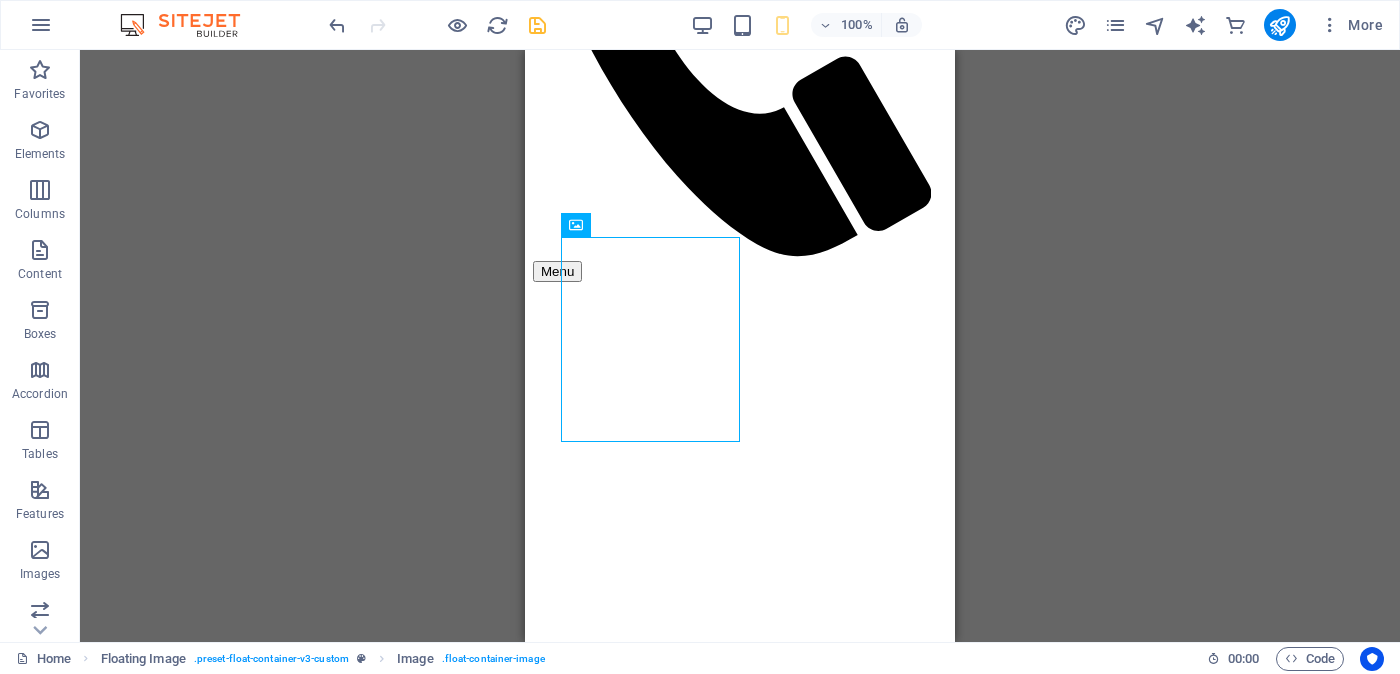 click on "Menu Bar Hamburger   Menu Bar Hamburger   Logo   Floating Image   Image   Floating Image   Text   Floating Image   Floating Image   Text   Floating Image   Image" at bounding box center (740, 346) 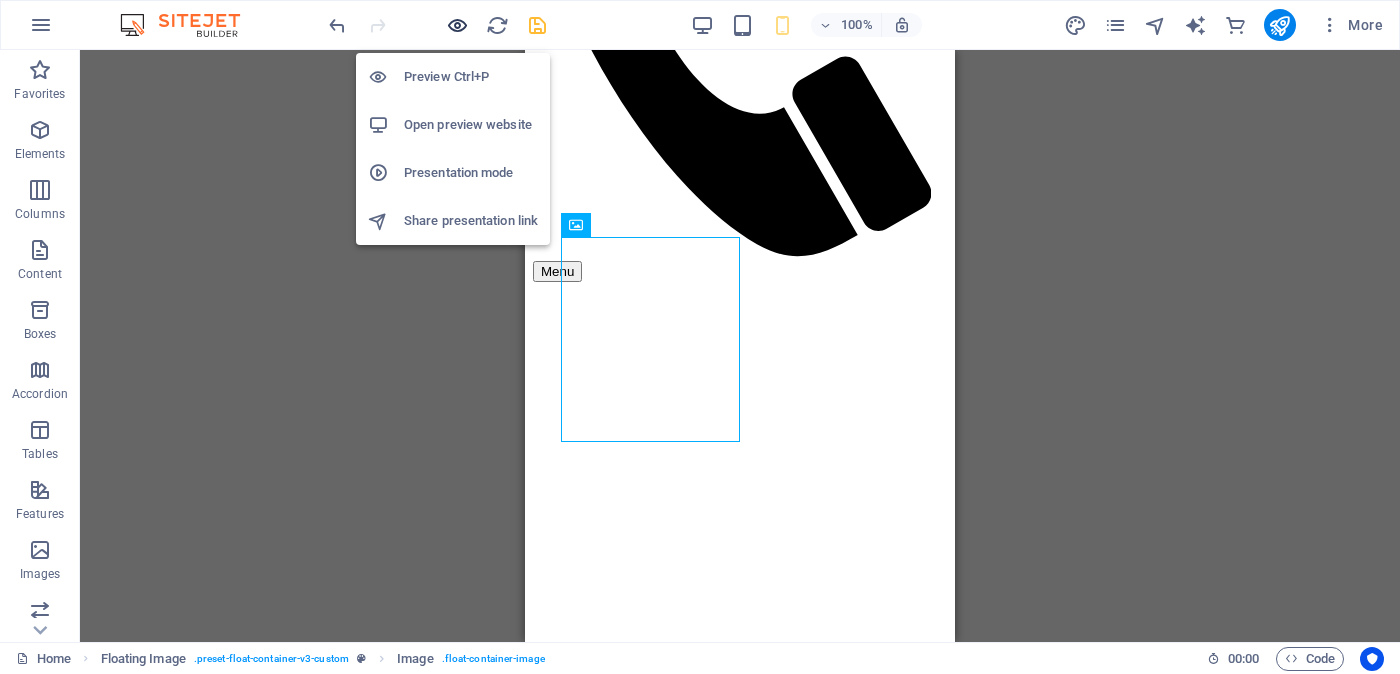 click at bounding box center [457, 25] 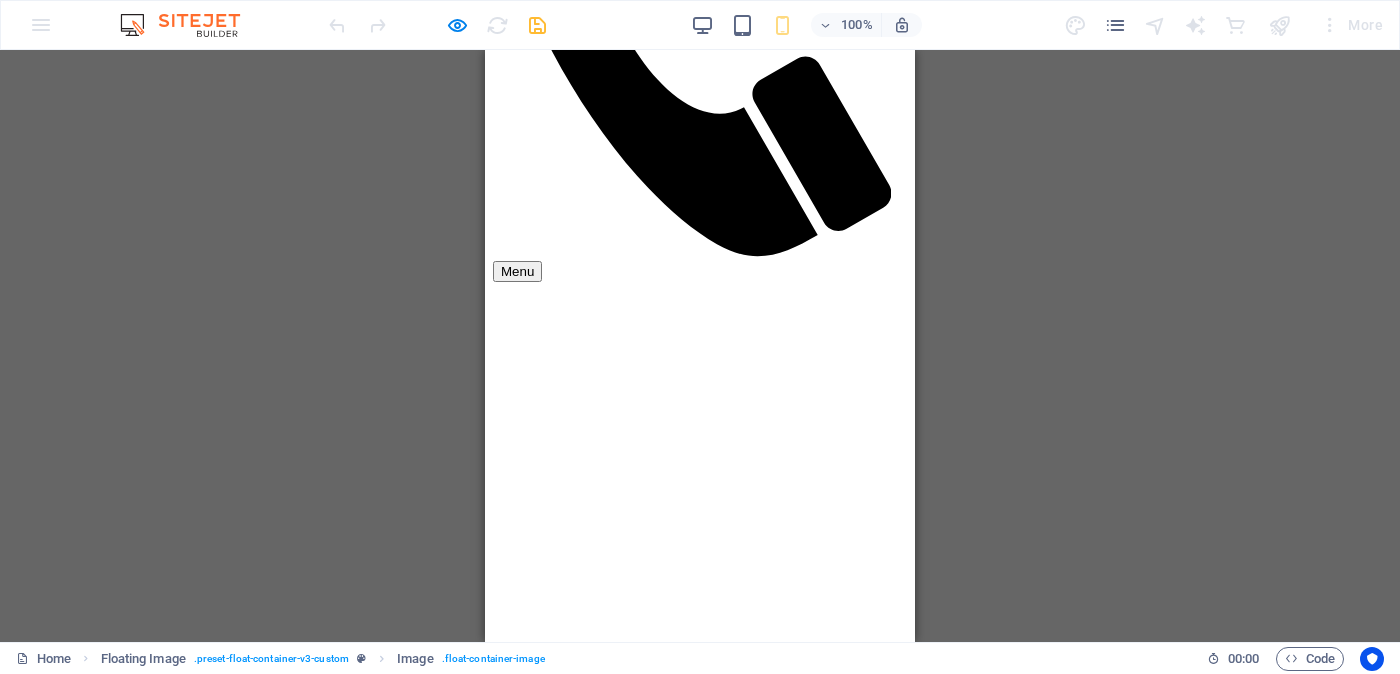scroll, scrollTop: 750, scrollLeft: 0, axis: vertical 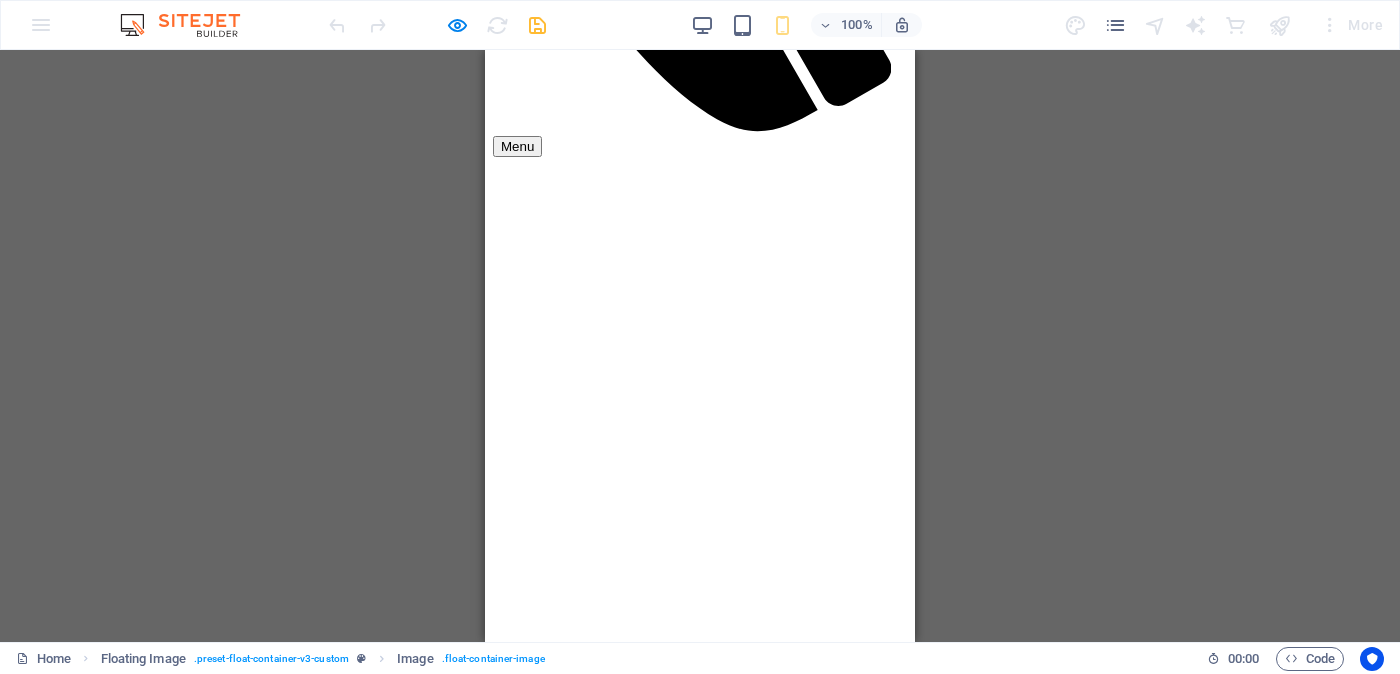 click on "[CITY] (Ratnapura) රත්නපුර" at bounding box center [700, 2362] 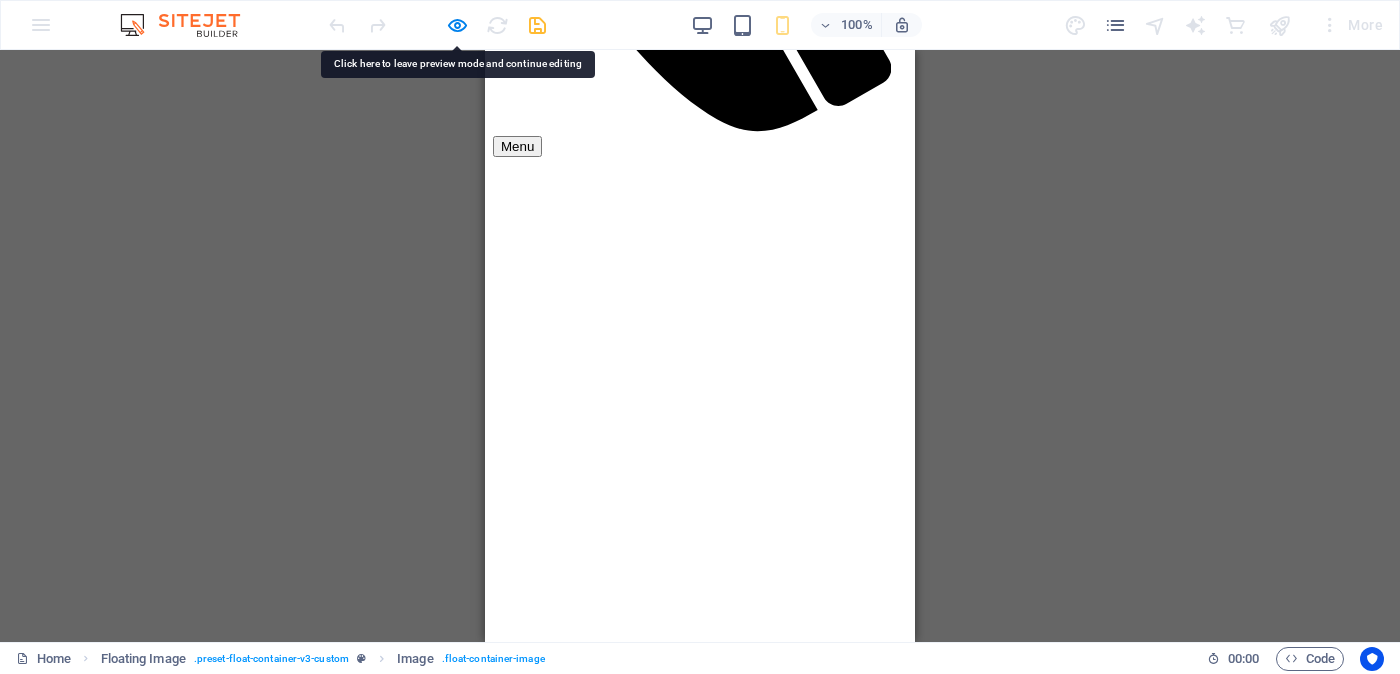 click on "[CITY] (Ratnapura) රත්නපුර" at bounding box center (700, 2362) 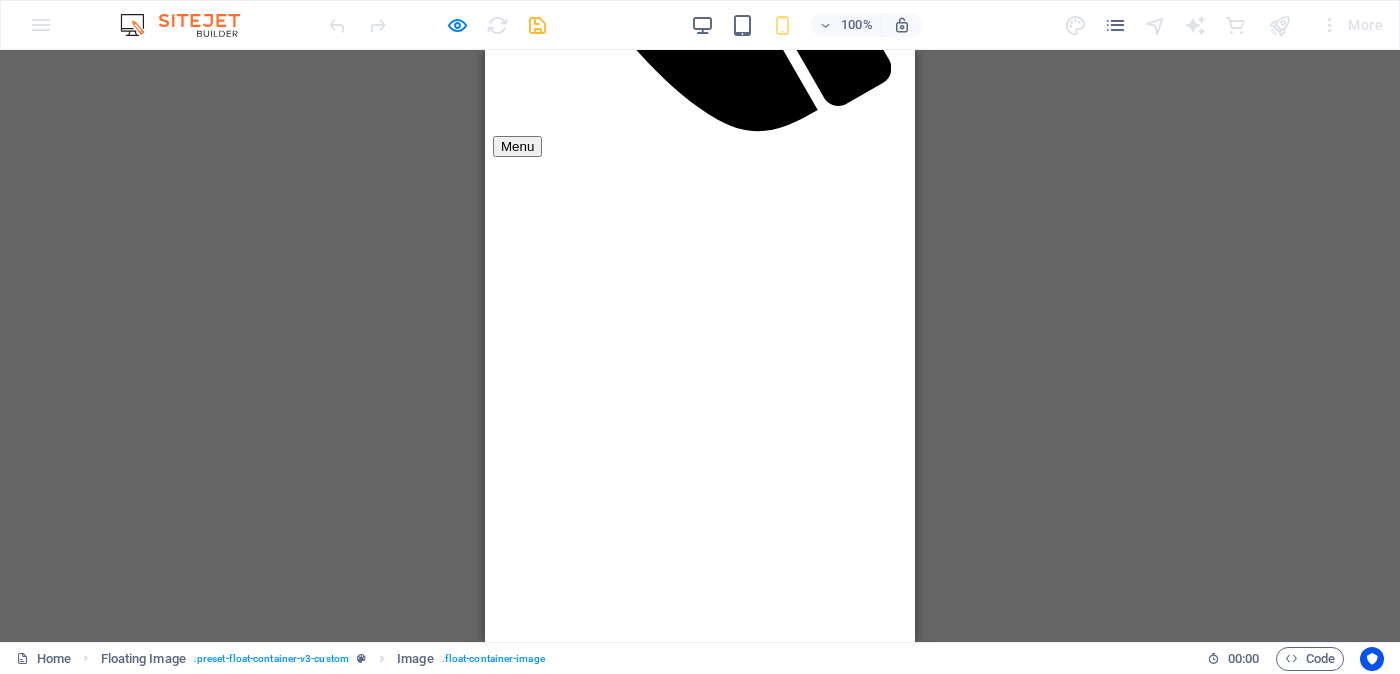 drag, startPoint x: 741, startPoint y: 281, endPoint x: 836, endPoint y: 305, distance: 97.984695 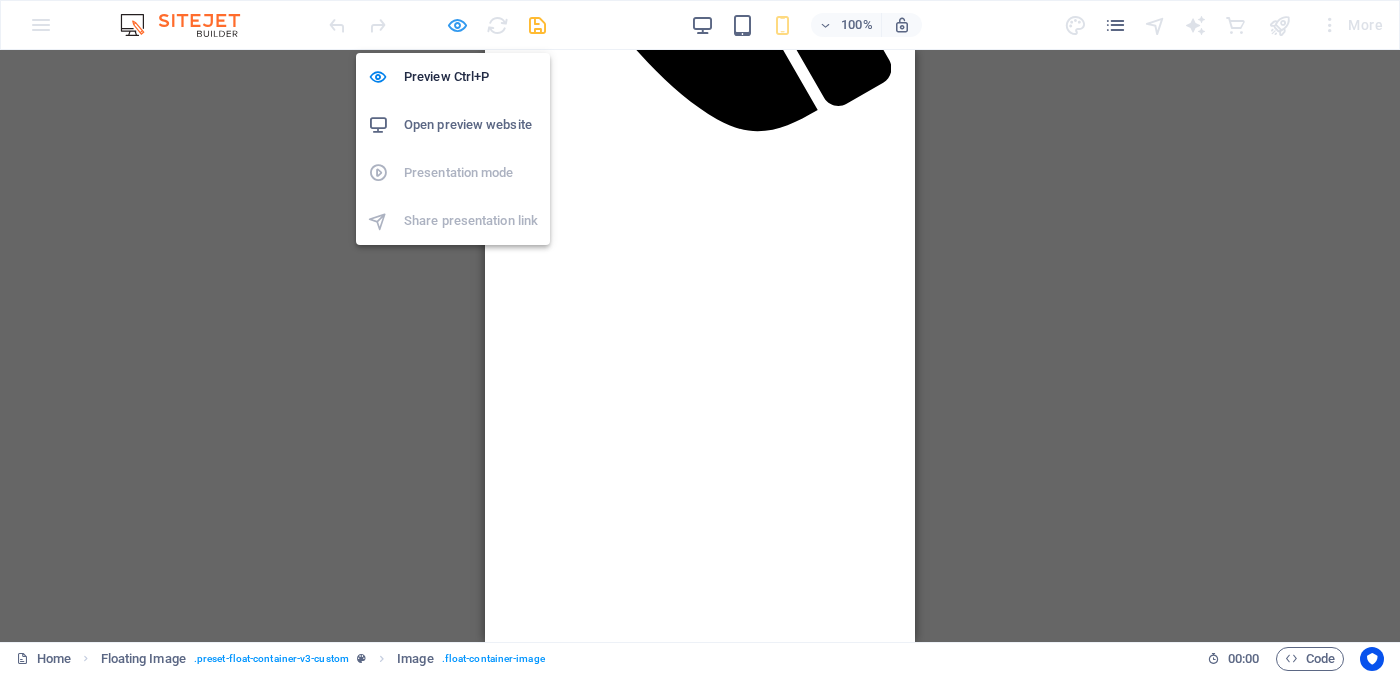 click at bounding box center (457, 25) 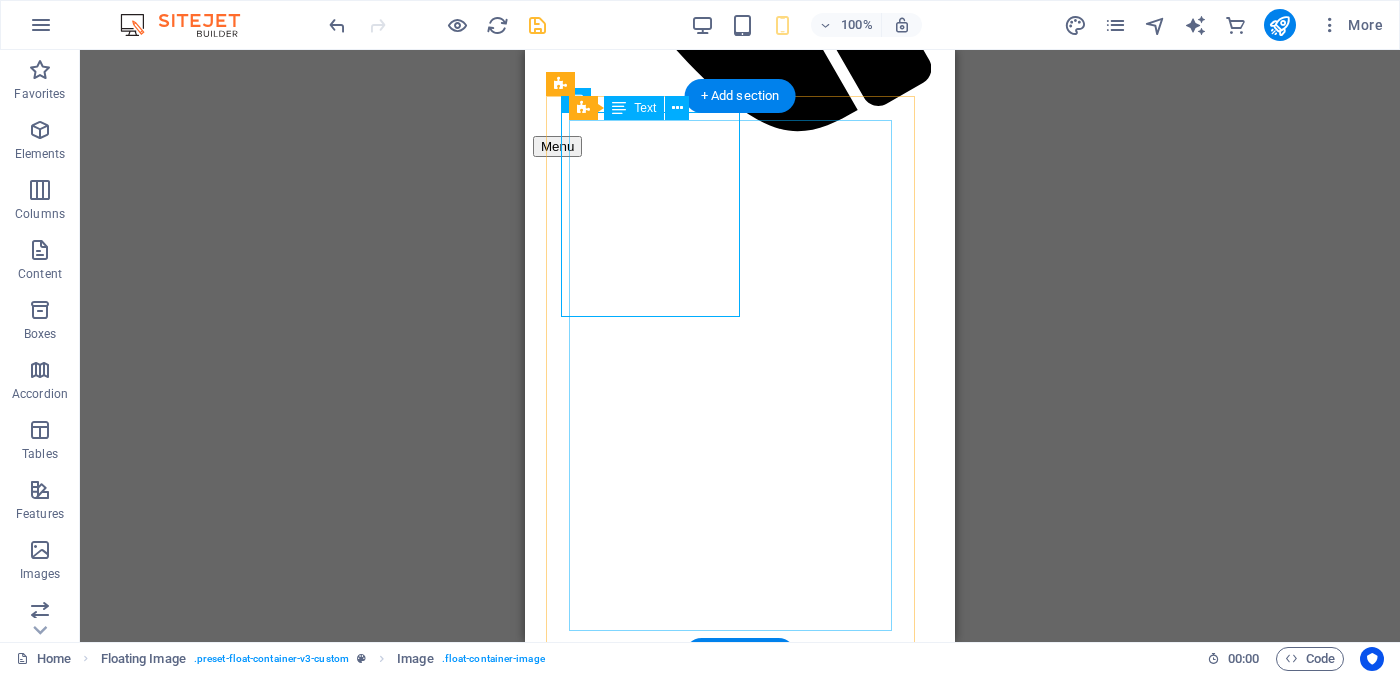 click on "Proposal ID >> [NUMBER] Nickname [NAME] [CITY] ([CITY]) [CITY] Independent Free churches - [ORGANIZATION] Age - 26 Unmarried - [MARITAL_STATUS] - [MARITAL_STATUS] Height-Feet ( [NUMBER] ) . Inches ( [NUMBER] ) Occupation- Self employed - [OCCUPATION] - [OCCUPATION] Monthly Income Rs. [PRICE] Rs. [PRICE] - Between - [DURATION]" at bounding box center [740, 2557] 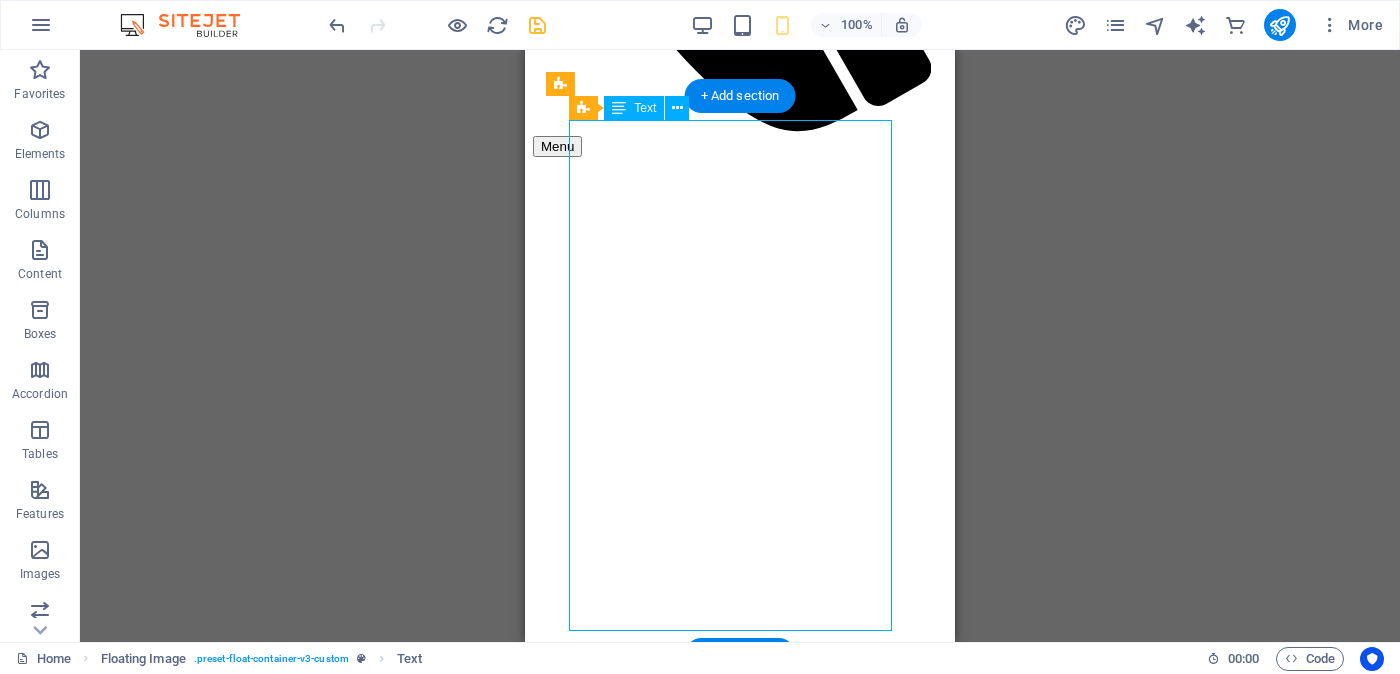 click on "Proposal ID >> [NUMBER] Nickname [NAME] [CITY] ([CITY]) [CITY] Independent Free churches - [ORGANIZATION] Age - 26 Unmarried - [MARITAL_STATUS] - [MARITAL_STATUS] Height-Feet ( [NUMBER] ) . Inches ( [NUMBER] ) Occupation- Self employed - [OCCUPATION] - [OCCUPATION] Monthly Income Rs. [PRICE] Rs. [PRICE] - Between - [DURATION]" at bounding box center (740, 2557) 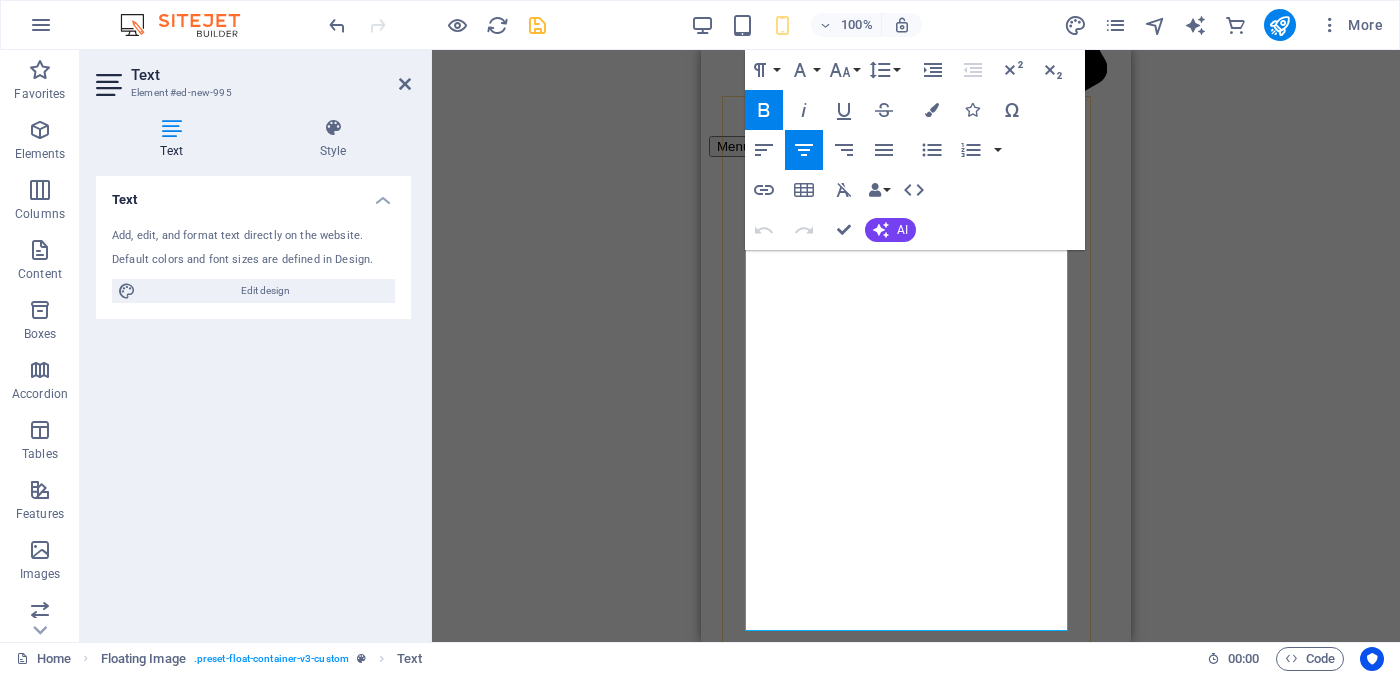 drag, startPoint x: 957, startPoint y: 279, endPoint x: 1050, endPoint y: 302, distance: 95.80188 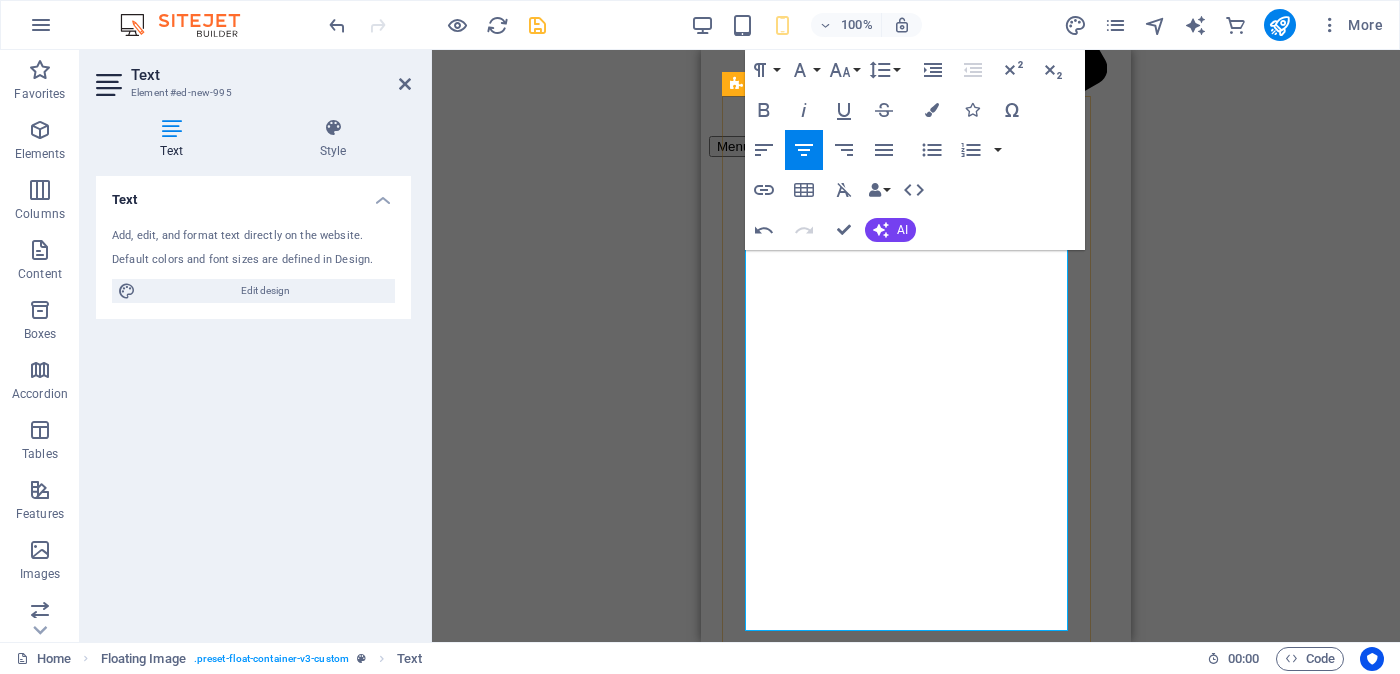 click on "[CITY] ([CITY]) [CITY]" at bounding box center [916, 2504] 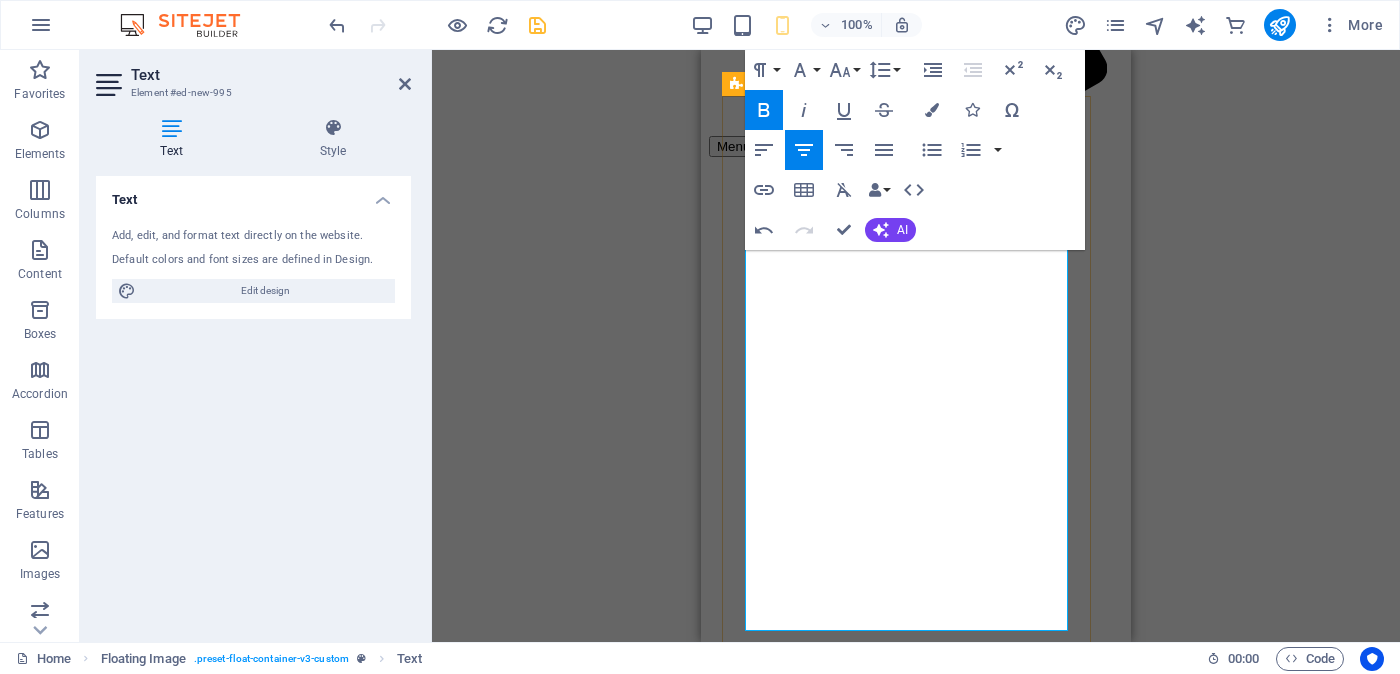 scroll, scrollTop: 625, scrollLeft: 0, axis: vertical 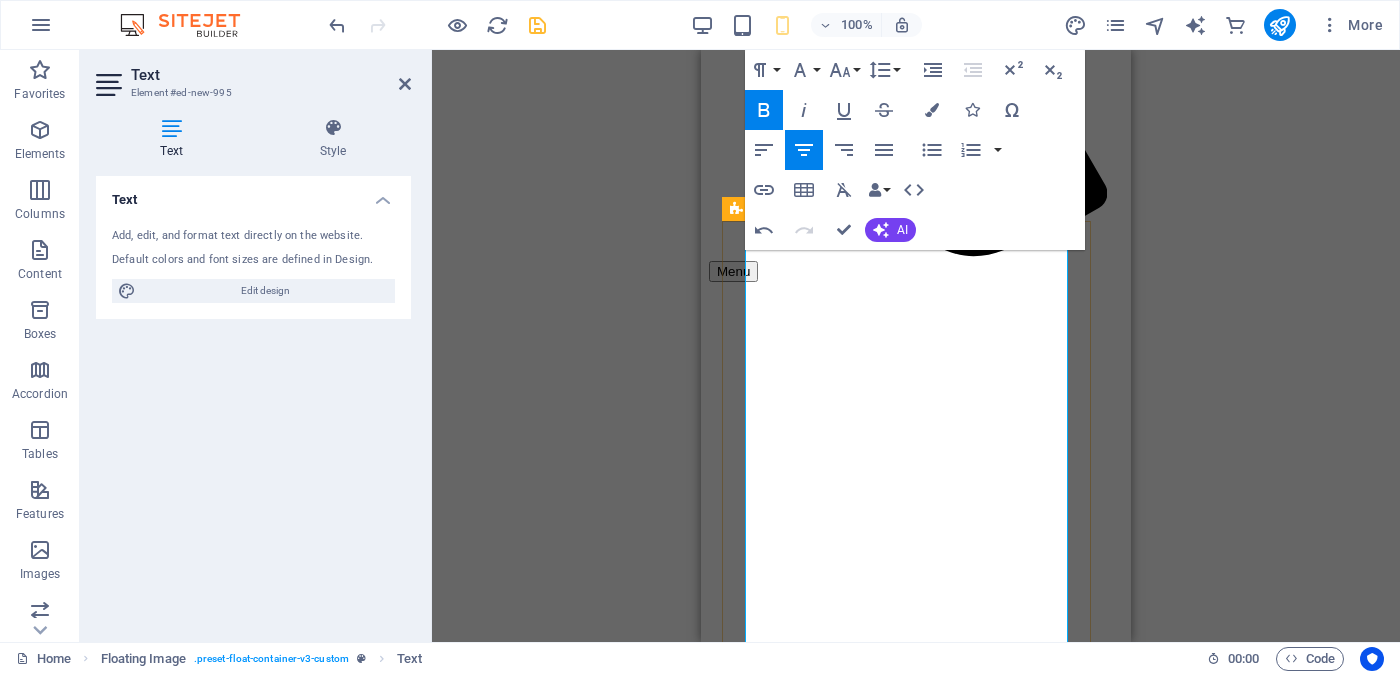 drag, startPoint x: 945, startPoint y: 405, endPoint x: 1035, endPoint y: 421, distance: 91.411156 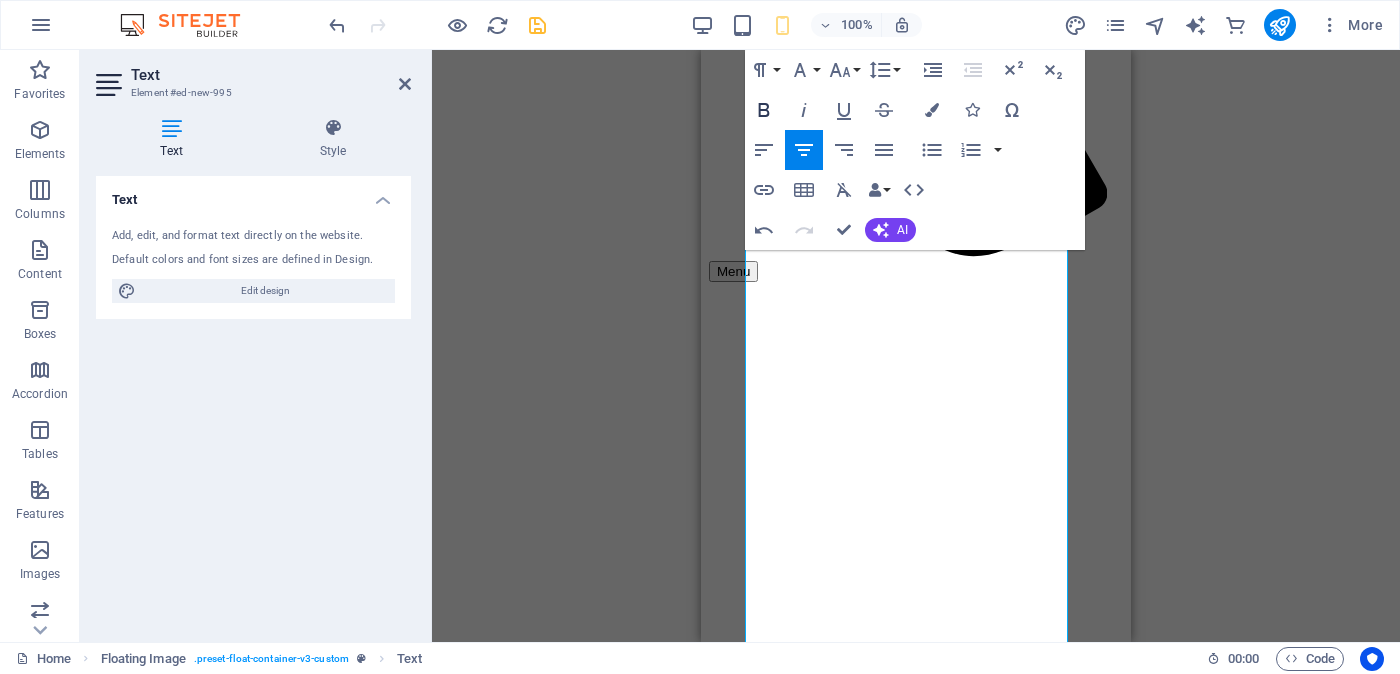 click 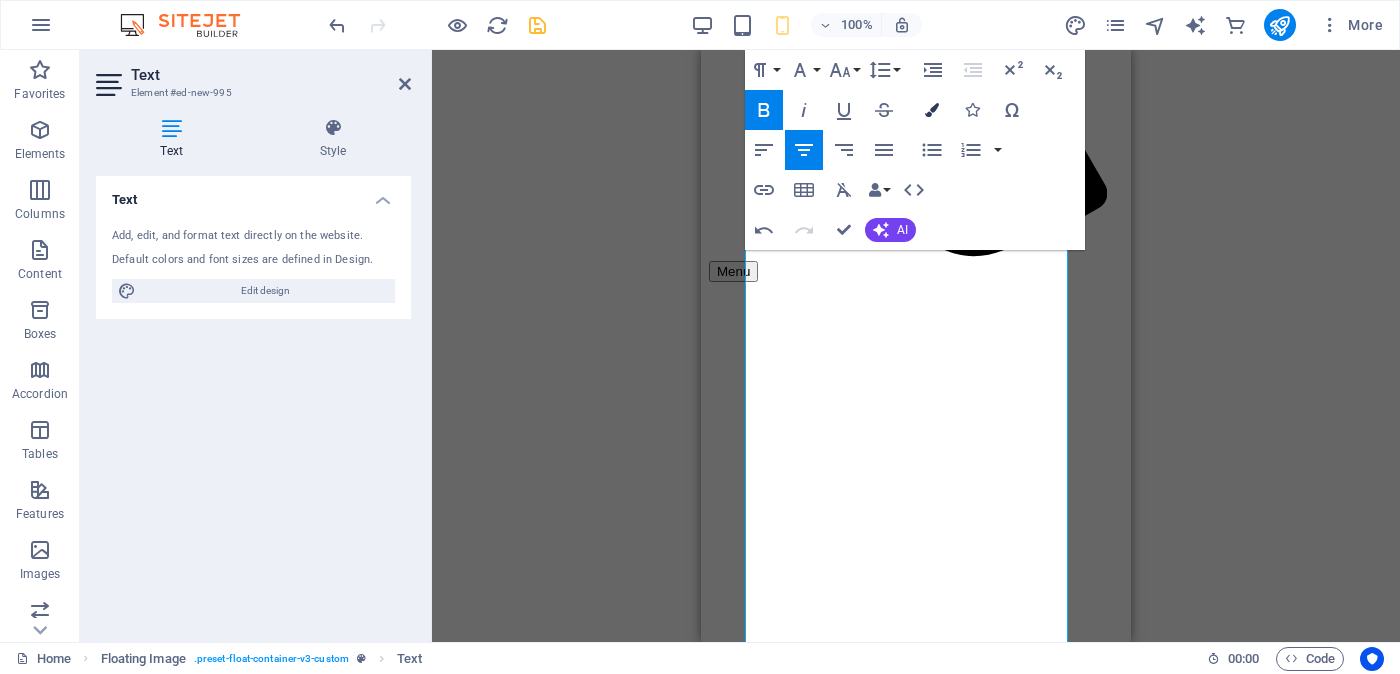 click at bounding box center (932, 110) 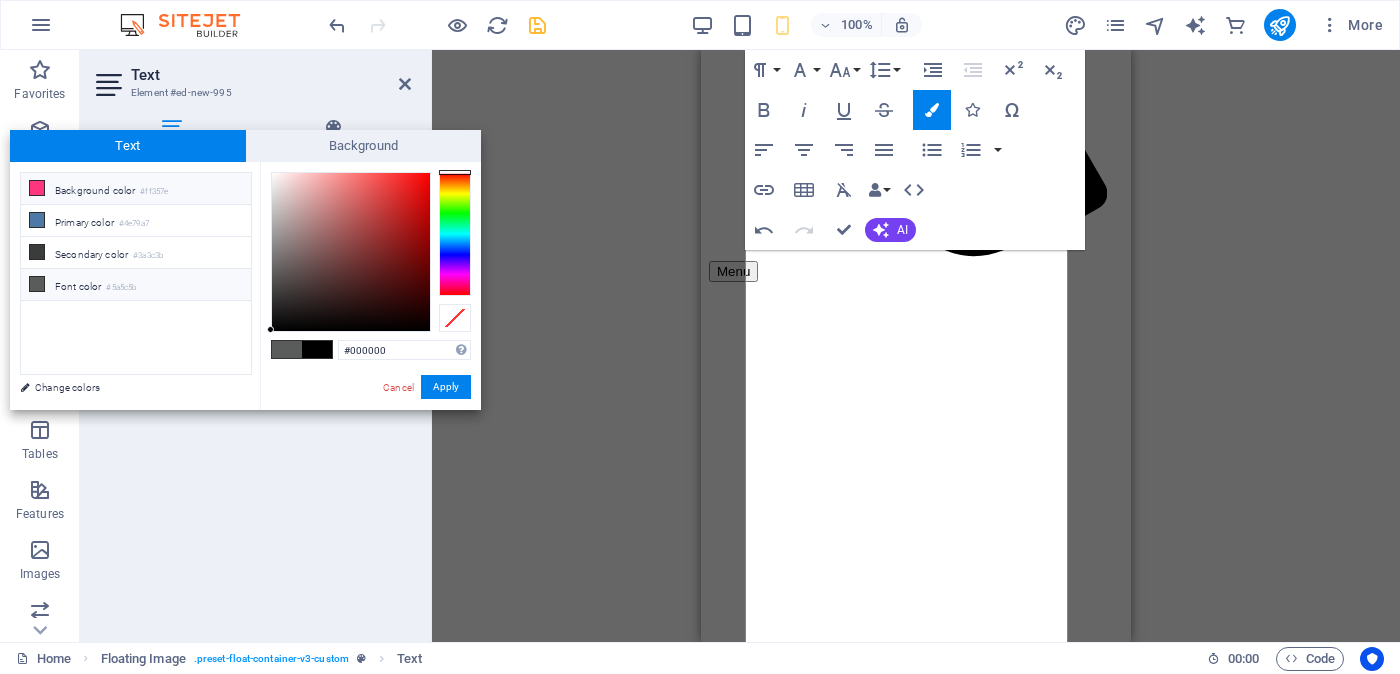 click on "Background color
#ff357e" at bounding box center [136, 189] 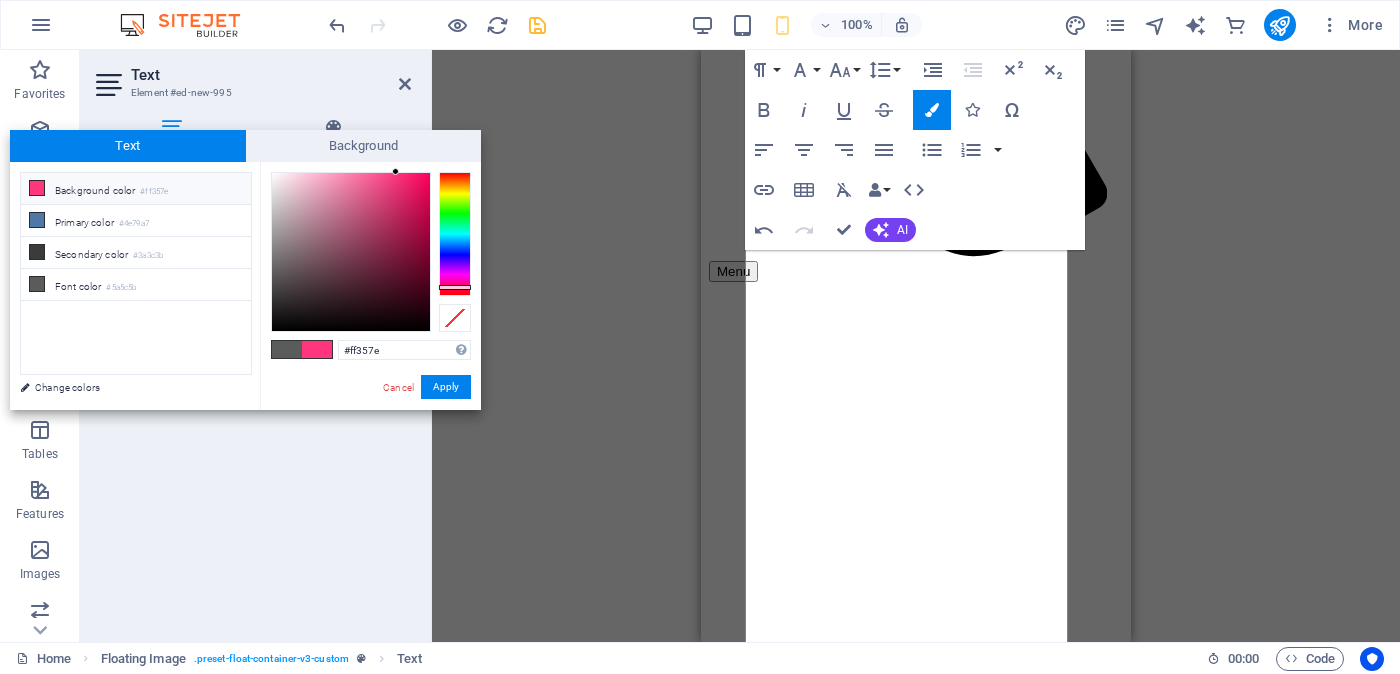 click at bounding box center (317, 349) 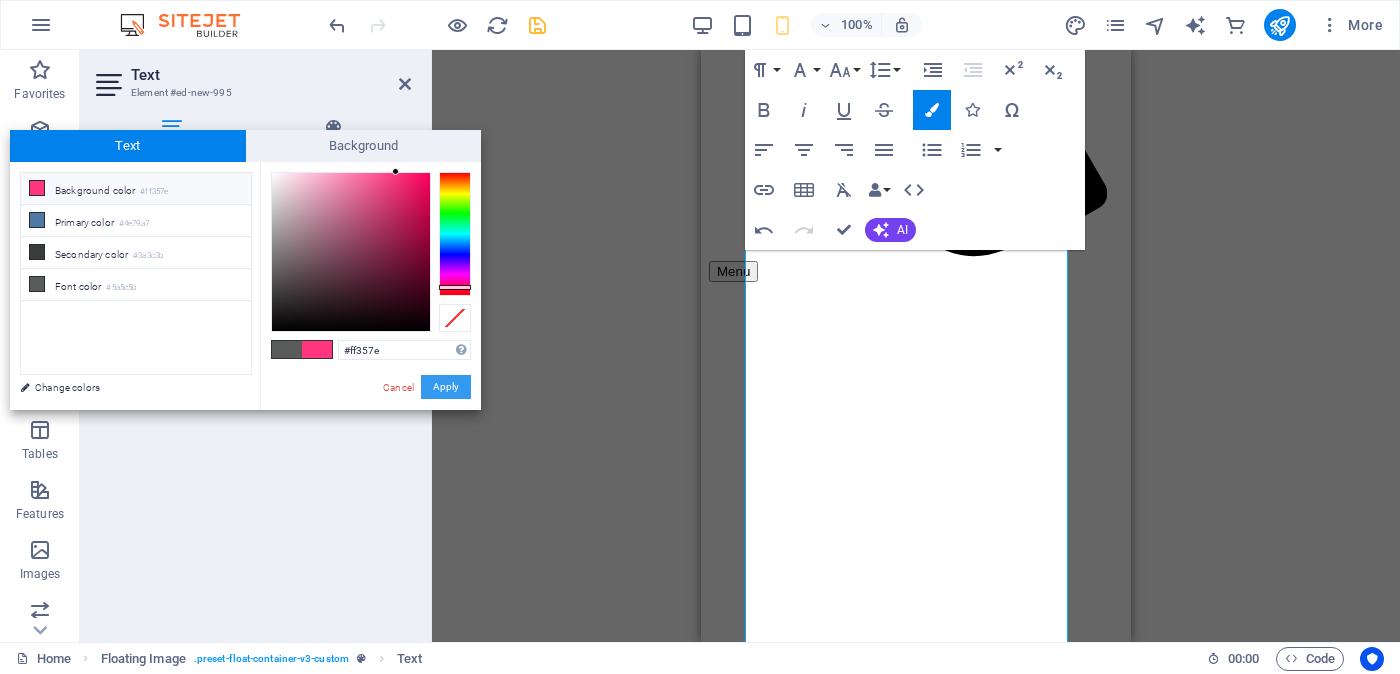 click on "Apply" at bounding box center (446, 387) 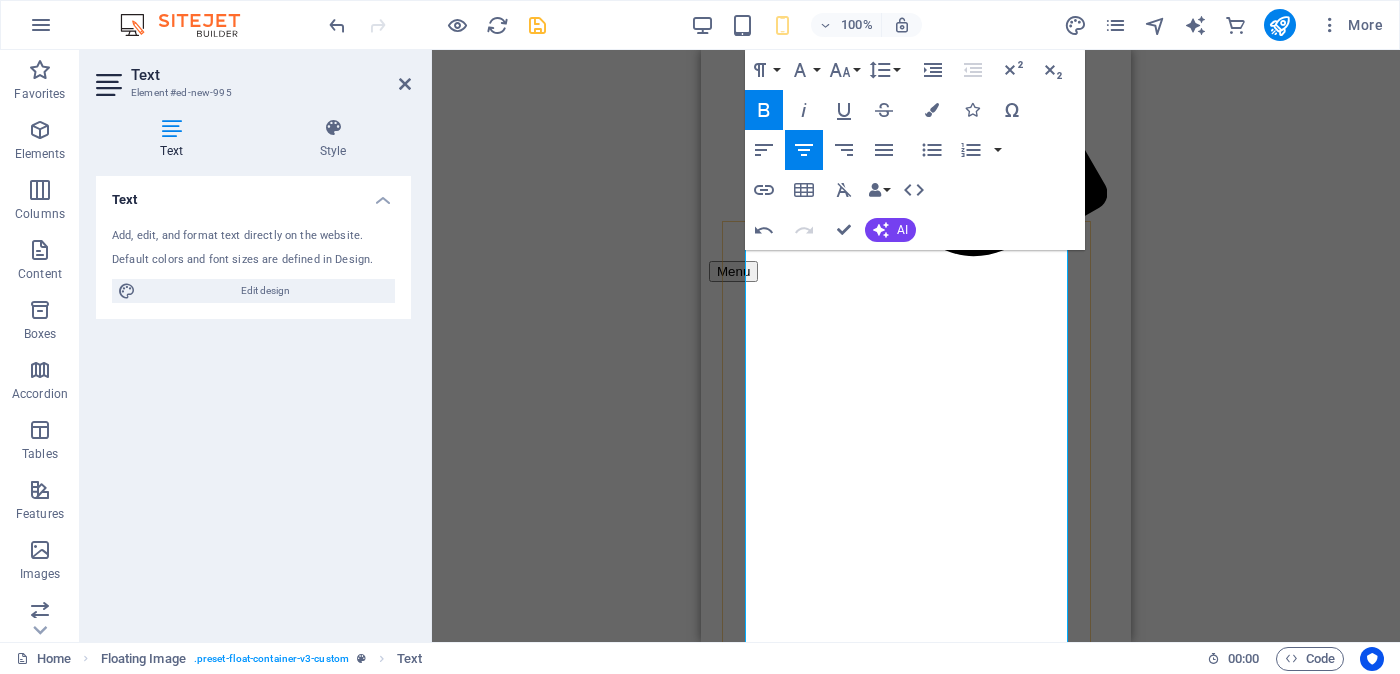 click on "මාතර Independent Free churches - ස්වාධීන සභාවන් වයස -  [AGE] Unmarried - අවිවාහක - திருமணமாகாத උස-Feet ( [FEET] ) . Inches ( [INCHES] ) රැකියාව- Self employed - ස්වයංරැකියා - சுயதொழில்මාසික ආදායම Rs. 50,000 Rs. 1,00,000 - අතර - இடையே" at bounding box center [916, 2718] 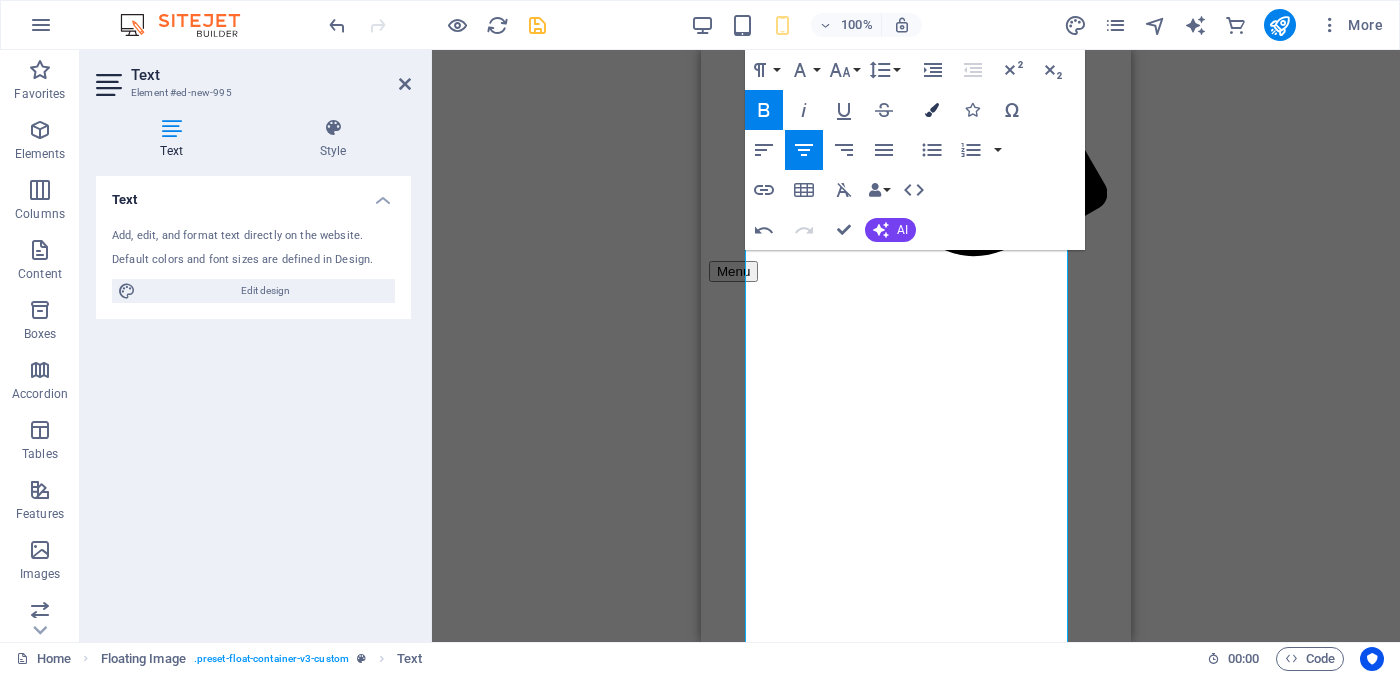 click at bounding box center [932, 110] 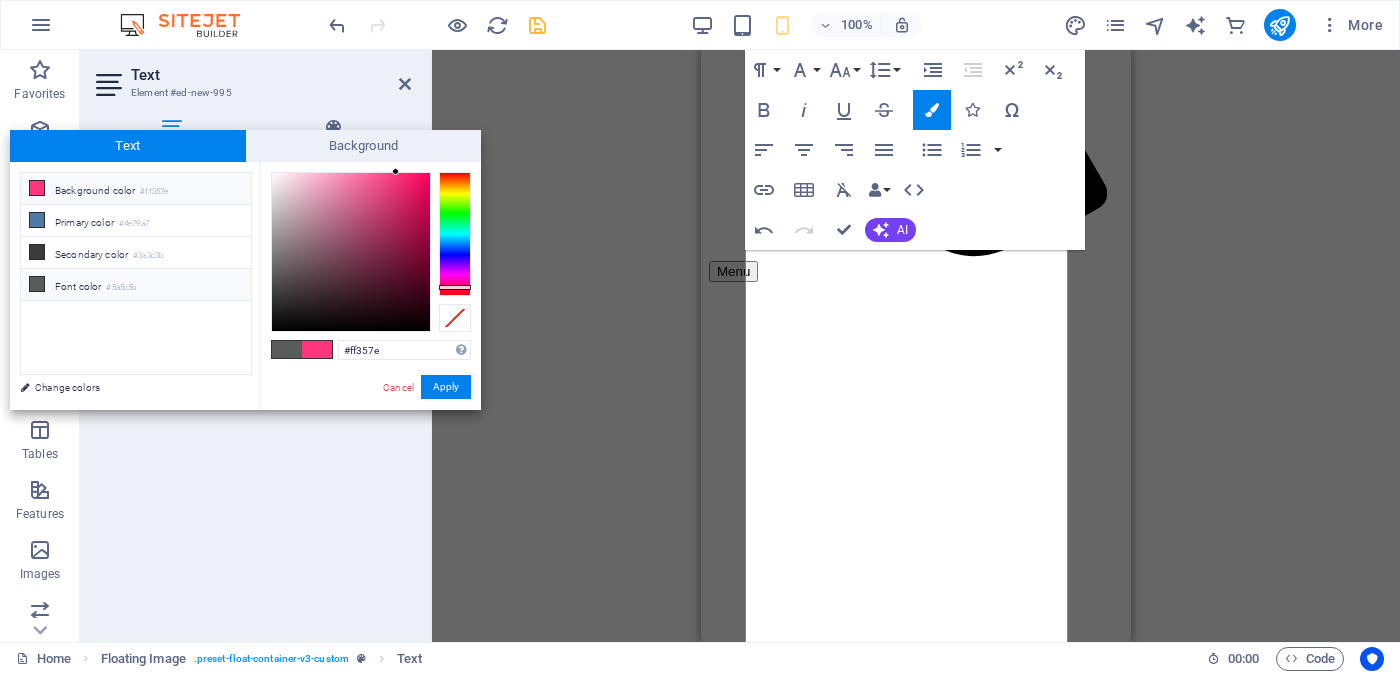 click on "Font color
#5a5c5b" at bounding box center [136, 285] 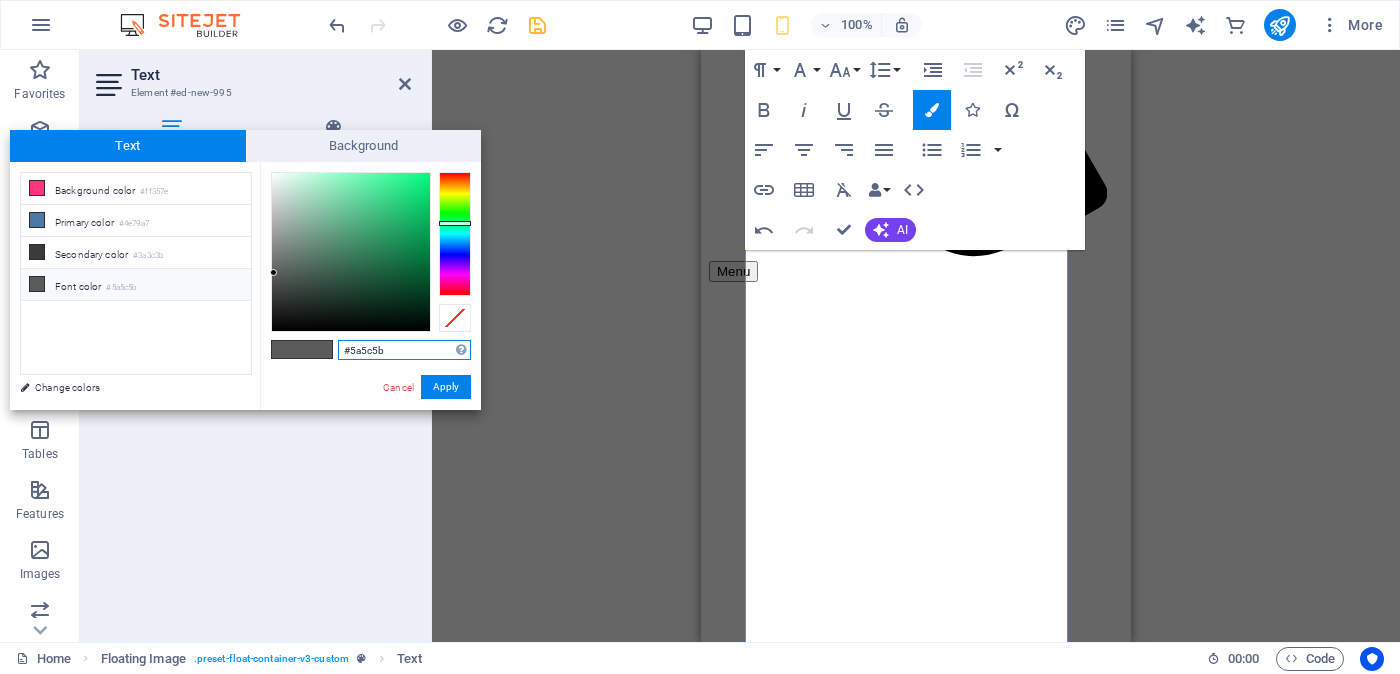 click on "#5a5c5b" at bounding box center (404, 350) 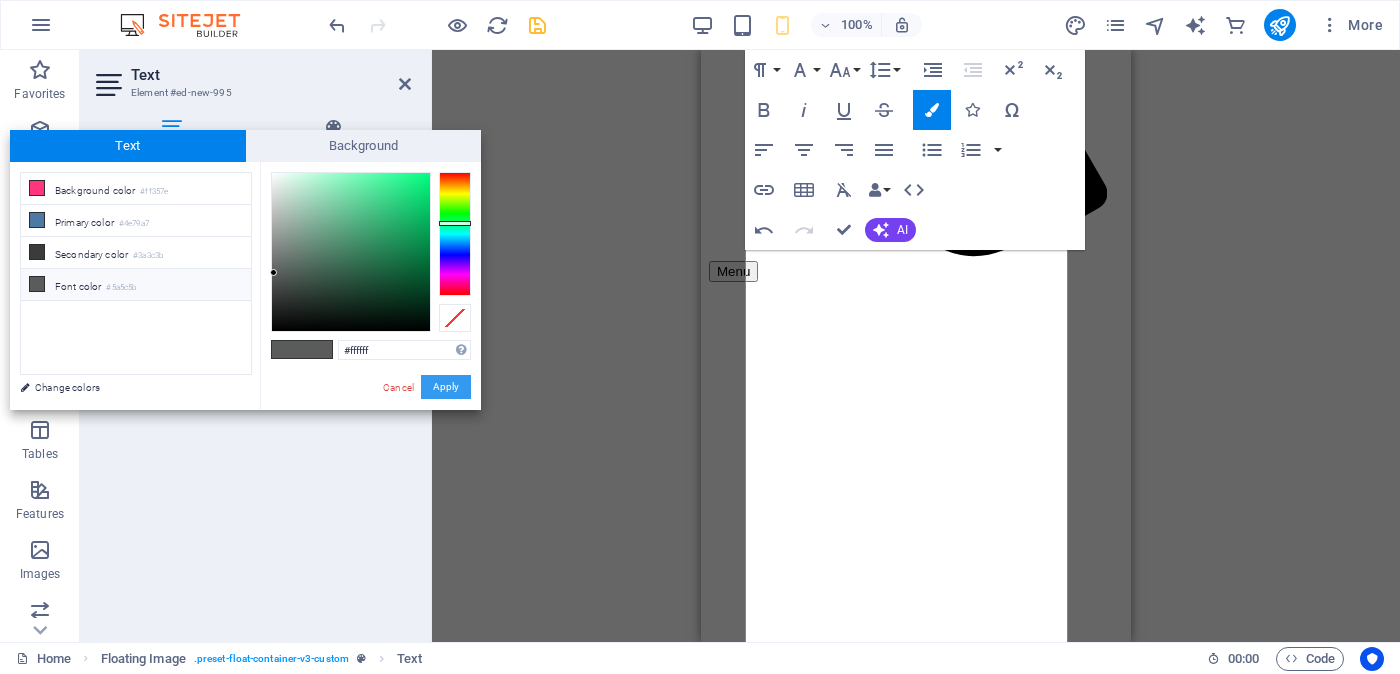 click on "Apply" at bounding box center (446, 387) 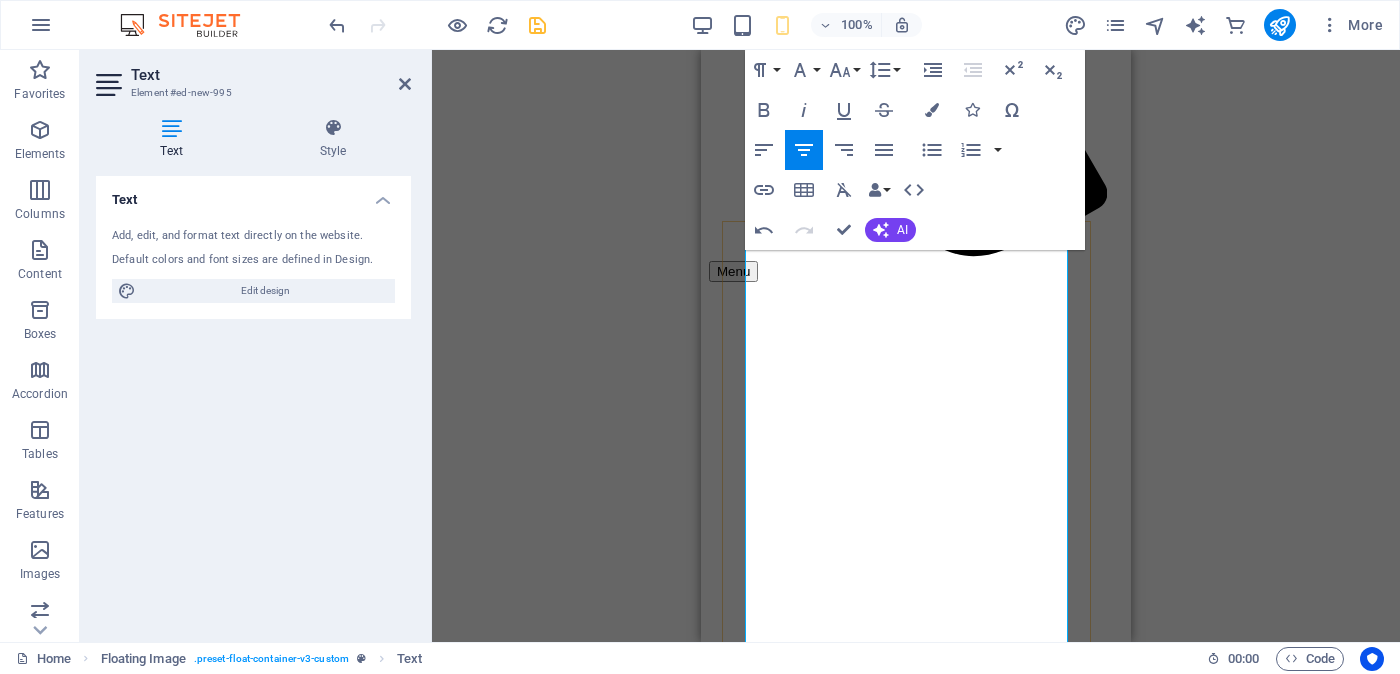 drag, startPoint x: 948, startPoint y: 404, endPoint x: 1045, endPoint y: 441, distance: 103.81715 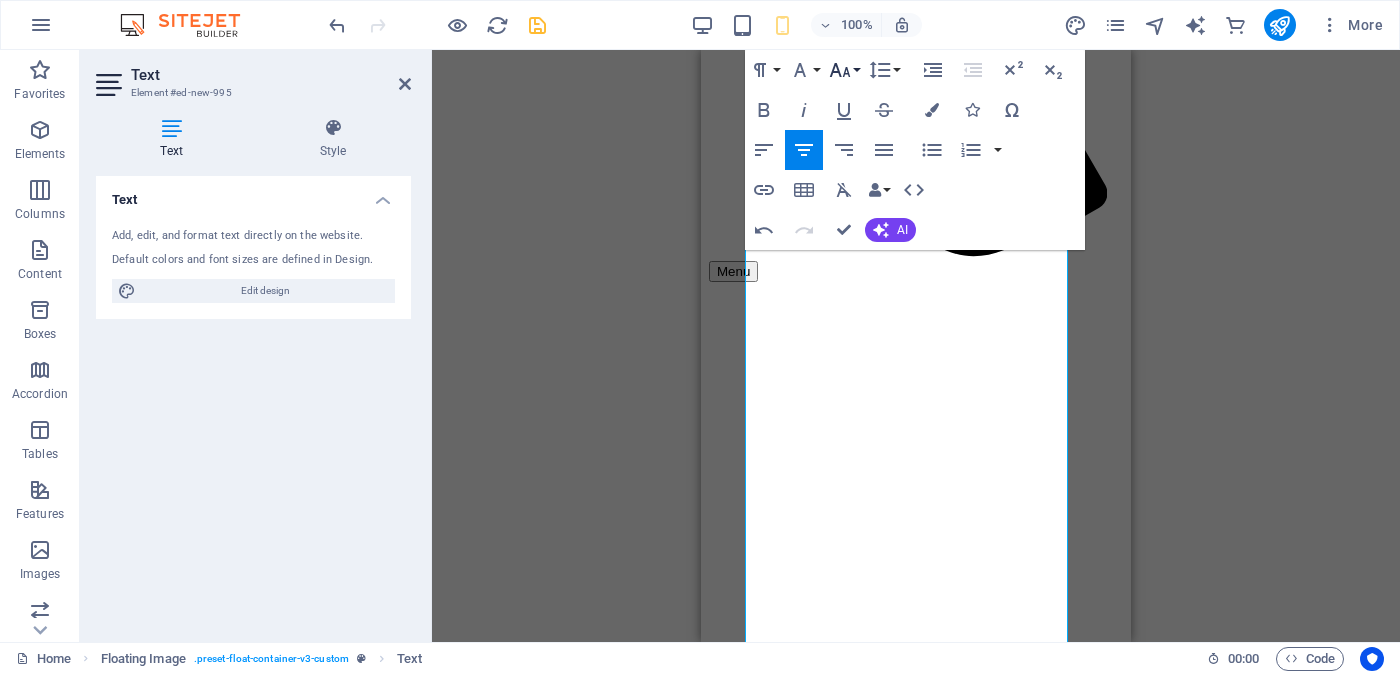 click on "Font Size" at bounding box center (844, 70) 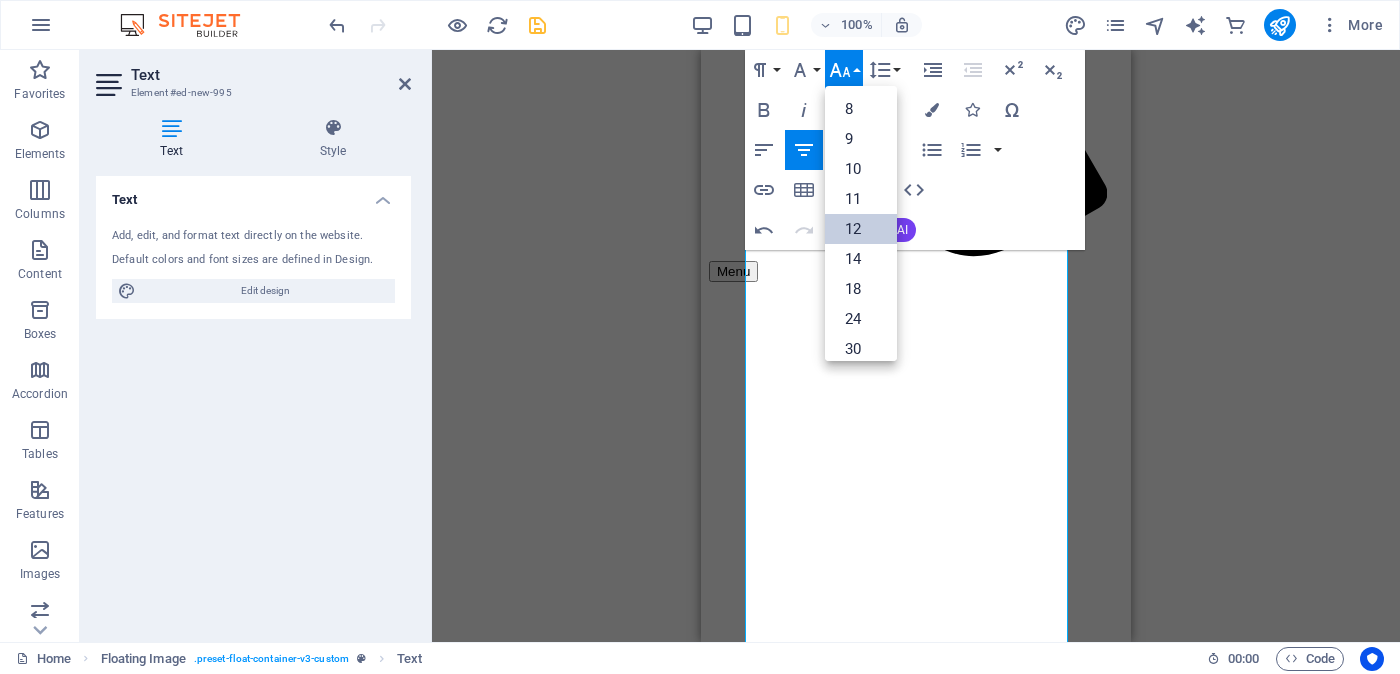 click on "12" at bounding box center [861, 229] 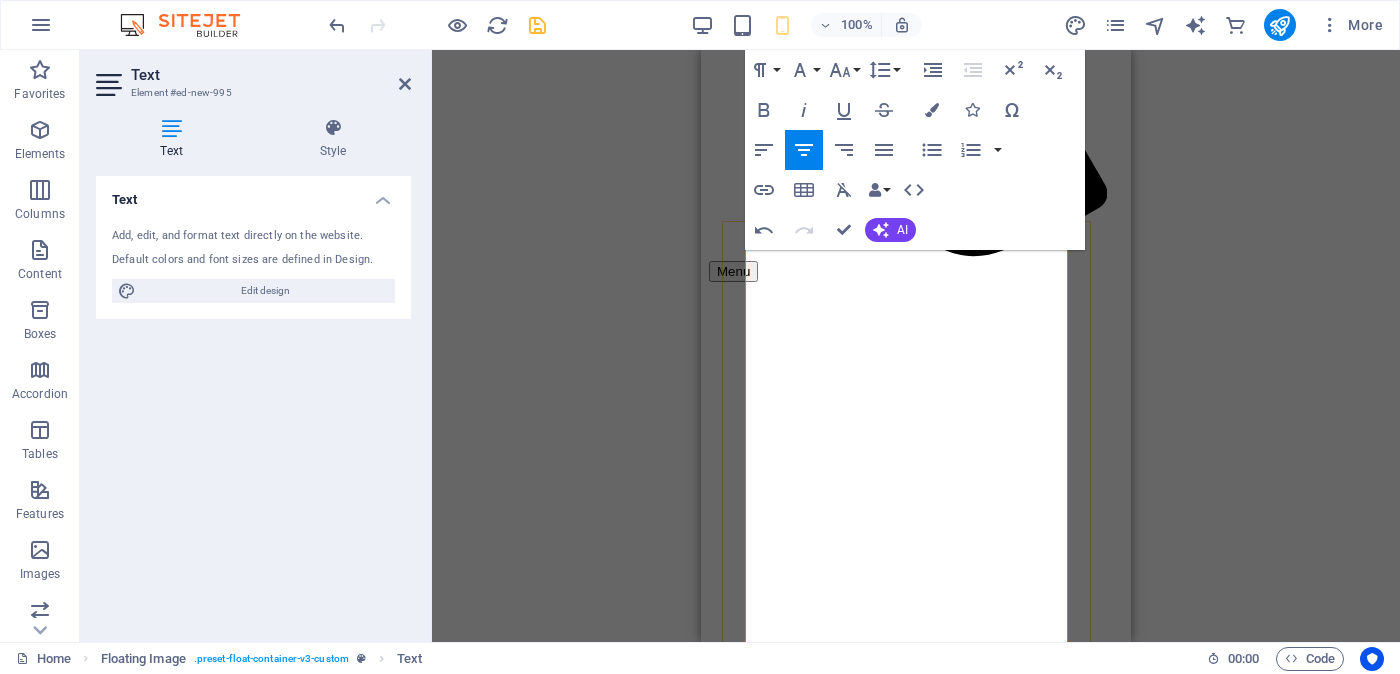 click on "[CITY] Independent Free churches - [ORGANIZATION] Age - 26 Unmarried - [MARITAL_STATUS] - [MARITAL_STATUS] Height-Feet ( 4 ) . Inches ( 10 ) Occupation- Self employed - [OCCUPATION] - [OCCUPATION] Monthly Income Rs. 50,000 Rs. 1,00,000 - between - between" at bounding box center (916, 2718) 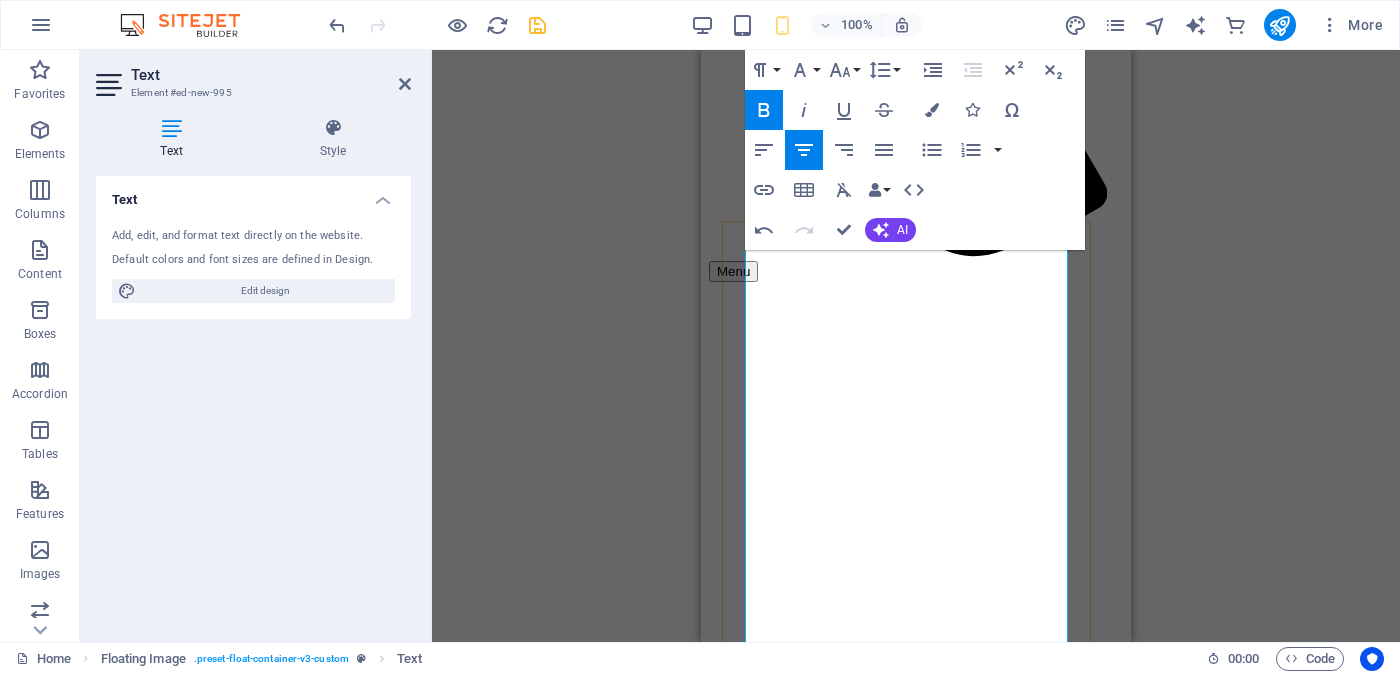 drag, startPoint x: 936, startPoint y: 405, endPoint x: 1017, endPoint y: 427, distance: 83.9345 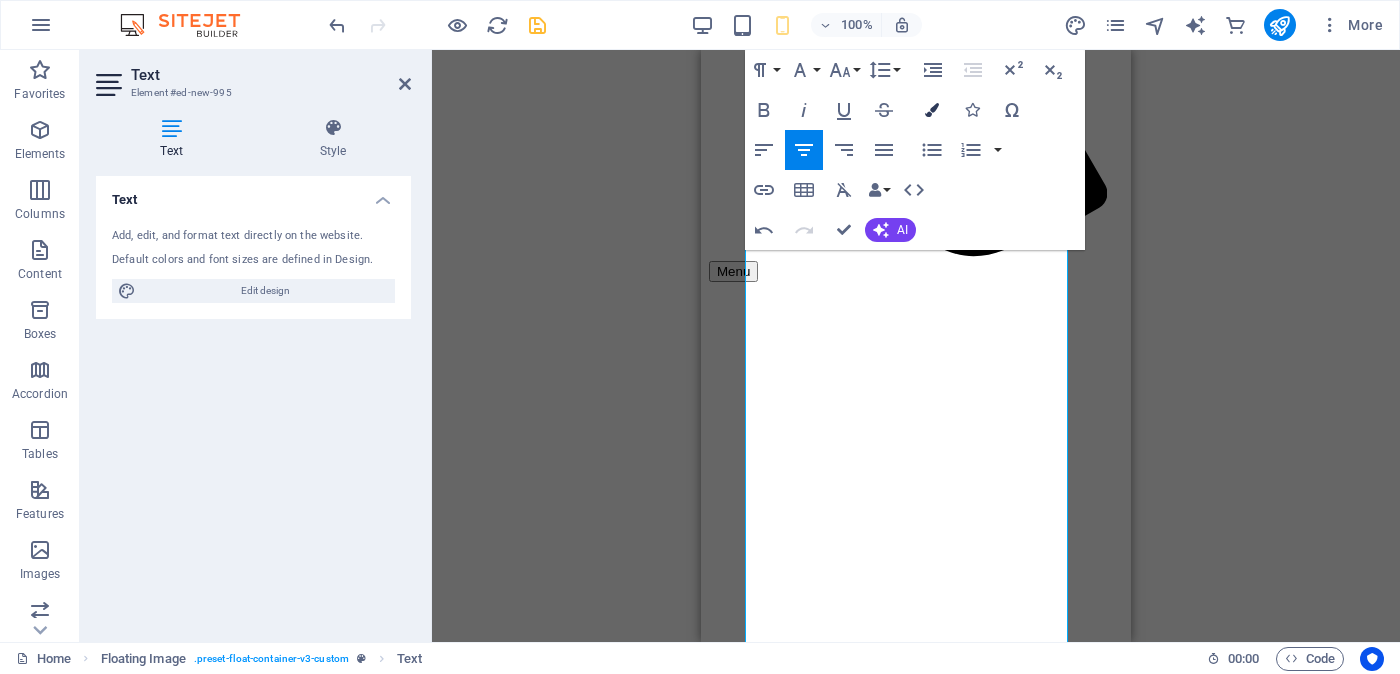 click at bounding box center [932, 110] 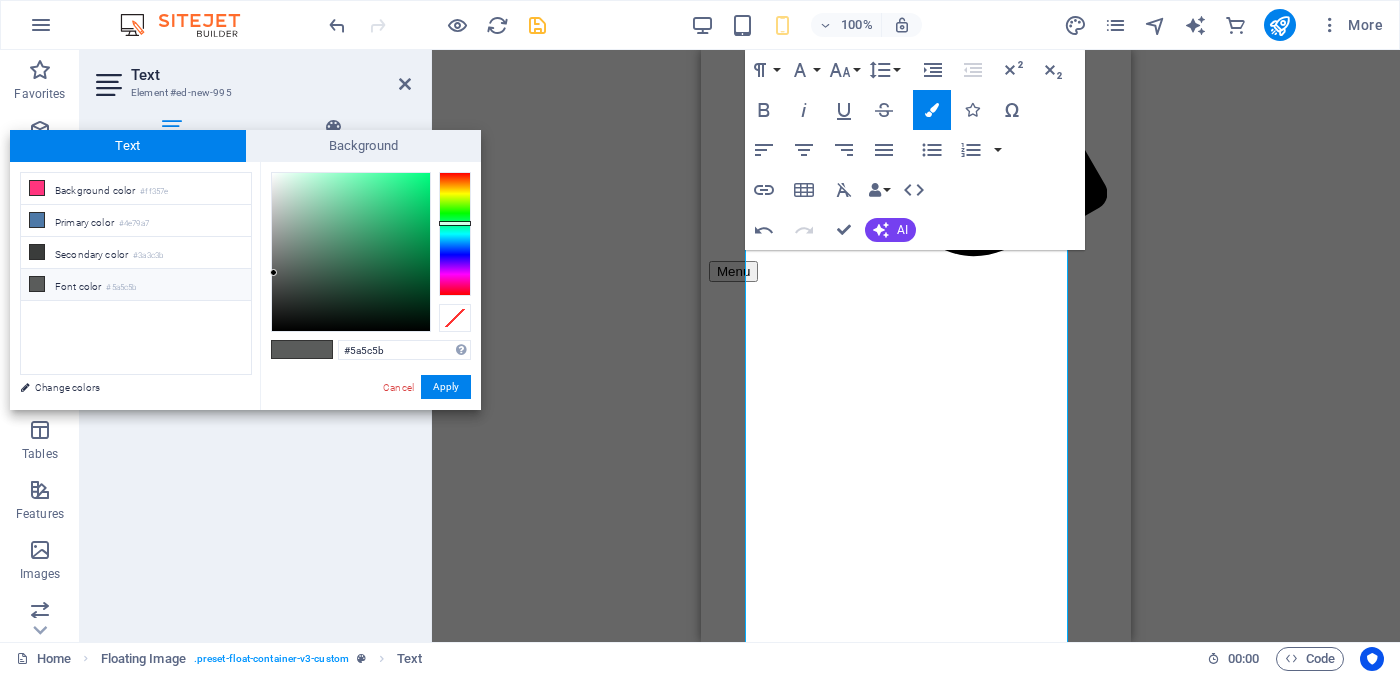click on "Font color
#5a5c5b" at bounding box center (136, 285) 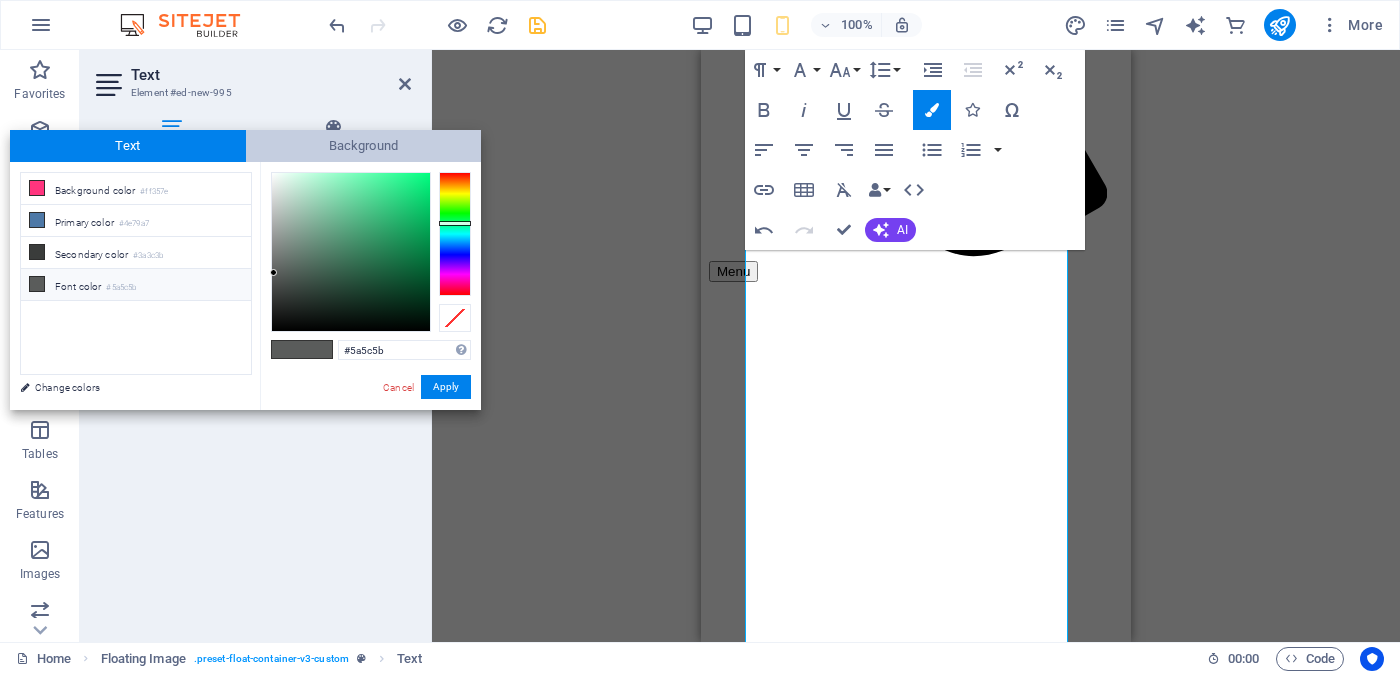 click on "Background" at bounding box center (364, 146) 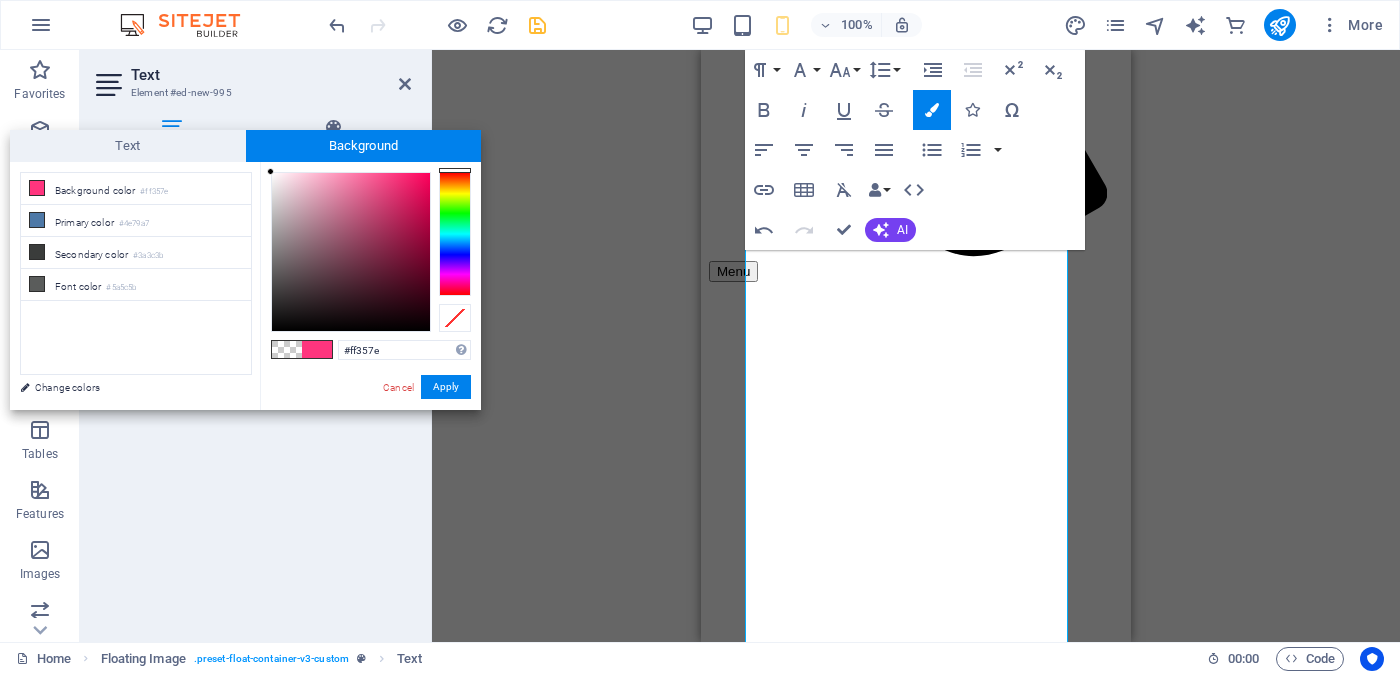 click at bounding box center [317, 349] 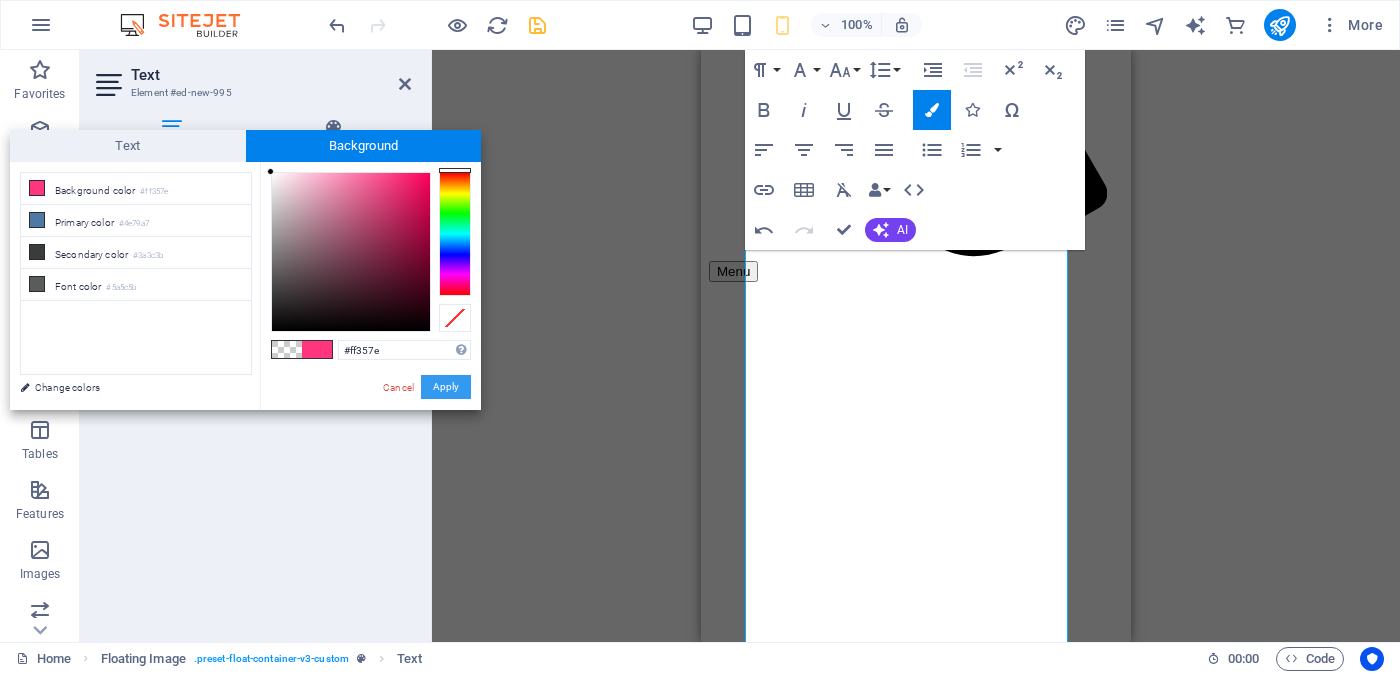click on "Apply" at bounding box center (446, 387) 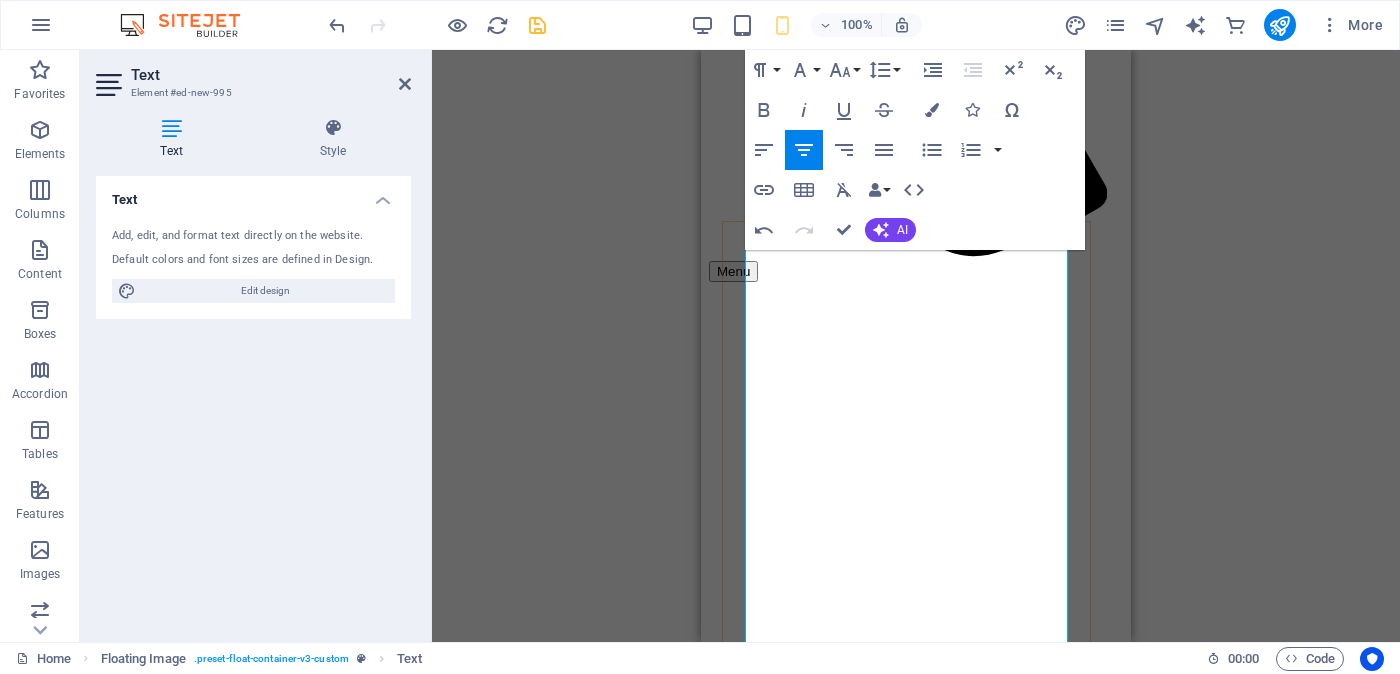 click on "​ ​ ​​ [CITY] (Matara)" at bounding box center (916, 2619) 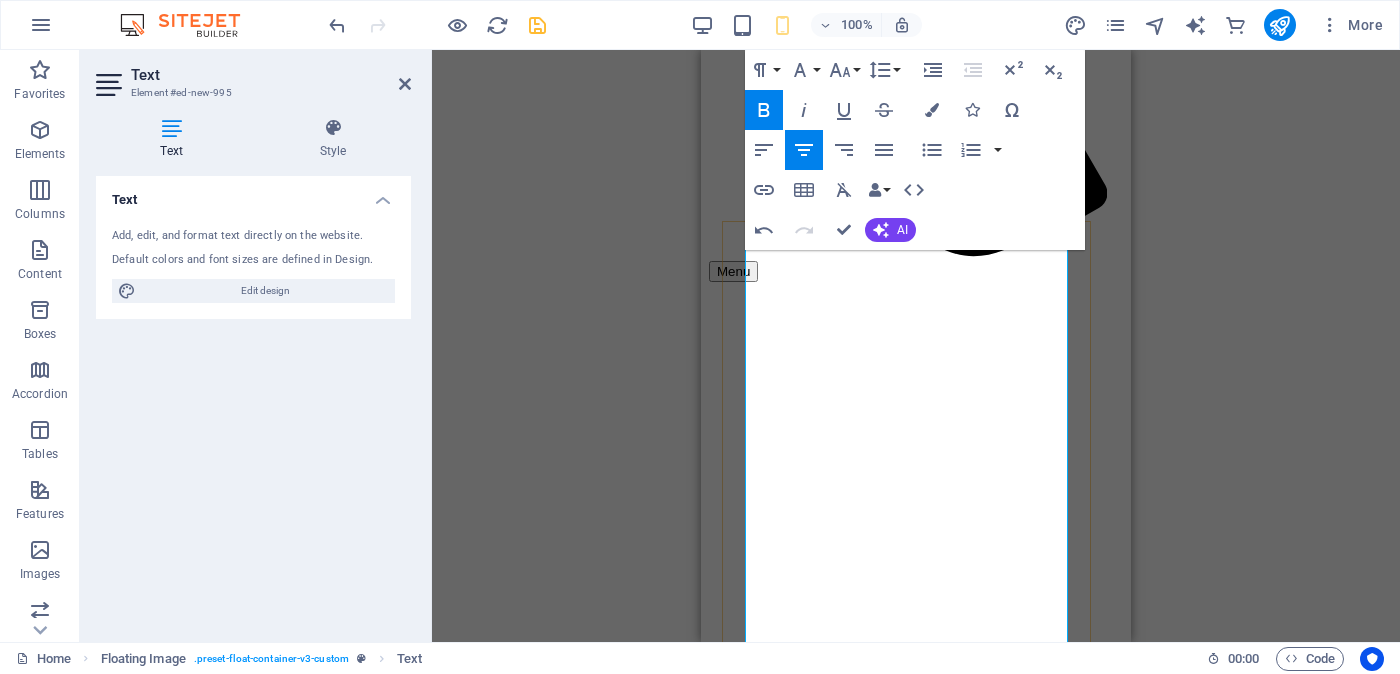 click on "මාතර" at bounding box center (916, 2647) 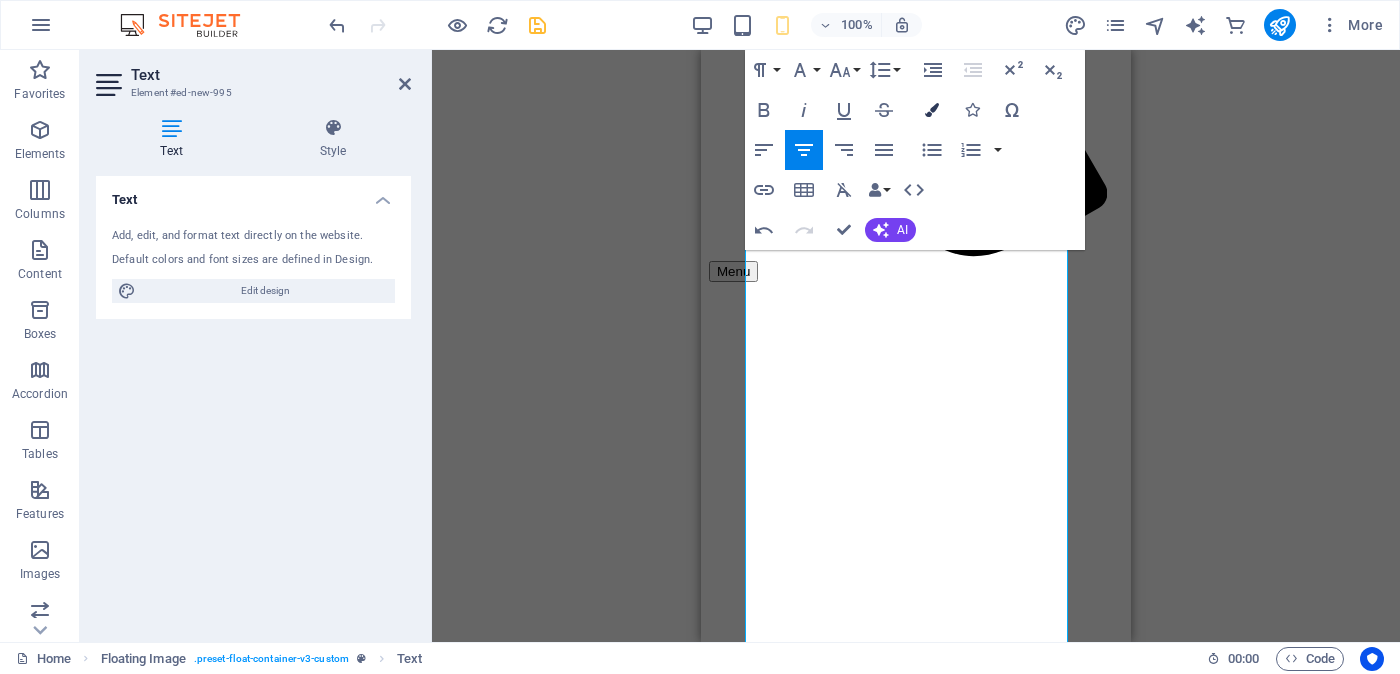 click at bounding box center [932, 110] 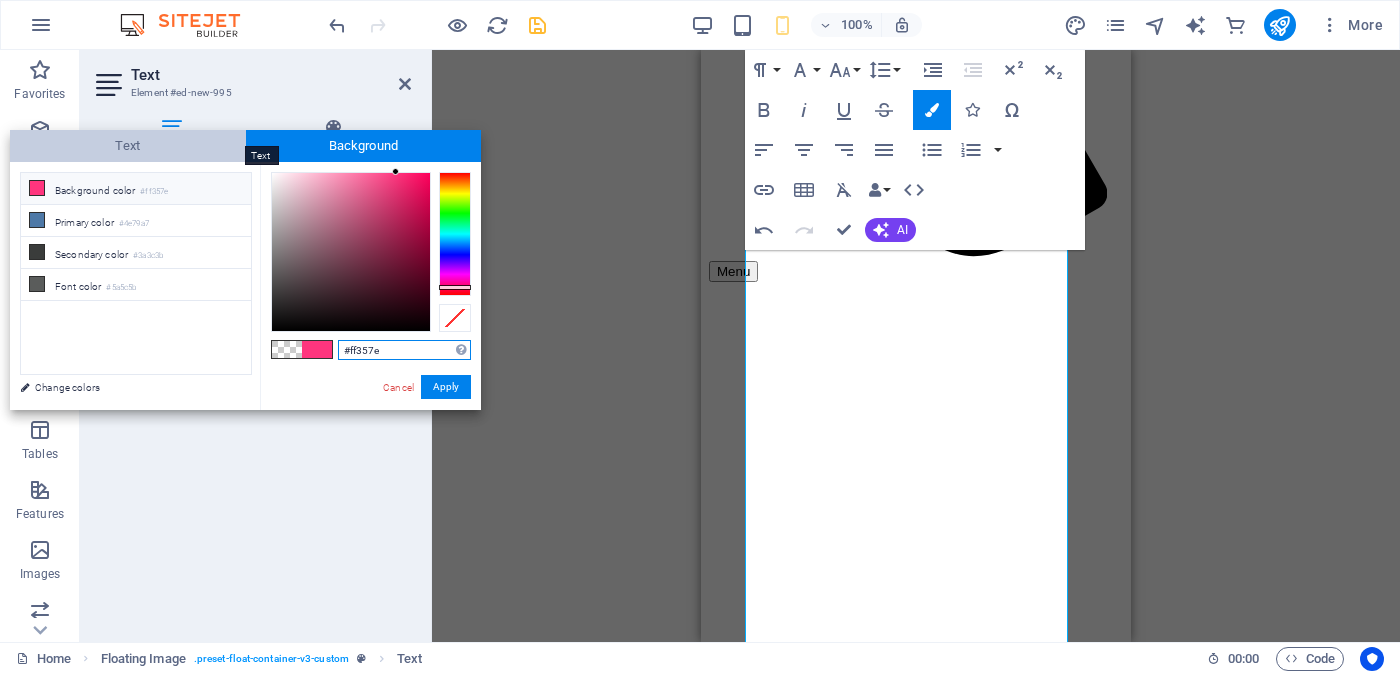 click on "Text" at bounding box center (128, 146) 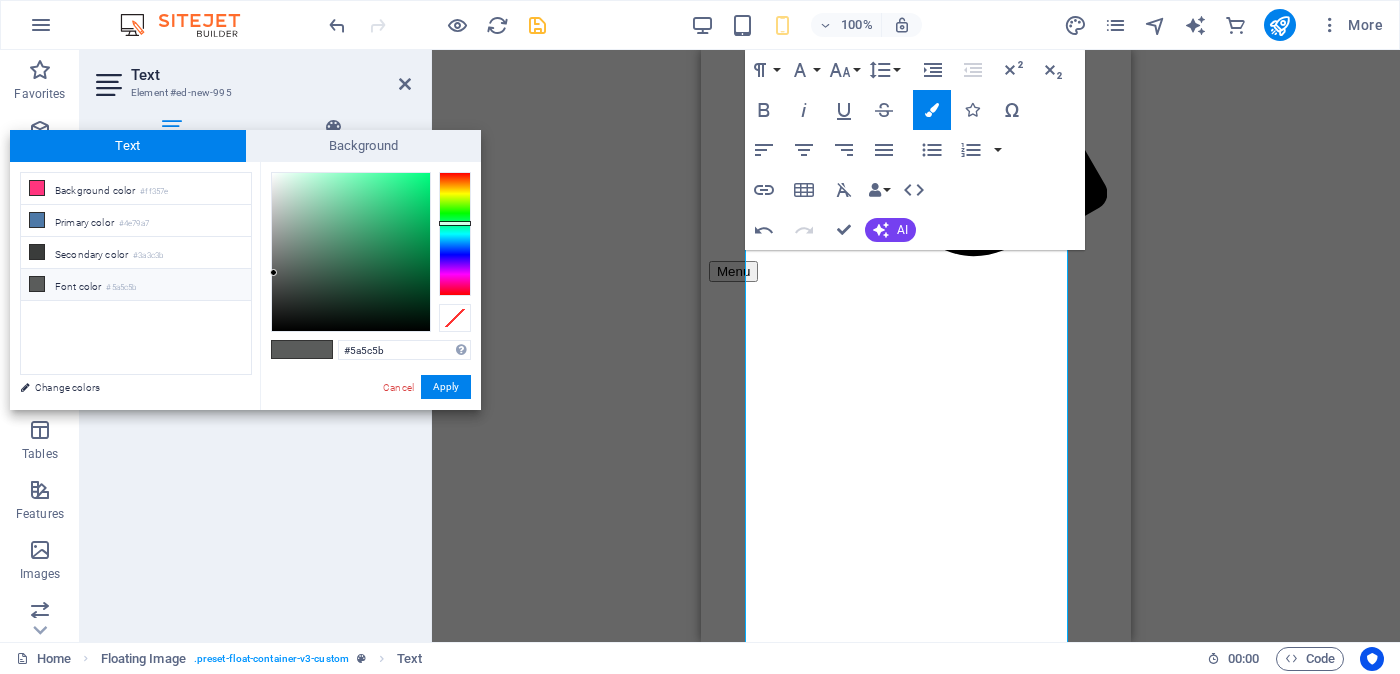 click on "Font color
#5a5c5b" at bounding box center [136, 285] 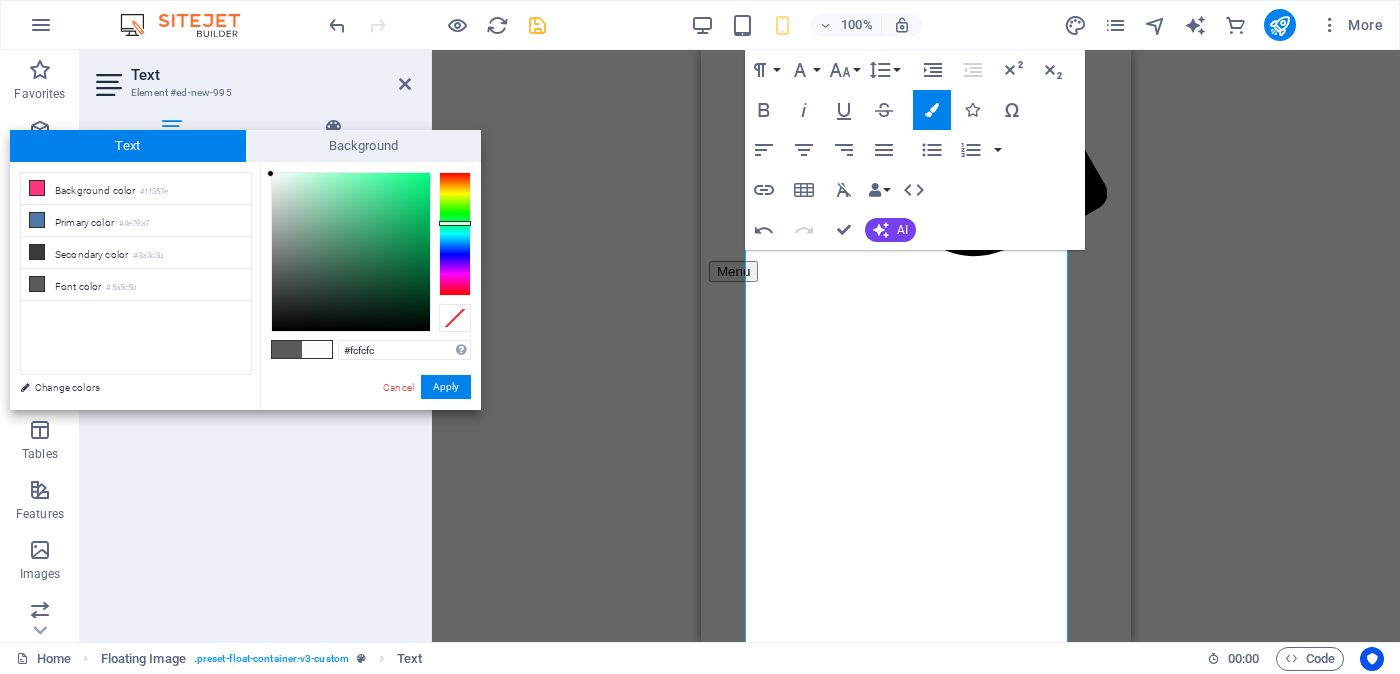 click at bounding box center [351, 252] 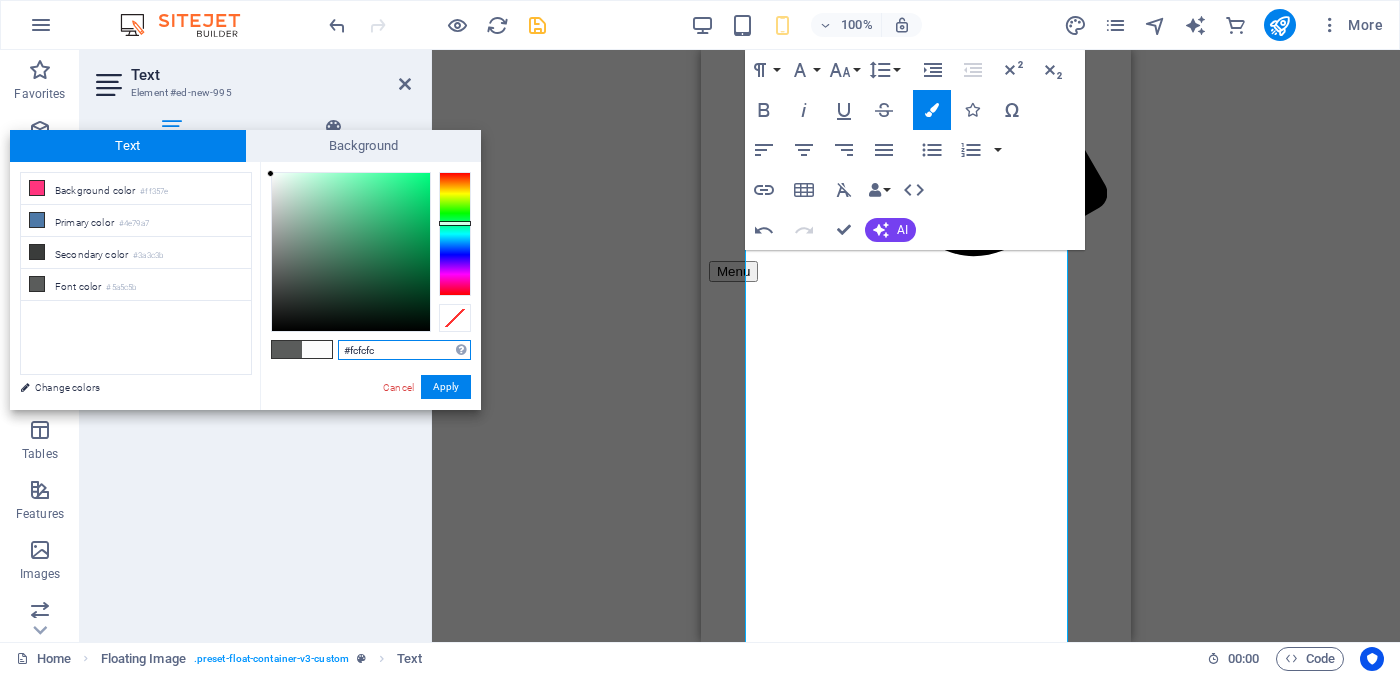 click on "#fcfcfc" at bounding box center (404, 350) 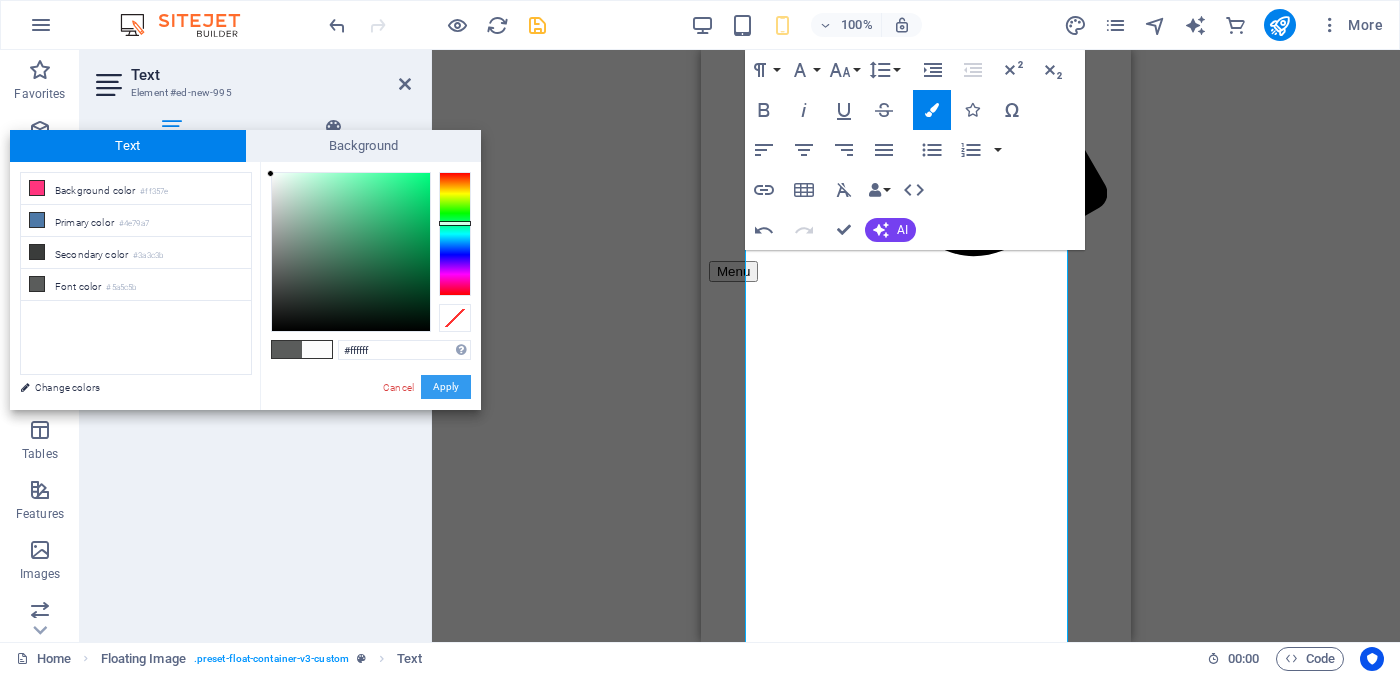 click on "Apply" at bounding box center (446, 387) 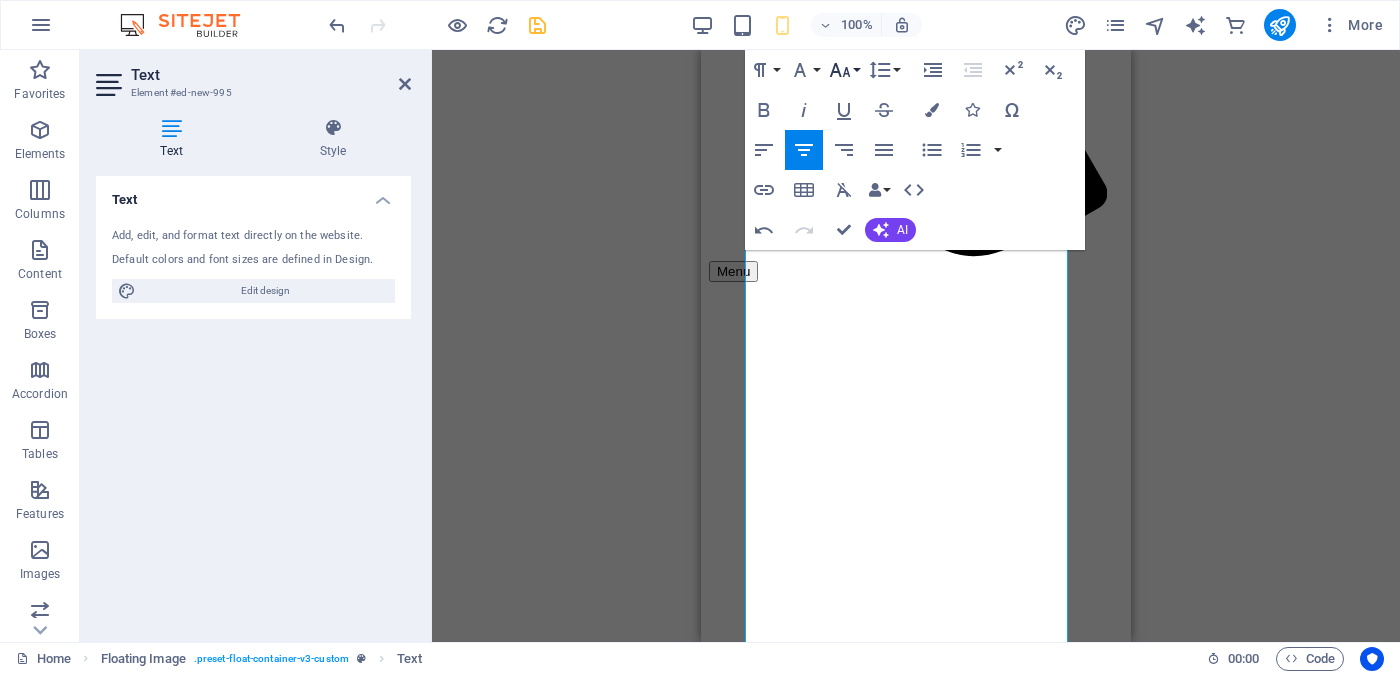 click on "Font Size" at bounding box center [844, 70] 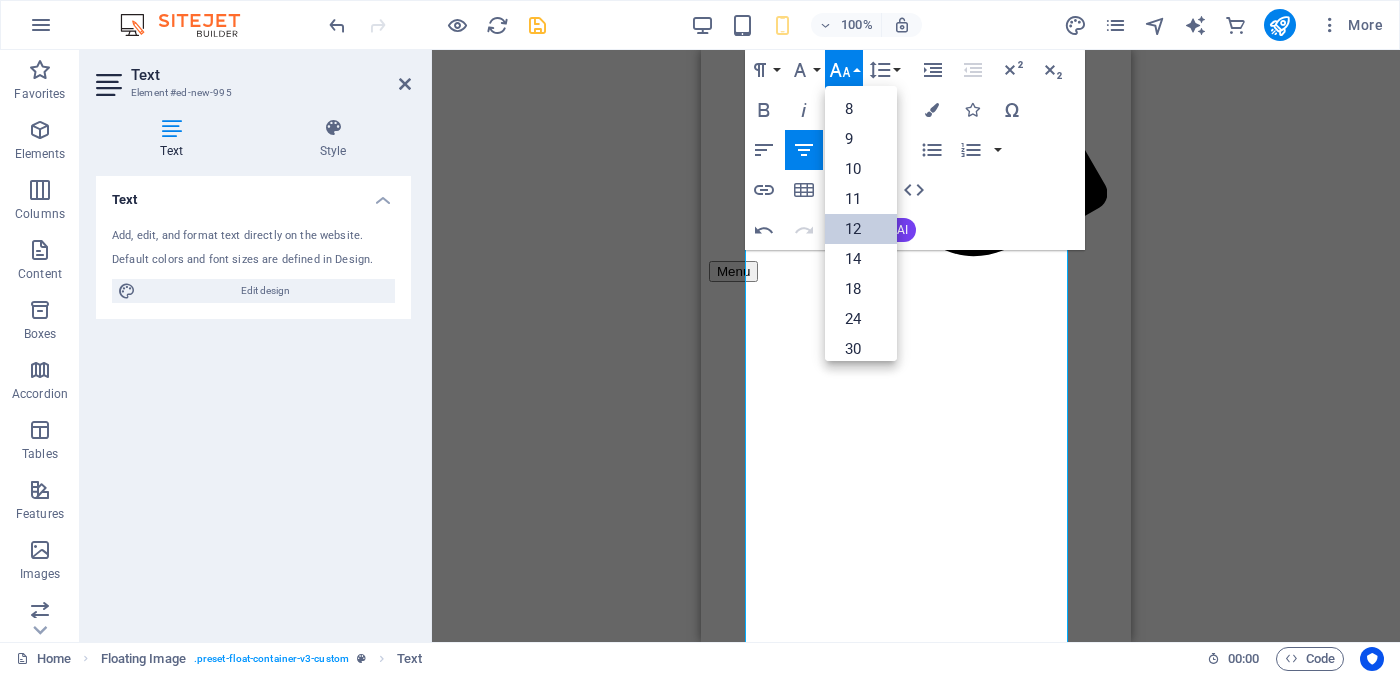 click on "12" at bounding box center (861, 229) 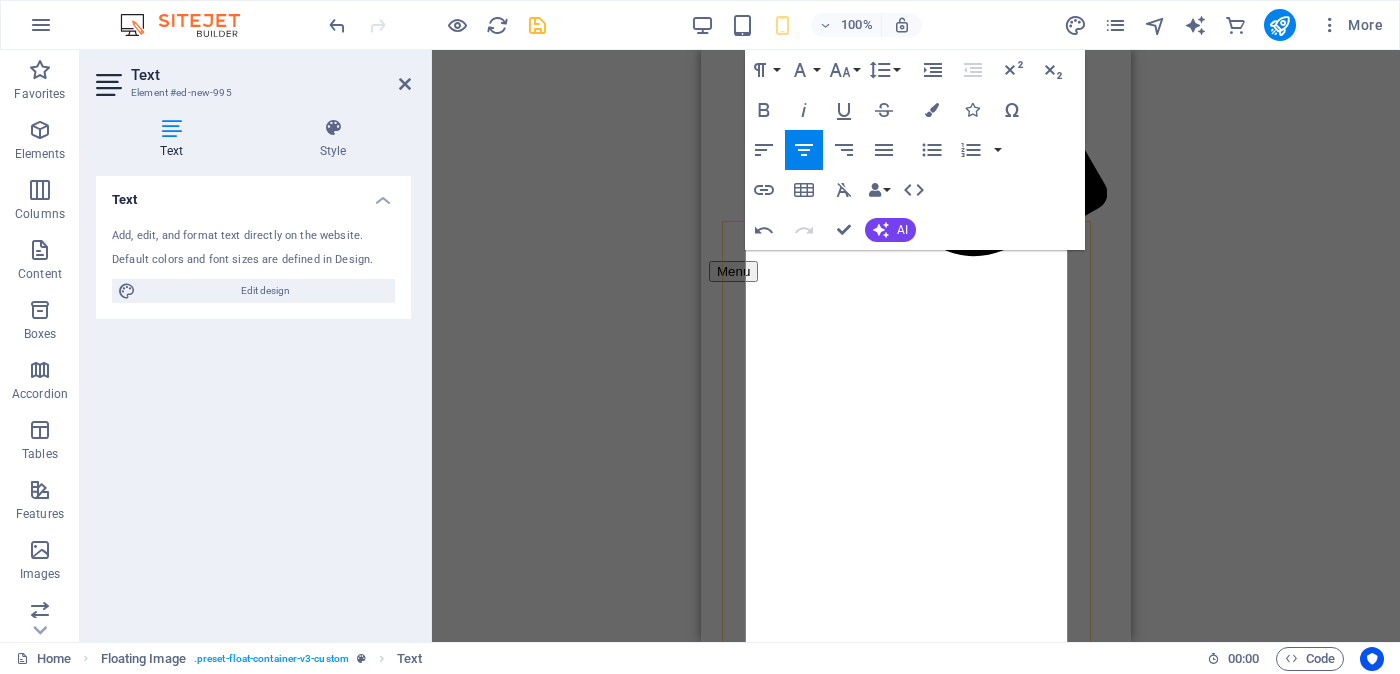 click on "මාතර ​​ Independent Free churches - ස්වාධීන සභාවන් වයස - 26 Unmarried - අවිවාහක - திருமணமாகாத උස-Feet ( [FEET] ) . Inches ( [INCHES] ) රැකියාව- Self employed - ස්වයංරැකියා - சுயதொழில்මාසික ආදායම Rs. 50,000 Rs. 1,00,000 - අතර - இடையே" at bounding box center (916, 2718) 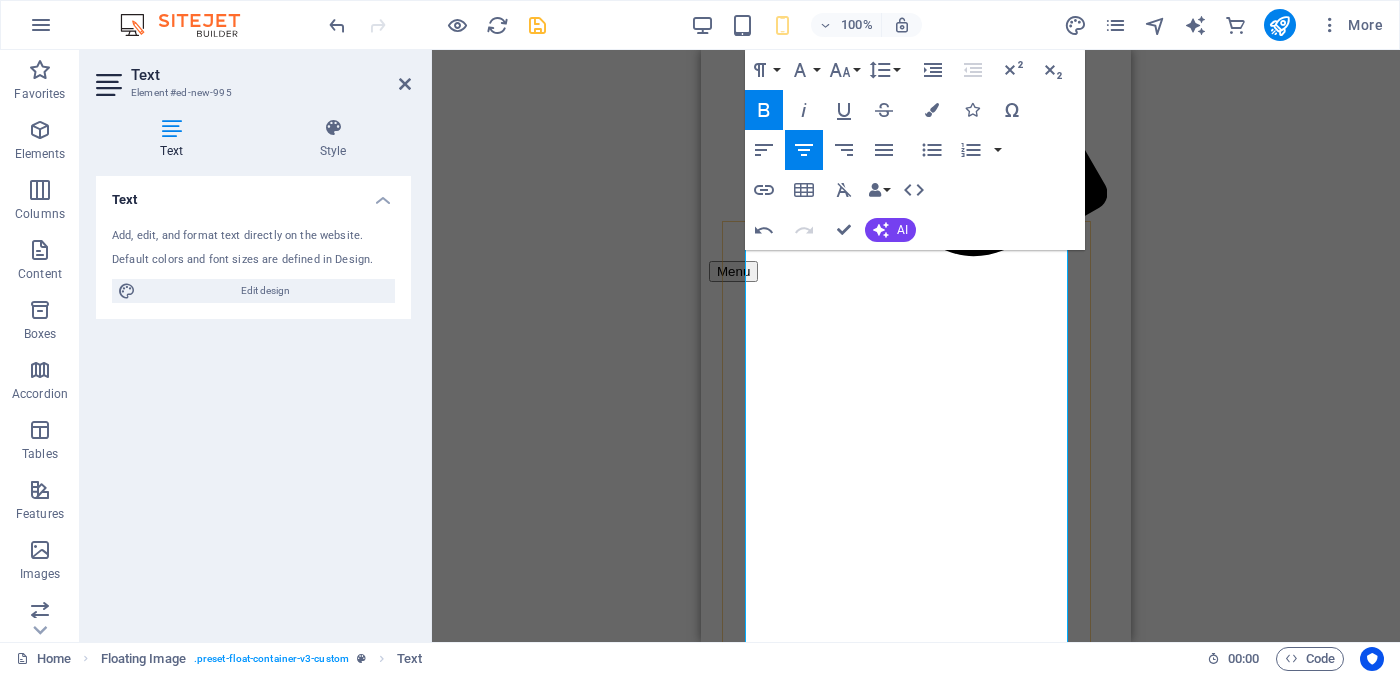 click on "මාතර" at bounding box center (916, 2647) 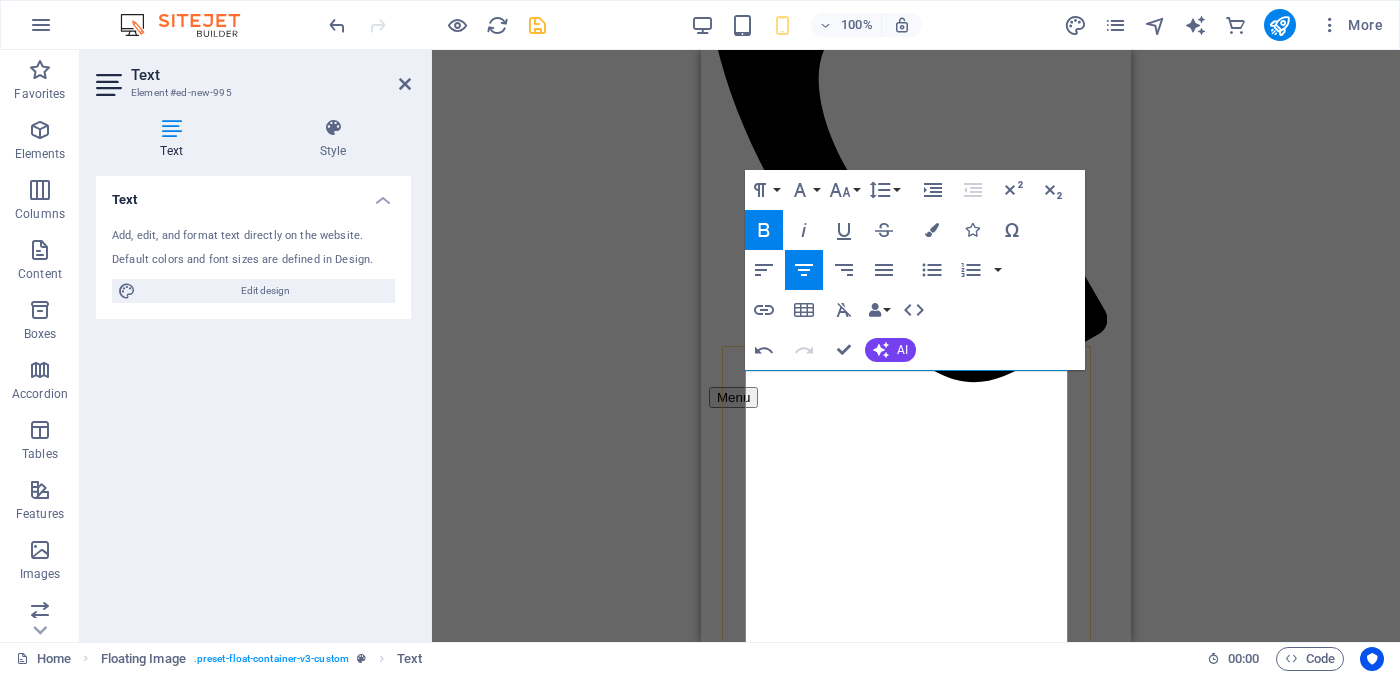 scroll, scrollTop: 625, scrollLeft: 0, axis: vertical 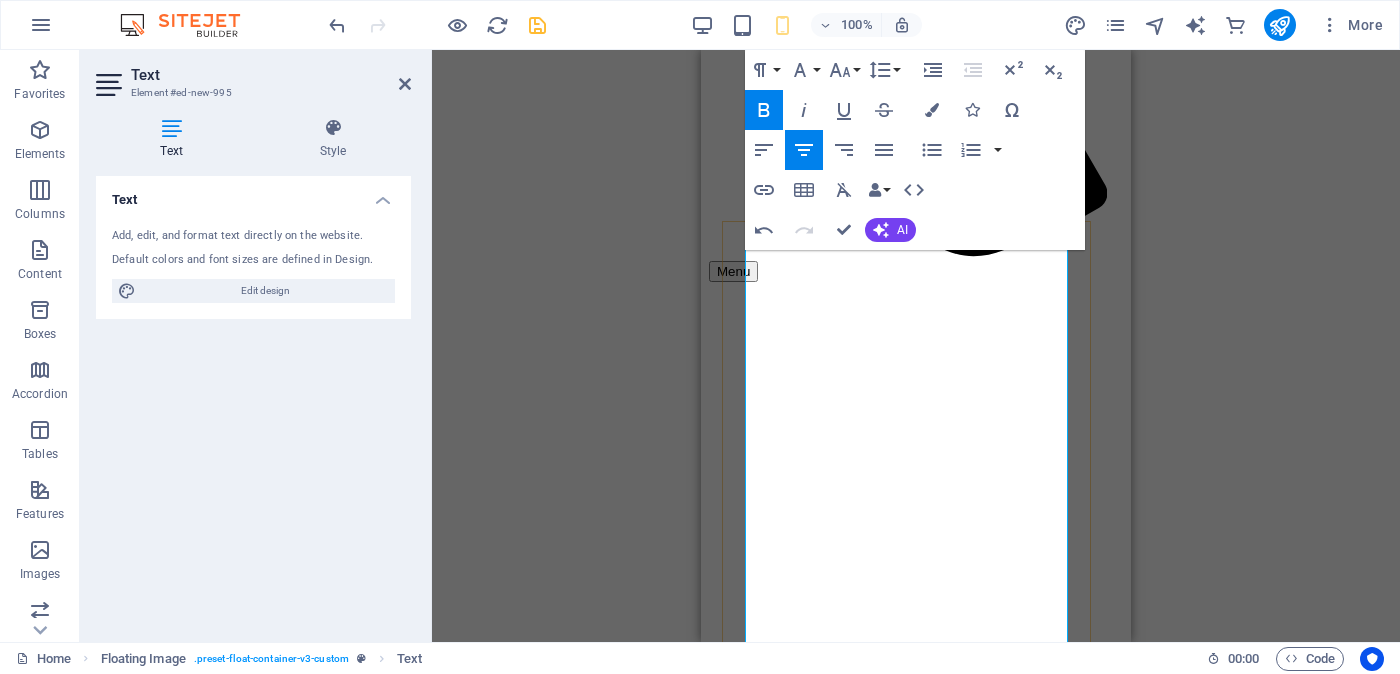 click on "மாத்தறை (Matara)" at bounding box center (916, 2629) 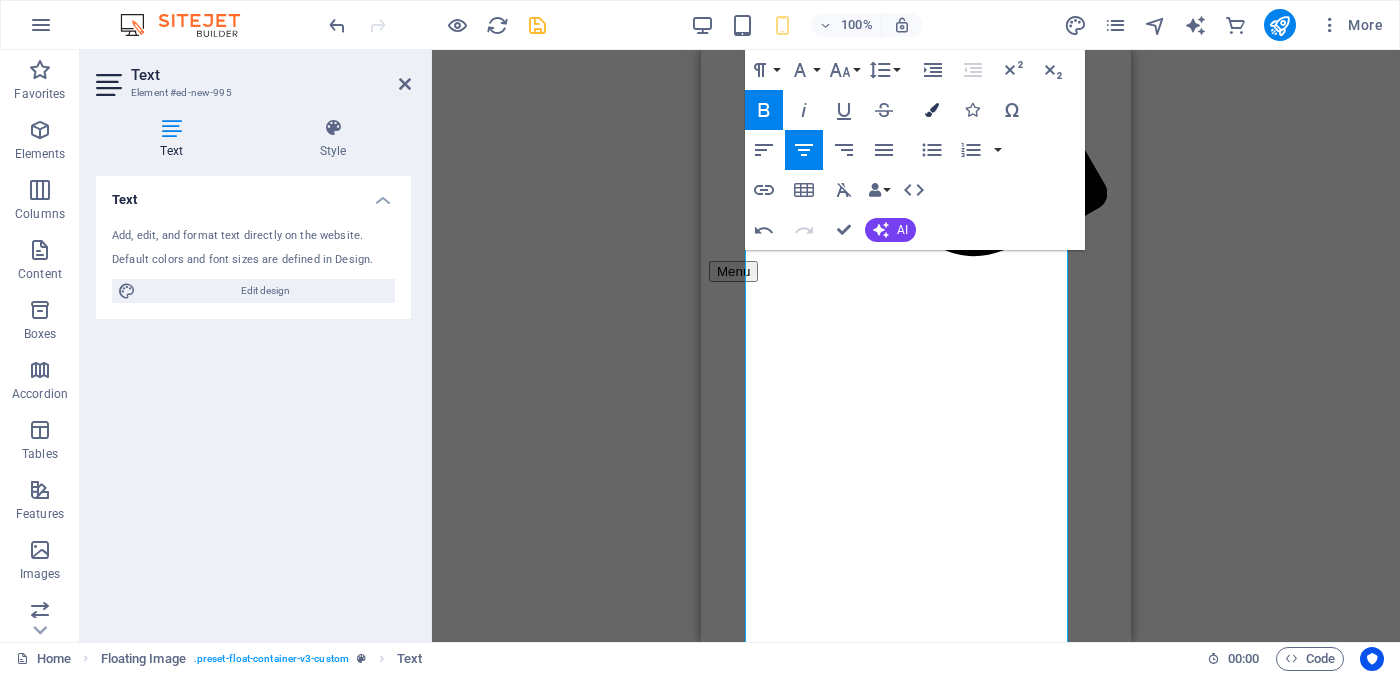 click at bounding box center (932, 110) 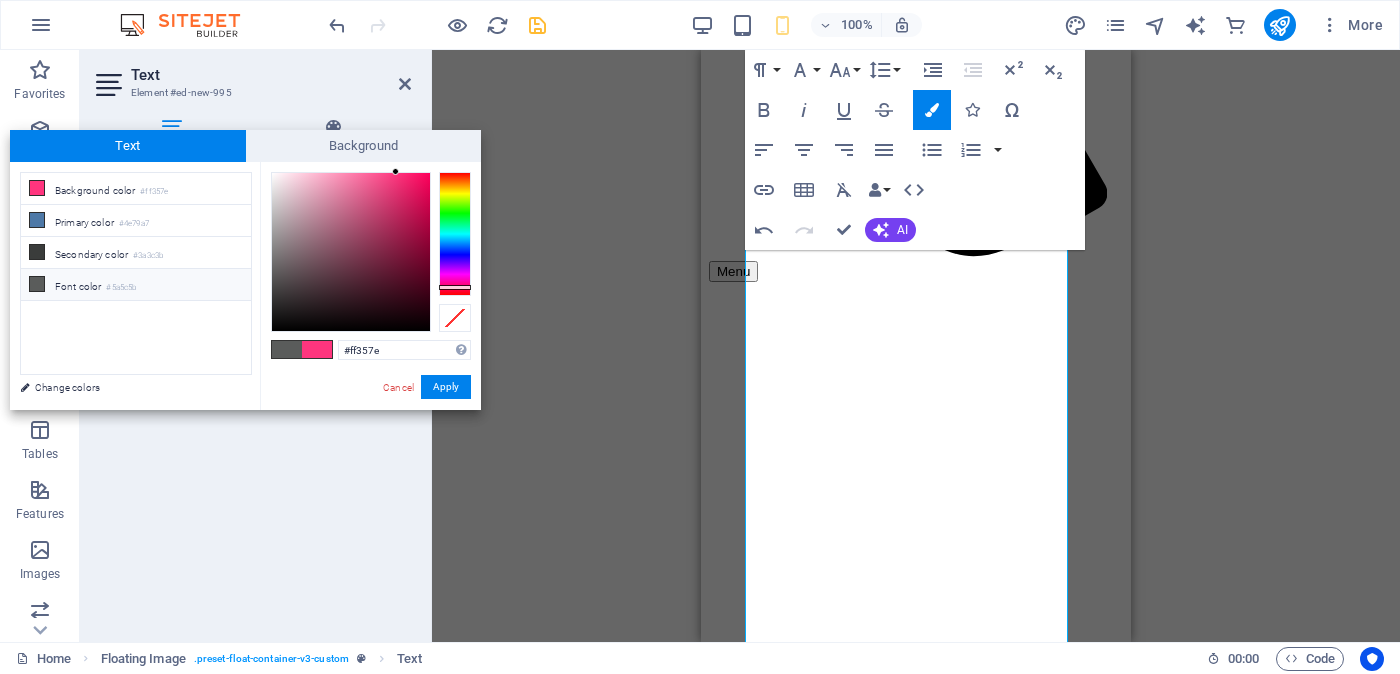 click on "Font color
#5a5c5b" at bounding box center [136, 285] 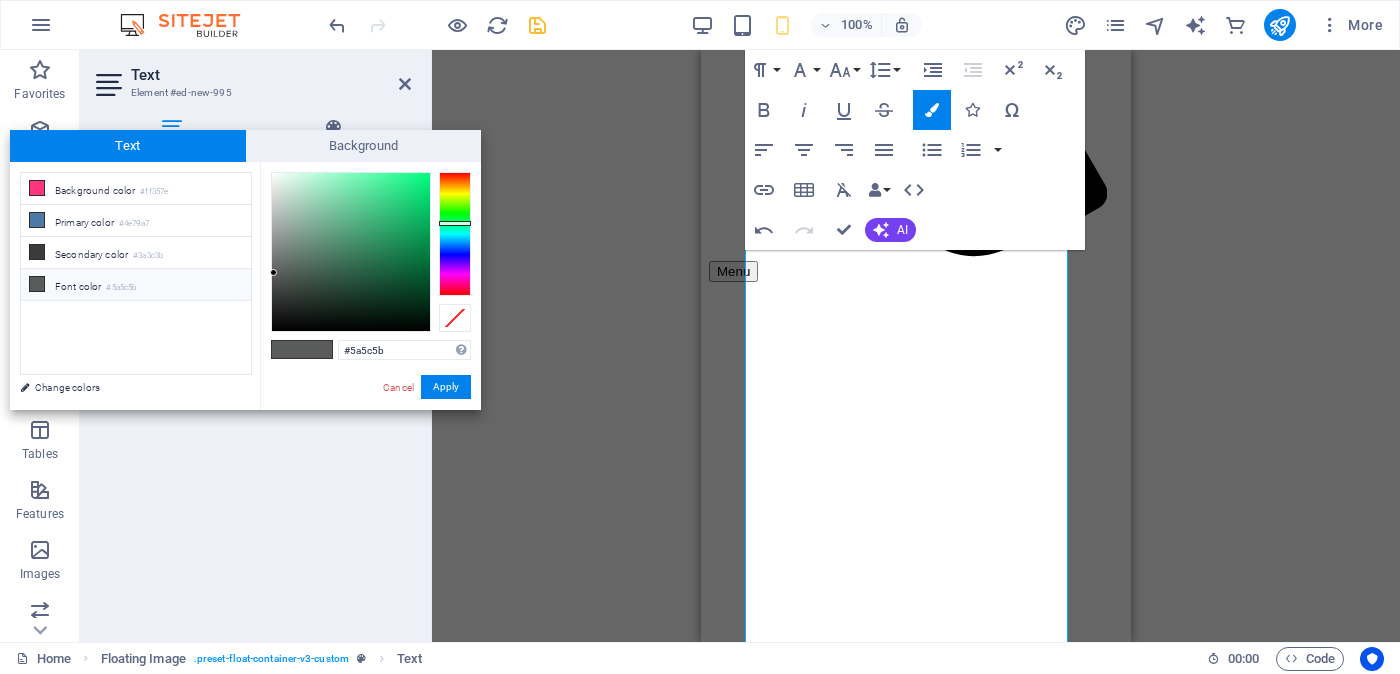 click on "#5a5c5b Supported formats #0852ed rgb(8, 82, 237) rgba(8, 82, 237, 90%) hsv(221,97,93) hsl(221, 93%, 48%) Cancel Apply" at bounding box center (370, 431) 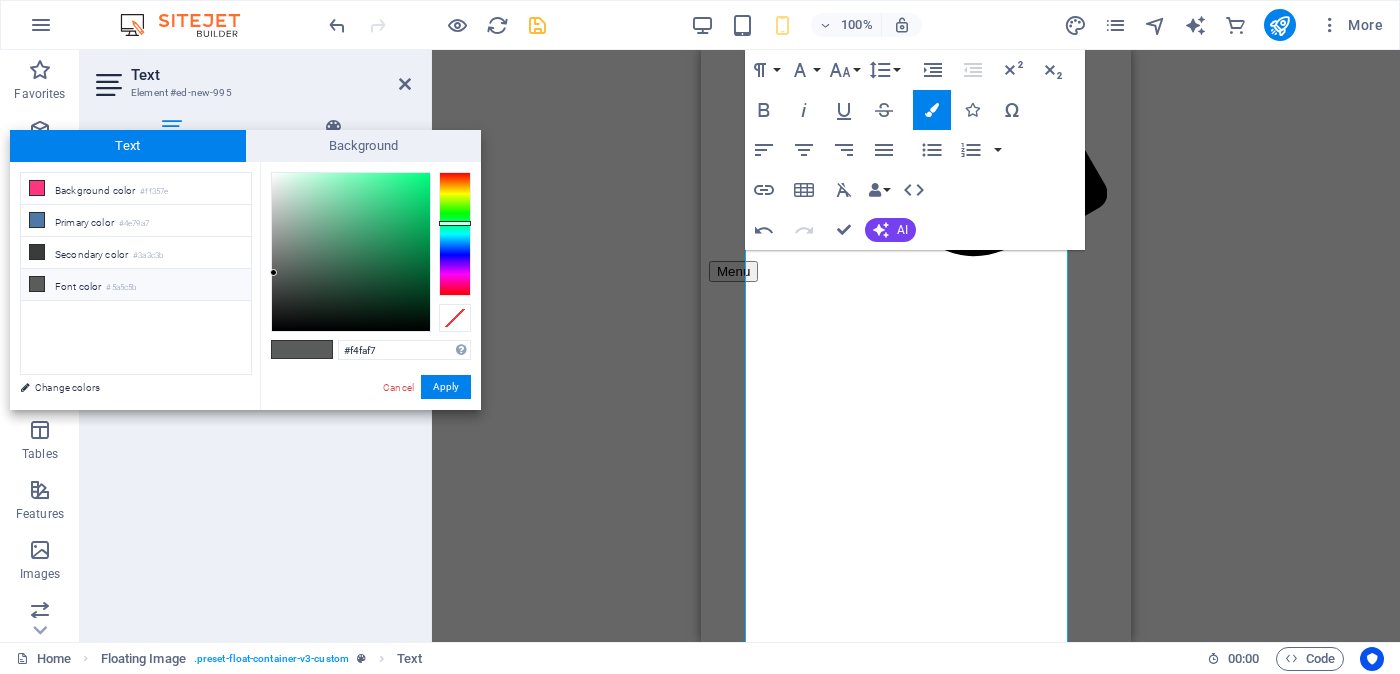click at bounding box center (351, 252) 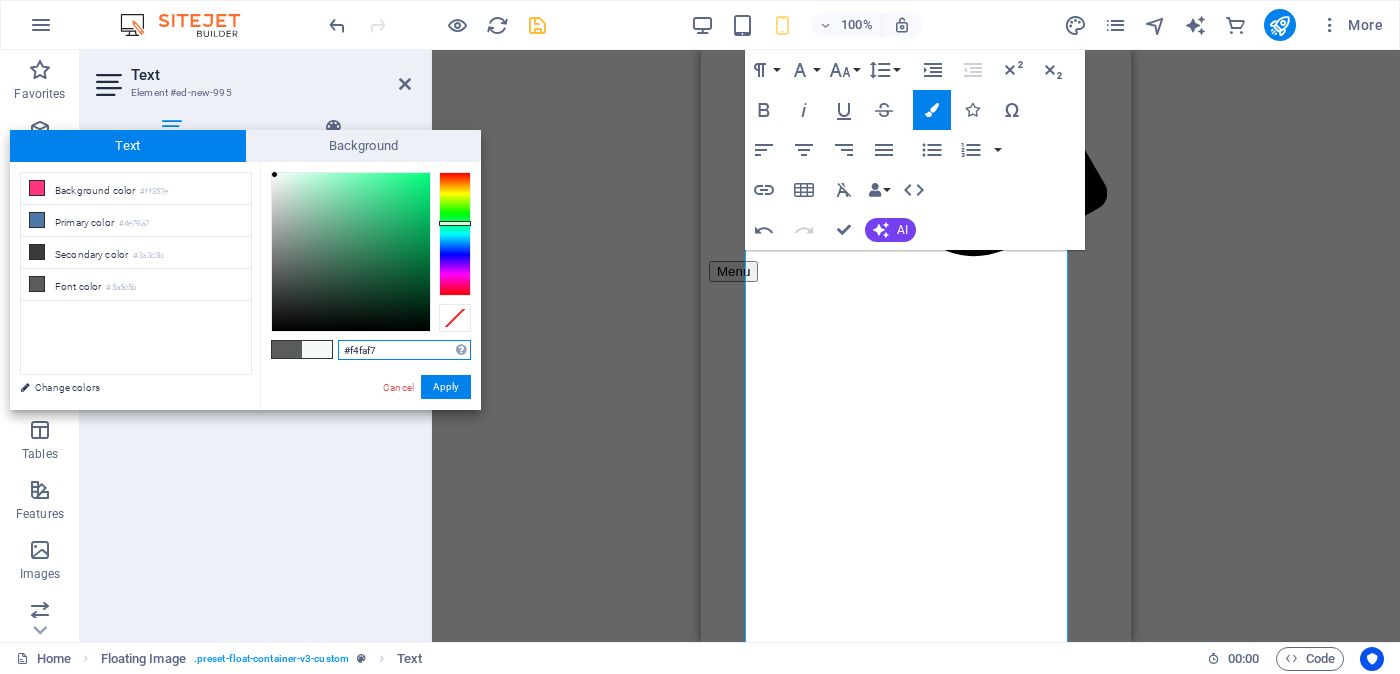 click on "#f4faf7" at bounding box center (404, 350) 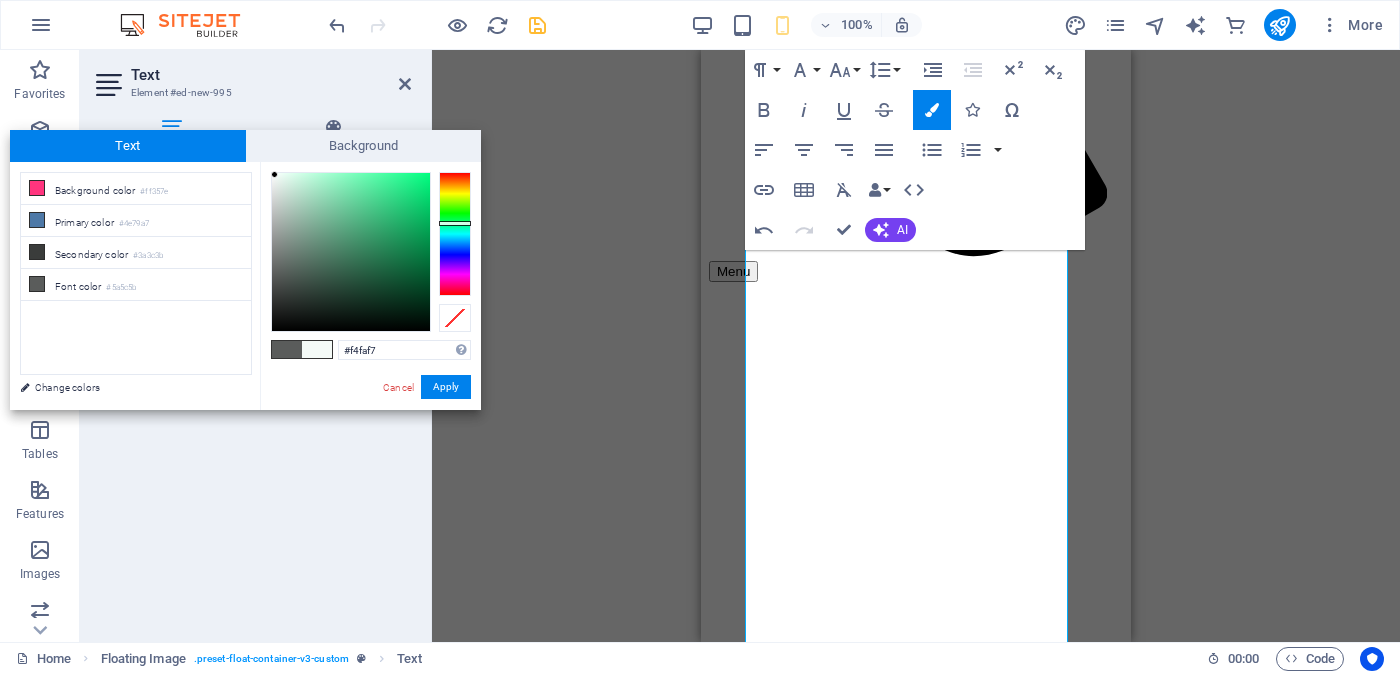 click at bounding box center [317, 349] 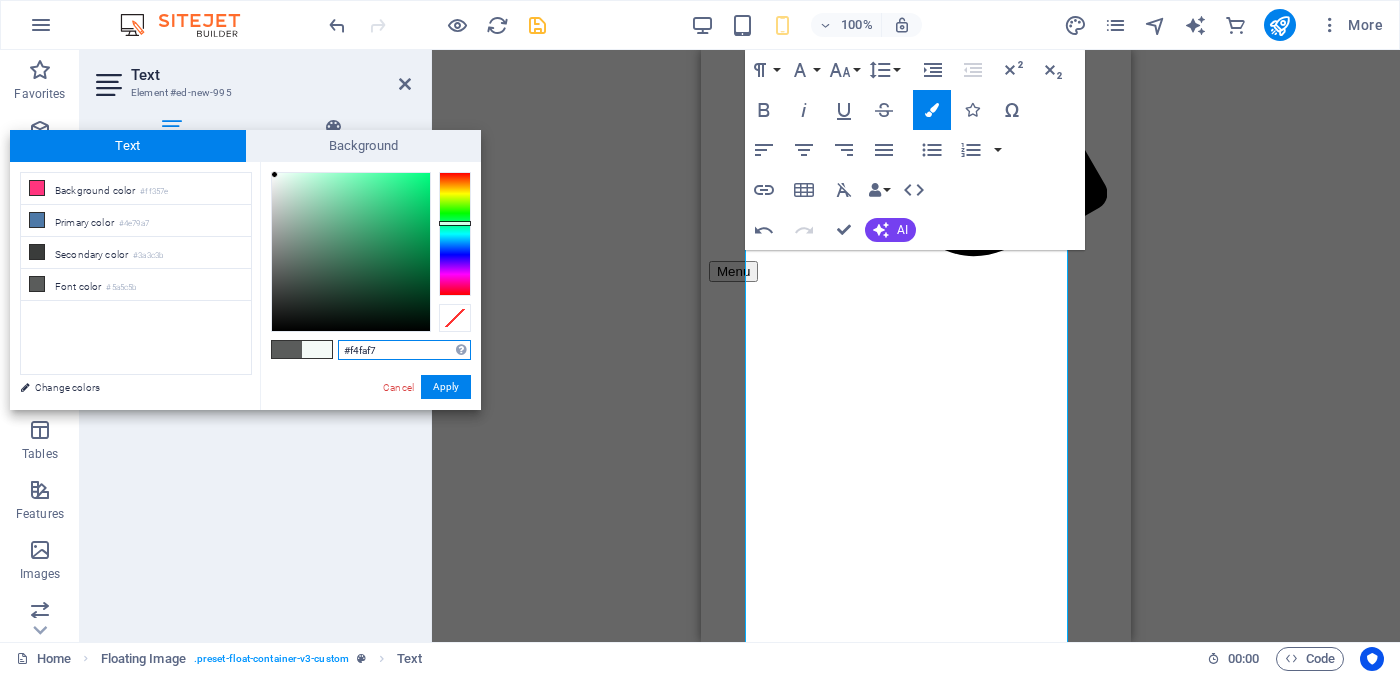 click on "#f4faf7" at bounding box center (404, 350) 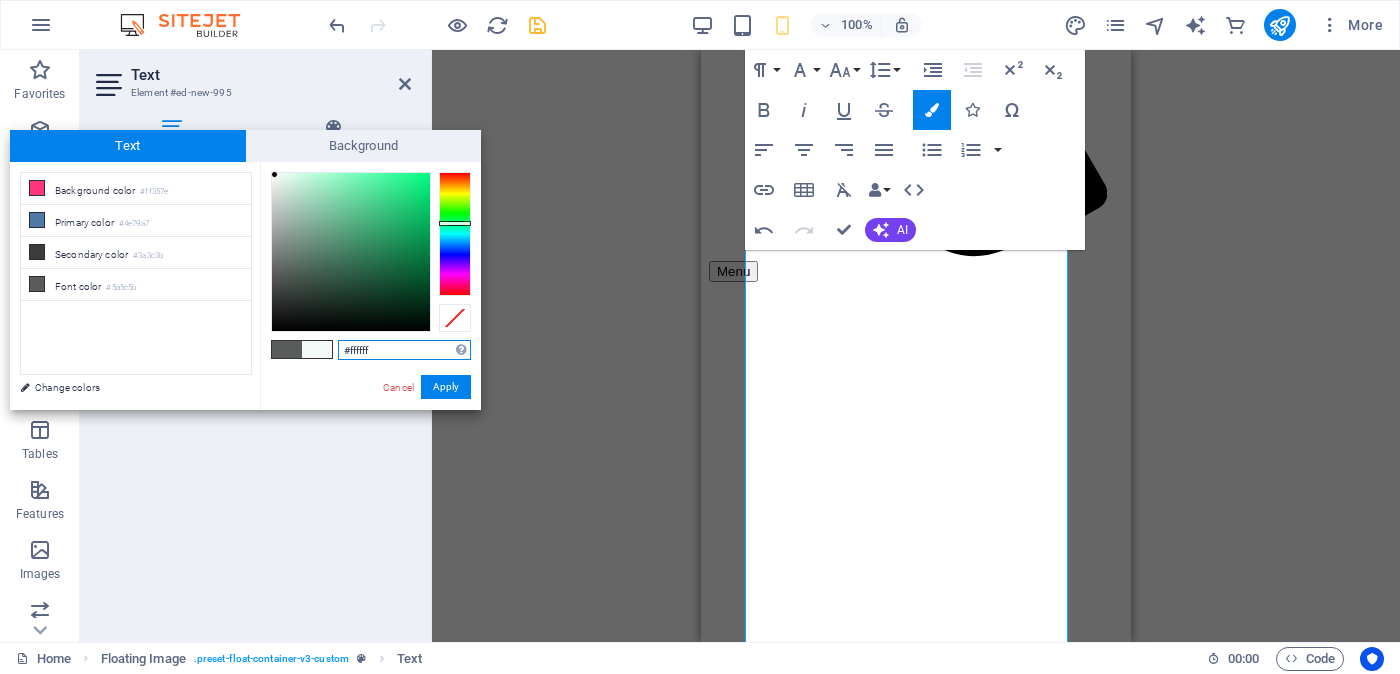 type on "#ffffff" 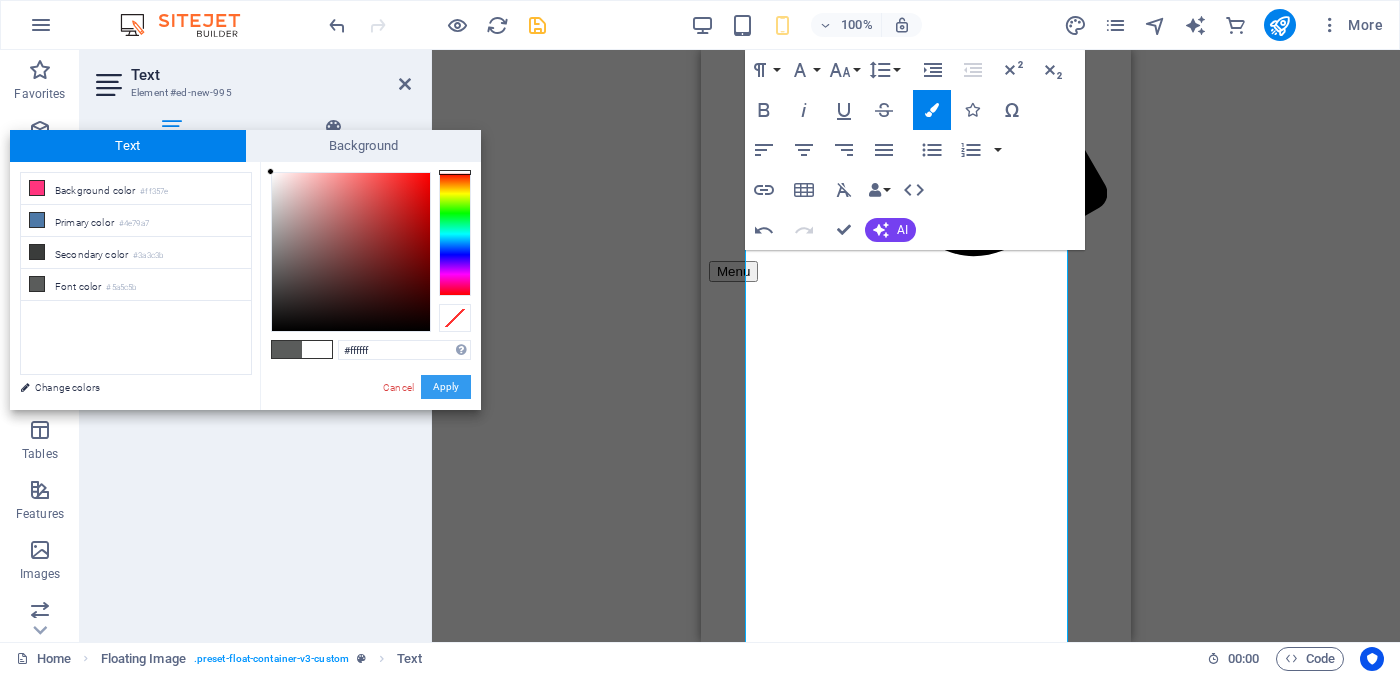 click on "Apply" at bounding box center [446, 387] 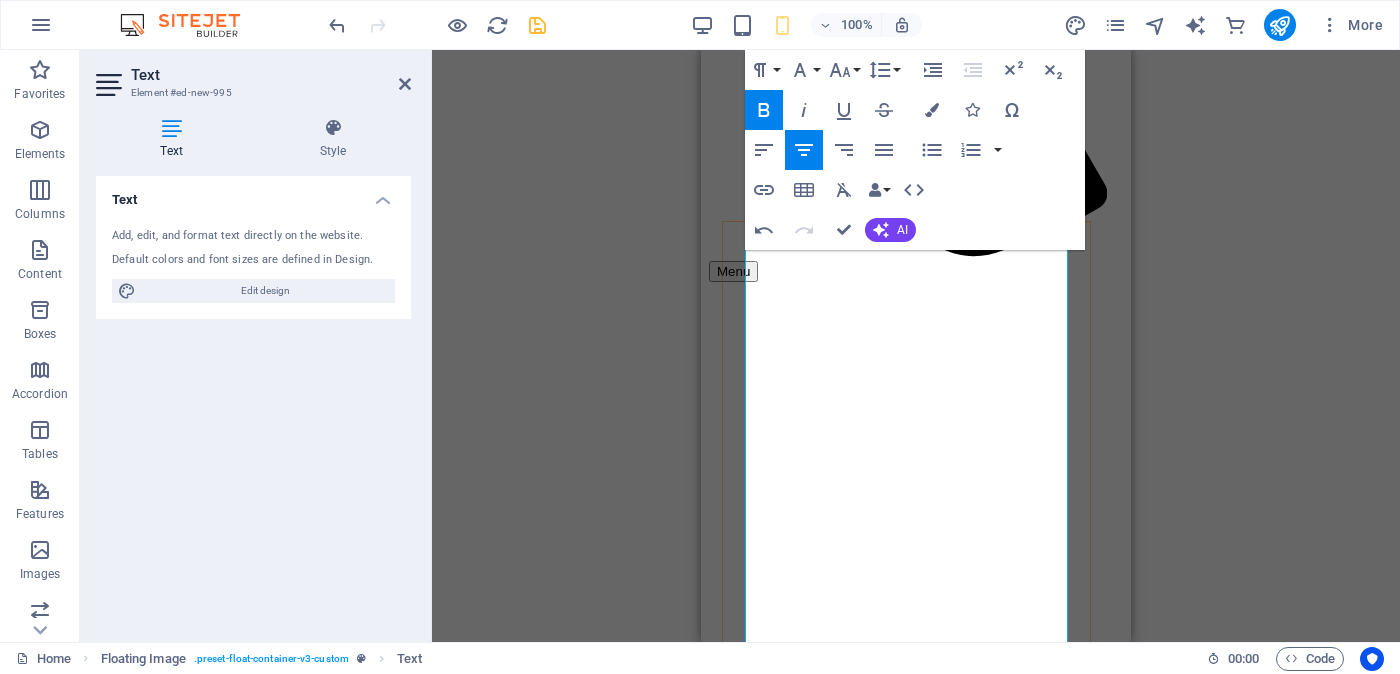 click on "மாத்தறை (Matara)" at bounding box center (916, 2629) 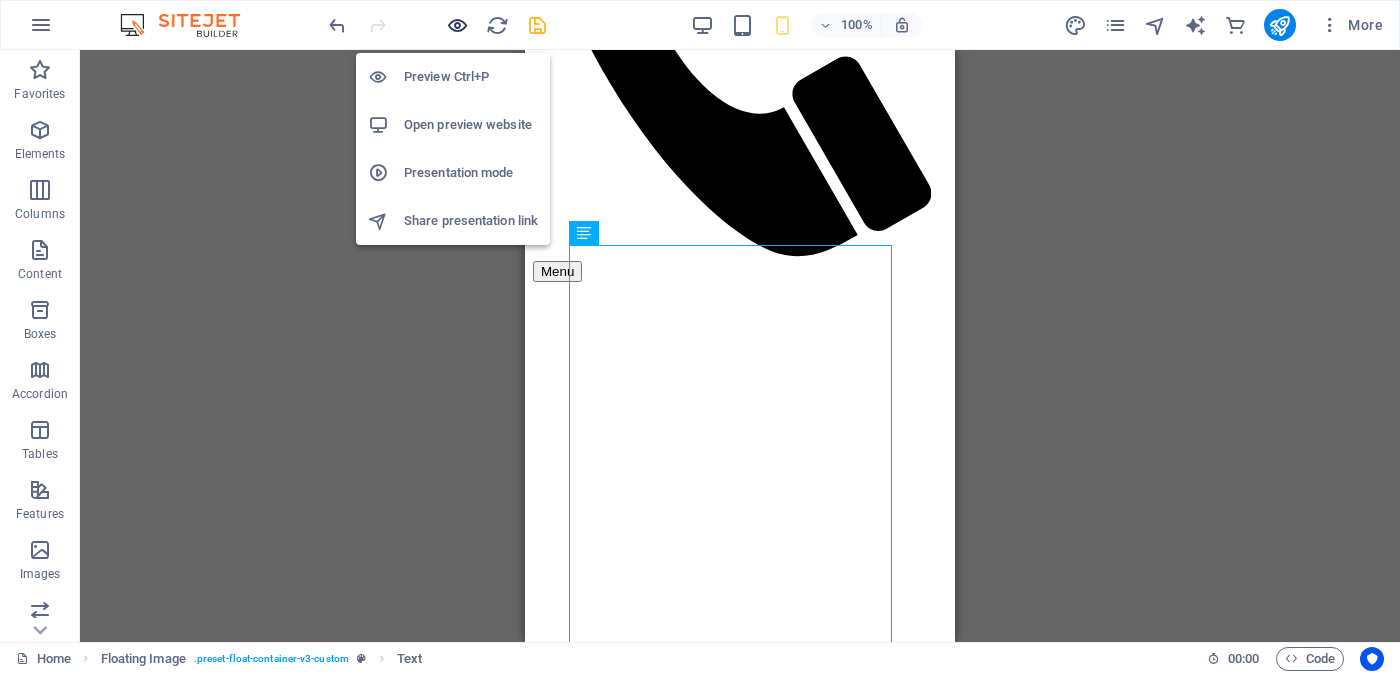 click at bounding box center [457, 25] 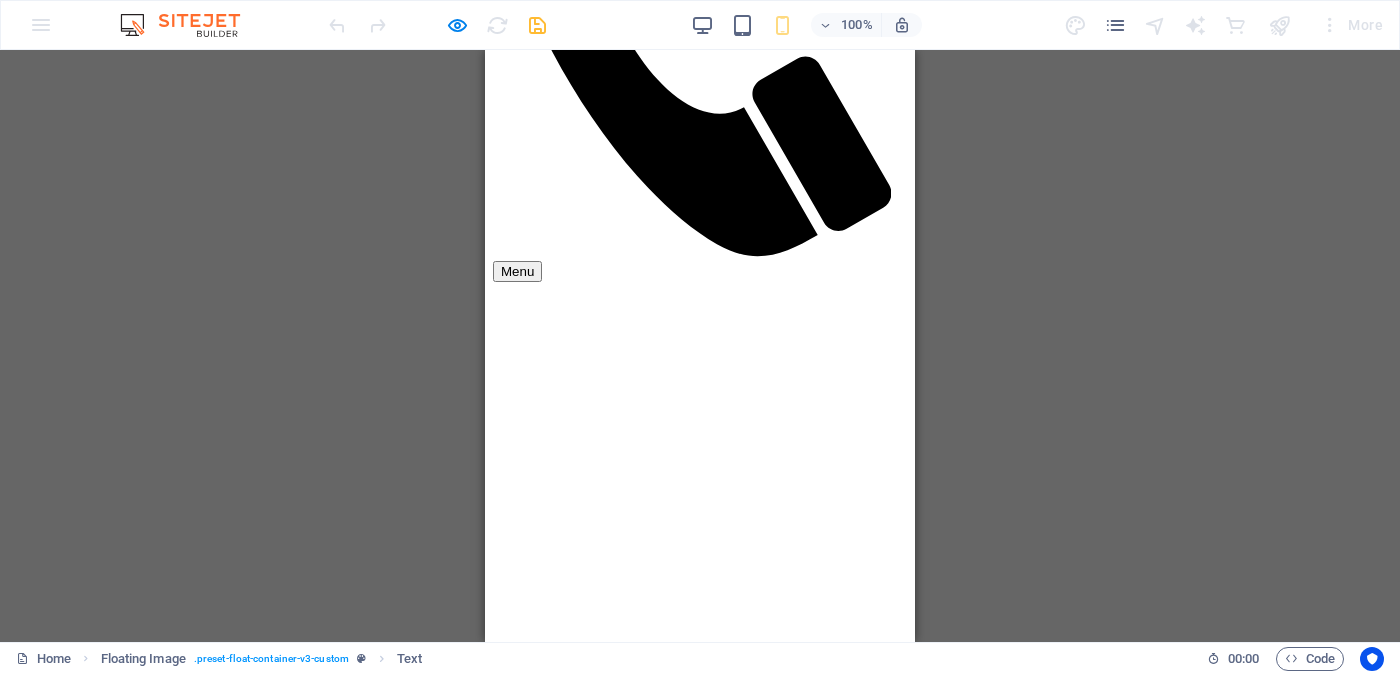 scroll, scrollTop: 750, scrollLeft: 0, axis: vertical 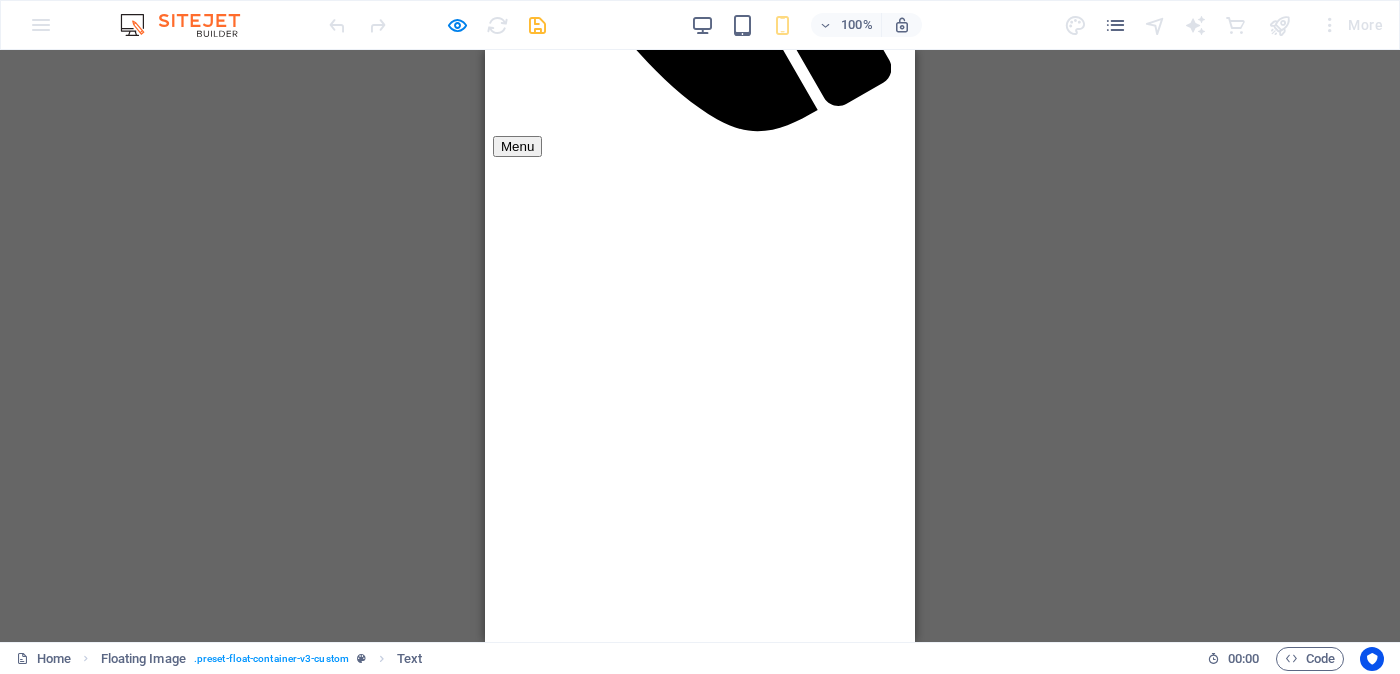 click on "මාතර Independent Free churches - ස්වාධීන සභාවන් වයස -  [AGE] Unmarried - අවිවාහක - திருமணமாகாத උස-Feet ( [FEET] ) . Inches ( [INCHES] ) රැකියාව- Self employed - ස්වයංරැකියා - சுயதொழில்මාසික ආදායම Rs. 50,000 Rs. 1,00,000 - අතර - இடையே" at bounding box center (700, 2451) 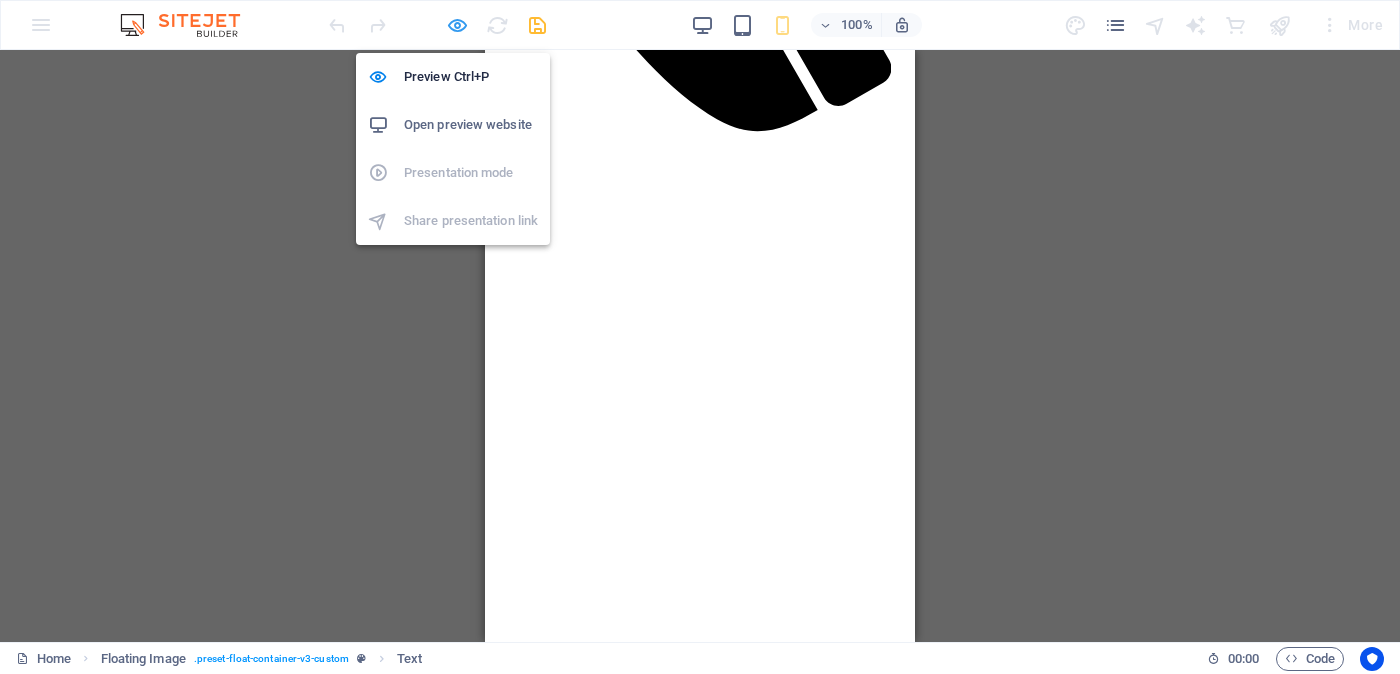 click at bounding box center [457, 25] 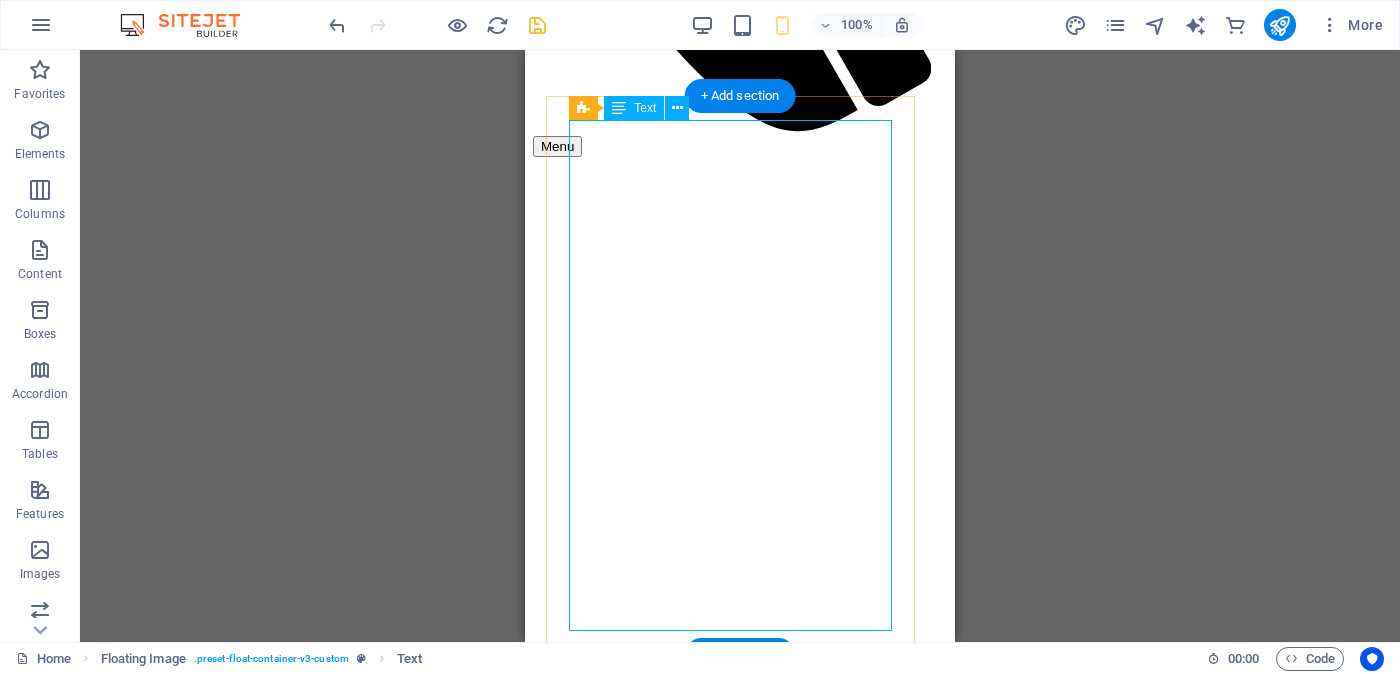 click on "Proposal ID >> [NUMBER] Nickname [NAME] [CITY] [CITY] Independent Free churches - [ORGANIZATION] Age - [AGE] Unmarried - [MARITAL_STATUS] - [MARITAL_STATUS] Height-Feet ( [HEIGHT] ) . Inches ( [HEIGHT] ) Occupation- Self employed - [OCCUPATION] - [OCCUPATION] Monthly Income Rs. [AMOUNT] Rs. [AMOUNT] - between - between ---------------------------------------------------- << Full Ad view Link >> Clear photos and link to full wedding advertisement" at bounding box center [740, 2566] 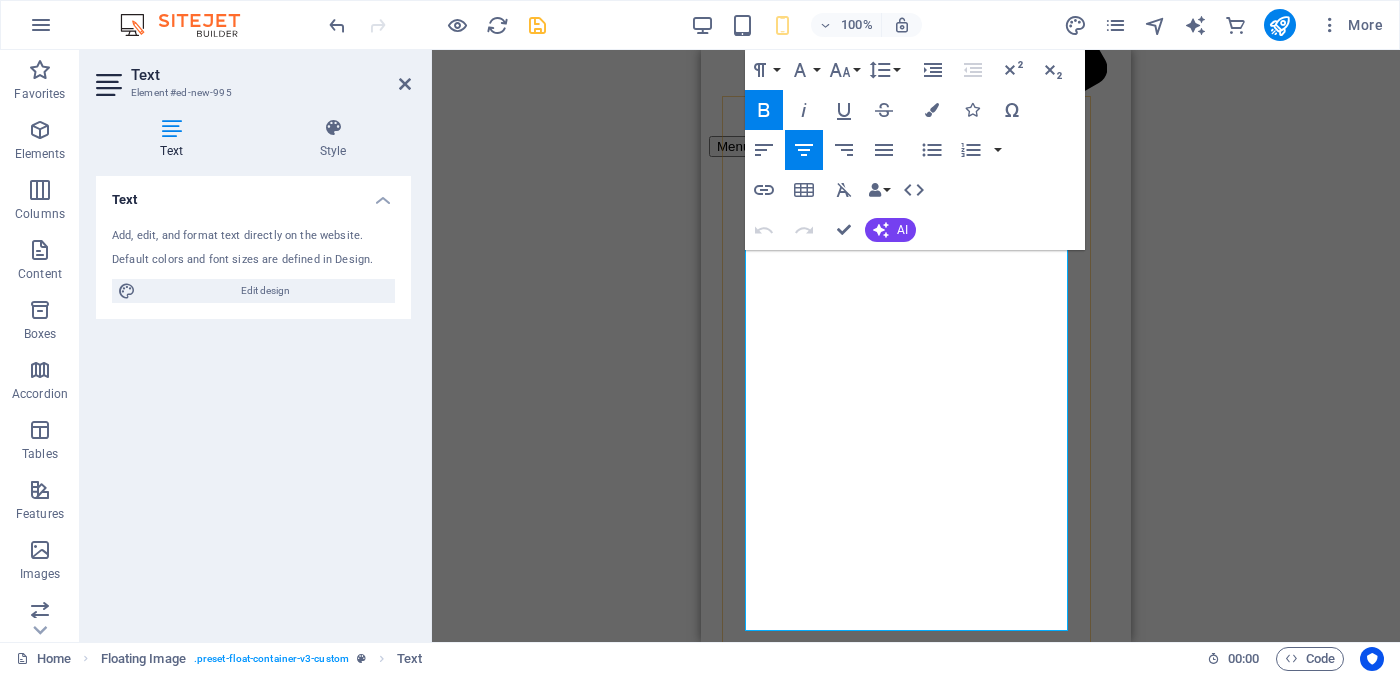 click on "වයස -  26" at bounding box center [915, 2558] 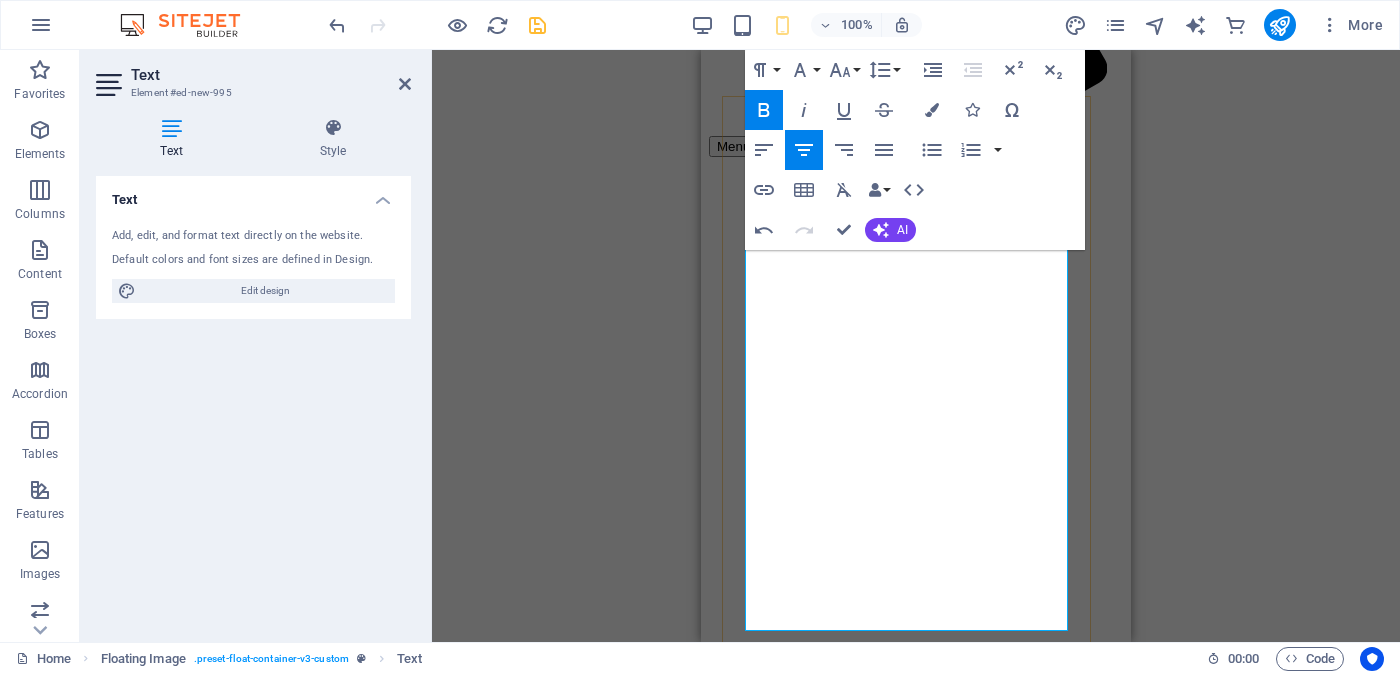 click on "උස-Feet ( 4 ) . Inches ( 10 )" at bounding box center (916, 2594) 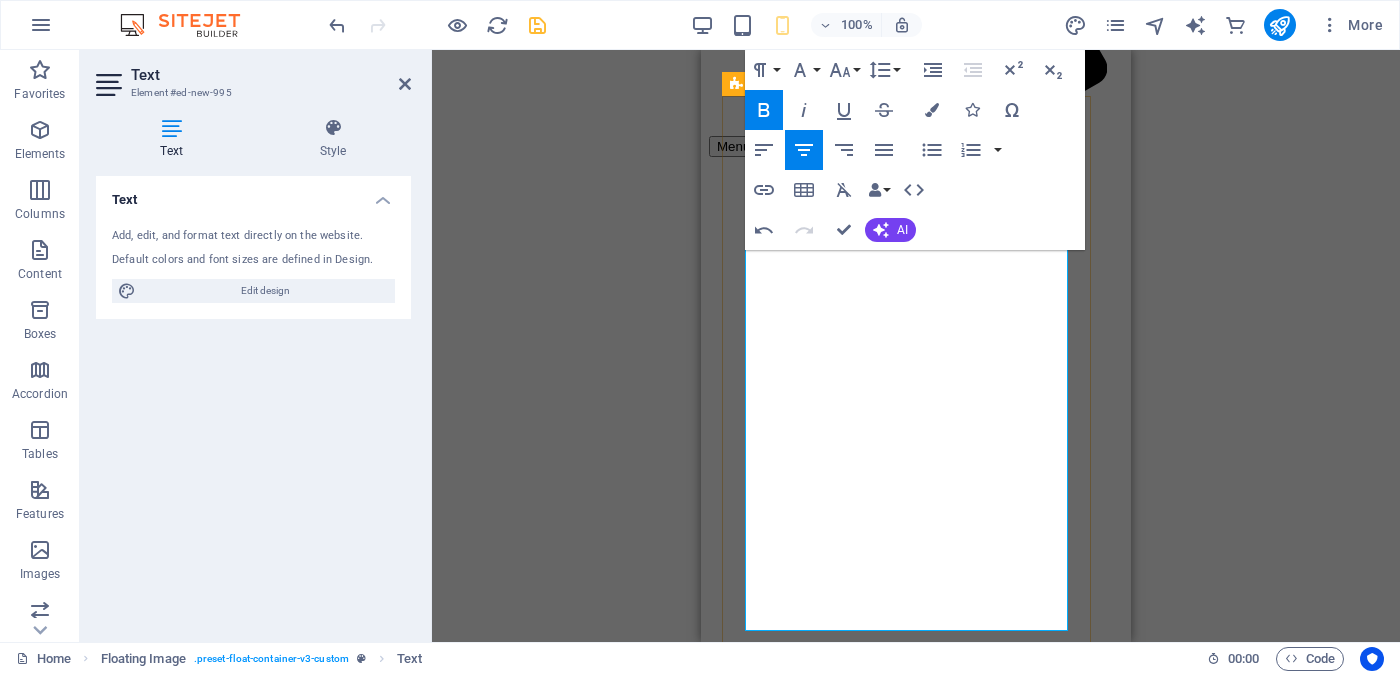 click on "Businessman- ස්වයංරැකියා - சுயதொழில்" at bounding box center (915, 2630) 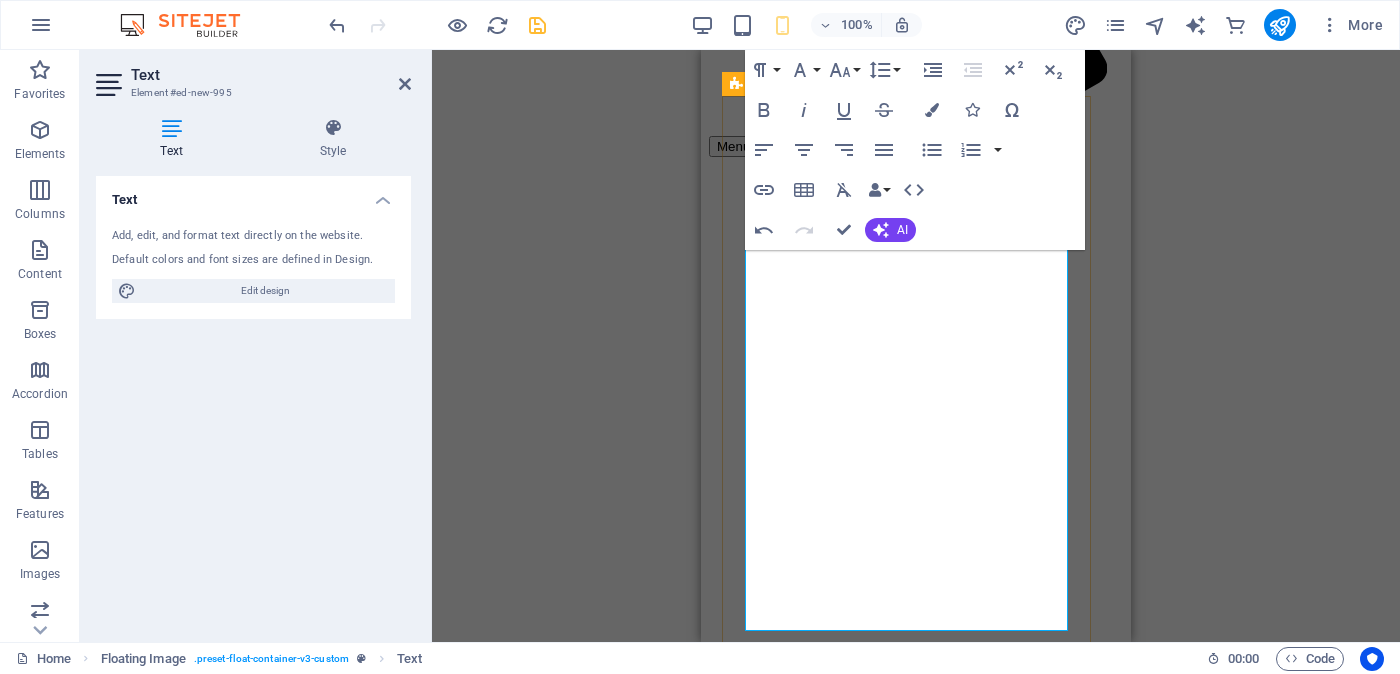 click on "[OCCUPATION] - [OCCUPATION]" at bounding box center [916, 2630] 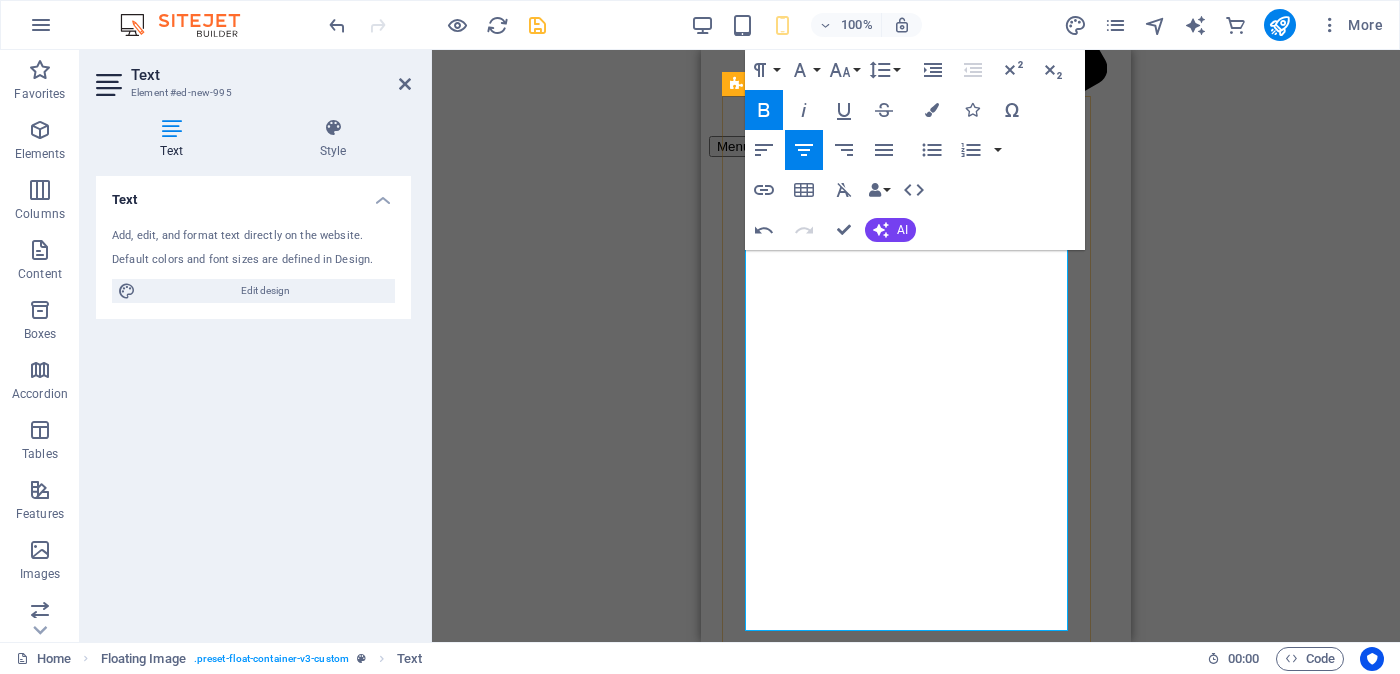 click on "Businessman - W - Self-employed" at bounding box center [916, 2630] 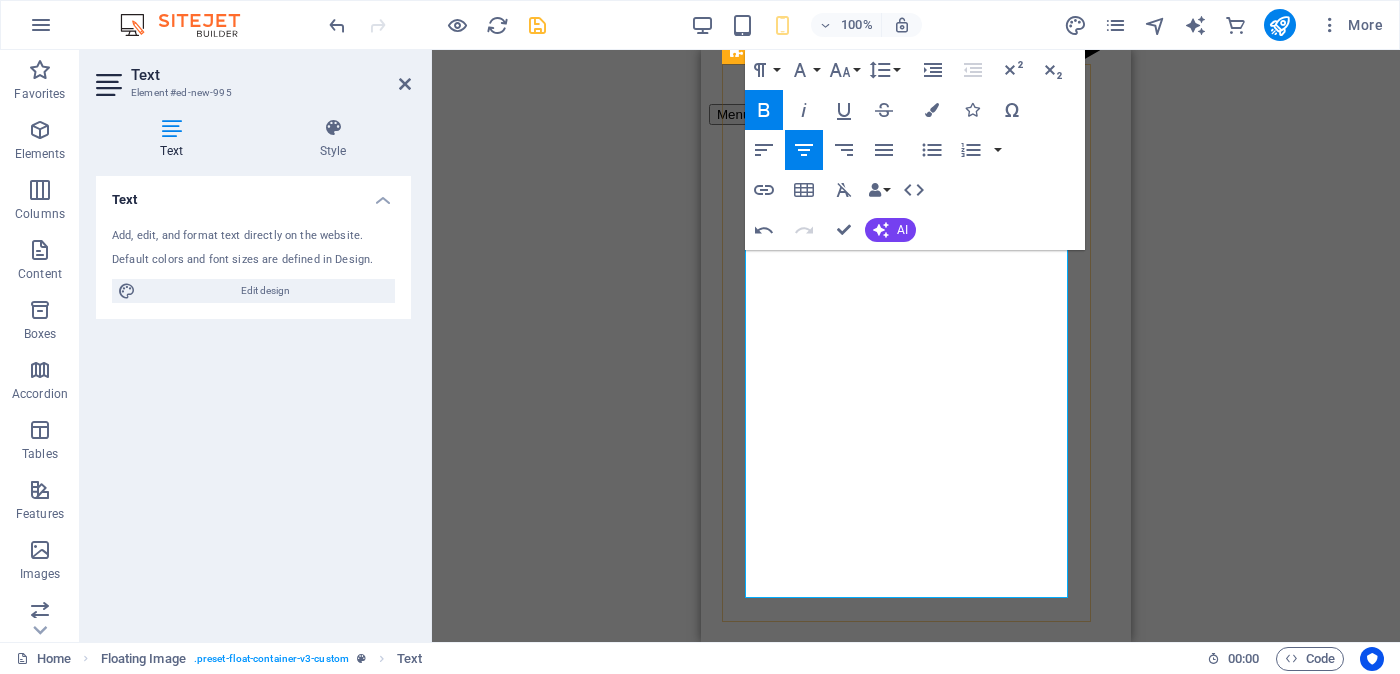 click on "Rs. 50,000 Rs. 1,00,000 - අතර" at bounding box center [916, 2634] 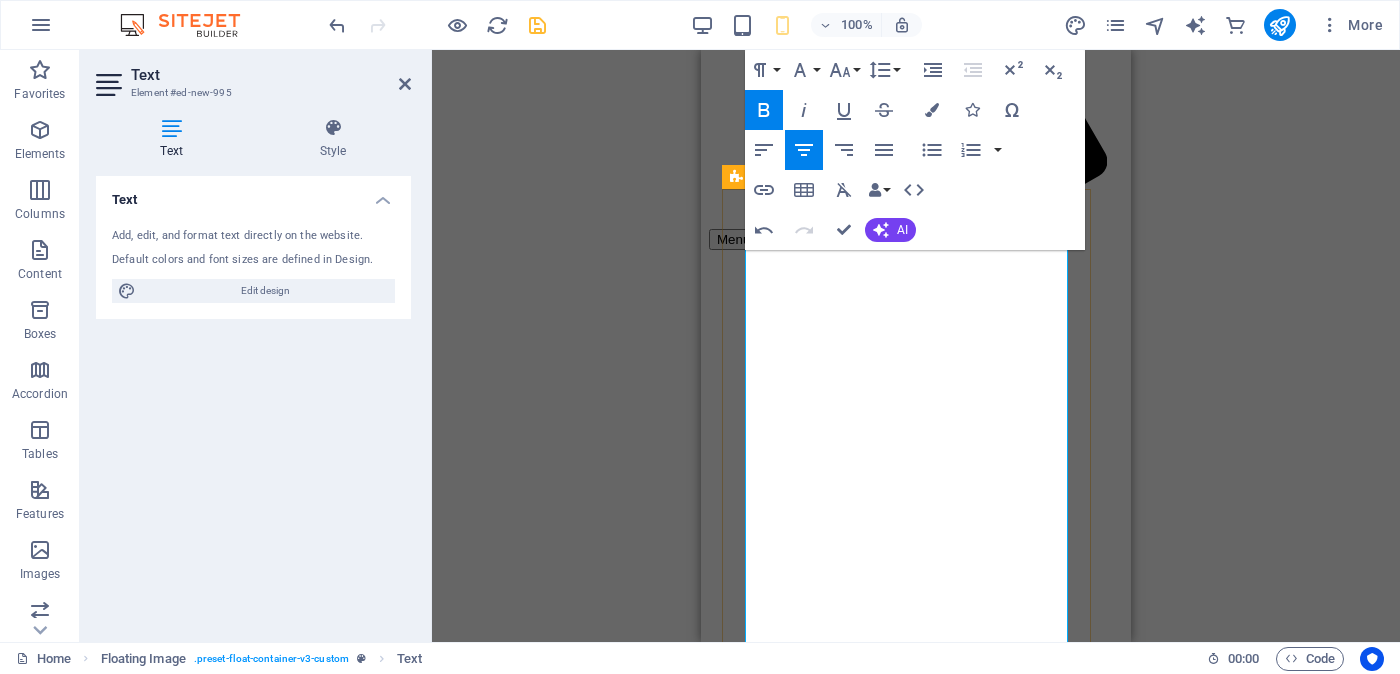 scroll, scrollTop: 782, scrollLeft: 0, axis: vertical 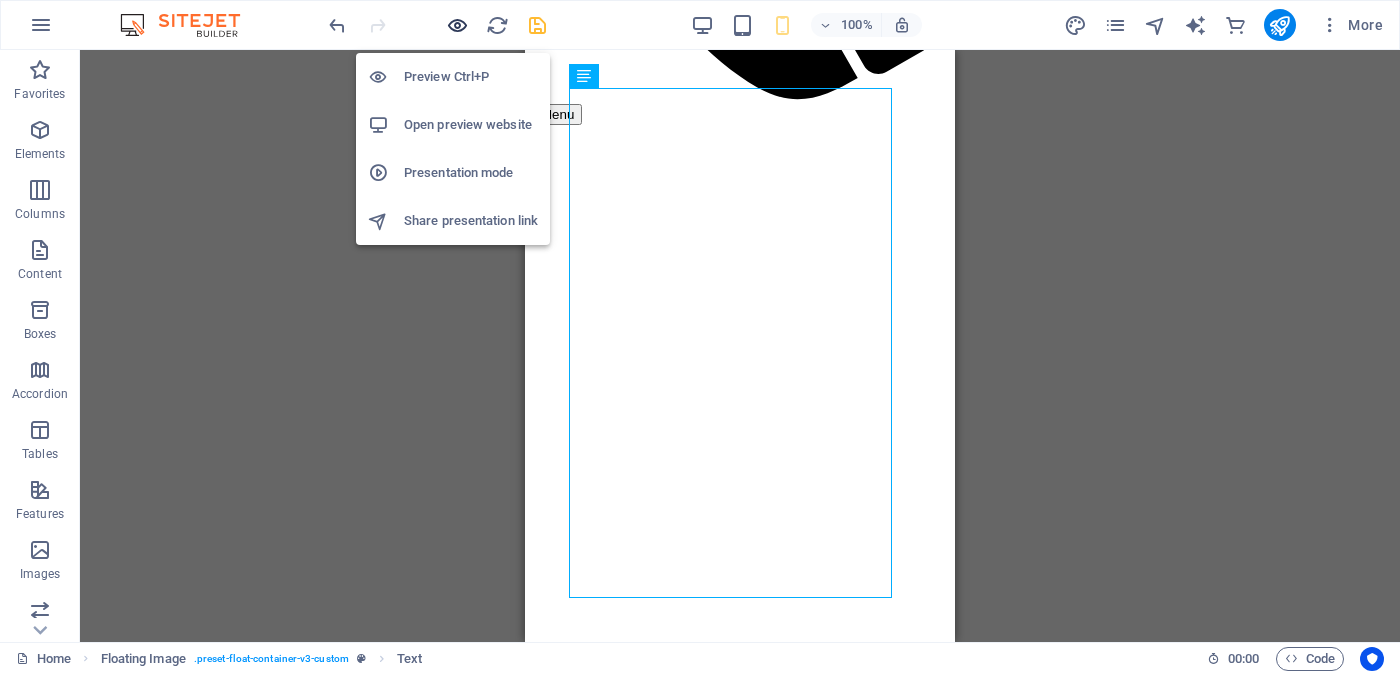 click at bounding box center (457, 25) 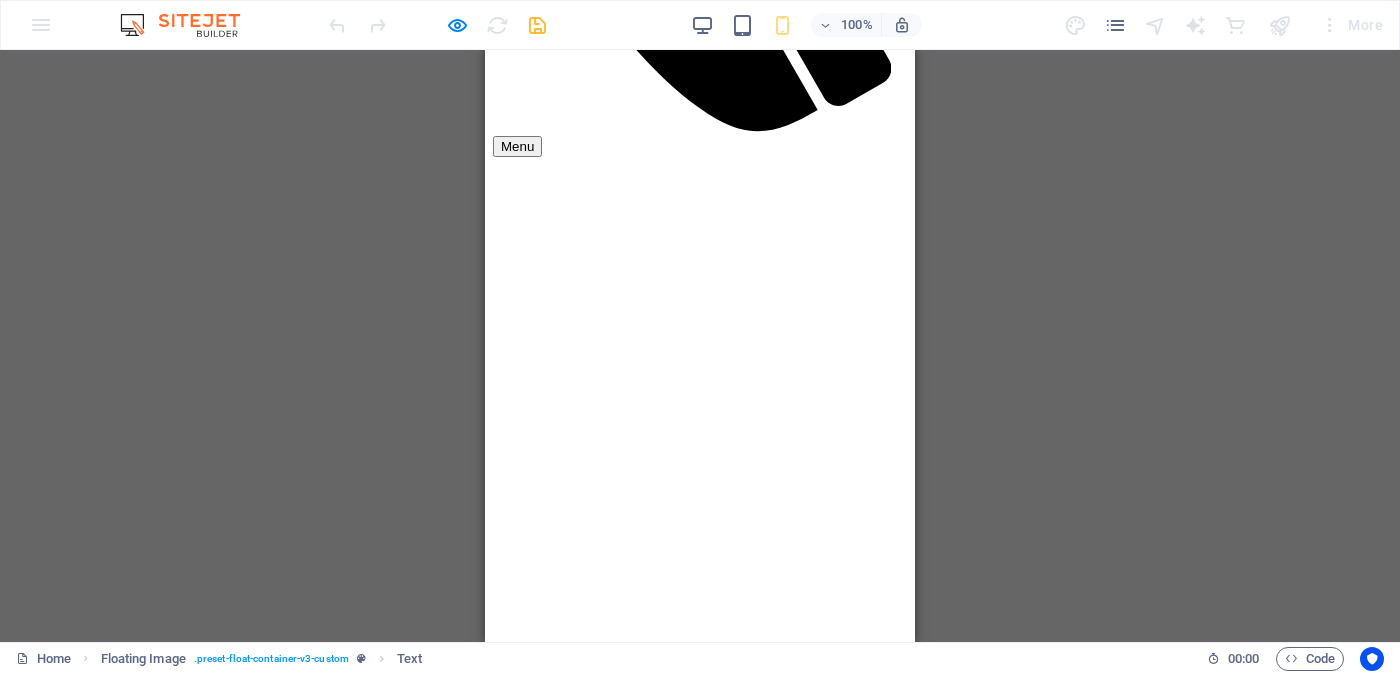 scroll, scrollTop: 499, scrollLeft: 0, axis: vertical 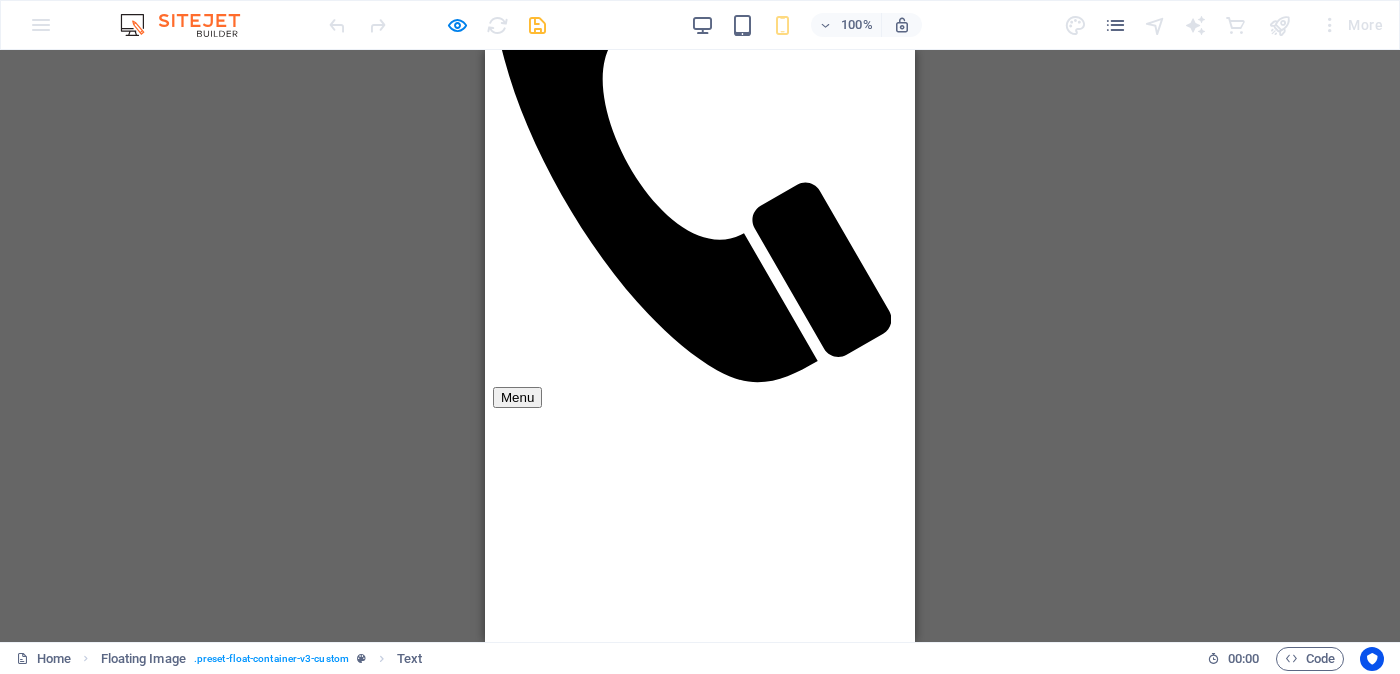 click at bounding box center [700, 2255] 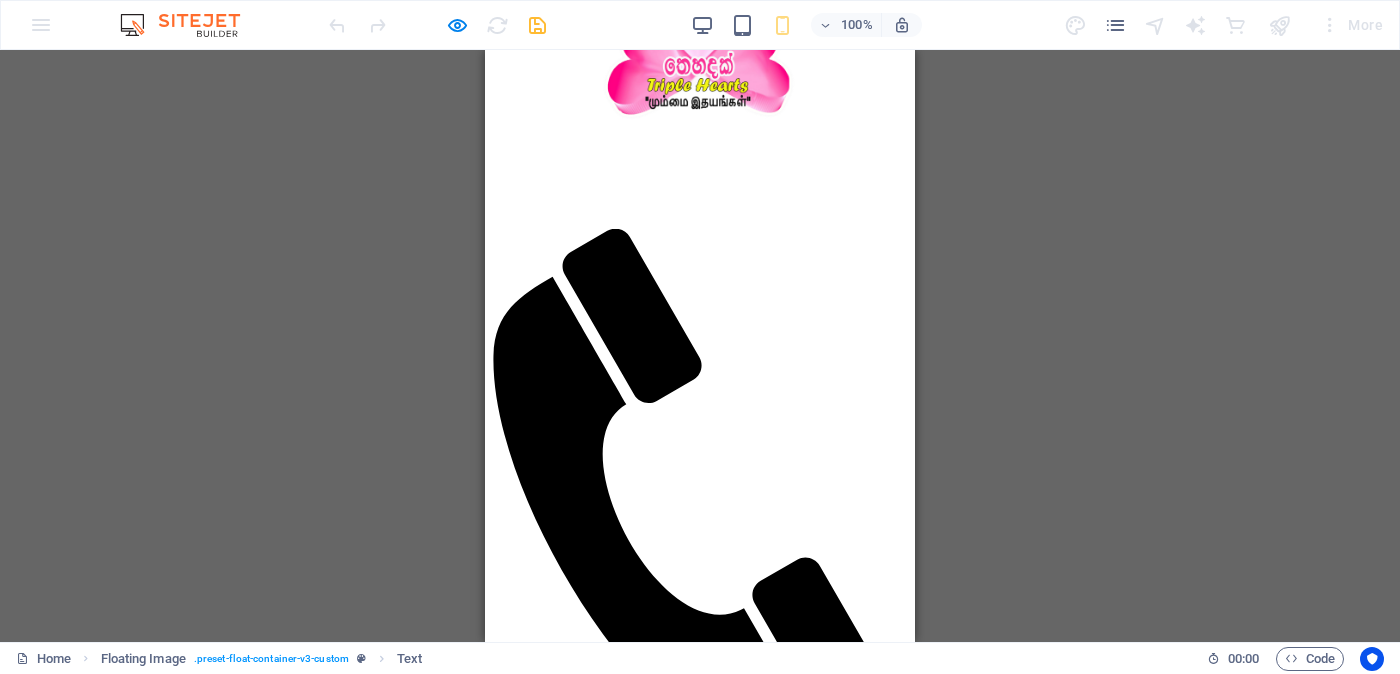 scroll, scrollTop: 249, scrollLeft: 0, axis: vertical 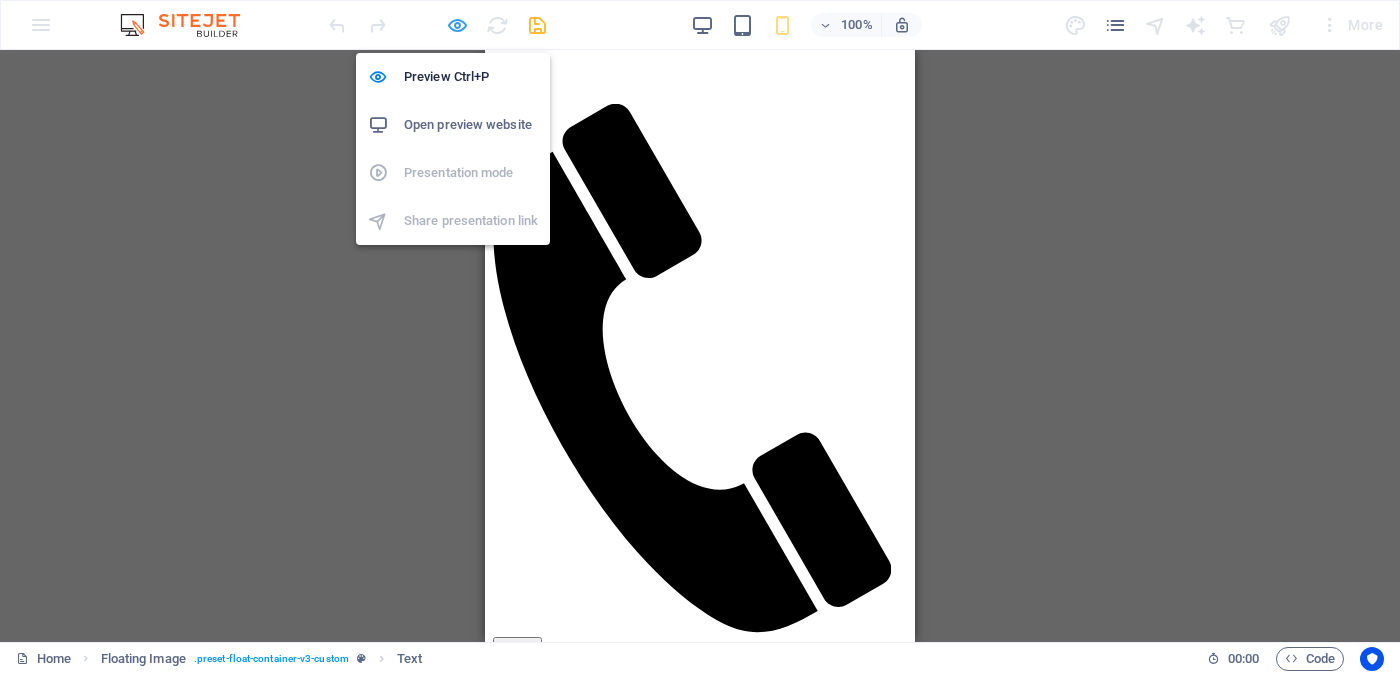 click at bounding box center [457, 25] 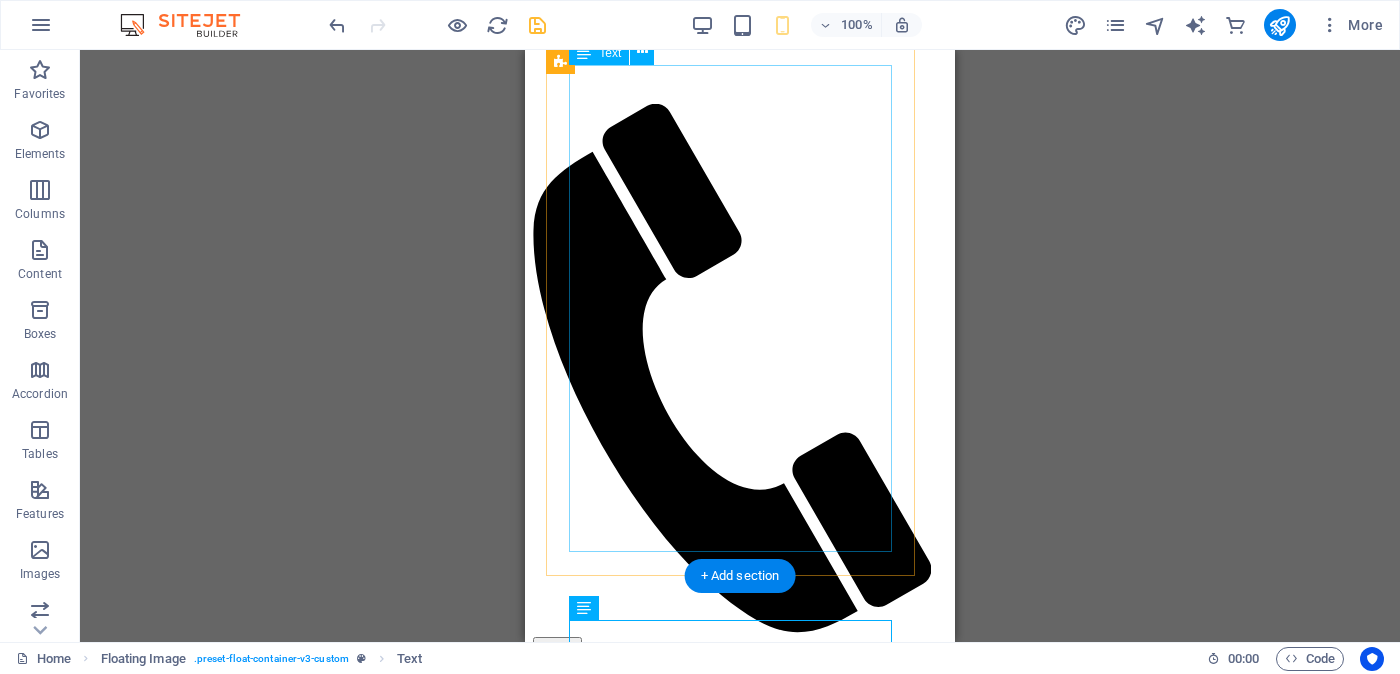 scroll, scrollTop: 0, scrollLeft: 0, axis: both 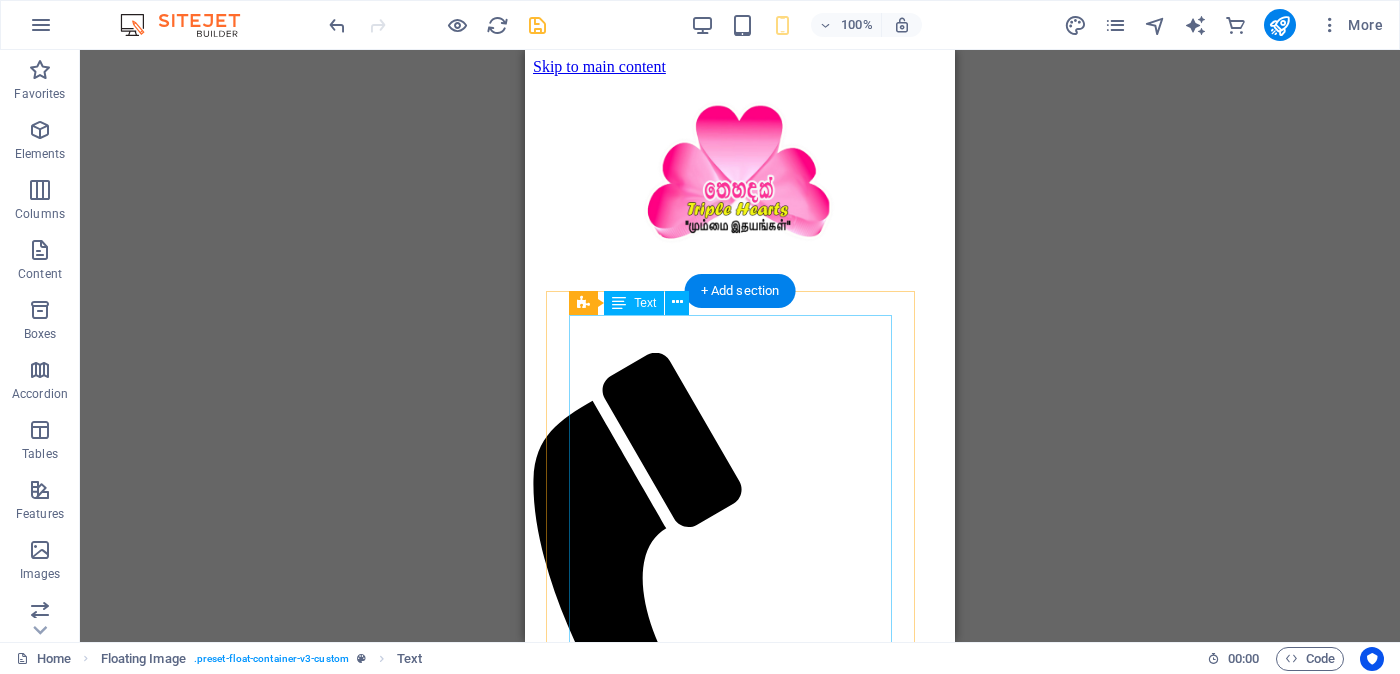 click on "Proposal ID >> [NUMBER] Nickname [NAME] [CITY]([CITY]) [CITY] Independent Free churches - [ORGANIZATION] Age - 26 Unmarried - [MARITAL_STATUS] - [MARITAL_STATUS] Height-Feet ( 4 ) . Inches ( 10 ) Occupation- Self employed - [OCCUPATION] - [OCCUPATION] Monthly Income Rs. 50,000 Rs. 1,00,000 - between - between ---------------------------------------------------- << Full Ad view Link >> Clear Photos and Link to Full Wedding Advertisement" at bounding box center (740, 2448) 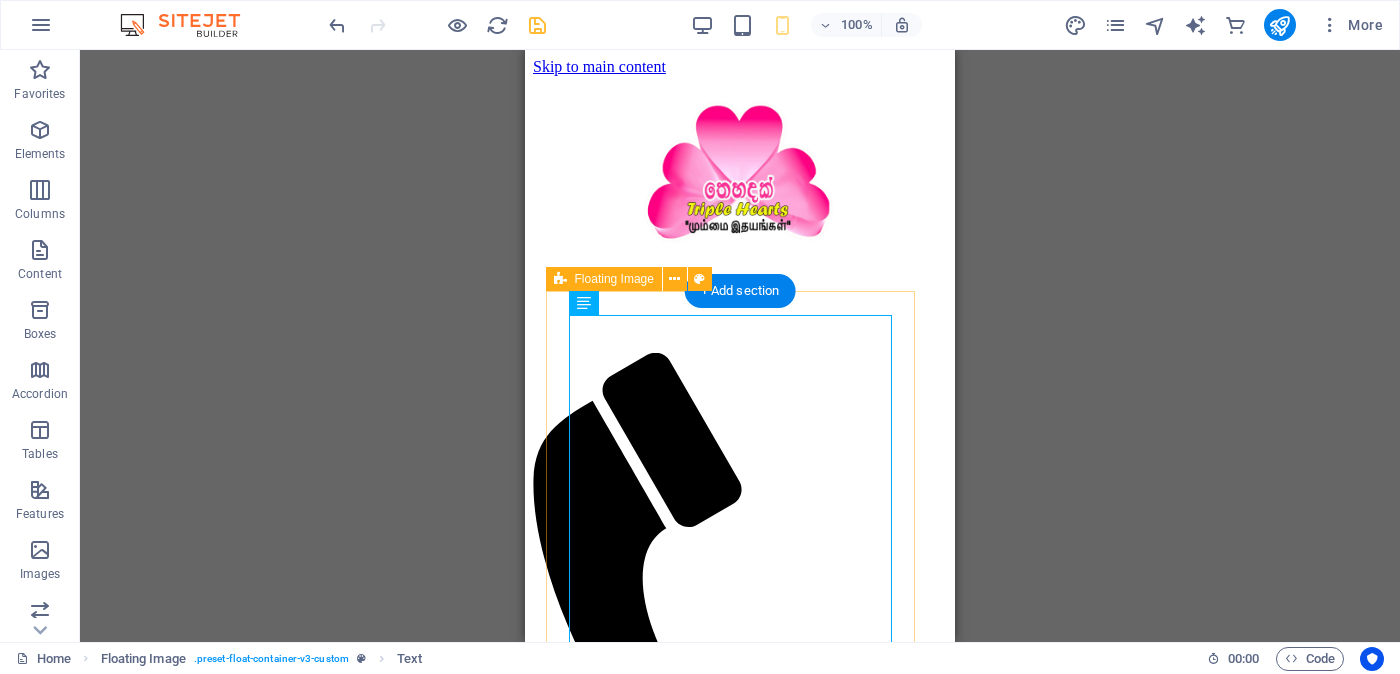 click on "Proposal ID >> [NUMBER] Nickname [NAME] [CITY]([CITY]) [CITY] Independent Free churches - [ORGANIZATION] Age - 26 Unmarried - [MARITAL_STATUS] - [MARITAL_STATUS] Height-Feet ( 4 ) . Inches ( 10 ) Occupation- Self employed - [OCCUPATION] - [OCCUPATION] Monthly Income Rs. 50,000 Rs. 1,00,000 - between - between ---------------------------------------------------- << Full Ad view Link >> Clear Photos and Link to Full Wedding Advertisement" at bounding box center [740, 2245] 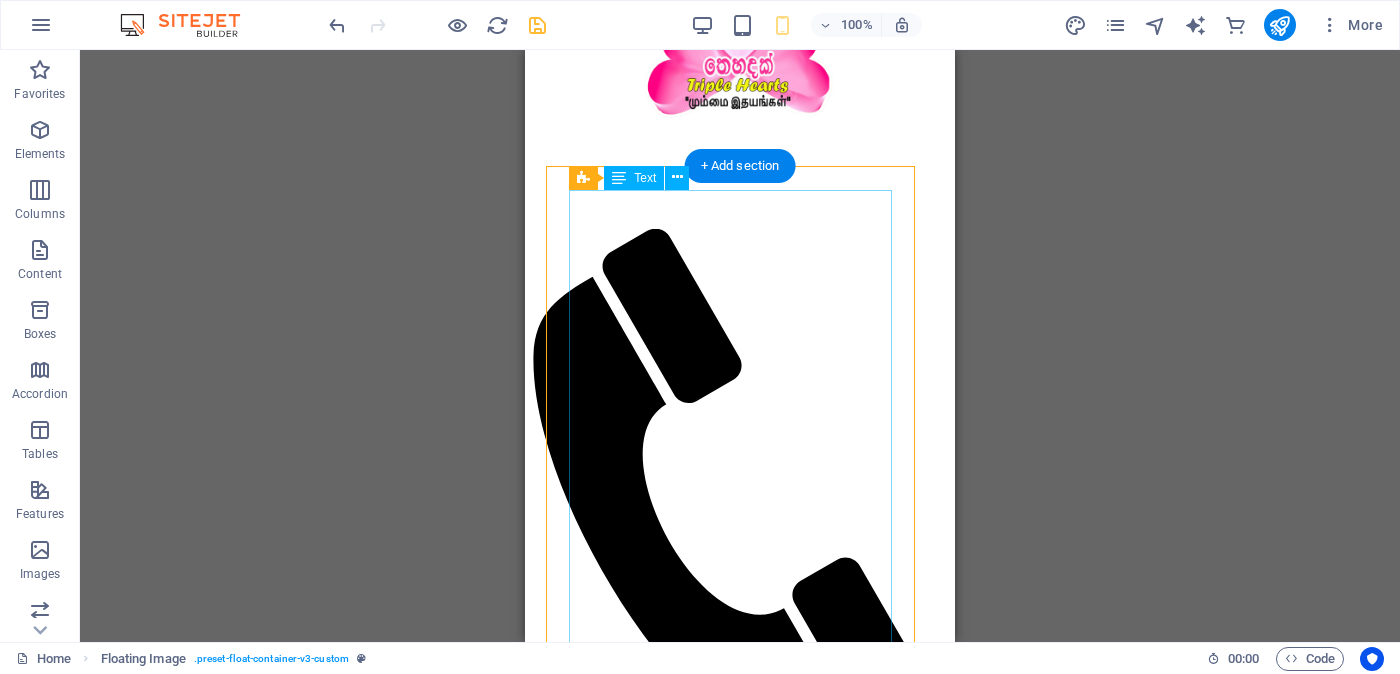 scroll, scrollTop: 0, scrollLeft: 0, axis: both 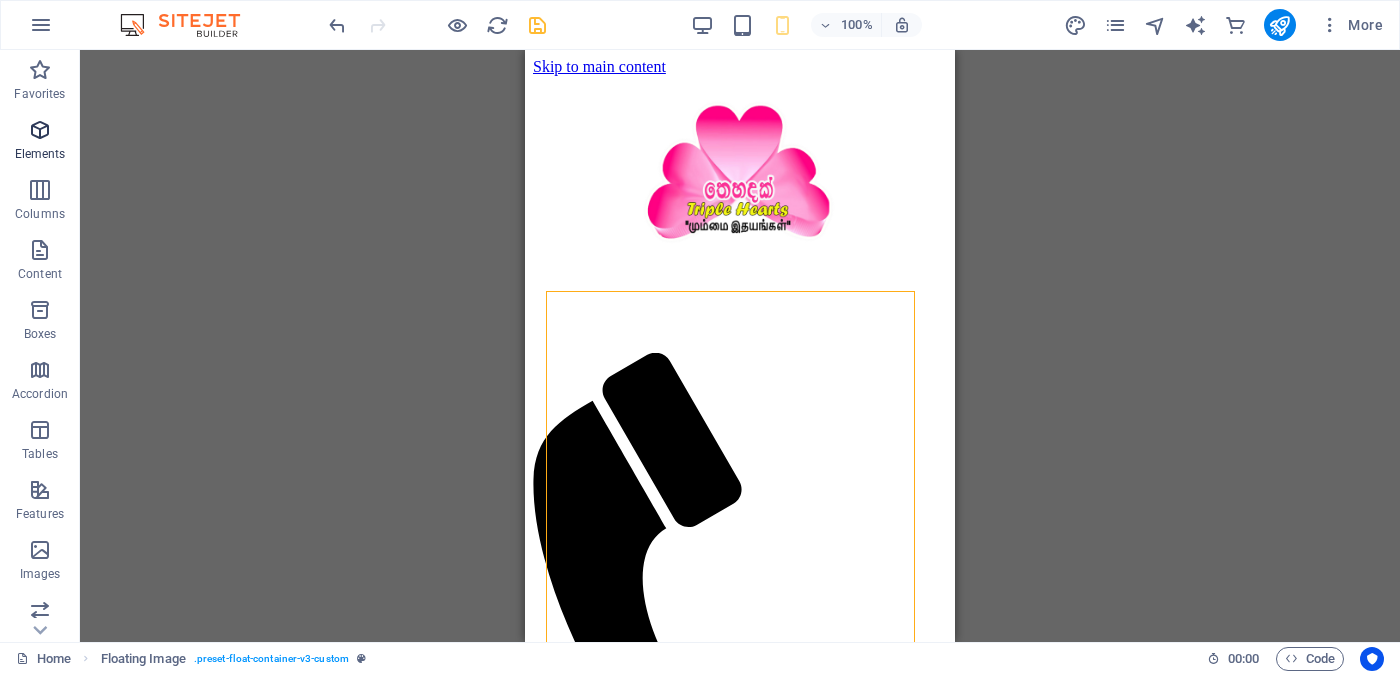 click at bounding box center [40, 130] 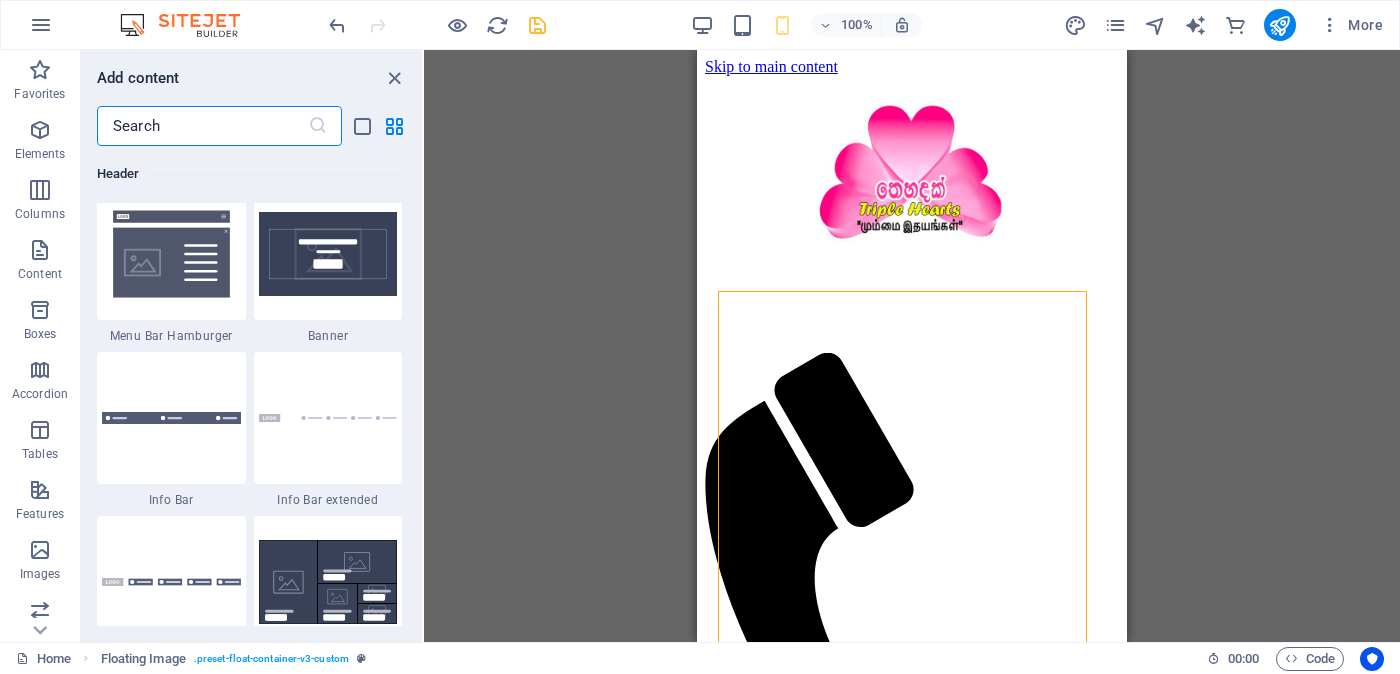 scroll, scrollTop: 12213, scrollLeft: 0, axis: vertical 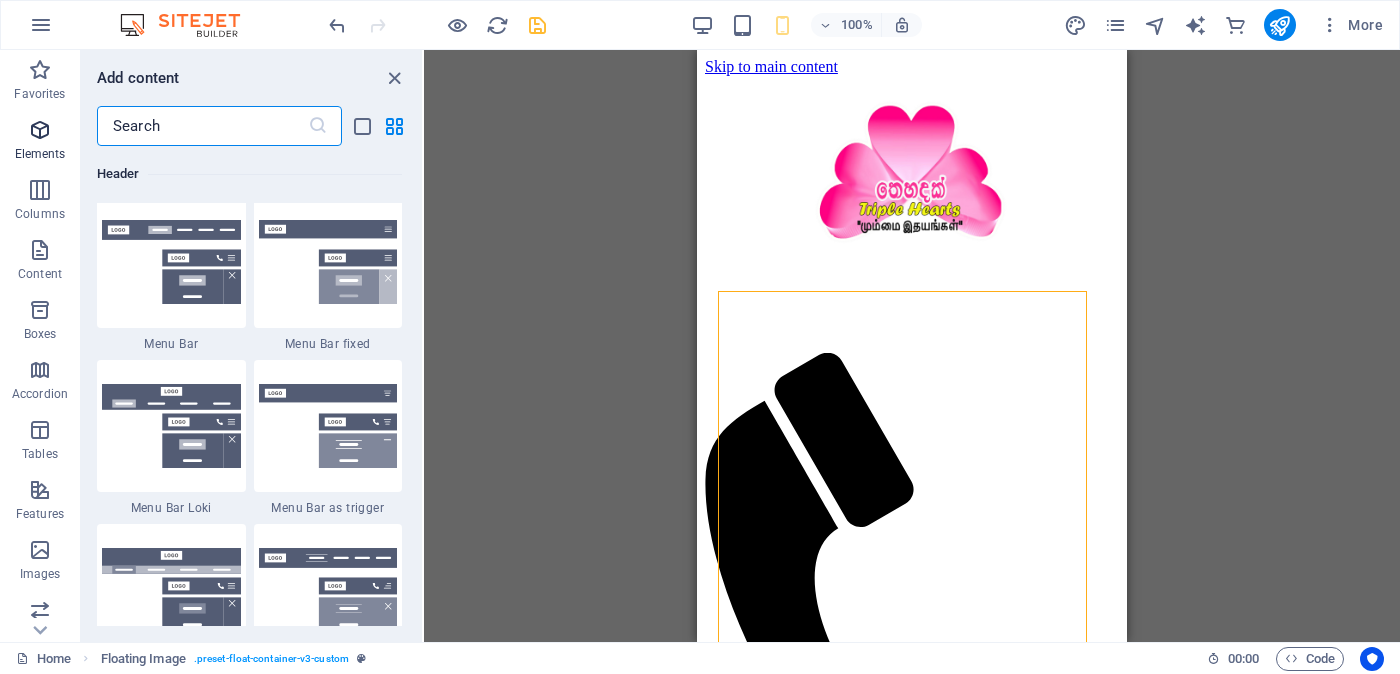 click at bounding box center [40, 130] 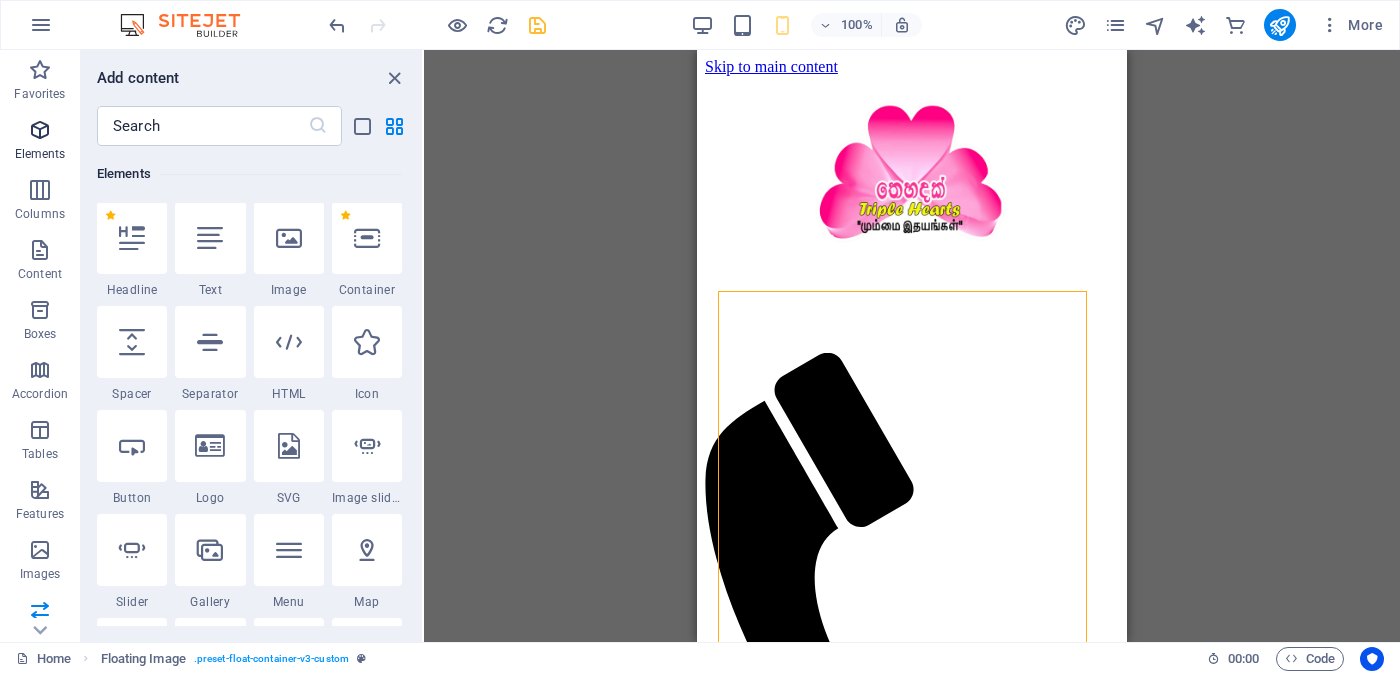 scroll, scrollTop: 213, scrollLeft: 0, axis: vertical 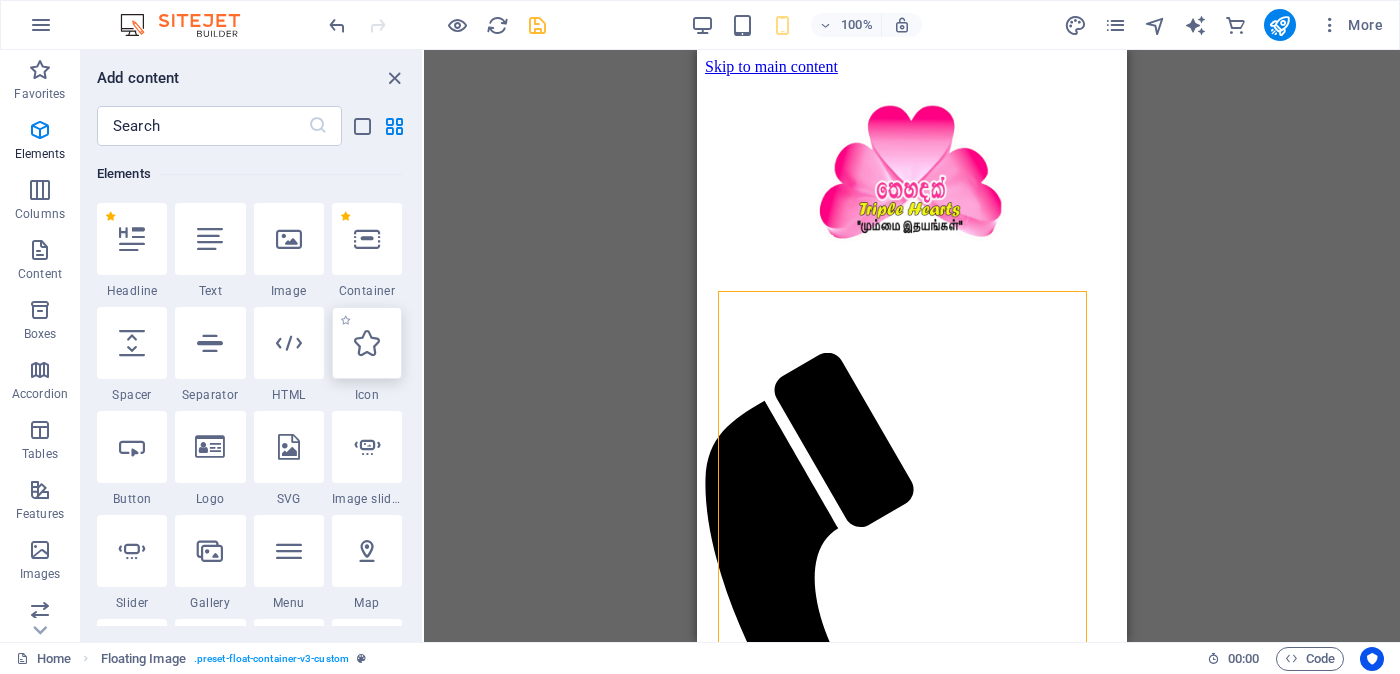 click at bounding box center [367, 343] 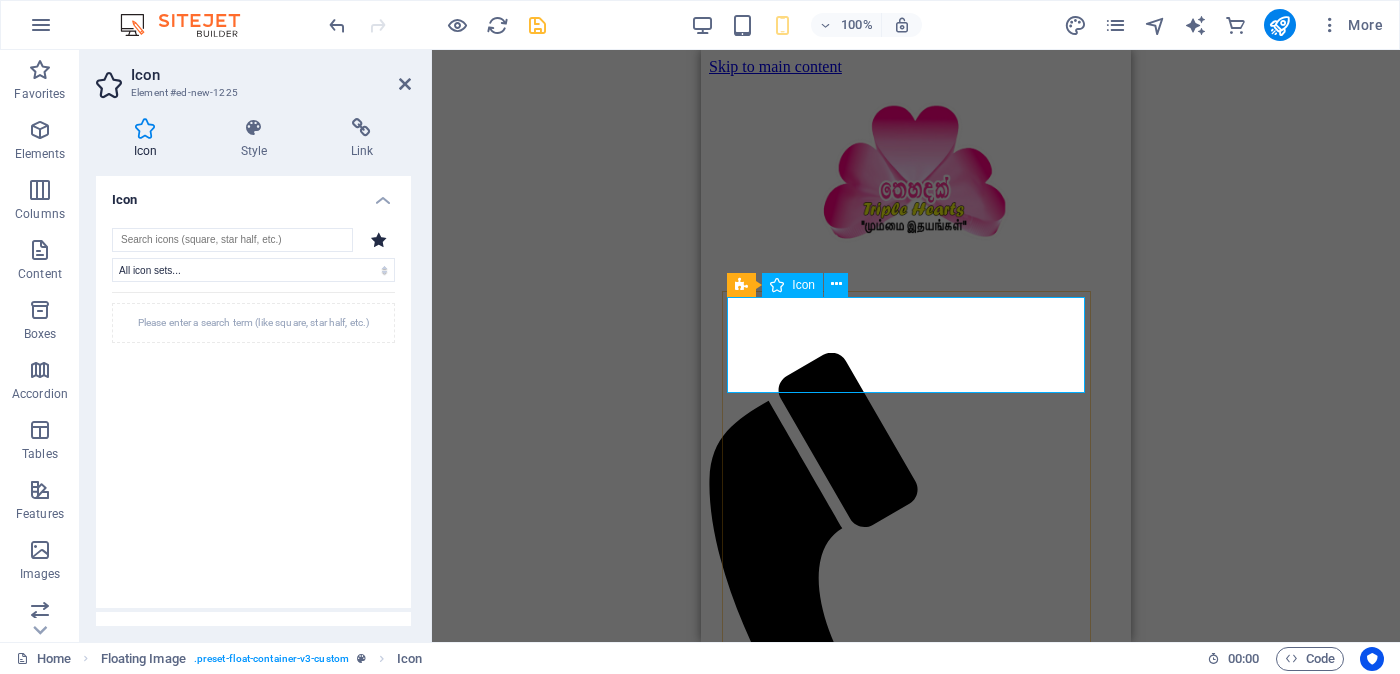 click at bounding box center [916, 1902] 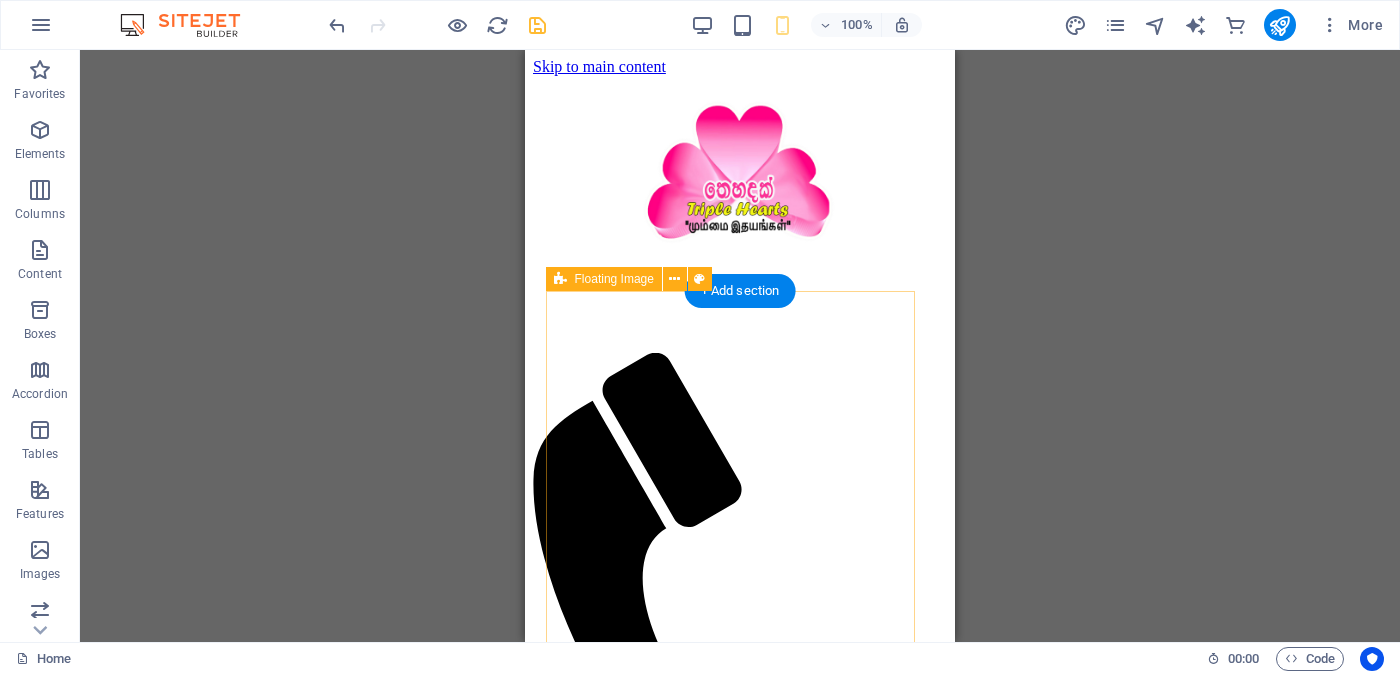 click on "Proposal ID >> [NUMBER] Nickname [NAME] [CITY]([CITY]) [CITY] Independent Free churches - [ORGANIZATION] Age - 26 Unmarried - [MARITAL_STATUS] - [MARITAL_STATUS] Height-Feet ( 4 ) . Inches ( 10 ) Occupation- Self employed - [OCCUPATION] - [OCCUPATION] Monthly Income Rs. 50,000 Rs. 1,00,000 - between - between ---------------------------------------------------- << Full Ad view Link >> Clear Photos and Link to Full Wedding Advertisement" at bounding box center (740, 2245) 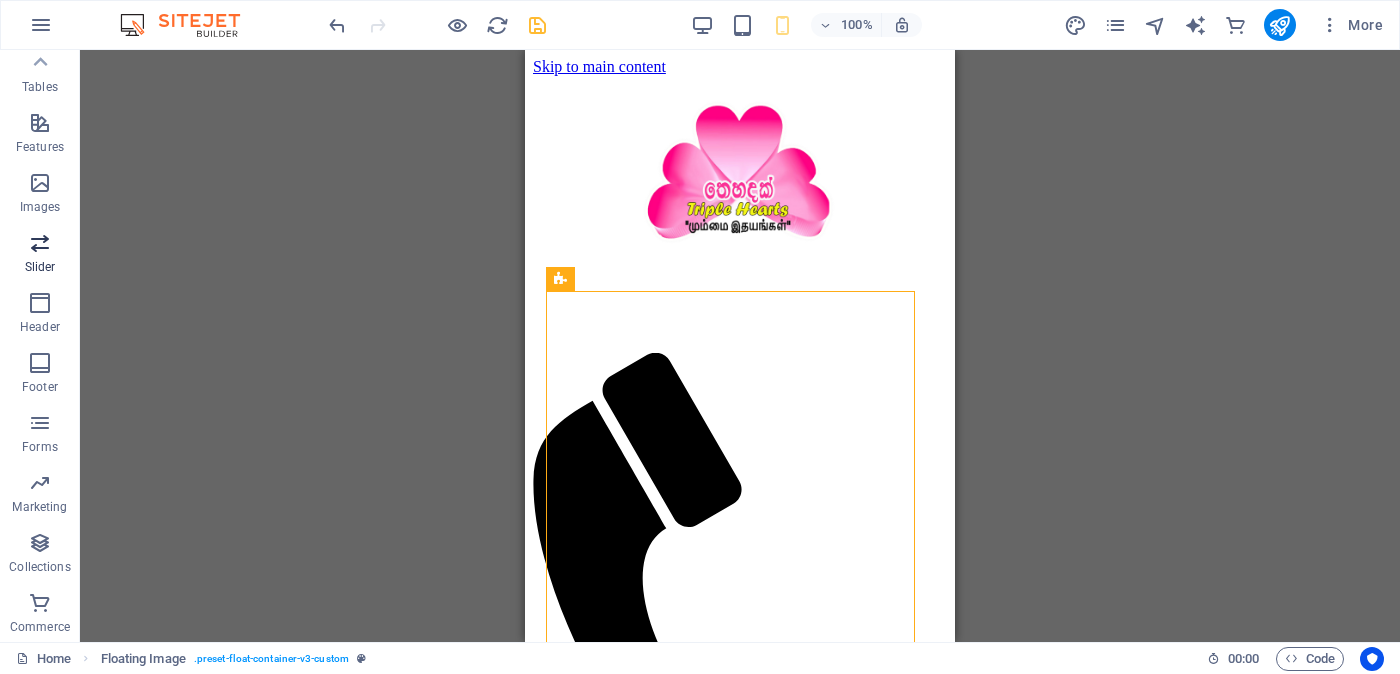 scroll, scrollTop: 0, scrollLeft: 0, axis: both 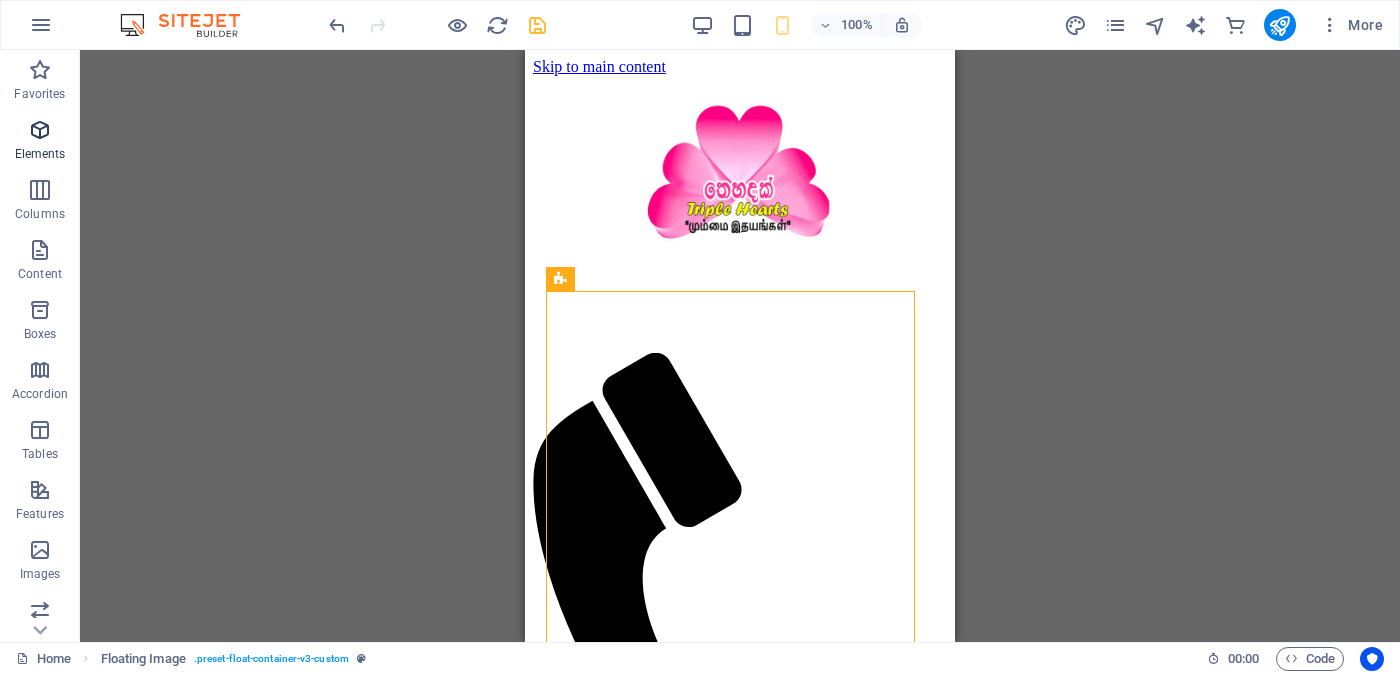 click on "Elements" at bounding box center (40, 142) 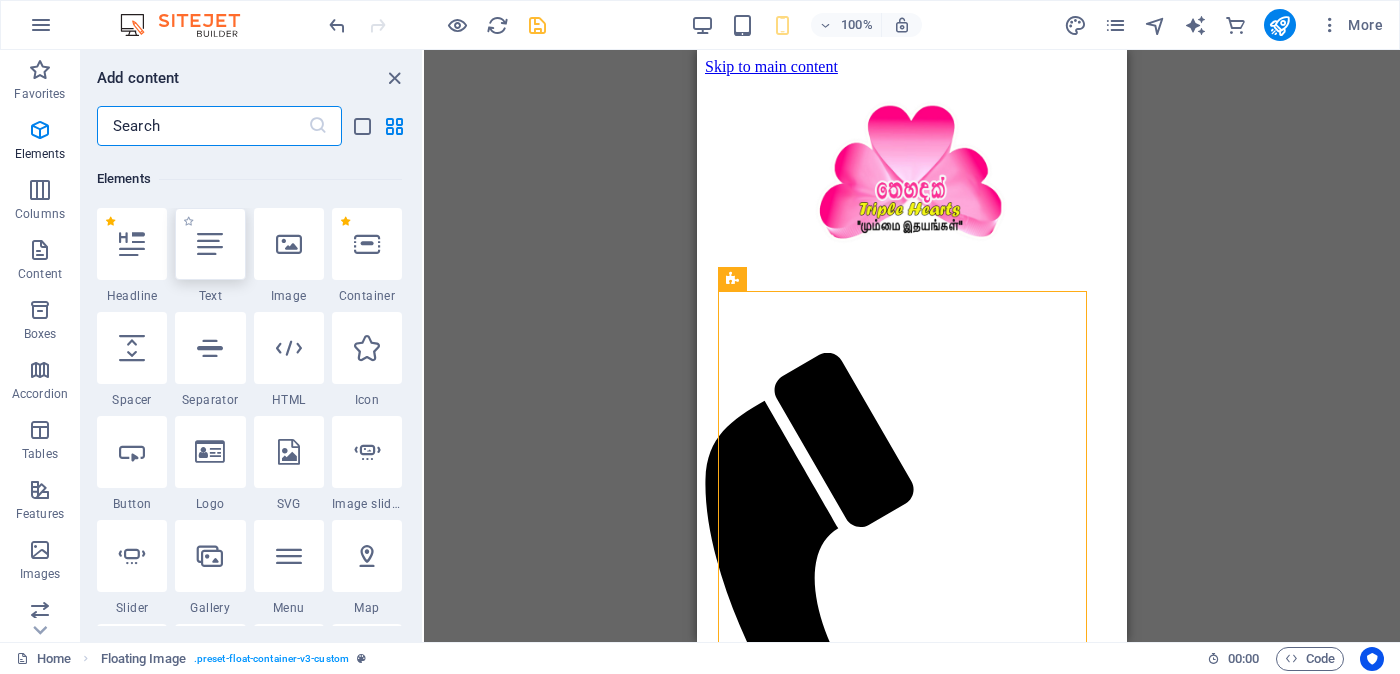 scroll, scrollTop: 213, scrollLeft: 0, axis: vertical 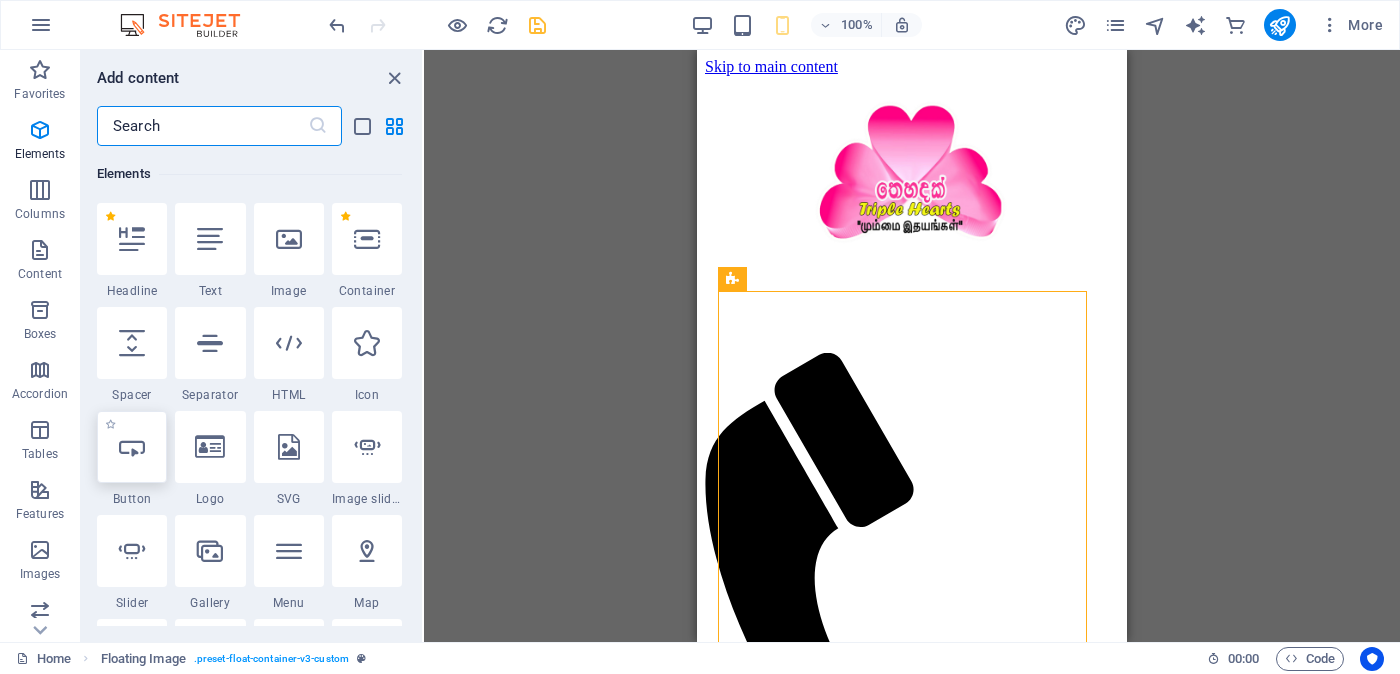 click at bounding box center (132, 447) 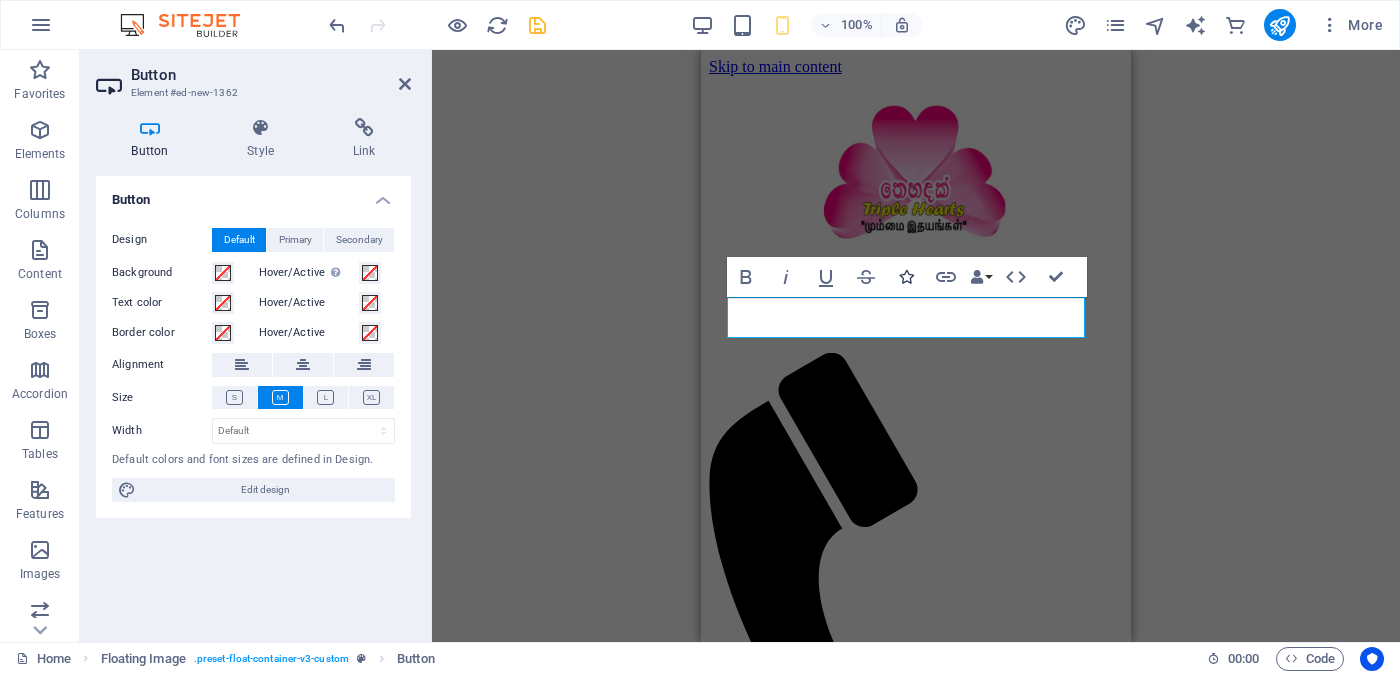 click at bounding box center [906, 277] 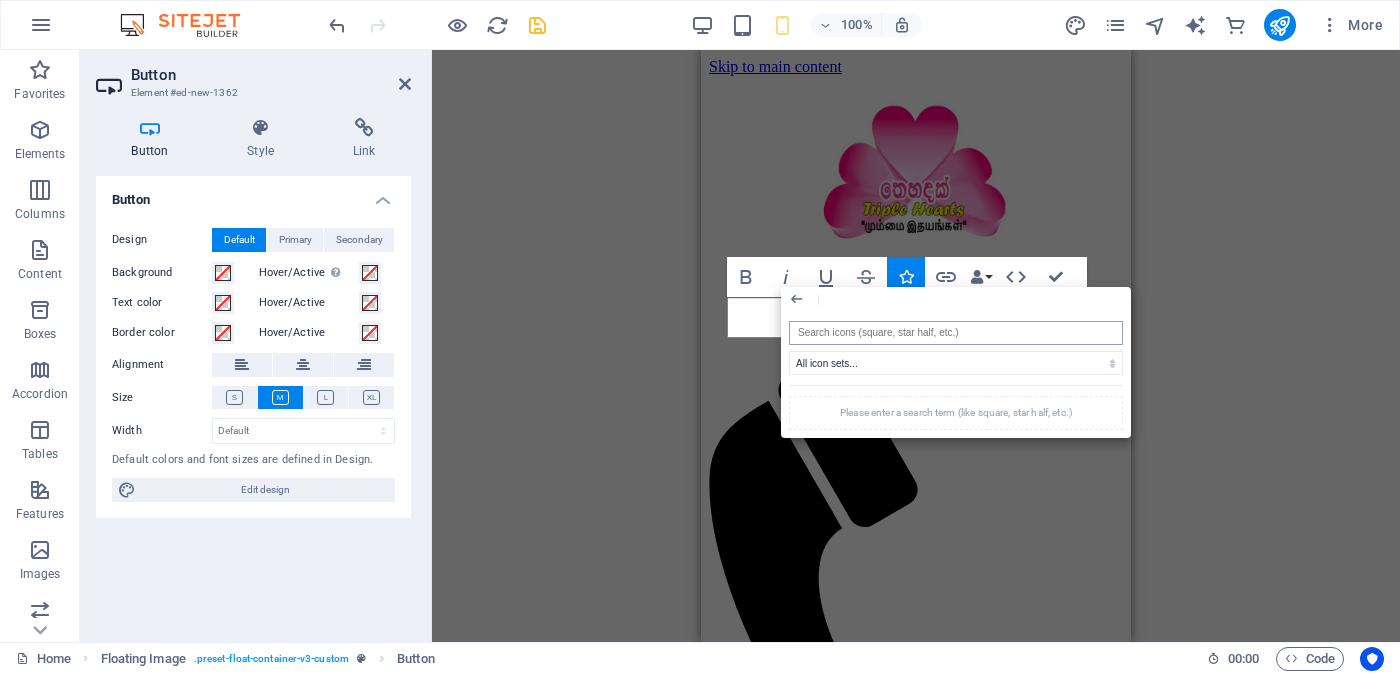 click at bounding box center [956, 333] 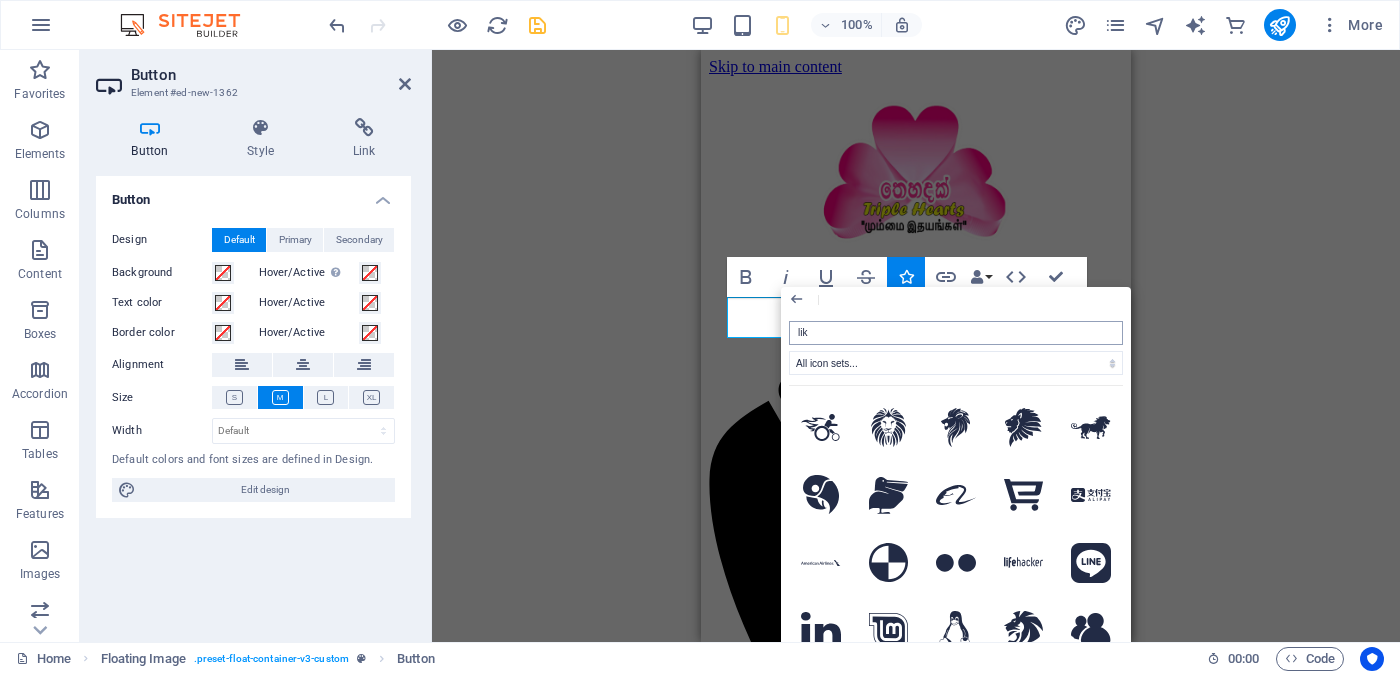 type on "like" 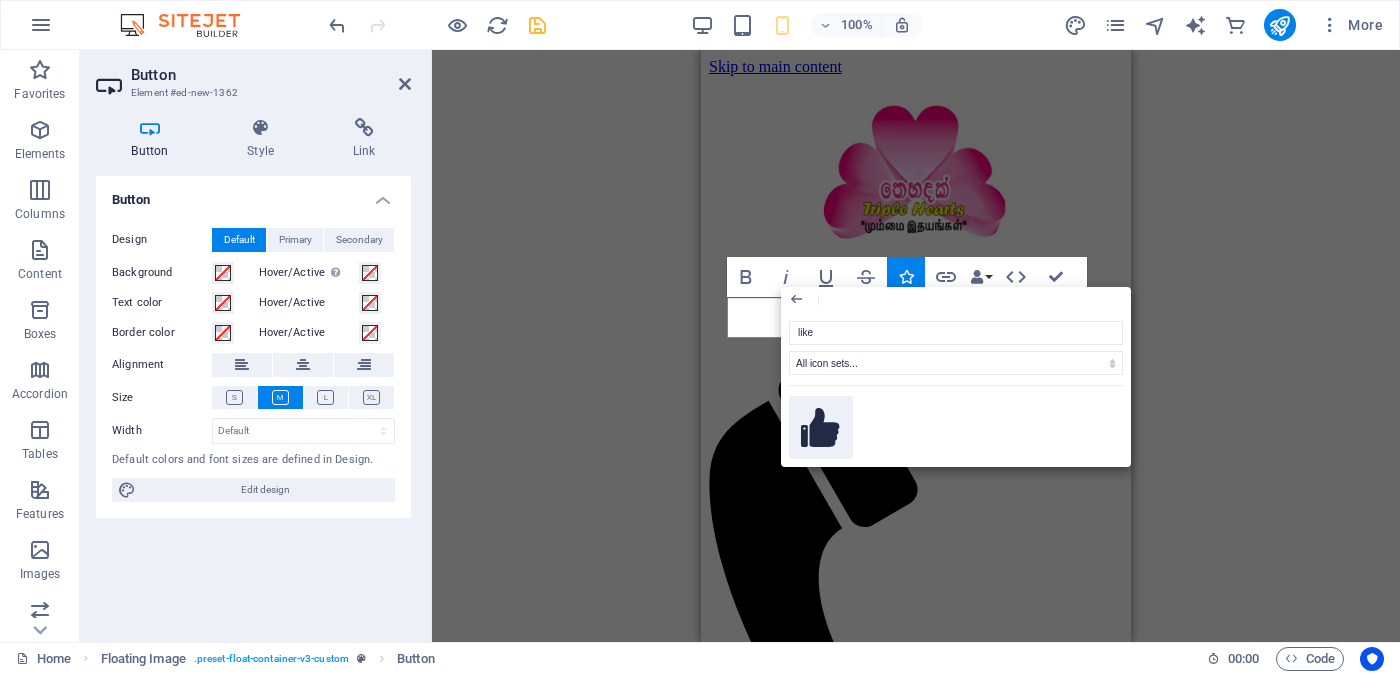 click 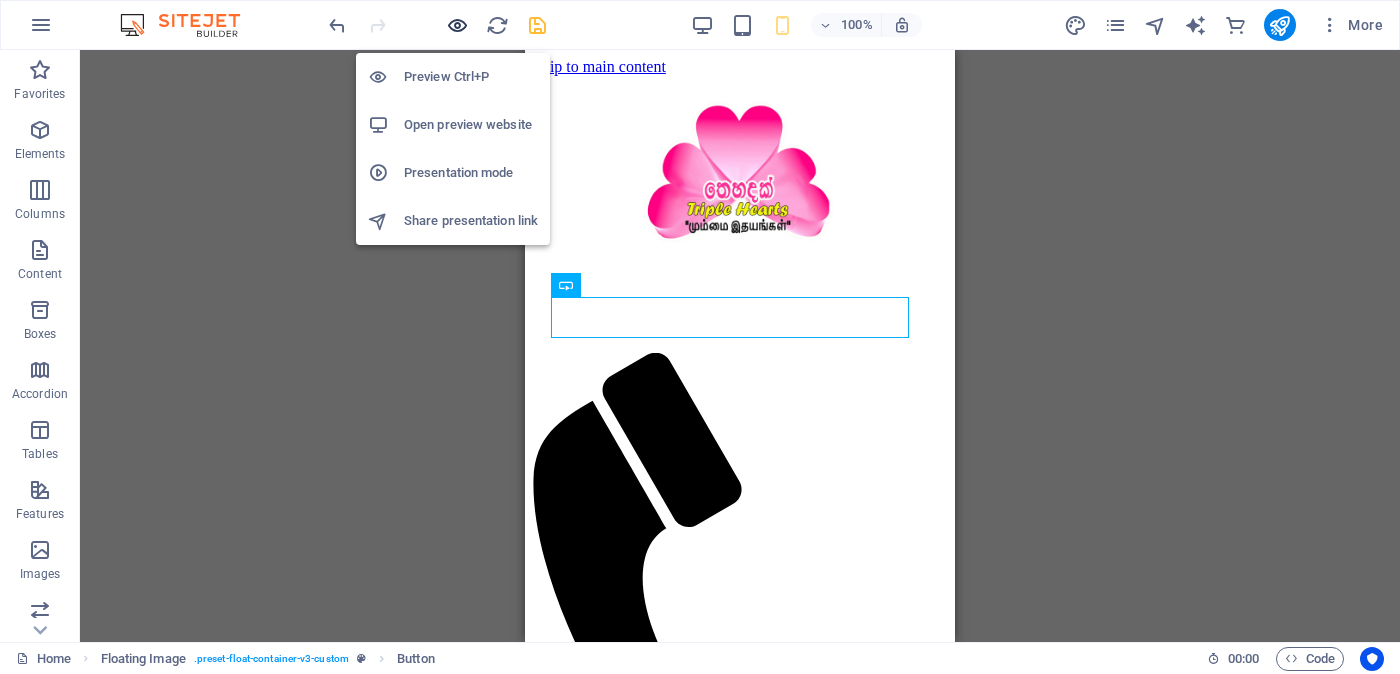 click at bounding box center [457, 25] 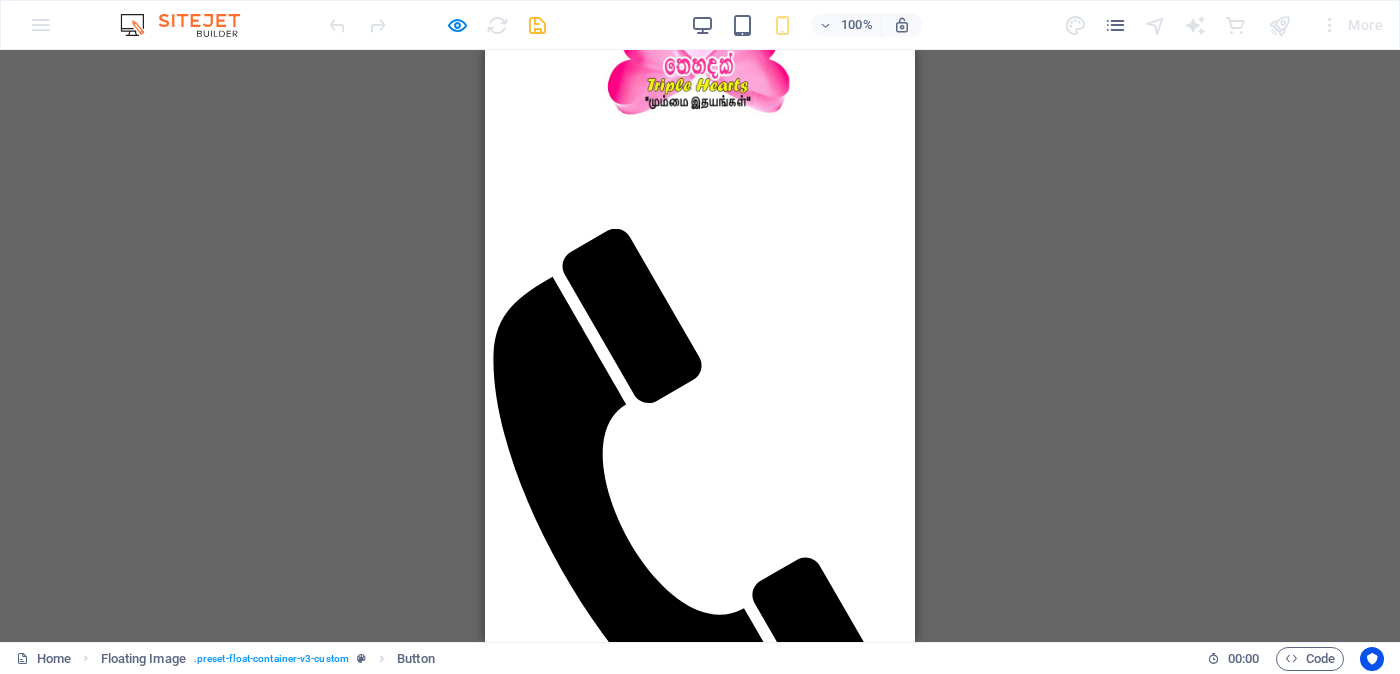 scroll, scrollTop: 0, scrollLeft: 0, axis: both 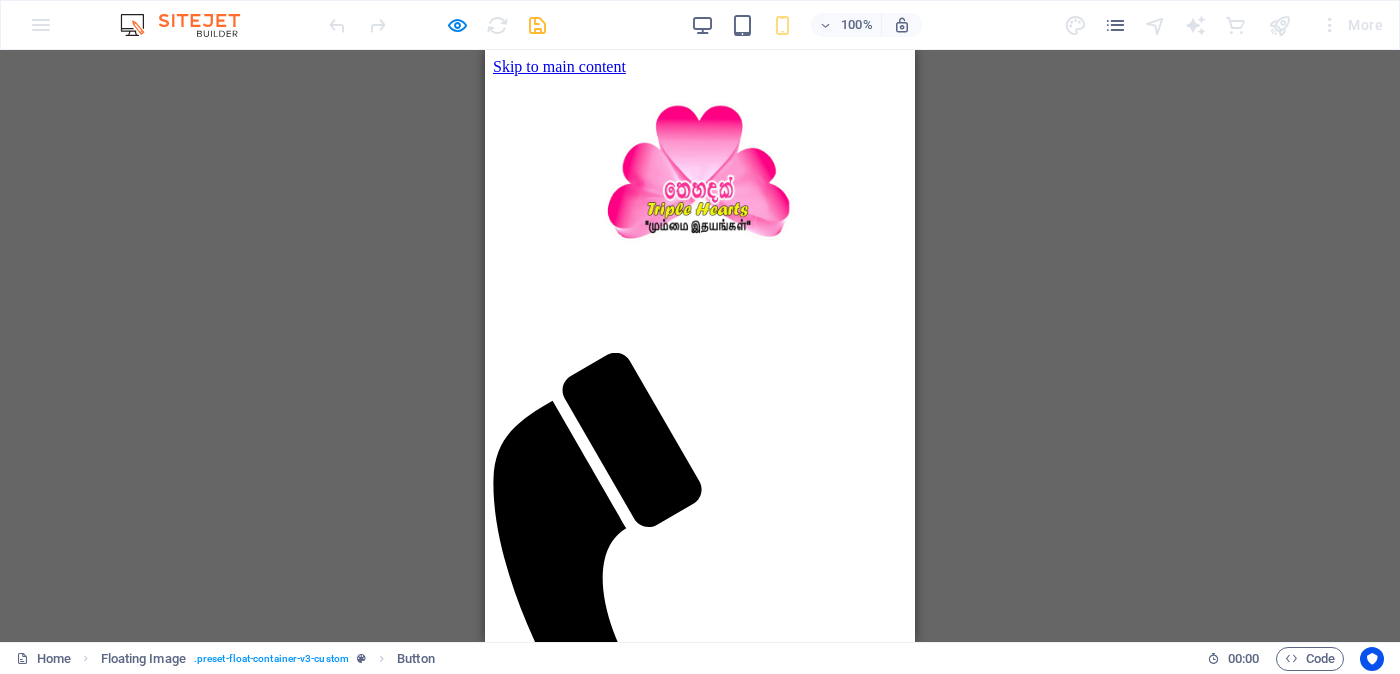 click at bounding box center (700, 1912) 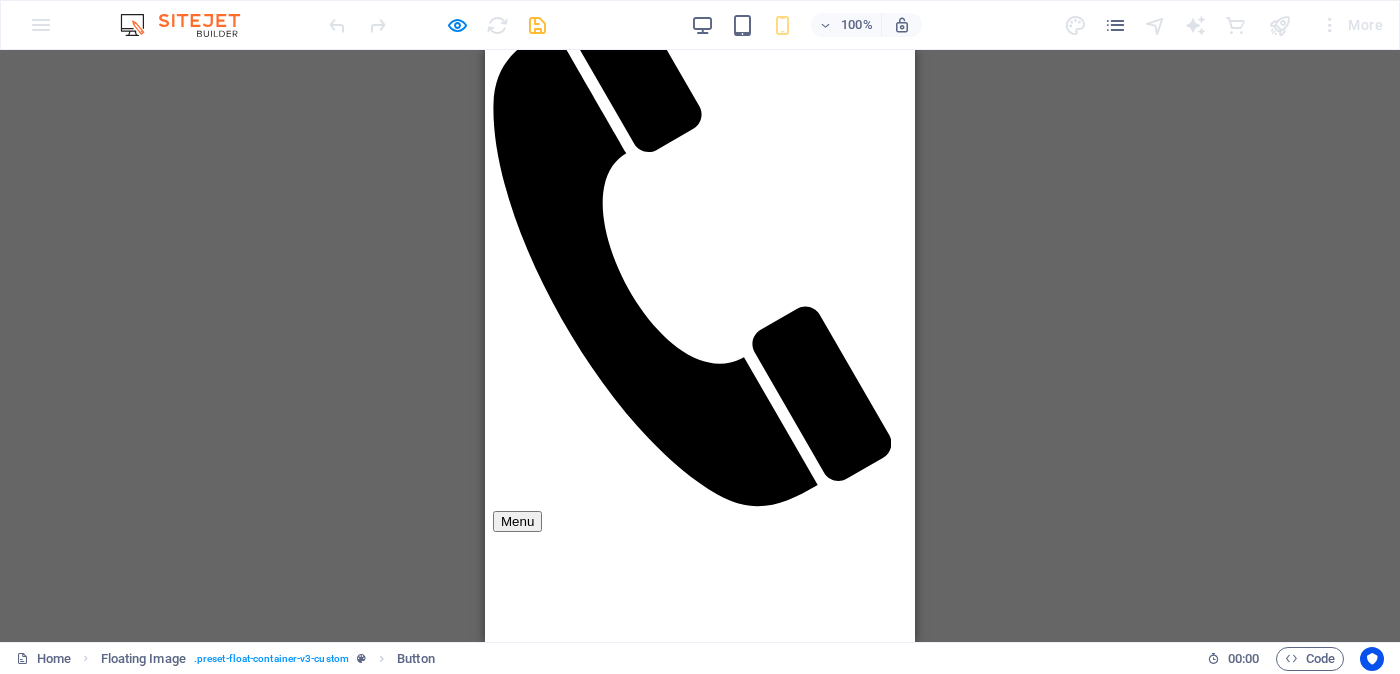 scroll, scrollTop: 0, scrollLeft: 0, axis: both 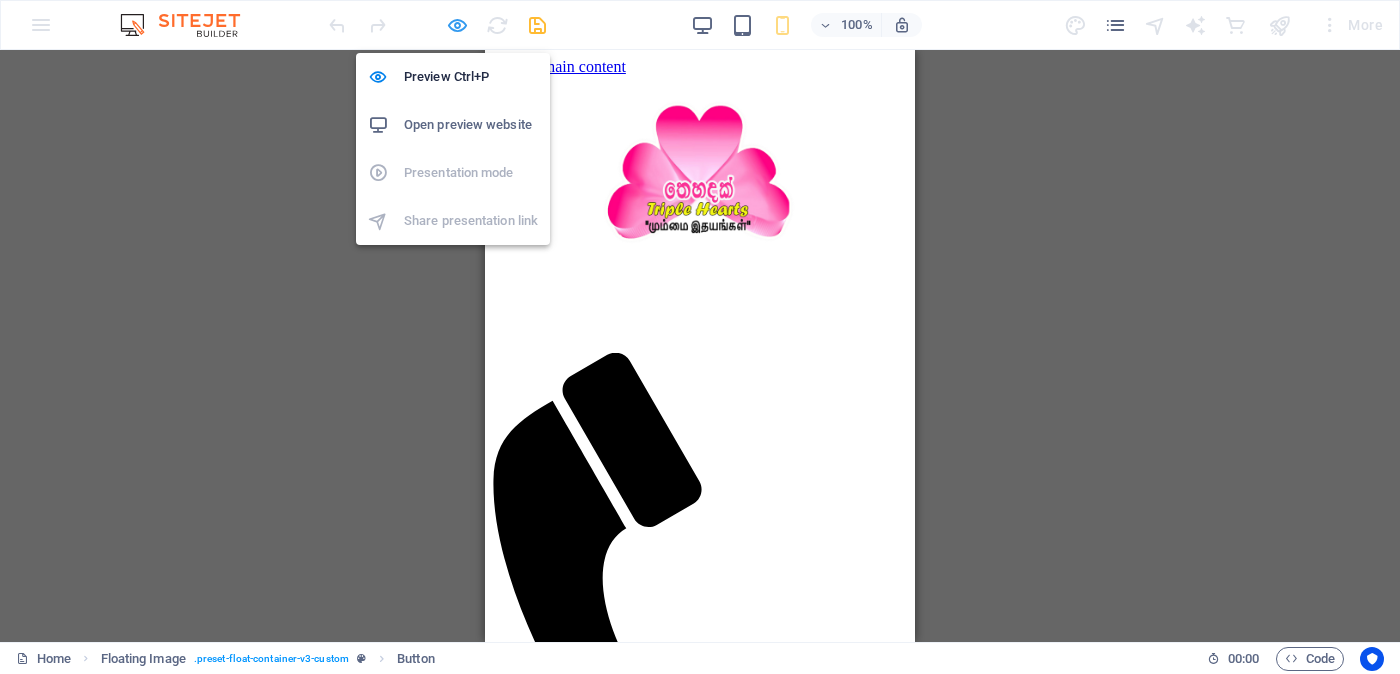 click at bounding box center (457, 25) 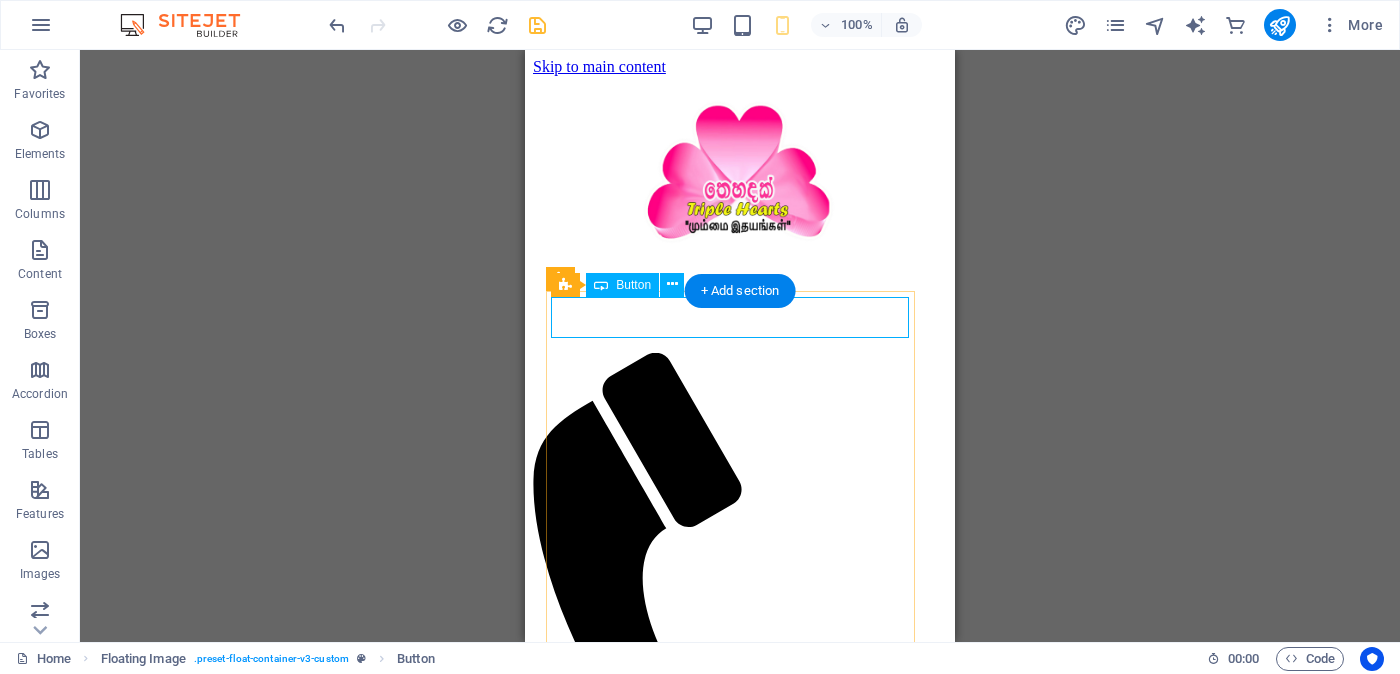 click at bounding box center (740, 2055) 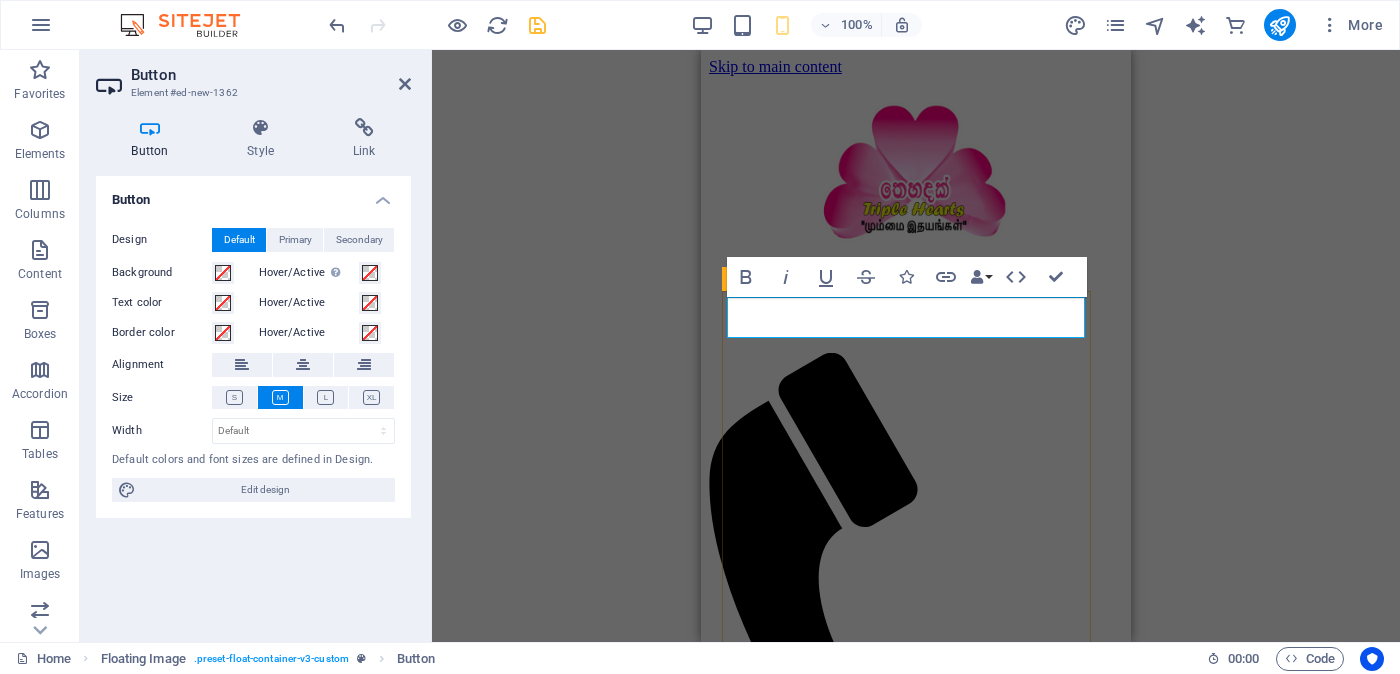 click 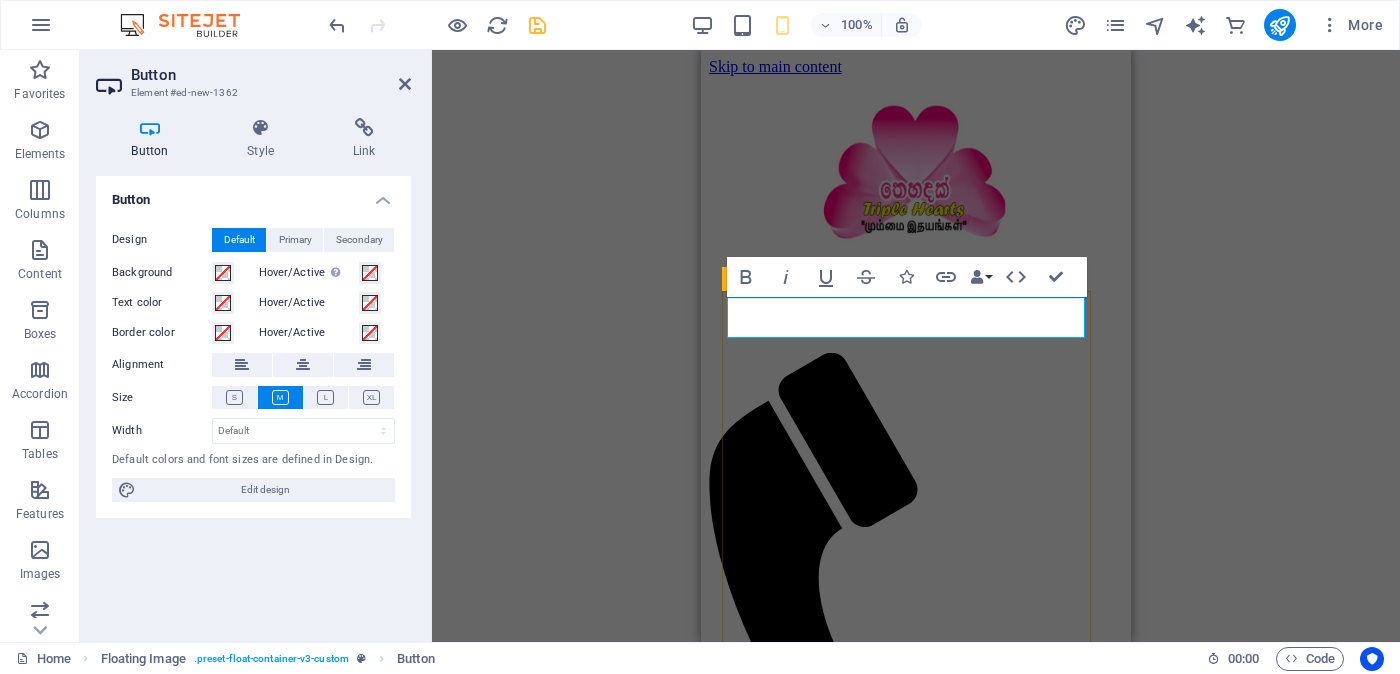 click at bounding box center [916, 2054] 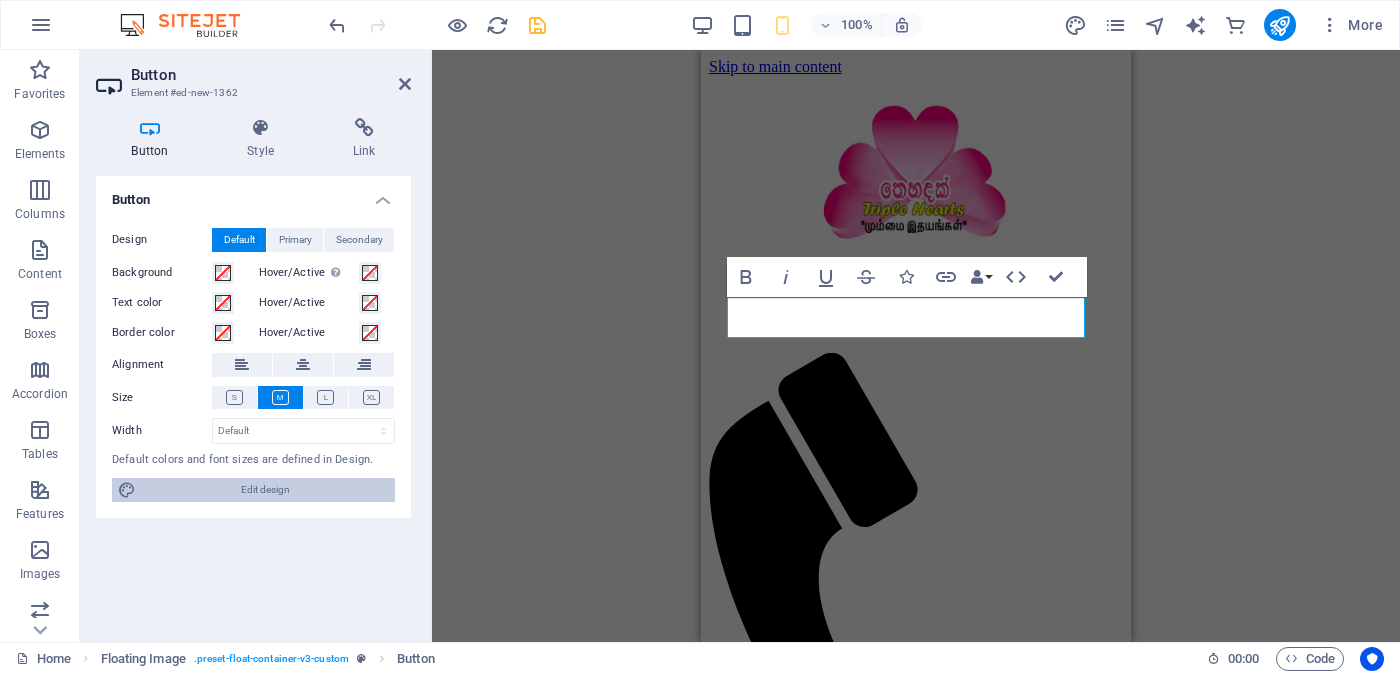 click at bounding box center (127, 490) 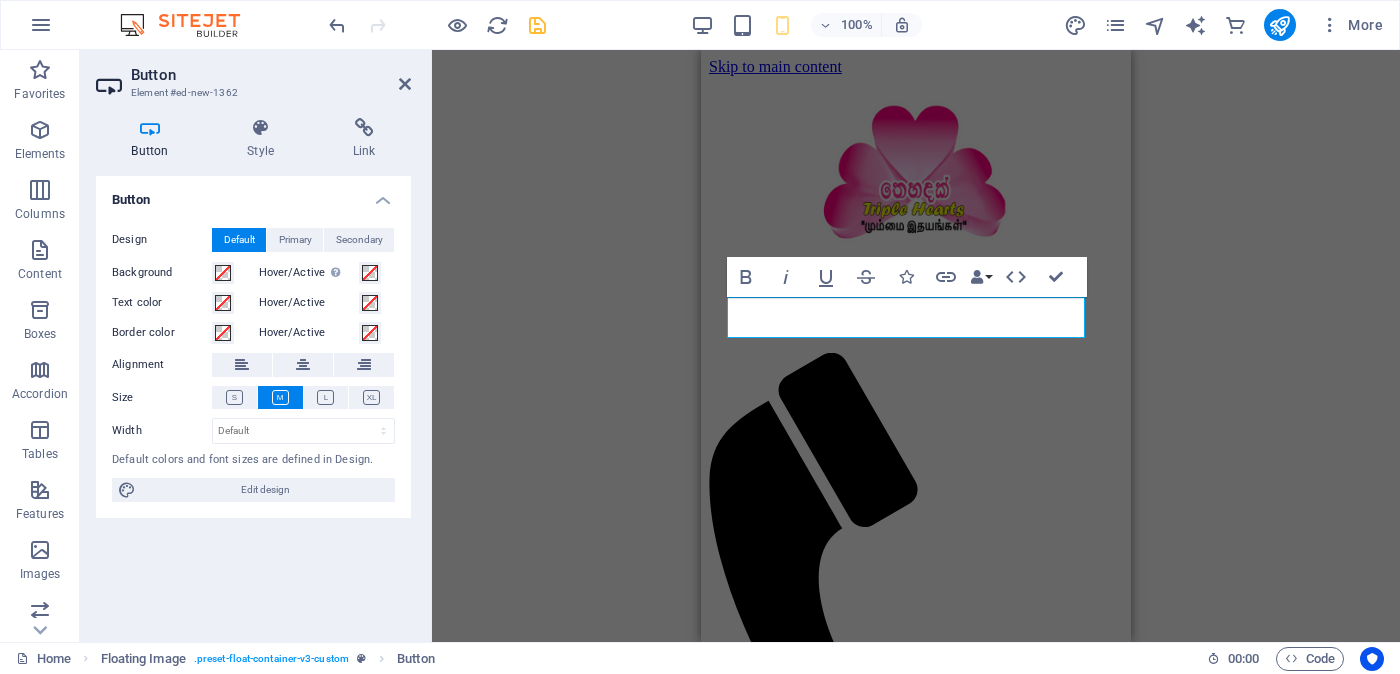 select on "px" 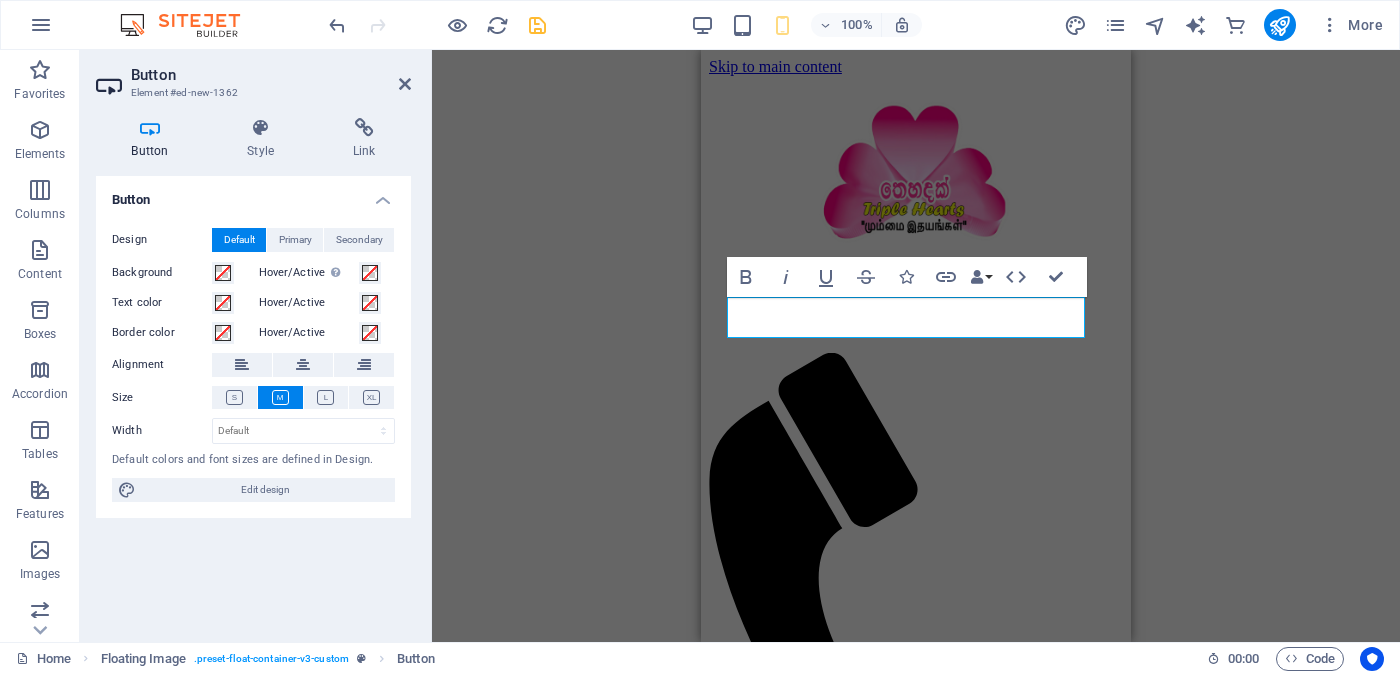 select on "400" 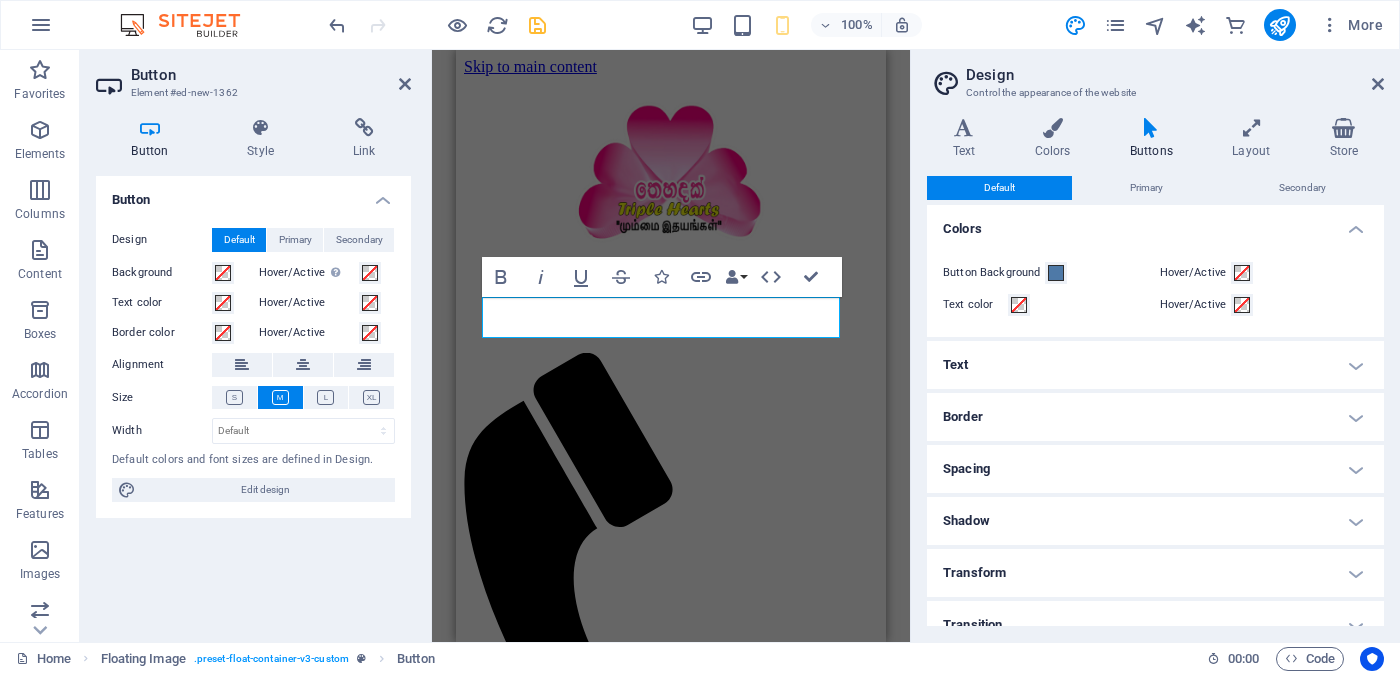 click at bounding box center (1151, 128) 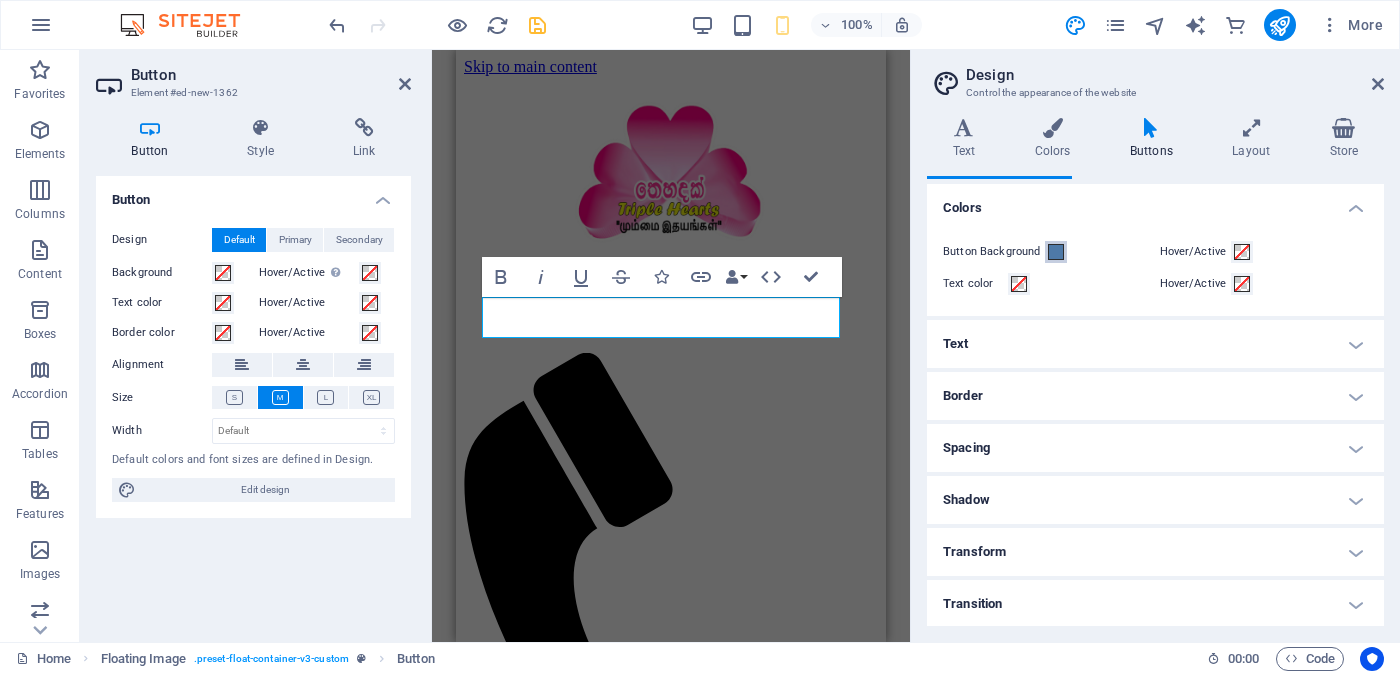 click at bounding box center [1056, 252] 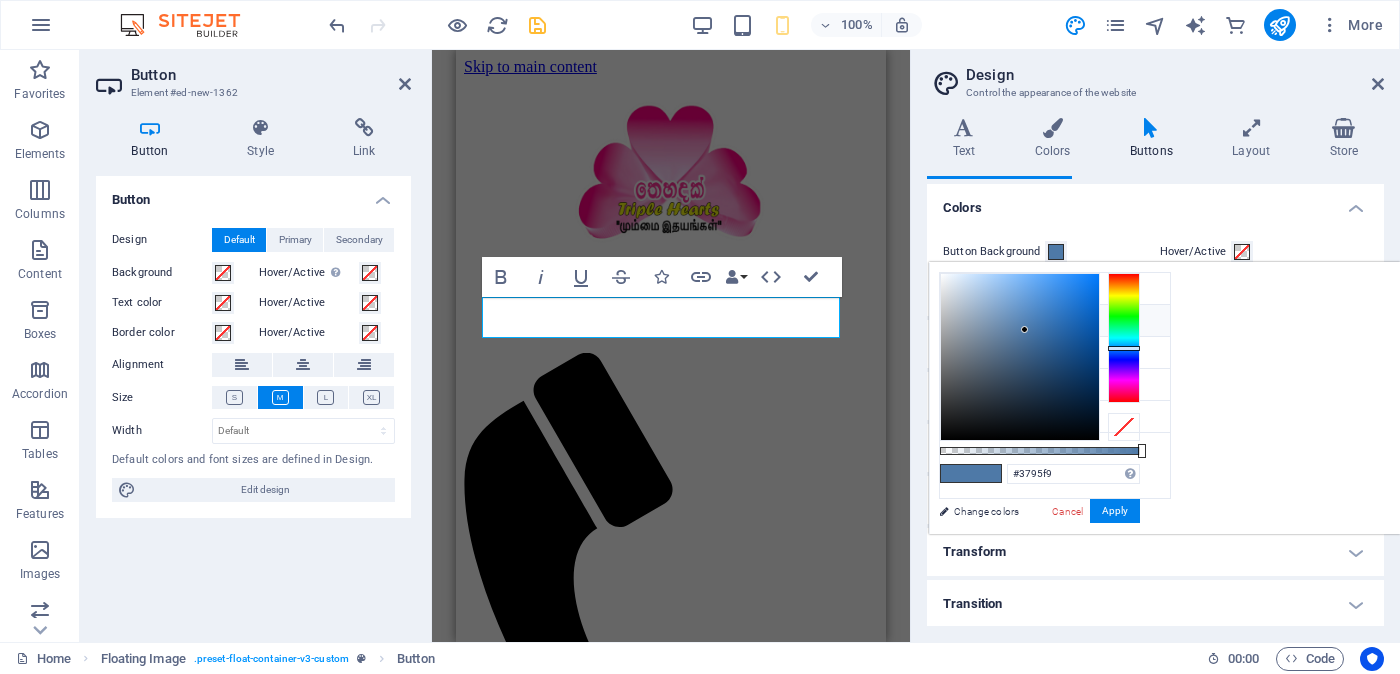 click at bounding box center (1020, 357) 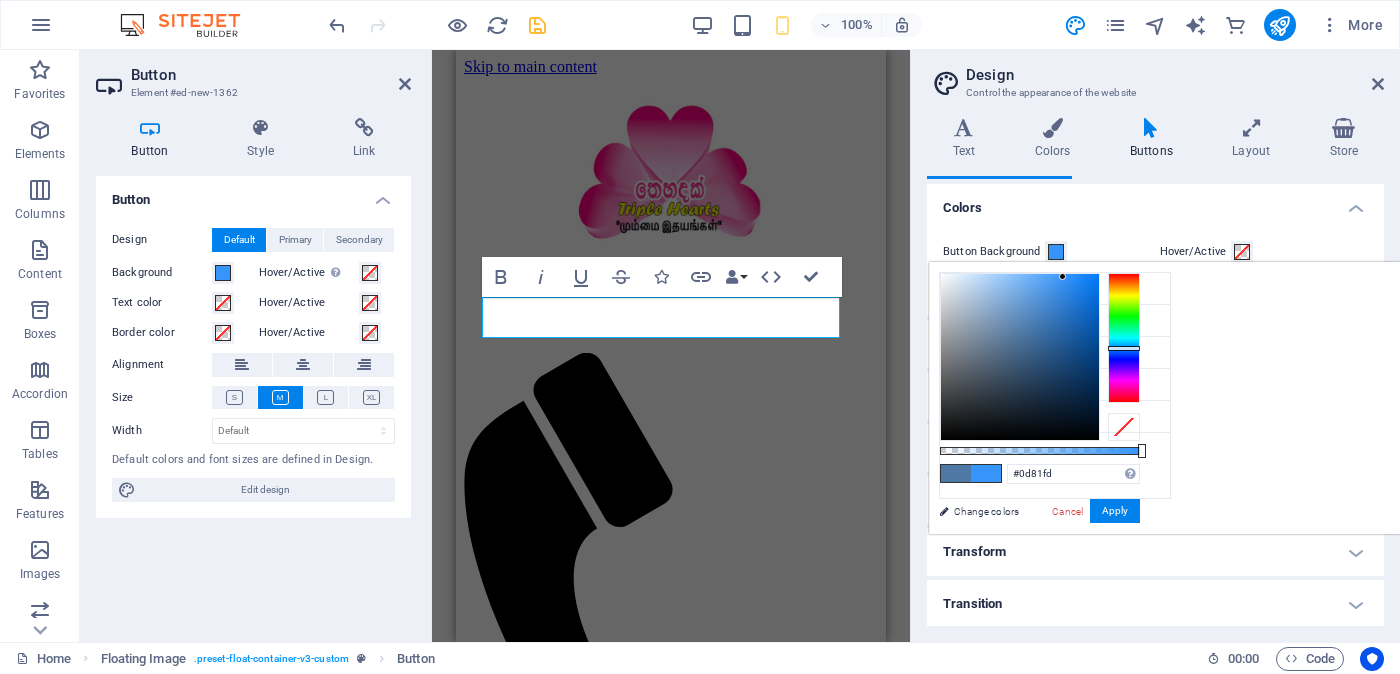 click at bounding box center (1020, 357) 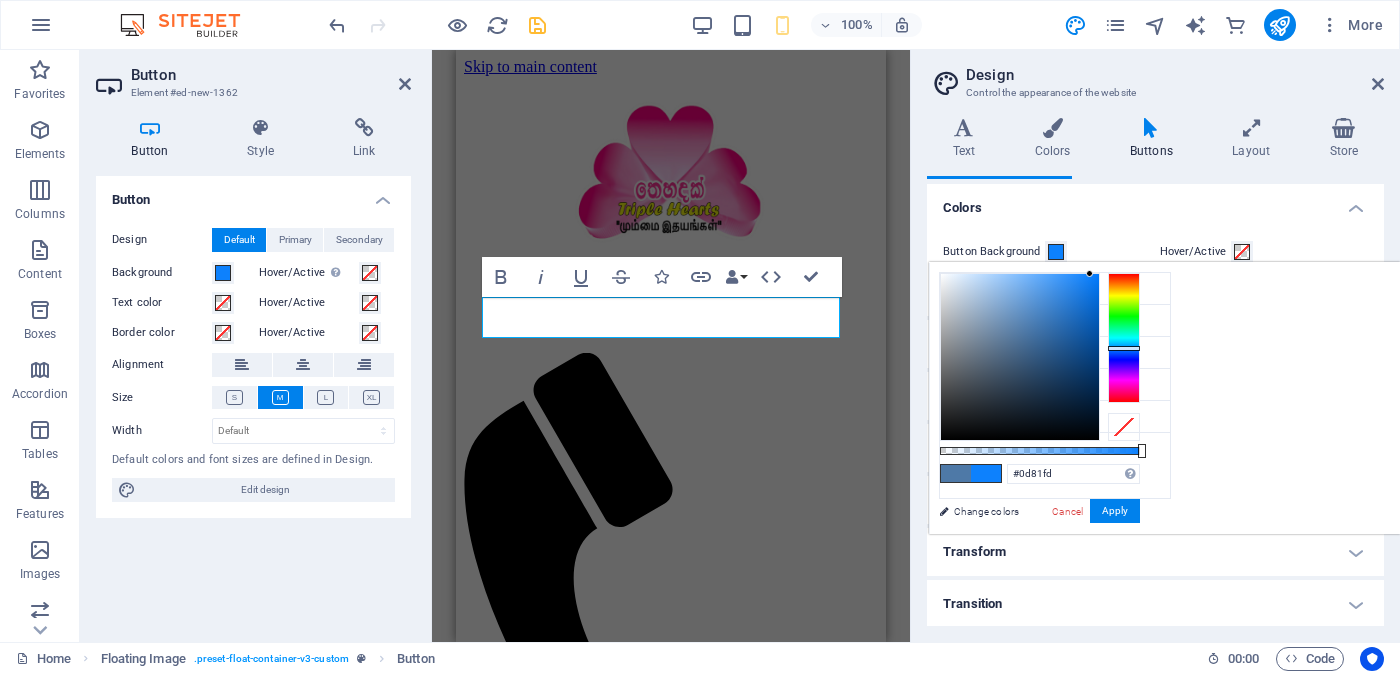 type on "#4aa1fd" 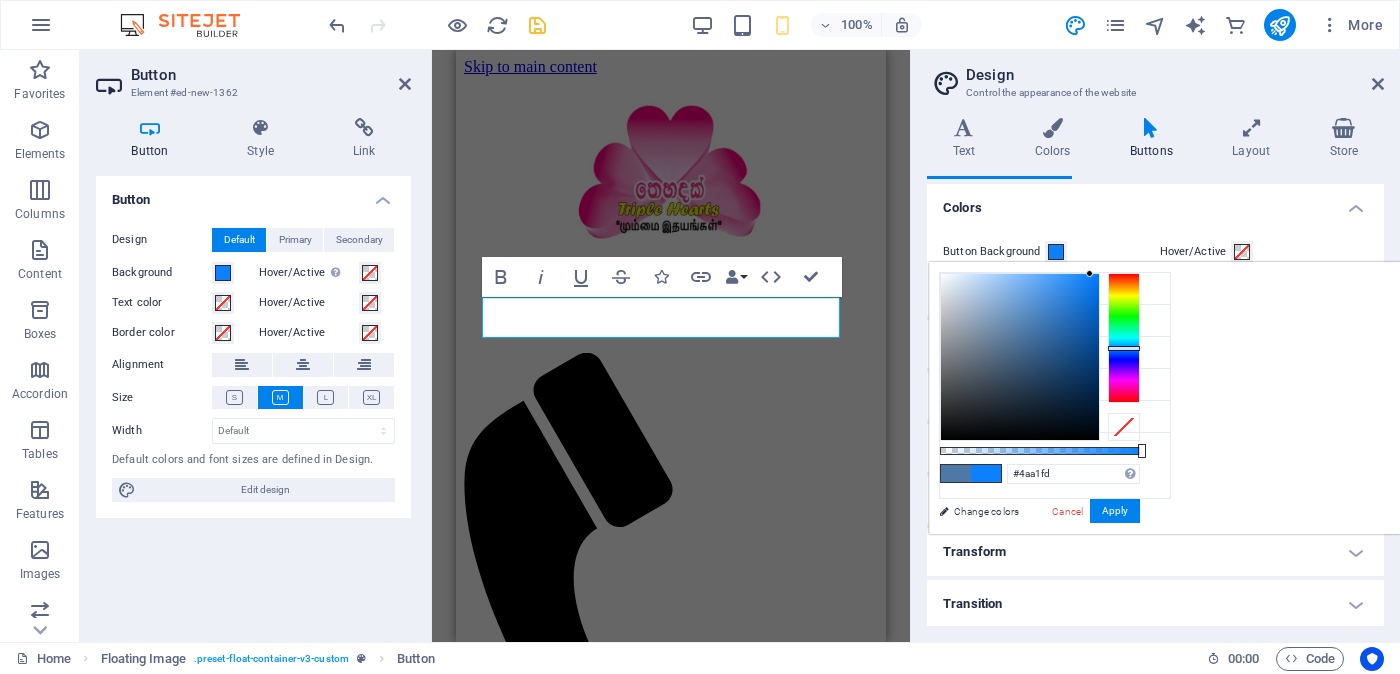 click at bounding box center (1020, 357) 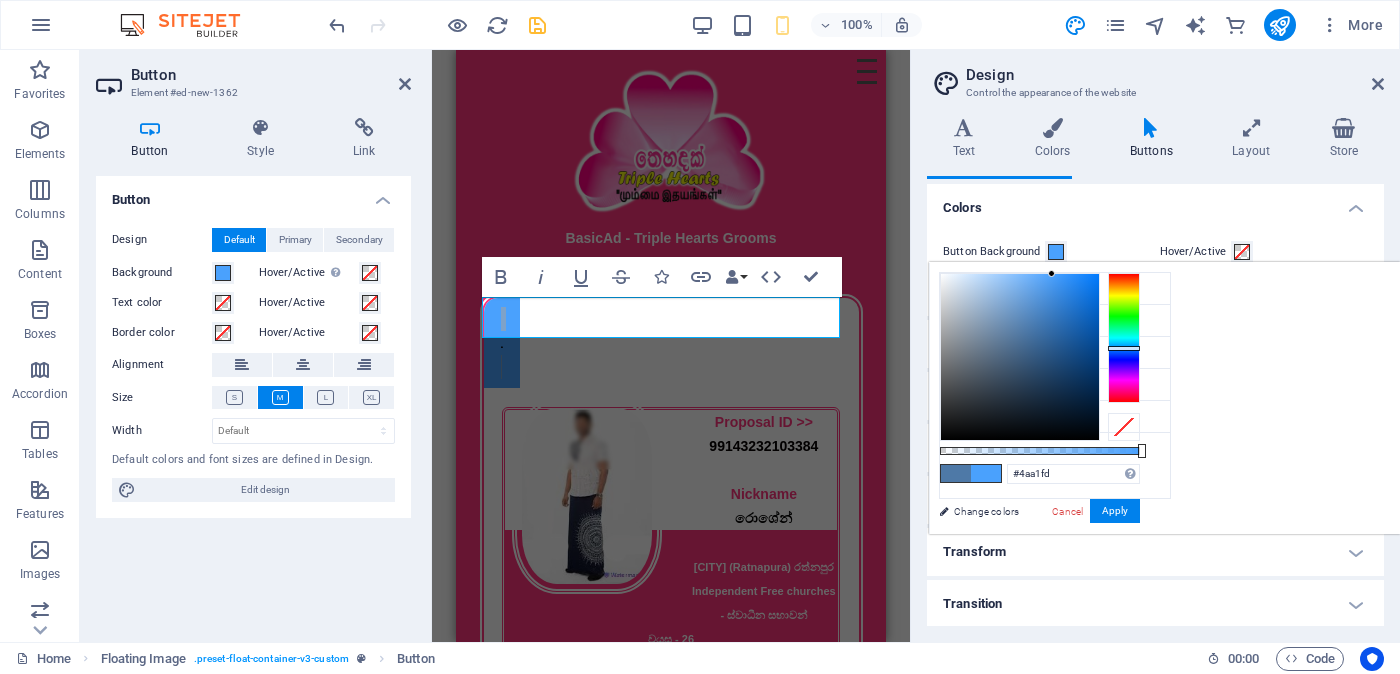 click at bounding box center [986, 473] 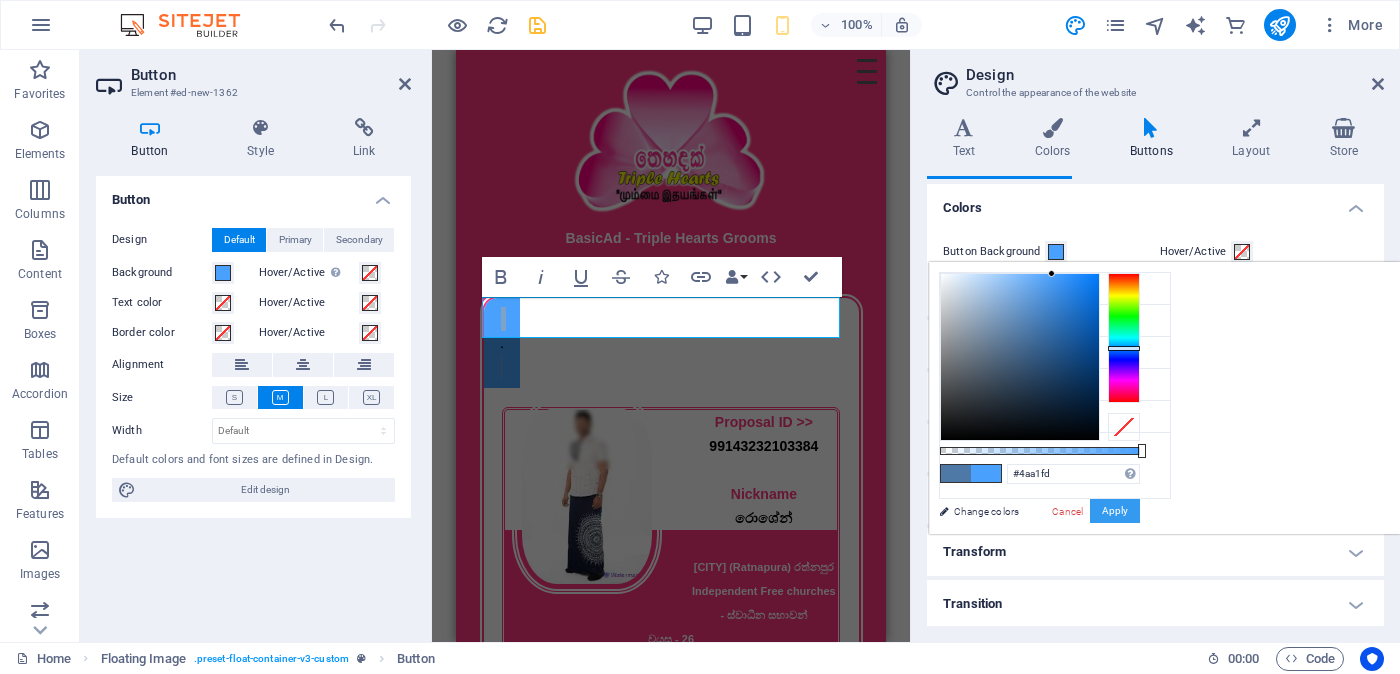 click on "Apply" at bounding box center [1115, 511] 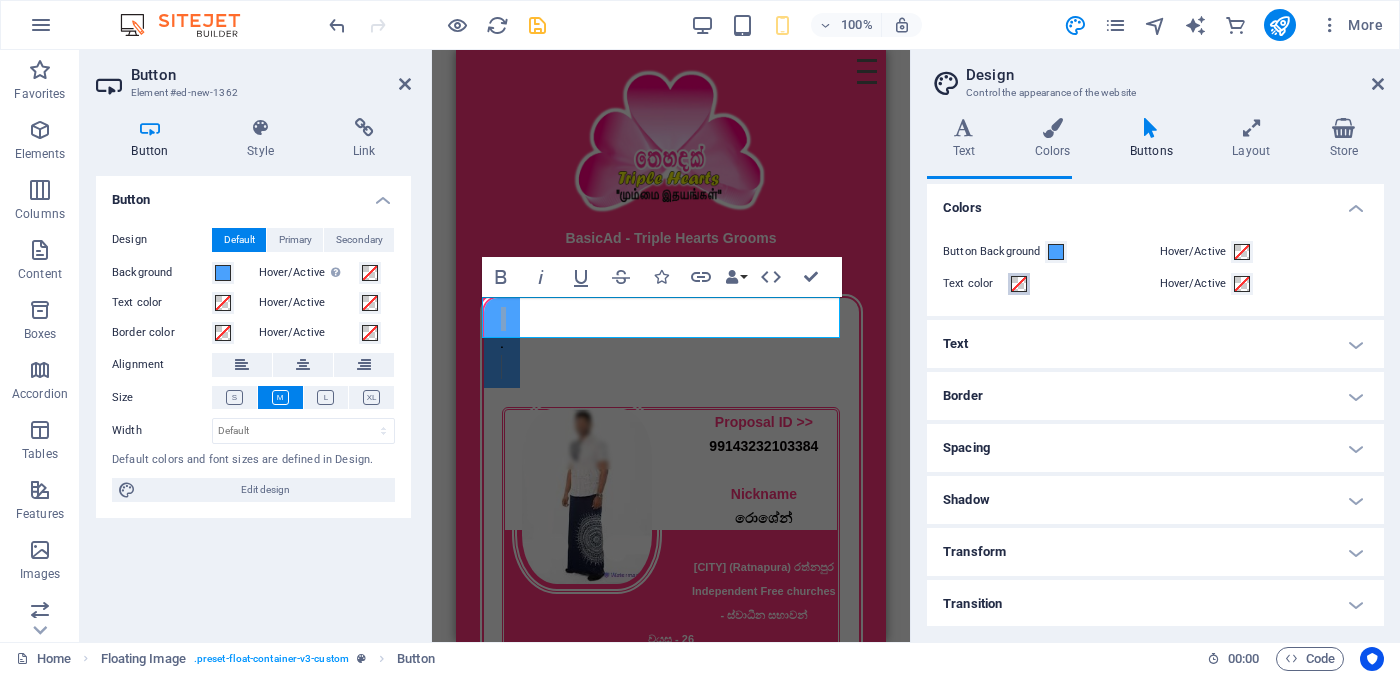click at bounding box center [1019, 284] 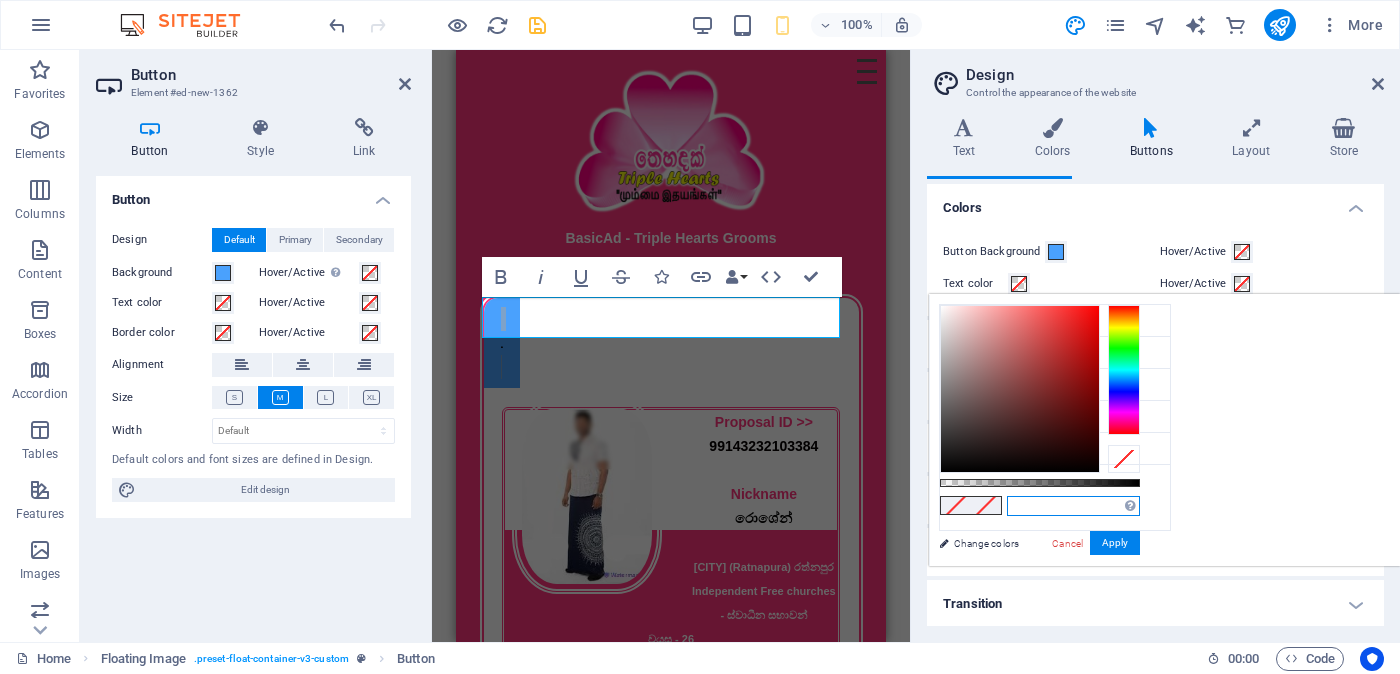 click at bounding box center [1073, 506] 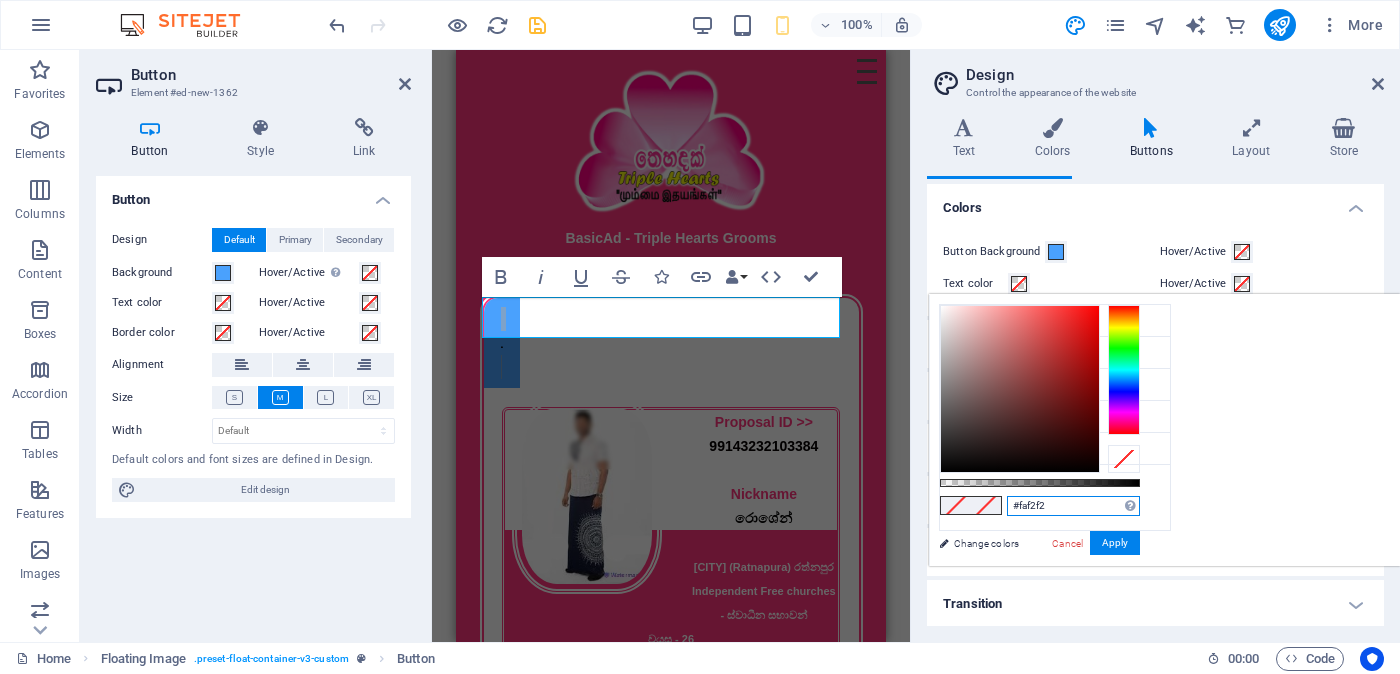 click at bounding box center [1020, 389] 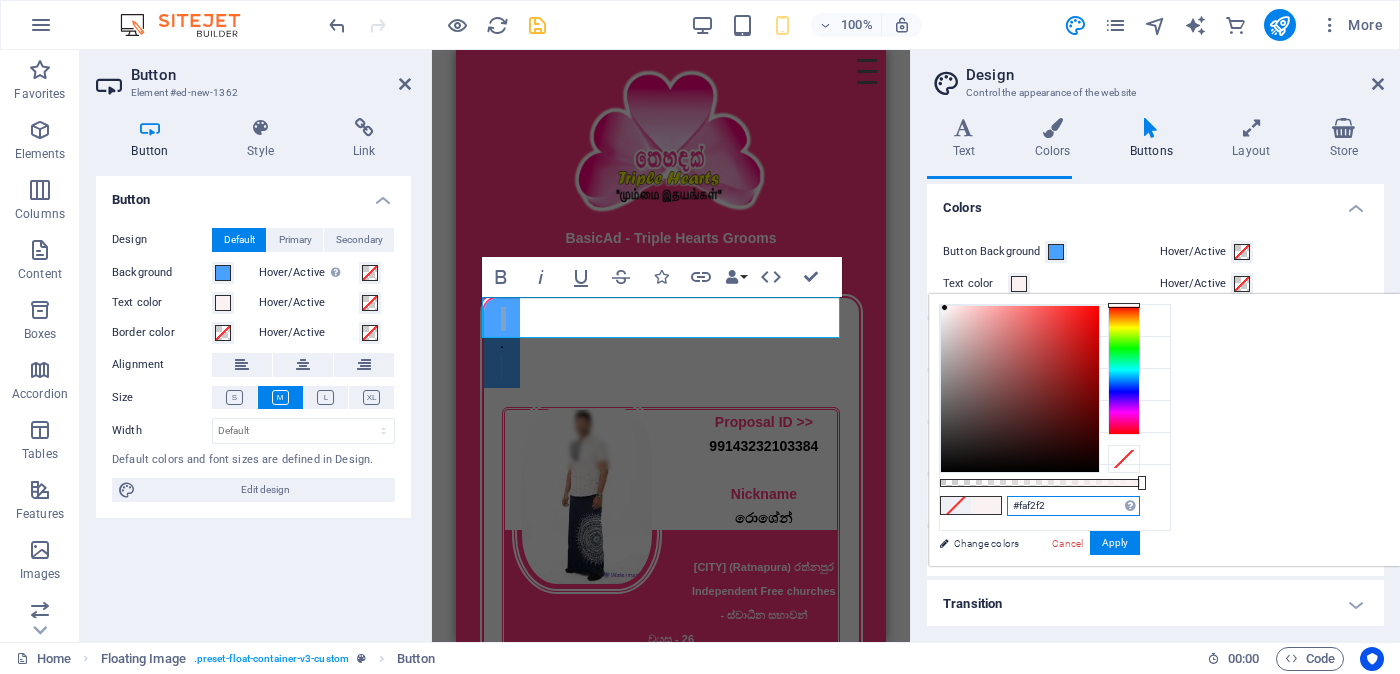 click on "#faf2f2" at bounding box center [1073, 506] 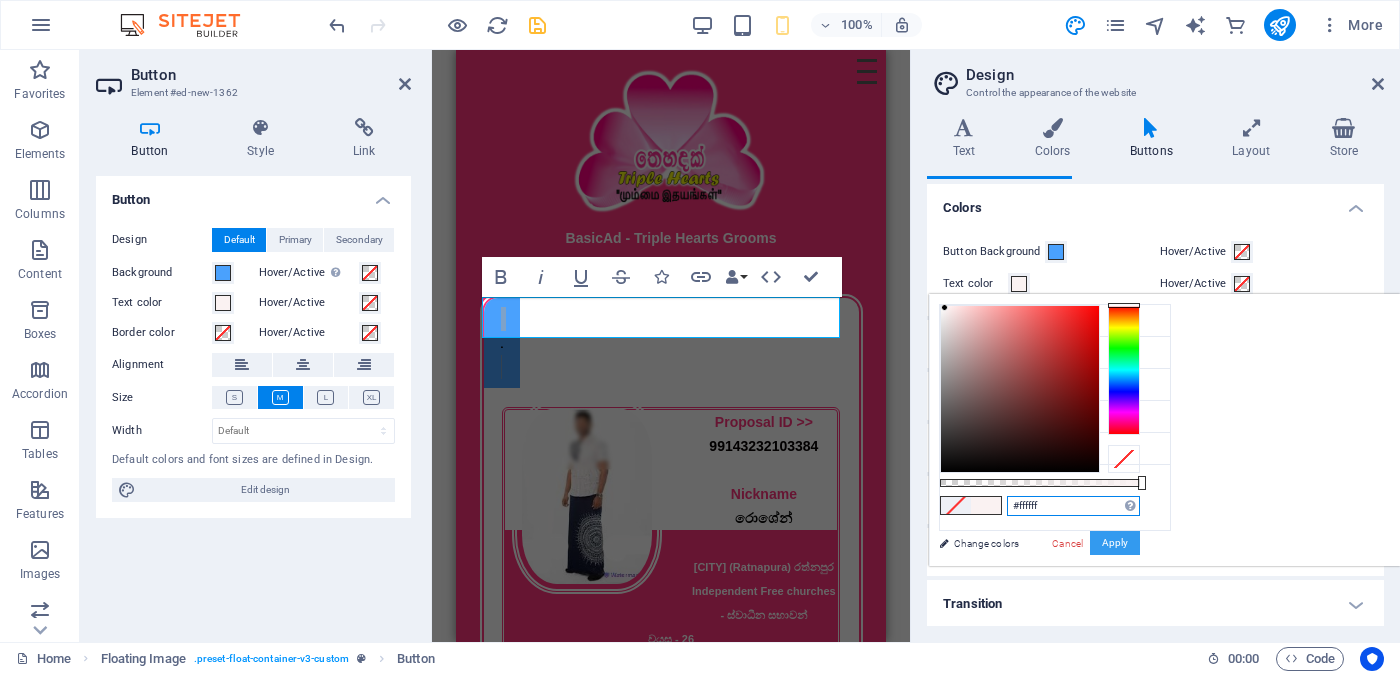 type on "#ffffff" 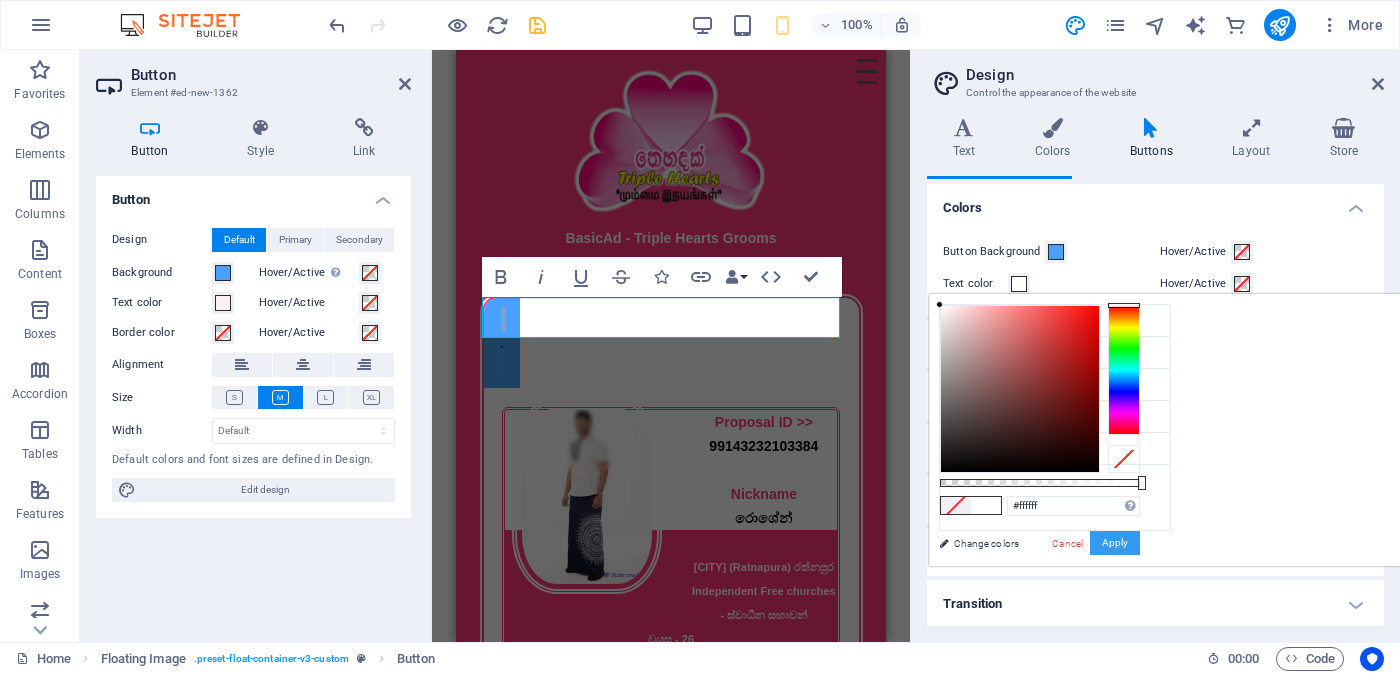 click on "Apply" at bounding box center (1115, 543) 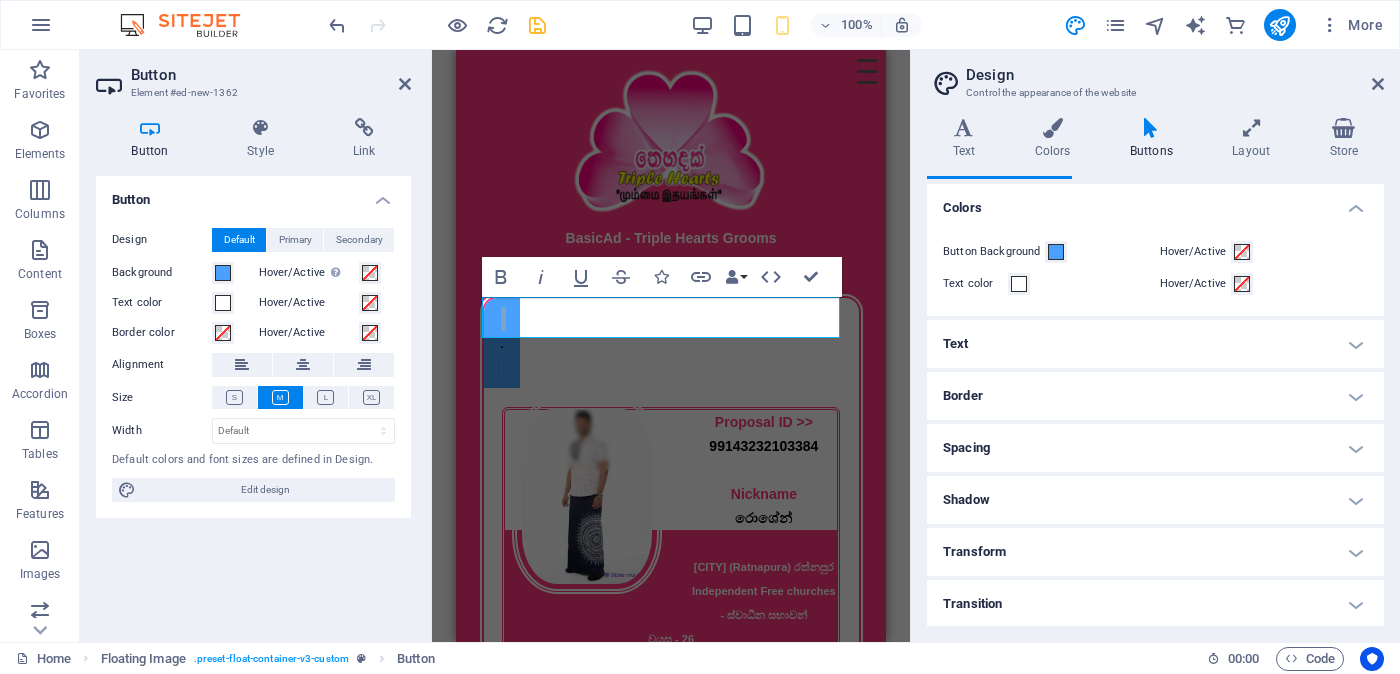 click on "Text" at bounding box center [1155, 344] 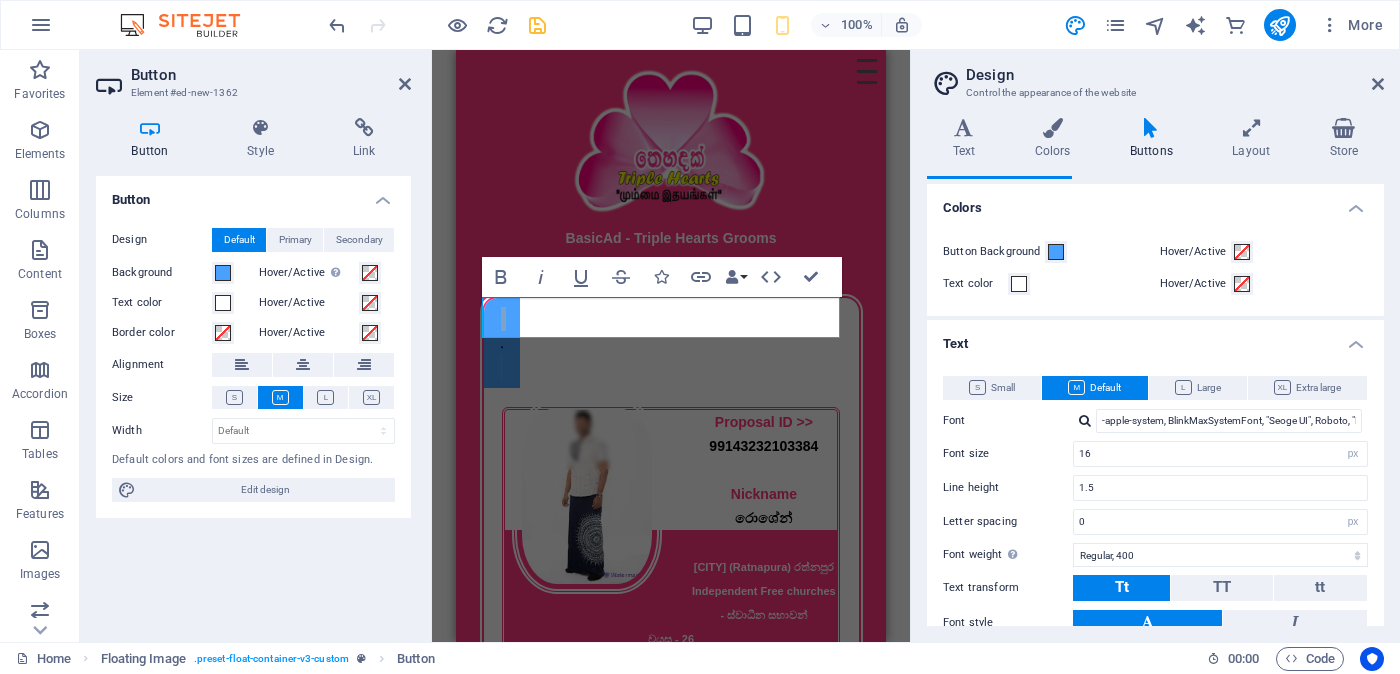 click on "Default" at bounding box center (1094, 388) 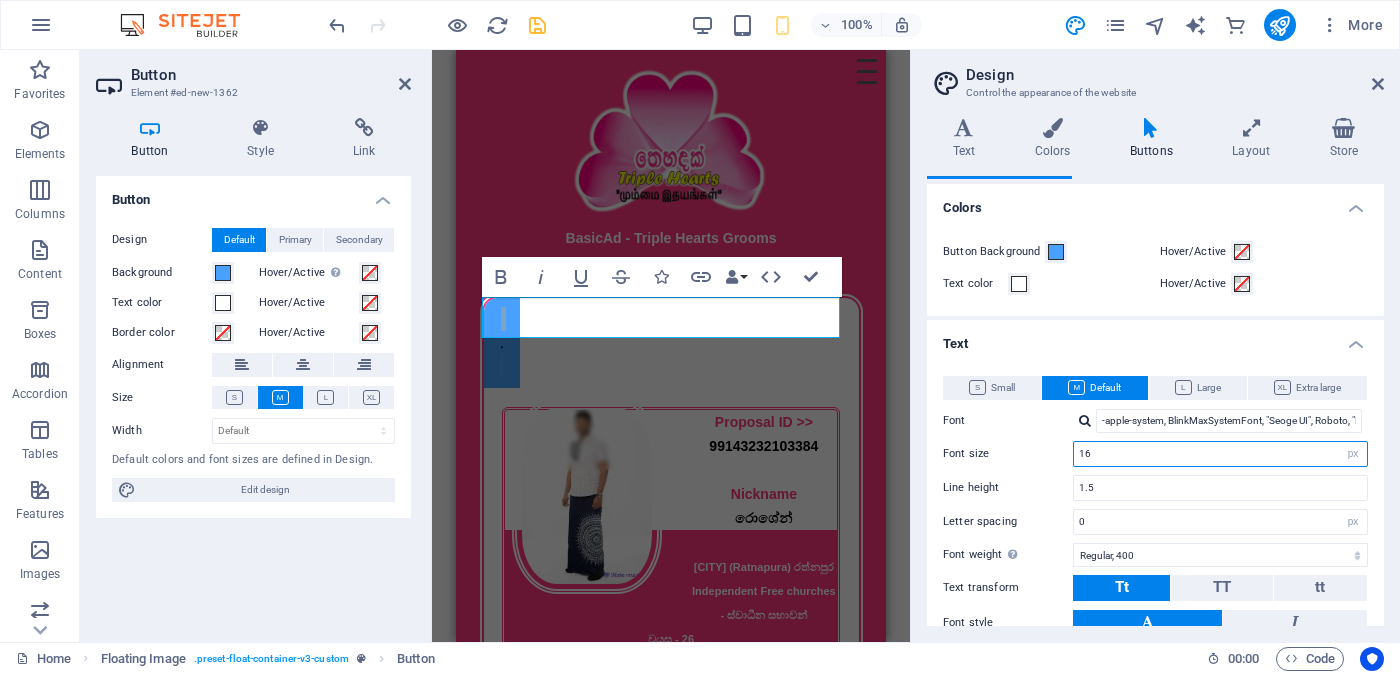drag, startPoint x: 1095, startPoint y: 451, endPoint x: 1075, endPoint y: 453, distance: 20.09975 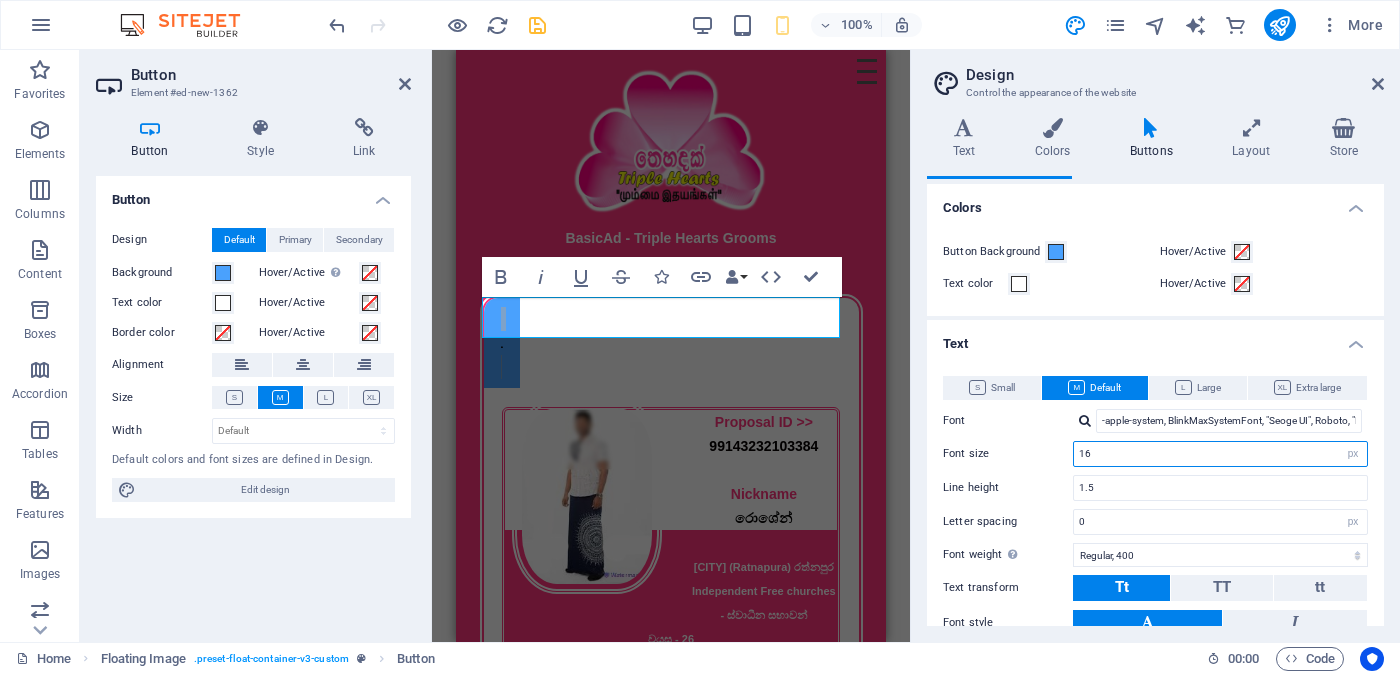 click on "16" at bounding box center (1220, 454) 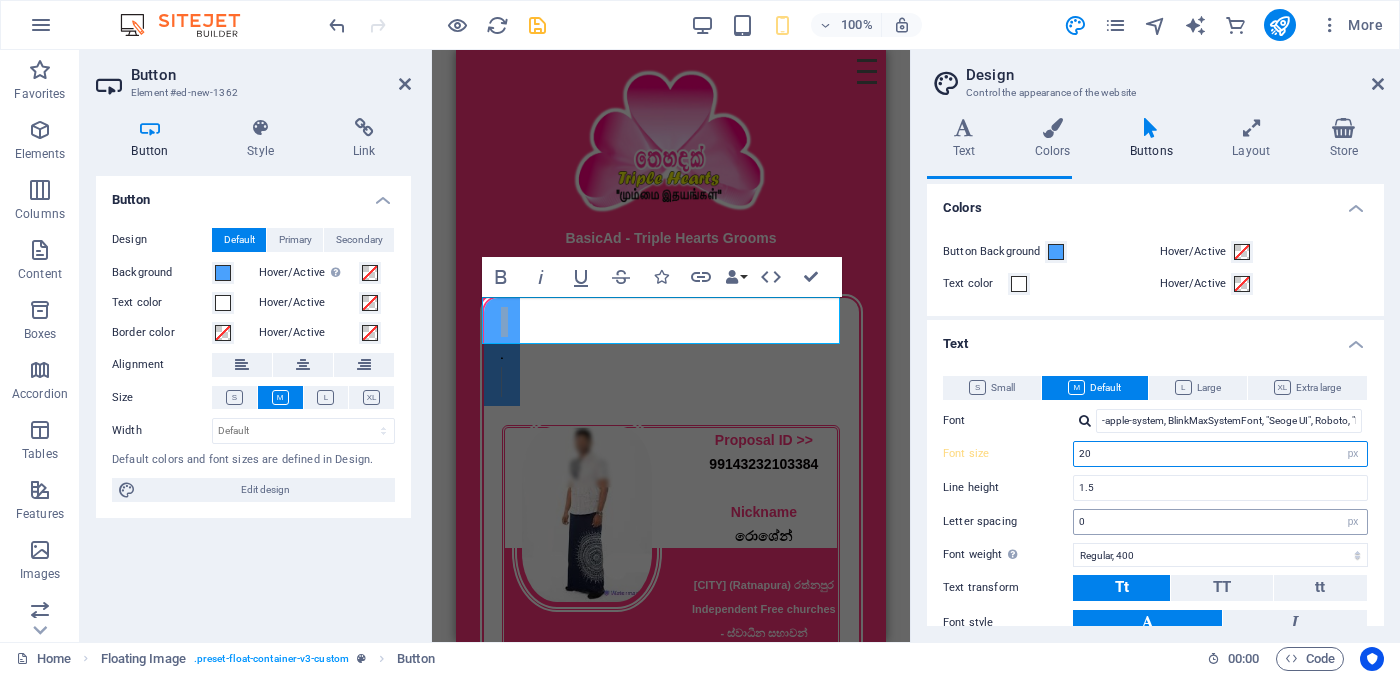 type on "20" 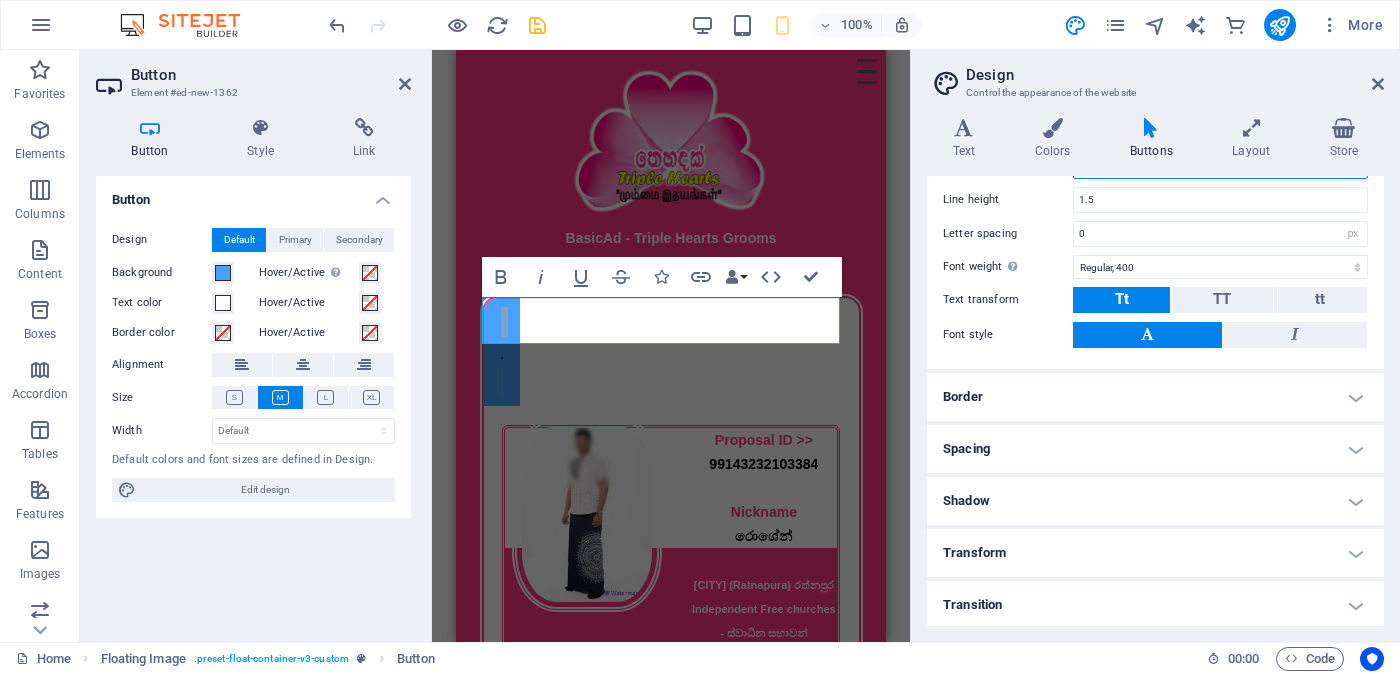 scroll, scrollTop: 59, scrollLeft: 0, axis: vertical 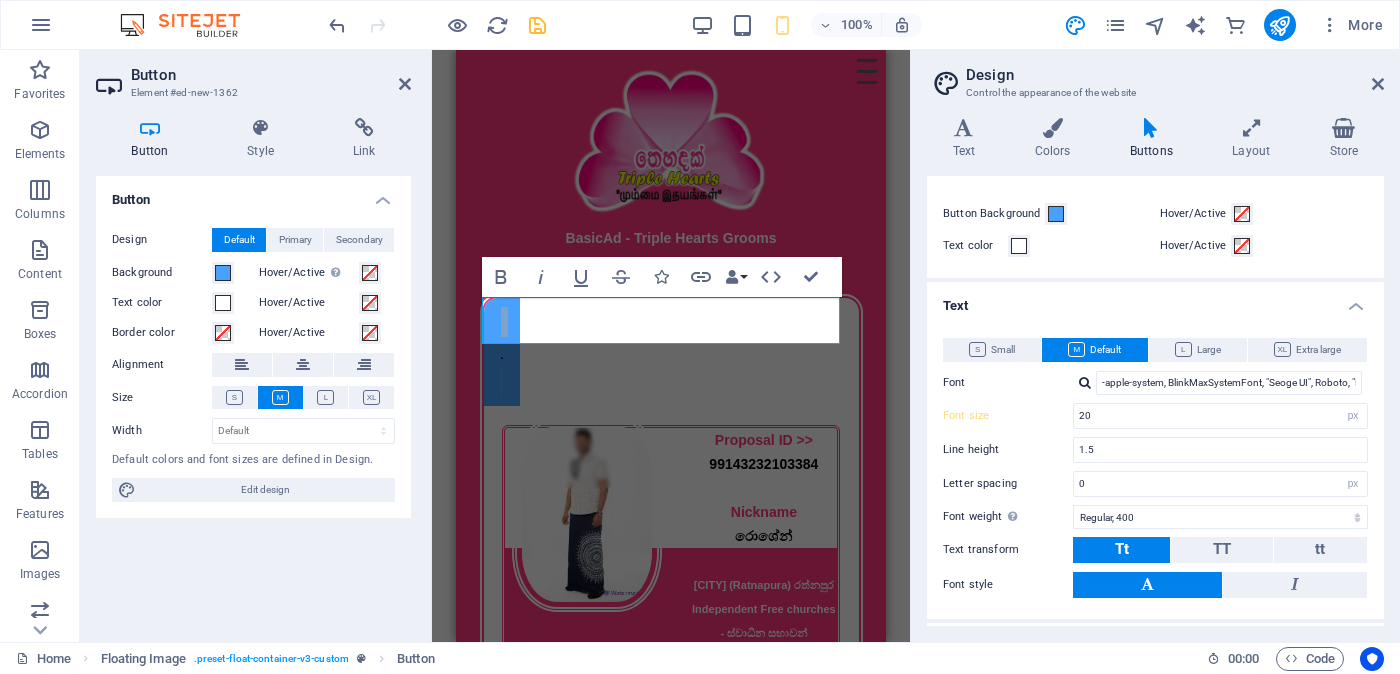 click at bounding box center [1151, 128] 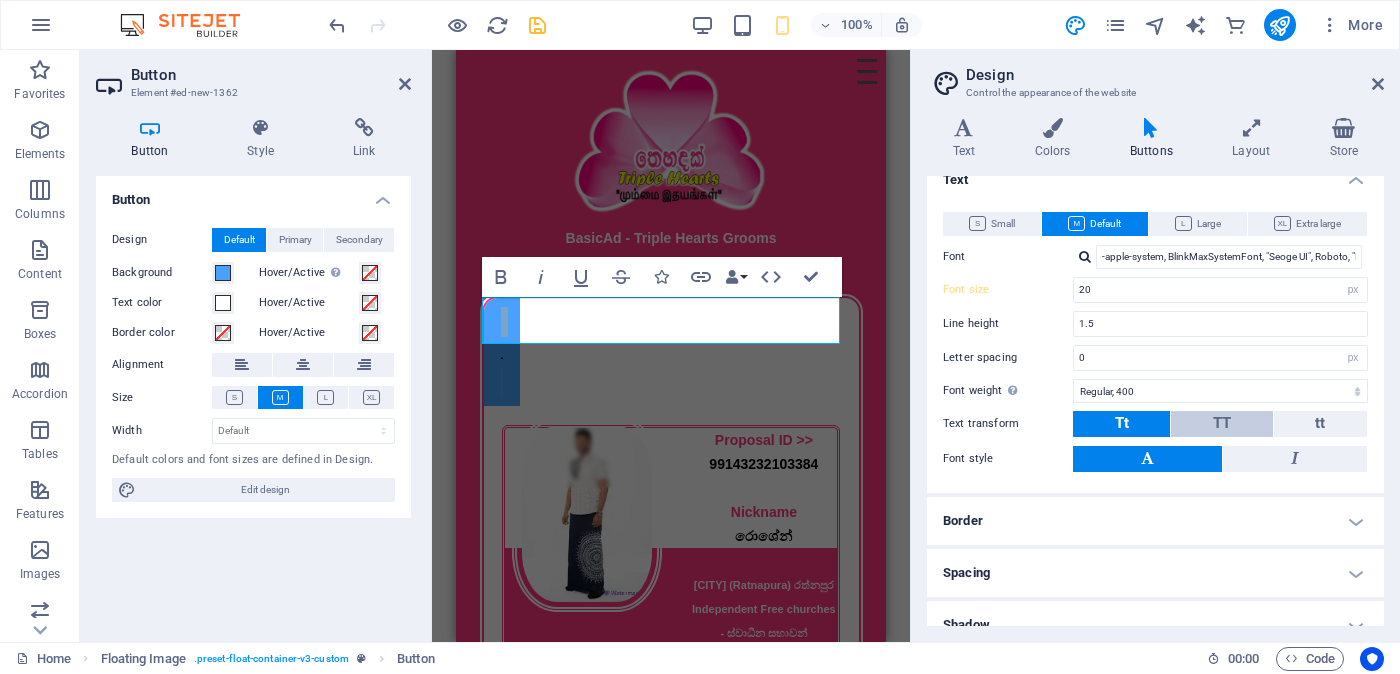 scroll, scrollTop: 309, scrollLeft: 0, axis: vertical 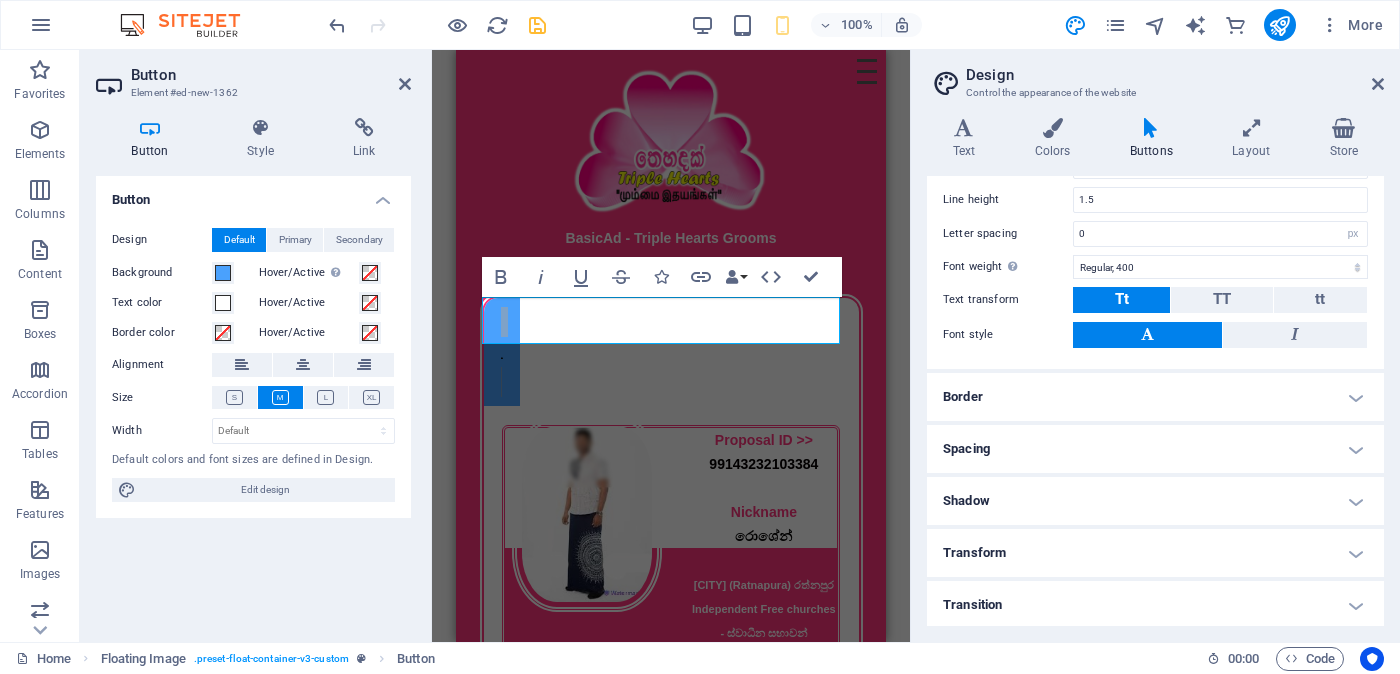 click on "Border" at bounding box center (1155, 397) 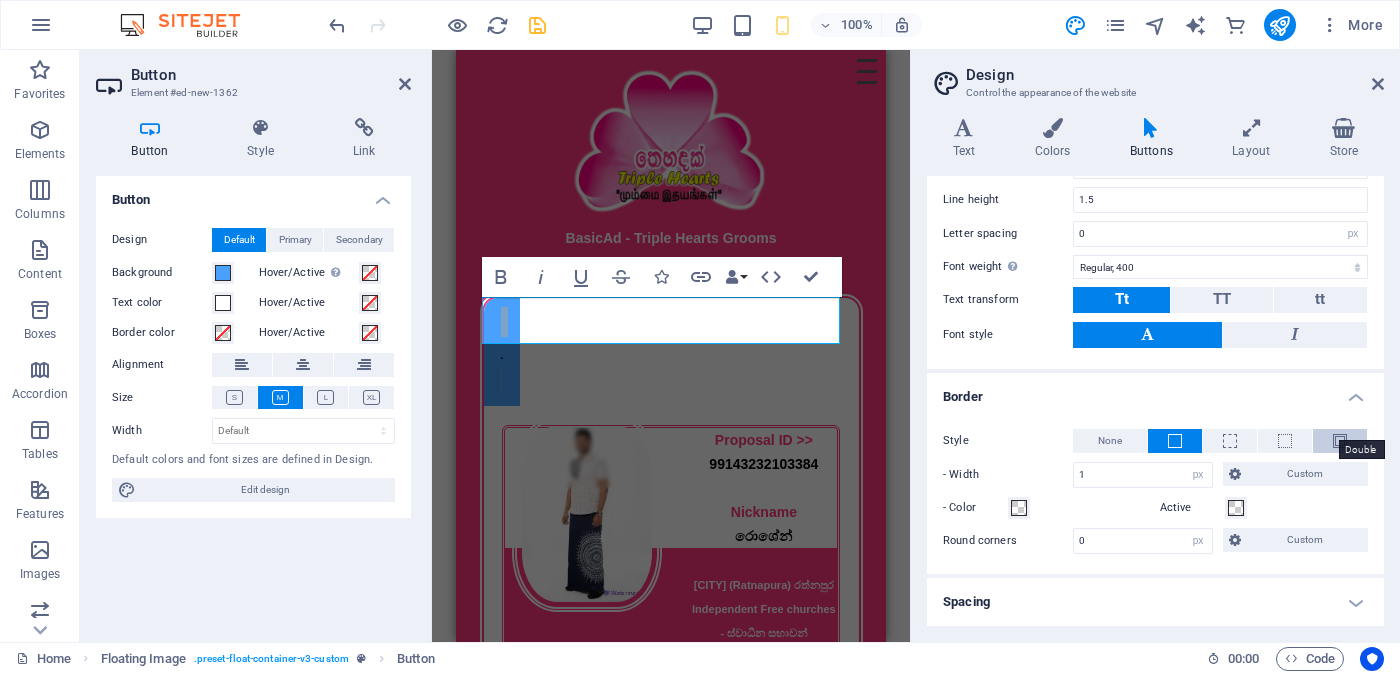 click at bounding box center [1340, 441] 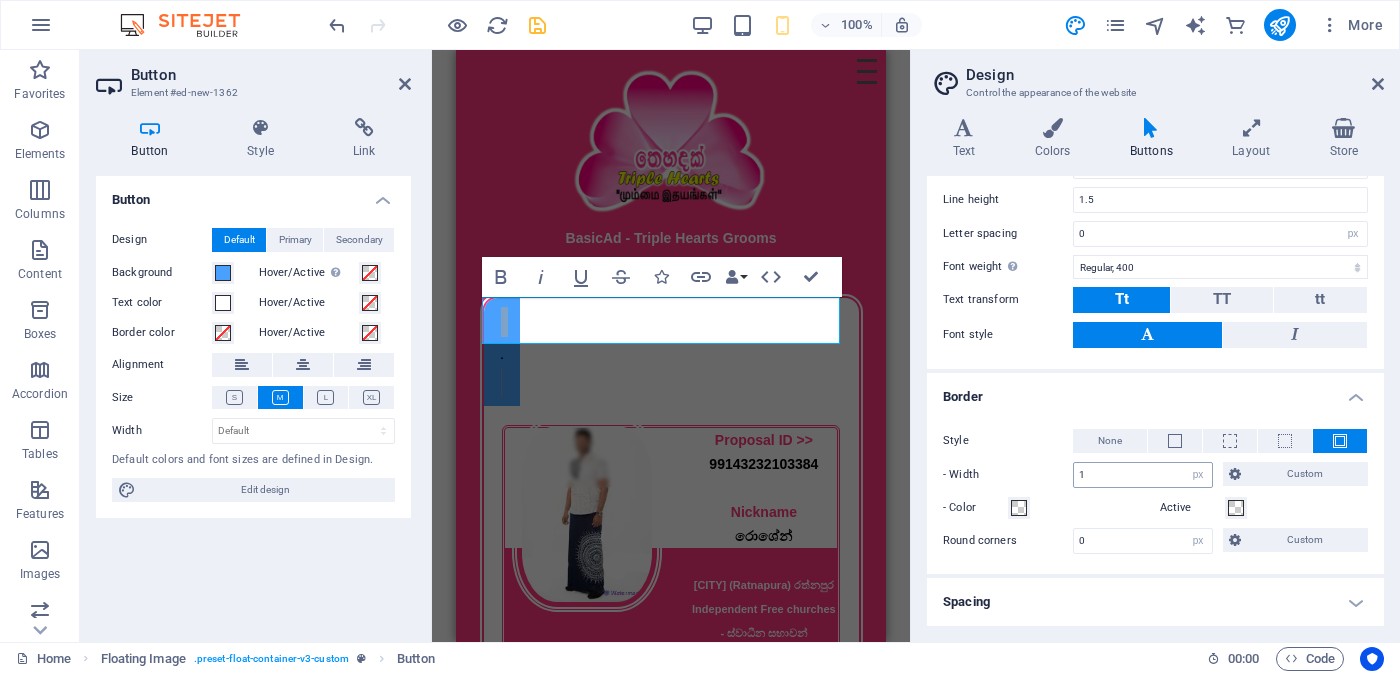 scroll, scrollTop: 434, scrollLeft: 0, axis: vertical 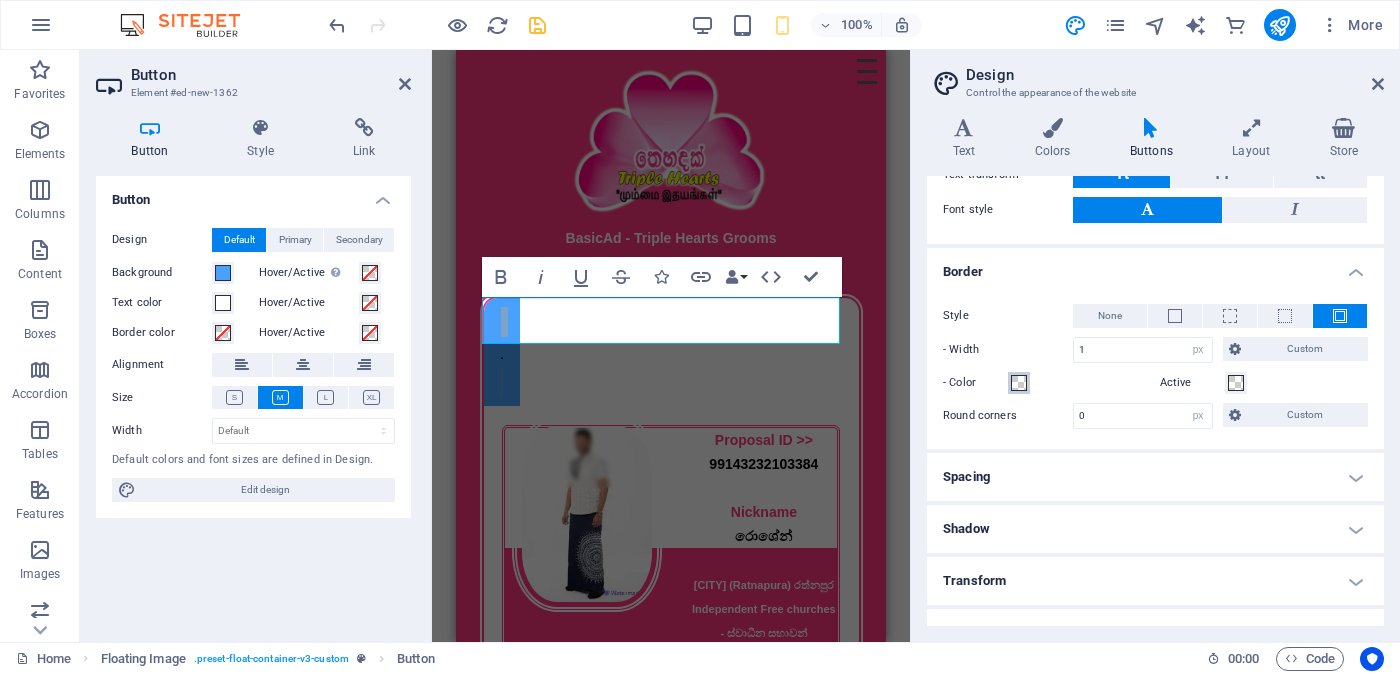 click at bounding box center [1019, 383] 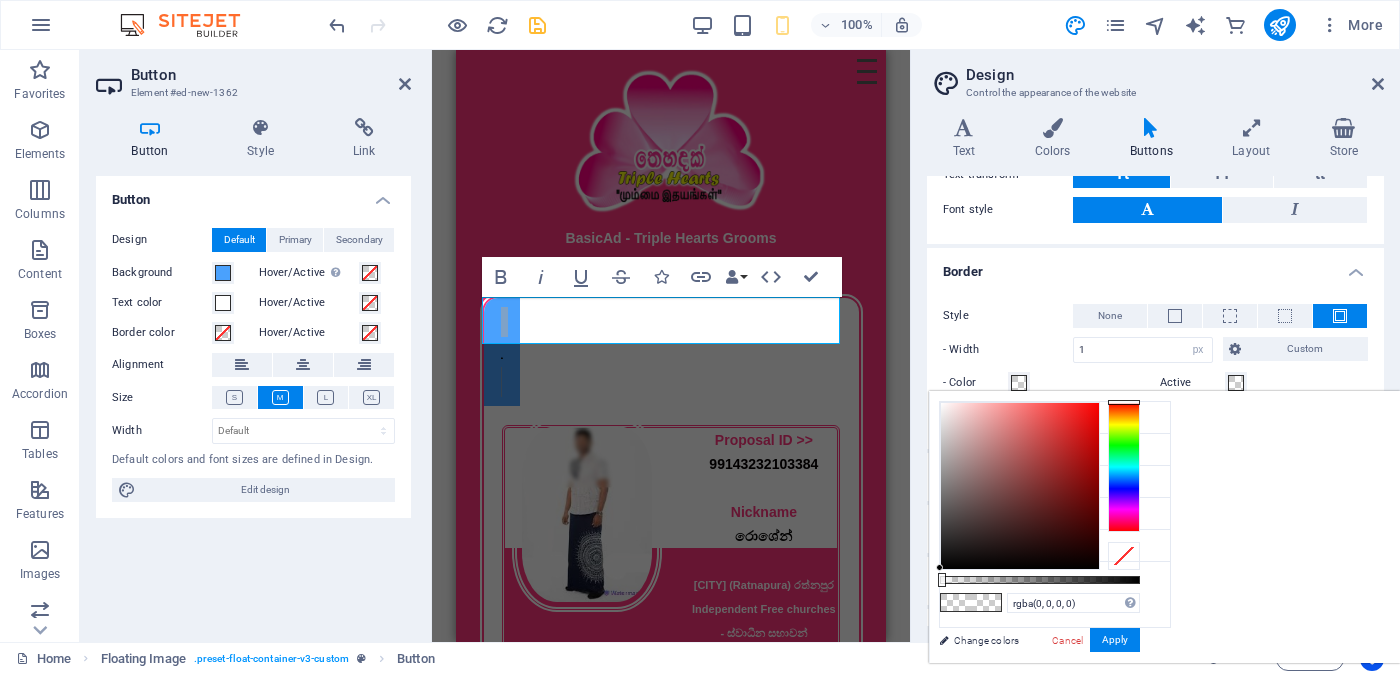 click at bounding box center [1124, 467] 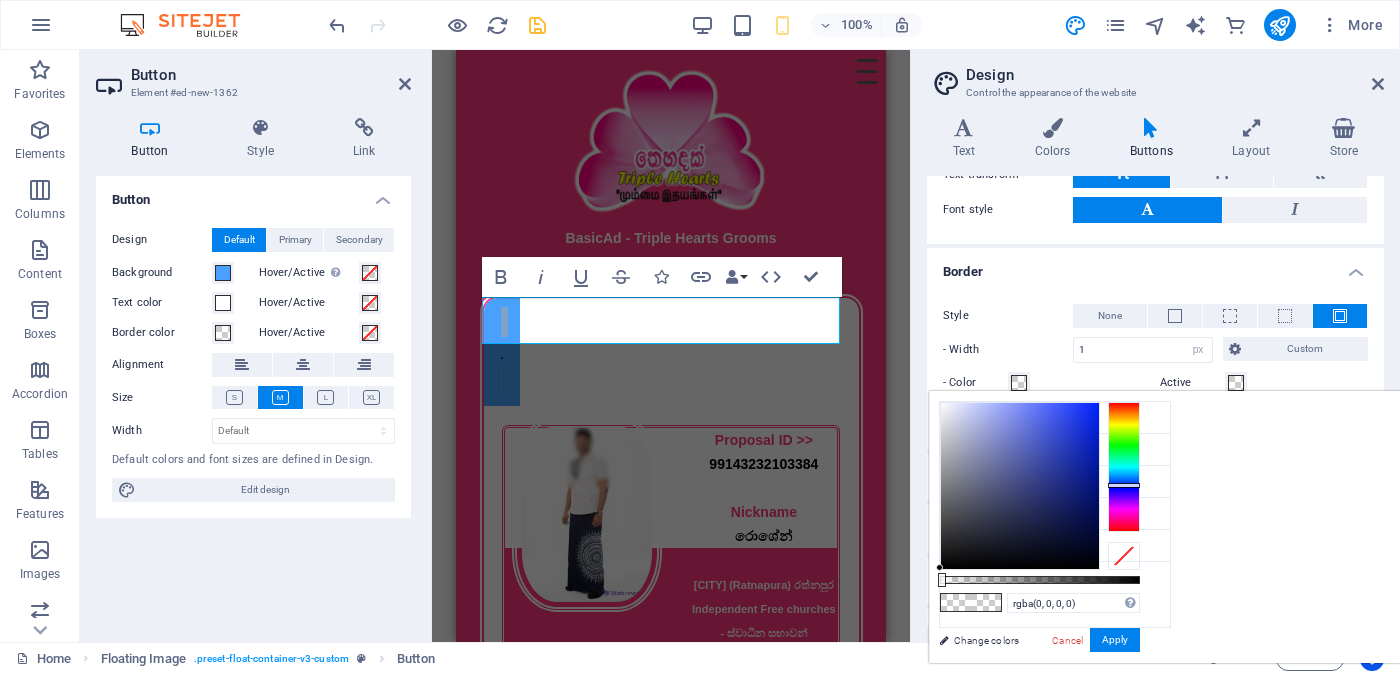 type on "rgba(33, 50, 162, 0)" 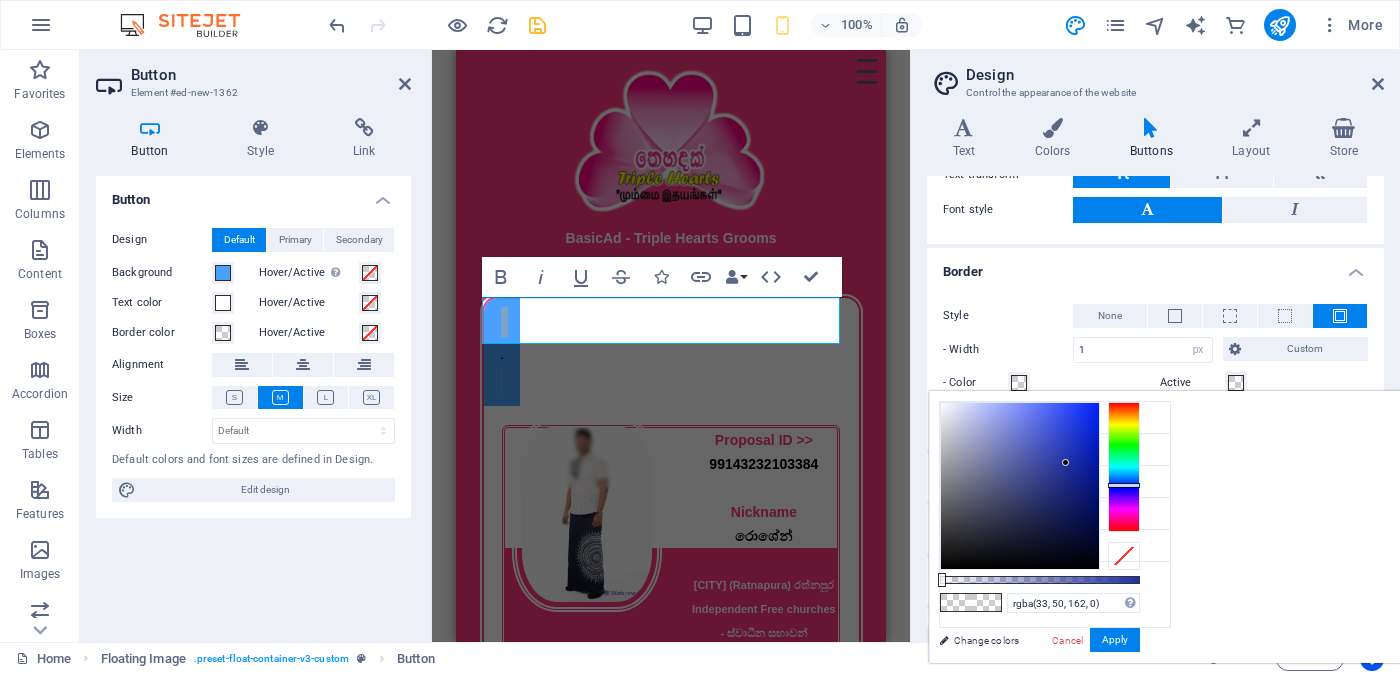click at bounding box center (1020, 486) 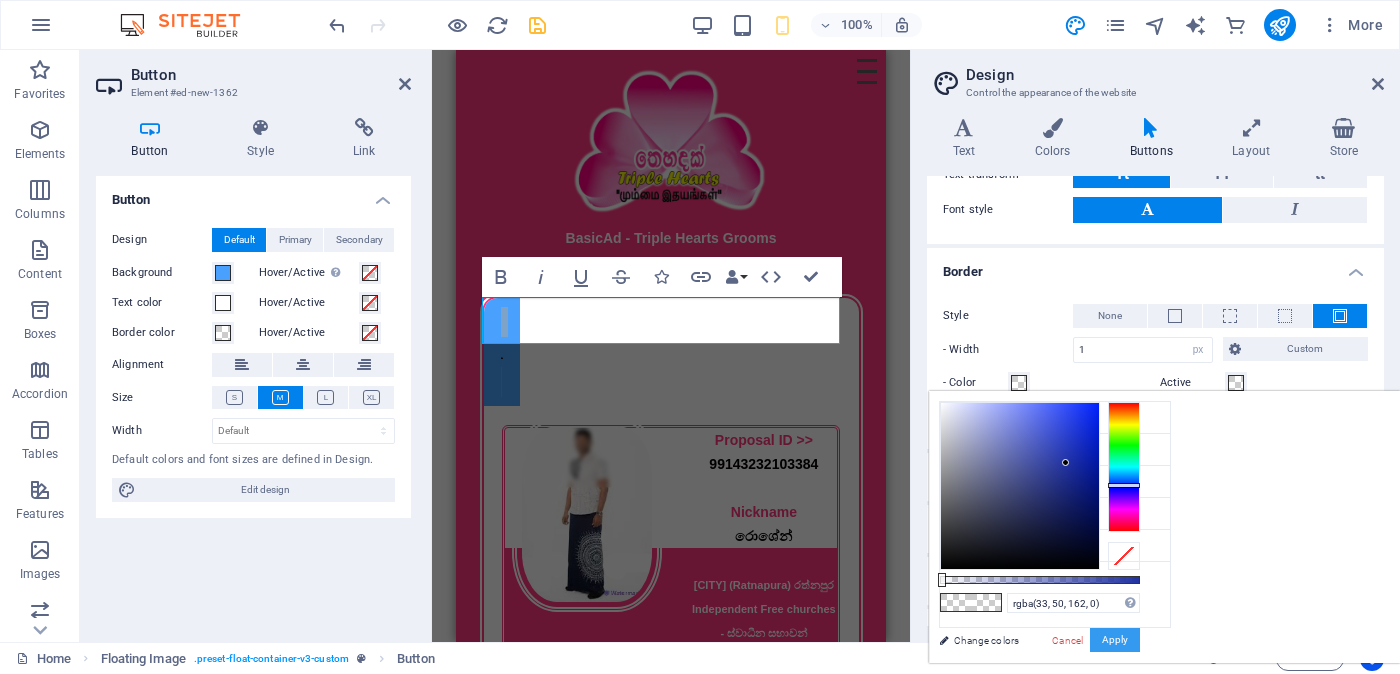 click on "Apply" at bounding box center [1115, 640] 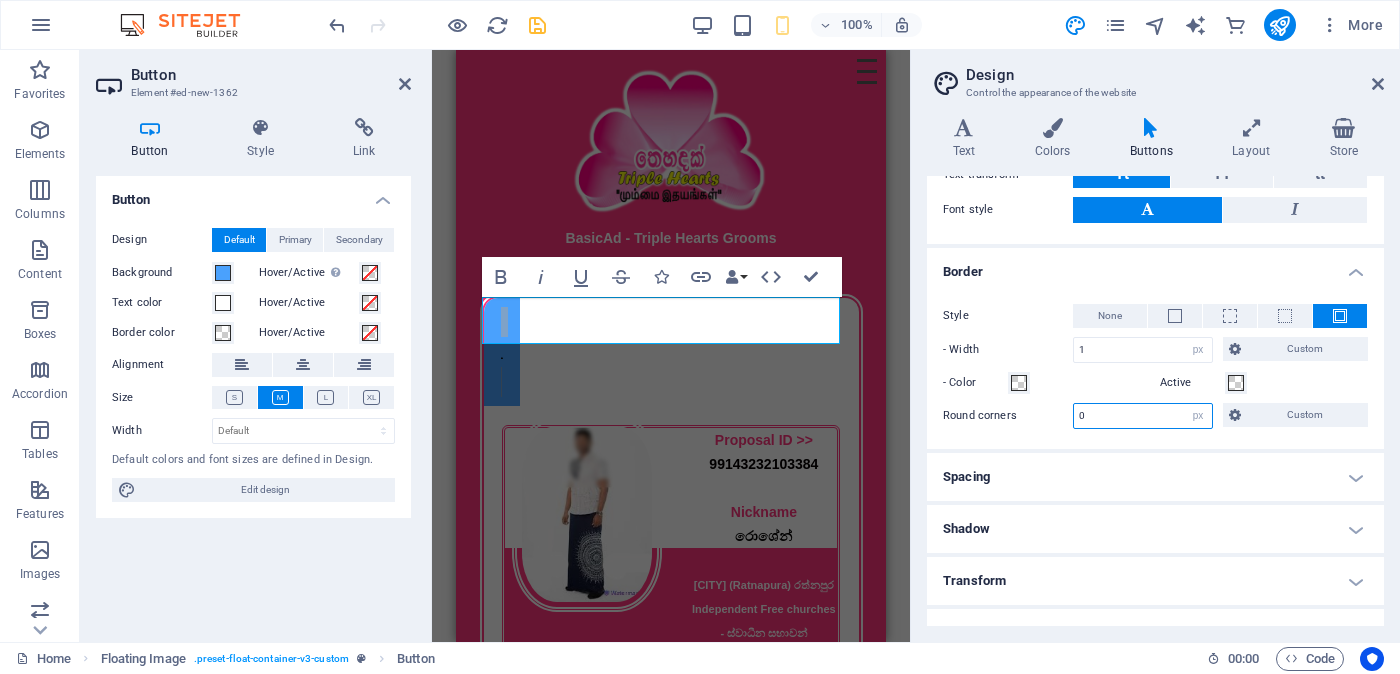 drag, startPoint x: 1108, startPoint y: 413, endPoint x: 1073, endPoint y: 416, distance: 35.128338 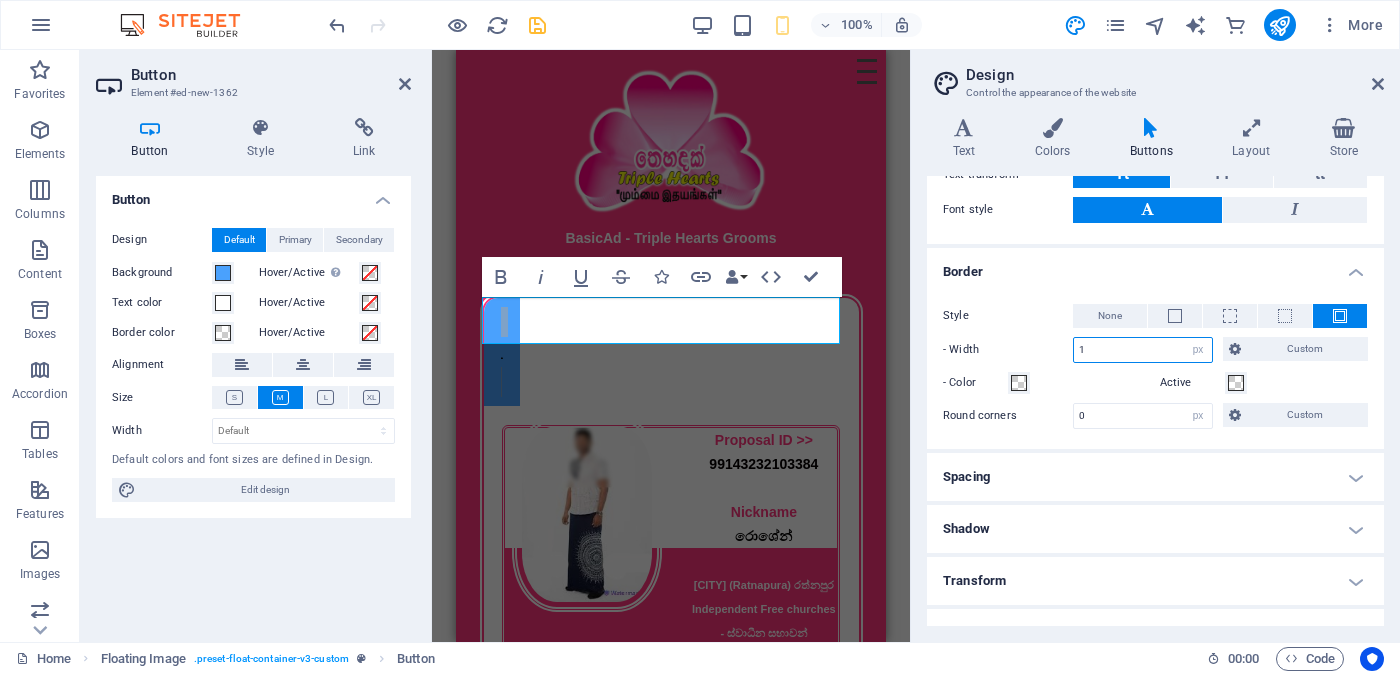 drag, startPoint x: 1100, startPoint y: 341, endPoint x: 1073, endPoint y: 340, distance: 27.018513 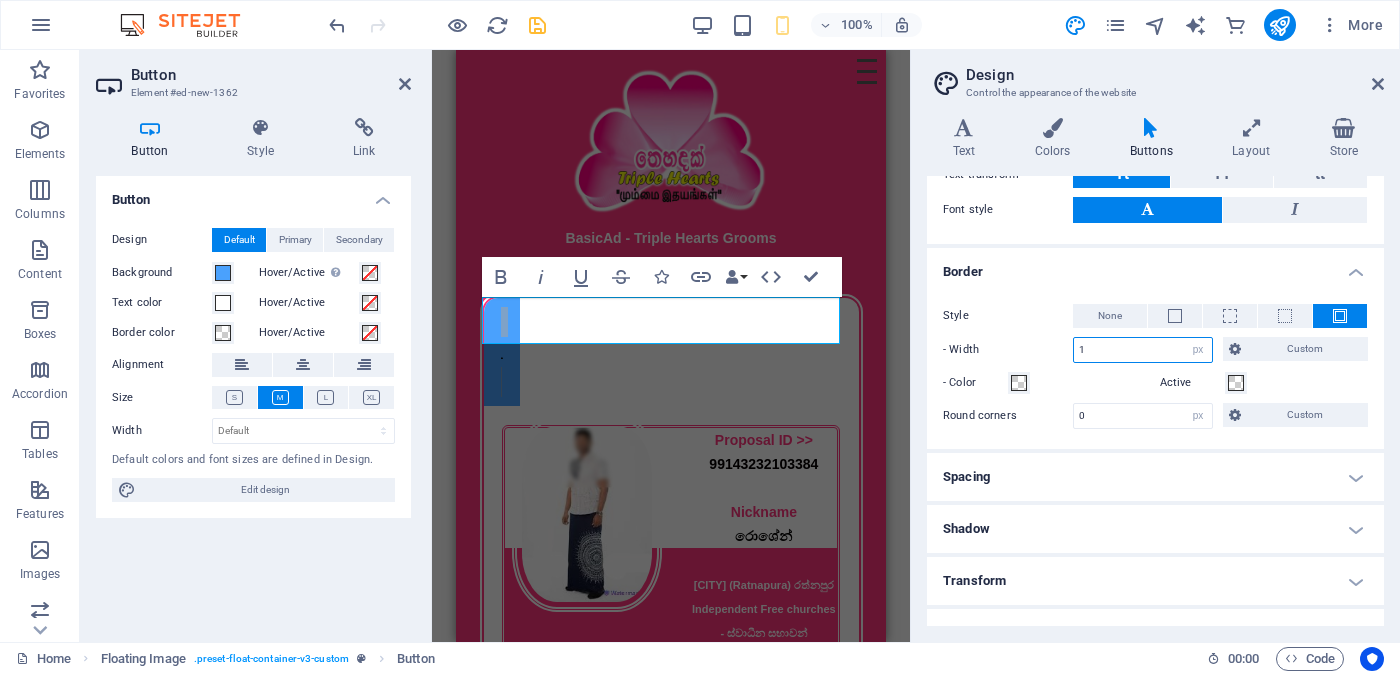 click on "1" at bounding box center (1143, 350) 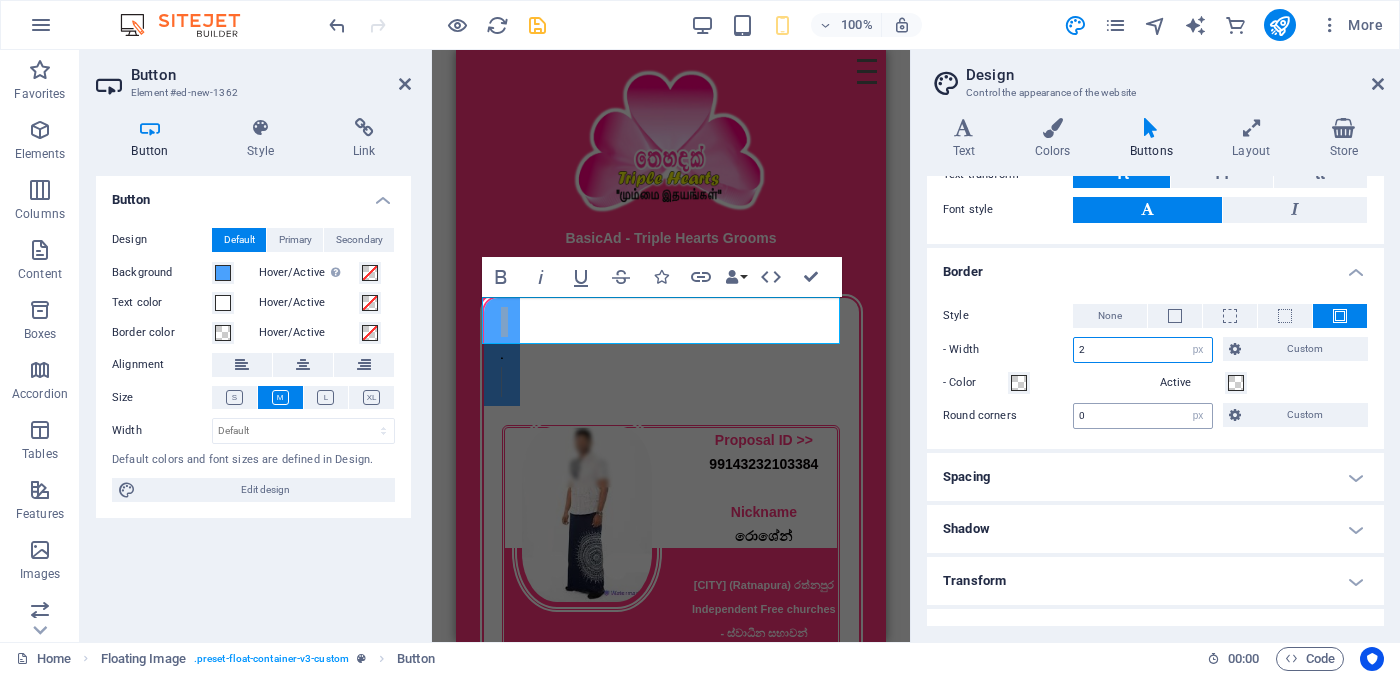 type on "2" 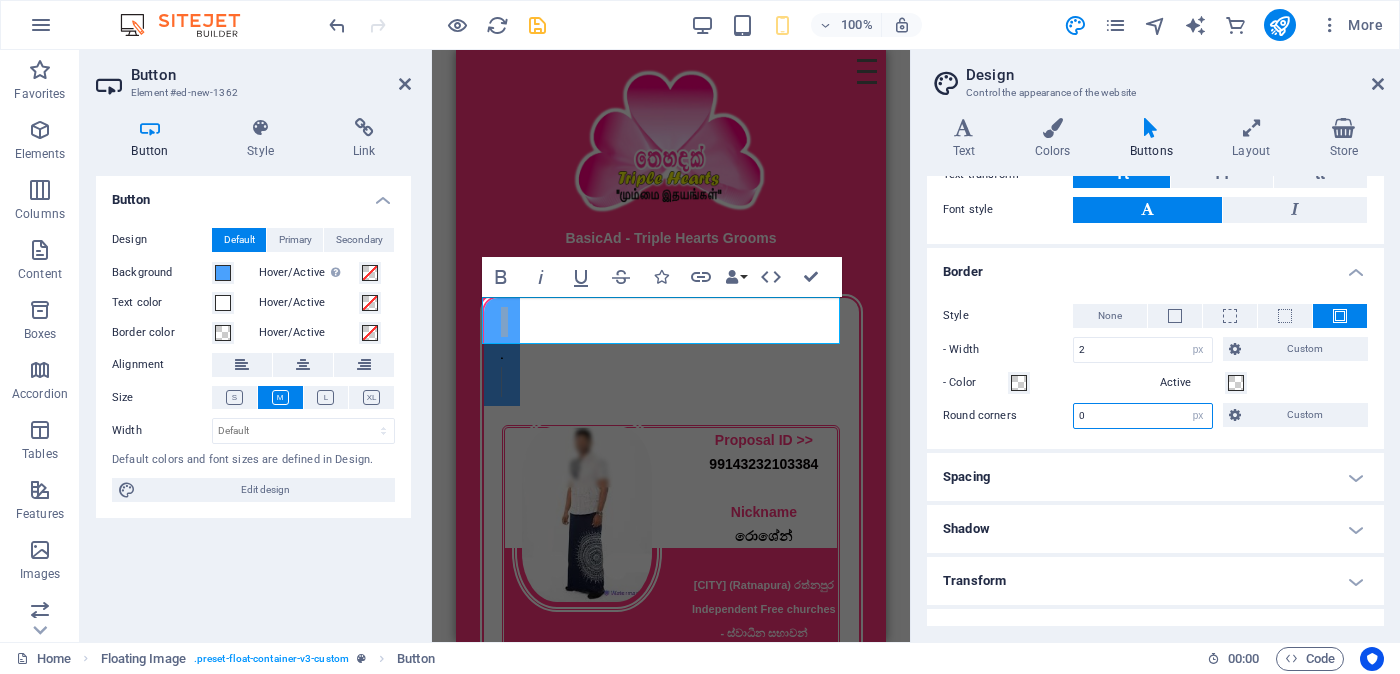 click on "0" at bounding box center [1143, 416] 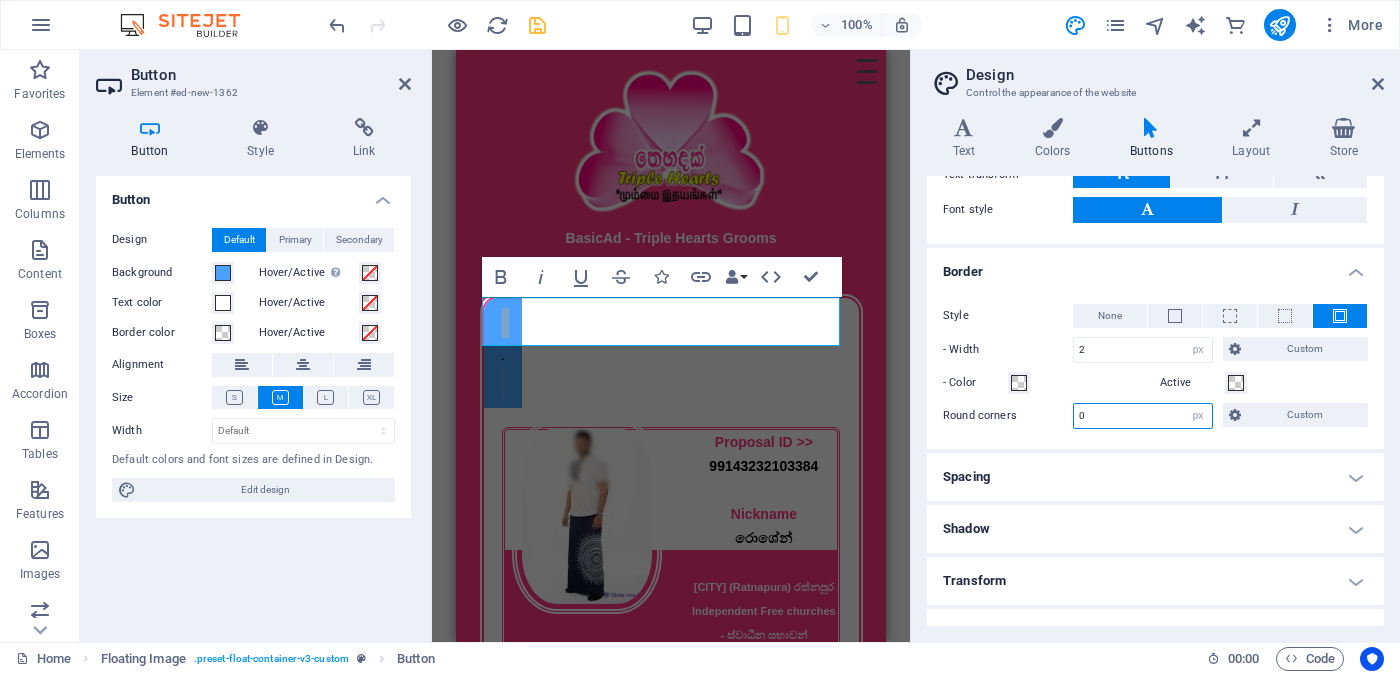 drag, startPoint x: 1095, startPoint y: 412, endPoint x: 1065, endPoint y: 412, distance: 30 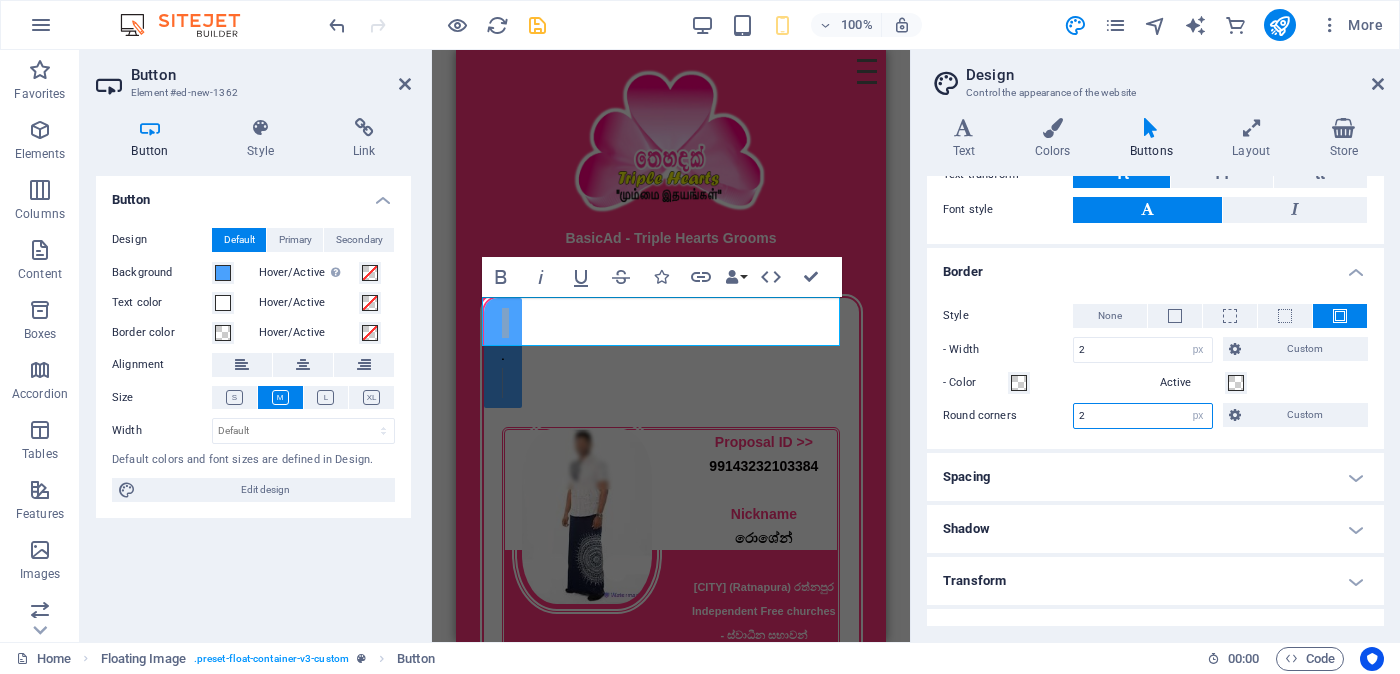 scroll, scrollTop: 461, scrollLeft: 0, axis: vertical 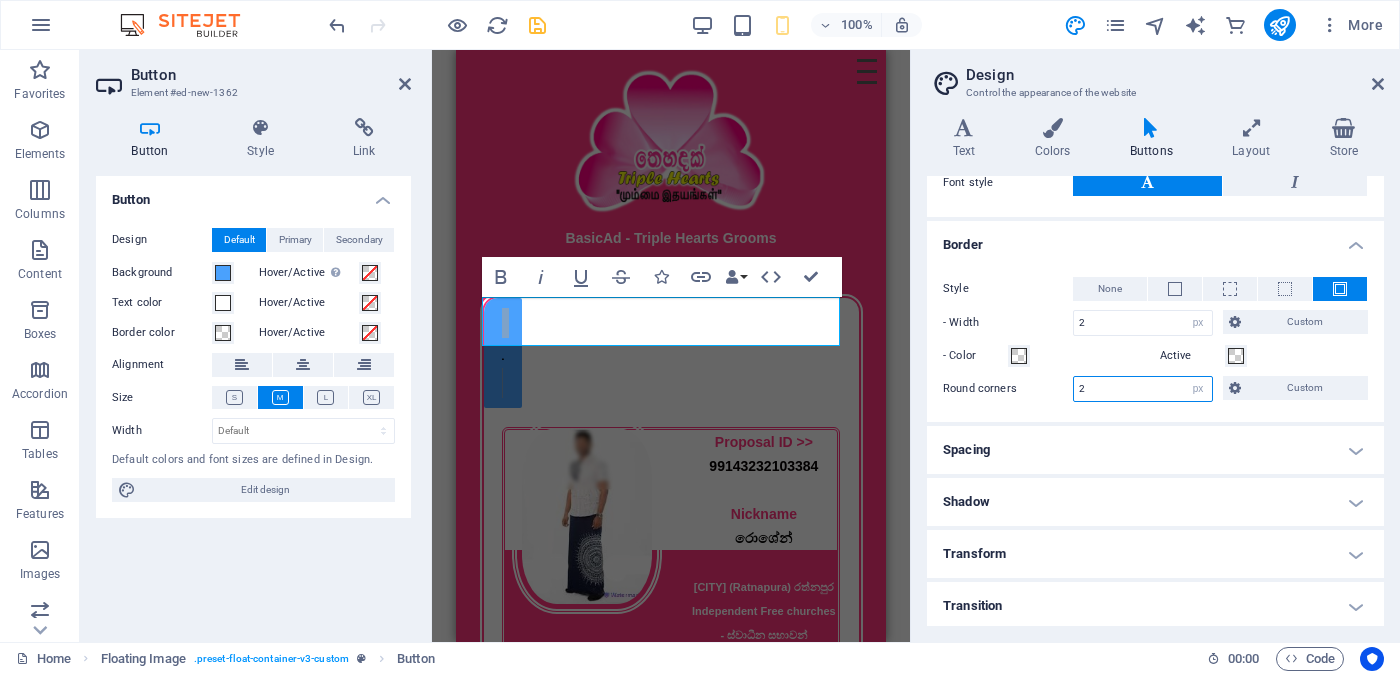 type on "2" 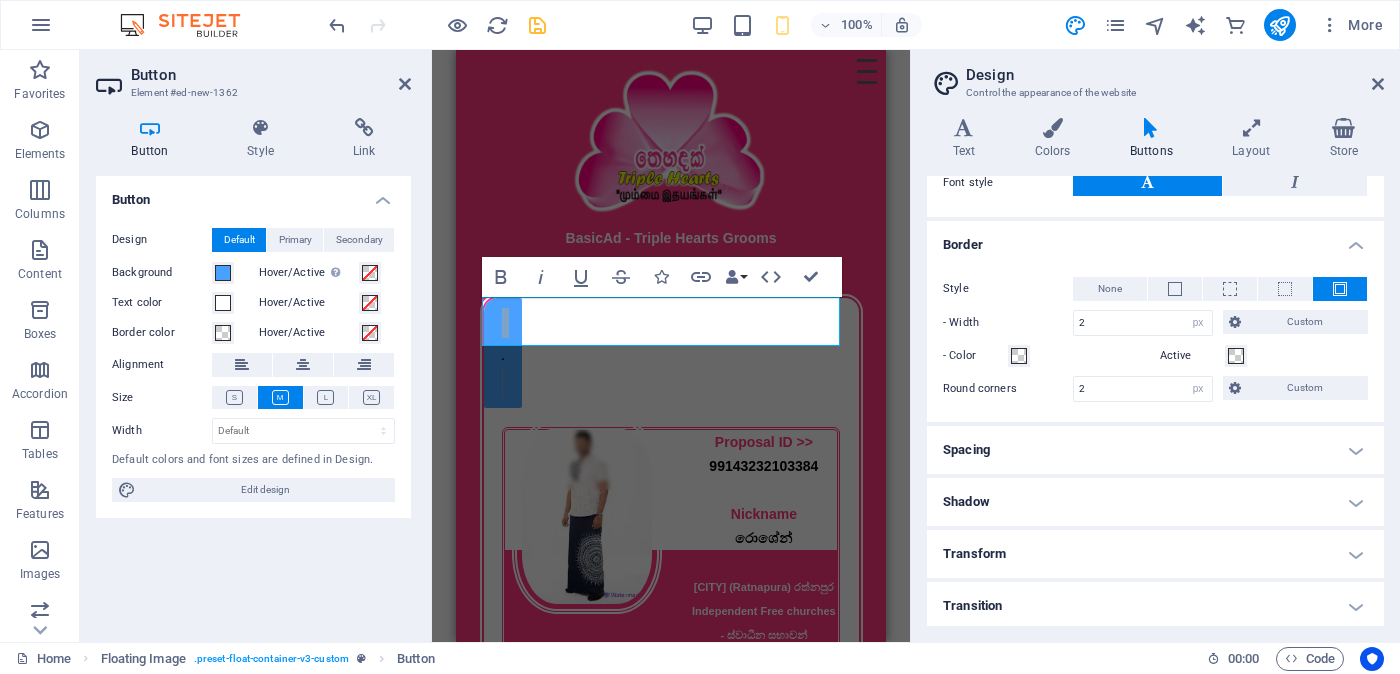 click on "Transform" at bounding box center (1155, 554) 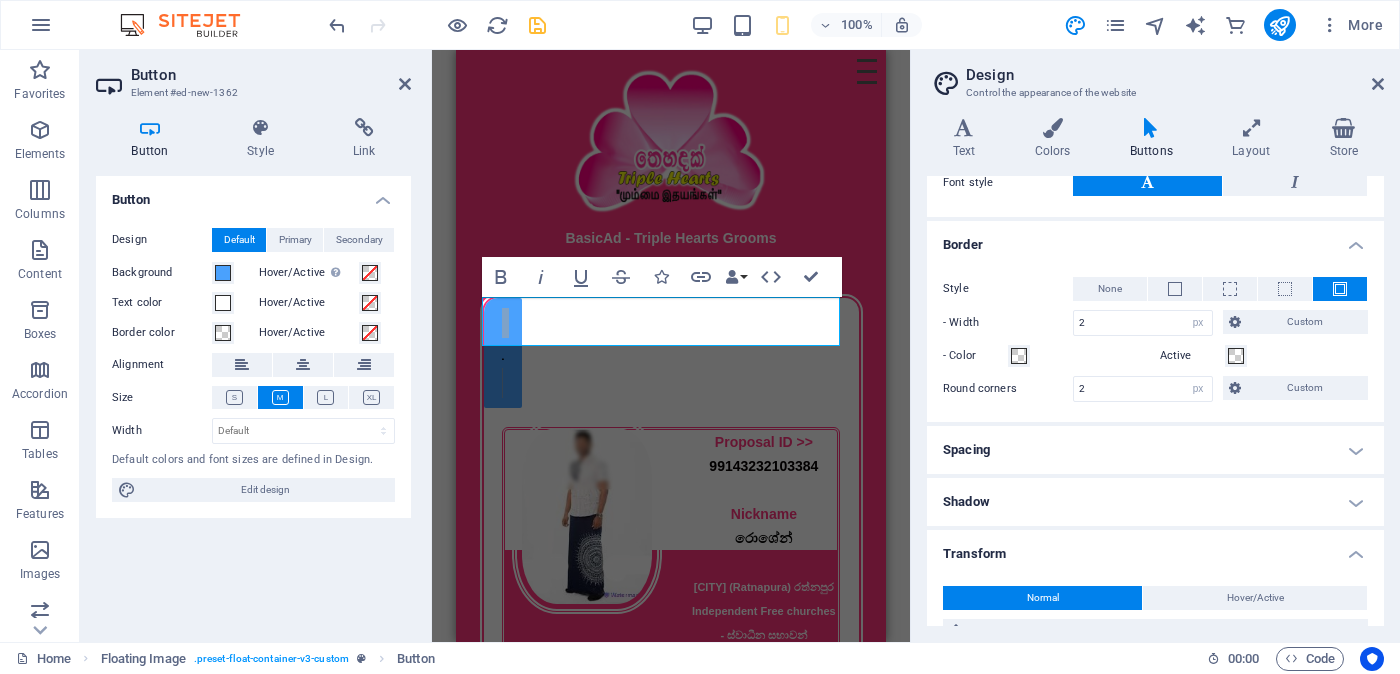 scroll, scrollTop: 642, scrollLeft: 0, axis: vertical 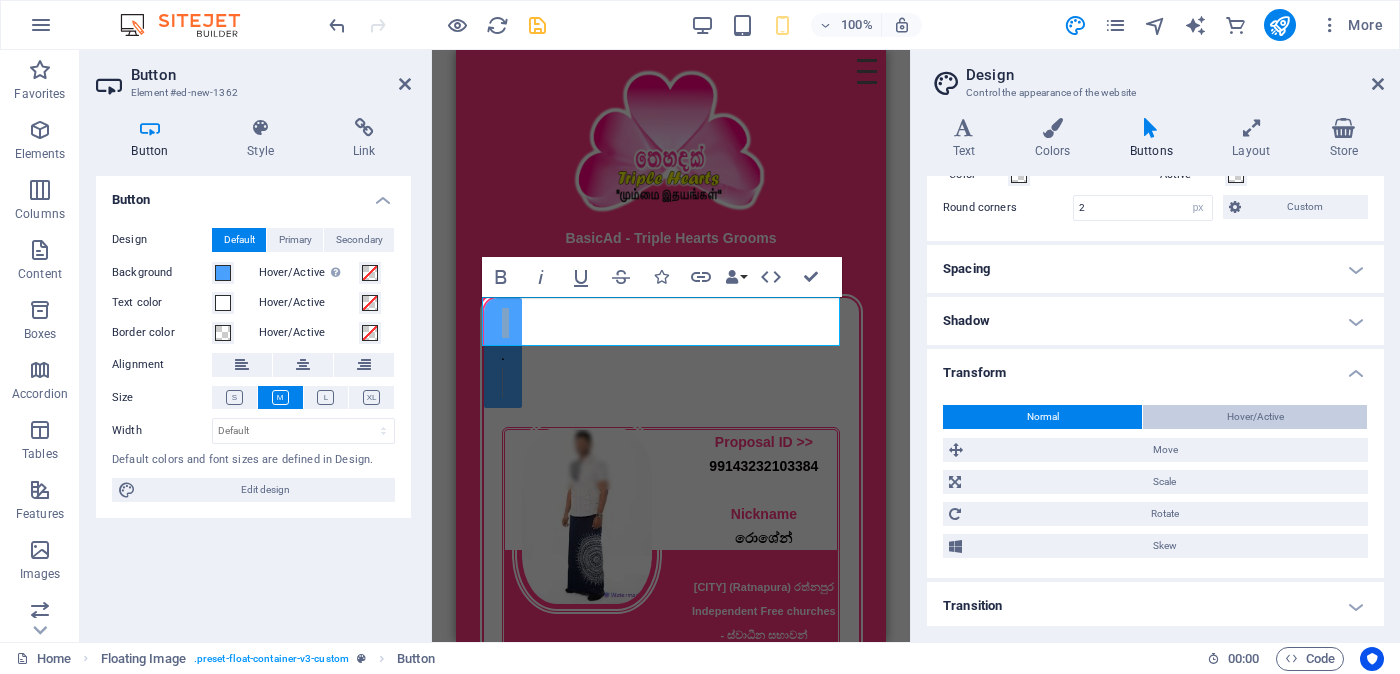 click on "Hover/Active" at bounding box center (1255, 417) 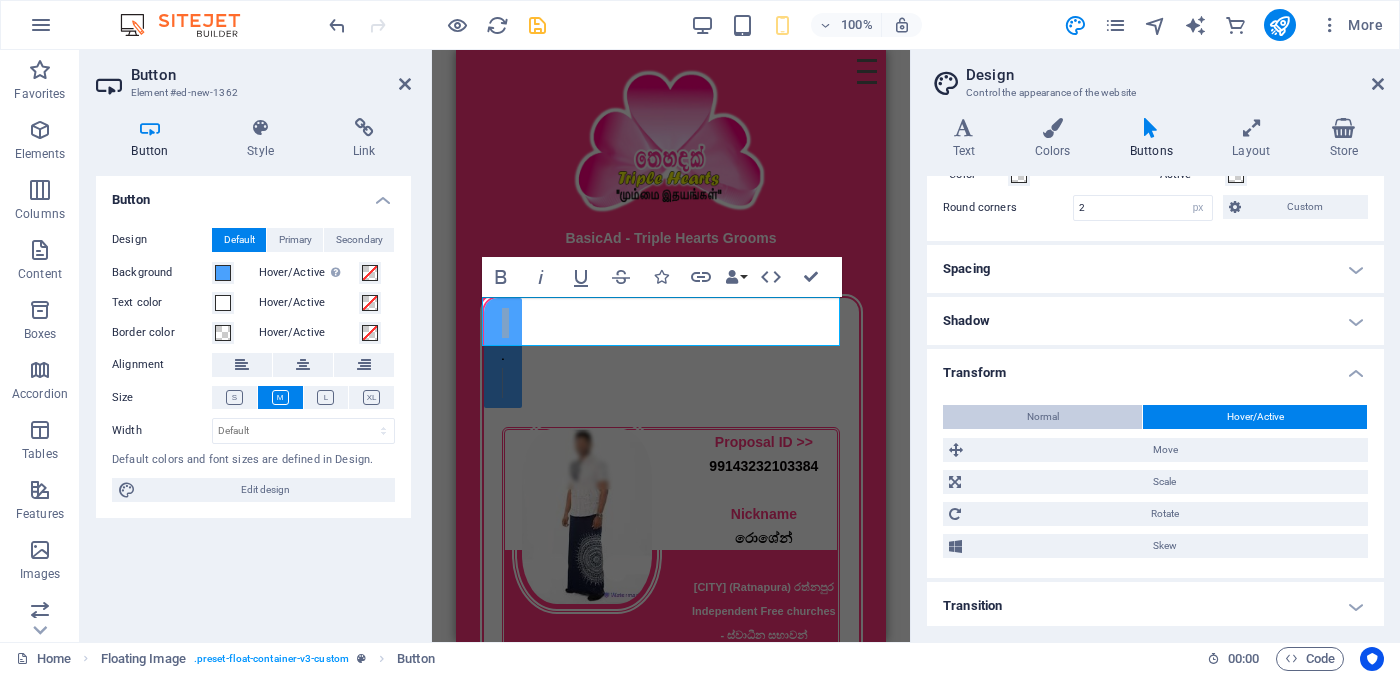 click on "Normal" at bounding box center (1042, 417) 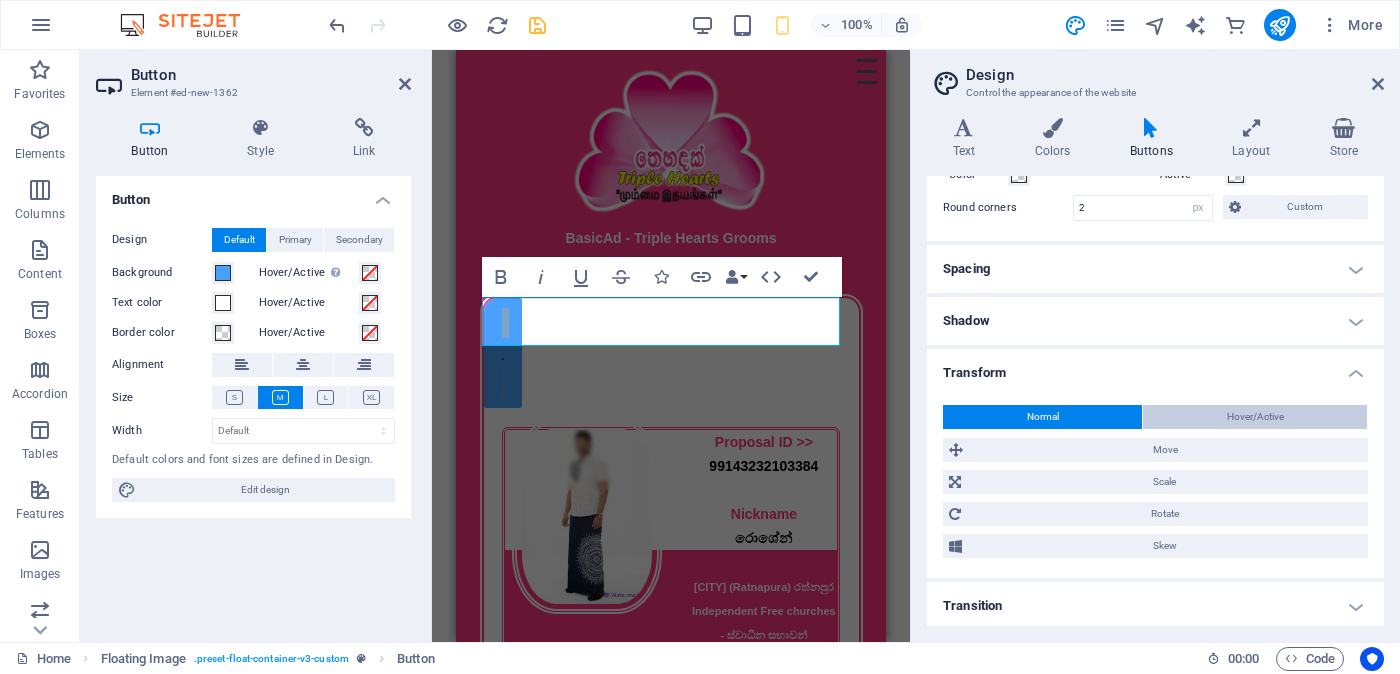 click on "Hover/Active" at bounding box center [1255, 417] 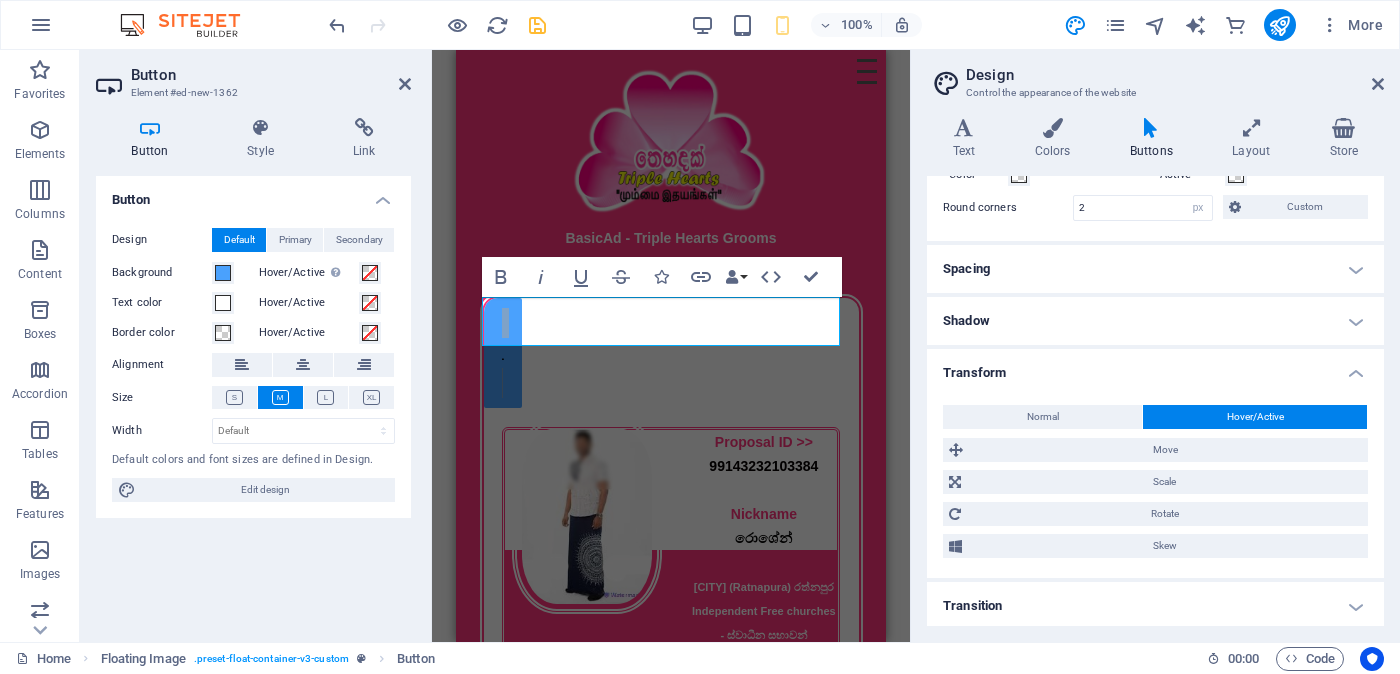click on "Transform" at bounding box center [1155, 367] 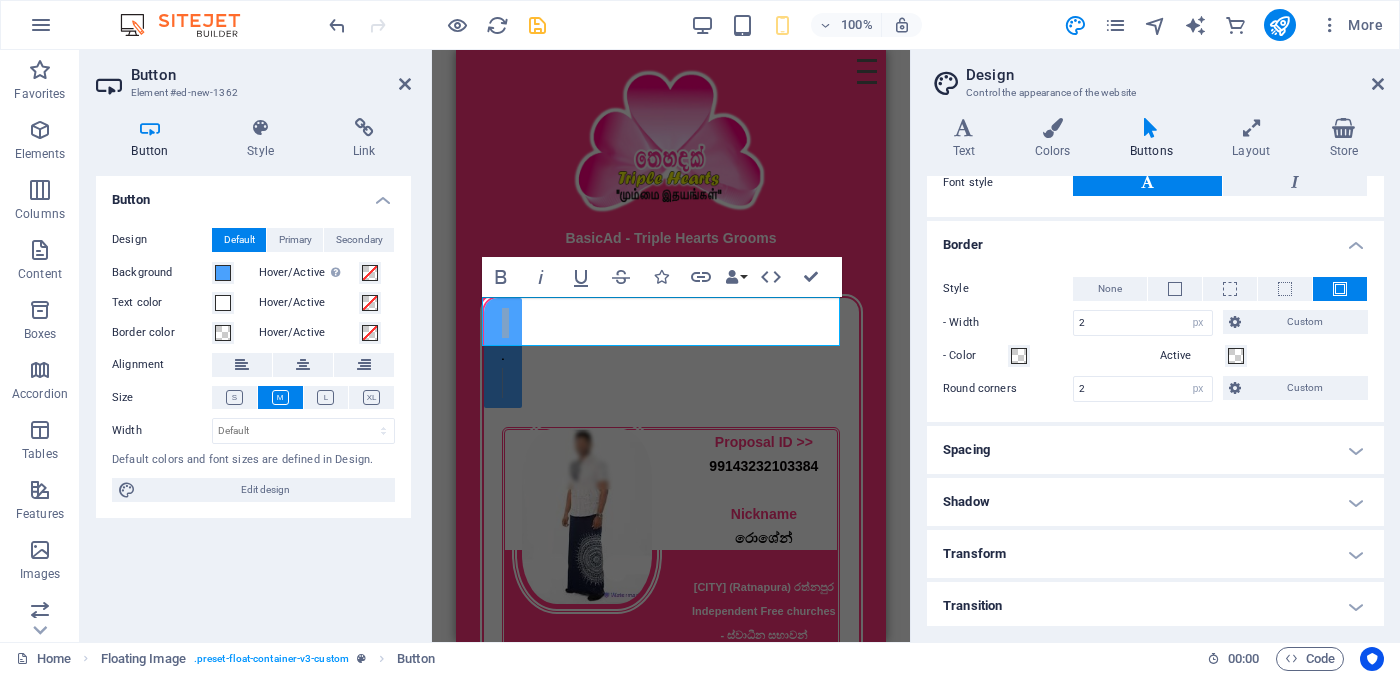 click on "Transition" at bounding box center [1155, 606] 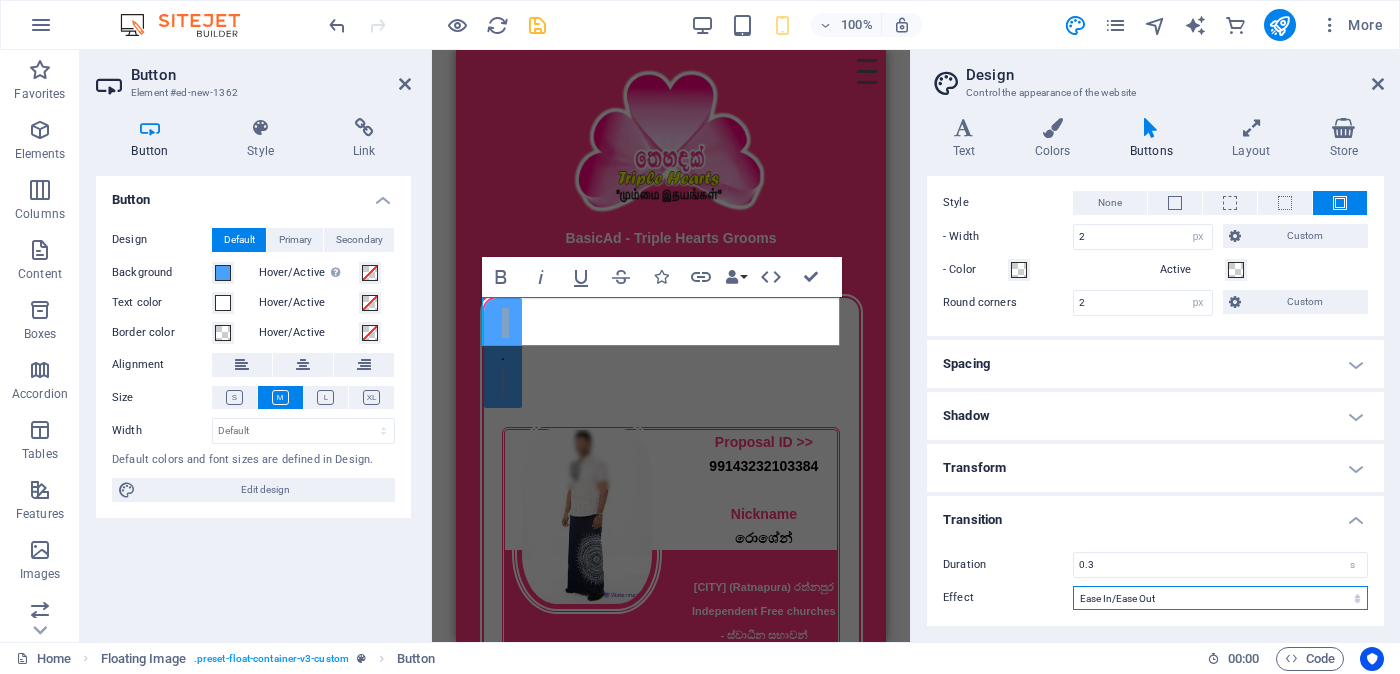 click on "Ease Ease In Ease Out Ease In/Ease Out Linear" at bounding box center [1220, 598] 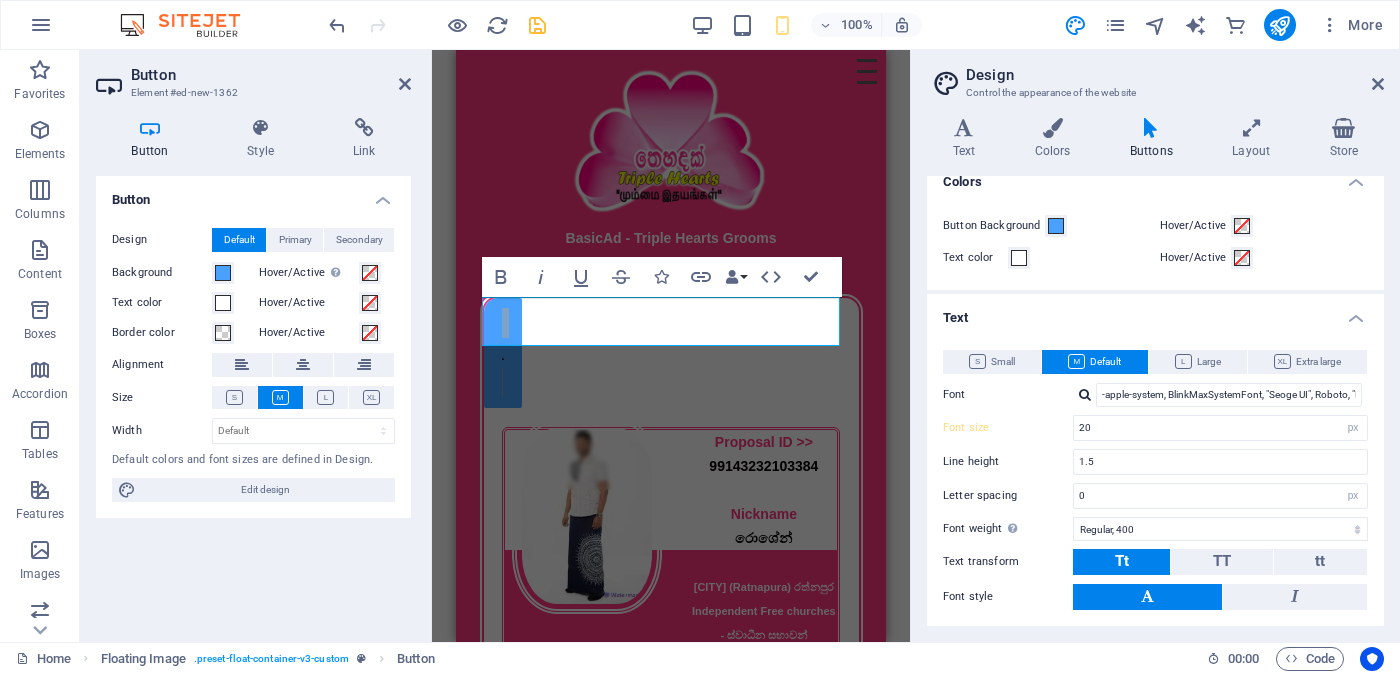 scroll, scrollTop: 0, scrollLeft: 0, axis: both 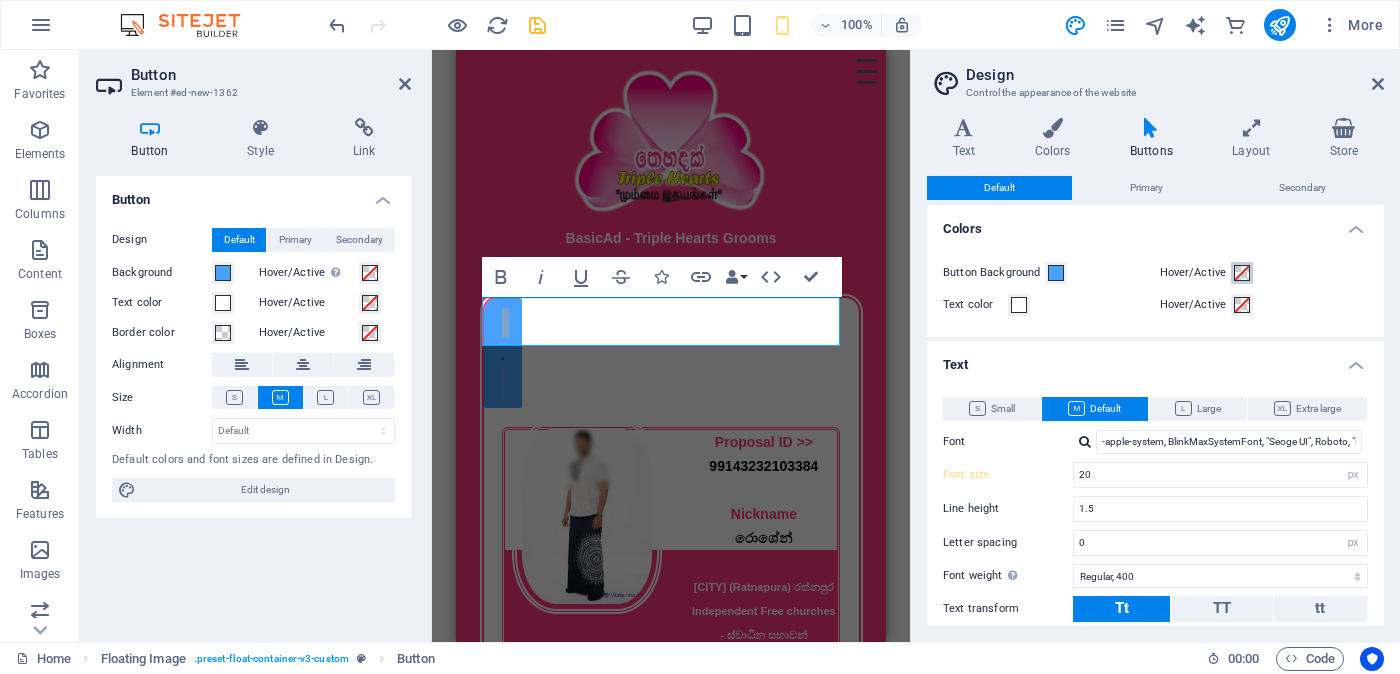 click at bounding box center (1242, 273) 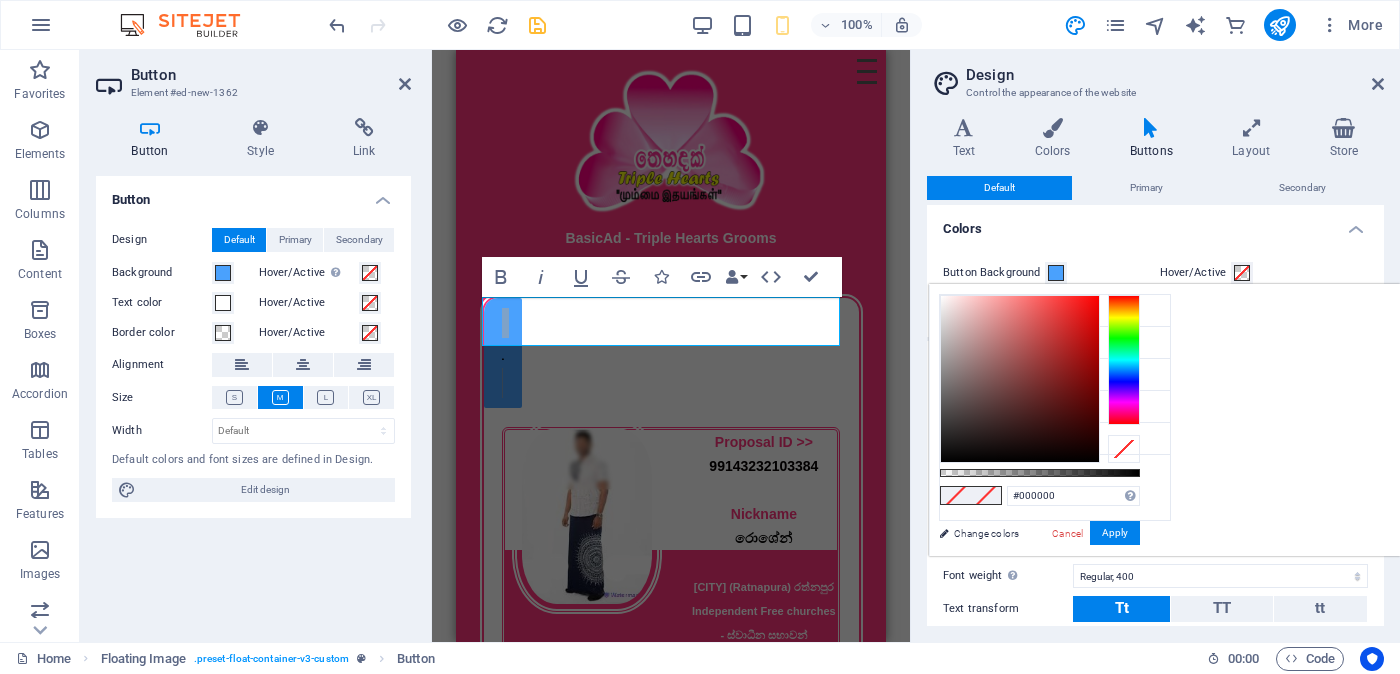 click at bounding box center (1124, 360) 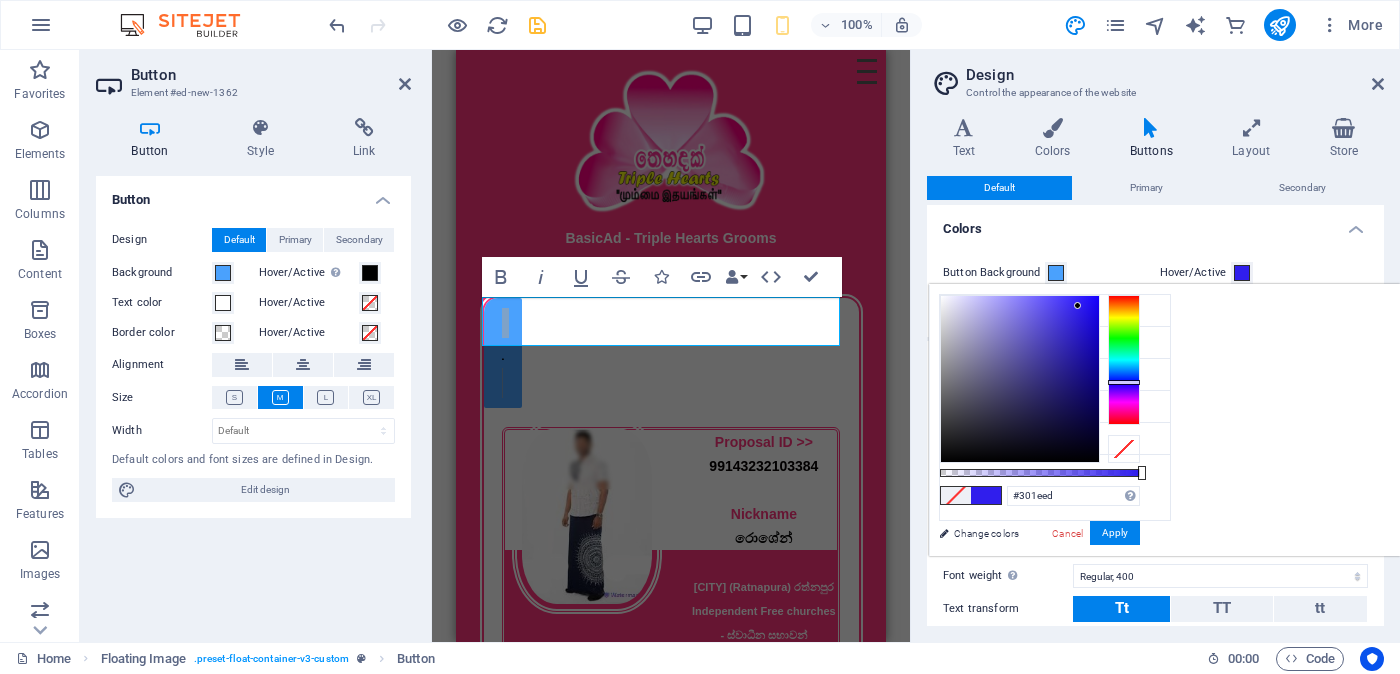 click at bounding box center (1020, 379) 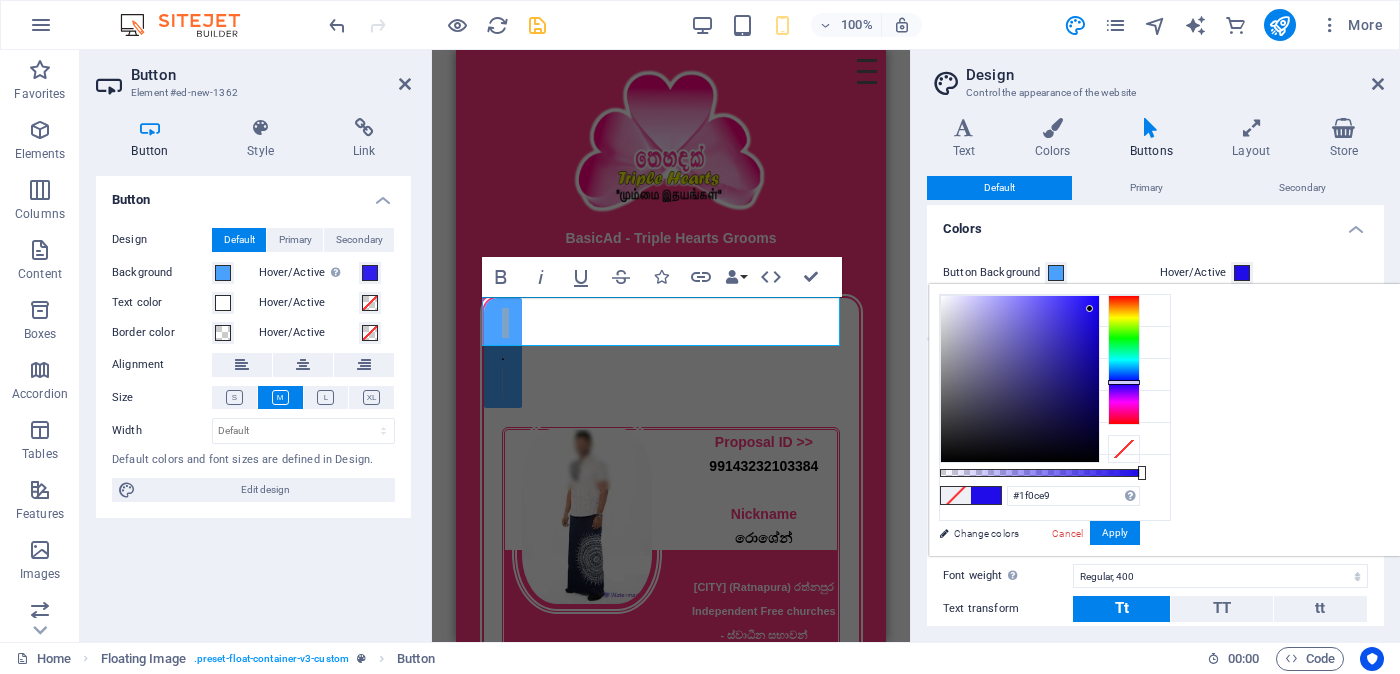 click at bounding box center [1020, 379] 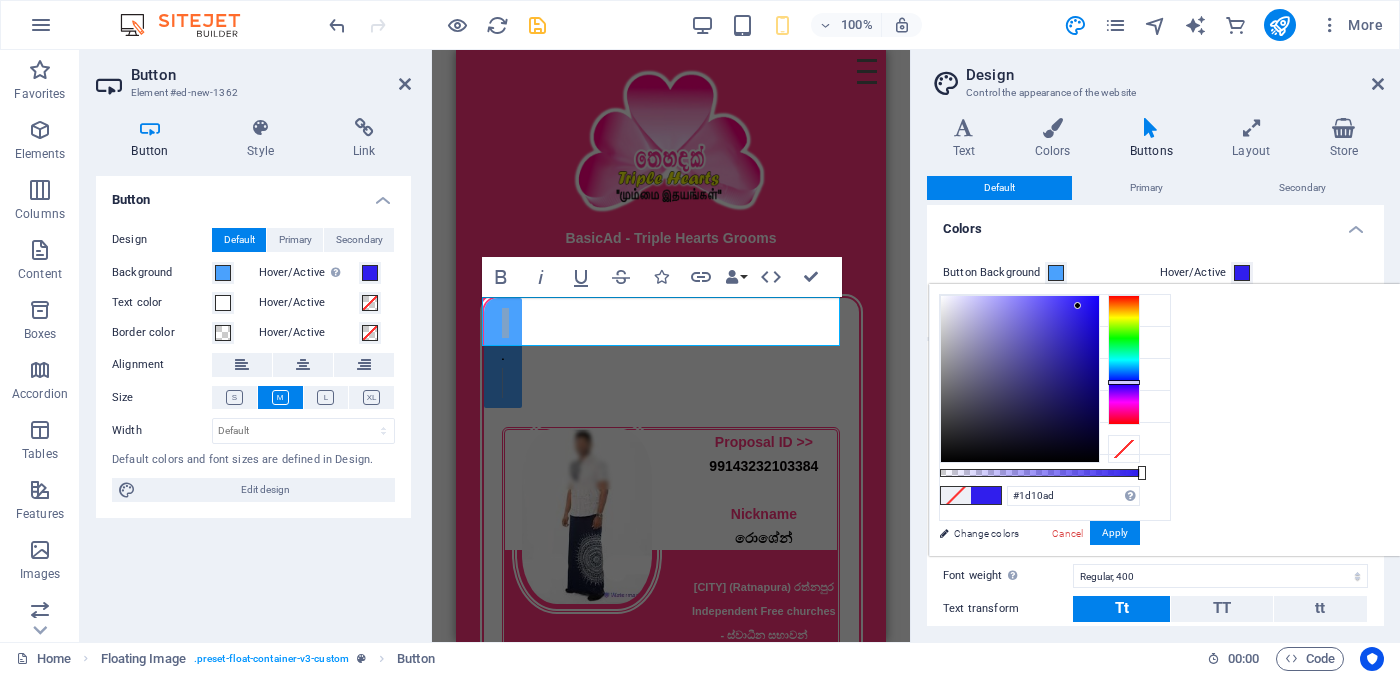 click at bounding box center [1020, 379] 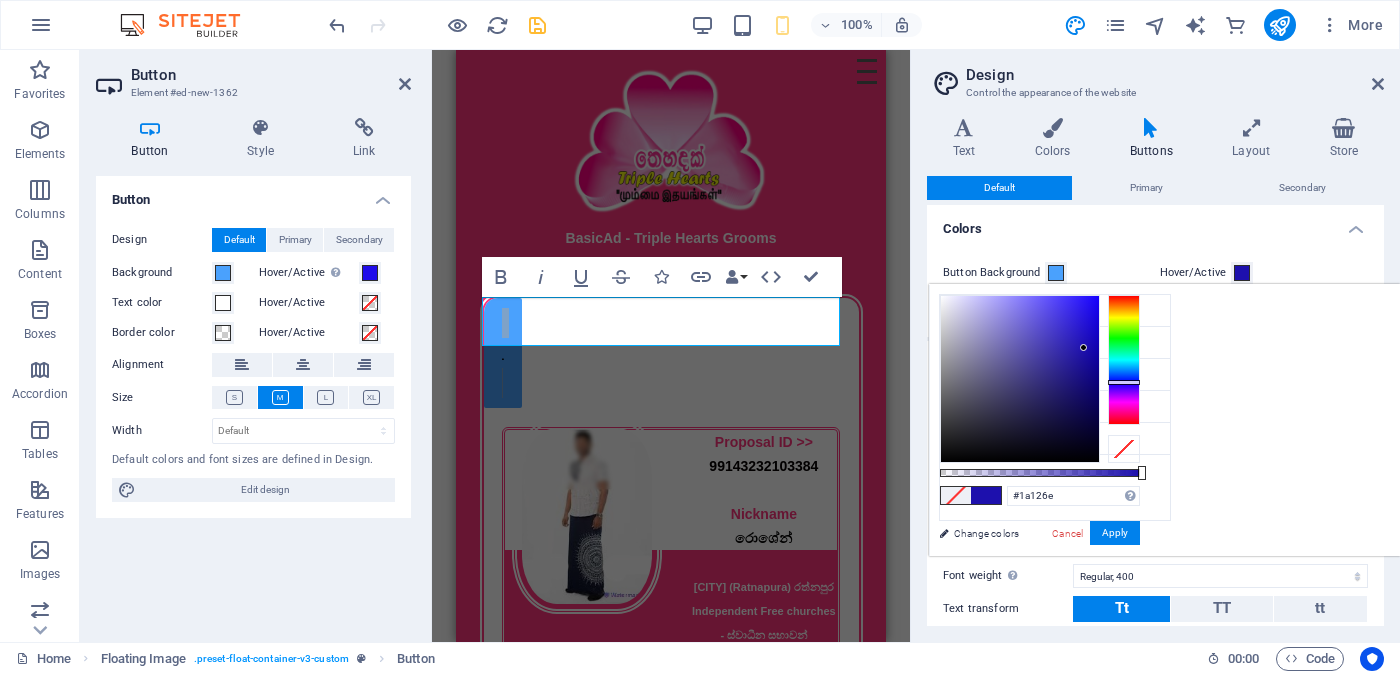 click at bounding box center [1020, 379] 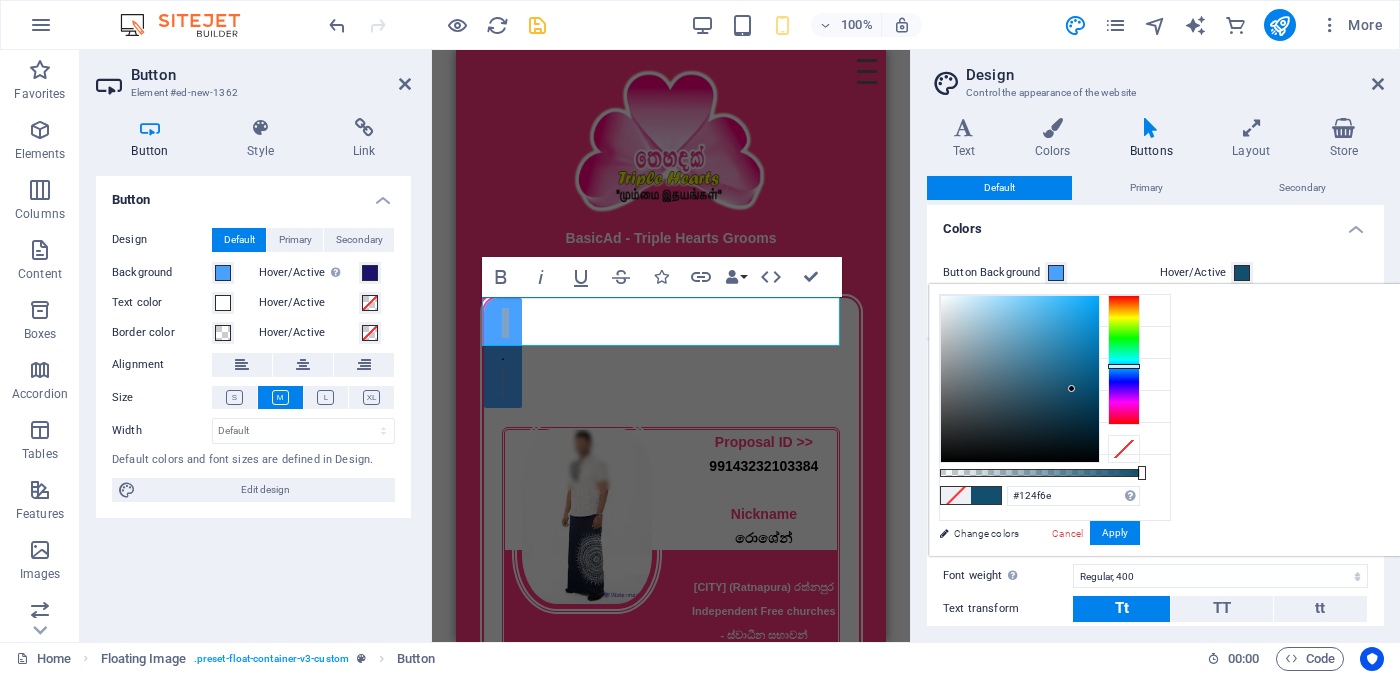 click at bounding box center (1124, 360) 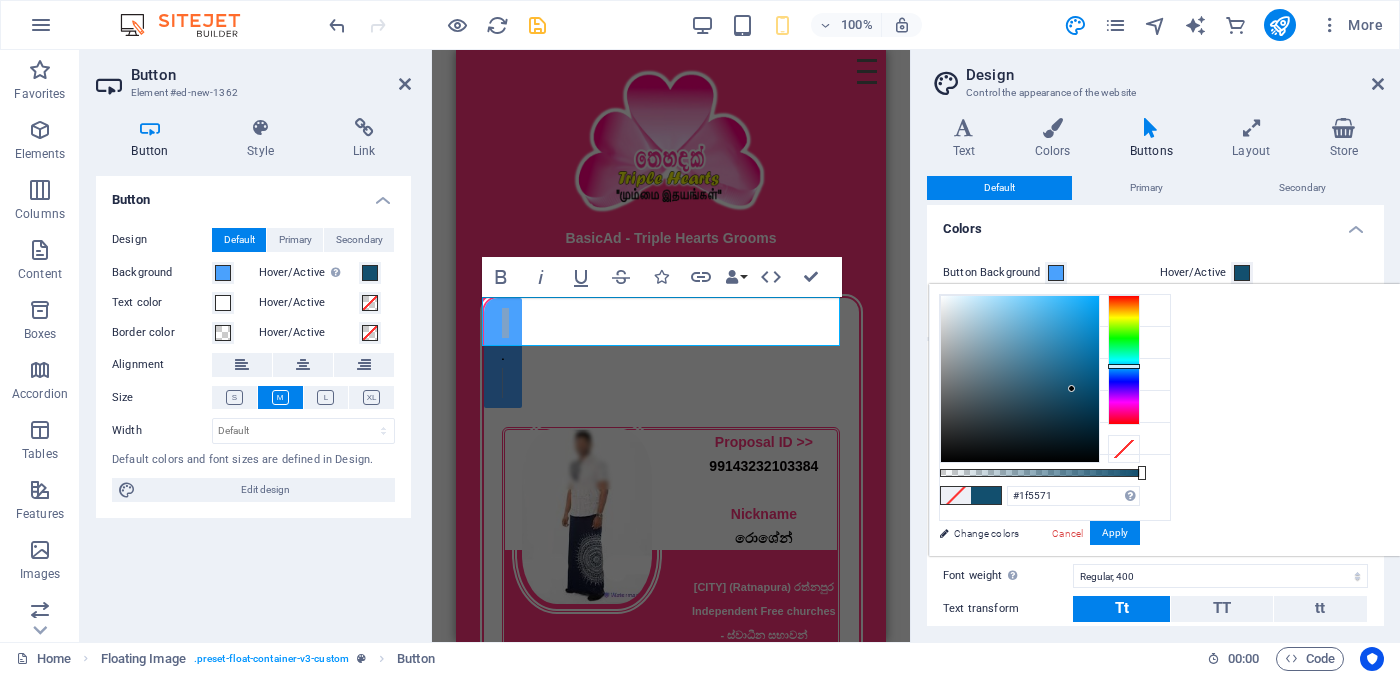 drag, startPoint x: 1305, startPoint y: 386, endPoint x: 1274, endPoint y: 363, distance: 38.600517 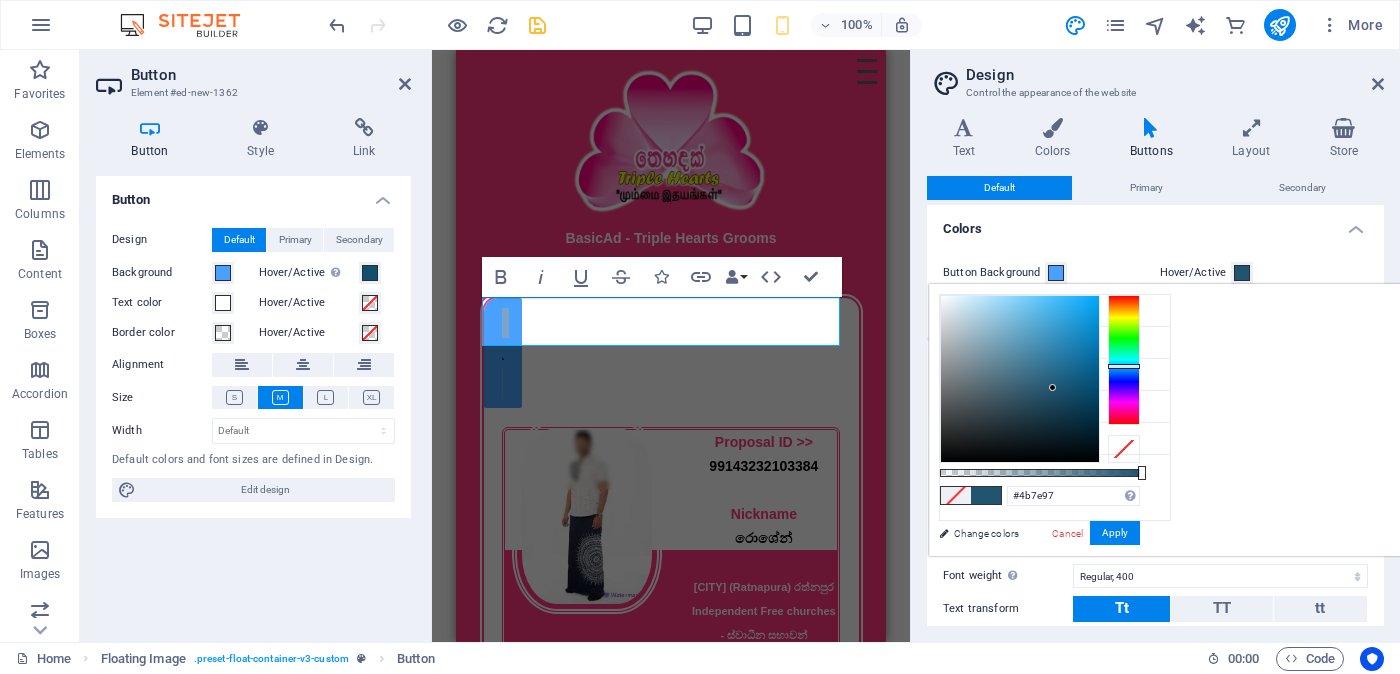 click at bounding box center (1020, 379) 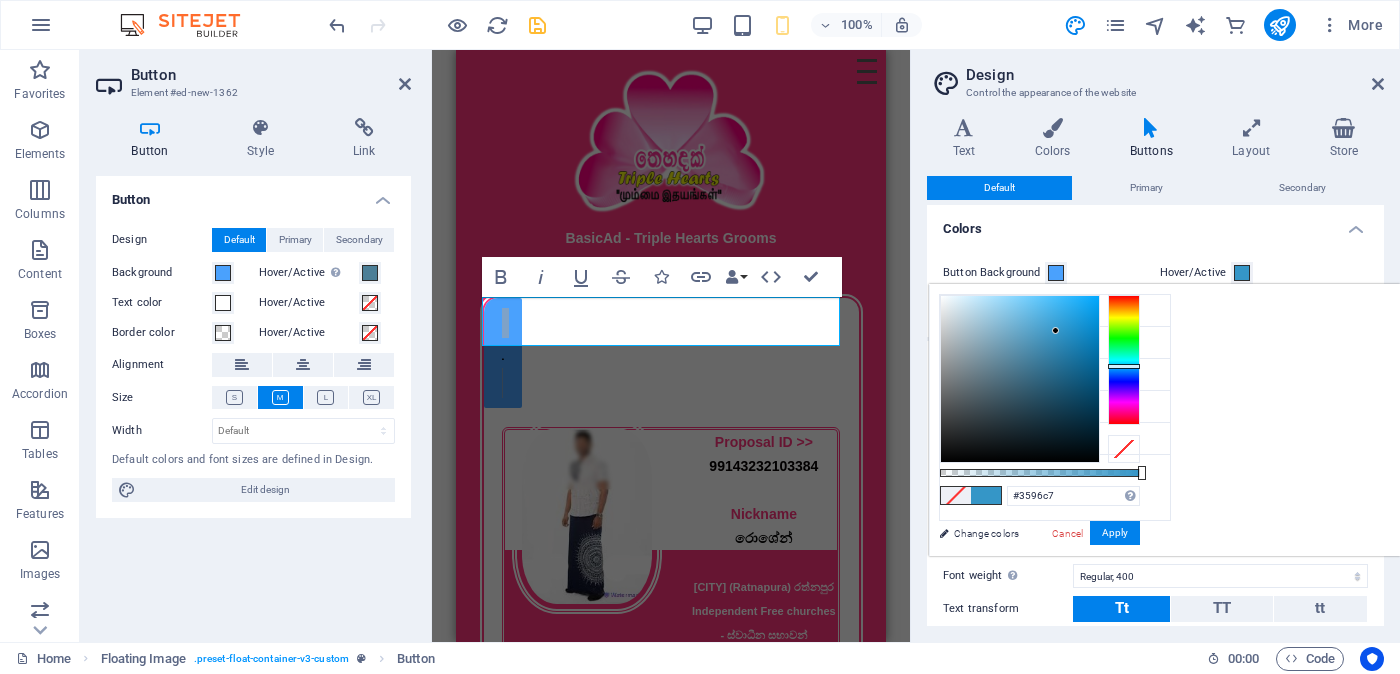click at bounding box center [1020, 379] 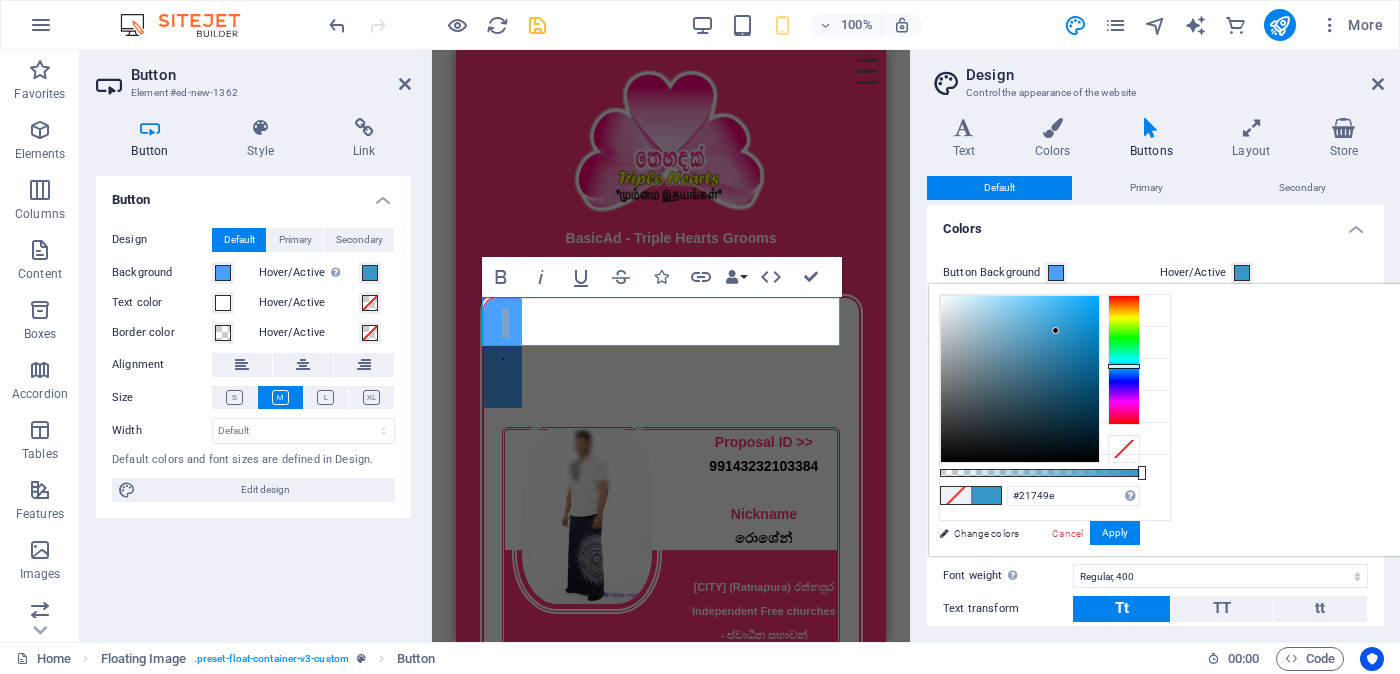 click at bounding box center (1020, 379) 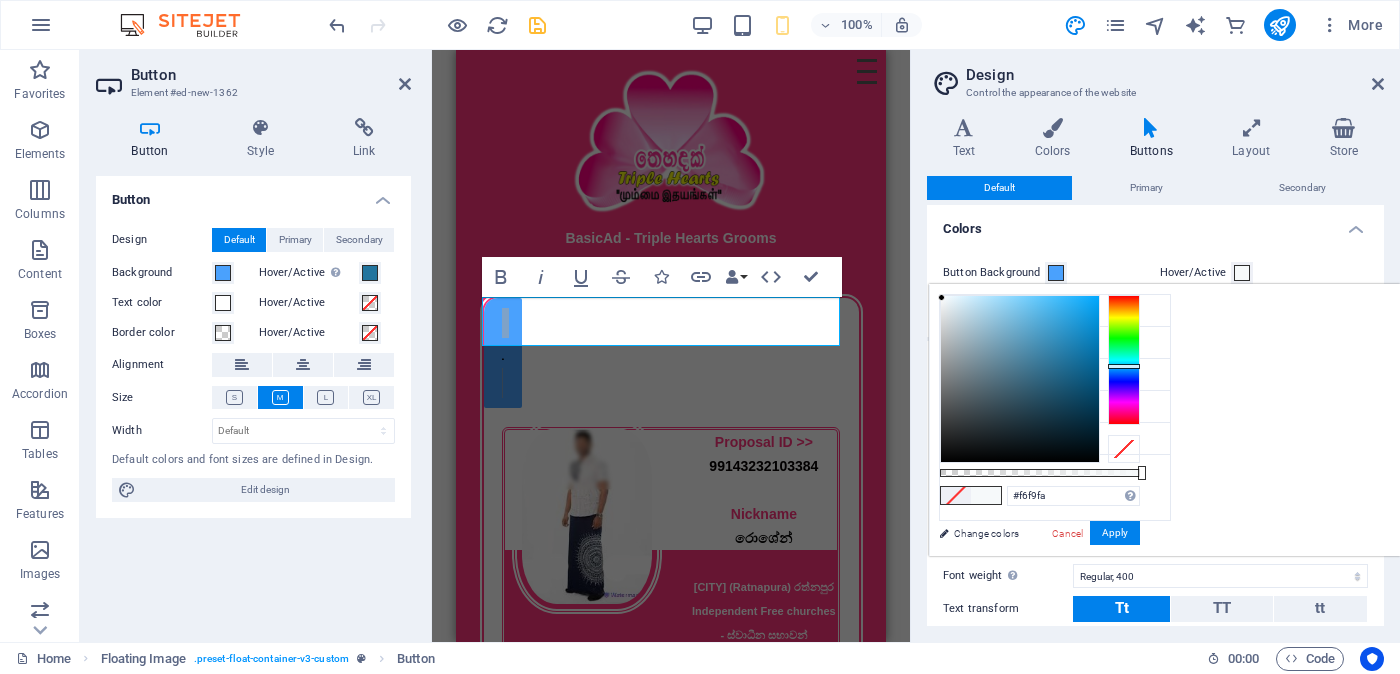 click at bounding box center (1020, 379) 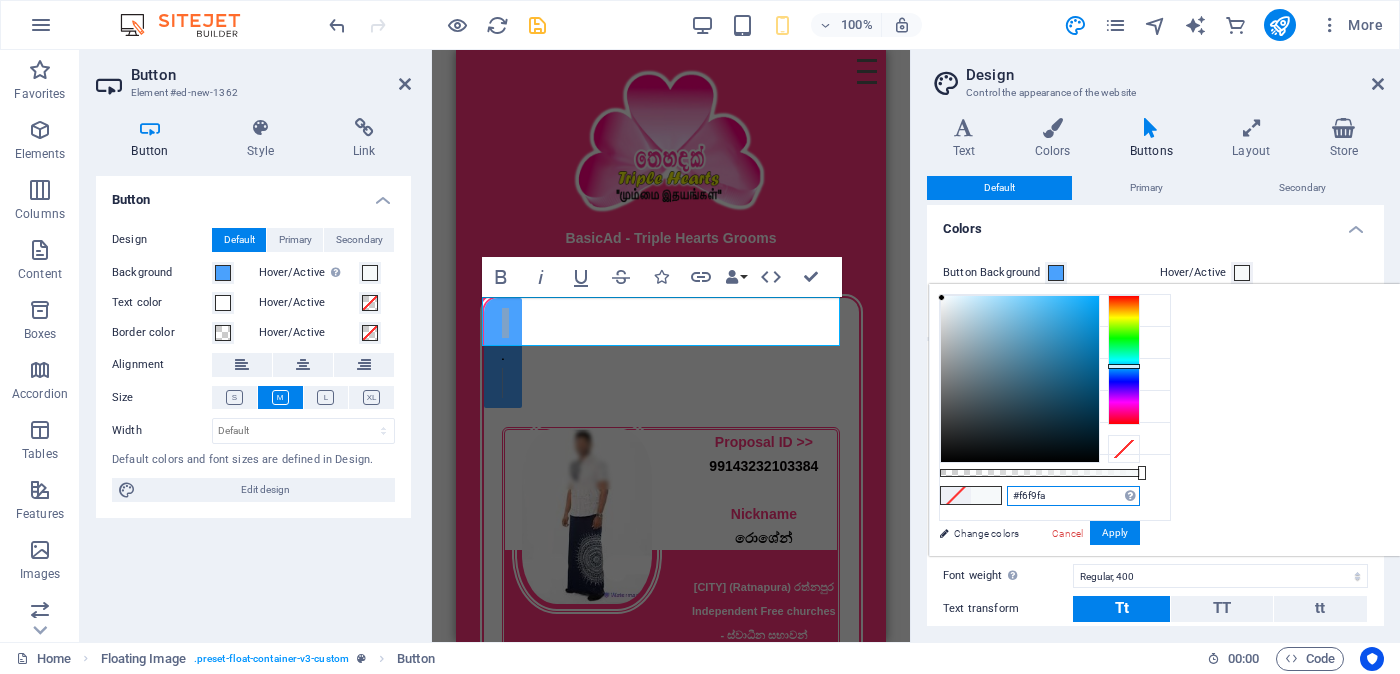 click on "#f6f9fa" at bounding box center (1073, 496) 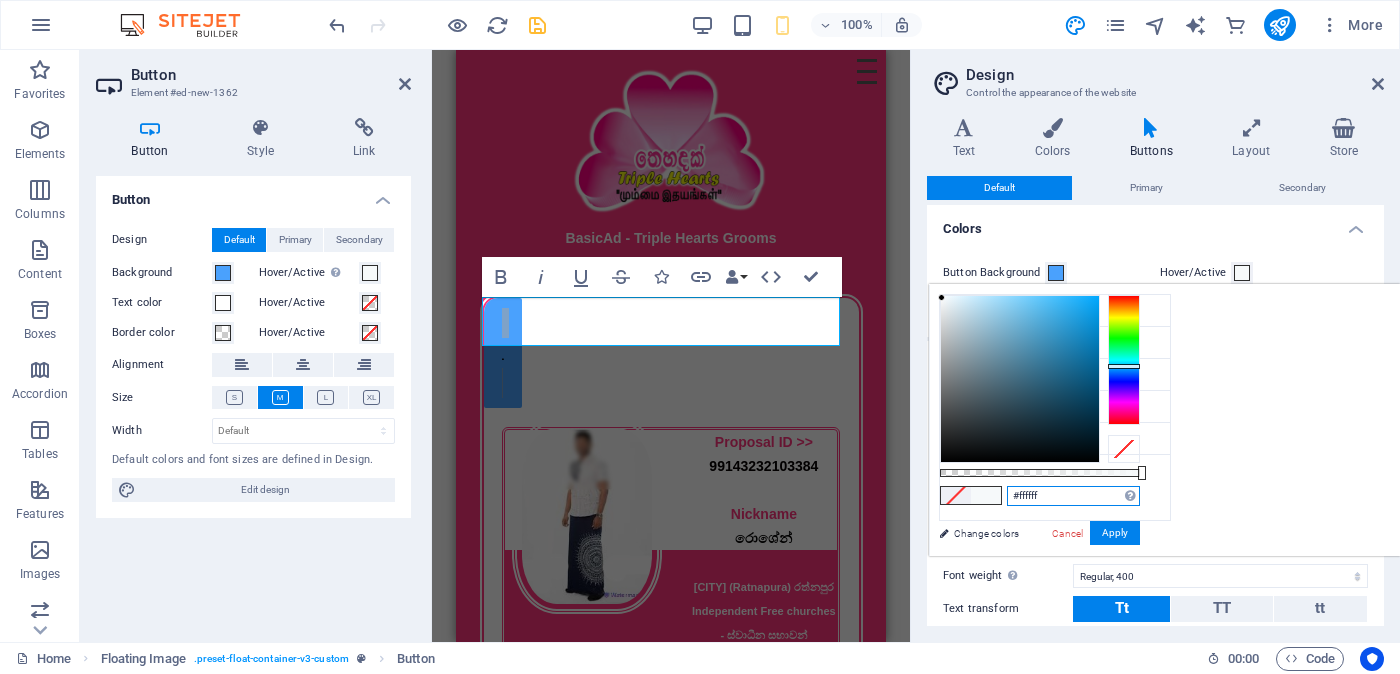 type on "#ffffff" 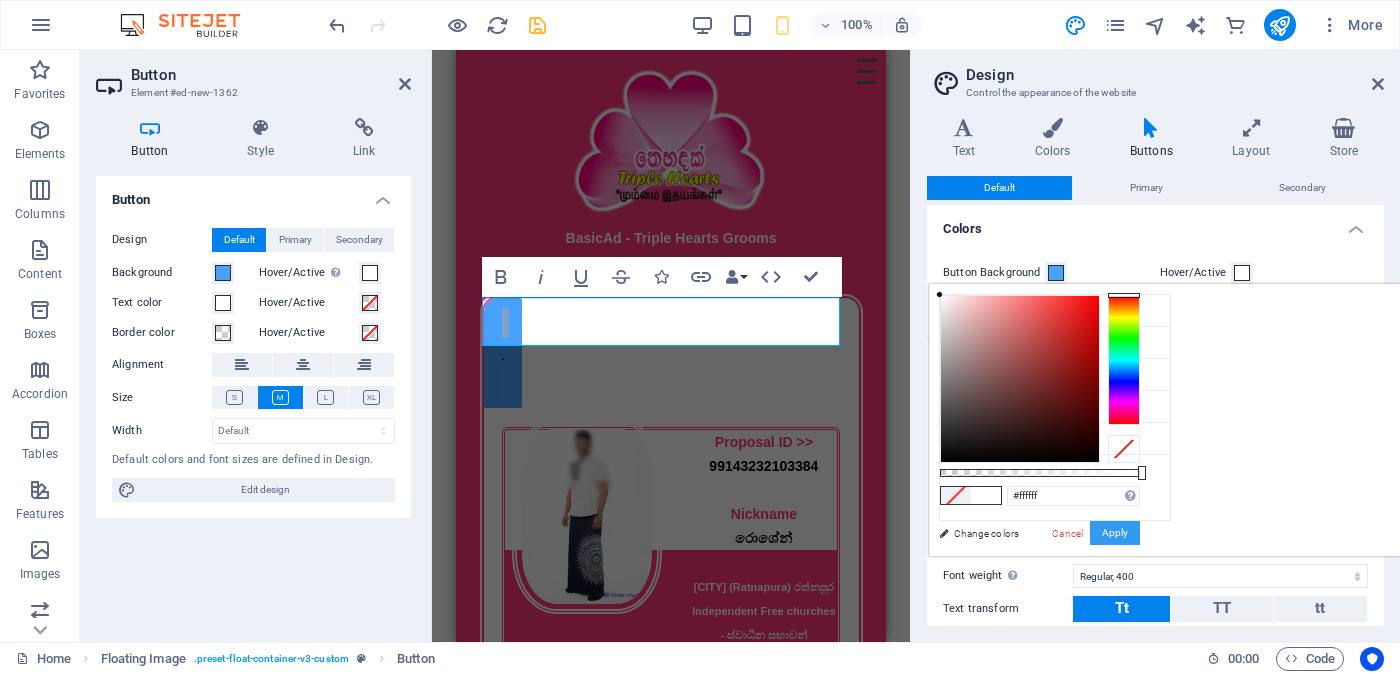 click on "Apply" at bounding box center (1115, 533) 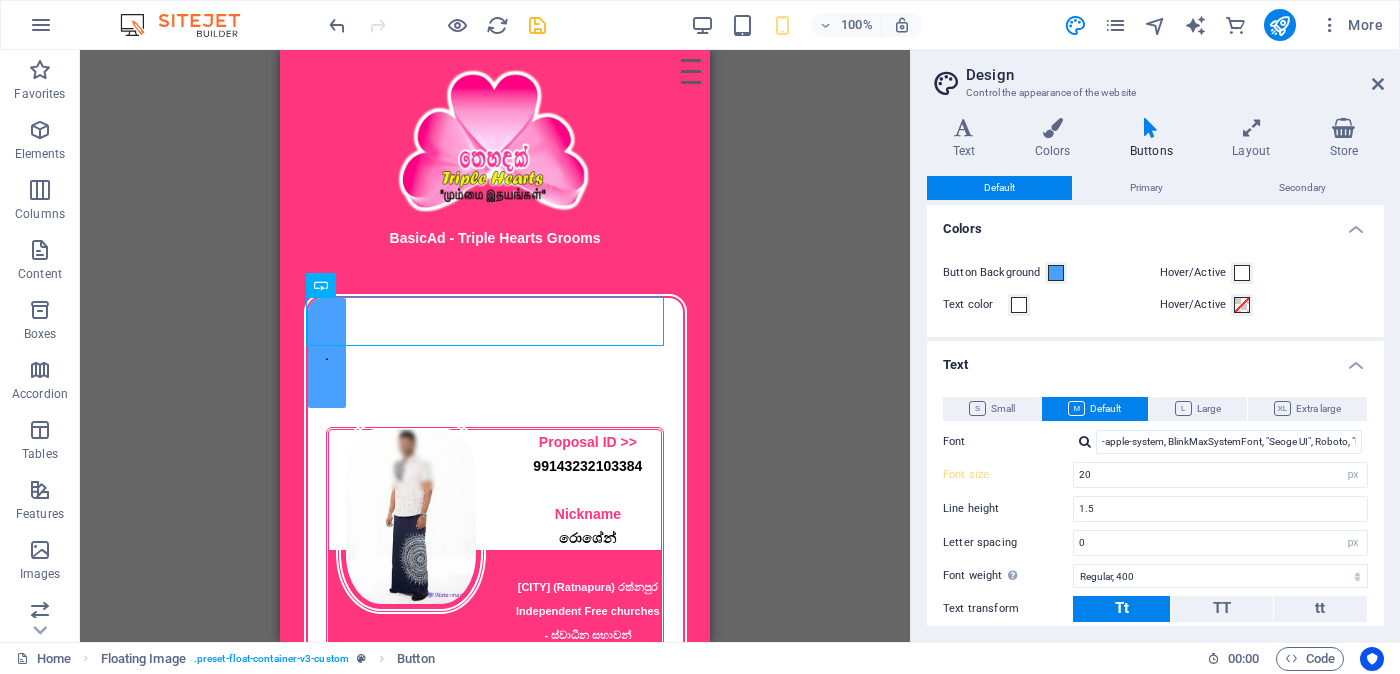 click on "Menu Bar Hamburger   Logo   Image   Floating Image   Text   Floating Image   Floating Image   Text   Image
Icon   Floating Image   Button" at bounding box center [495, 346] 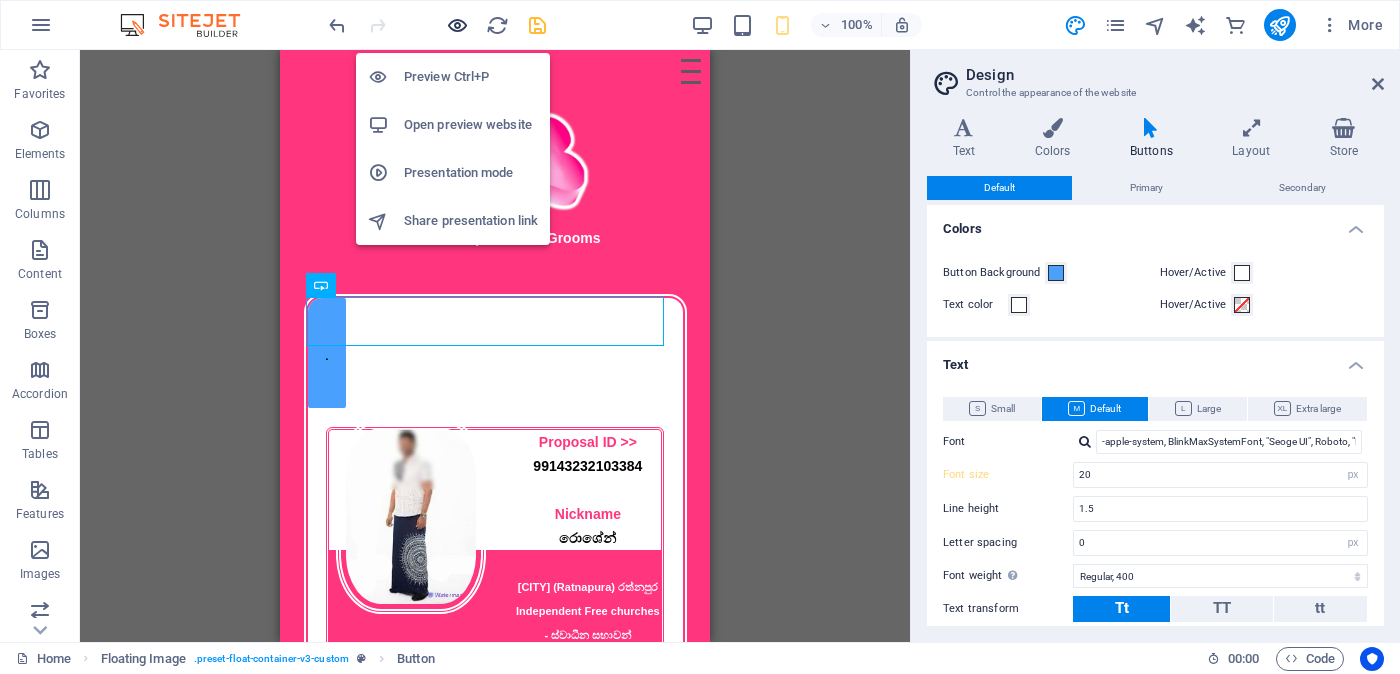 click at bounding box center [457, 25] 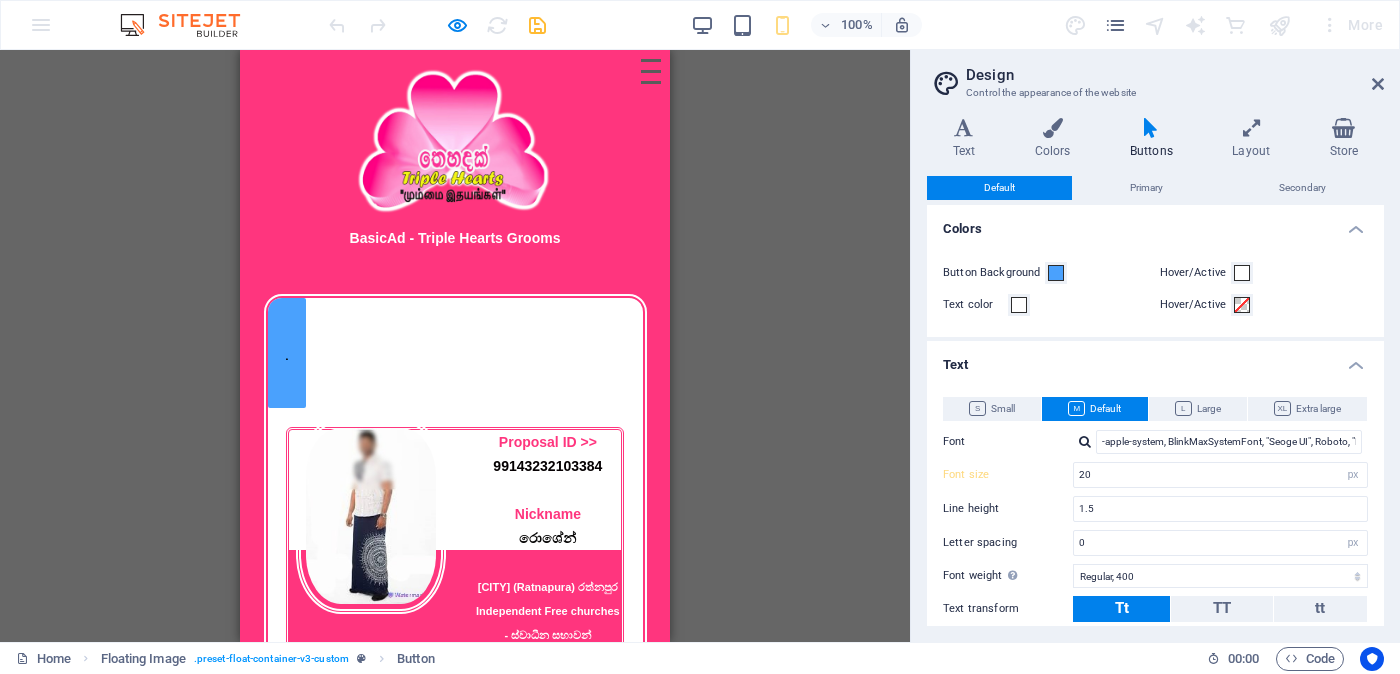 click on "Design Control the appearance of the website Variants  Text  Colors  Buttons  Layout  Store Text Standard Bold Links Font color Font -apple-system, BlinkMaxSystemFont, "Seoge UI", Roboto, "Helvetica Neue", Arial, sans-serif Font size 16 rem px Line height 1.5 Font weight To display the font weight correctly, it may need to be enabled.  Manage Fonts Thin, 100 Extra-light, 200 Light, 300 Regular, 400 Medium, 500 Semi-bold, 600 Bold, 700 Extra-bold, 800 Black, 900 Letter spacing 0 rem px Font style Text transform Tt TT tt Text align Font weight To display the font weight correctly, it may need to be enabled.  Manage Fonts Thin, 100 Extra-light, 200 Light, 300 Regular, 400 Medium, 500 Semi-bold, 600 Bold, 700 Extra-bold, 800 Black, 900 Default Hover / Active Font color Font color Decoration None Decoration None Transition duration 0.3 s Transition function Ease Ease In Ease Out Ease In/Ease Out Linear Headlines All H1 / Textlogo H2 H3 H4 H5 H6 Font color Font Line height 1.5 Font weight Manage Fonts Thin, 100 0 0" at bounding box center [1155, 346] 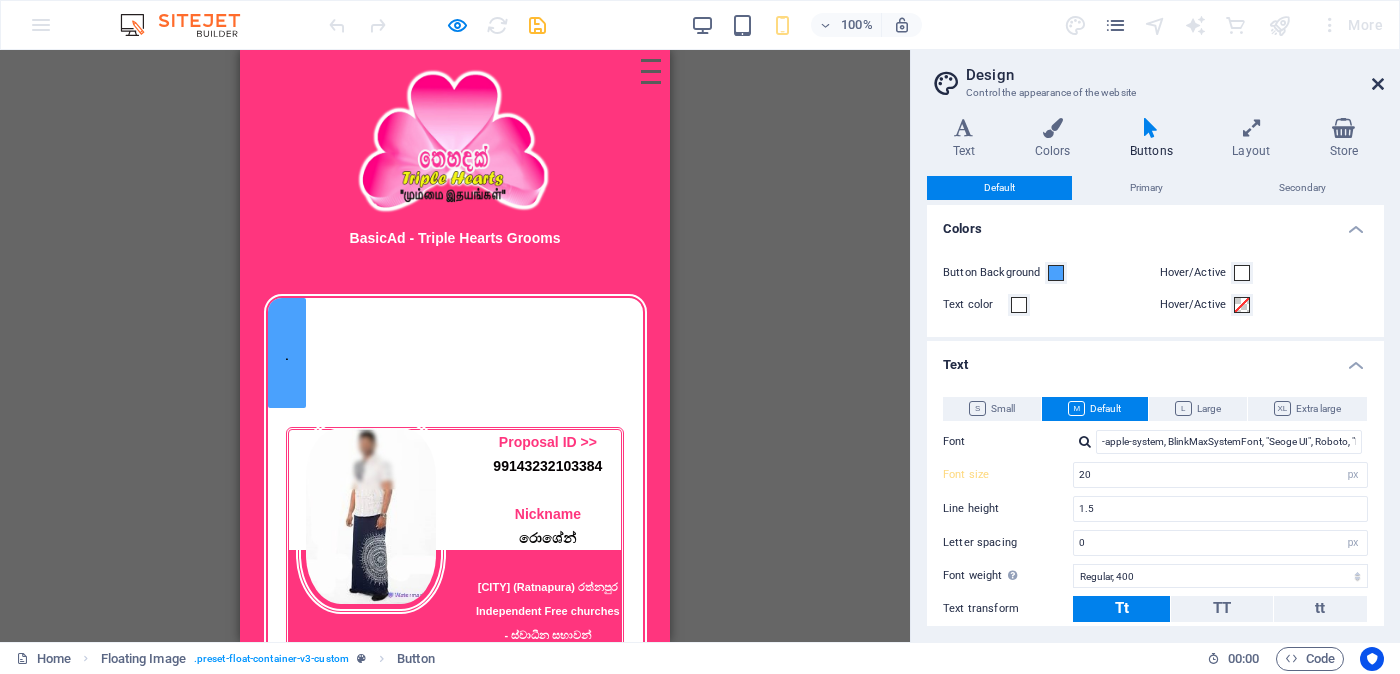 click at bounding box center (1378, 84) 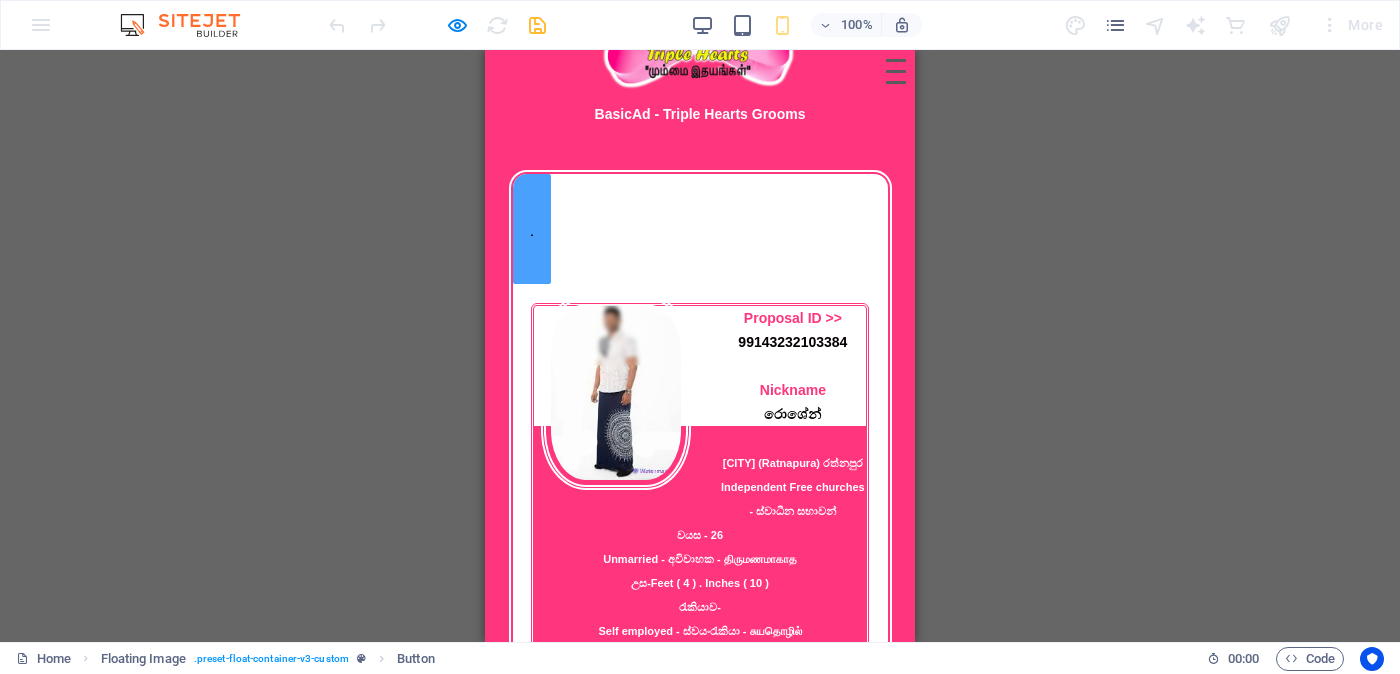 scroll, scrollTop: 0, scrollLeft: 0, axis: both 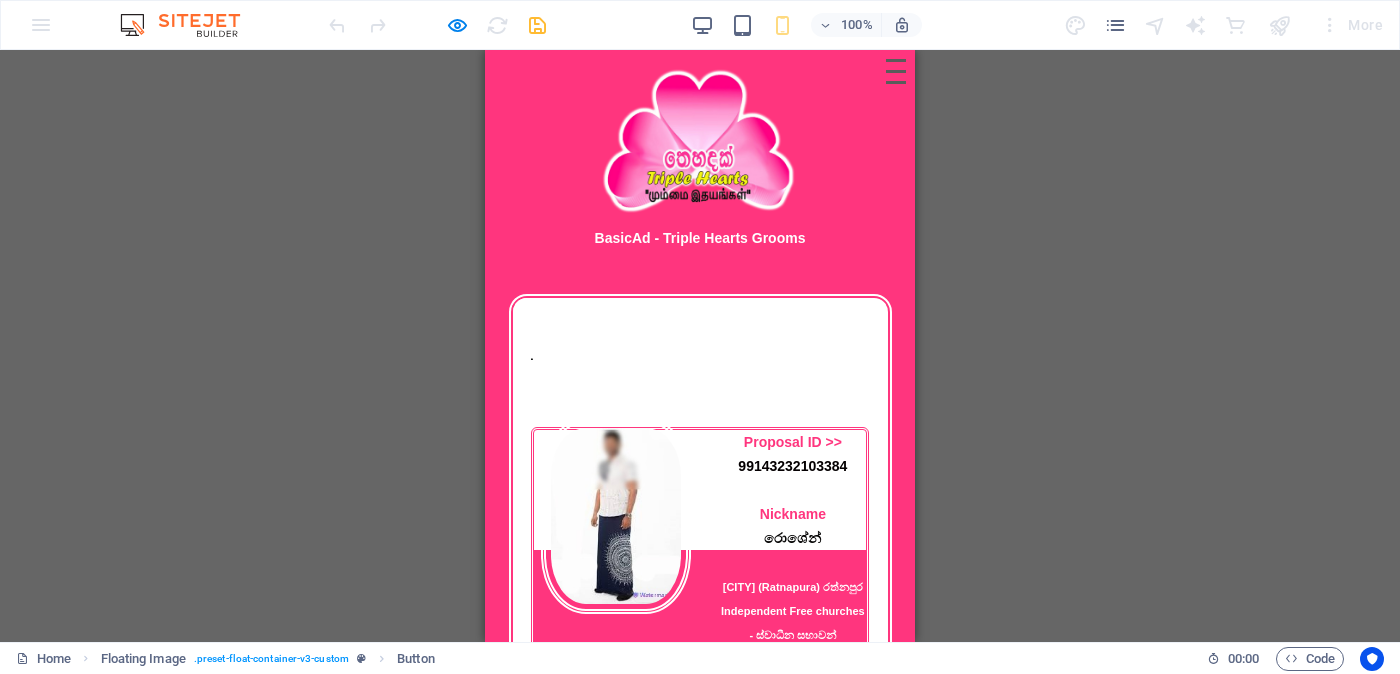 click 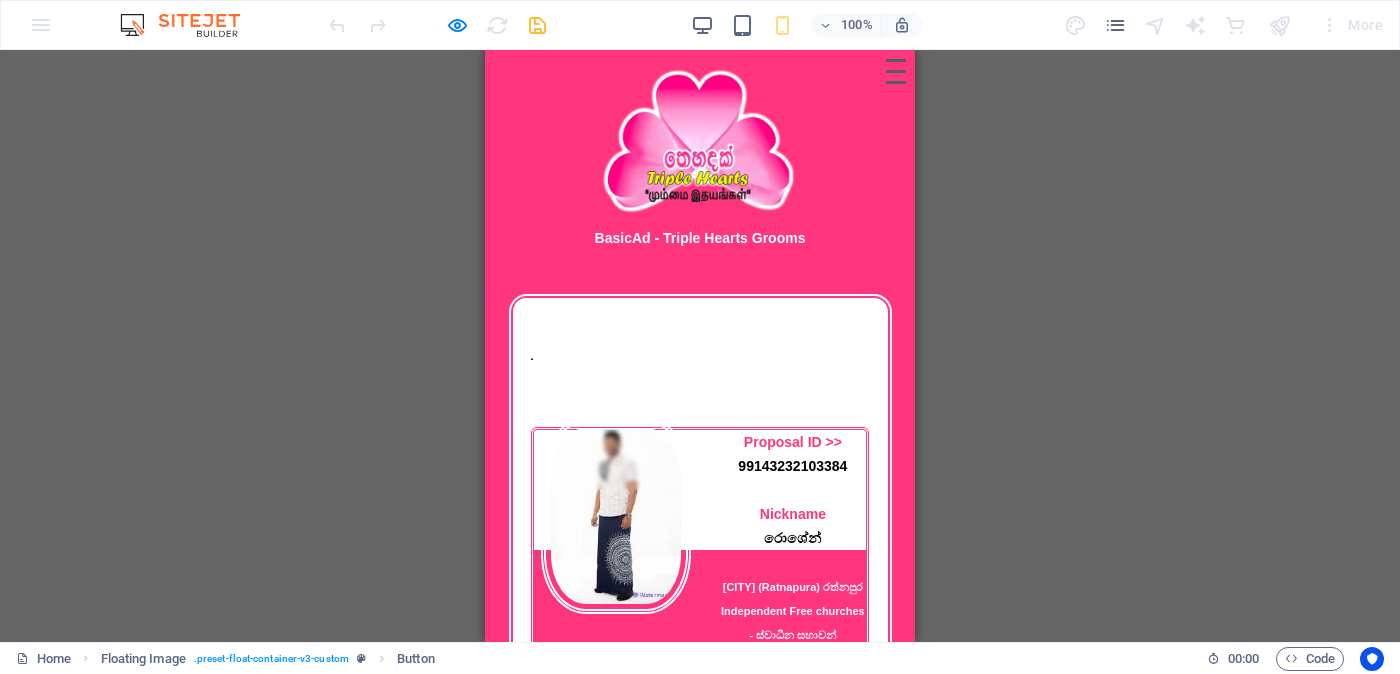 click 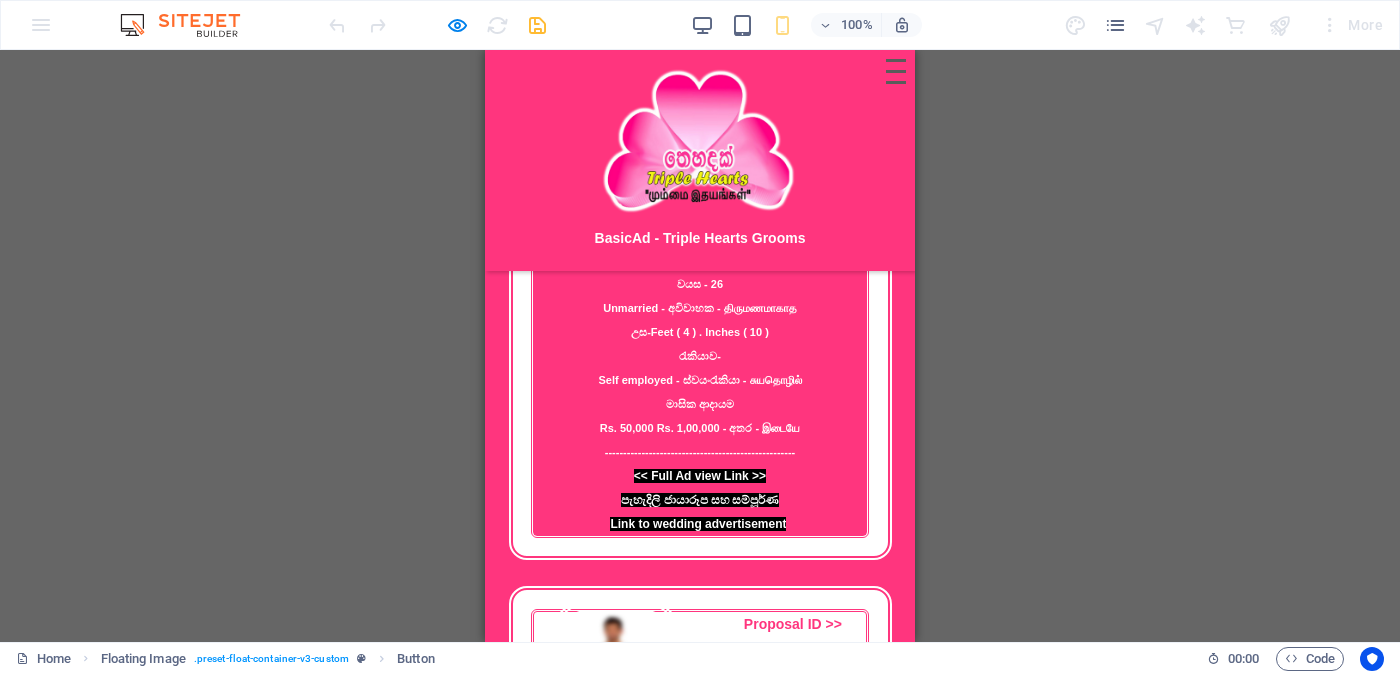 scroll, scrollTop: 0, scrollLeft: 0, axis: both 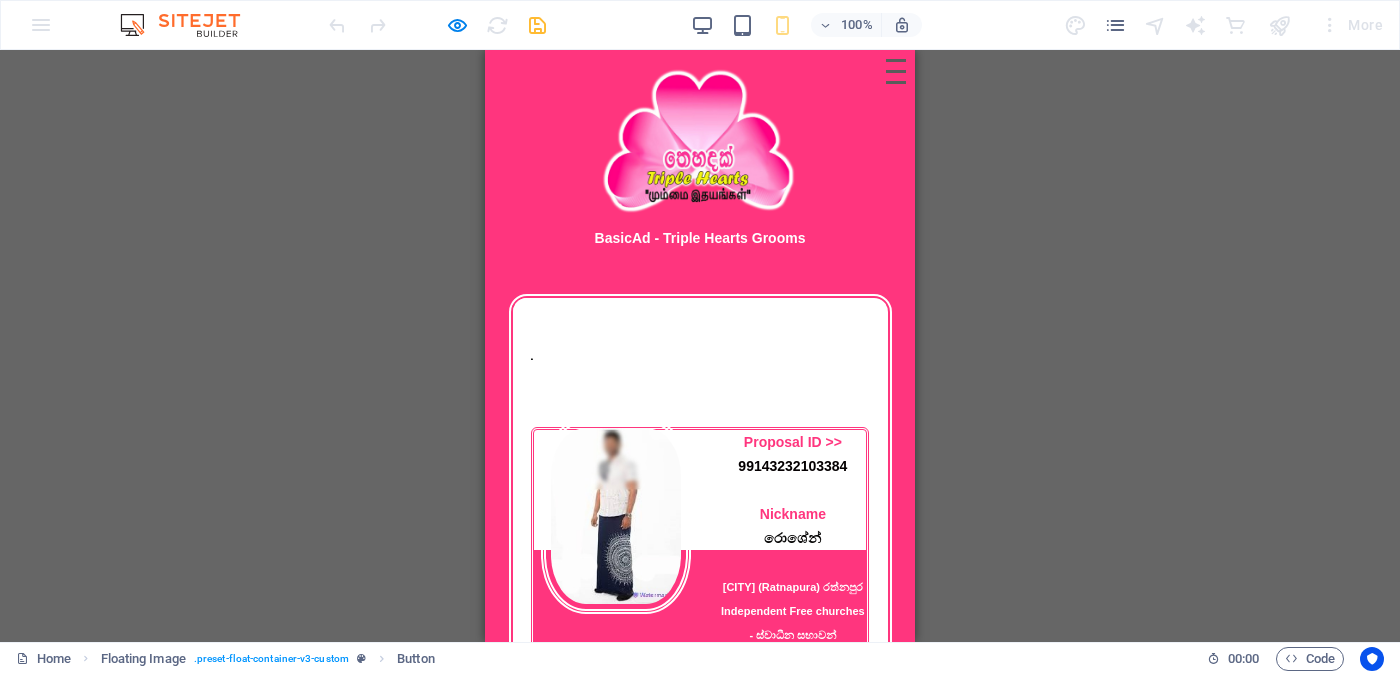 click 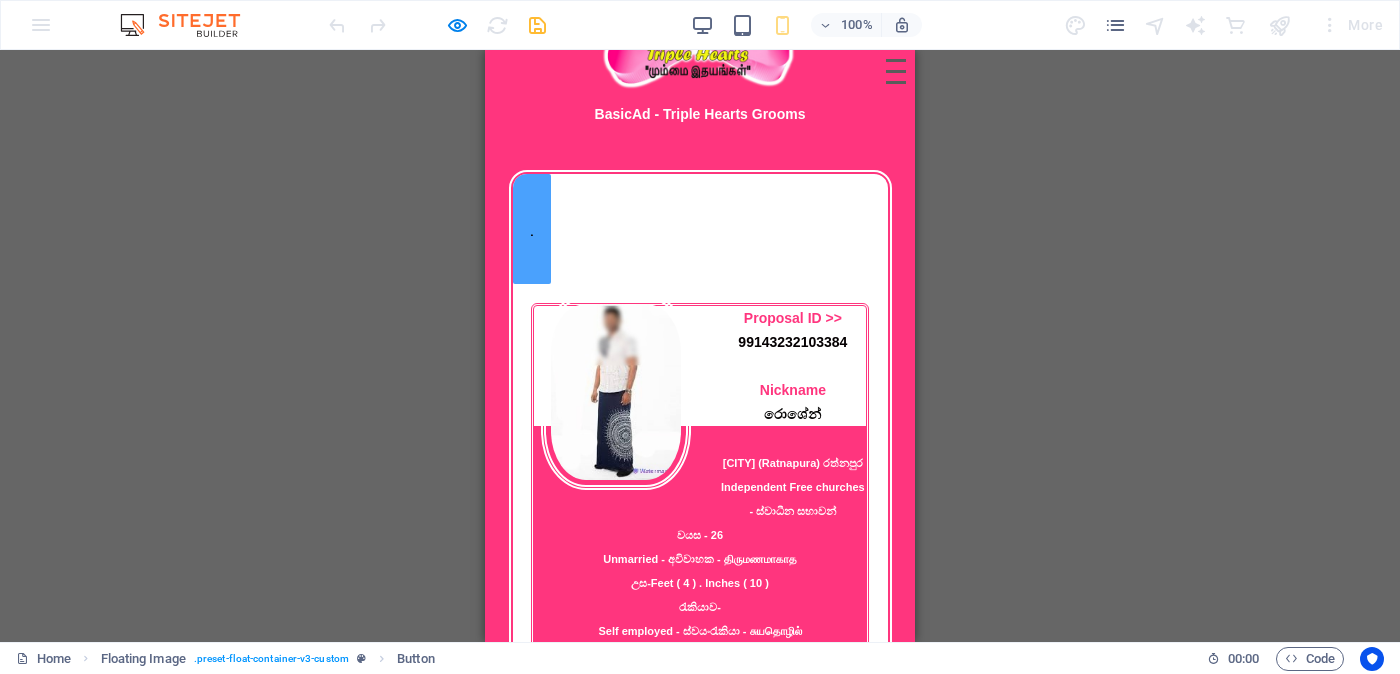 scroll, scrollTop: 0, scrollLeft: 0, axis: both 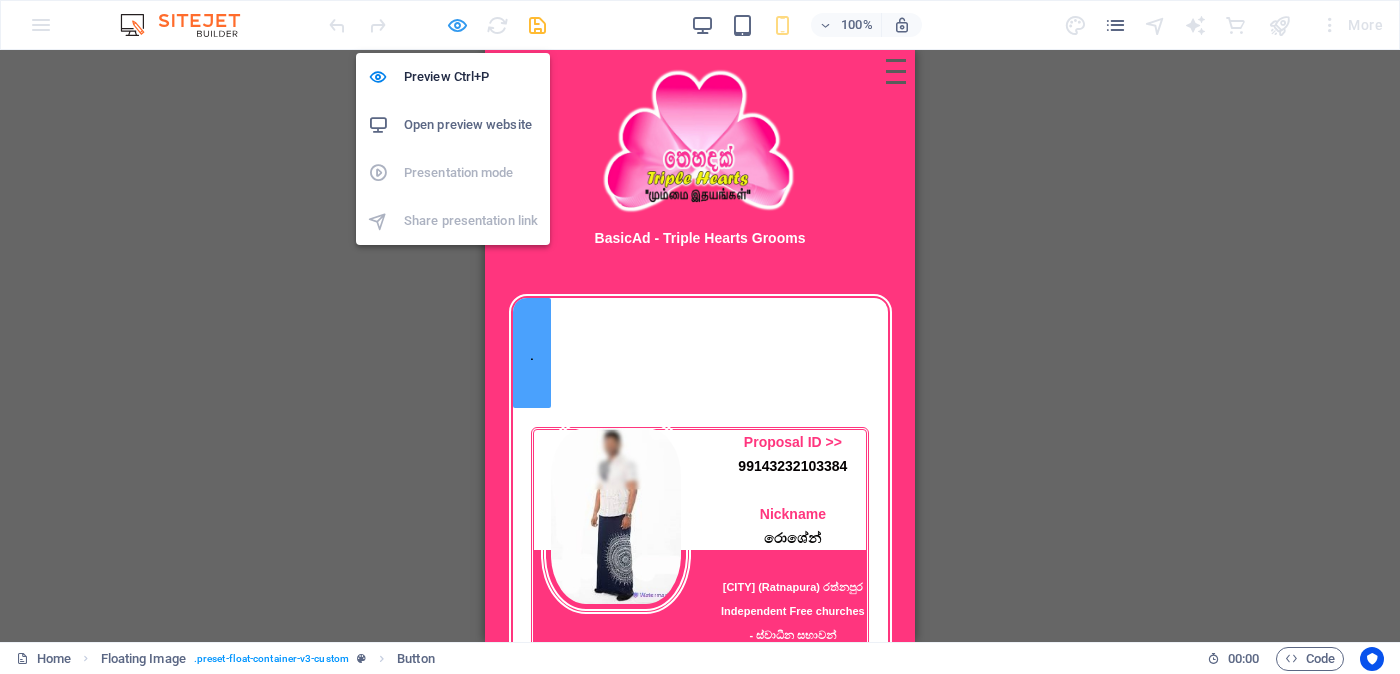 click at bounding box center (457, 25) 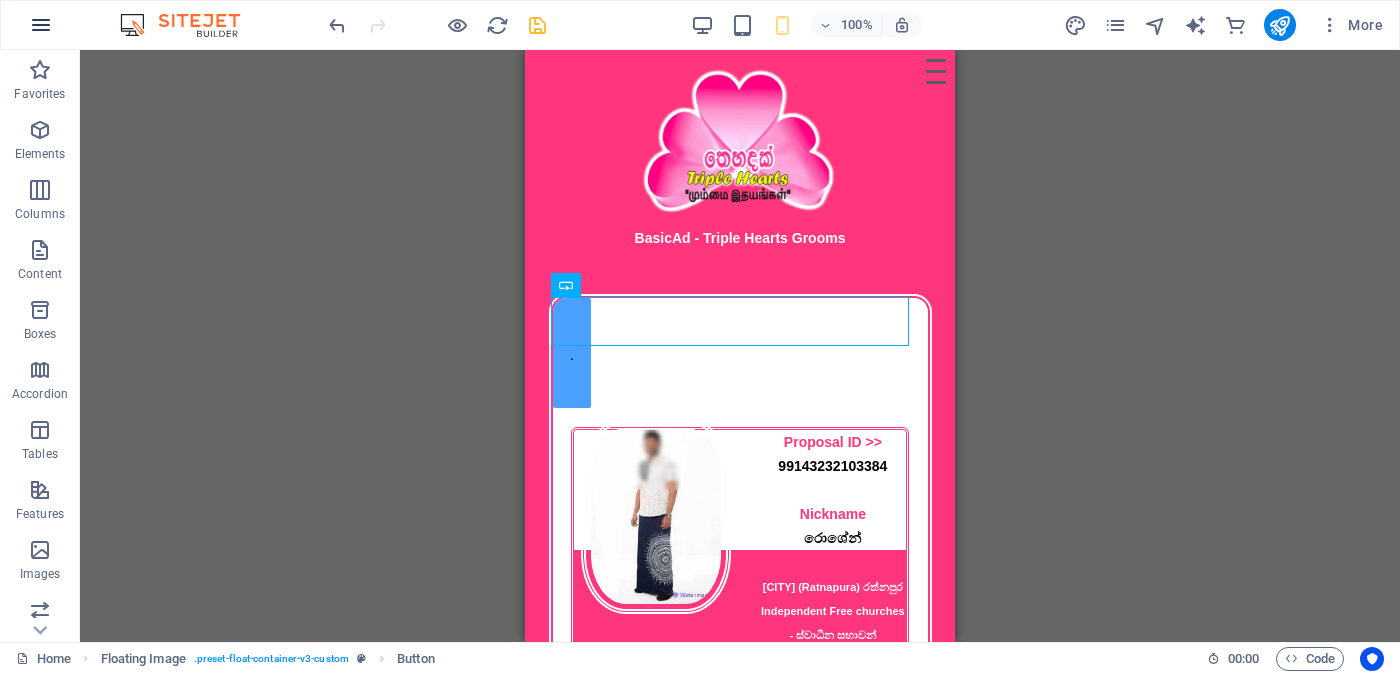 click at bounding box center [41, 25] 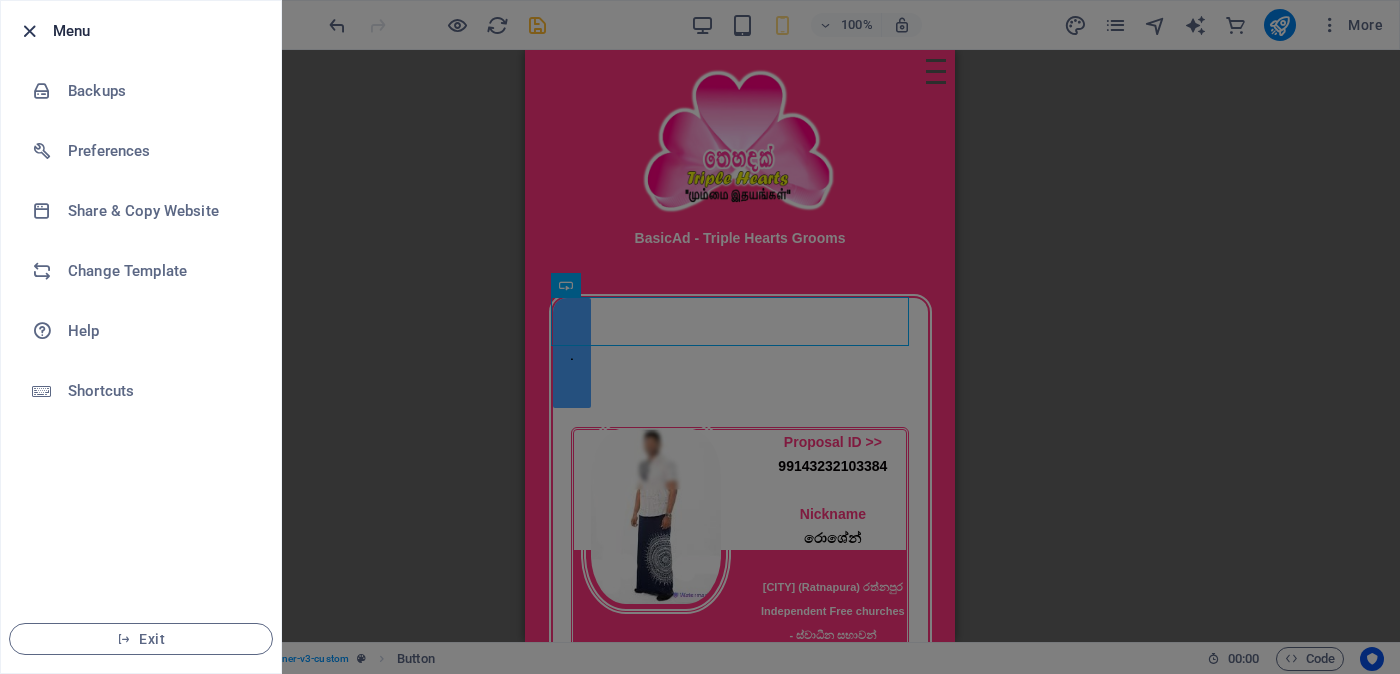 click at bounding box center (29, 31) 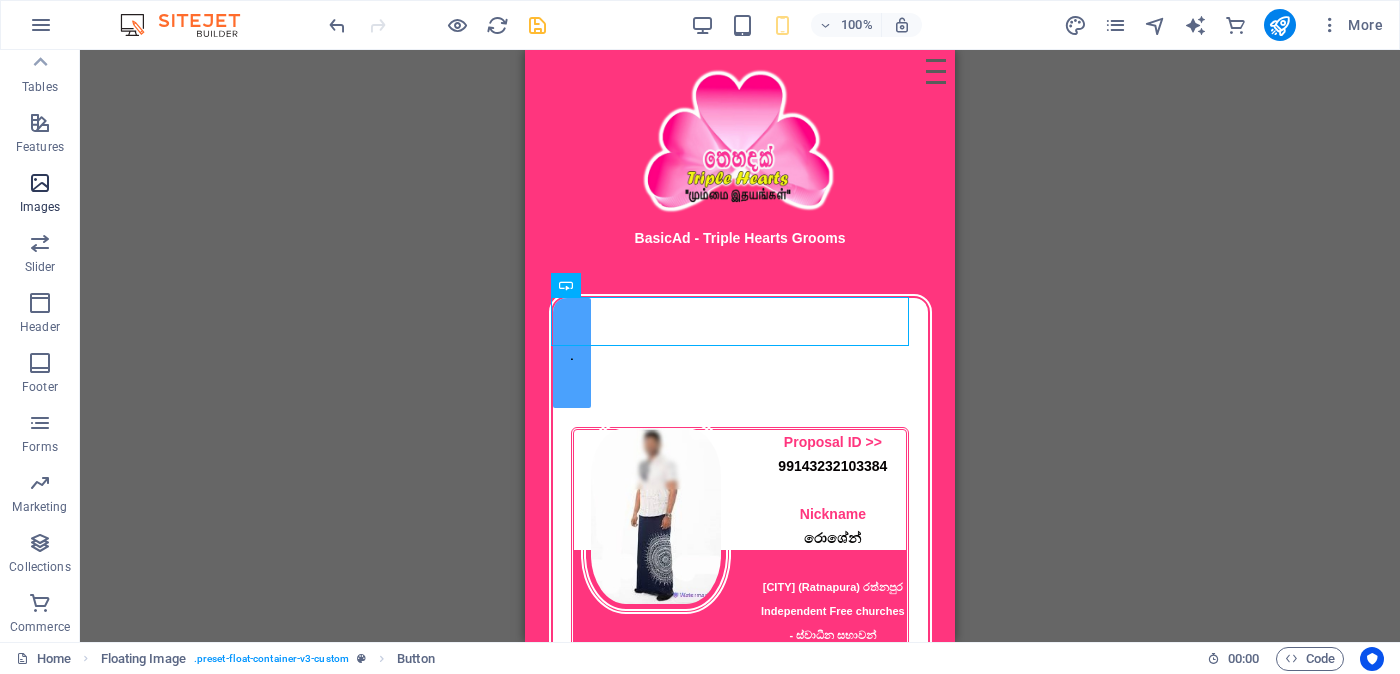 scroll, scrollTop: 0, scrollLeft: 0, axis: both 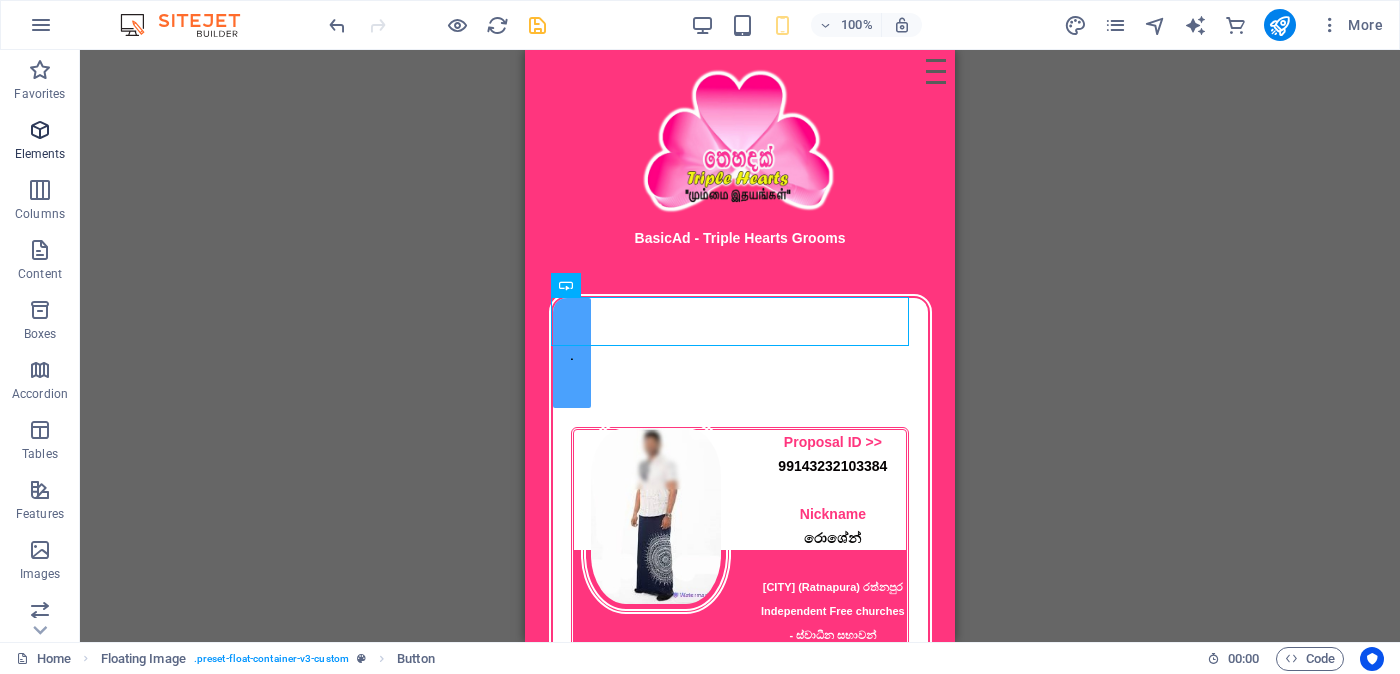 click at bounding box center [40, 130] 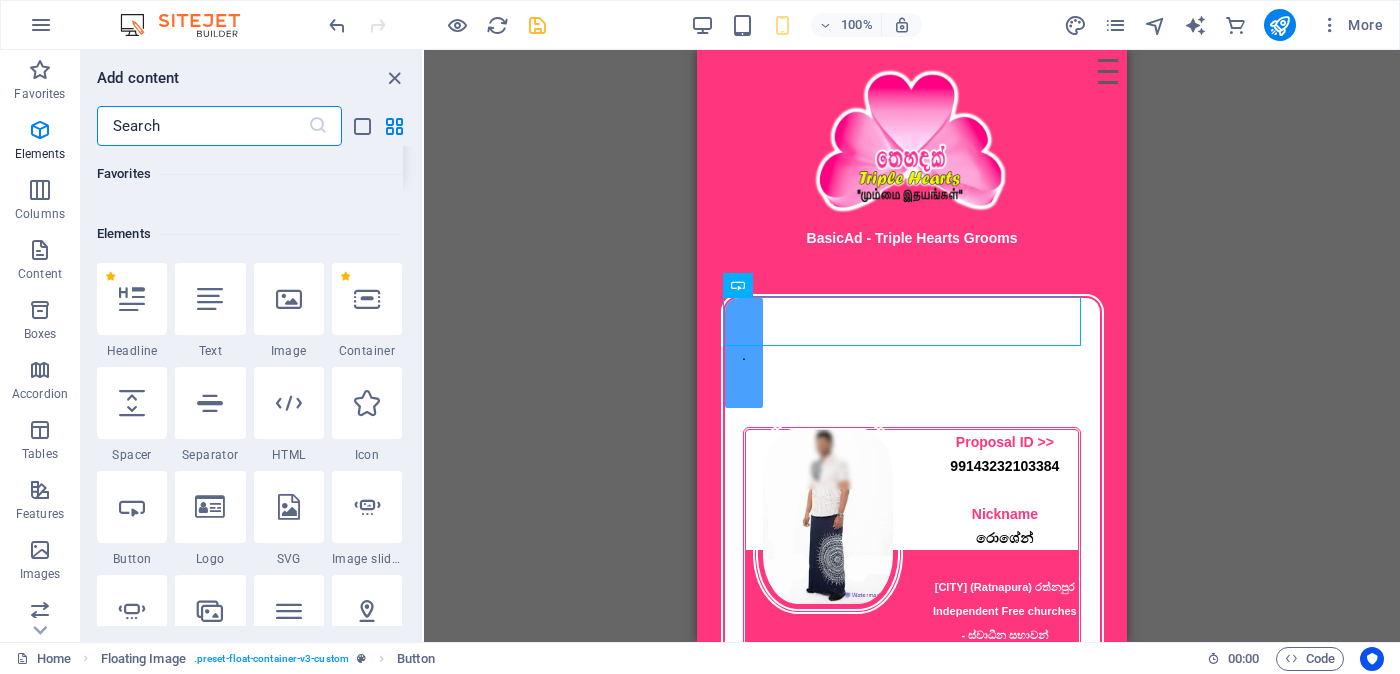 scroll, scrollTop: 213, scrollLeft: 0, axis: vertical 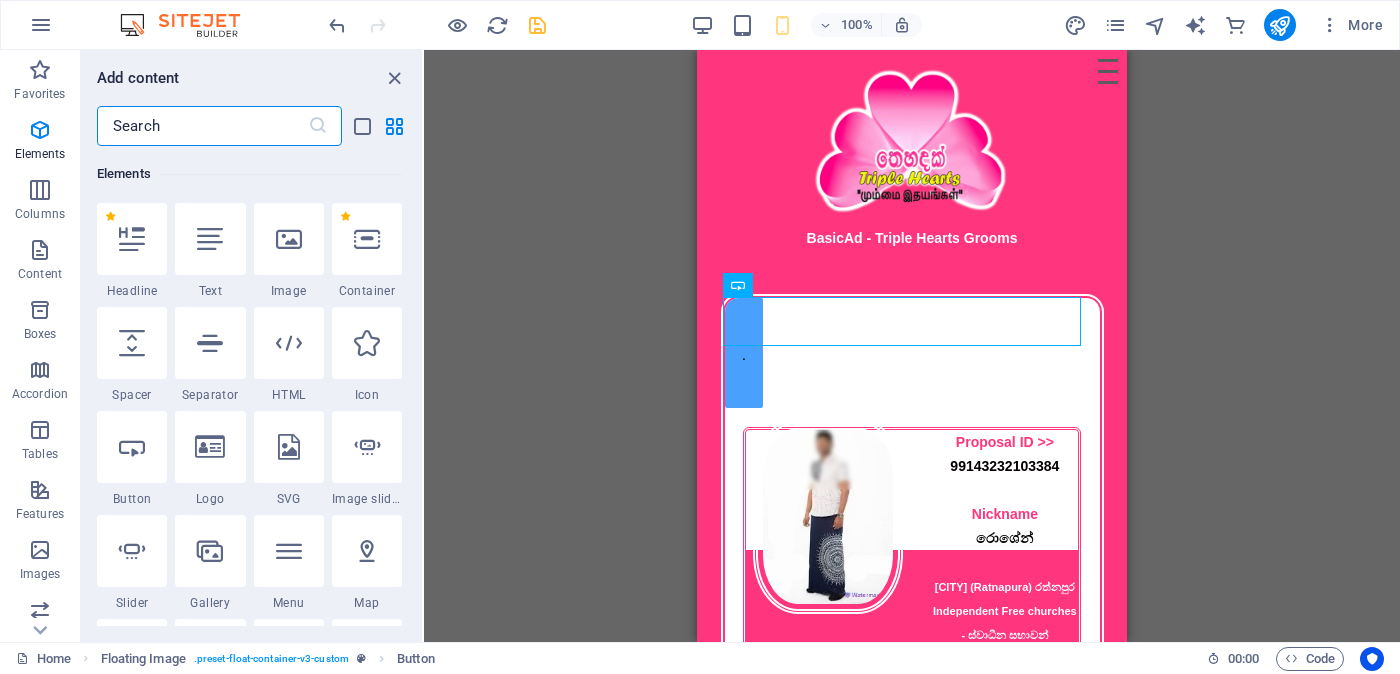 click at bounding box center [202, 126] 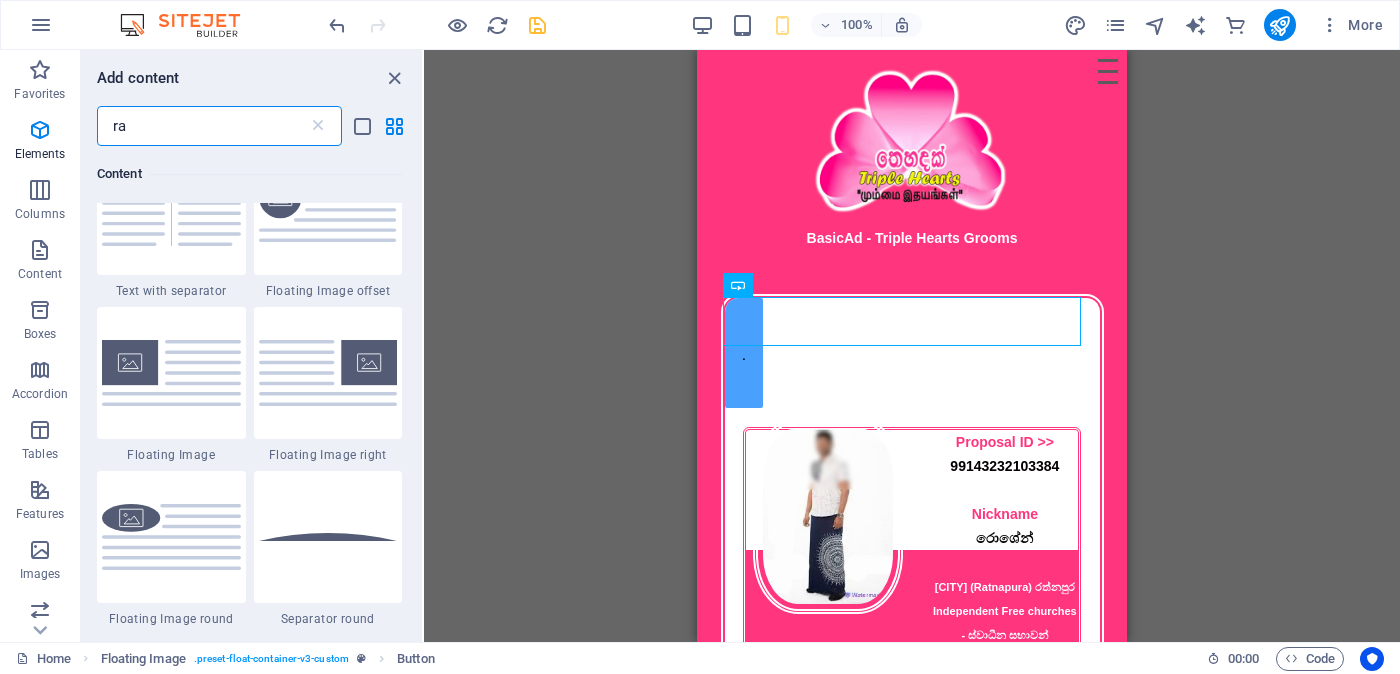 scroll, scrollTop: 0, scrollLeft: 0, axis: both 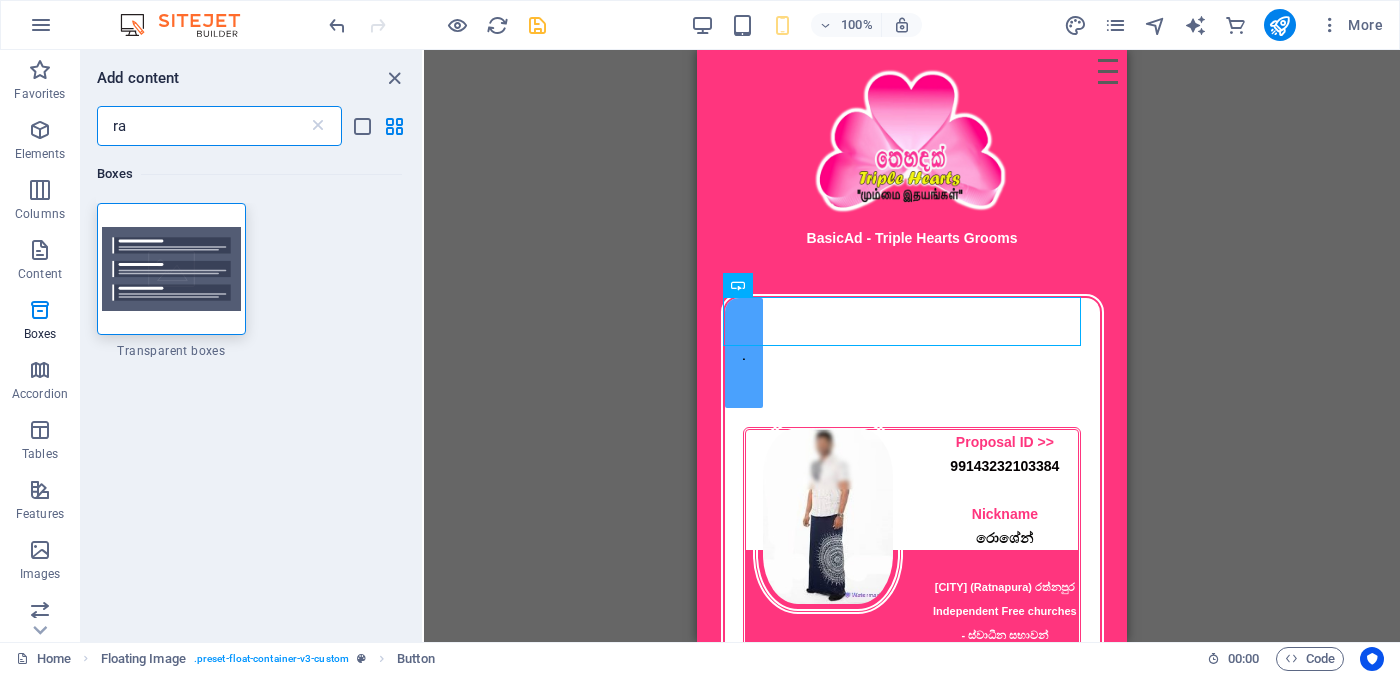 type on "r" 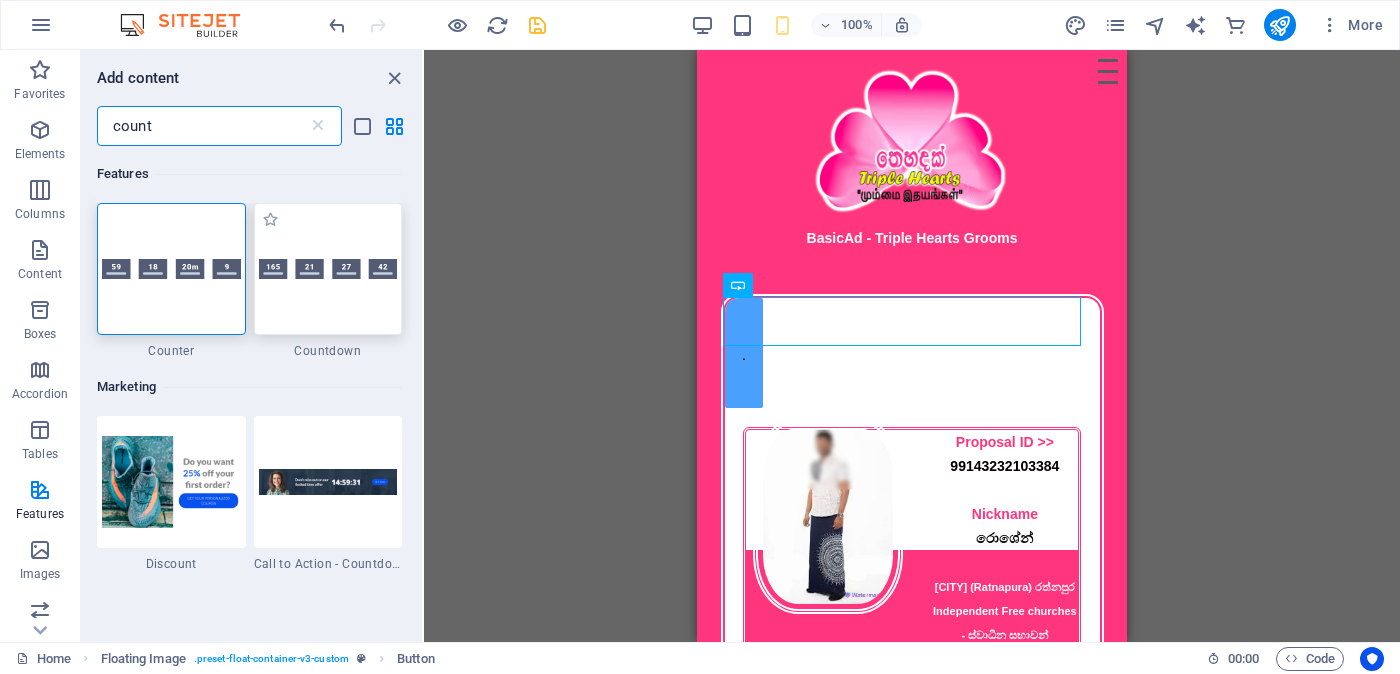 scroll, scrollTop: 249, scrollLeft: 0, axis: vertical 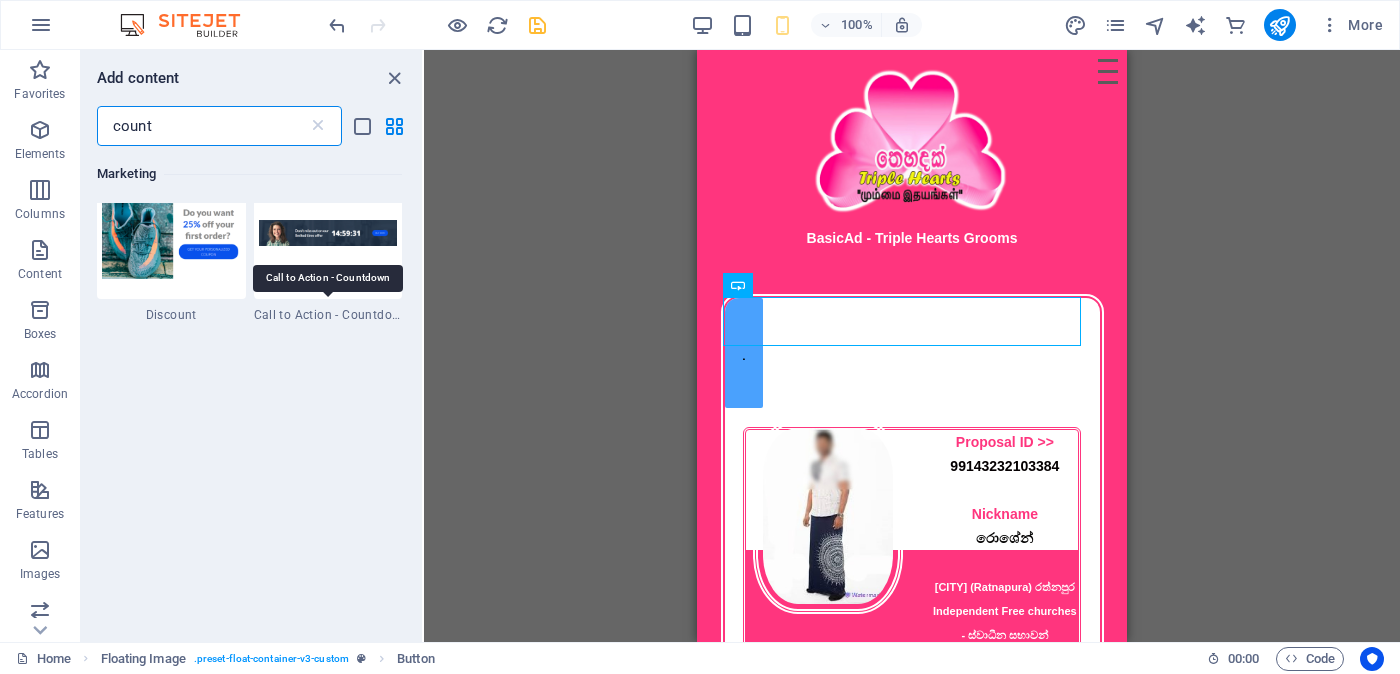 type on "count" 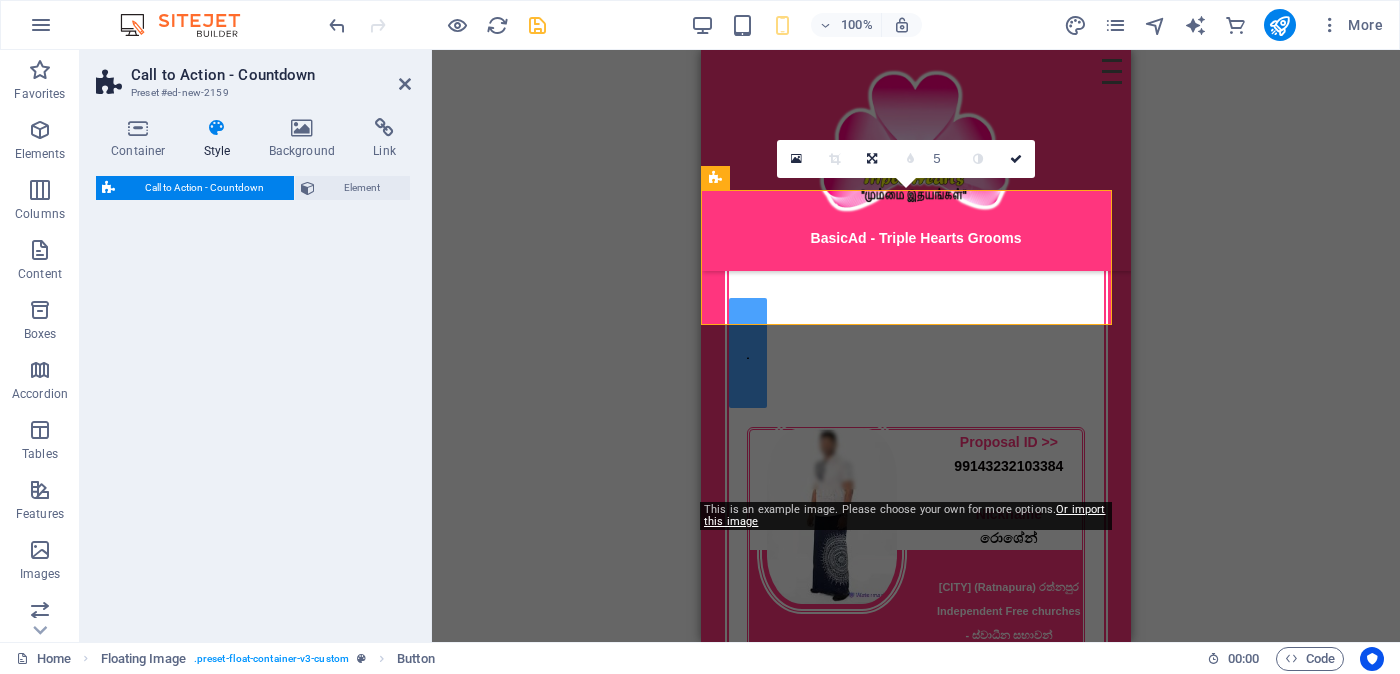 scroll, scrollTop: 705, scrollLeft: 0, axis: vertical 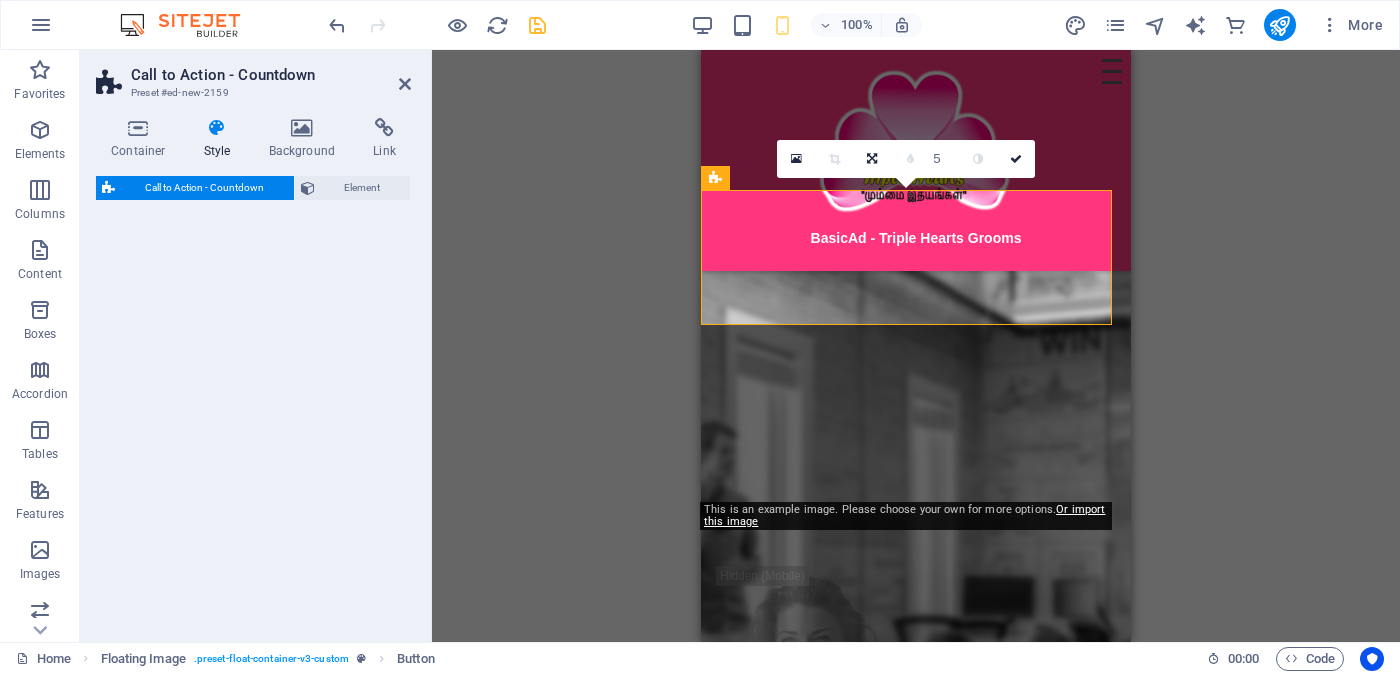 select on "rem" 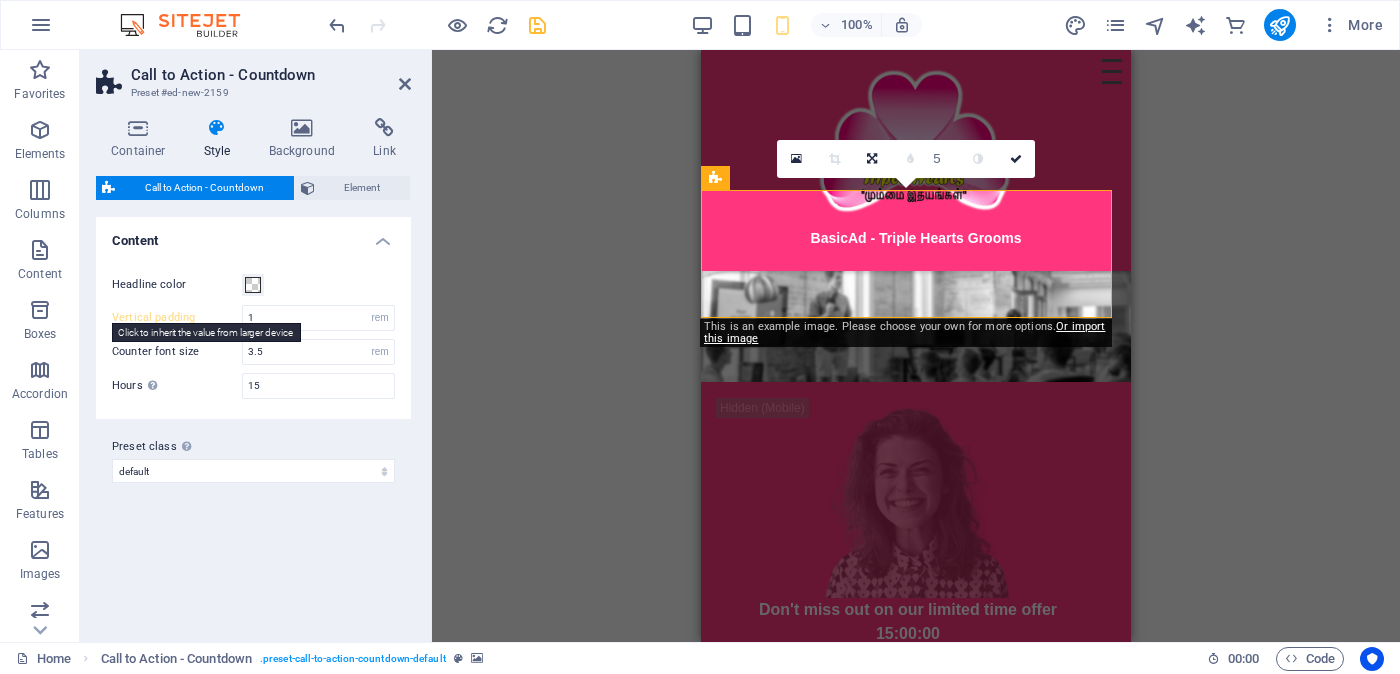 click on "Vertical padding" at bounding box center (177, 317) 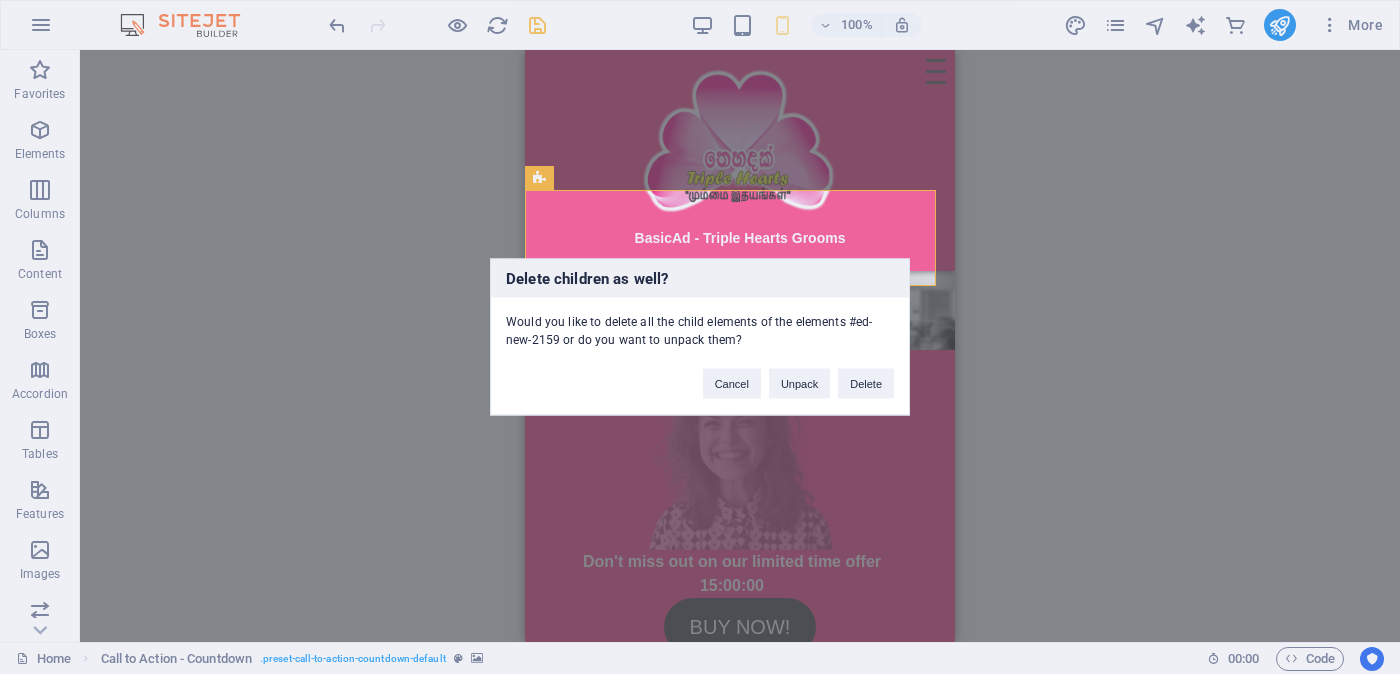 type 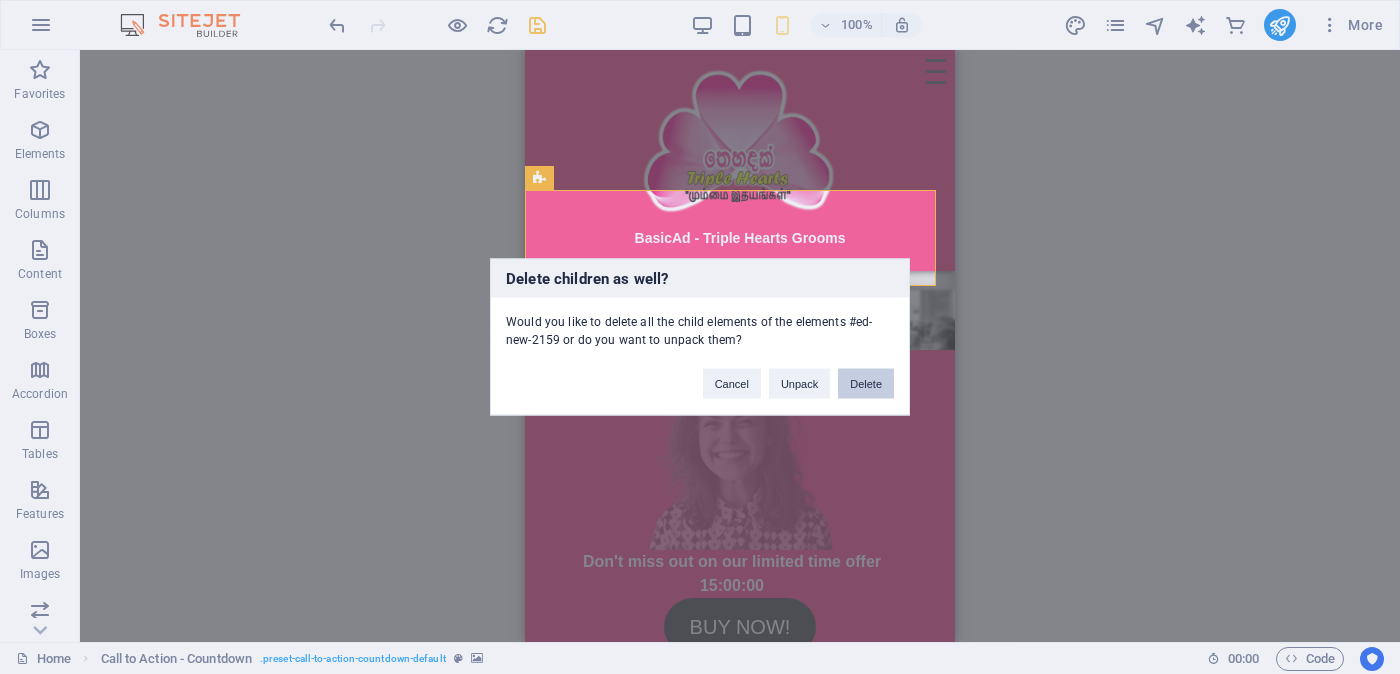 click on "Delete" at bounding box center [866, 384] 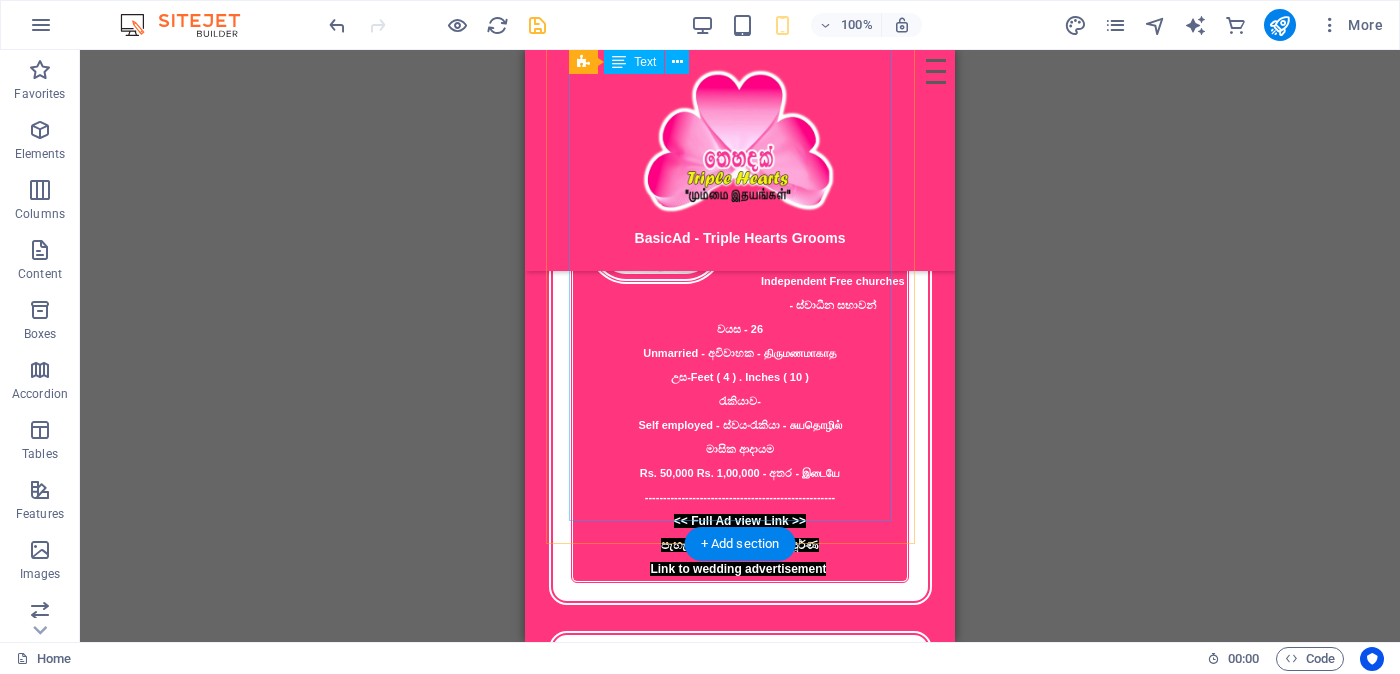 scroll, scrollTop: 80, scrollLeft: 0, axis: vertical 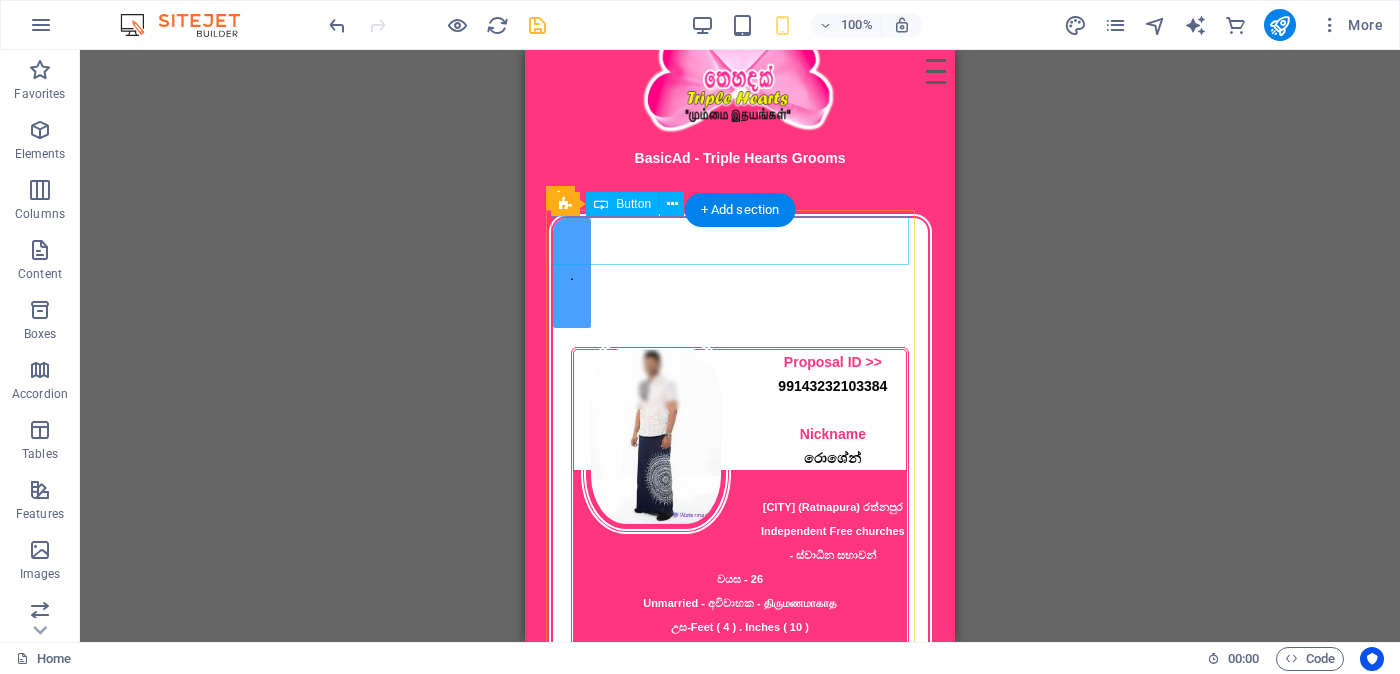 click at bounding box center (740, 273) 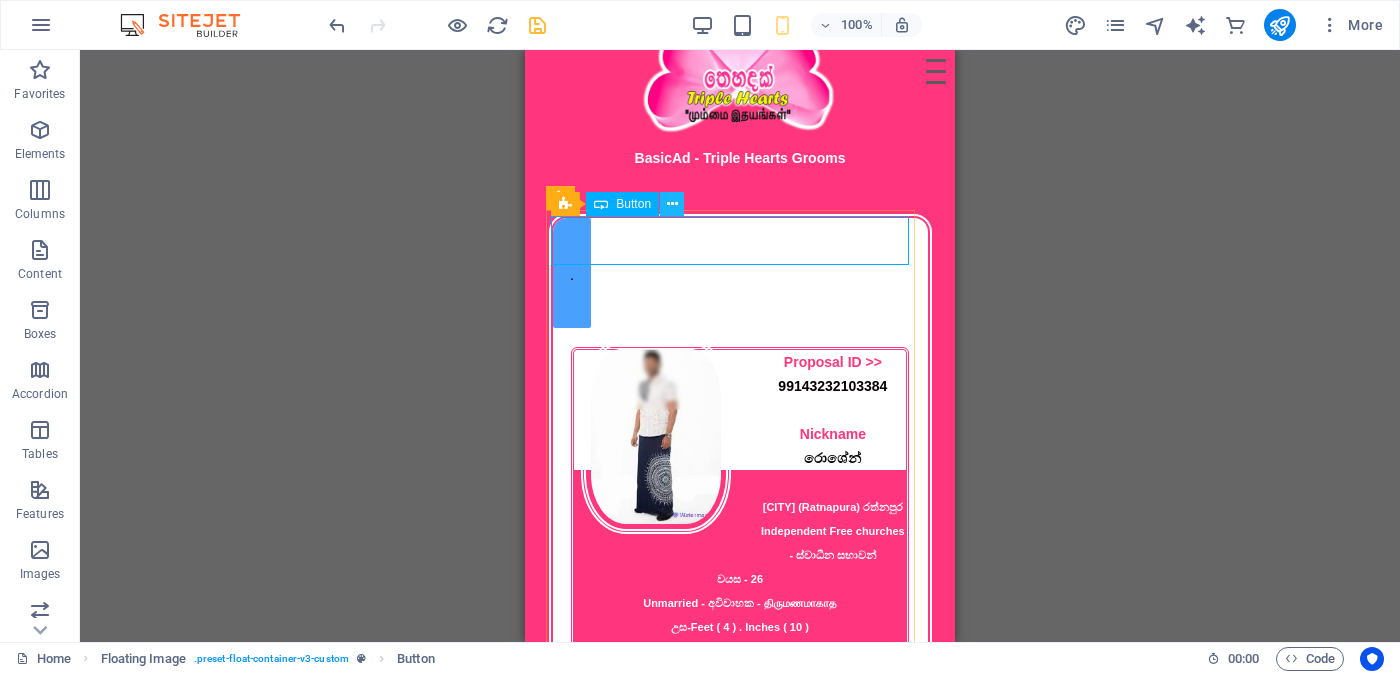 click at bounding box center [672, 204] 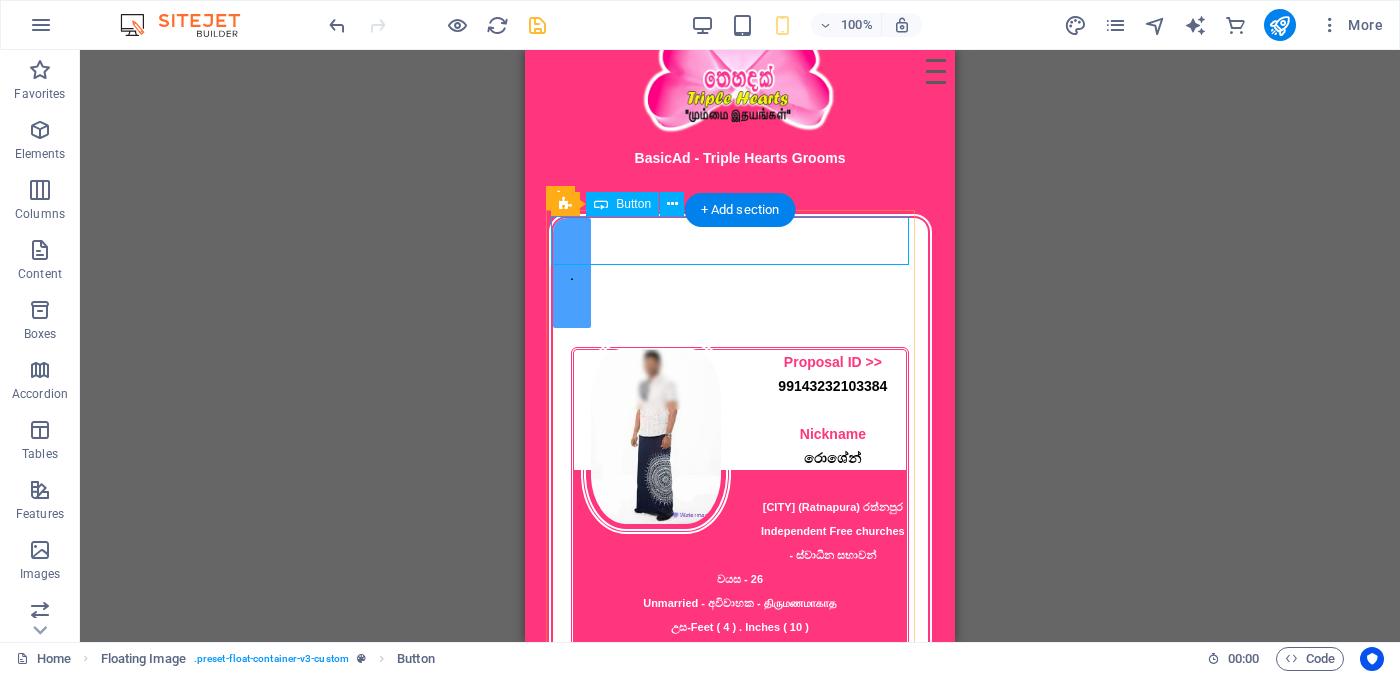 click at bounding box center (740, 273) 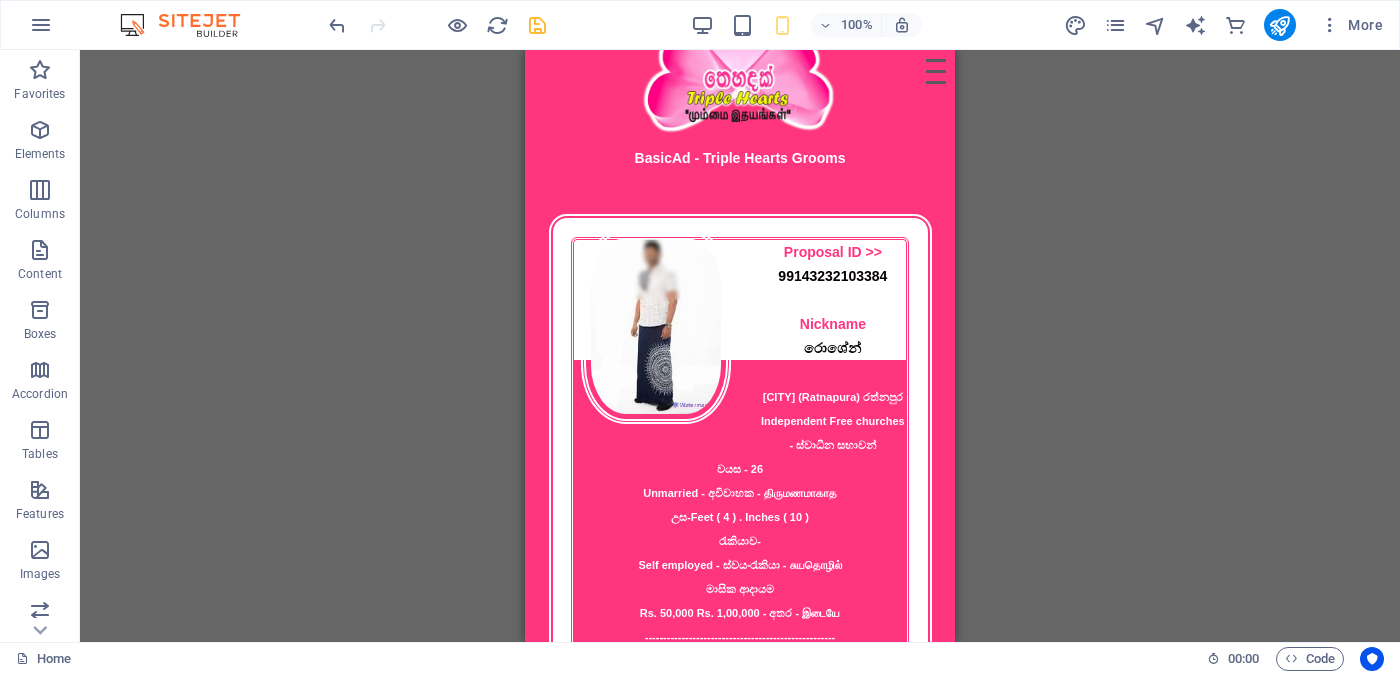 click on "Menu Bar Hamburger   Logo   Floating Image   Image   Floating Image   Text   Floating Image   Floating Image   Text   Image
Icon   Floating Image   Button   Call to Action - Countdown   Container" at bounding box center [740, 346] 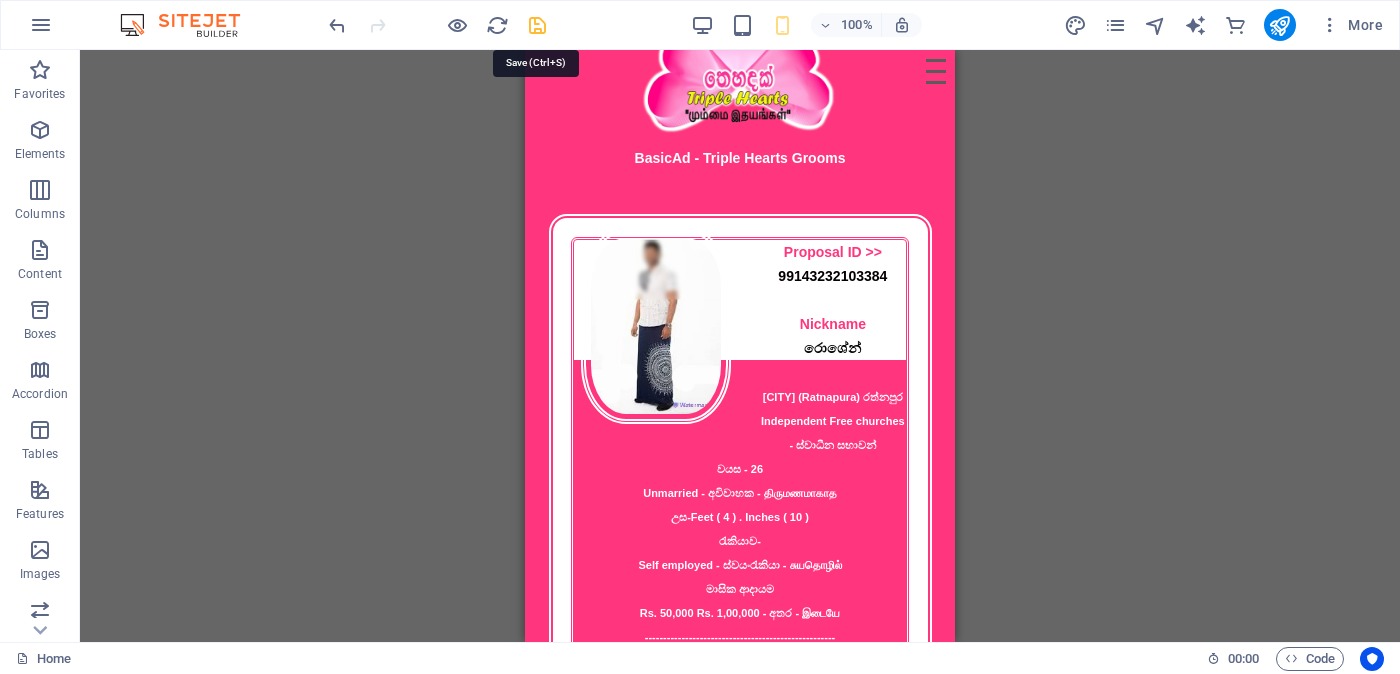 click at bounding box center [537, 25] 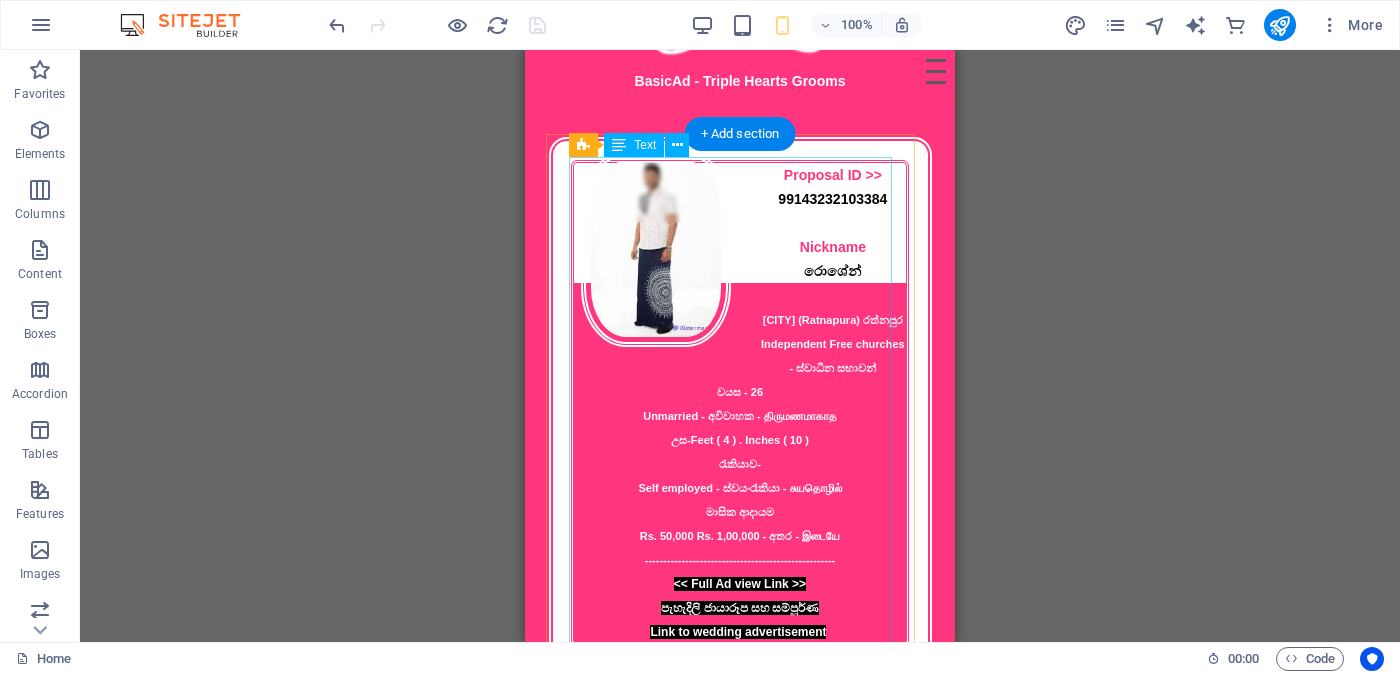 scroll, scrollTop: 0, scrollLeft: 0, axis: both 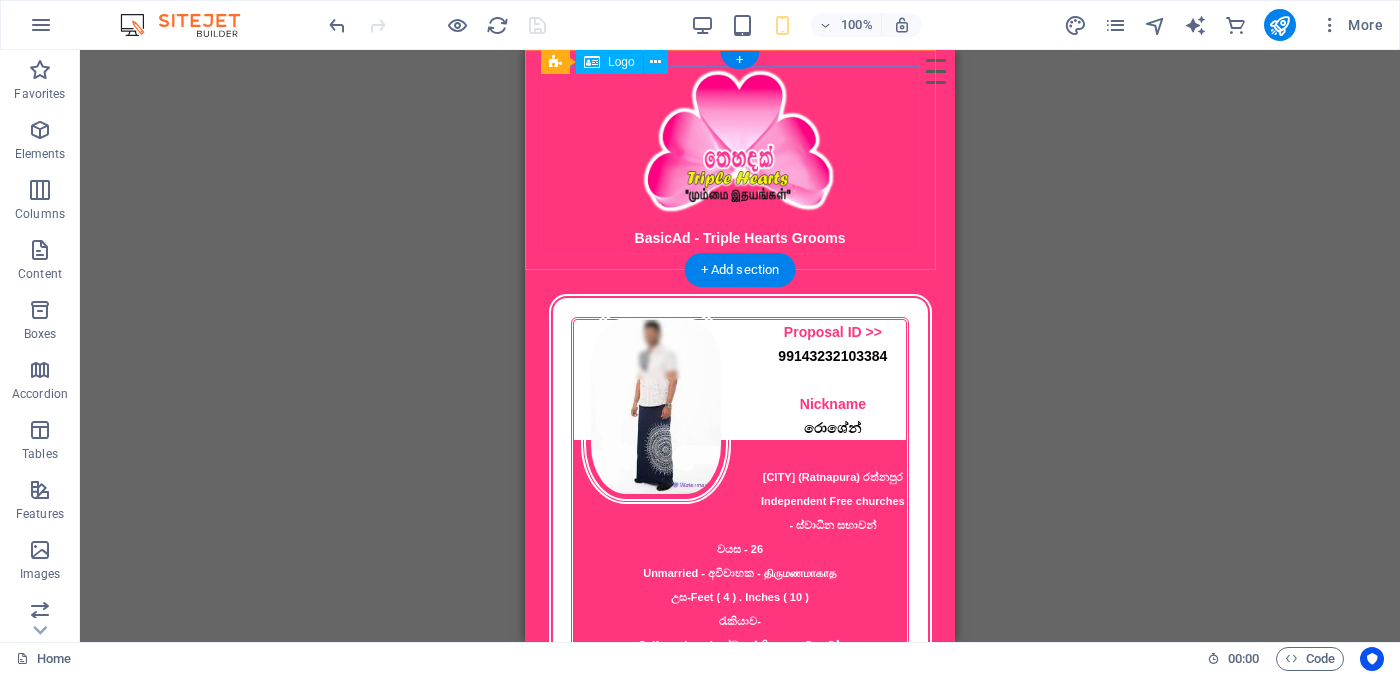 click on "BasicAd - Triple Hearts Grooms" at bounding box center (740, 238) 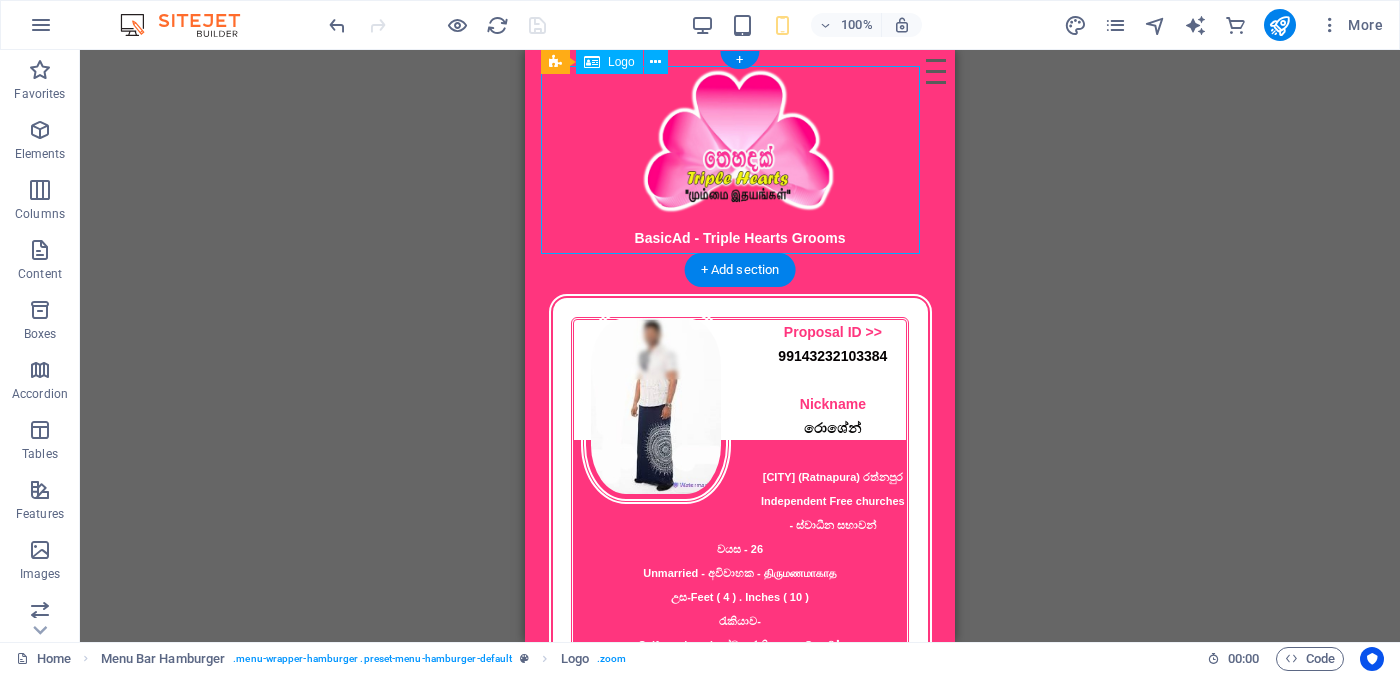 click on "BasicAd - Triple Hearts Grooms" at bounding box center (740, 238) 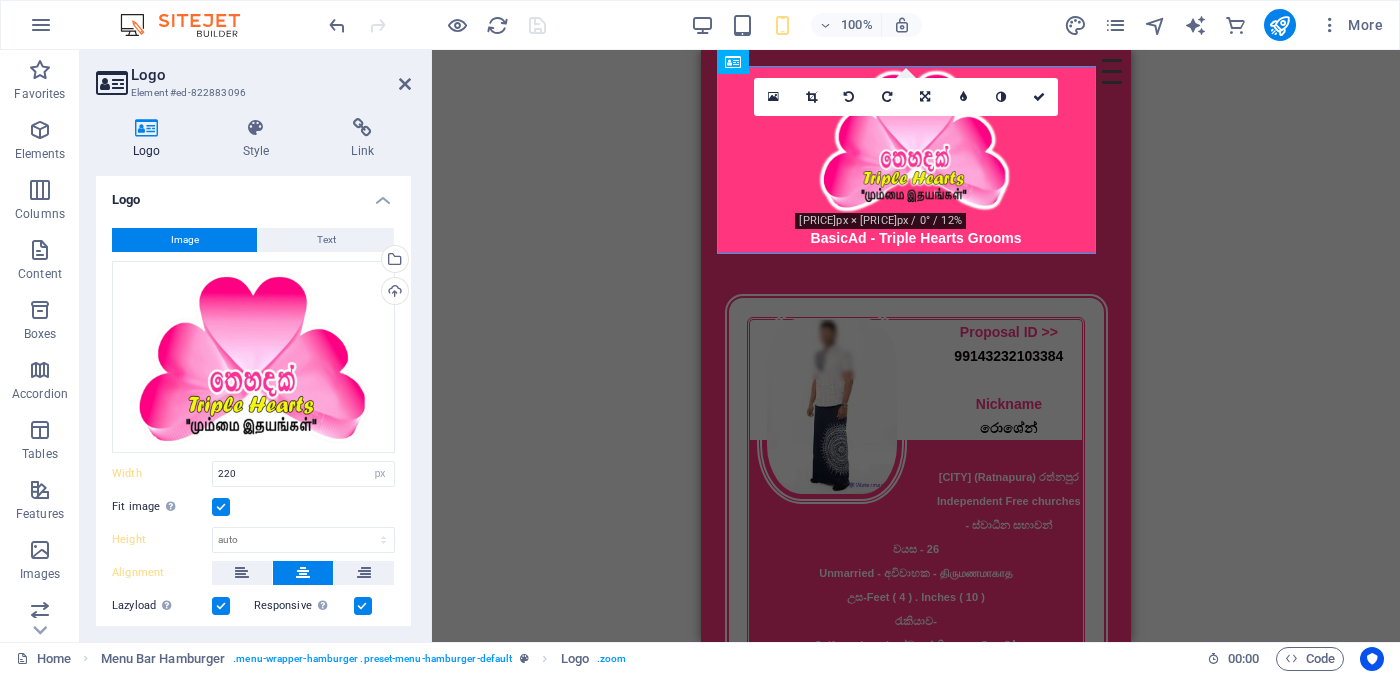 scroll, scrollTop: 217, scrollLeft: 0, axis: vertical 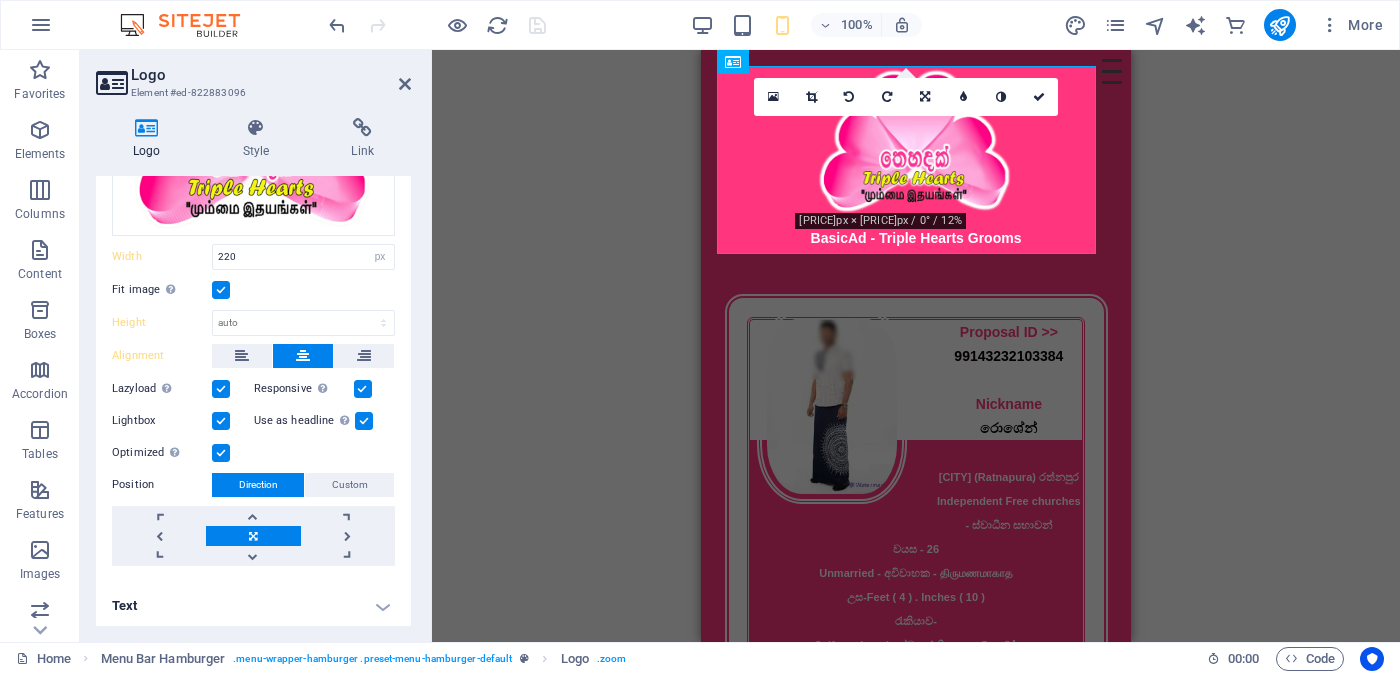 click on "Text" at bounding box center [253, 606] 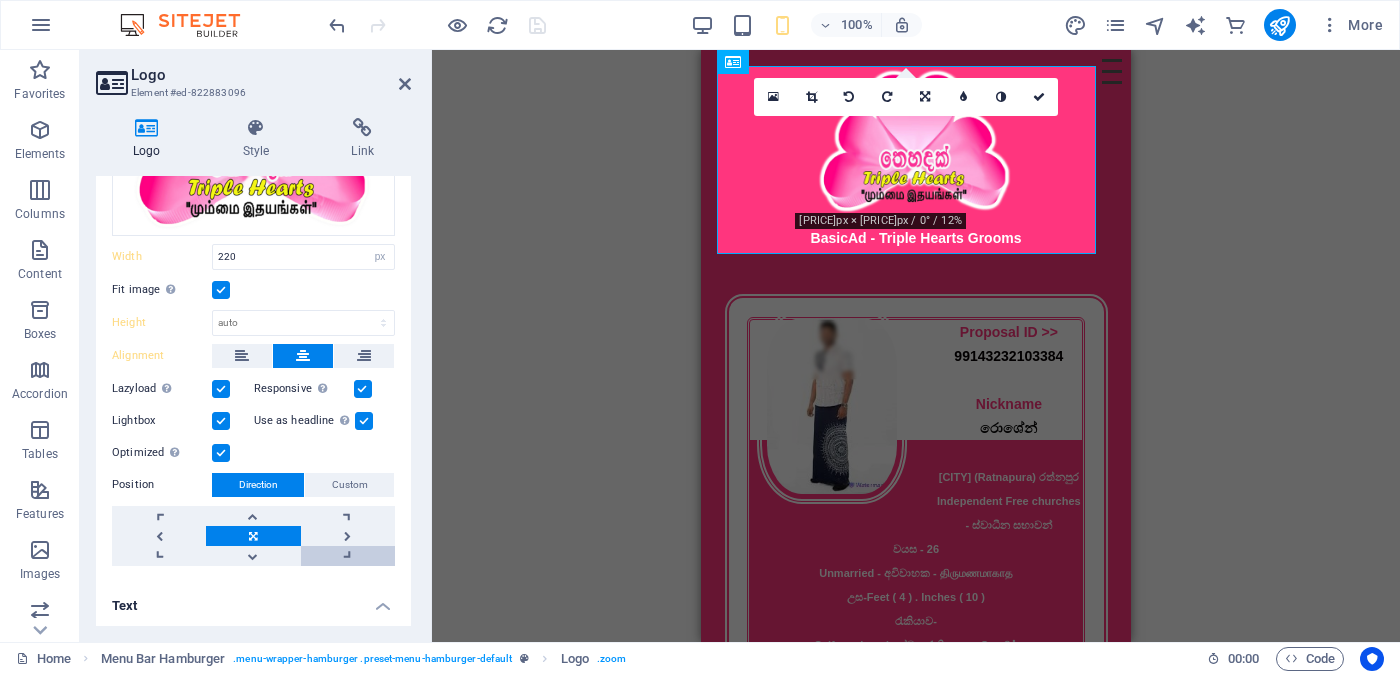 scroll, scrollTop: 404, scrollLeft: 0, axis: vertical 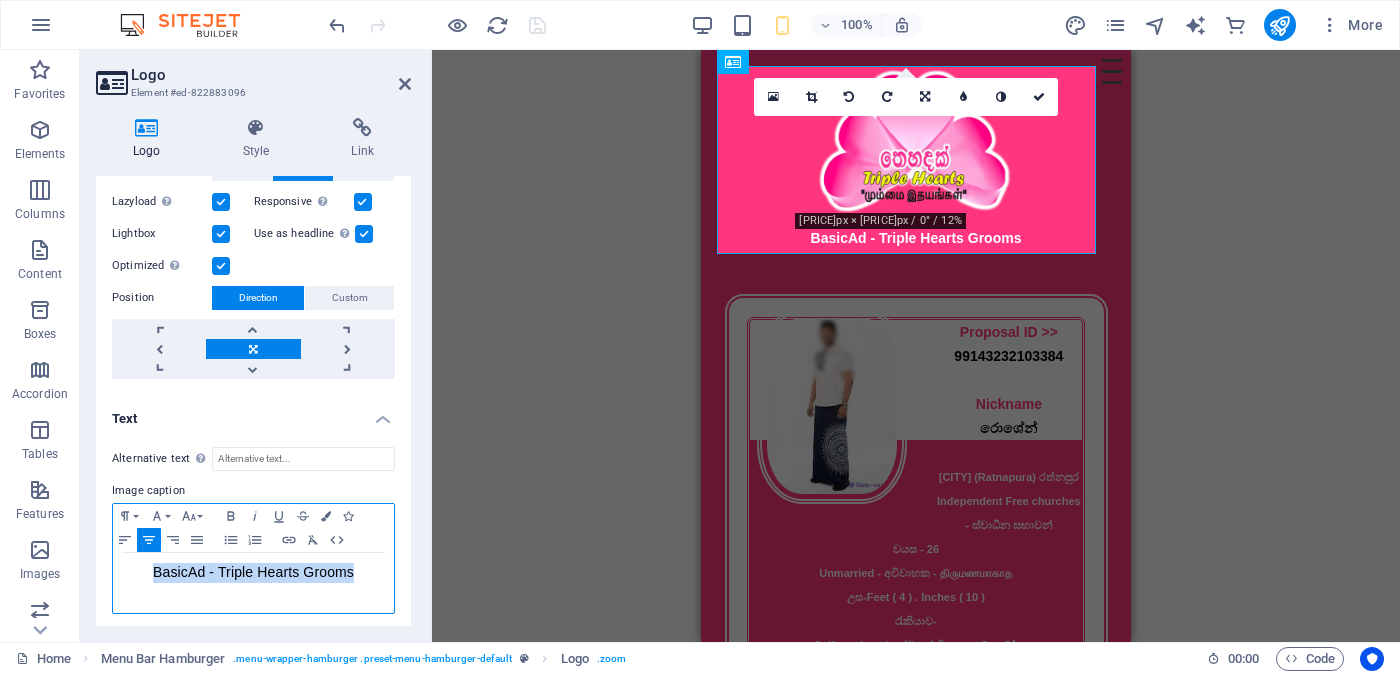drag, startPoint x: 358, startPoint y: 564, endPoint x: 147, endPoint y: 590, distance: 212.59586 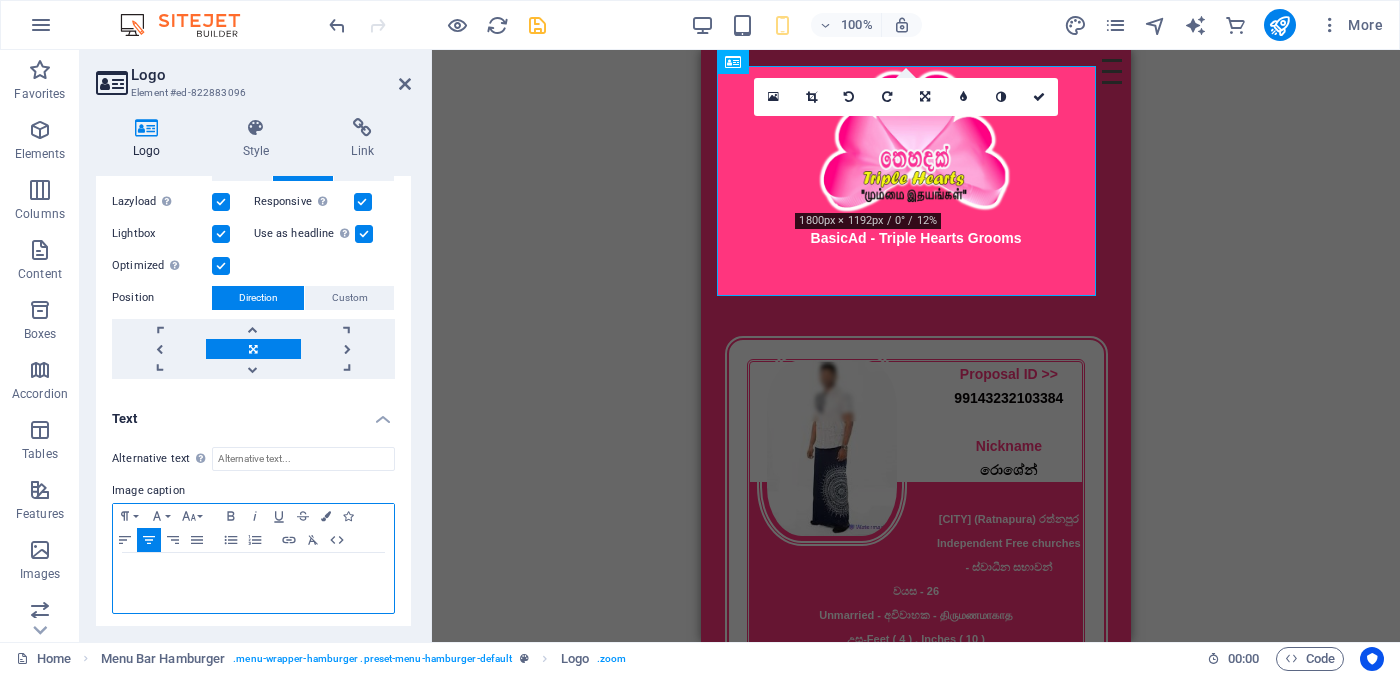 type 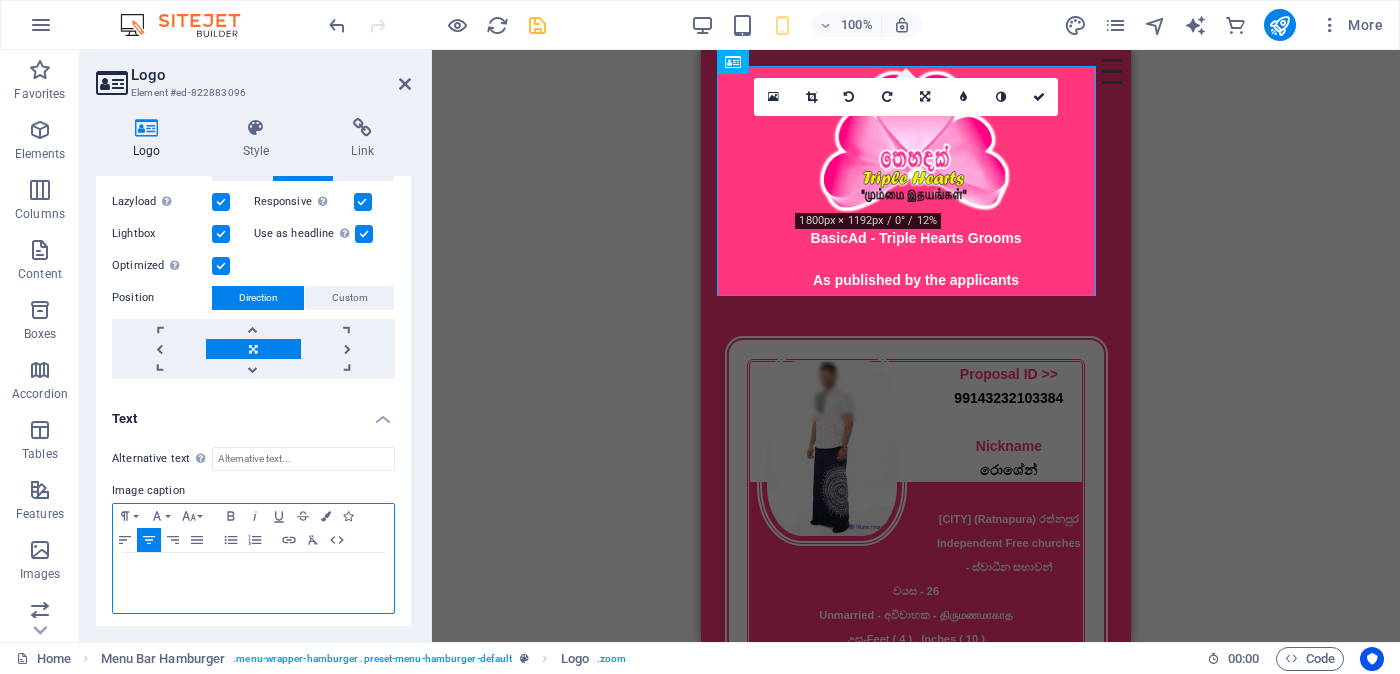 click on "As published by the applicants" at bounding box center [253, 593] 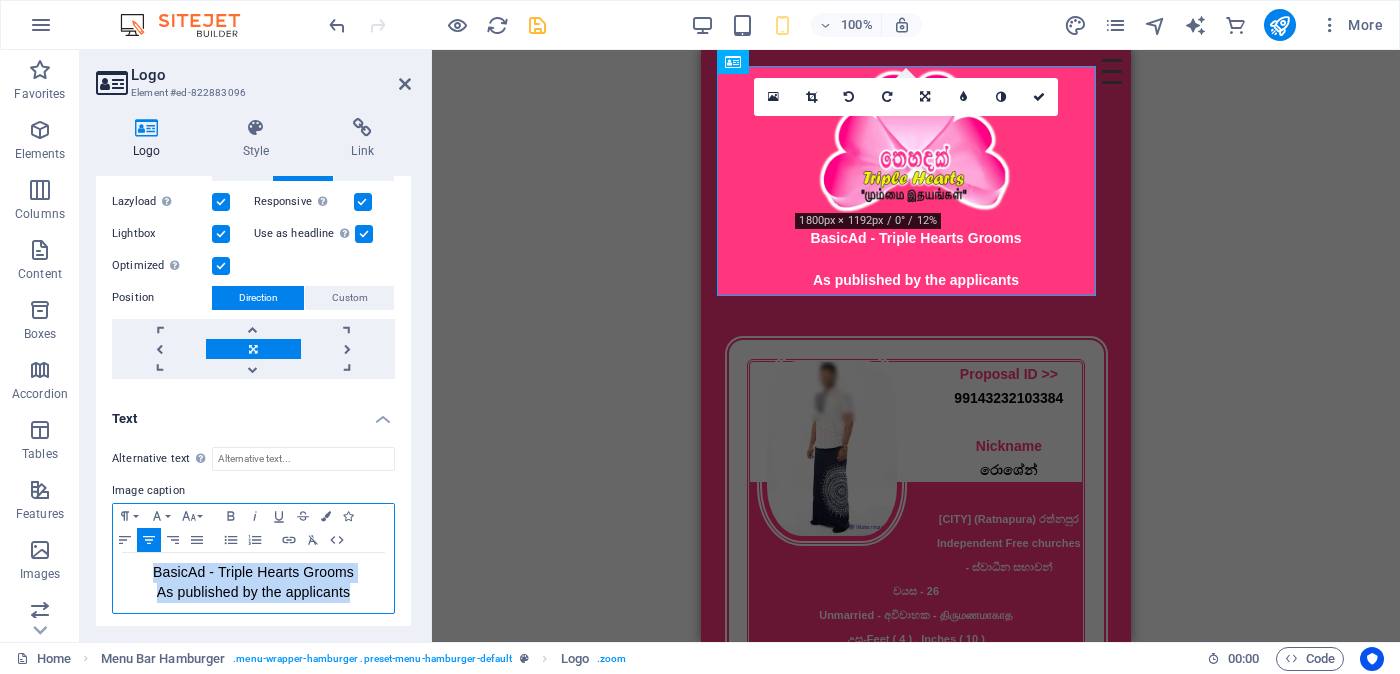 drag, startPoint x: 132, startPoint y: 562, endPoint x: 369, endPoint y: 604, distance: 240.69275 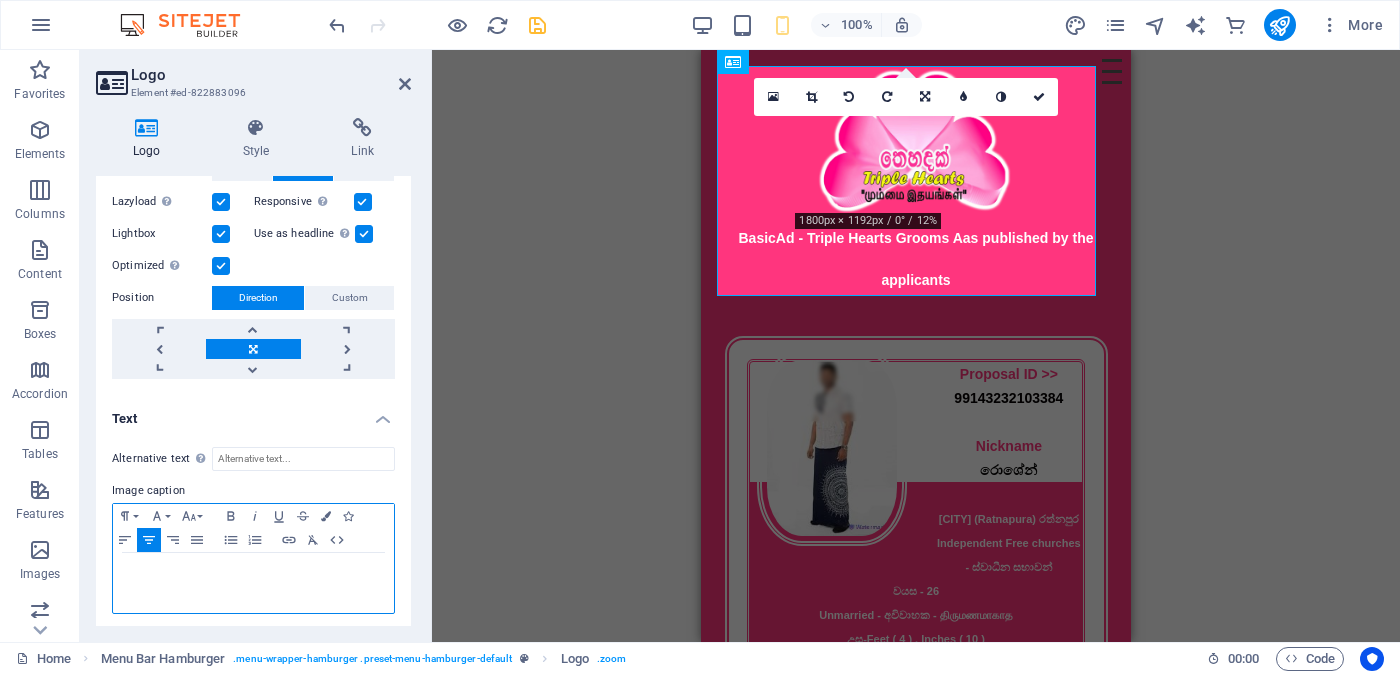 click on "BasicAd - Triple Hearts Grooms A s ublished by the applicants" at bounding box center [253, 583] 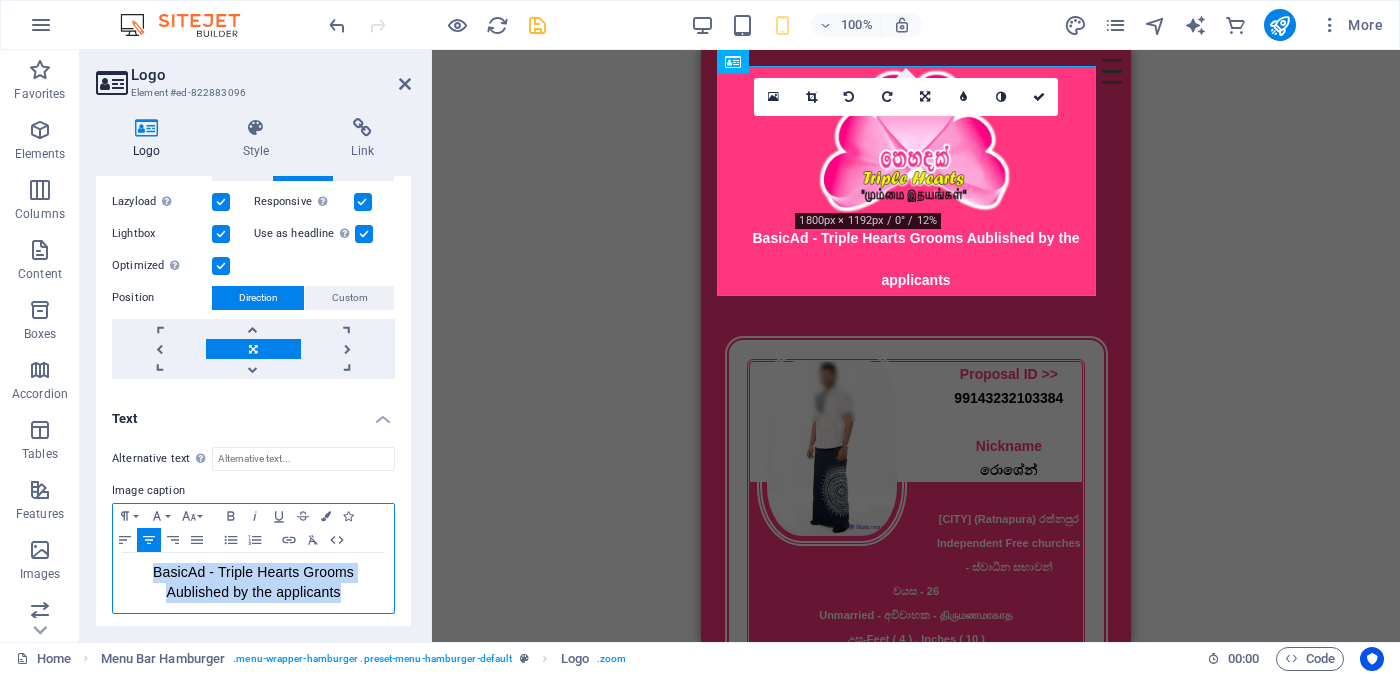 drag, startPoint x: 140, startPoint y: 571, endPoint x: 358, endPoint y: 589, distance: 218.74185 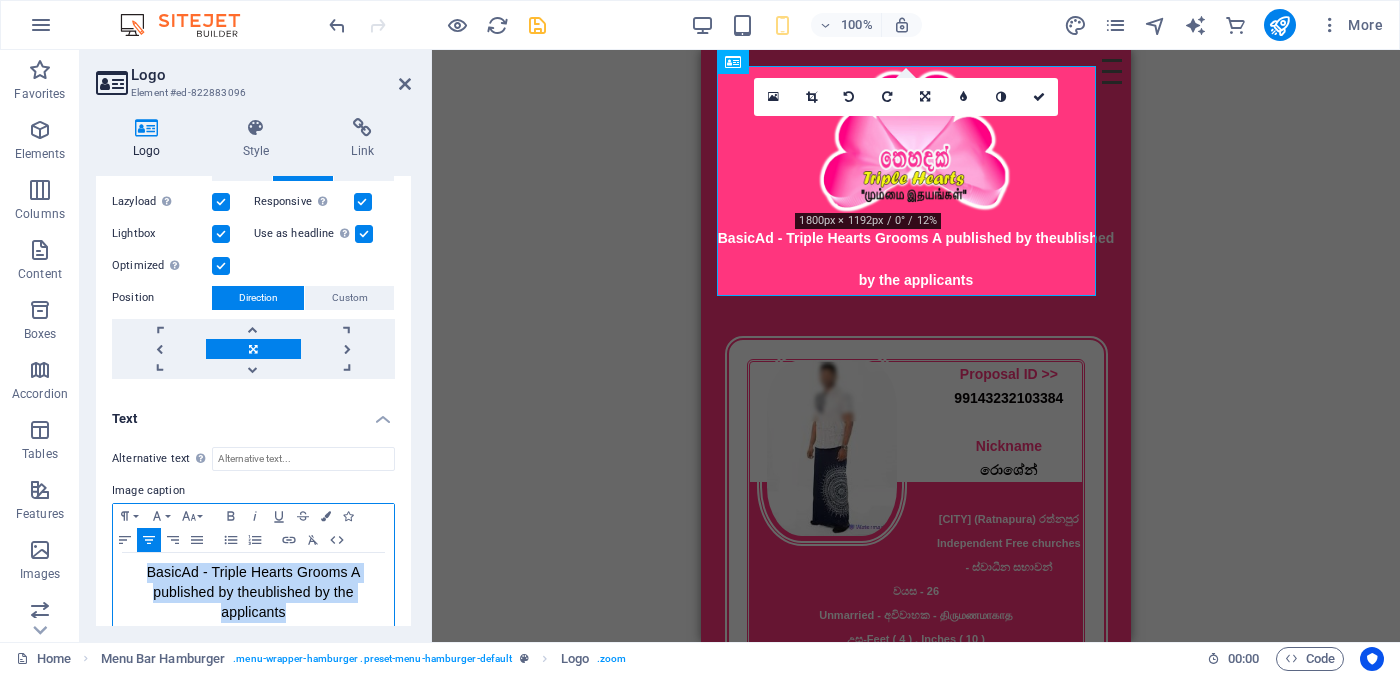 drag, startPoint x: 352, startPoint y: 579, endPoint x: 141, endPoint y: 562, distance: 211.68373 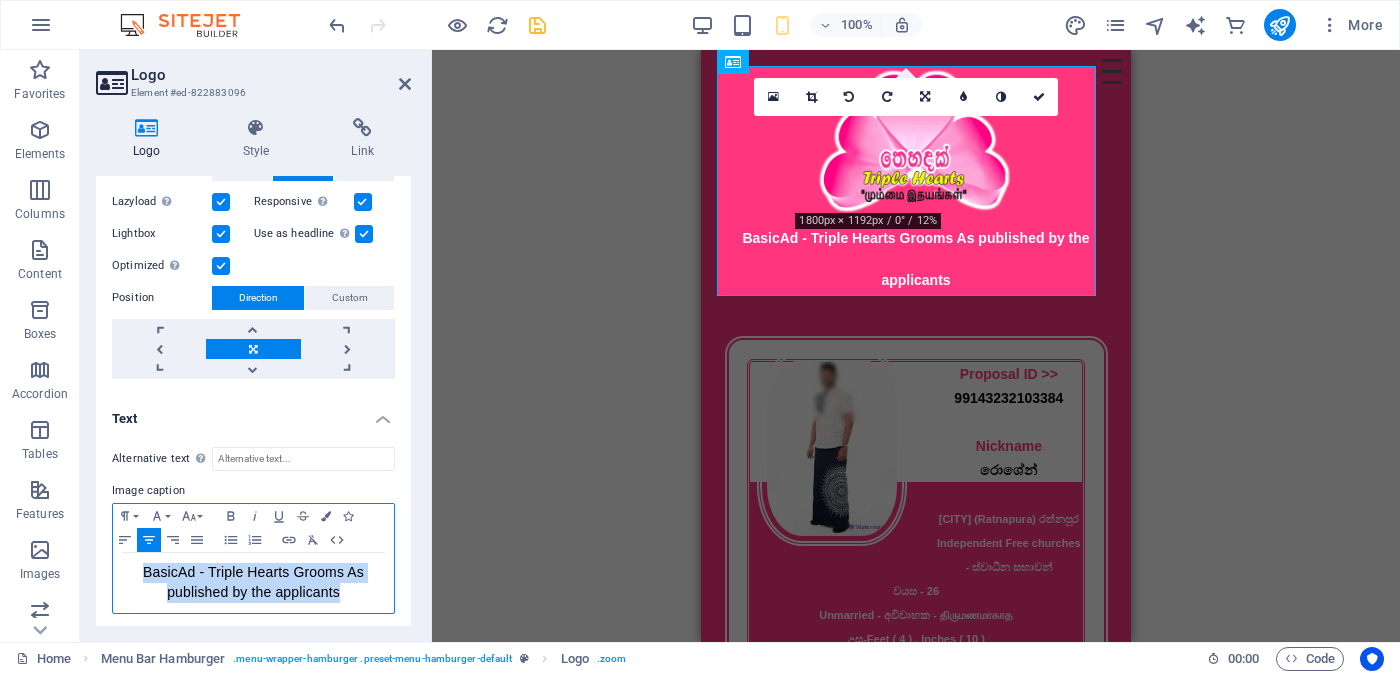 drag, startPoint x: 345, startPoint y: 589, endPoint x: 108, endPoint y: 565, distance: 238.2121 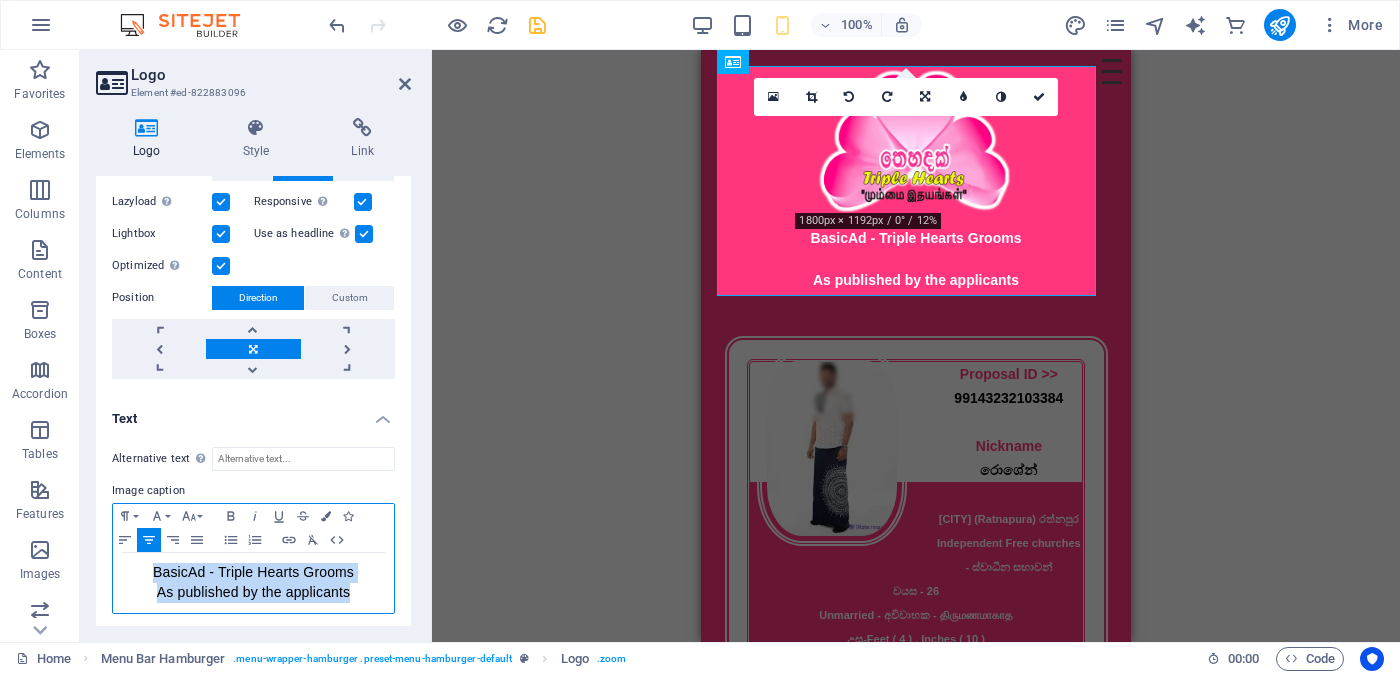 drag, startPoint x: 138, startPoint y: 556, endPoint x: 365, endPoint y: 596, distance: 230.49728 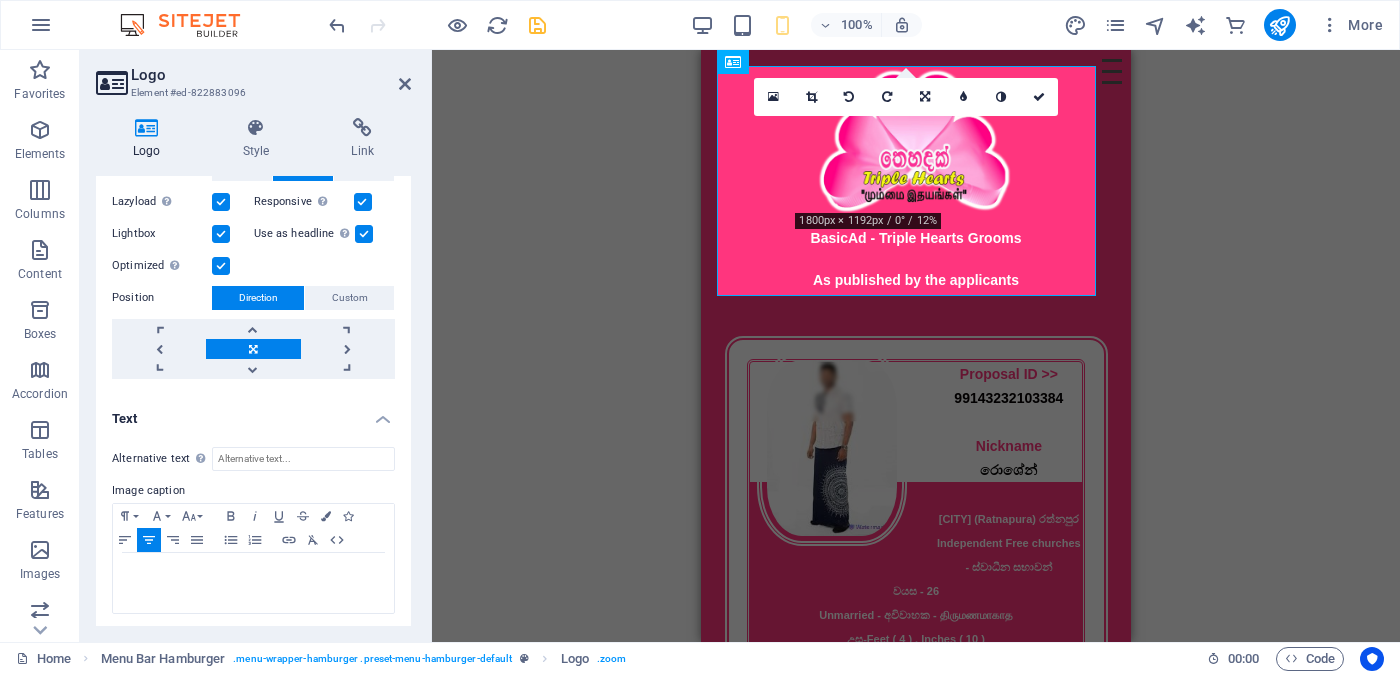 click on "Menu Bar Hamburger   Logo   Floating Image   Image   Floating Image   Text   Floating Image   Floating Image   Text   Image
Drag here to replace the existing content. Press “Ctrl” if you want to create a new element.
Icon   Floating Image   Button   Call to Action - Countdown   Container   Floating Image   Text   Floating Image 180 170 160 150 140 130 120 110 100 90 80 70 60 50 40 30 20 10 0 -10 -20 -30 -40 -50 -60 -70 -80 -90 -100 -110 -120 -130 -140 -150 -160 -170 1800px × 1192px / 0° / 12% 16:10 16:9 4:3 1:1 1:2 0" at bounding box center [916, 346] 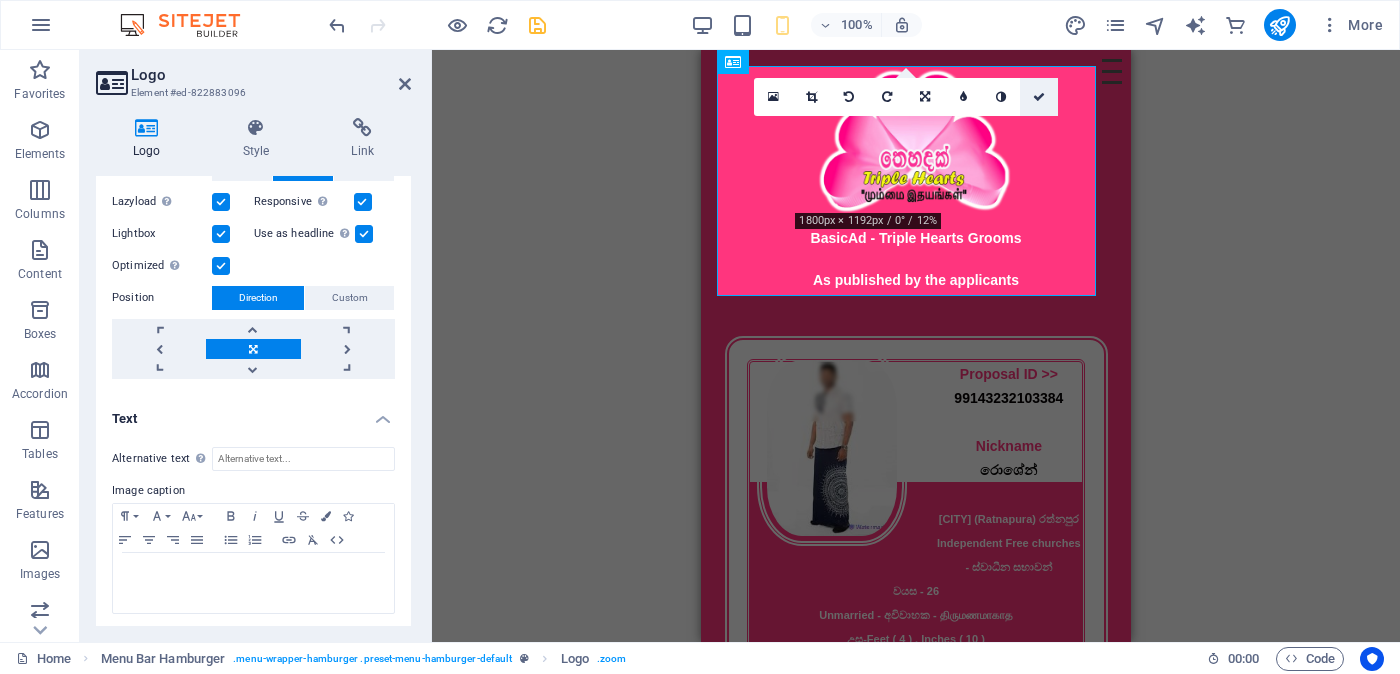 click at bounding box center [1039, 97] 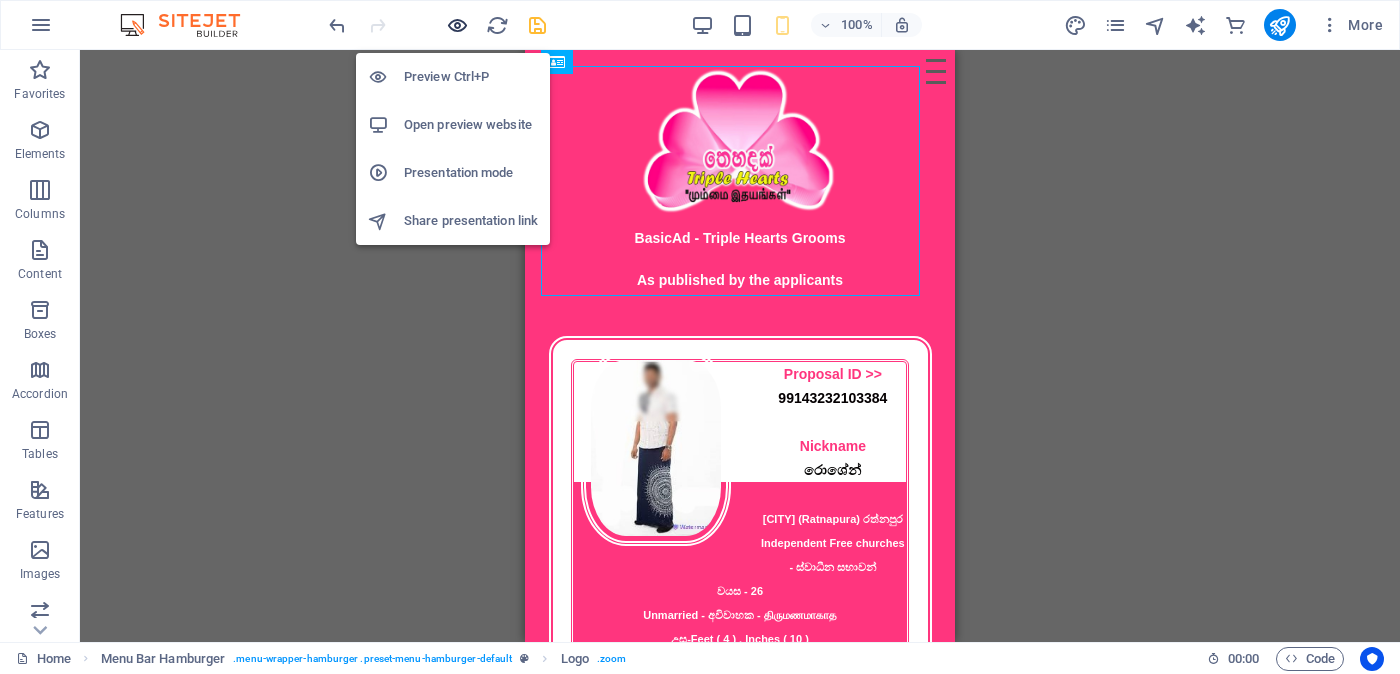 click at bounding box center (457, 25) 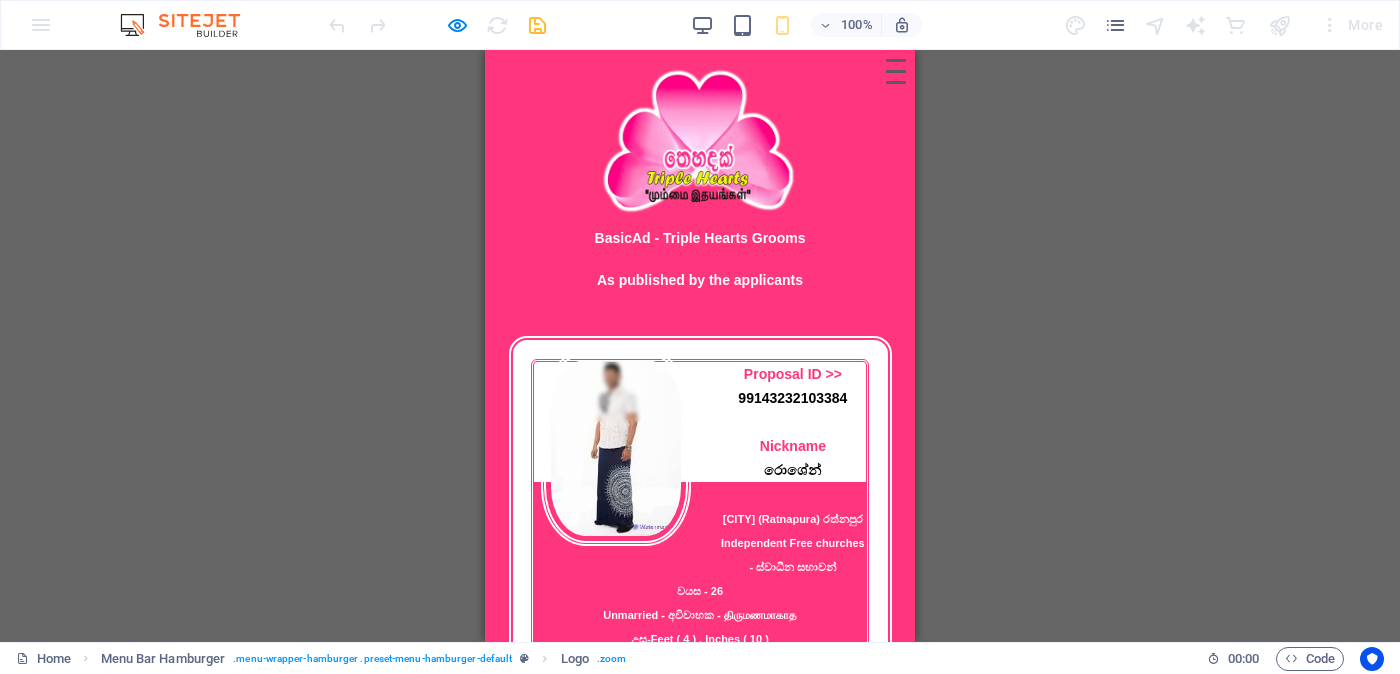 click on "ublished by the applicants" at bounding box center [715, 280] 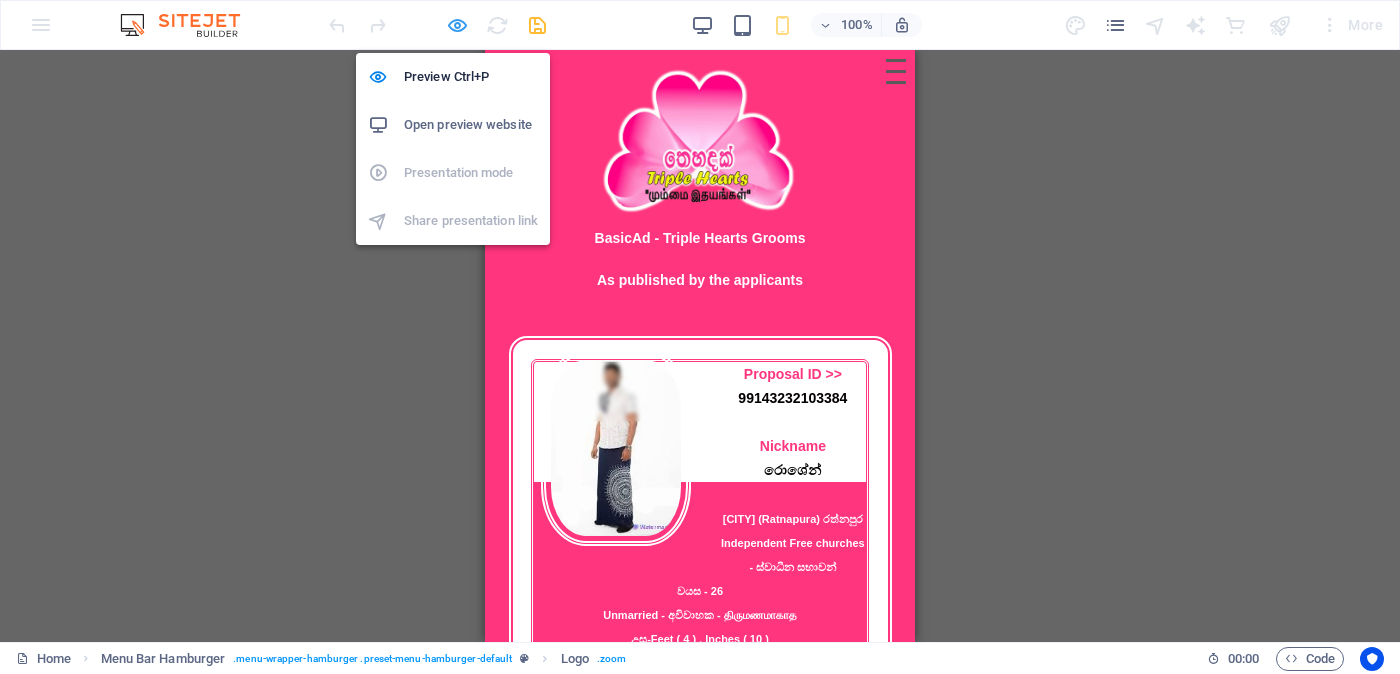 click at bounding box center (457, 25) 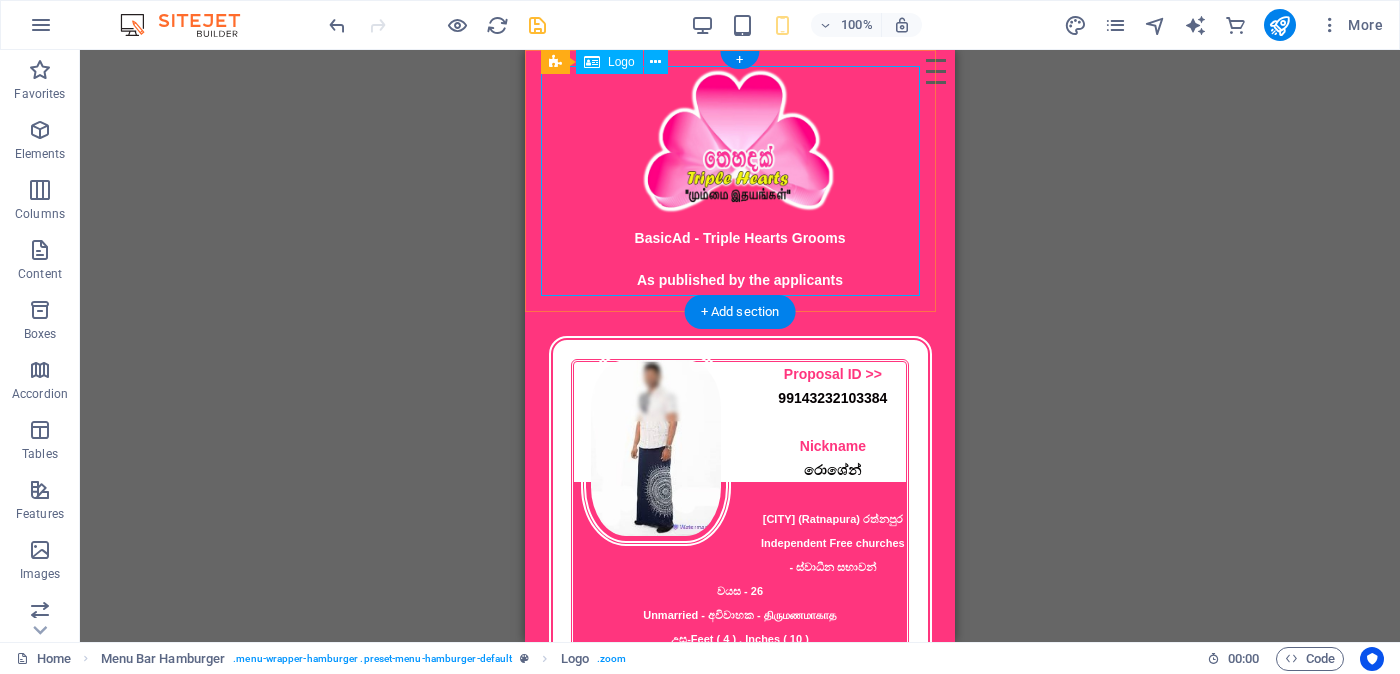 click on "BasicAd - Triple Hearts Grooms" at bounding box center (740, 238) 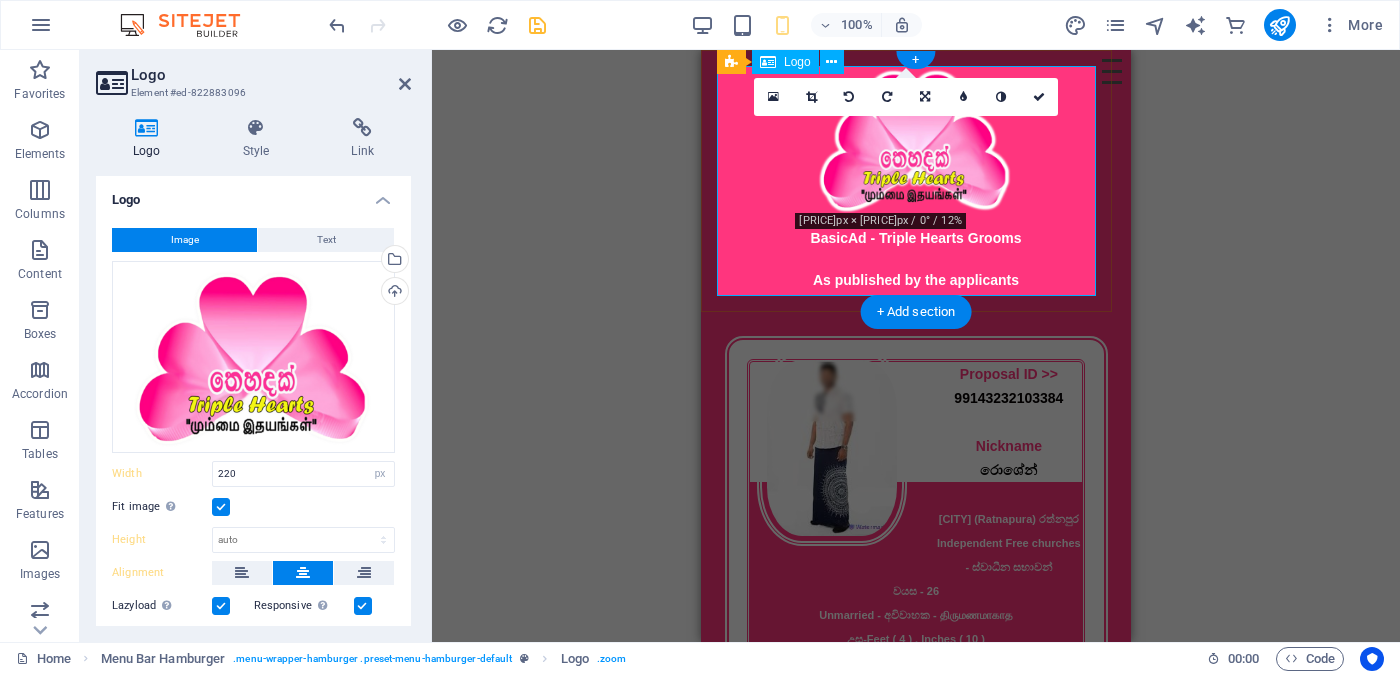 click on "ublished by the applicants" at bounding box center [931, 280] 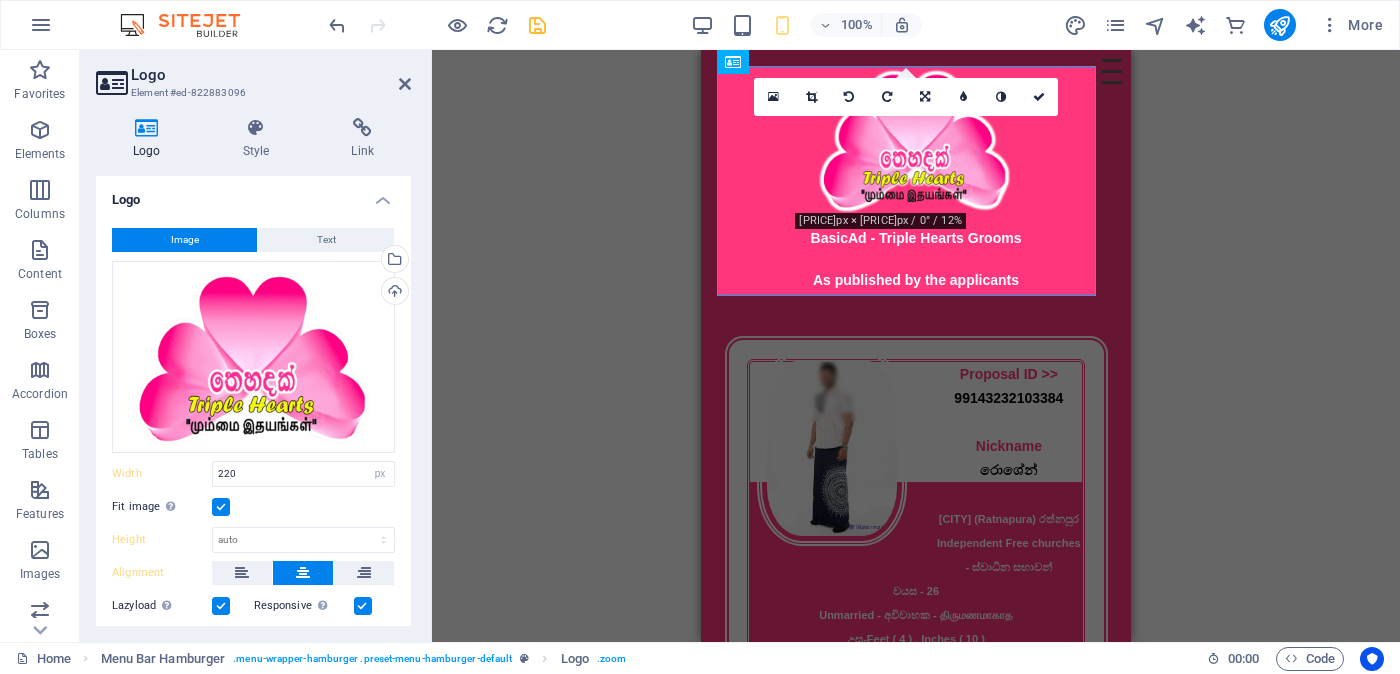 scroll, scrollTop: 404, scrollLeft: 0, axis: vertical 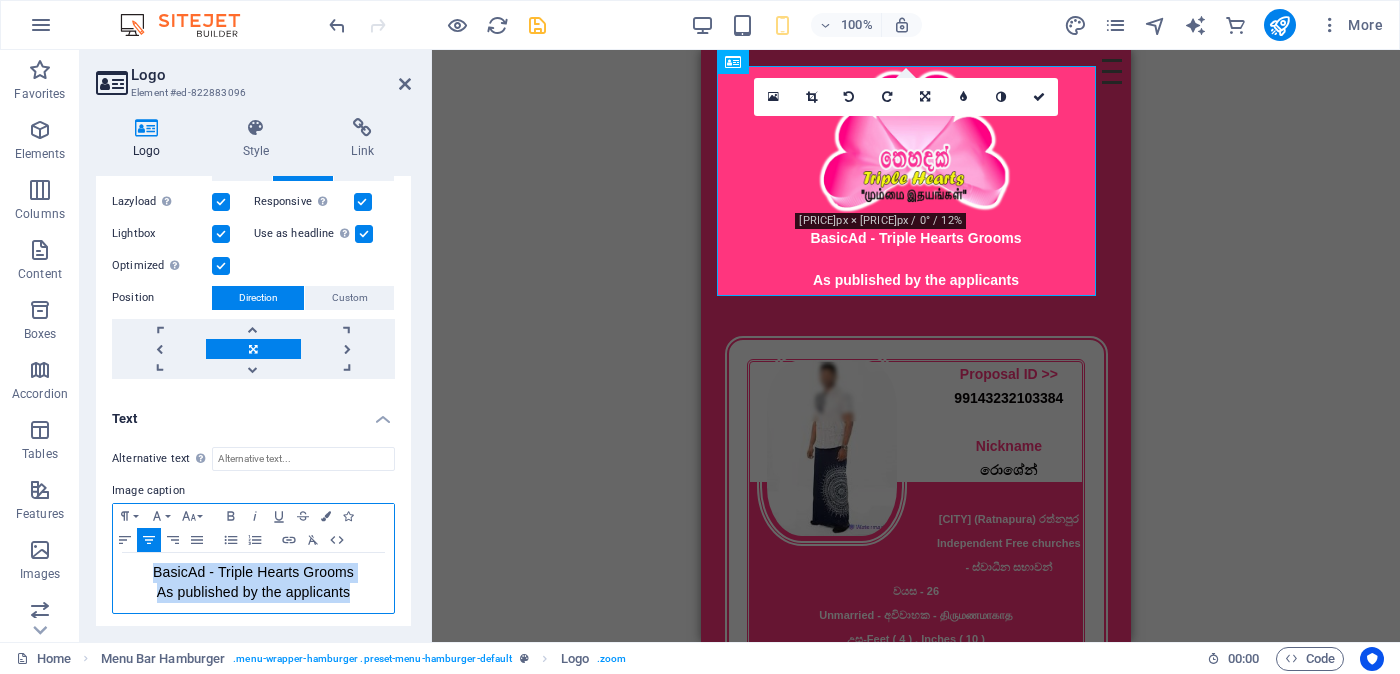 drag, startPoint x: 130, startPoint y: 559, endPoint x: 369, endPoint y: 597, distance: 242.00206 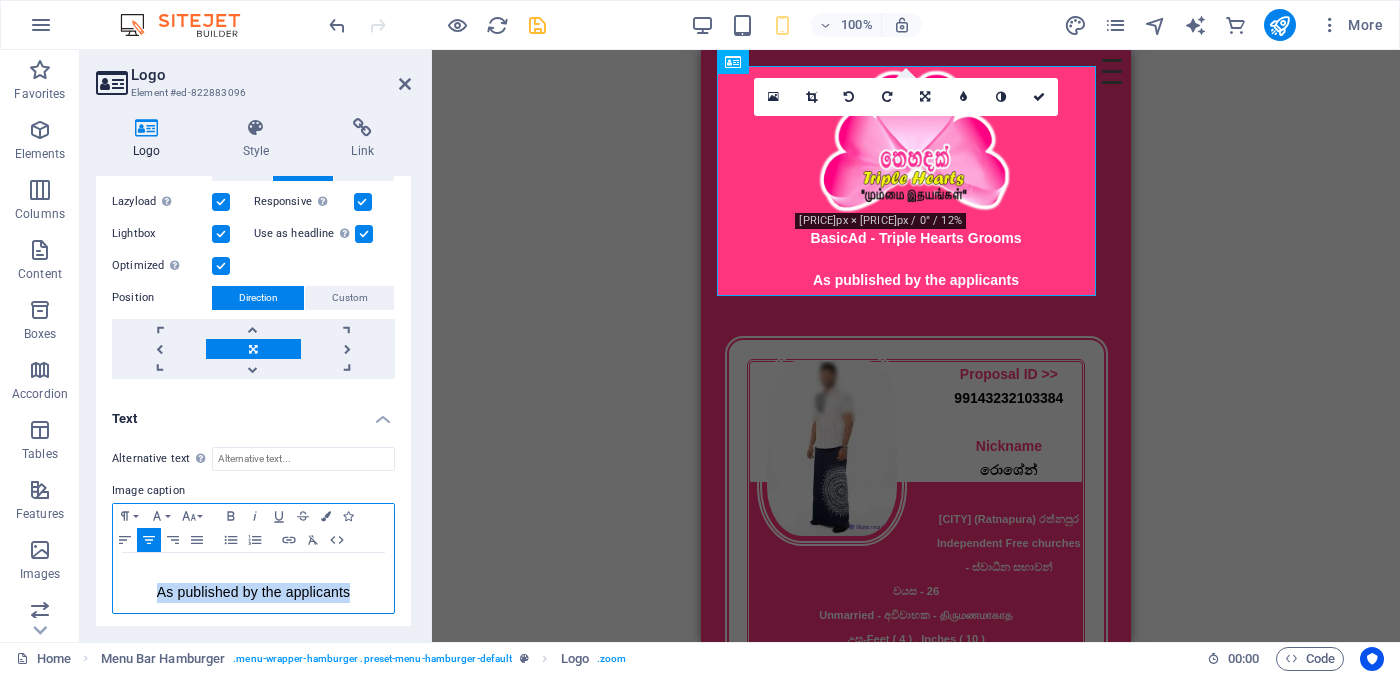 drag, startPoint x: 360, startPoint y: 591, endPoint x: 124, endPoint y: 590, distance: 236.00212 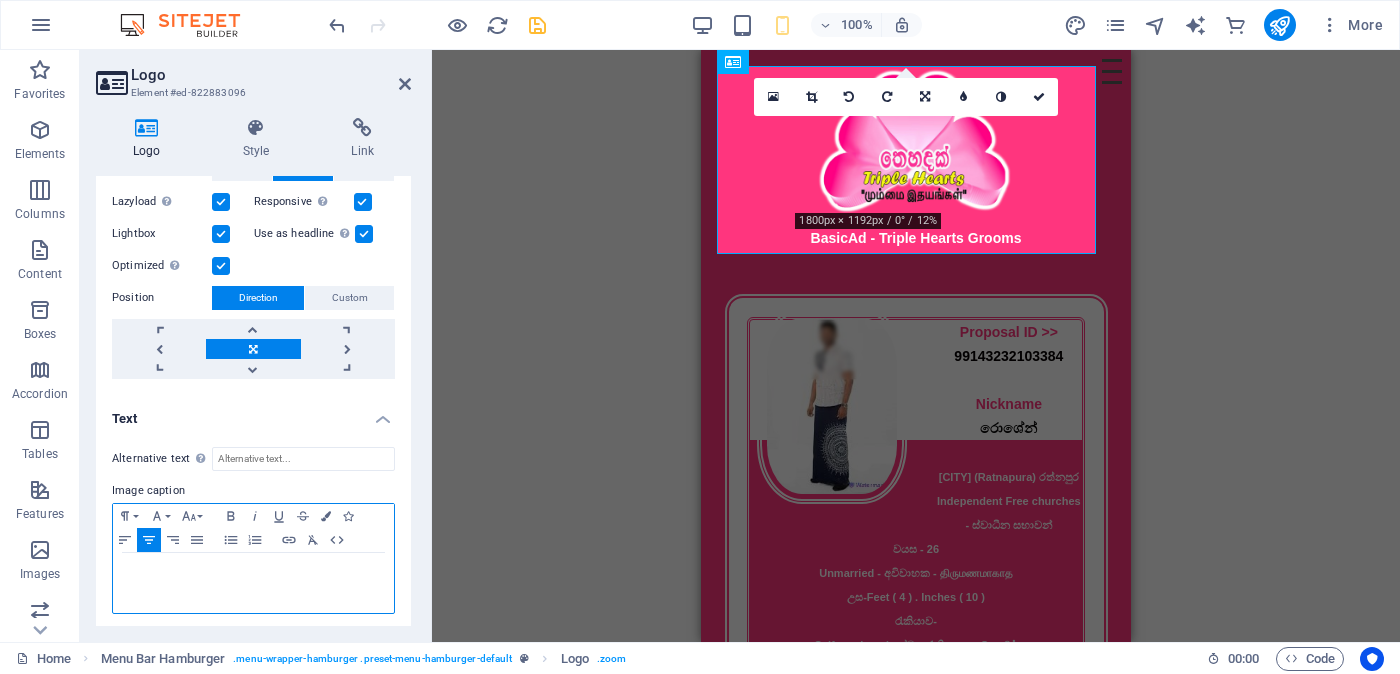 click on "BasicAd - Triple Hearts Grooms" at bounding box center (253, 572) 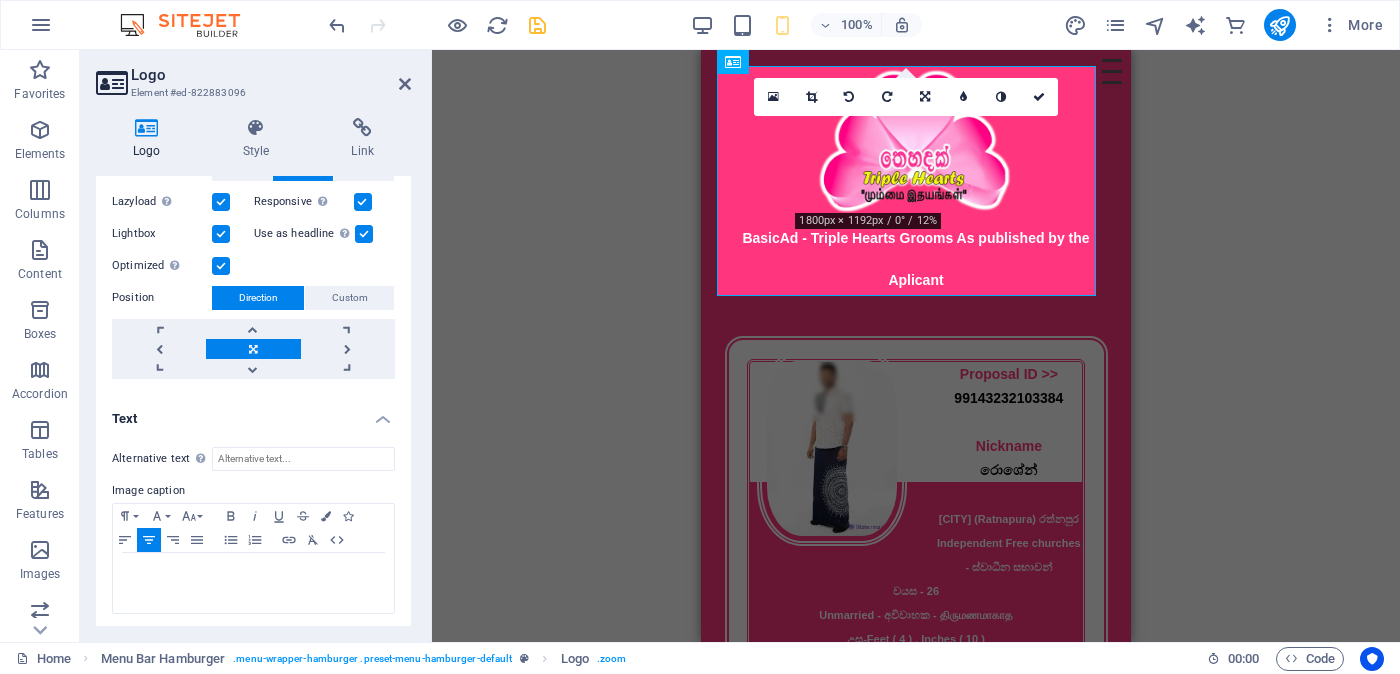 click on "Logo Style Link Logo Image Text Drag files here, click to choose files or select files from Files or our free stock photos & videos Select files from the file manager, stock photos, or upload file(s) Upload Width 220 Default auto px rem % em vh vw Fit image Automatically fit image to a fixed width and height Height Default auto px Alignment Lazyload Loading images after the page loads improves page speed. Responsive Automatically load retina image and smartphone optimized sizes. Lightbox Use as headline The image will be wrapped in an H1 headline tag. Useful for giving alternative text the weight of an H1 headline, e.g. for the logo. Leave unchecked if uncertain. Optimized Images are compressed to improve page speed. Position Direction Custom X offset 50 px rem % vh vw Y offset 50 px rem % vh vw BasicAd - Triple Hearts Grooms Edit design Text Float No float Image left Image right Determine how text should behave around the image. Text Alternative text Image caption Paragraph Format Normal Heading 1 Heading 2" at bounding box center (253, 372) 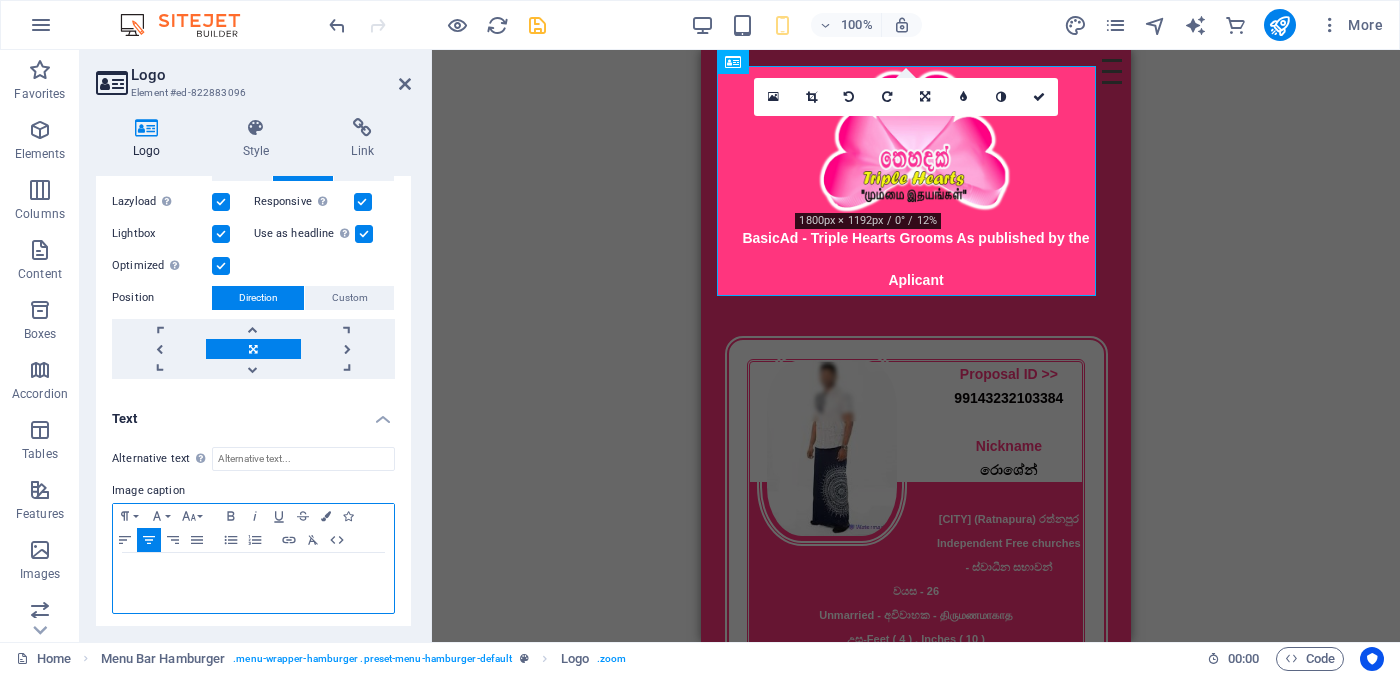 click on "BasicAd - Triple Hearts Grooms As published by the Aplicant" at bounding box center [253, 583] 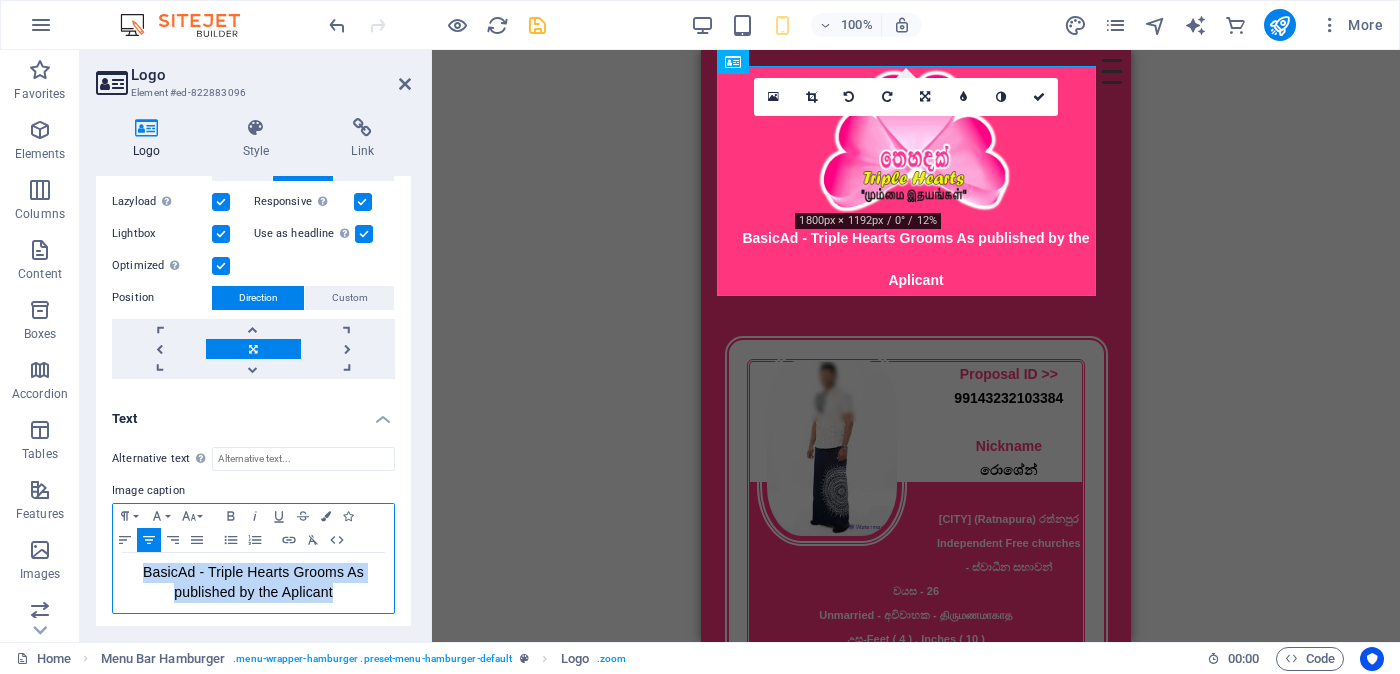 drag, startPoint x: 124, startPoint y: 565, endPoint x: 355, endPoint y: 597, distance: 233.20592 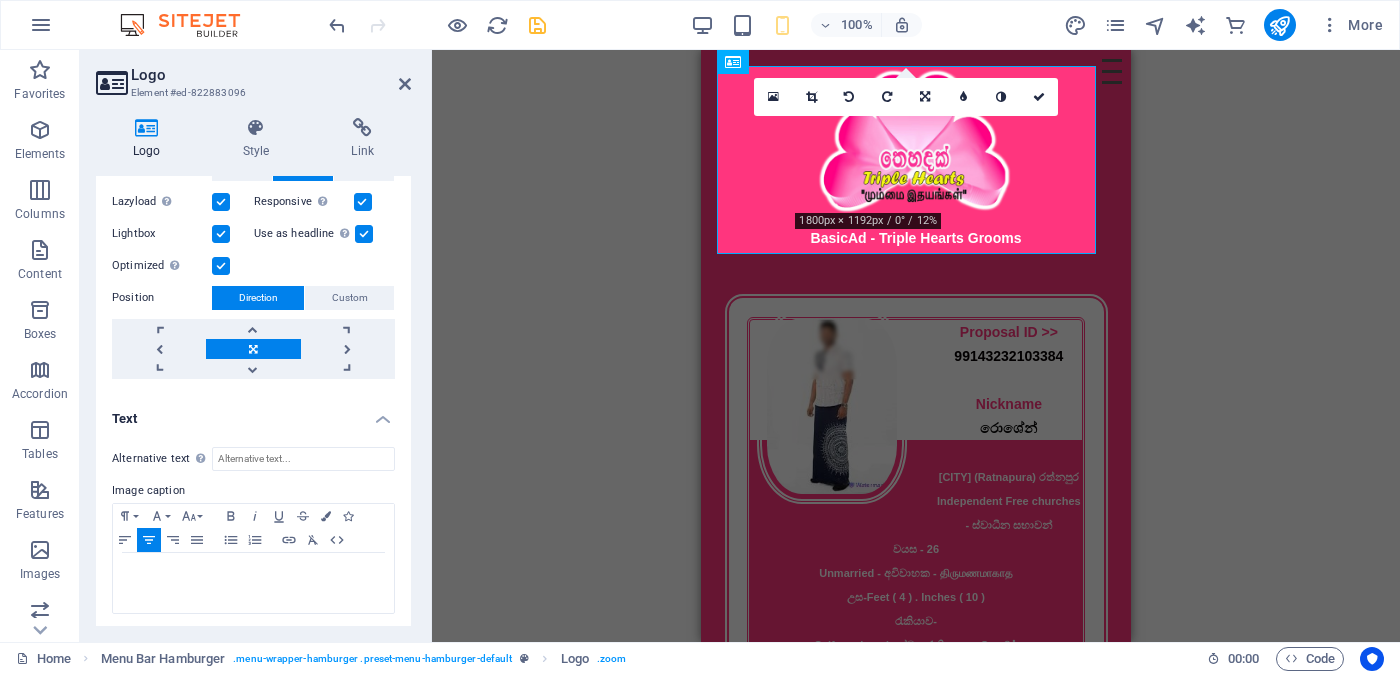 click on "Menu Bar Hamburger Menu Bar Hamburger Logo Floating Image Image Floating Image Text Floating Image Floating Image Text Image
Drag here to replace the existing content. Press “Ctrl” if you want to create a new element. Icon Floating Image Button Call to Action - Countdown Container Floating Image Text Floating Image 180 170 160 150 140 130 120 110 100 90 80 70 60 50 40 30 20 10 0 -10 -20 -30 -40 -50 -60 -70 -80 -90 -100 -110 -120 -130 -140 -150 -160 -170 1800px × 1192px / 0° / 12% 16:10 16:9 4:3 1:1 1:2 0" at bounding box center (916, 346) 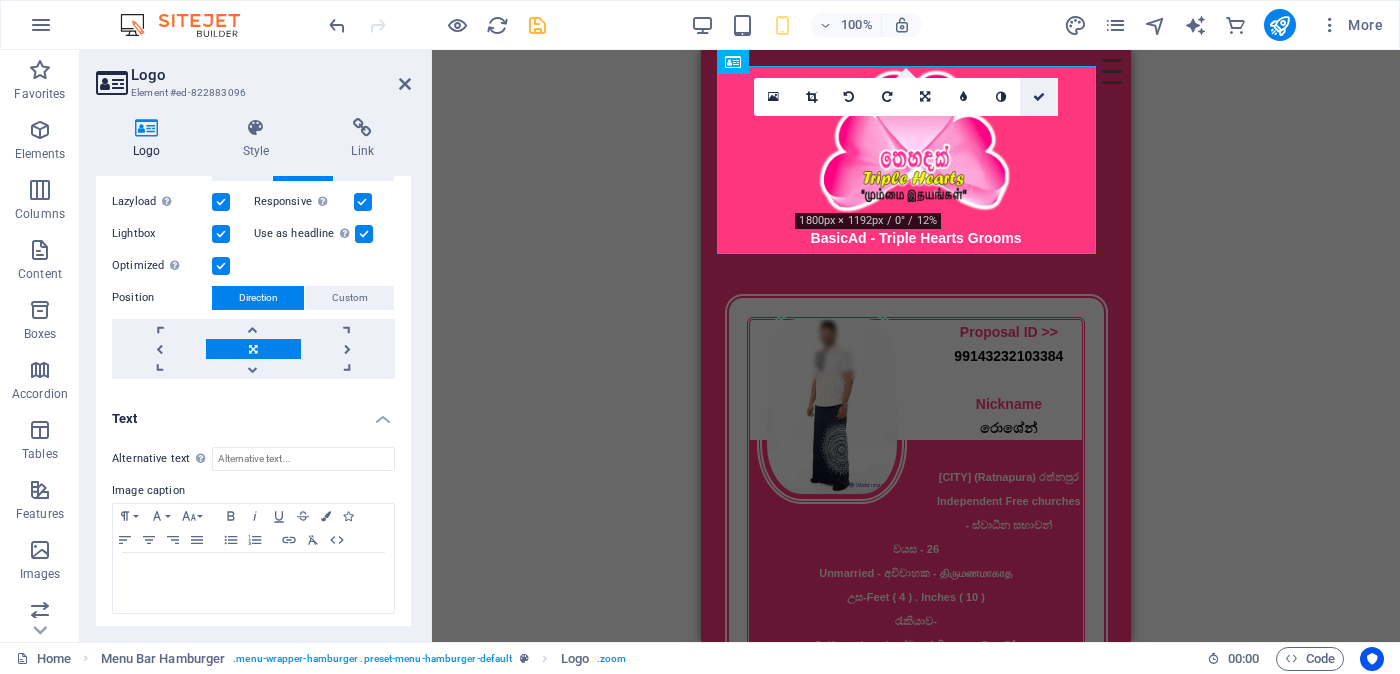 click at bounding box center [1039, 97] 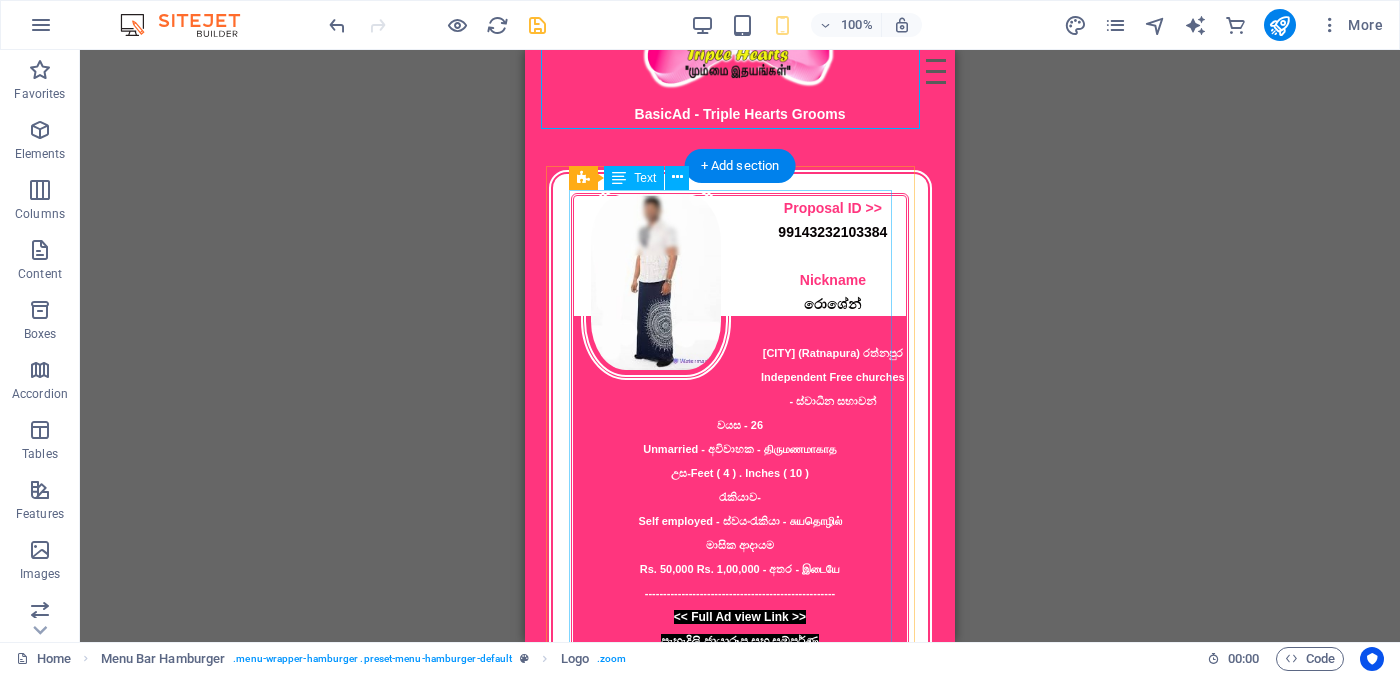 scroll, scrollTop: 375, scrollLeft: 0, axis: vertical 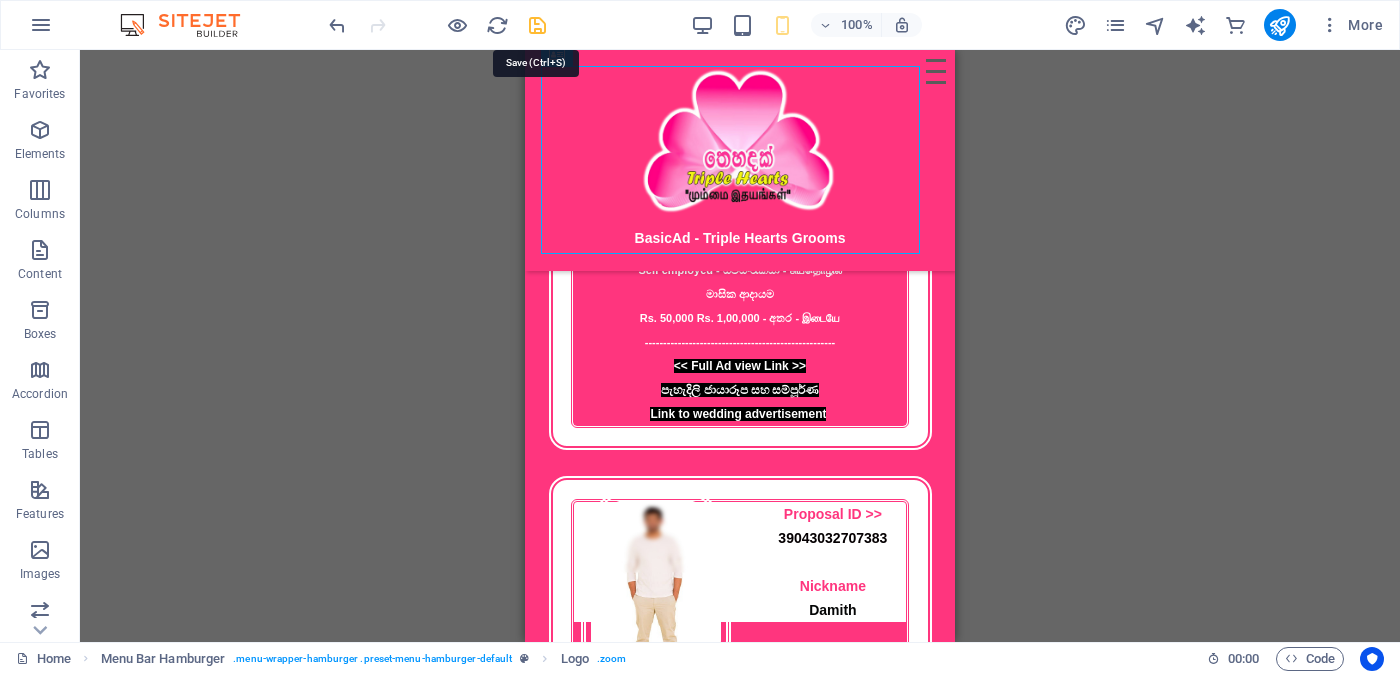 click at bounding box center (537, 25) 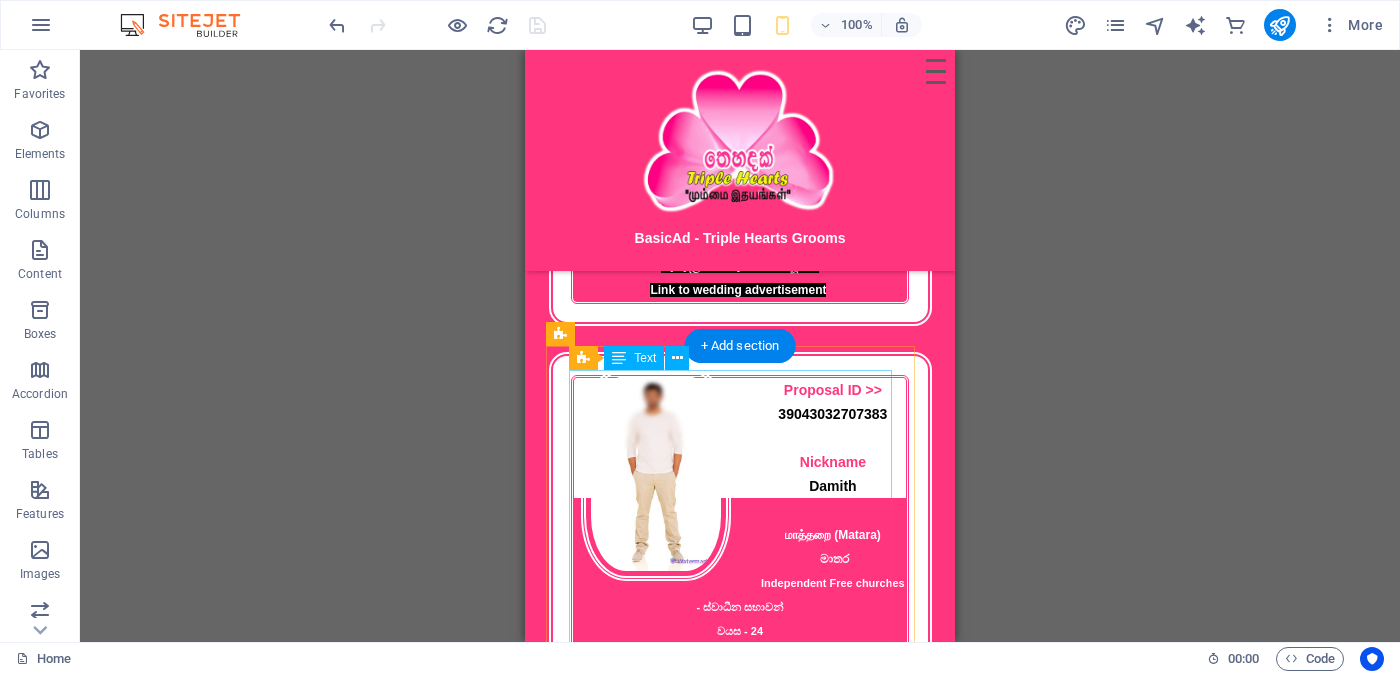 scroll, scrollTop: 625, scrollLeft: 0, axis: vertical 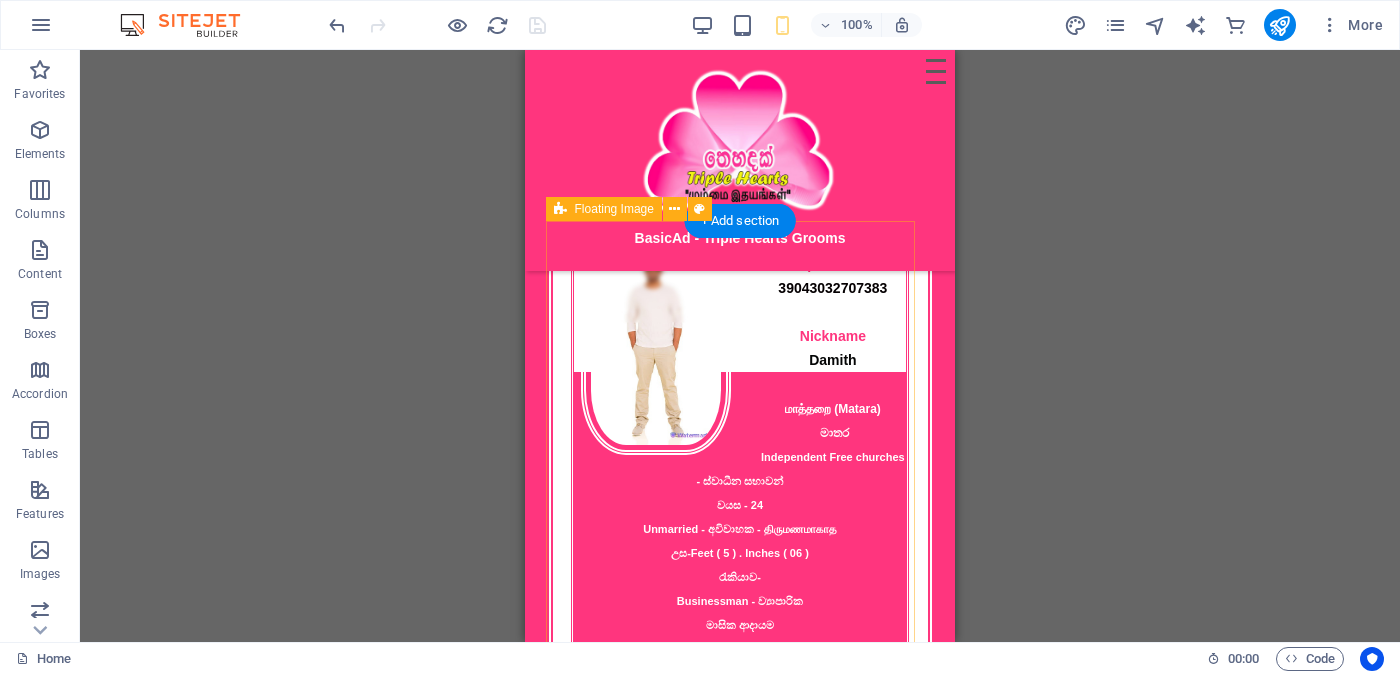 click on "Proposal ID >> [PROPOSAL_ID] Nickname [NAME] [CITY] (Matara) மாතර Independent Free churches - ස්වාධීන සභාවන් වයස - 24 Unmarried - අවිවාහක - திருமணமாகாத උස-Feet ( [FEET] ) . Inches ( [INCHES] ) රැකියාව- Businessman - ව්‍යාපාරික மாசික ආදායම Rs. 1,00,000 Rs. 5,00,000 - අතර ---------------------------------------------------- << Full Ad view Link >> පැහැදිලි ජායාරූප සහ සම්පූර්ණ මංගල දැන්වීම ට ලින්ක් සබැඳිය" at bounding box center (740, 504) 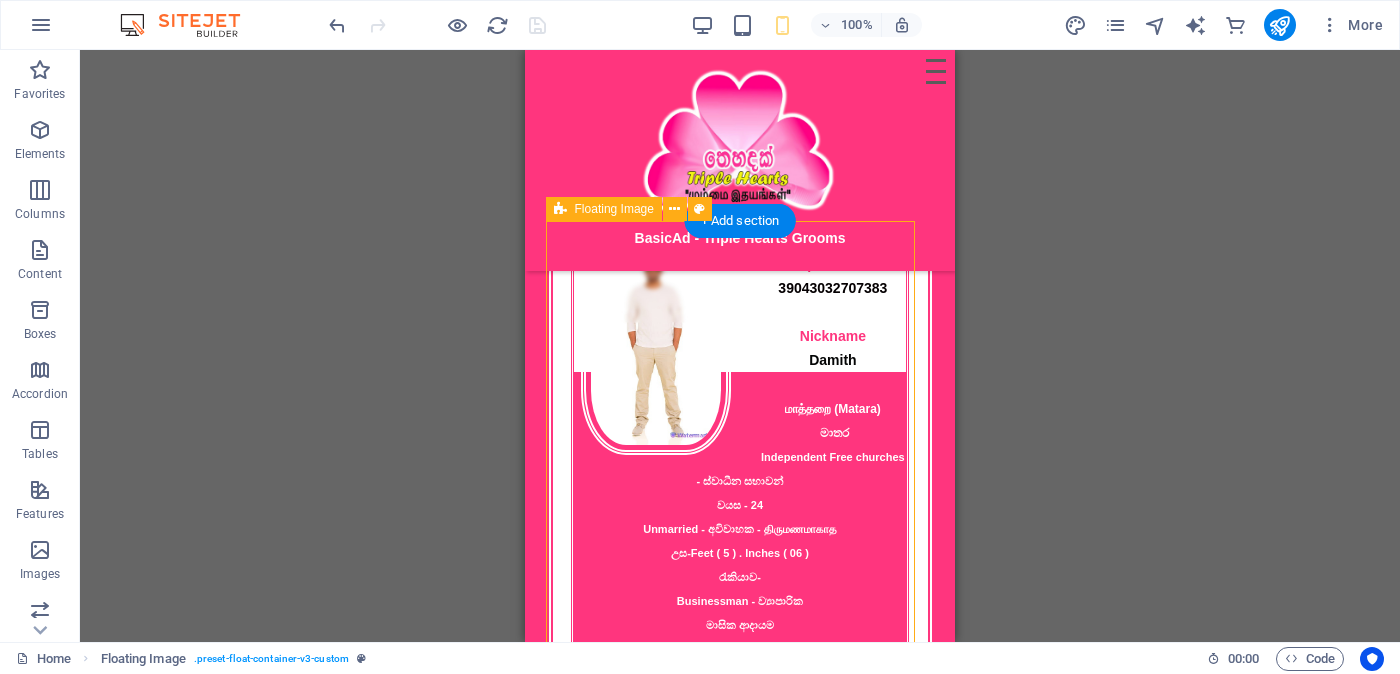 scroll, scrollTop: 499, scrollLeft: 0, axis: vertical 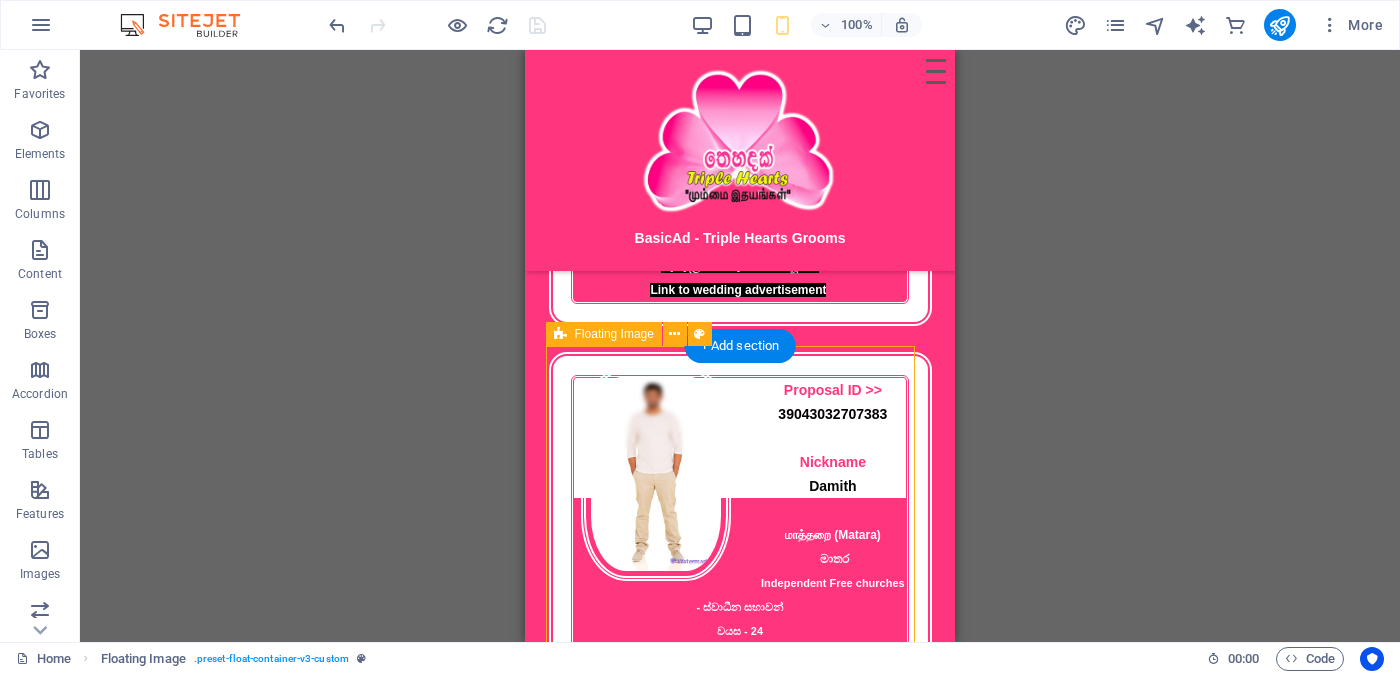 click on "Proposal ID >> [PROPOSAL_ID] Nickname [NAME] [CITY] (Matara) மாතර Independent Free churches - ස්වාධීන සභාවන් වයස - 24 Unmarried - අවිවාහක - திருமணமாகாத උස-Feet ( [FEET] ) . Inches ( [INCHES] ) රැකියාව- Businessman - ව්‍යාපාරික மாசික ආදායම Rs. 1,00,000 Rs. 5,00,000 - අතර ---------------------------------------------------- << Full Ad view Link >> පැහැදිලි ජායාරූප සහ සම්පූර්ණ මංගල දැන්වීම ට ලින්ක් සබැඳිය" at bounding box center [740, 630] 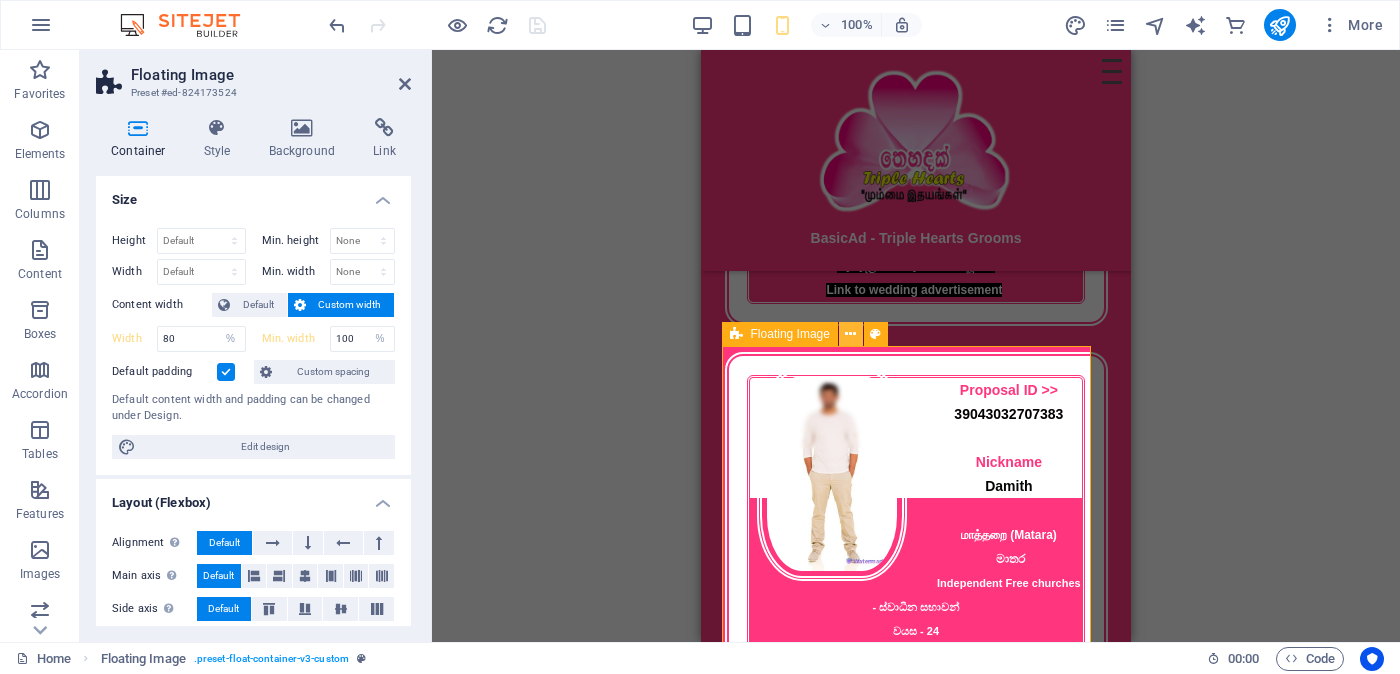 click at bounding box center [850, 334] 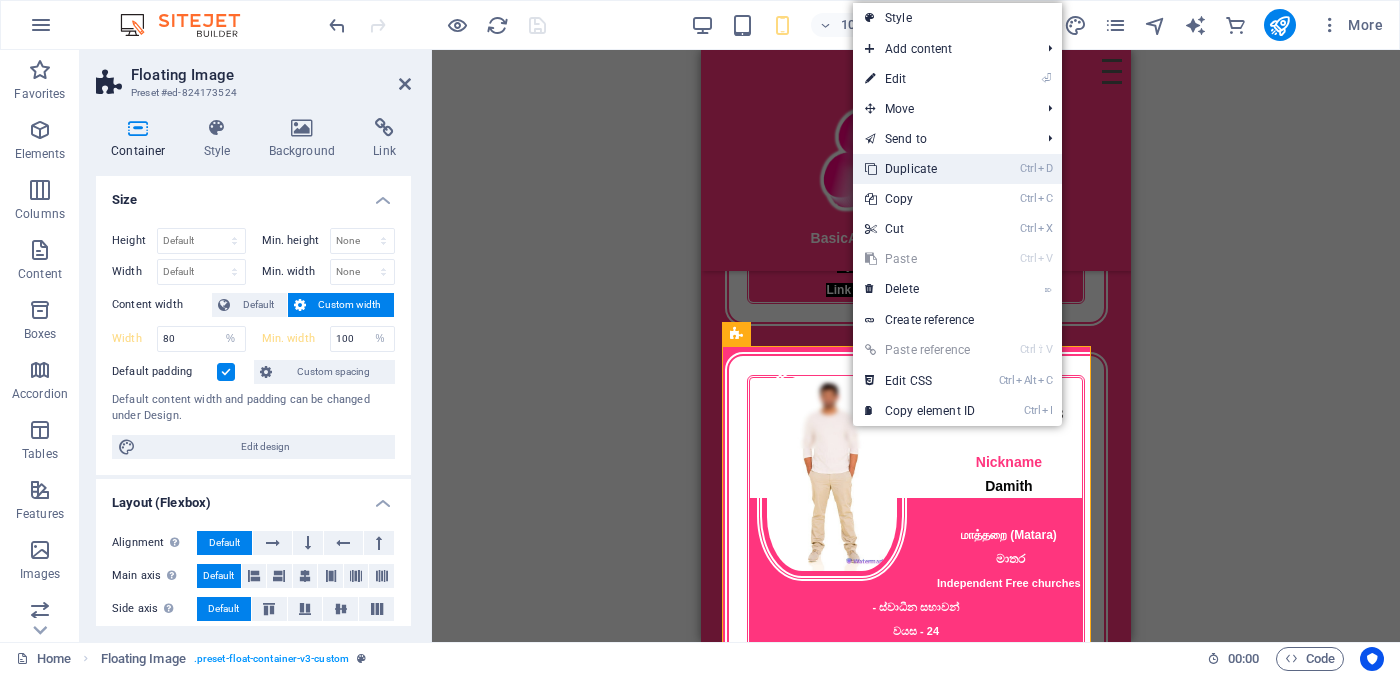 click on "Ctrl D  Duplicate" at bounding box center (920, 169) 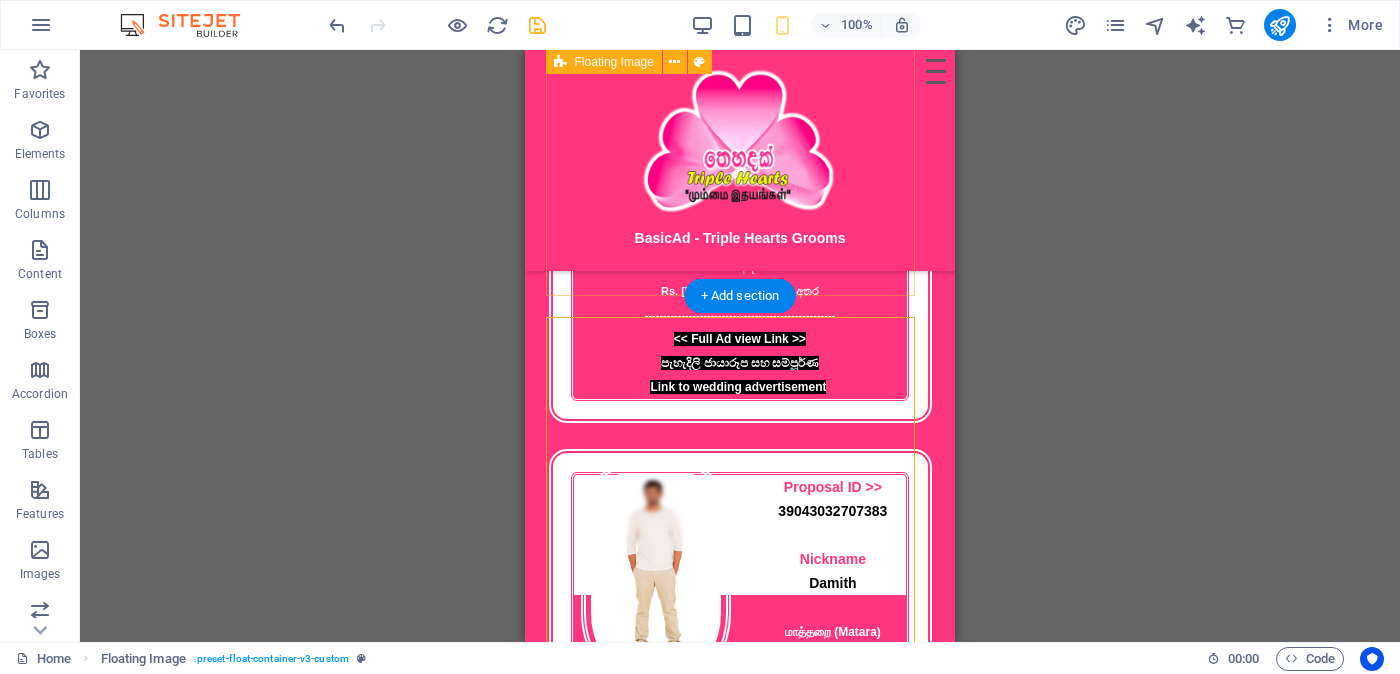 scroll, scrollTop: 1108, scrollLeft: 0, axis: vertical 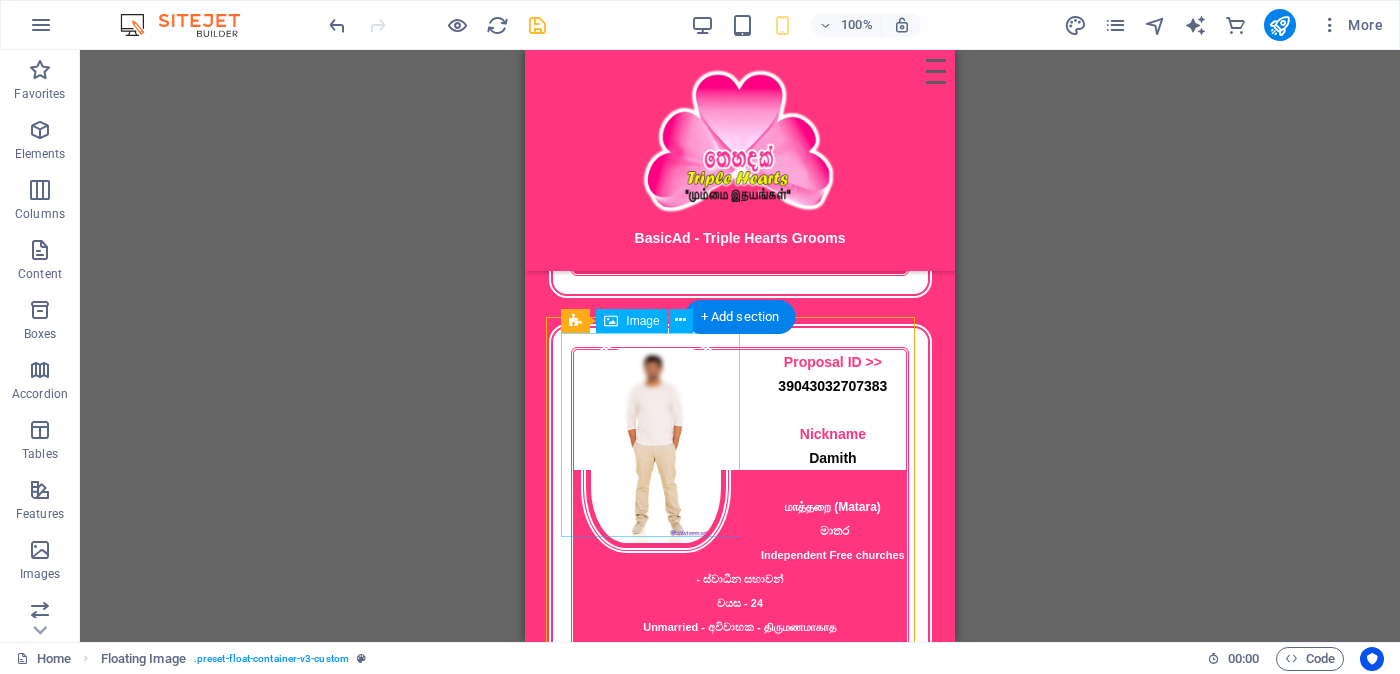 click at bounding box center [657, 445] 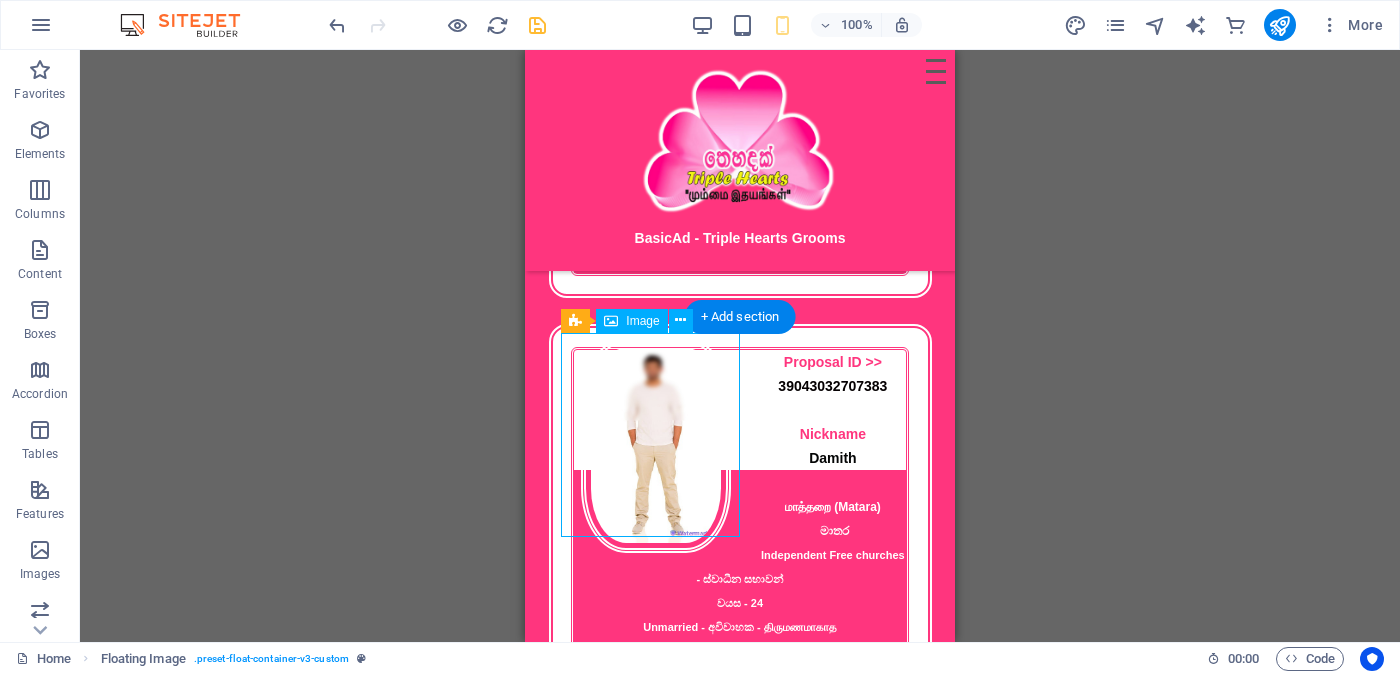 click at bounding box center (657, 445) 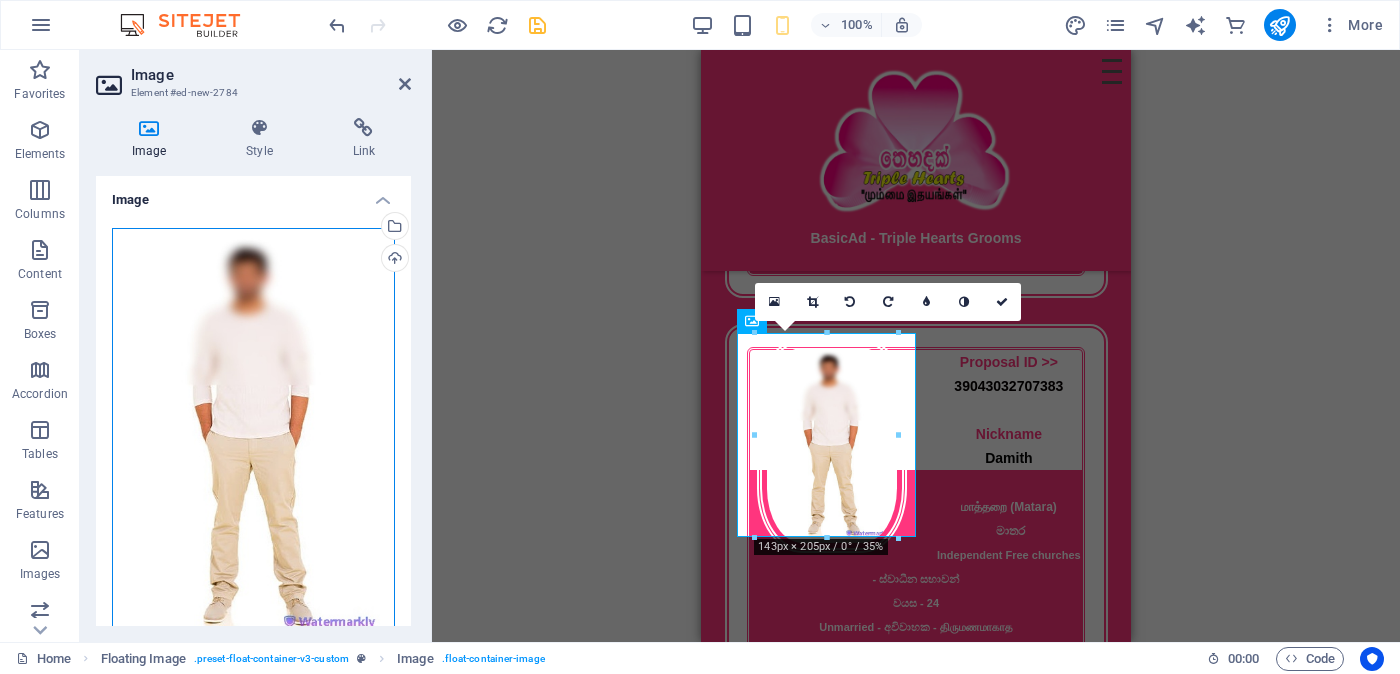 click on "Drag files here, click to choose files or select files from Files or our free stock photos & videos" at bounding box center (253, 438) 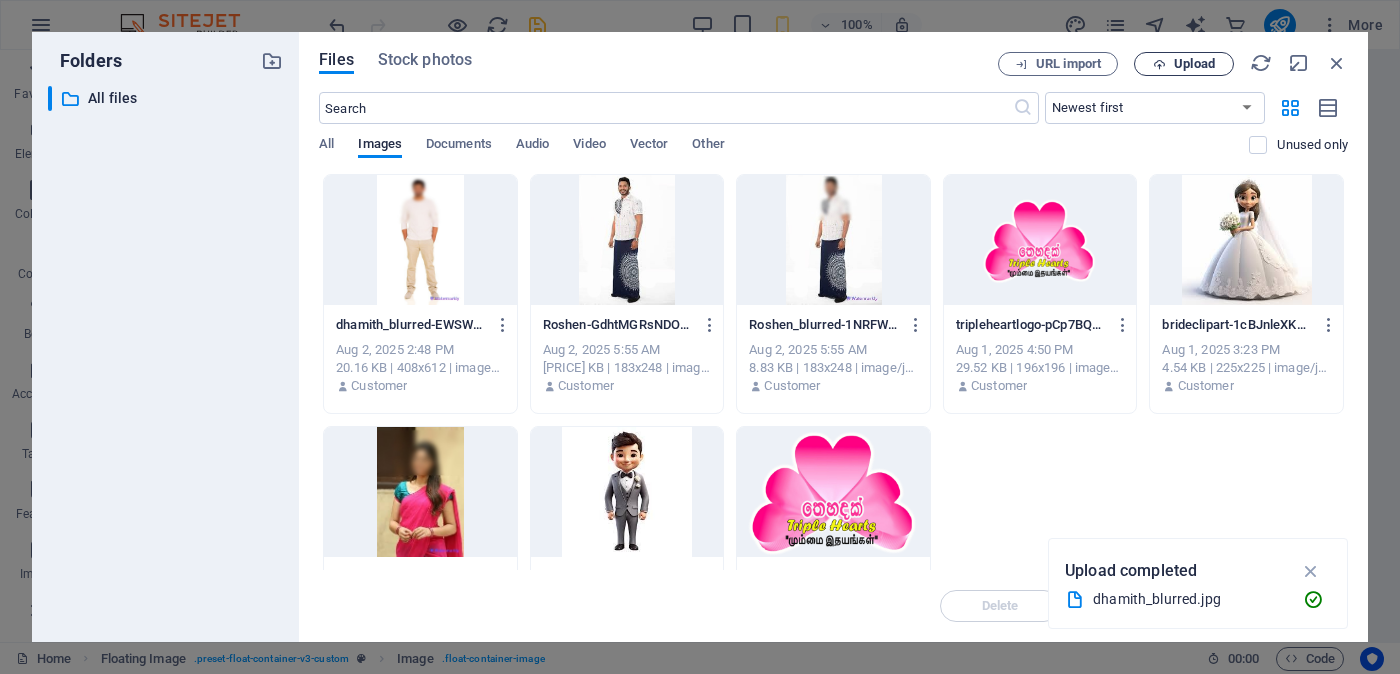 click on "Upload" at bounding box center (1194, 64) 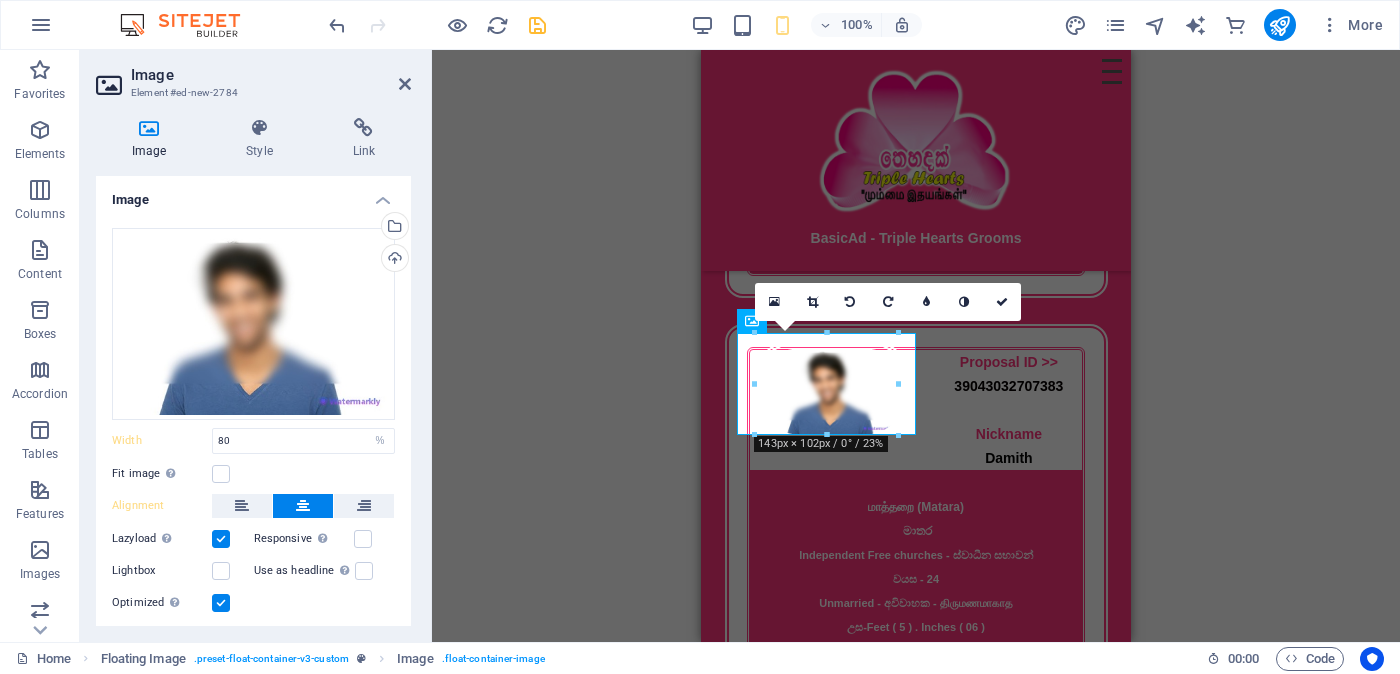 click on "Menu Bar Hamburger Logo Floating Image Image Floating Image Text Floating Image Floating Image Text Floating Image Image 180 170 160 150 140 130 120 110 100 90 80 70 60 50 40 30 20 10 0 -10 -20 -30 -40 -50 -60 -70 -80 -90 -100 -110 -120 -130 -140 -150 -160 -170 143px × 102px / 0° / 23% 16:10 16:9 4:3 1:1 1:2 0" at bounding box center [916, 346] 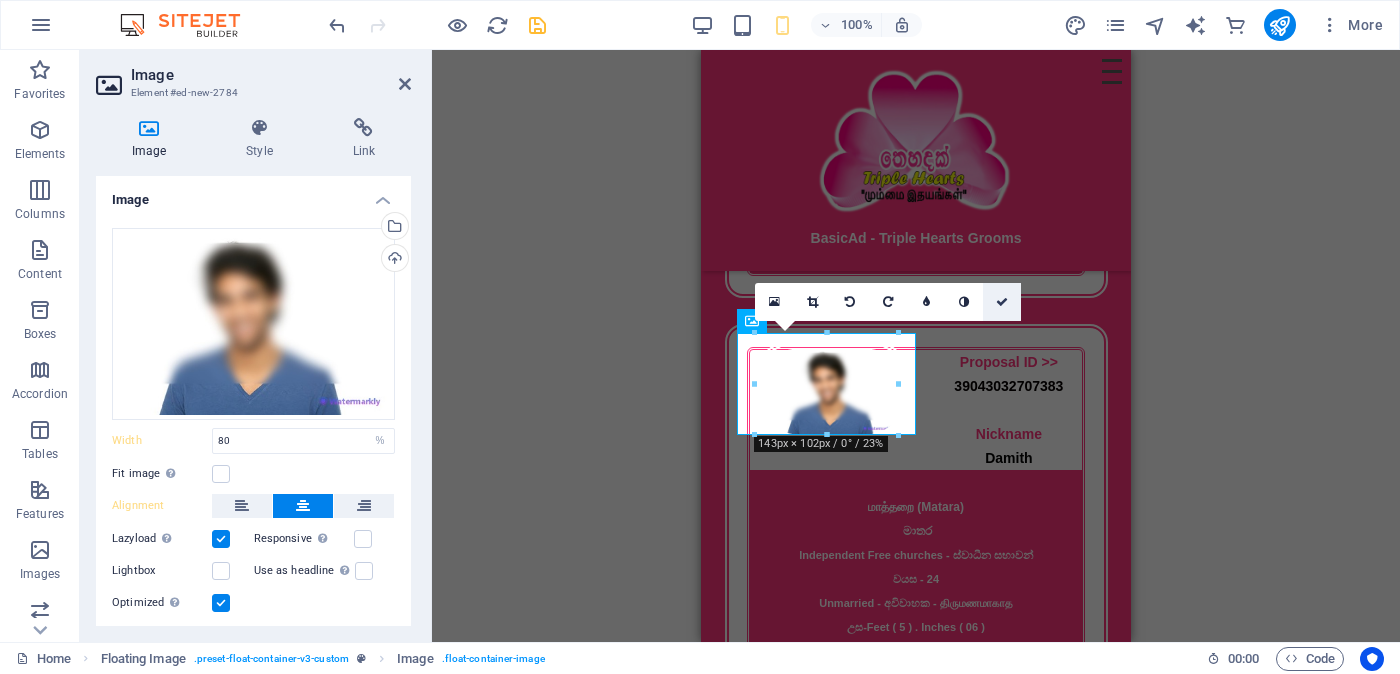 click at bounding box center [1002, 302] 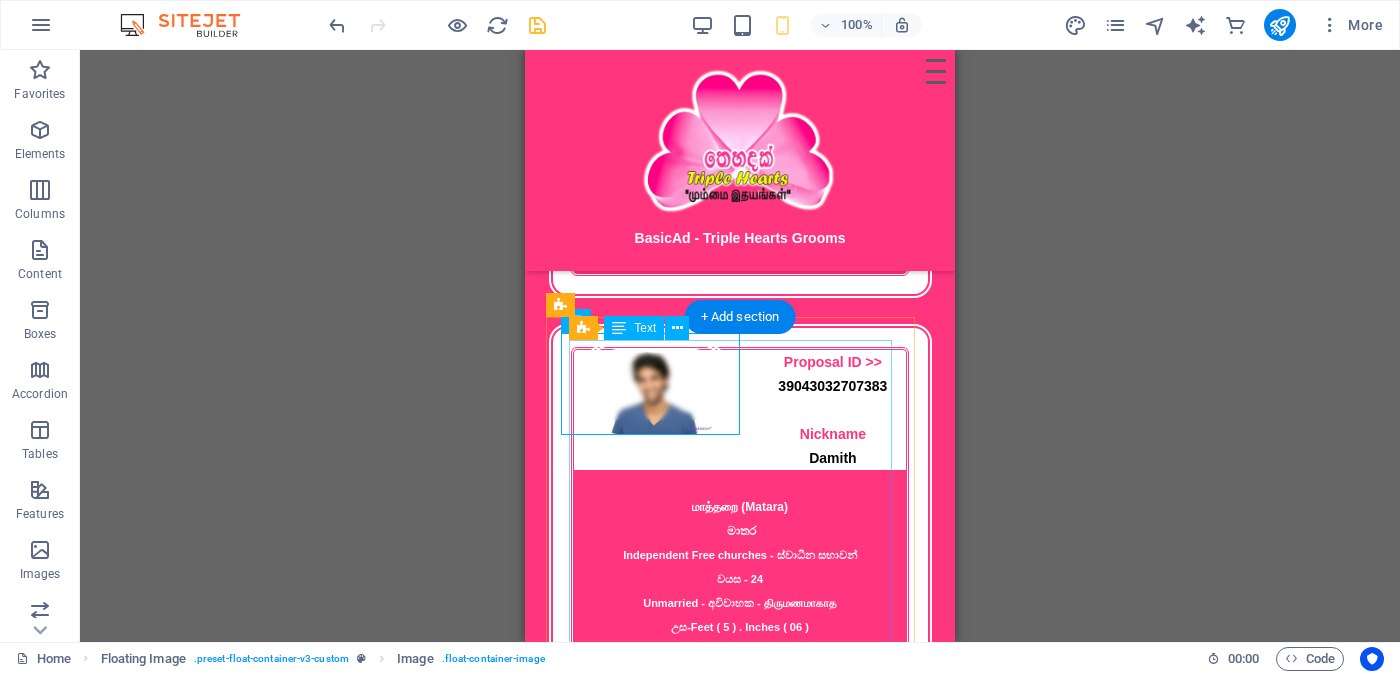 scroll, scrollTop: 1233, scrollLeft: 0, axis: vertical 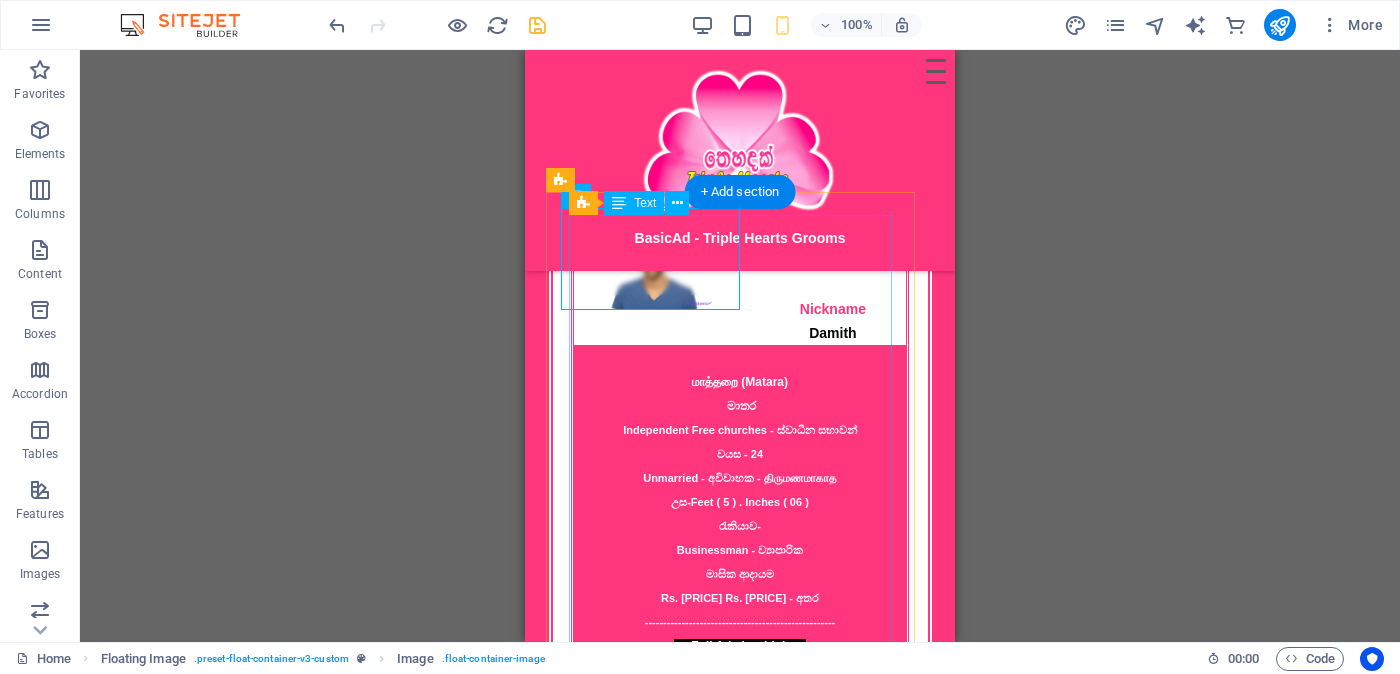 click on "Proposal ID >> [PROPOSAL_ID] Nickname [NAME] [CITY] (Matara) மாතර Independent Free churches - ස්වාධීන සභාවන් වයස - 24 Unmarried - අවිවාහක - திருமணமாகாத උස-Feet ( [FEET] ) . Inches ( [INCHES] ) රැකියාව- Businessman - ව්‍යාපාරික மாசික ආදායම Rs. 1,00,000 Rs. 5,00,000 - අතර ---------------------------------------------------- << Full Ad view Link >> පැහැදිලි ජායාරූප සහ සම්පූර්ණ මංගල දැන්වීම ට ලින්ක් සබැඳිය" at bounding box center (740, 465) 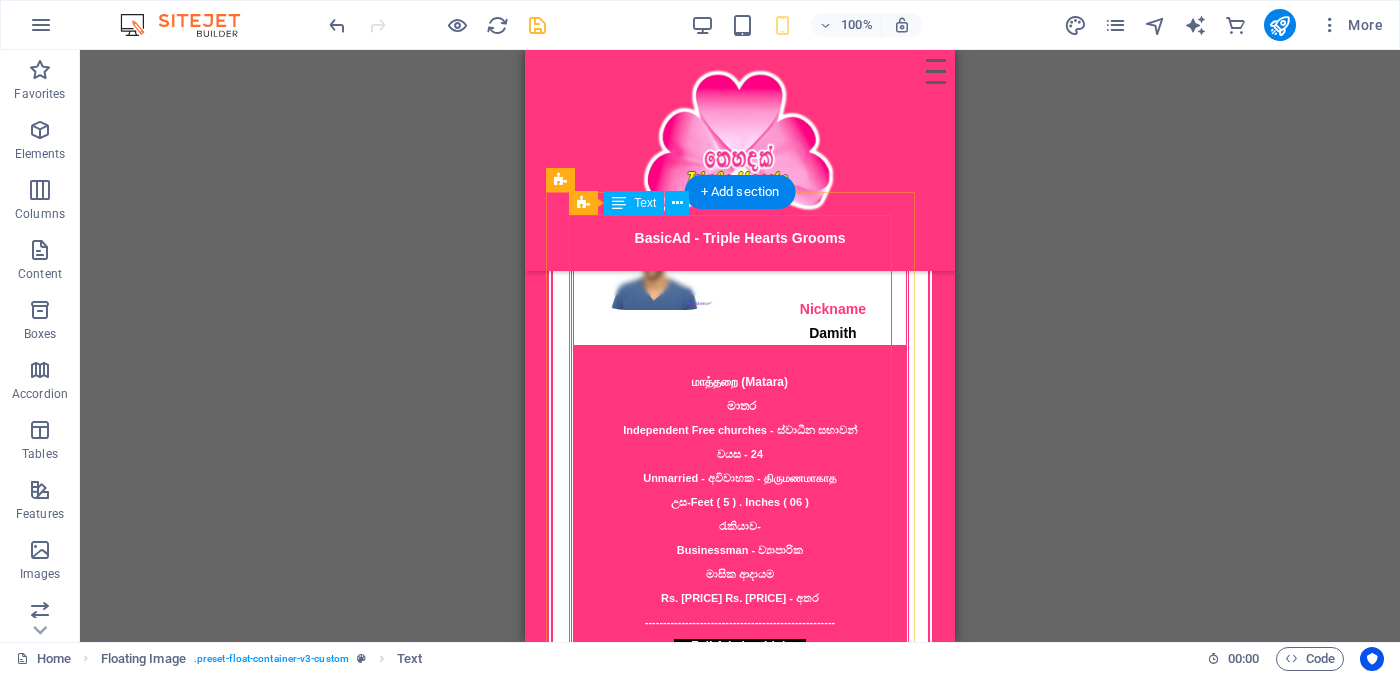 click on "Proposal ID >> [PROPOSAL_ID] Nickname [NAME] [CITY] (Matara) மாතර Independent Free churches - ස්වාධීන සභාවන් වයස - 24 Unmarried - අවිවාහක - திருமணமாகாத උස-Feet ( [FEET] ) . Inches ( [INCHES] ) රැකියාව- Businessman - ව්‍යාපාරික மாசික ආදායම Rs. 1,00,000 Rs. 5,00,000 - අතර ---------------------------------------------------- << Full Ad view Link >> පැහැදිලි ජායාරූප සහ සම්පූර්ණ මංගල දැන්වීම ට ලින්ක් සබැඳිය" at bounding box center [740, 465] 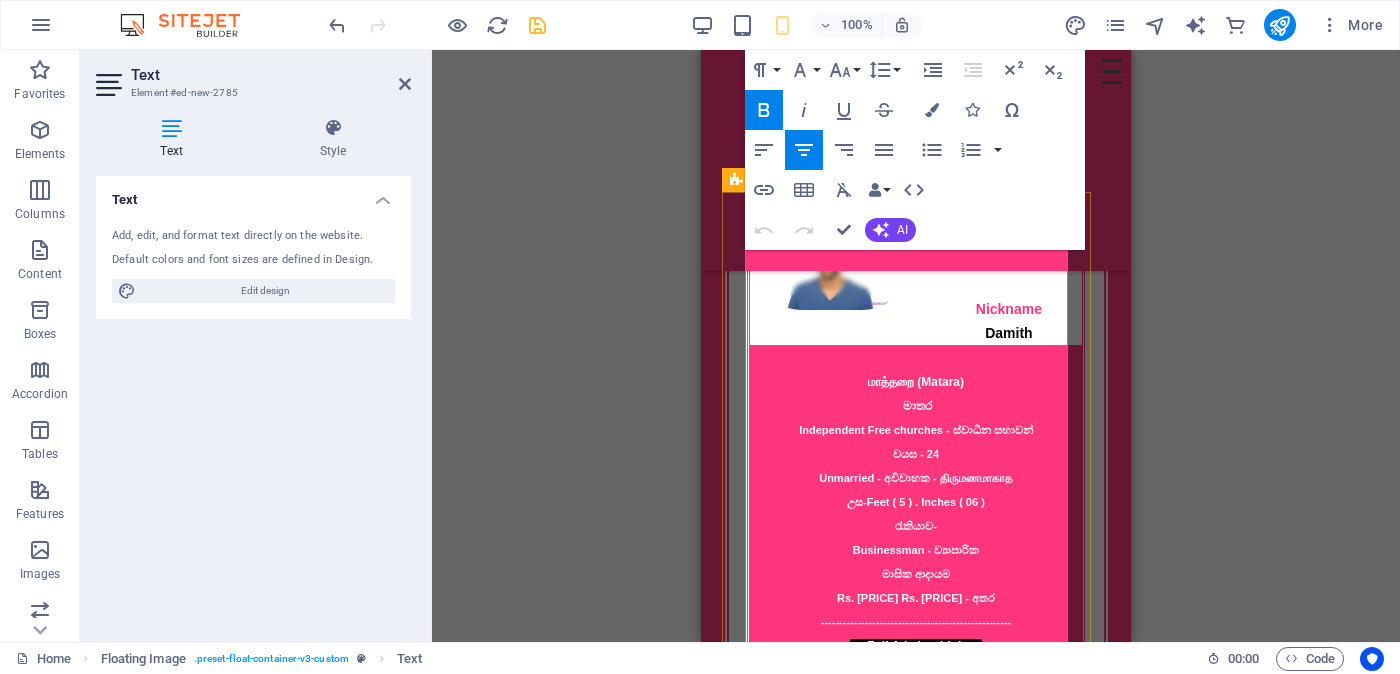 click on "Damith" at bounding box center (1008, 333) 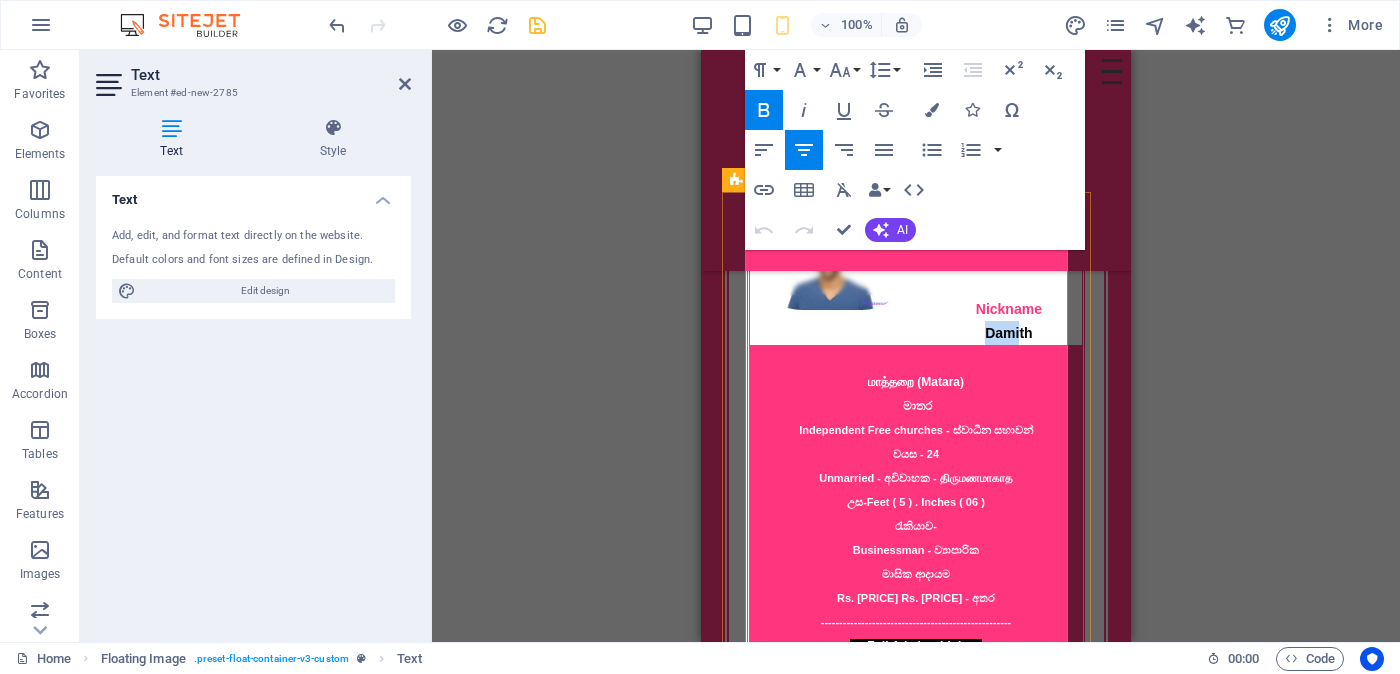 drag, startPoint x: 978, startPoint y: 324, endPoint x: 1008, endPoint y: 324, distance: 30 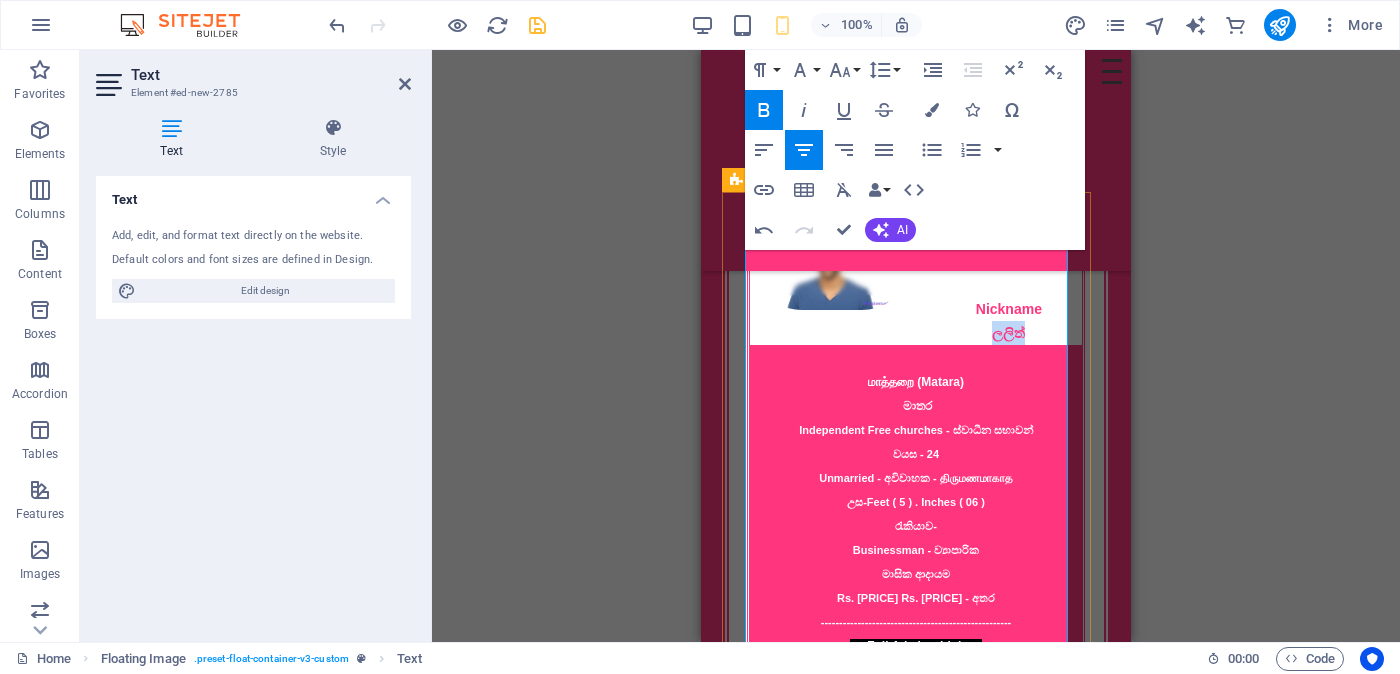 drag, startPoint x: 1015, startPoint y: 327, endPoint x: 974, endPoint y: 335, distance: 41.773197 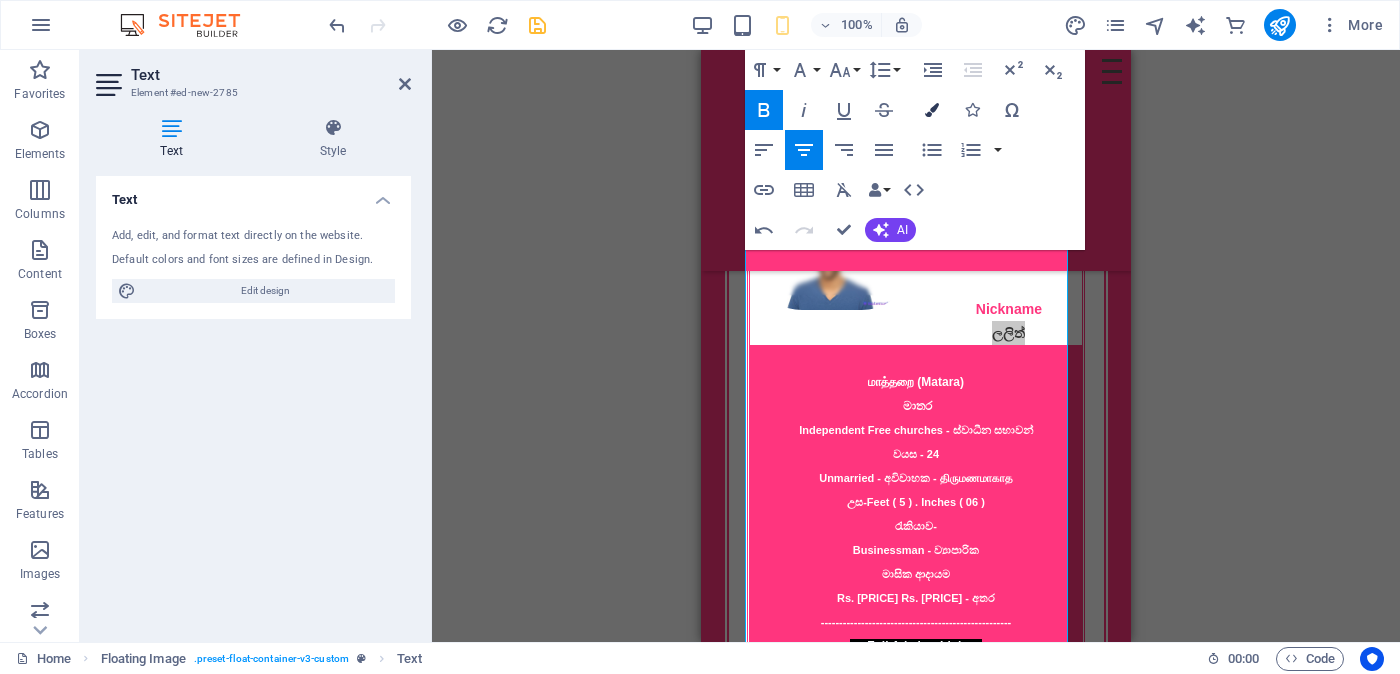 click at bounding box center [932, 110] 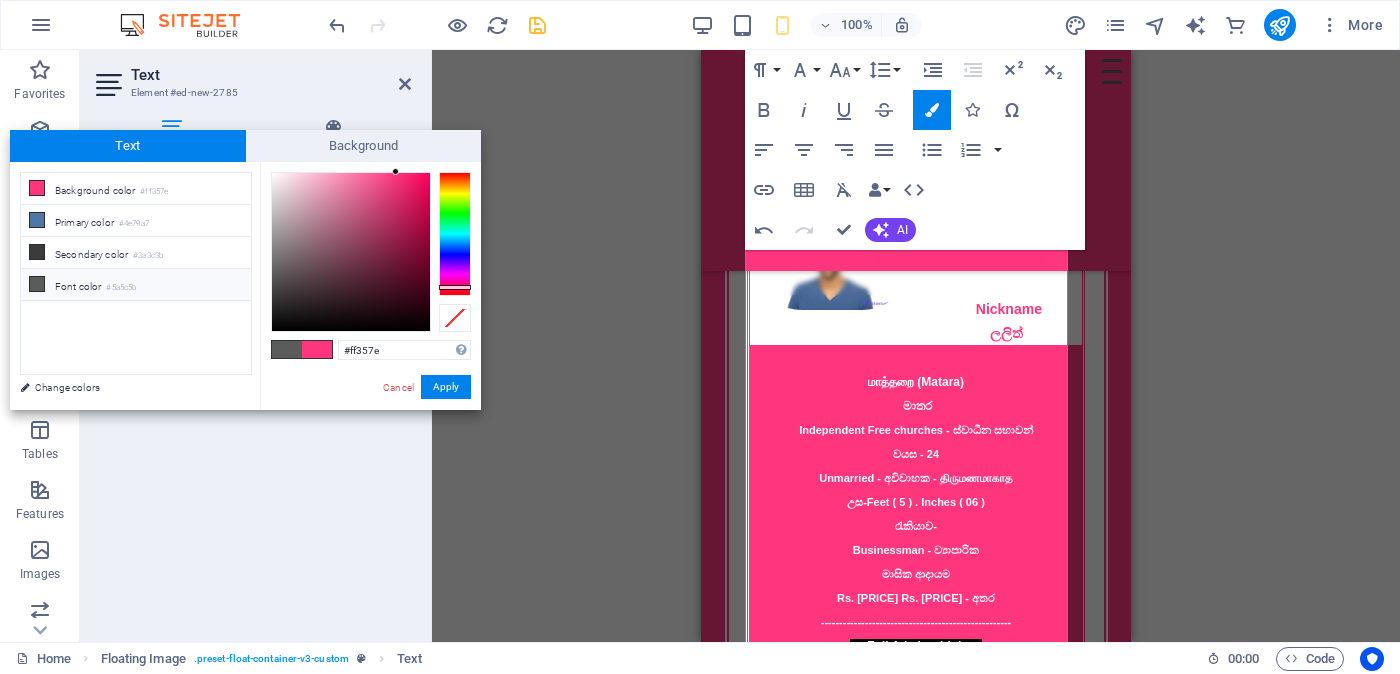 click on "Font color
#5a5c5b" at bounding box center [136, 285] 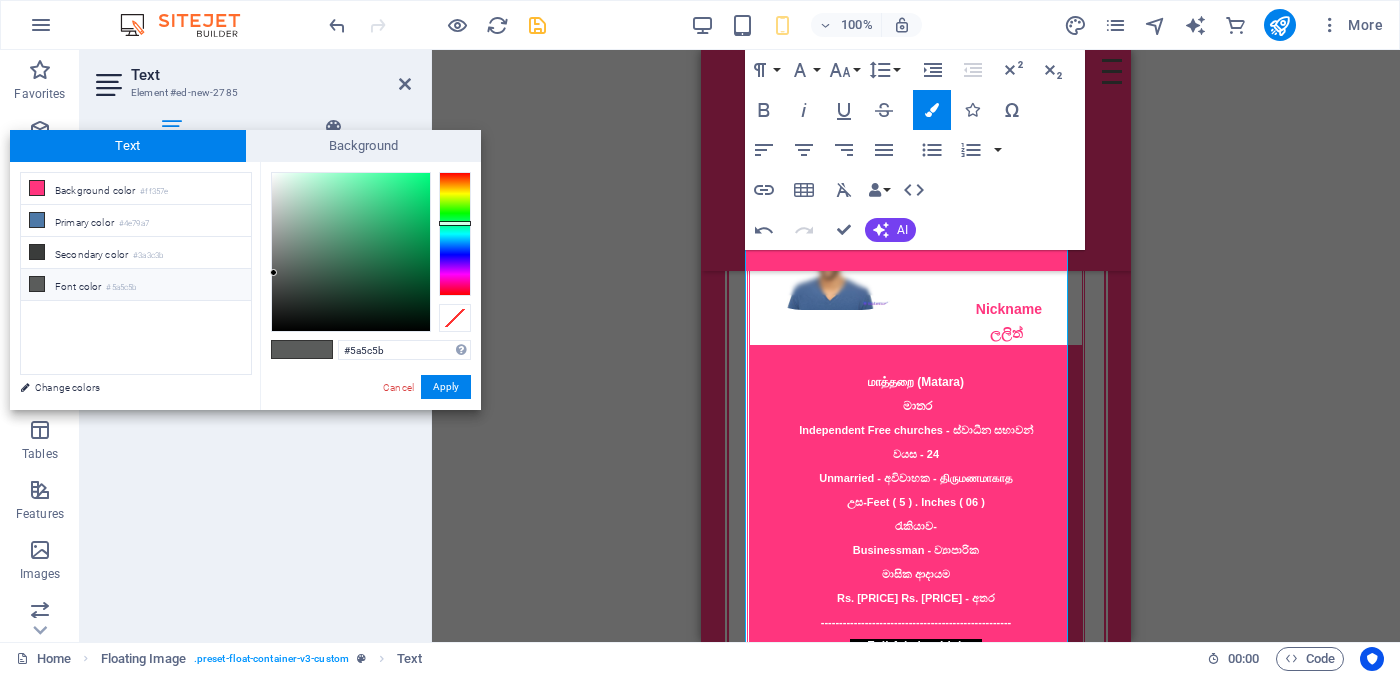 type on "#0b0c0c" 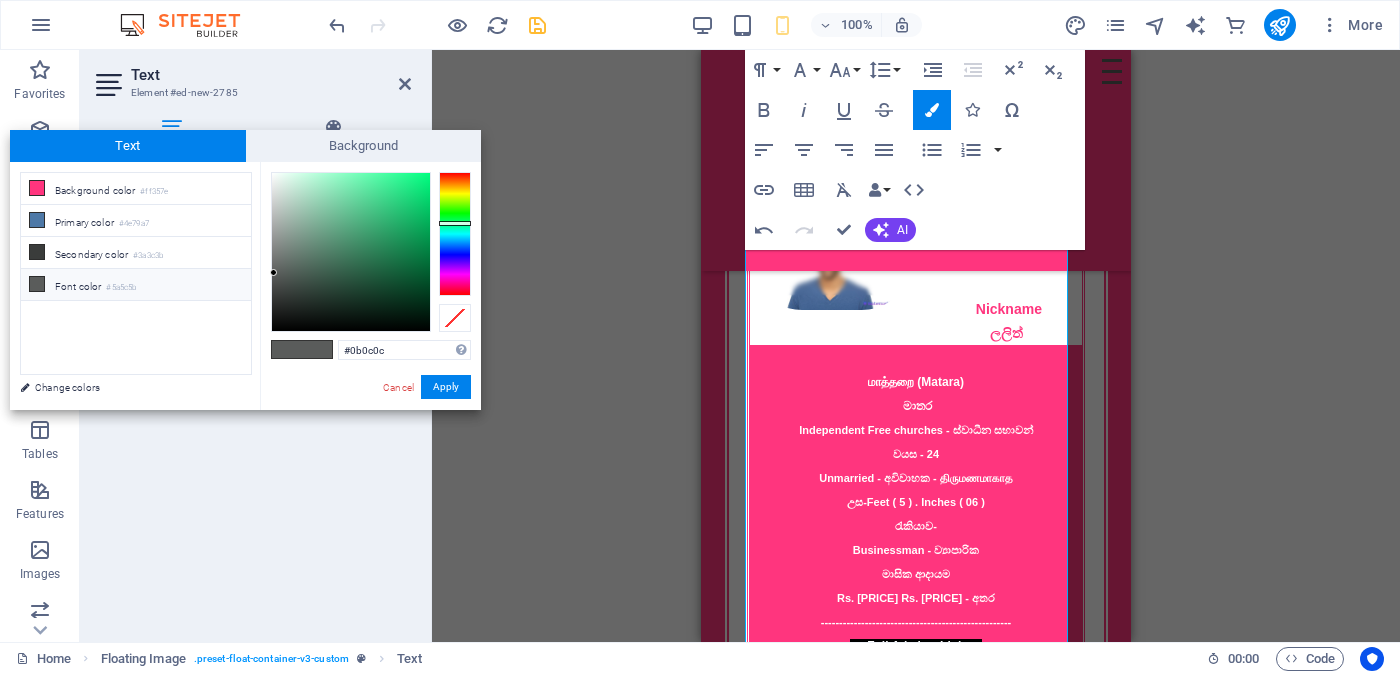 click at bounding box center (351, 252) 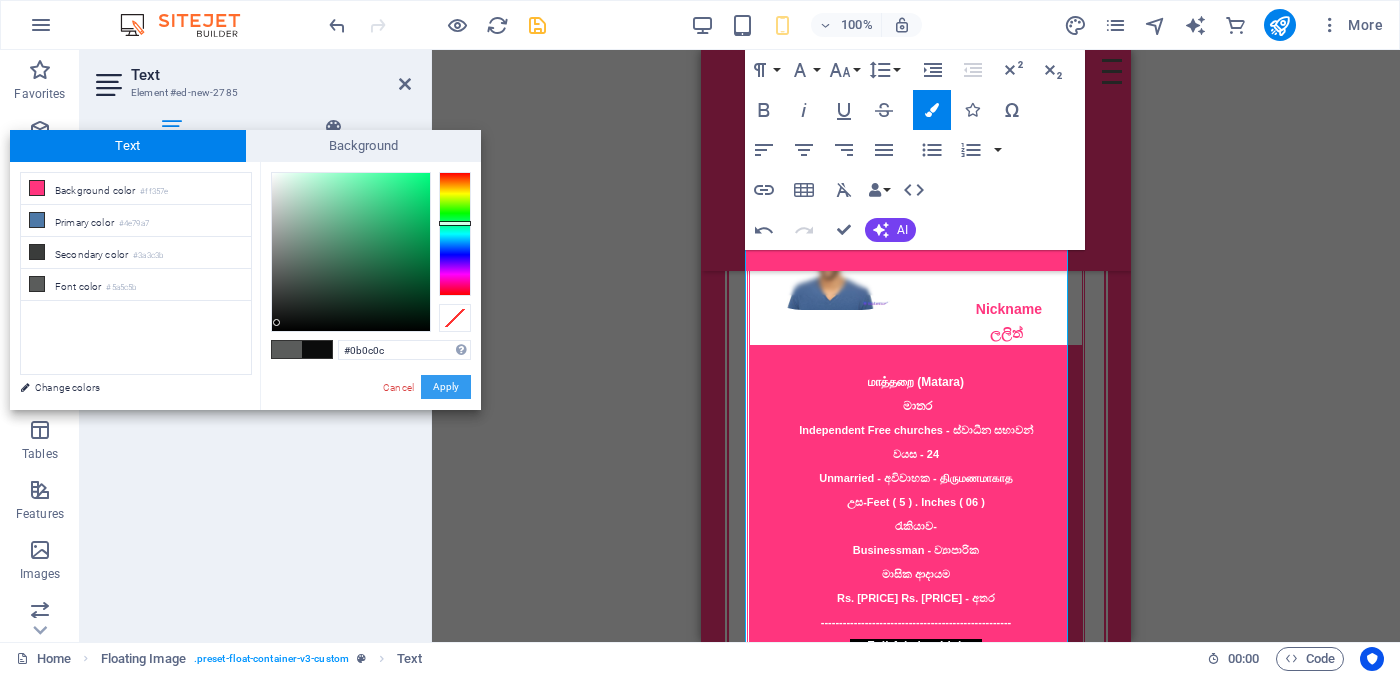 click on "Apply" at bounding box center [446, 387] 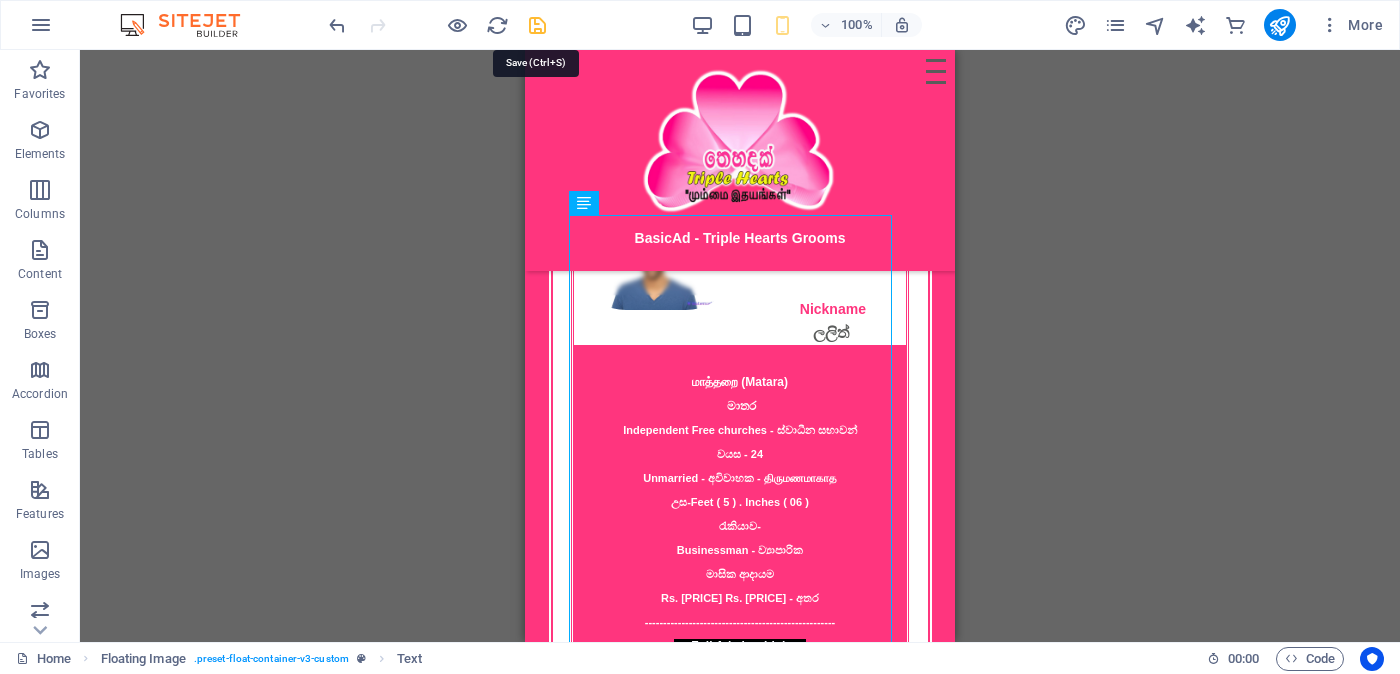 click at bounding box center (537, 25) 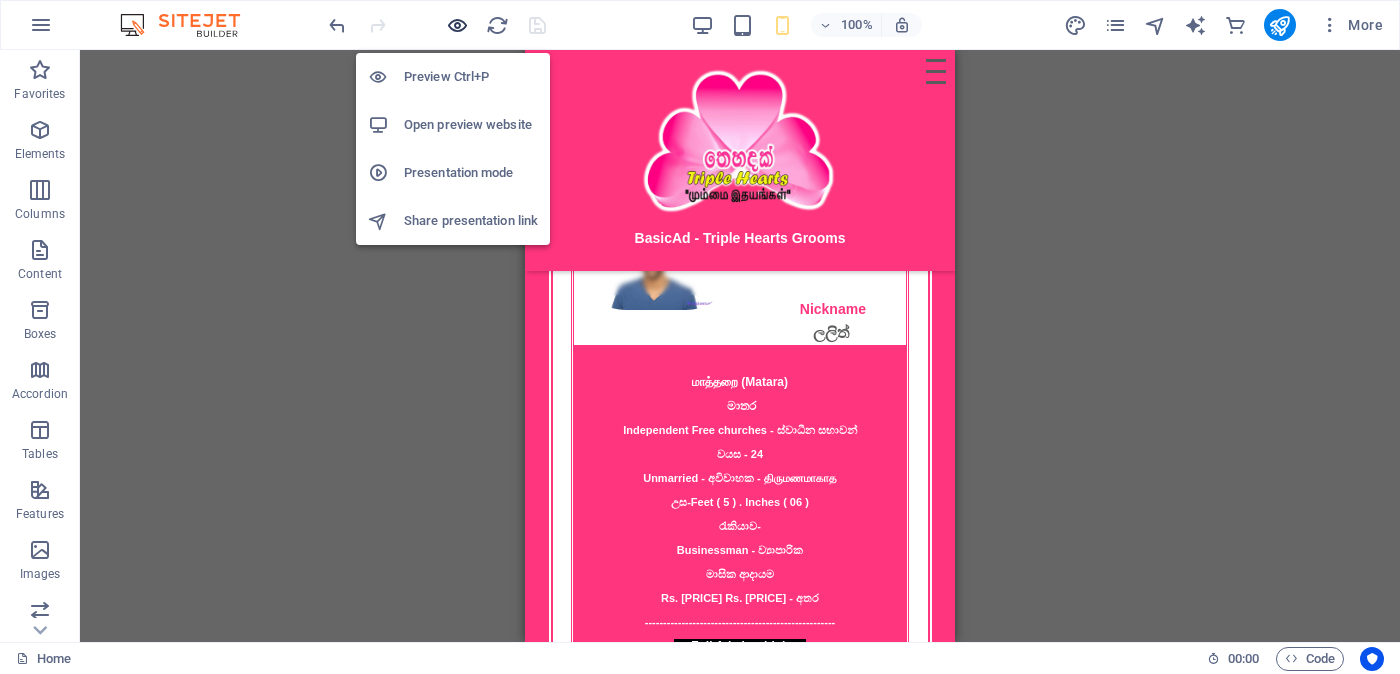 click at bounding box center (457, 25) 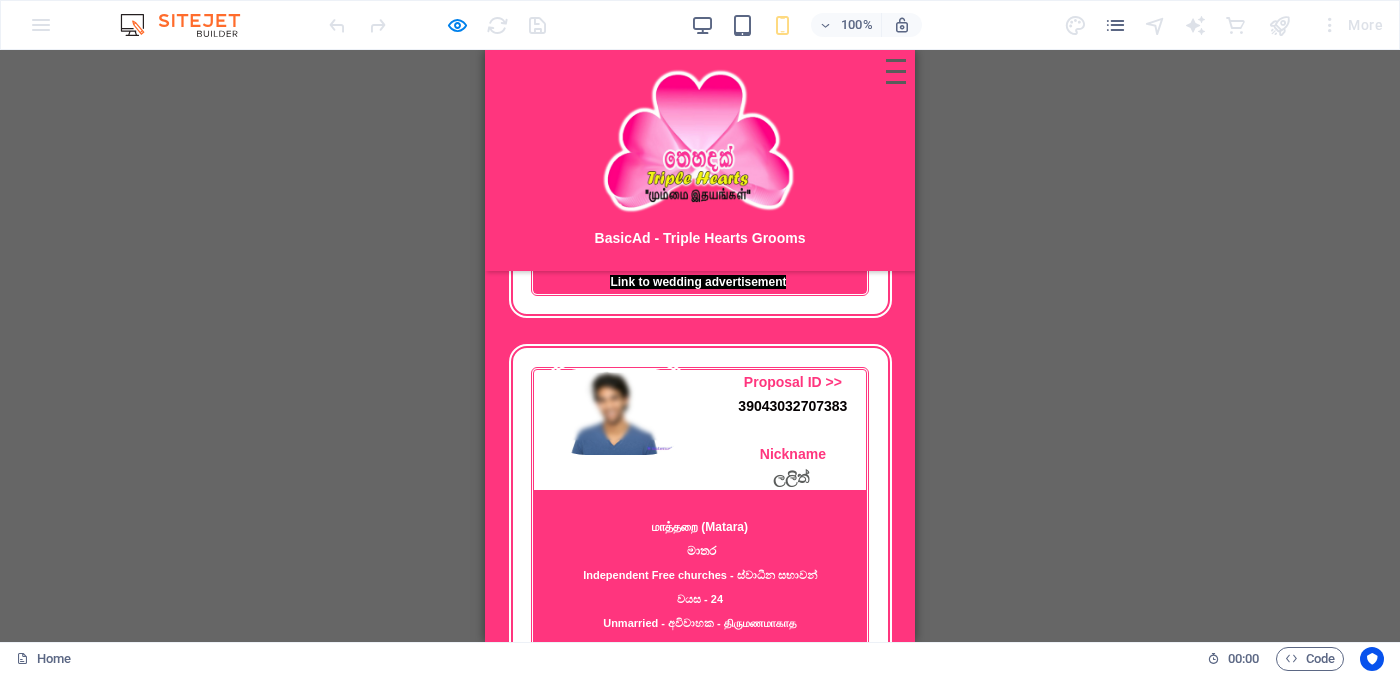scroll, scrollTop: 1213, scrollLeft: 0, axis: vertical 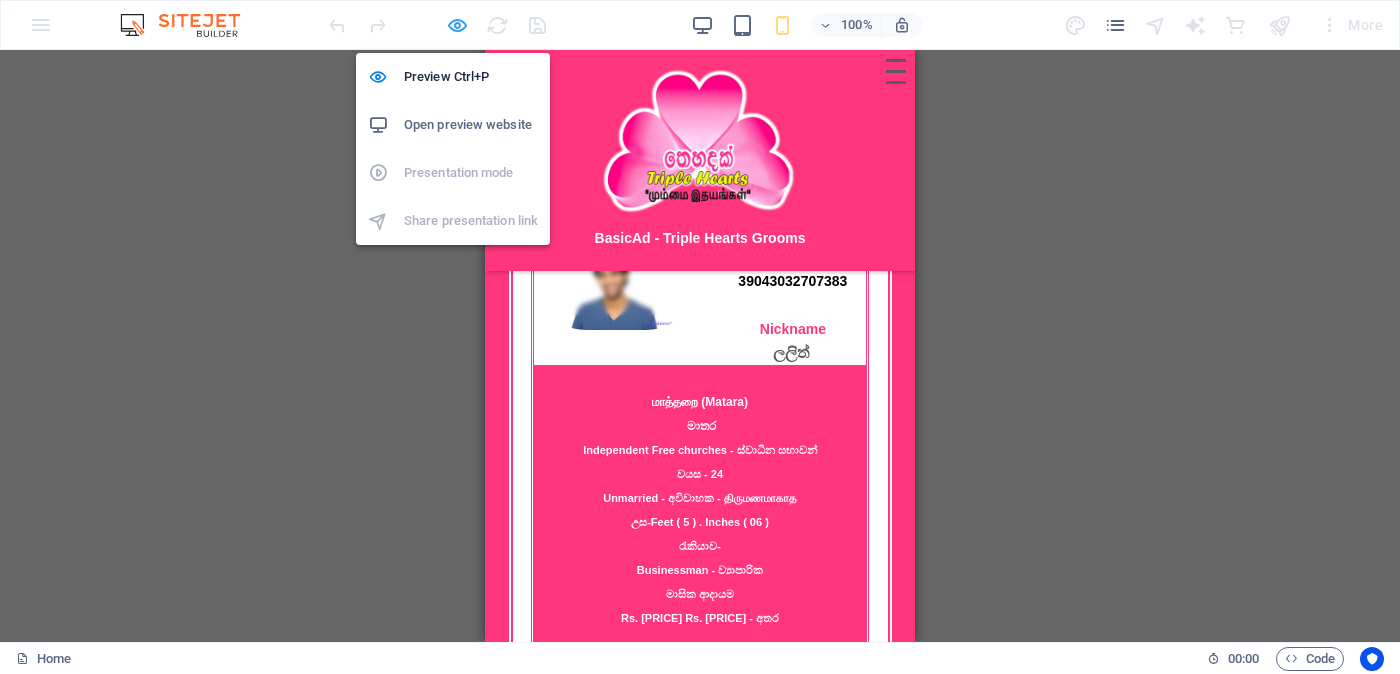 click at bounding box center (457, 25) 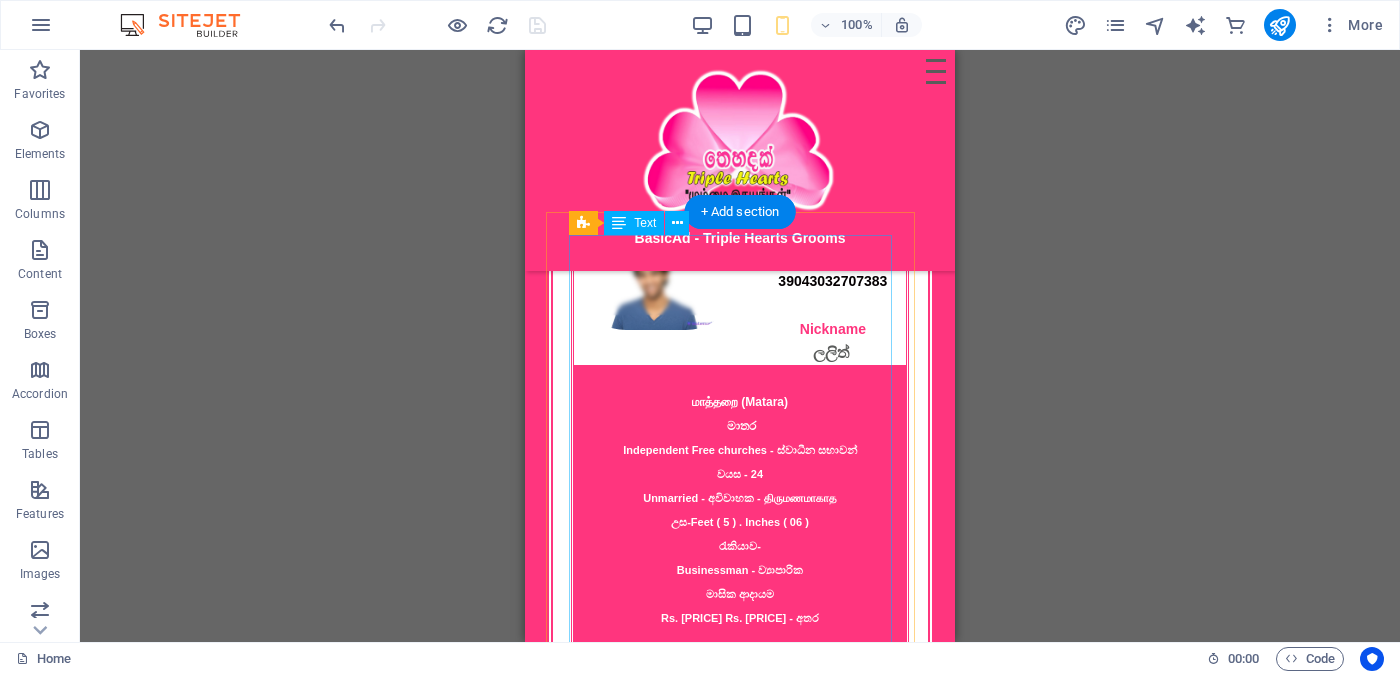 scroll, scrollTop: 1088, scrollLeft: 0, axis: vertical 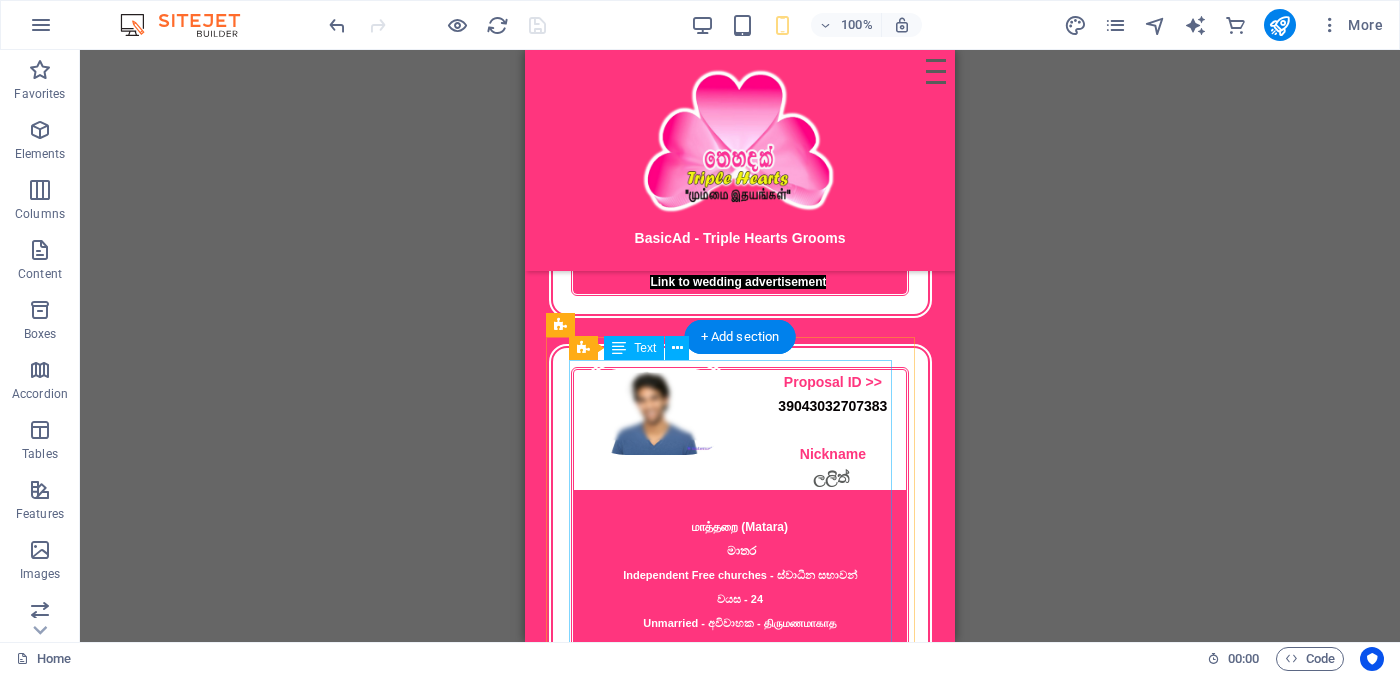 click on "Proposal ID >> [NUMBER] Nickname [NAME] [CITY] (Matara) [CITY] Independent Free churches - [ORGANIZATION] Age - [AGE] Unmarried - [STATUS] - [STATUS] Height-Feet ( [FEET] ) . Inches ( [INCHES] ) Occupation- Businessman - [OCCUPATION] Monthly Income Rs. [AMOUNT] Rs. [AMOUNT] - between ---------------------------------------------------- << Full Ad view Link >> Clear Photos and Link to Full Wedding Advertisement" at bounding box center (740, 610) 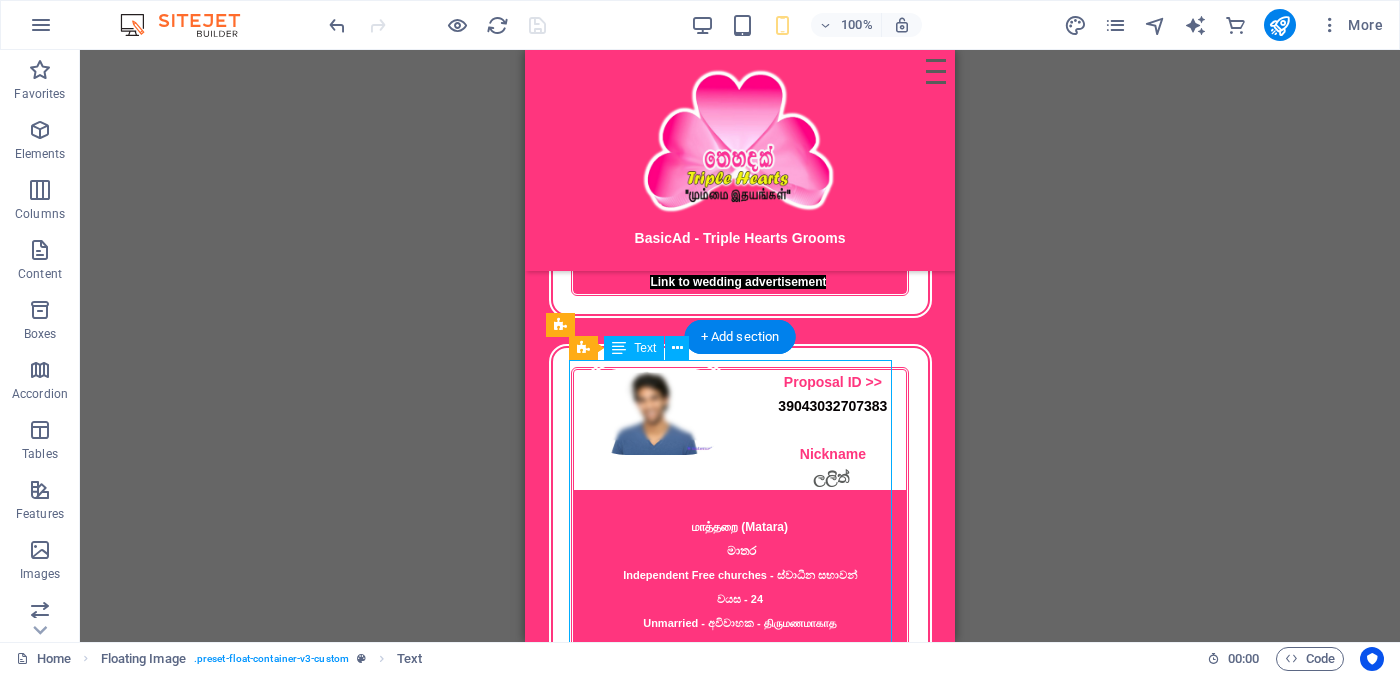 click on "Proposal ID >> [NUMBER] Nickname [NAME] [CITY] (Matara) [CITY] Independent Free churches - [ORGANIZATION] Age - [AGE] Unmarried - [STATUS] - [STATUS] Height-Feet ( [FEET] ) . Inches ( [INCHES] ) Occupation- Businessman - [OCCUPATION] Monthly Income Rs. [AMOUNT] Rs. [AMOUNT] - between ---------------------------------------------------- << Full Ad view Link >> Clear Photos and Link to Full Wedding Advertisement" at bounding box center (740, 610) 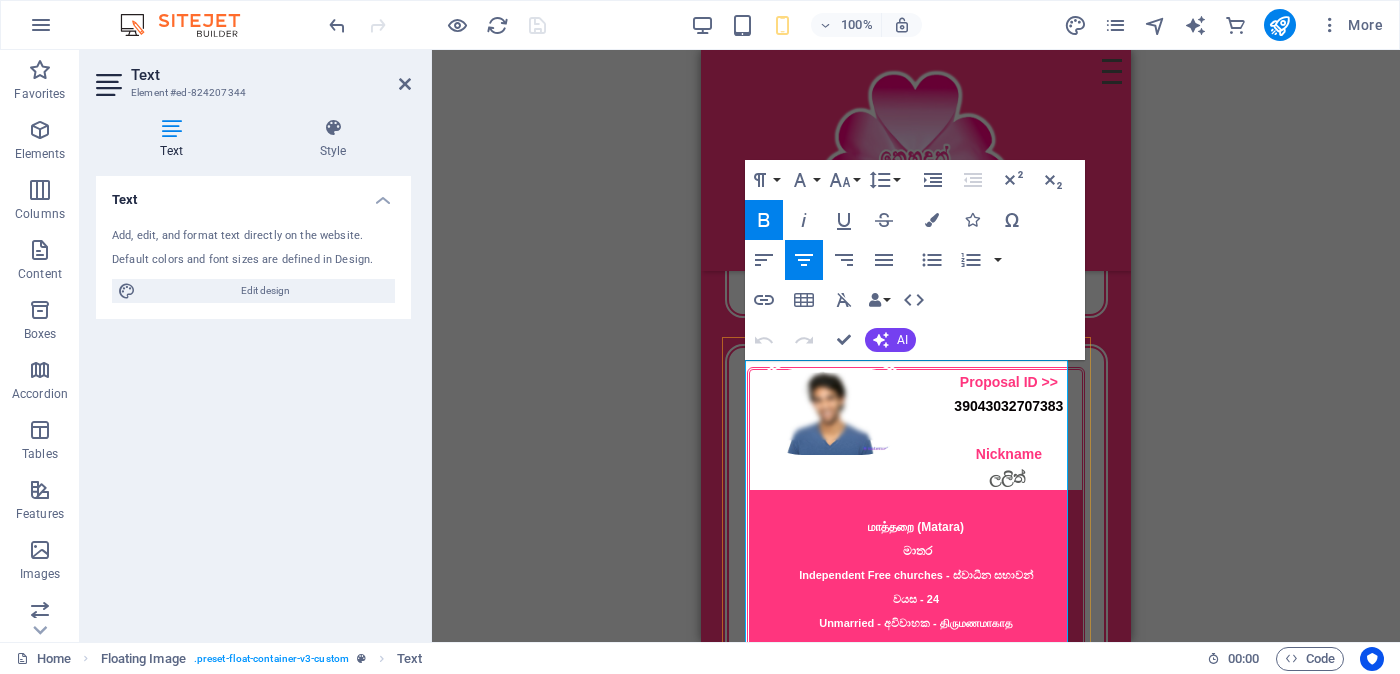 click on "39043032707383" at bounding box center (1008, 406) 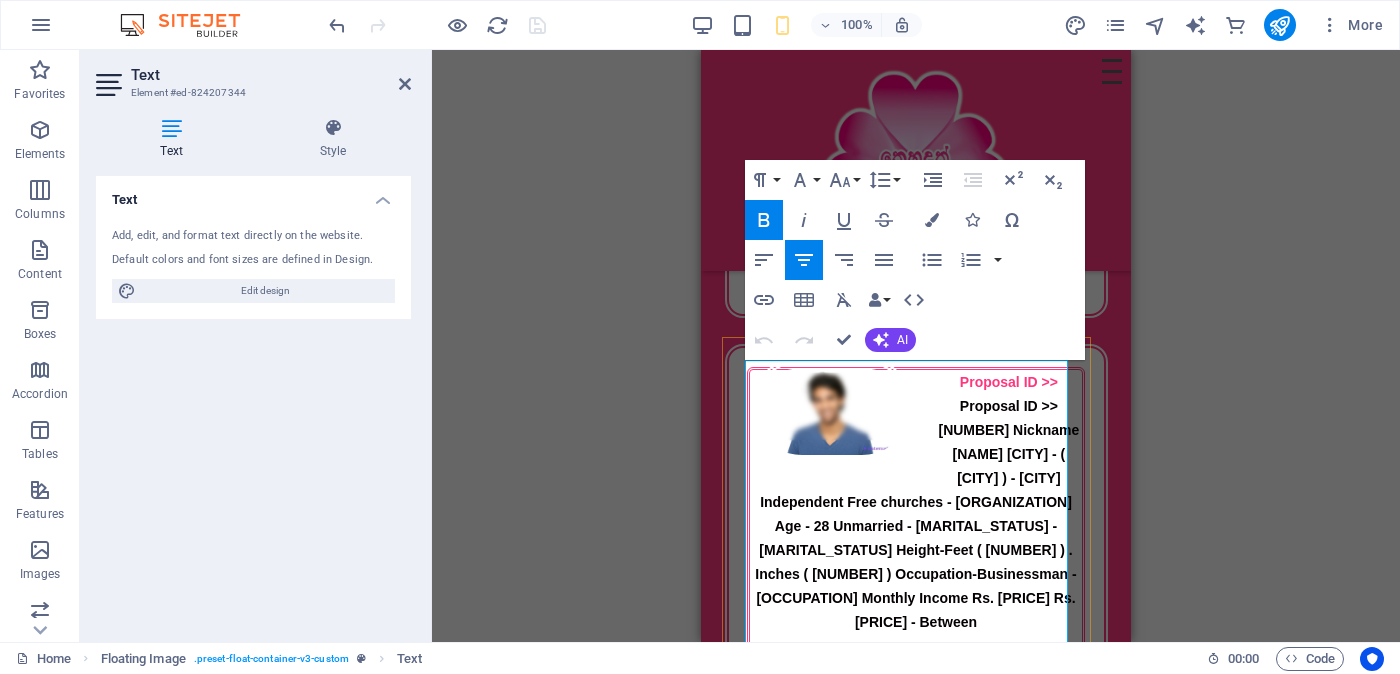 type 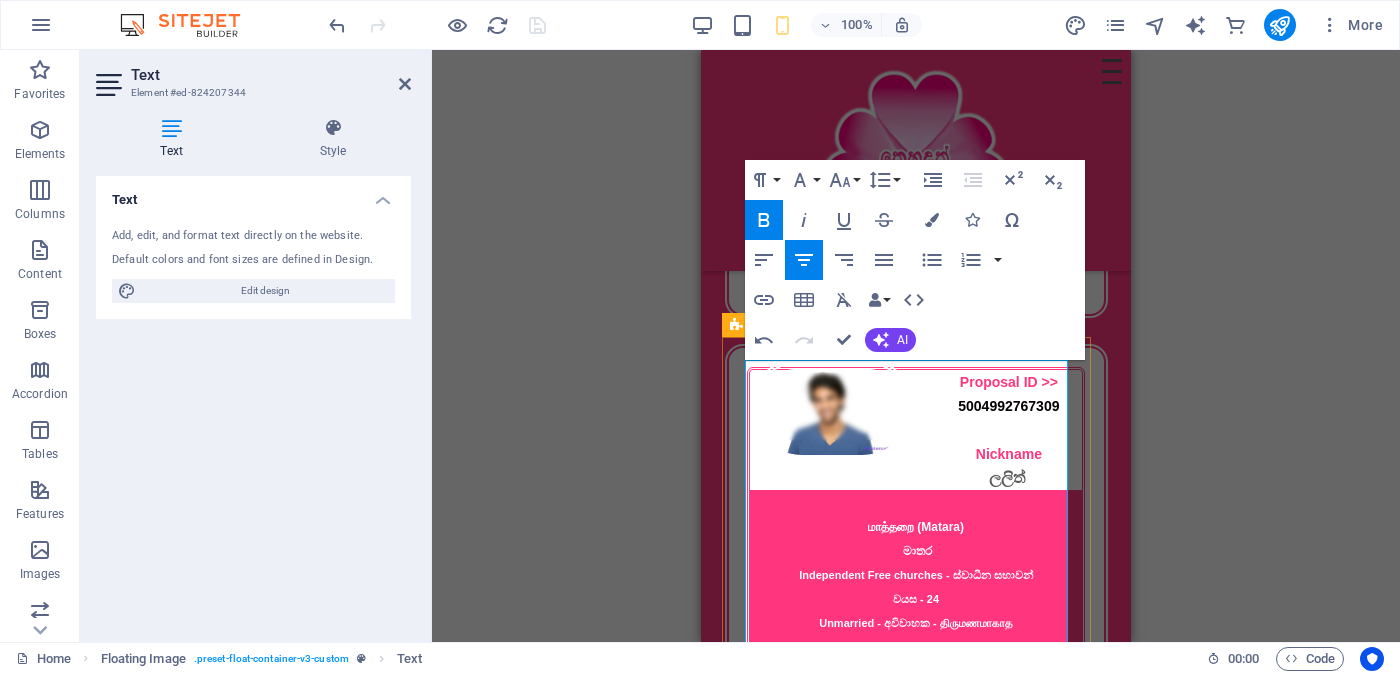 scroll, scrollTop: 1213, scrollLeft: 0, axis: vertical 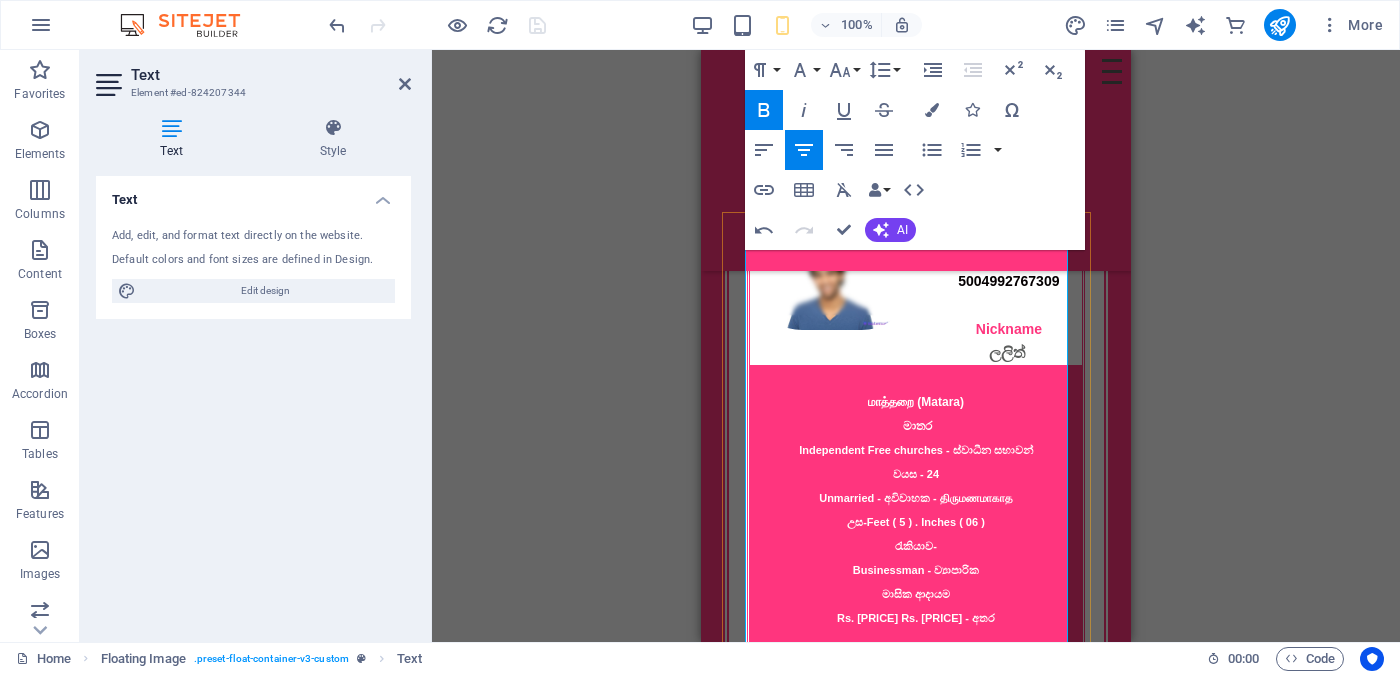 click on "மாத்தறை (Matara)" at bounding box center [916, 402] 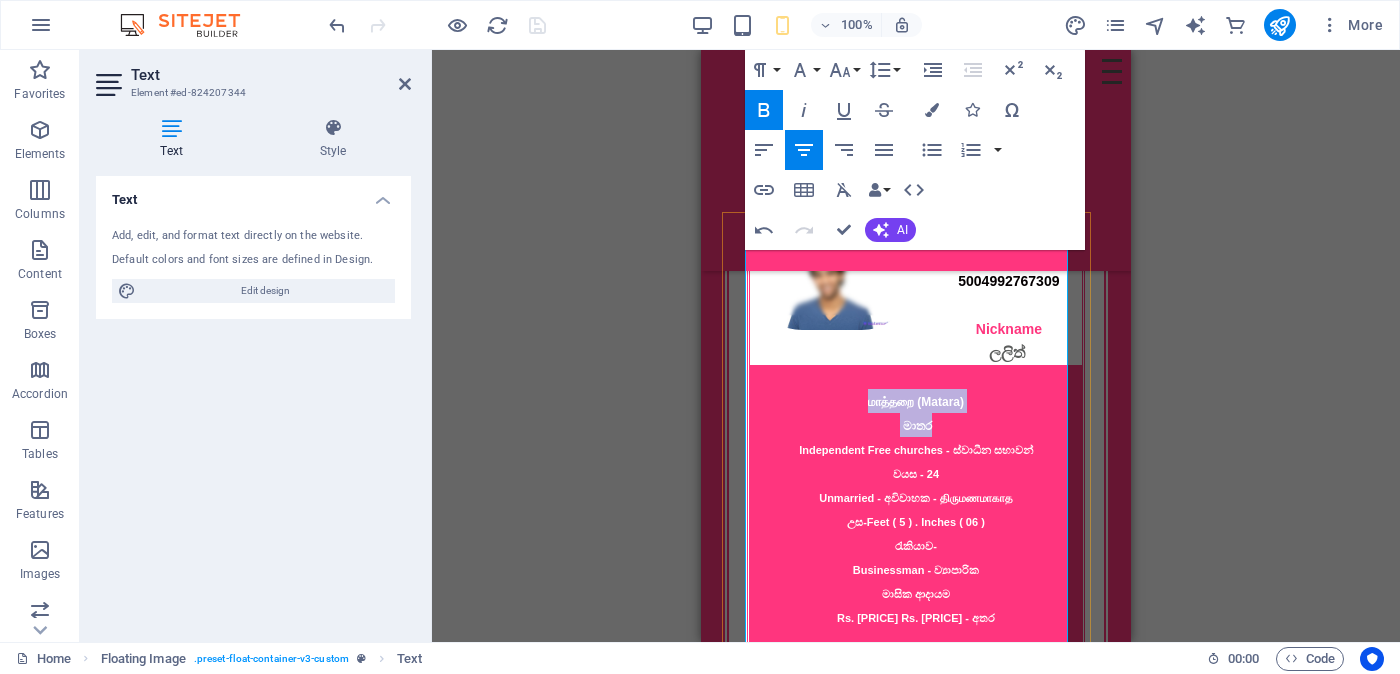 drag, startPoint x: 848, startPoint y: 394, endPoint x: 928, endPoint y: 409, distance: 81.394104 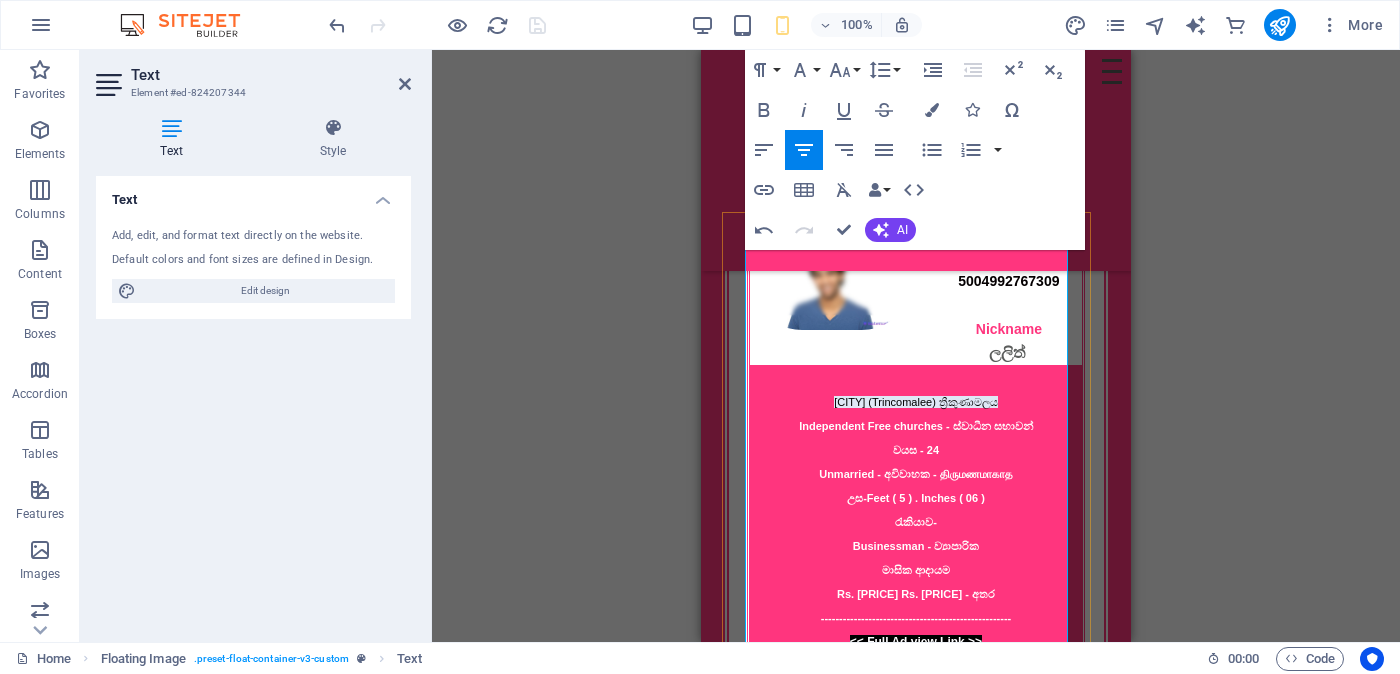 click on "[CITY] (Trincomalee) ත්‍රීකුණාමලය" at bounding box center [916, 402] 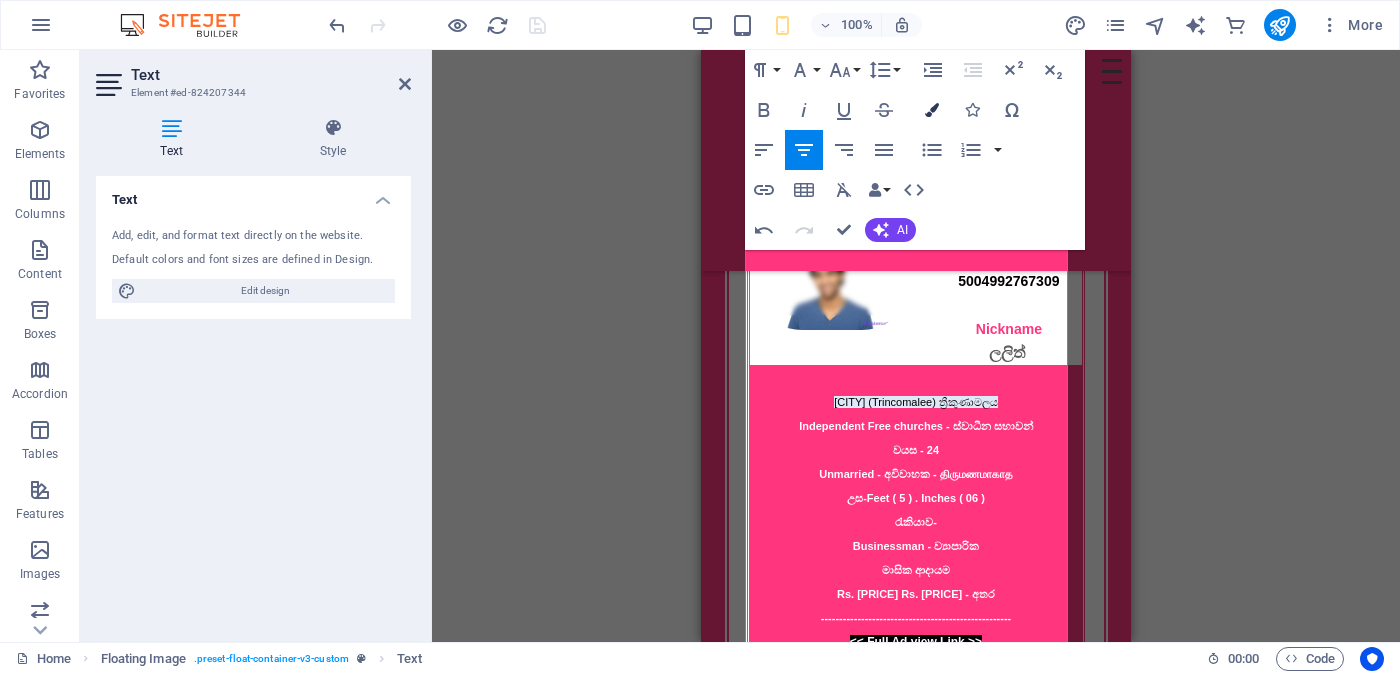click at bounding box center [932, 110] 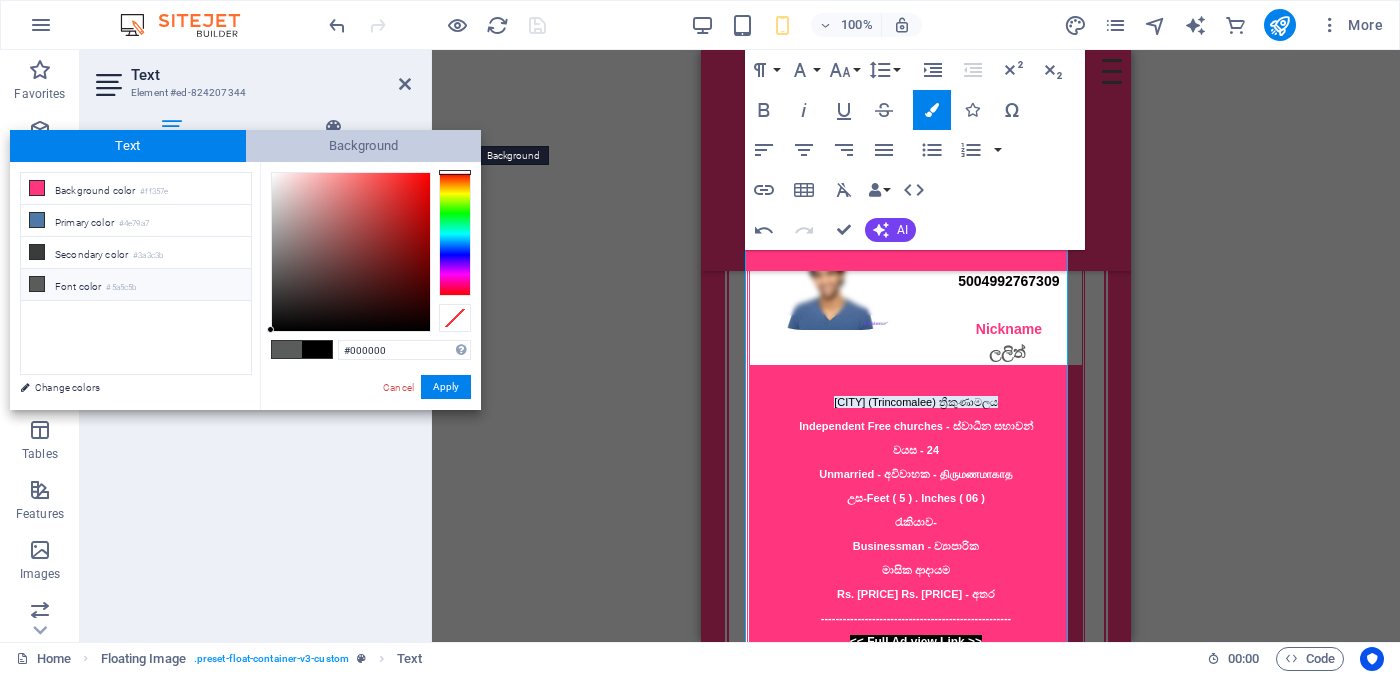 click on "Background" at bounding box center (364, 146) 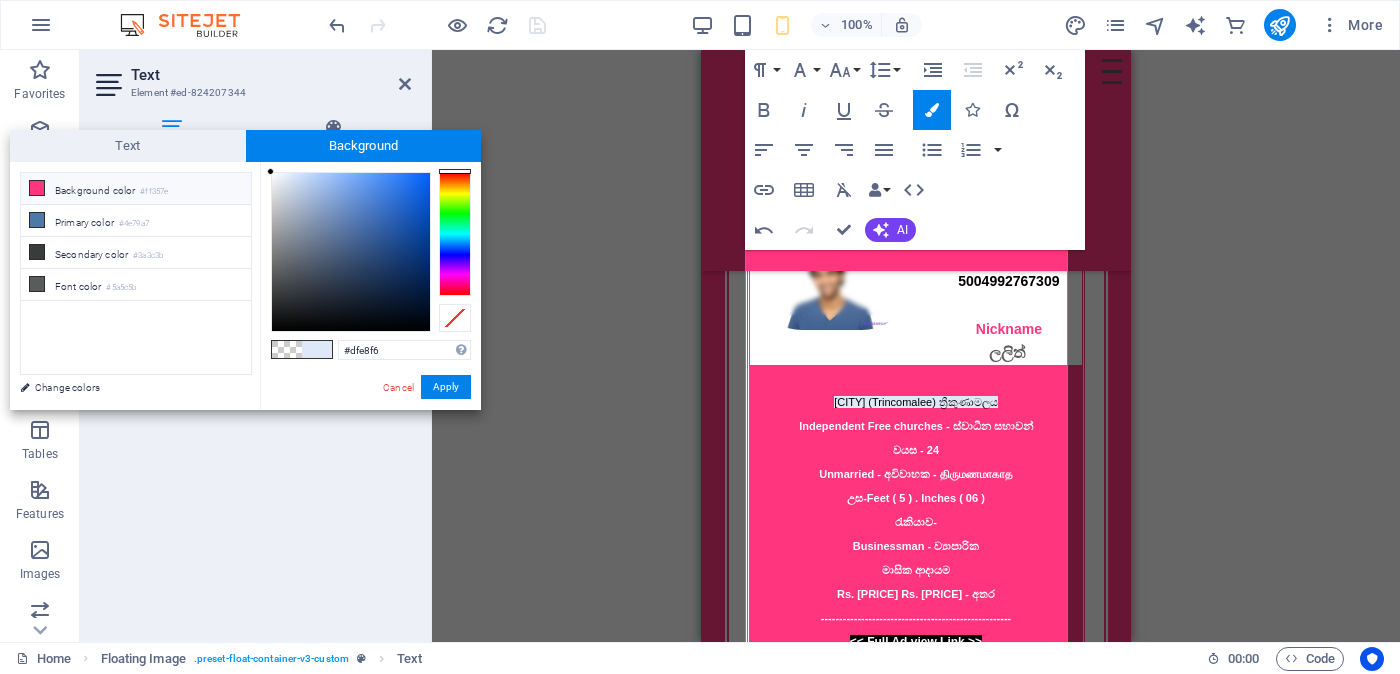 click on "Background color
#ff357e" at bounding box center [136, 189] 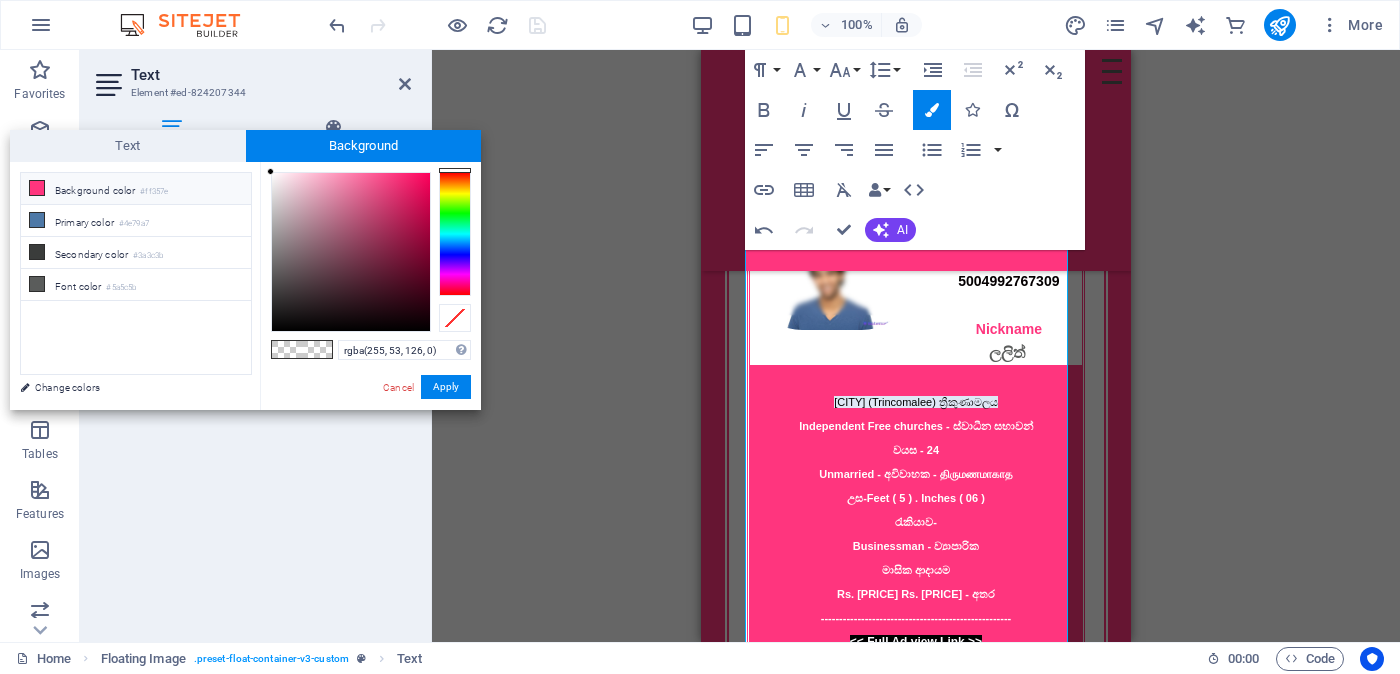 click on "Background color
#ff357e" at bounding box center (136, 189) 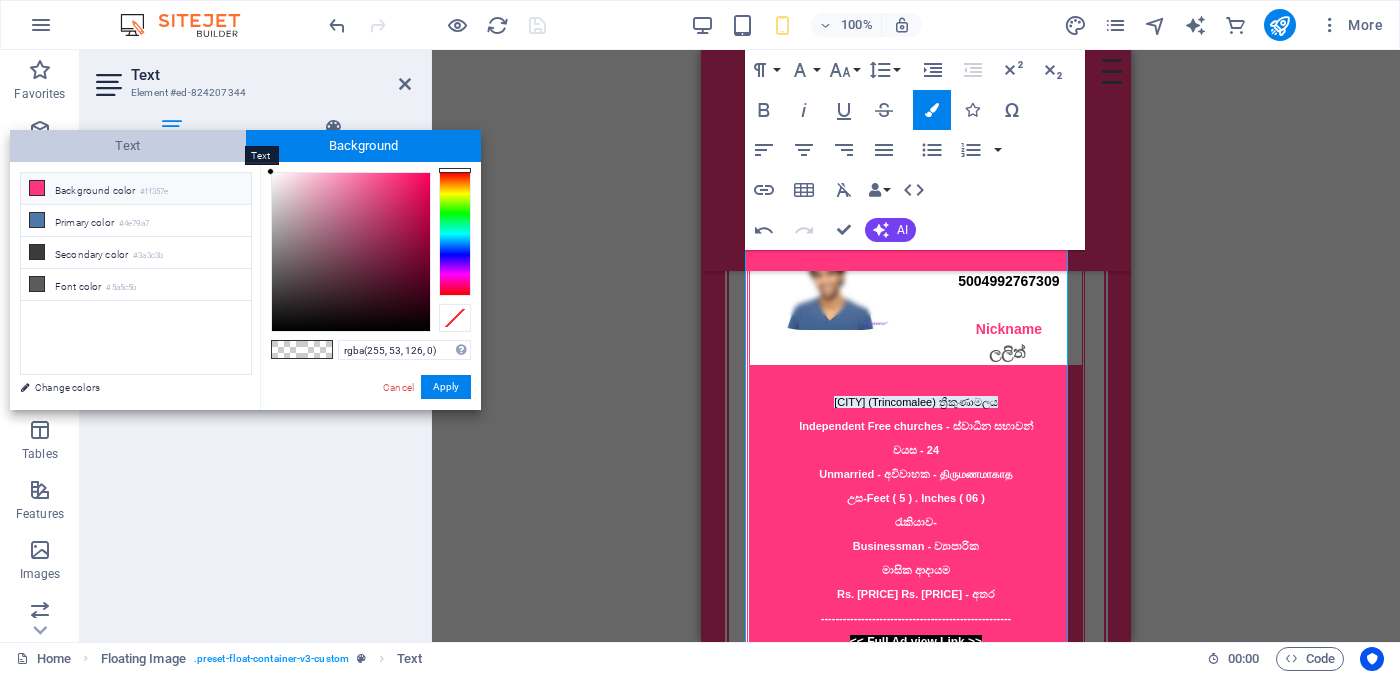 click on "Text" at bounding box center [128, 146] 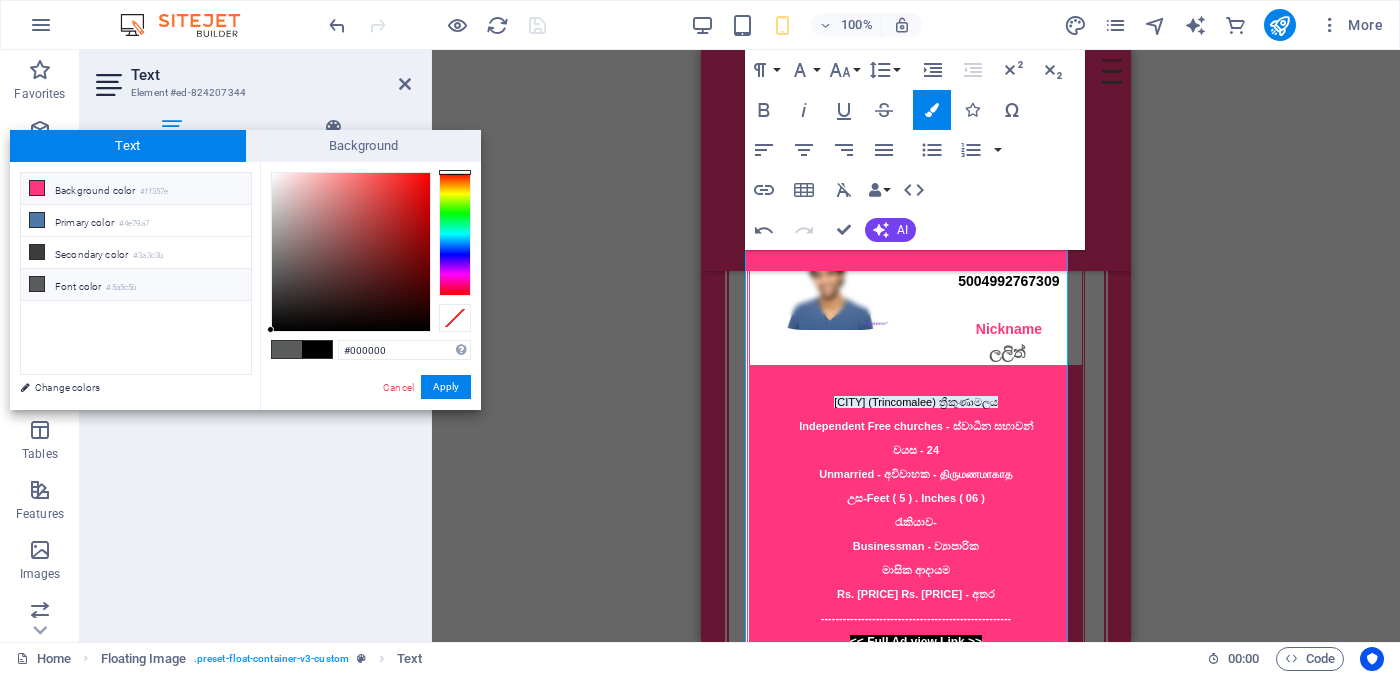 click on "Background color
#ff357e" at bounding box center [136, 189] 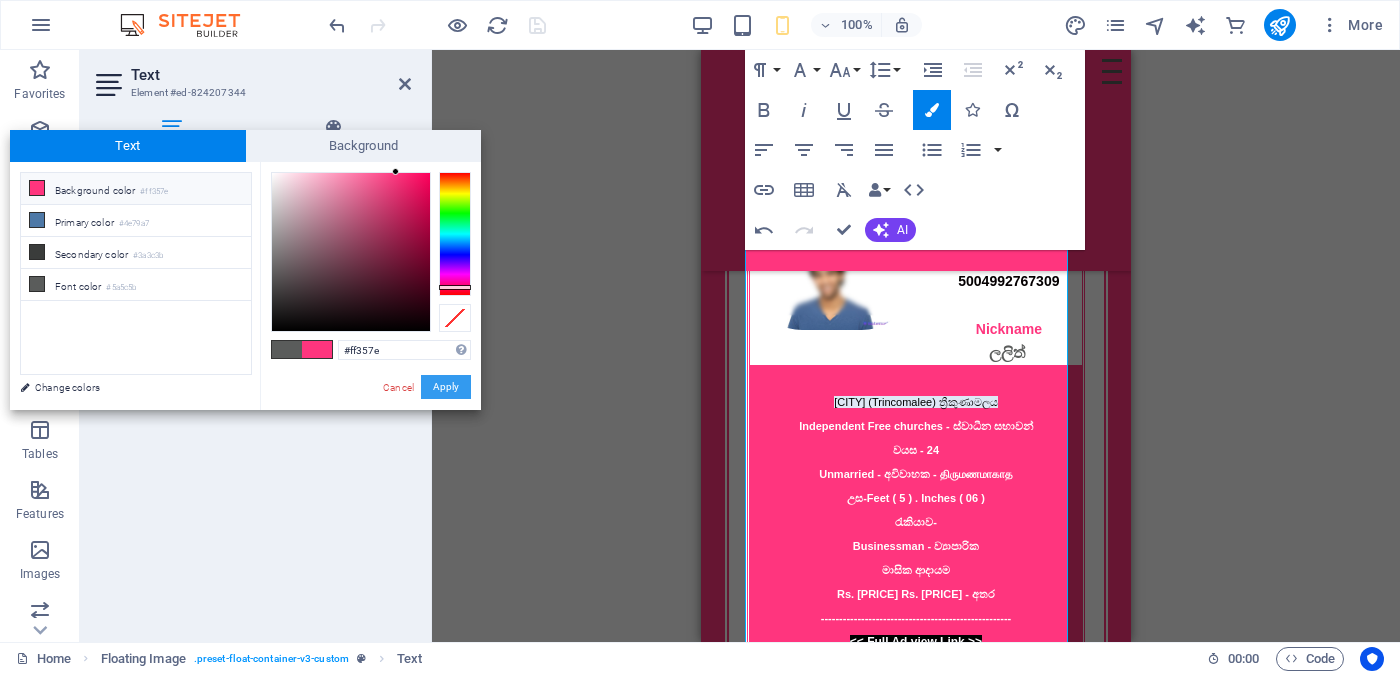 click on "Apply" at bounding box center [446, 387] 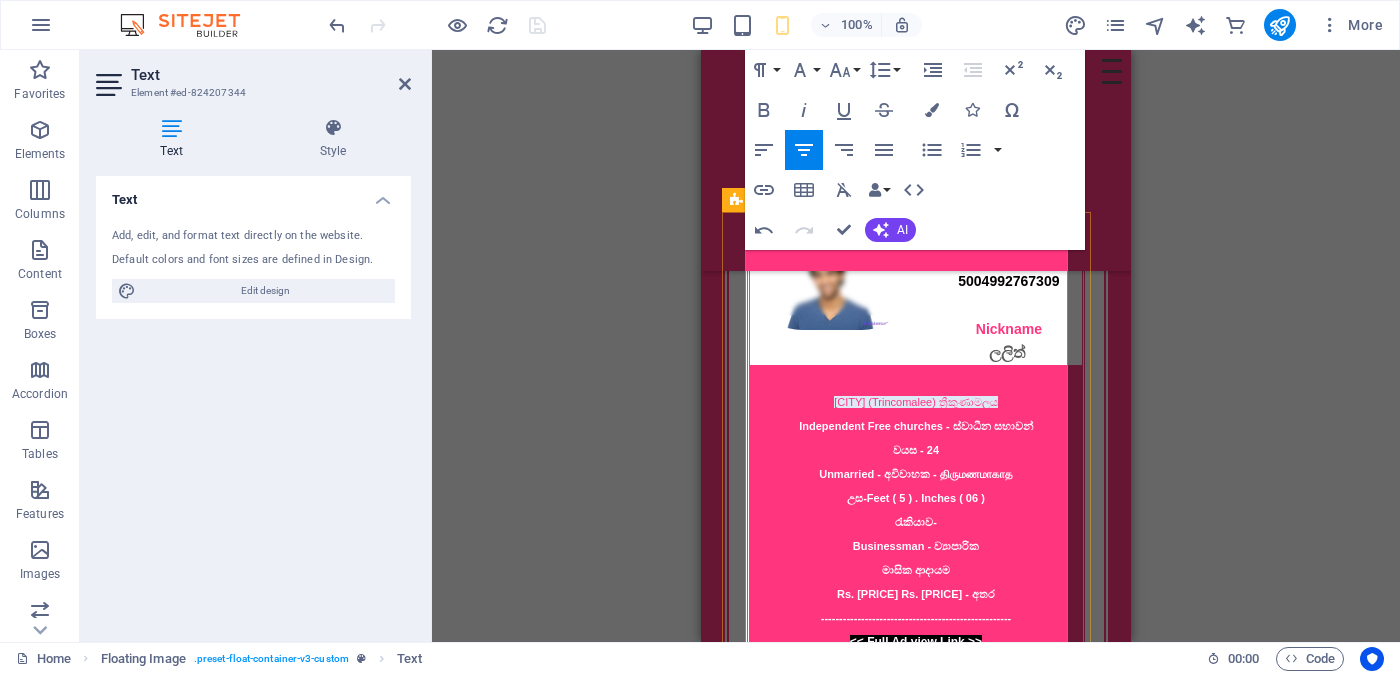 click on "[CITY] (Trincomalee) ත්‍රීකුණාමලය" at bounding box center (916, 402) 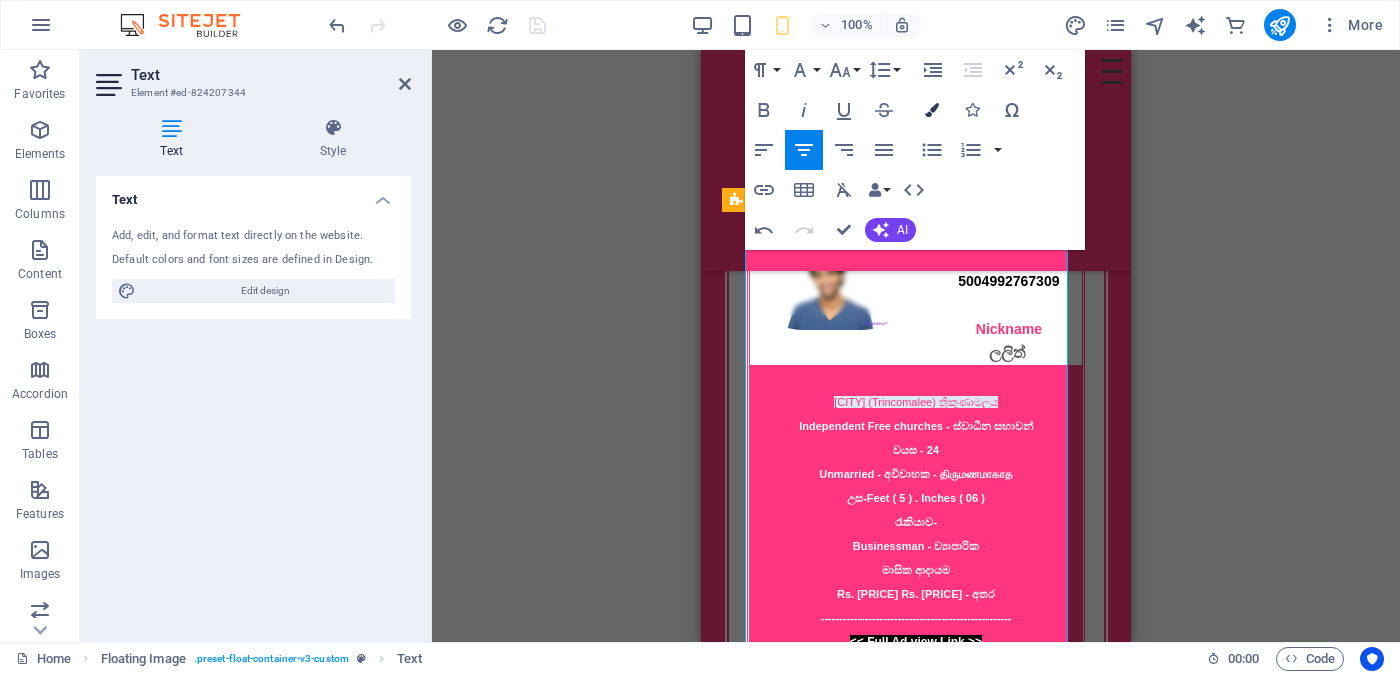 click at bounding box center [932, 110] 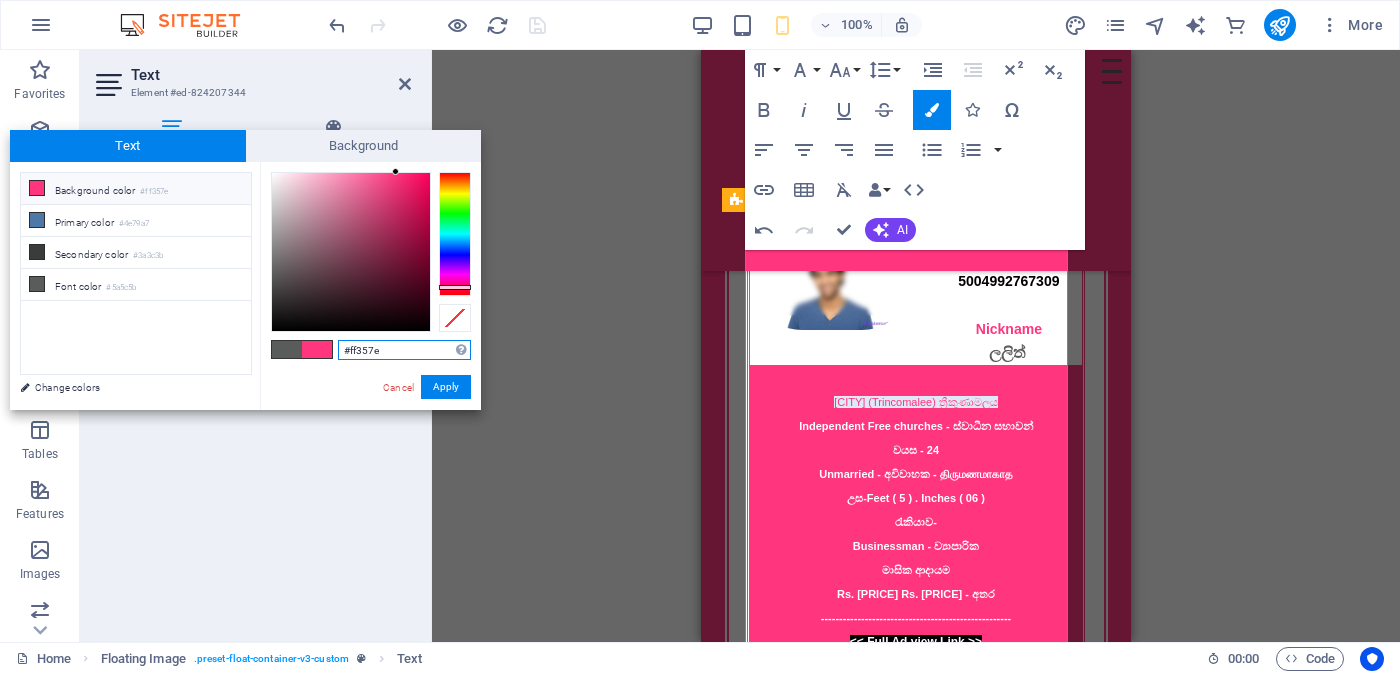 drag, startPoint x: 385, startPoint y: 346, endPoint x: 338, endPoint y: 357, distance: 48.270073 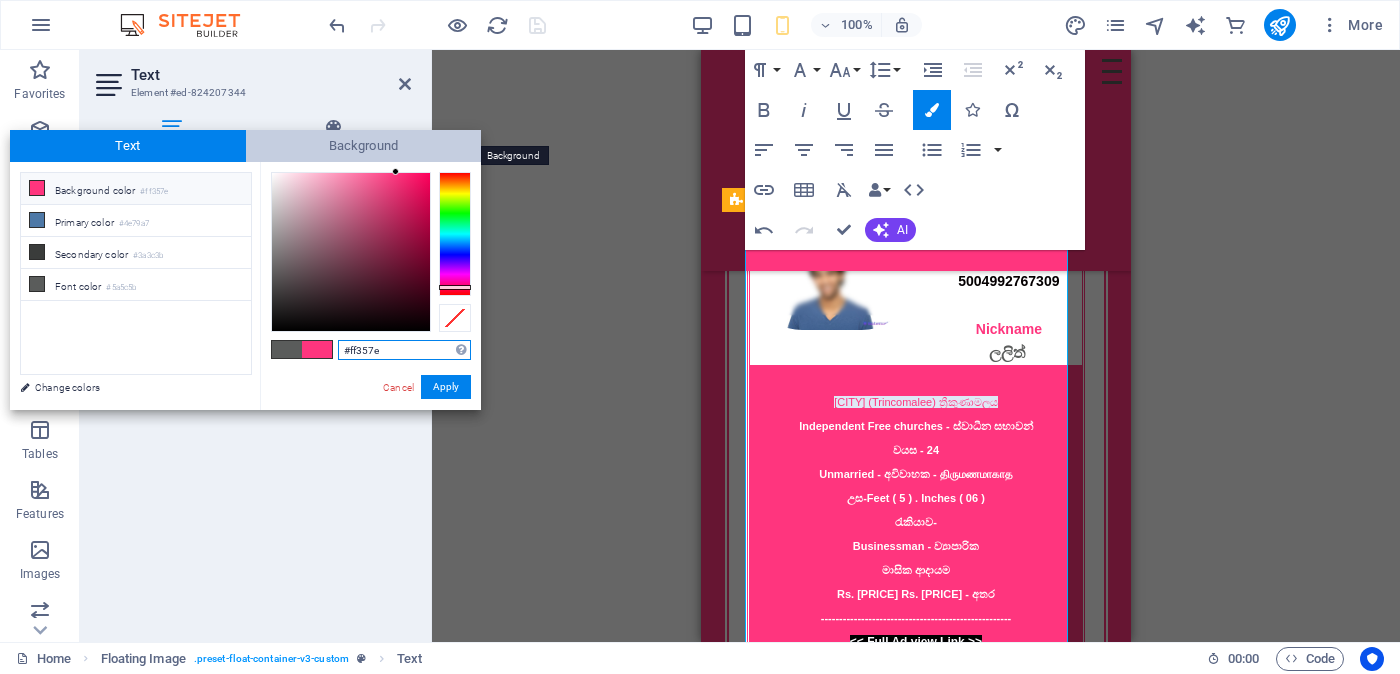 click on "Background" at bounding box center (364, 146) 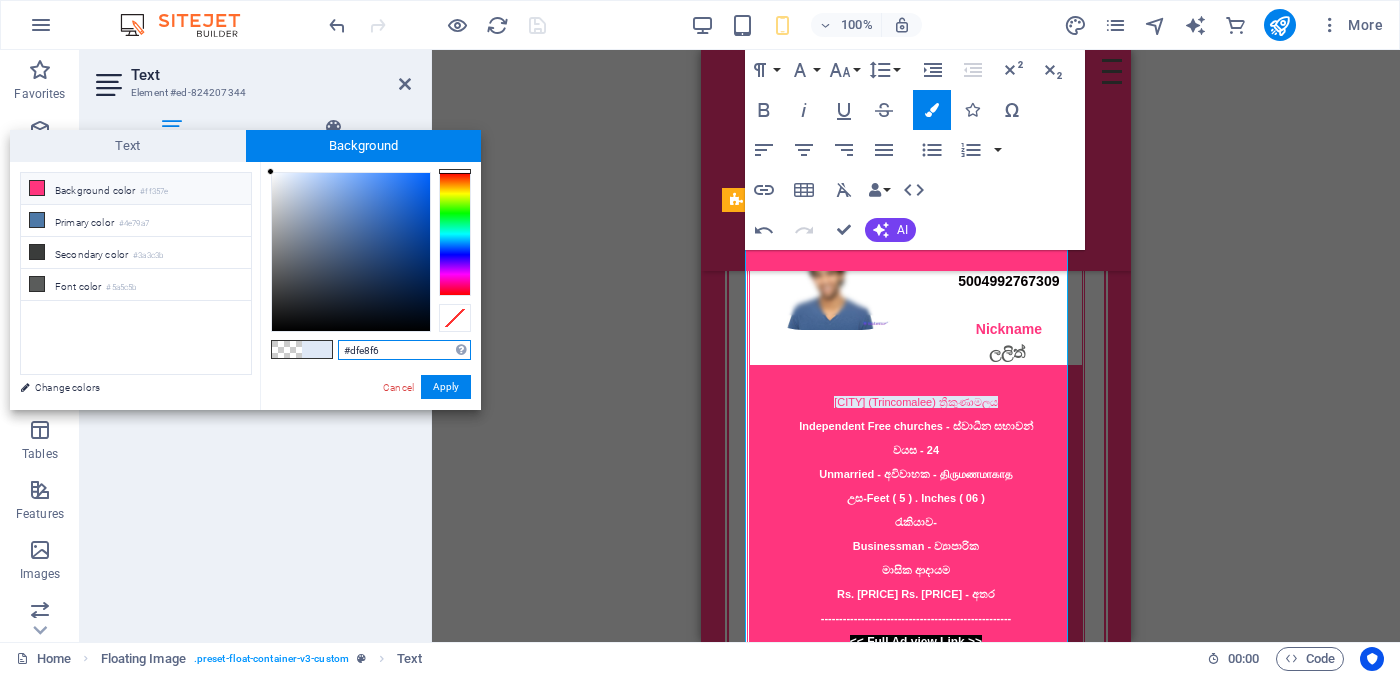 drag, startPoint x: 390, startPoint y: 345, endPoint x: 340, endPoint y: 352, distance: 50.48762 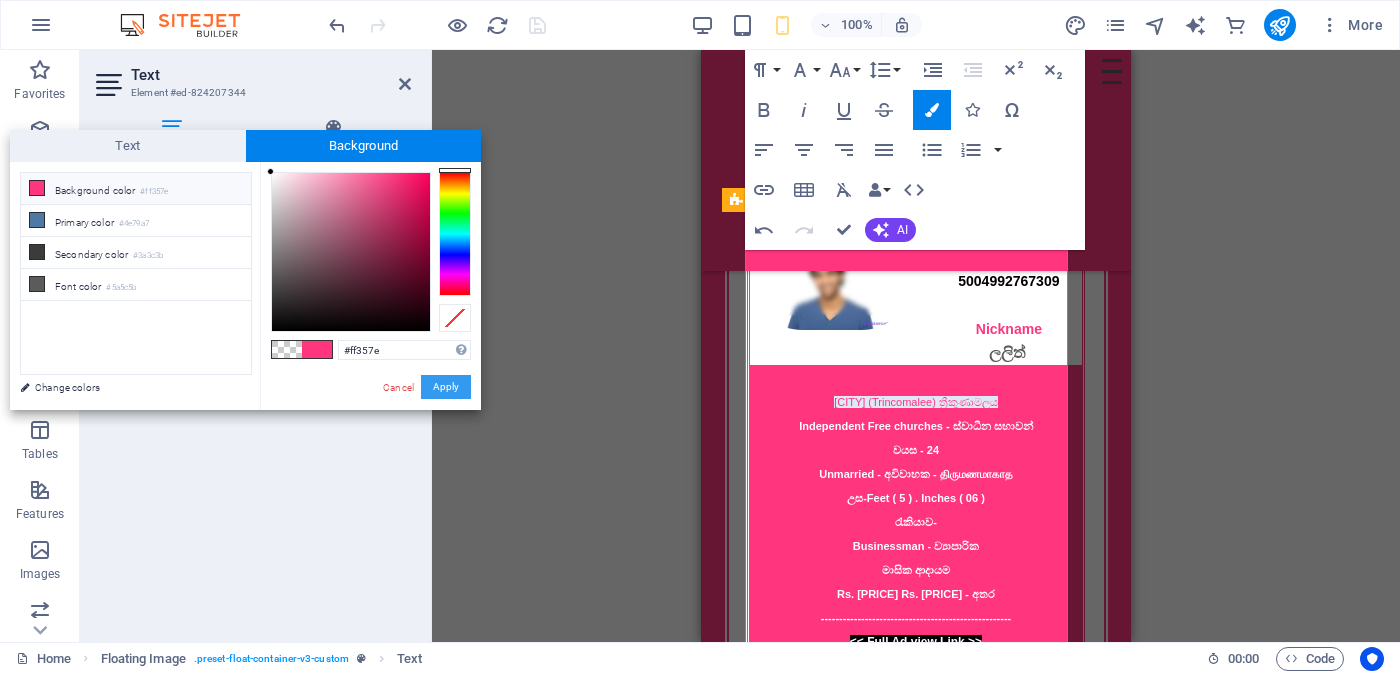 click on "Apply" at bounding box center (446, 387) 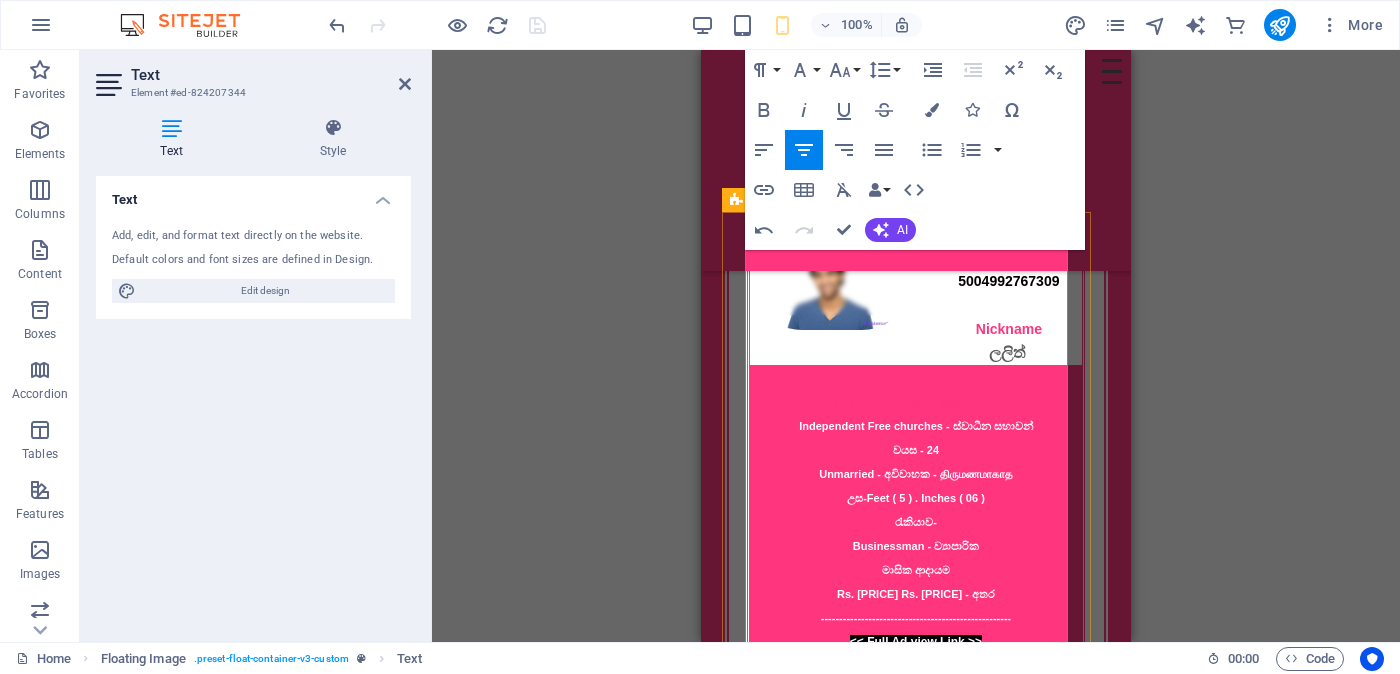 click on "[CITY] (Trincomalee) ත්‍රීකුණාමලය" at bounding box center [916, 402] 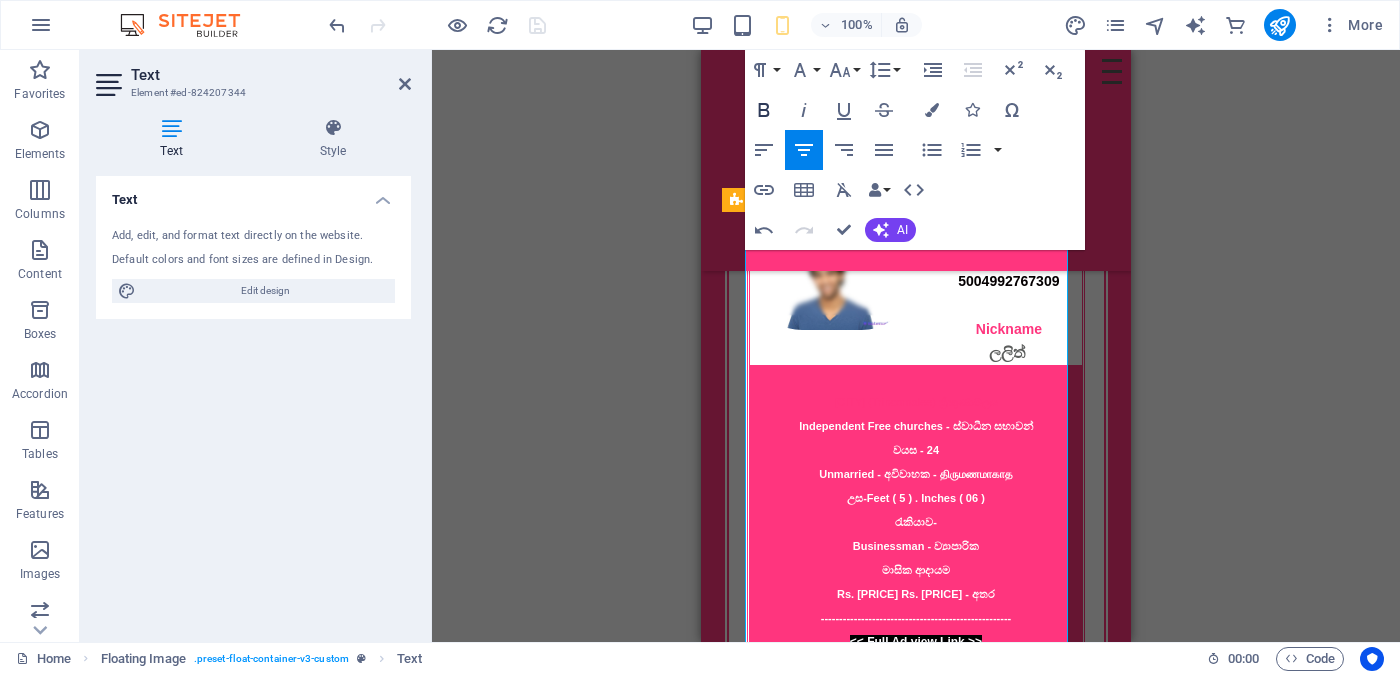 click 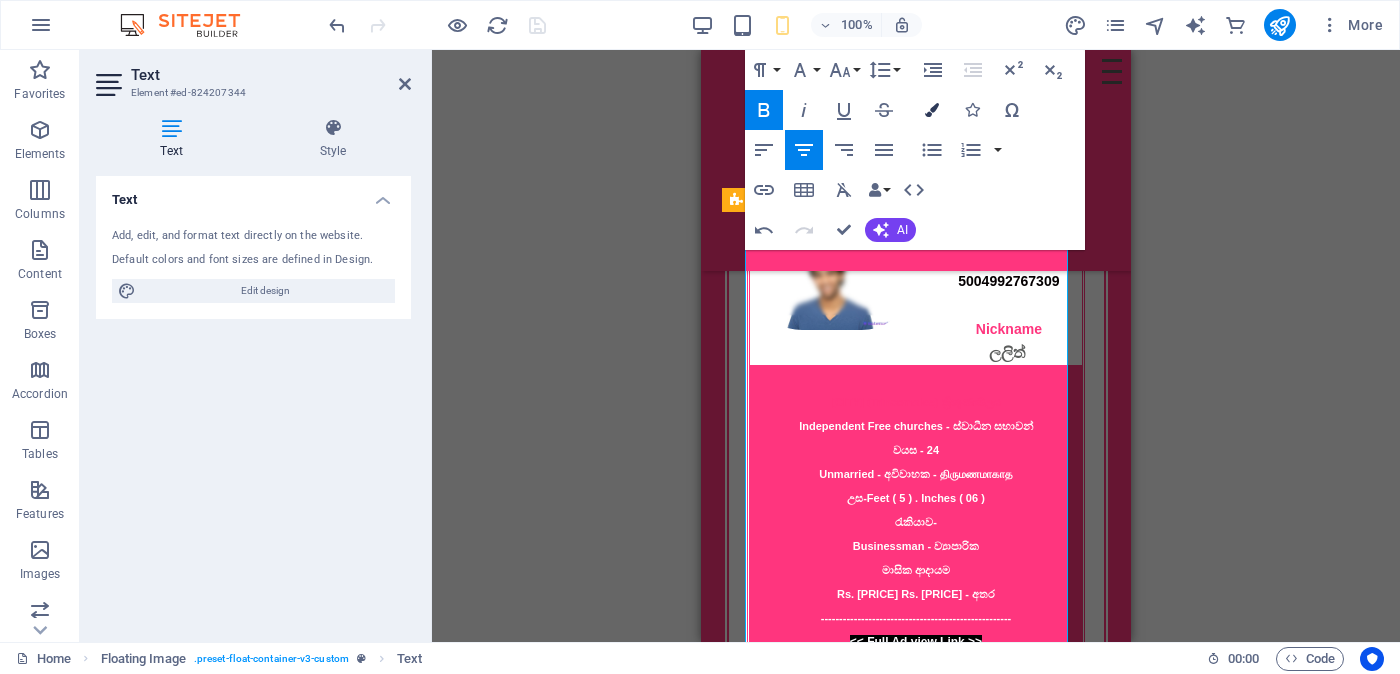 click at bounding box center (932, 110) 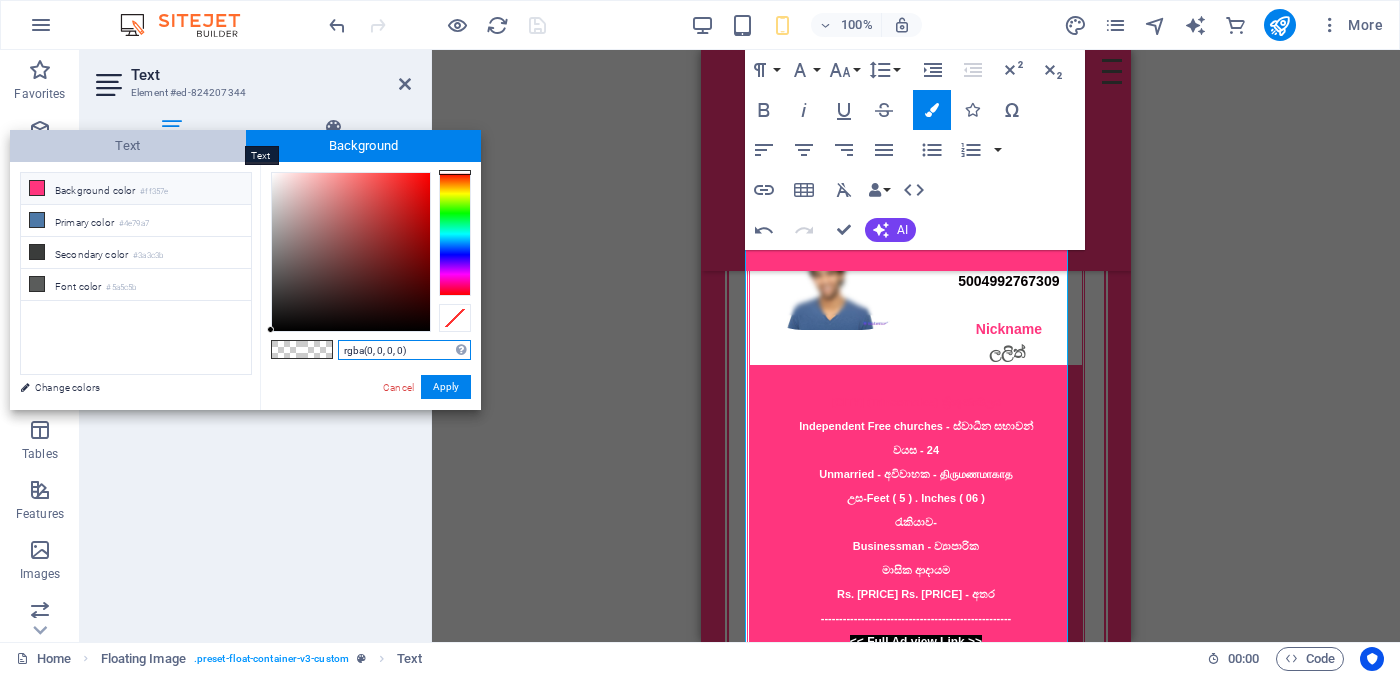 click on "Text" at bounding box center [128, 146] 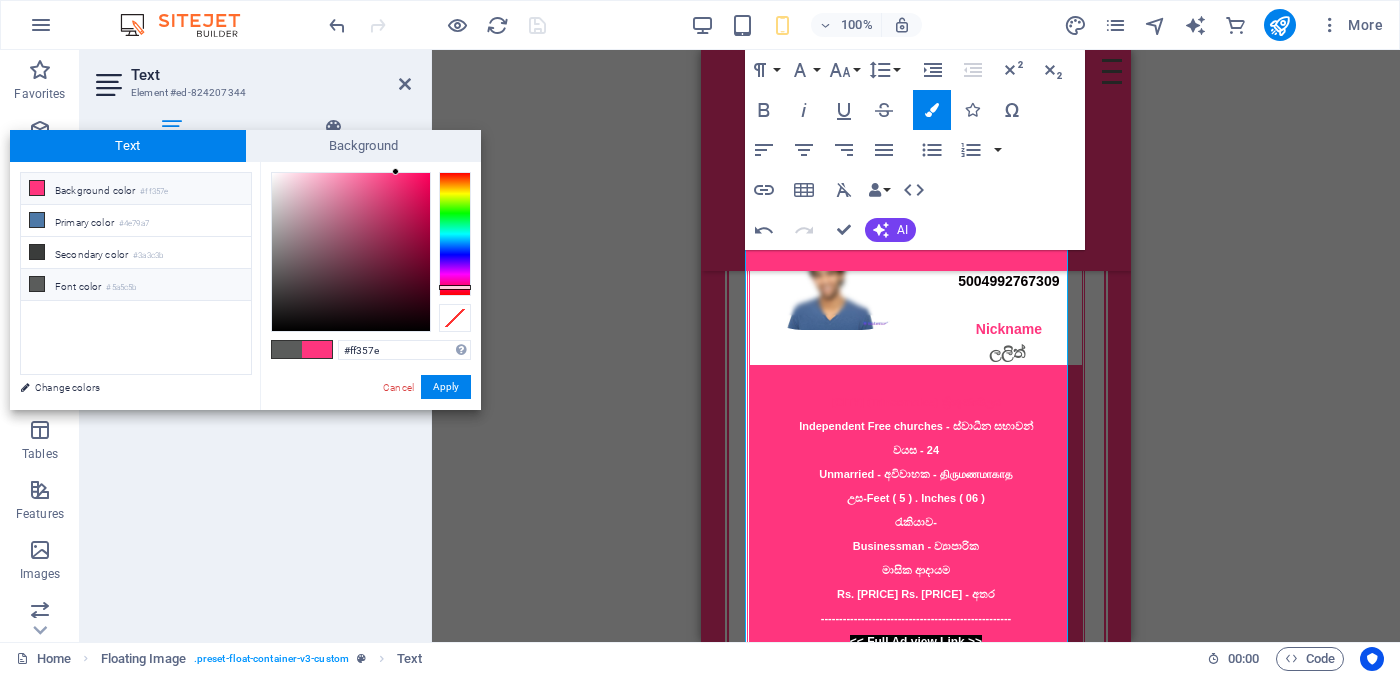 click on "Font color
#5a5c5b" at bounding box center [136, 285] 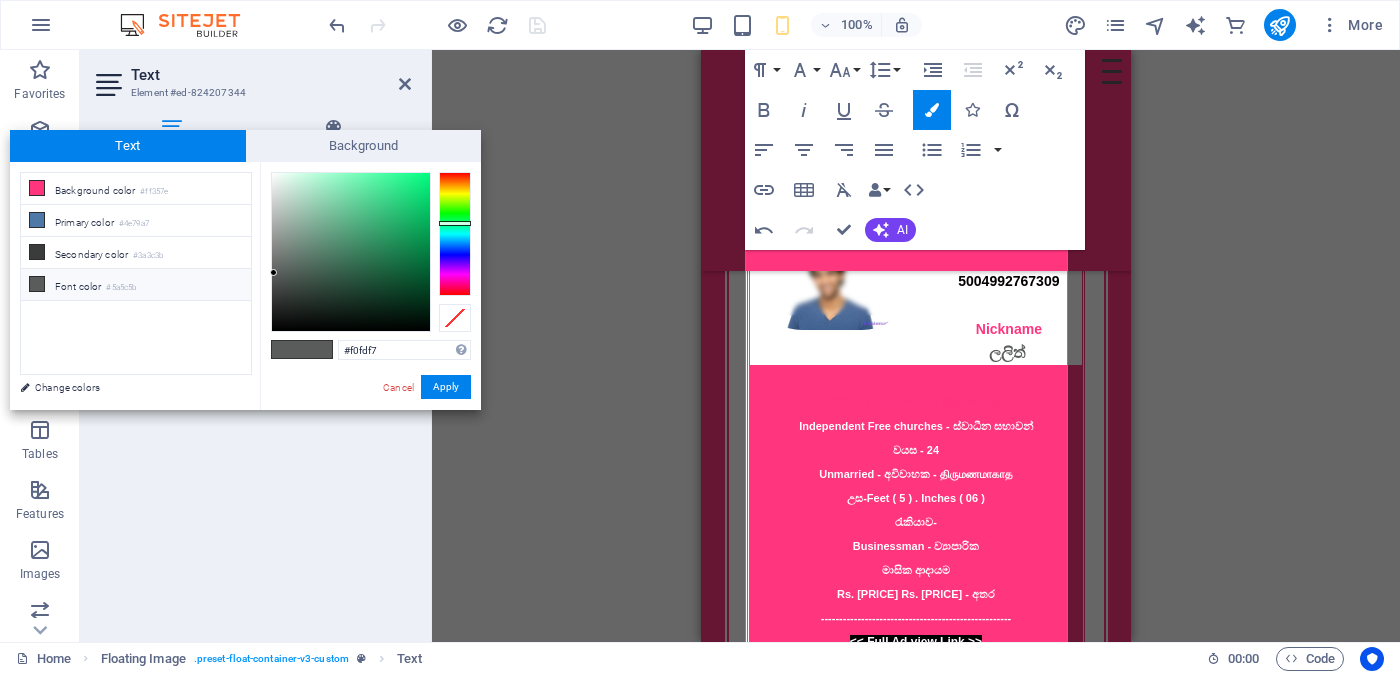 click at bounding box center (351, 252) 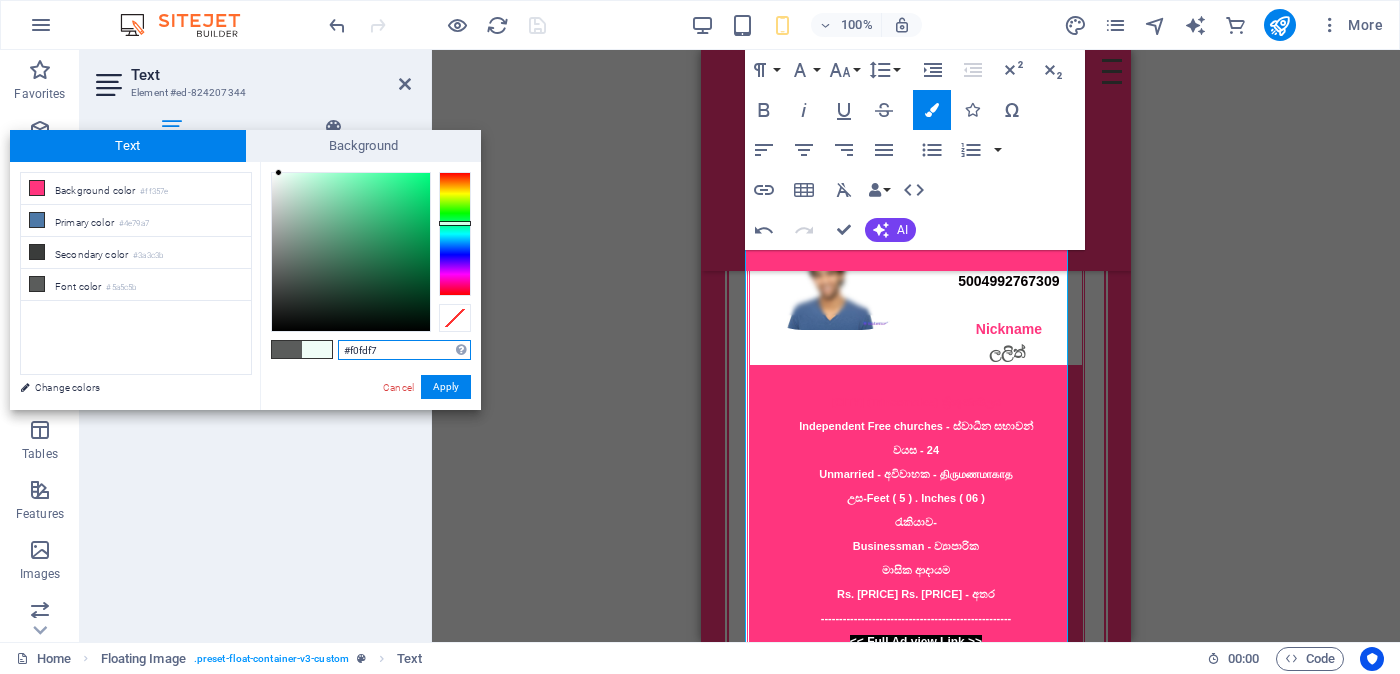click on "#f0fdf7" at bounding box center [404, 350] 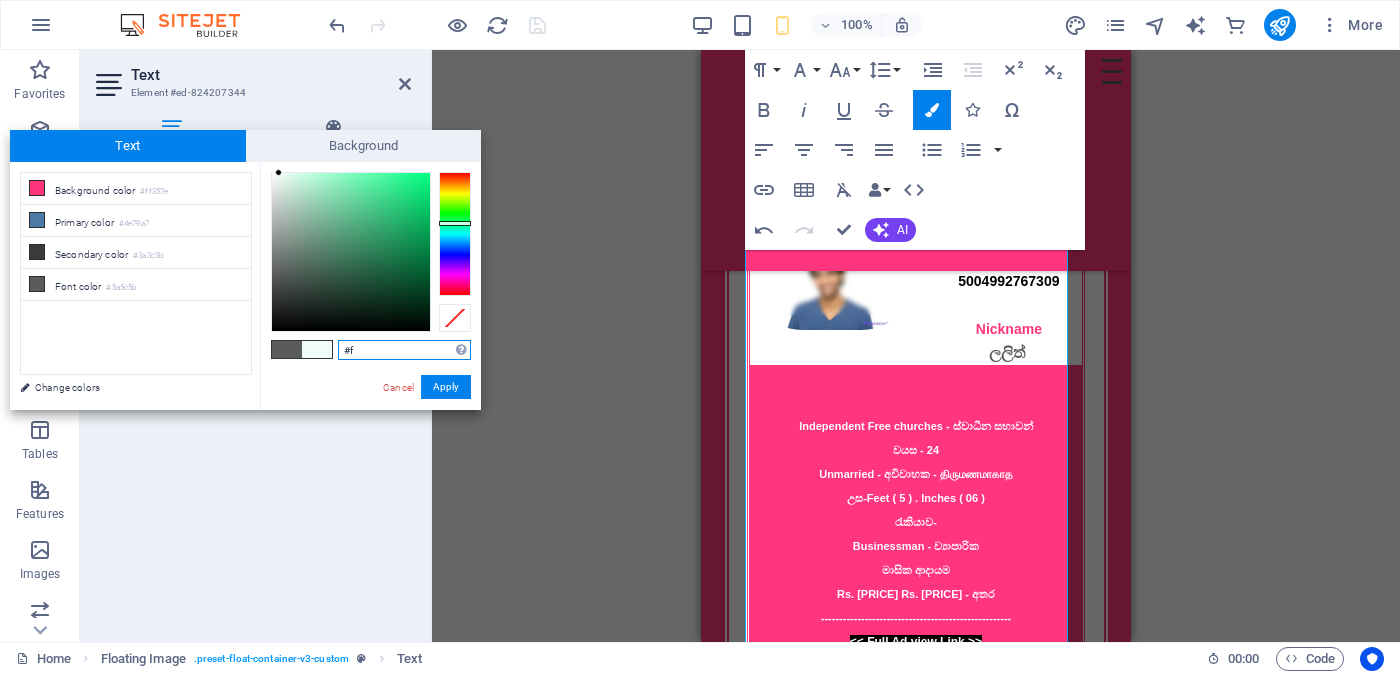 type on "#" 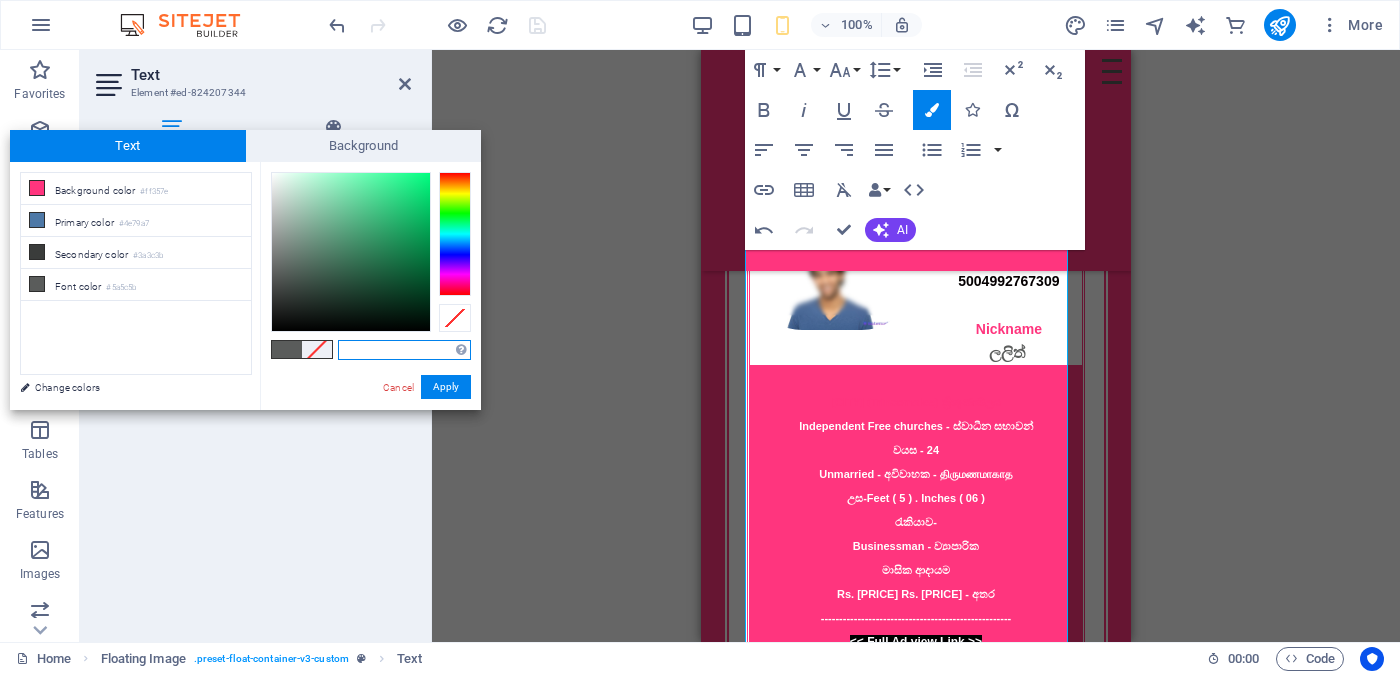click at bounding box center [404, 350] 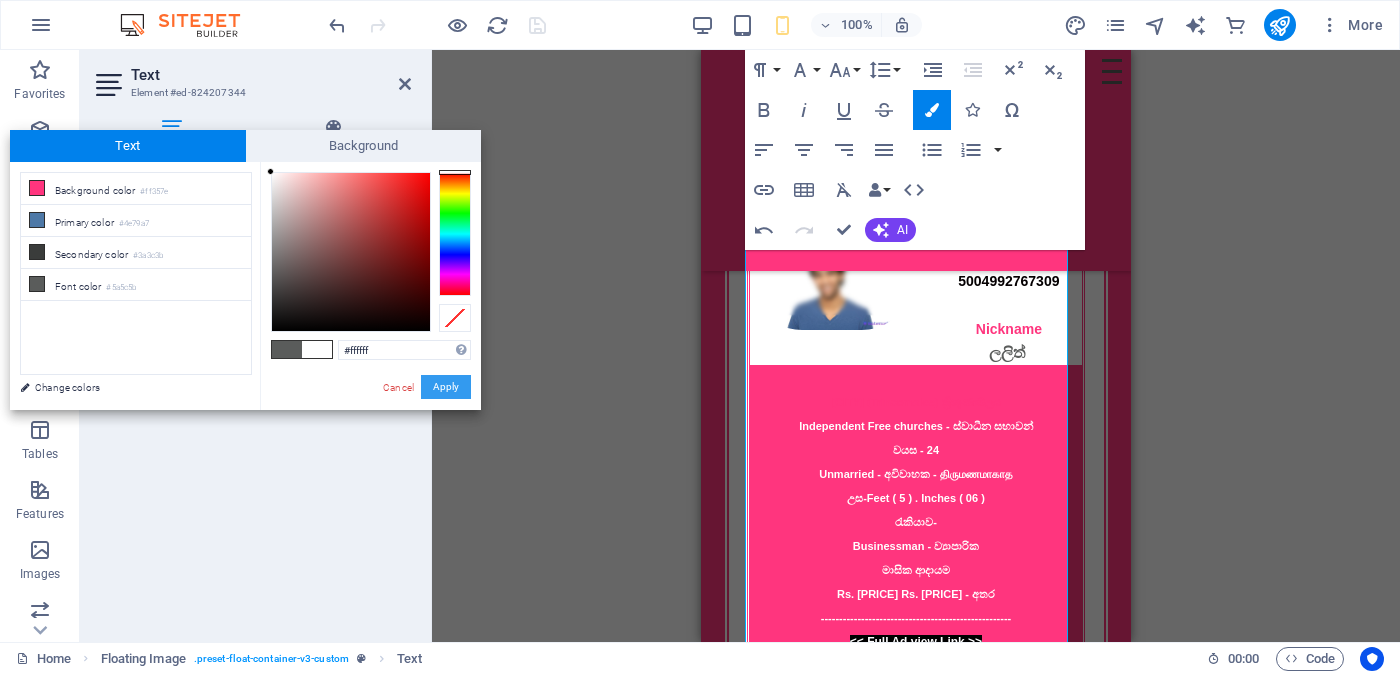 click on "Apply" at bounding box center (446, 387) 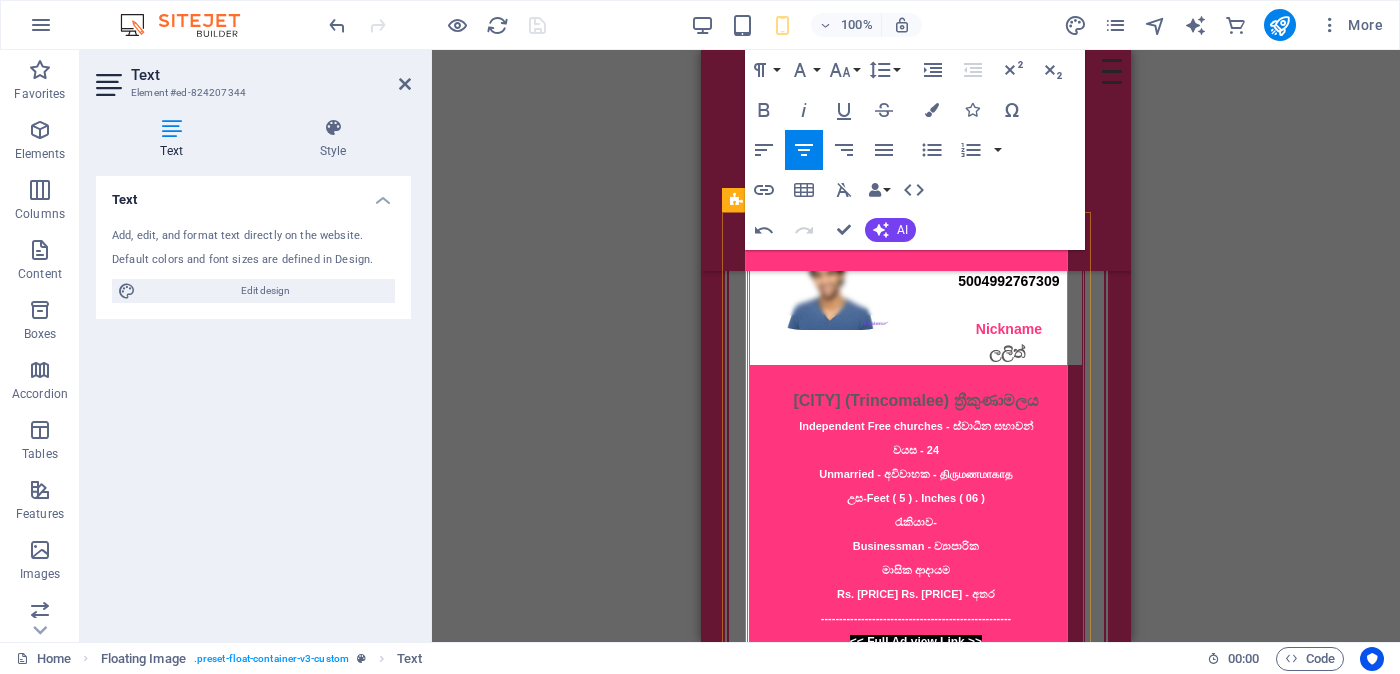 click on "Nickname [NAME] [CITY] [CITY] Independent Free churches - [ORGANIZATION] Age - [AGE] Unmarried - [MARITAL_STATUS] - [MARITAL_STATUS] Height-Feet ( [HEIGHT] ) . Inches ( [HEIGHT] ) Occupation-Businessman - [OCCUPATION]" at bounding box center (916, 461) 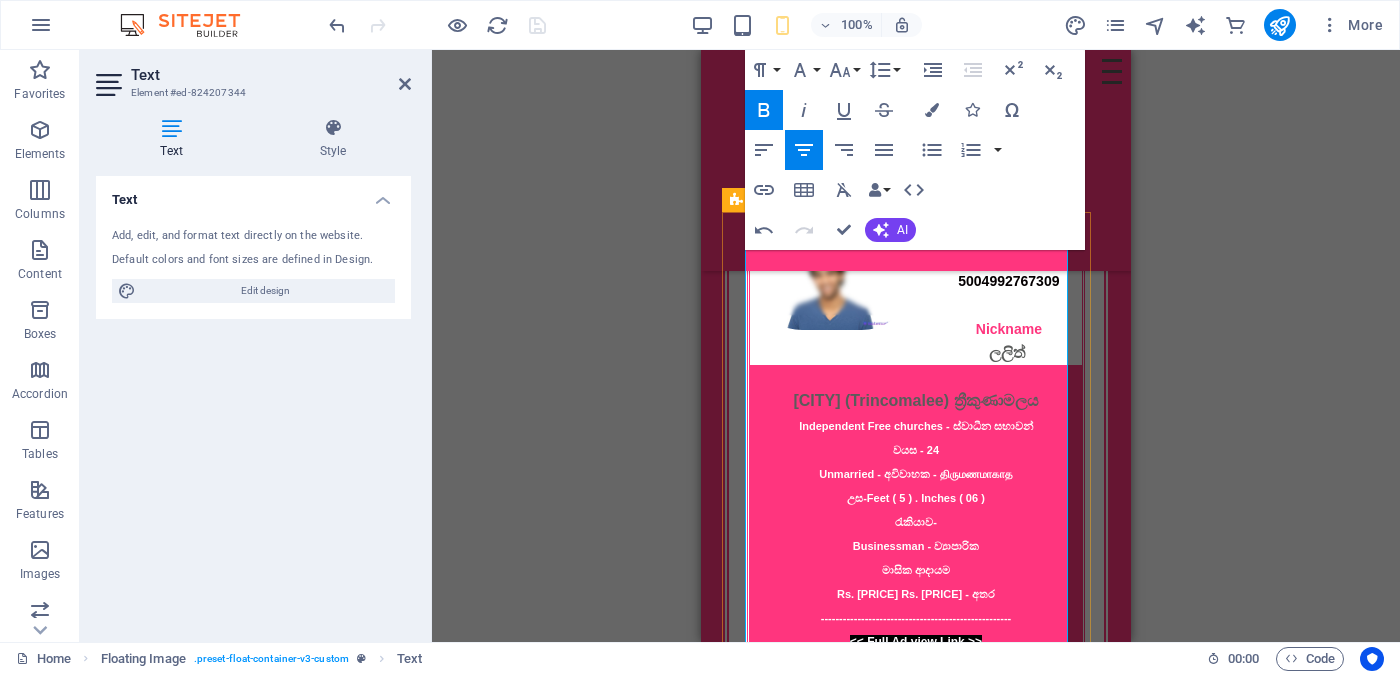 drag, startPoint x: 778, startPoint y: 393, endPoint x: 960, endPoint y: 414, distance: 183.20753 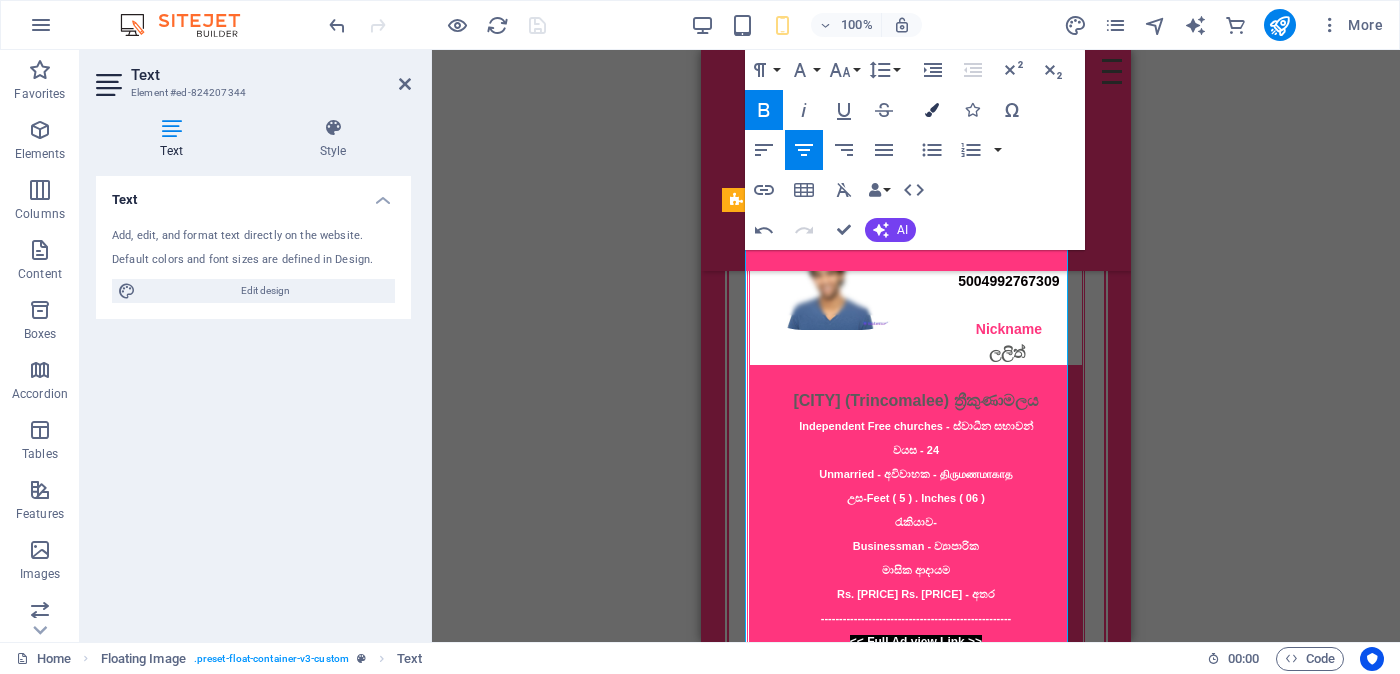 click at bounding box center (932, 110) 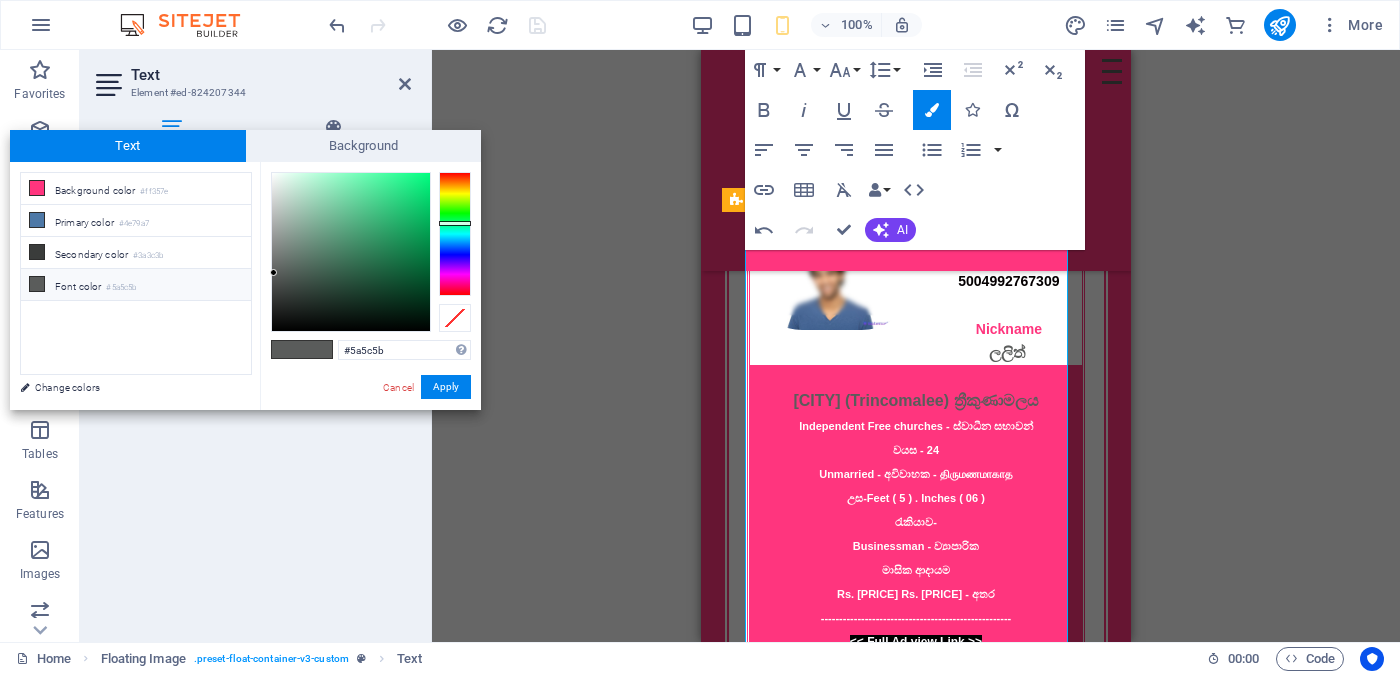 click on "Font color
#5a5c5b" at bounding box center (136, 285) 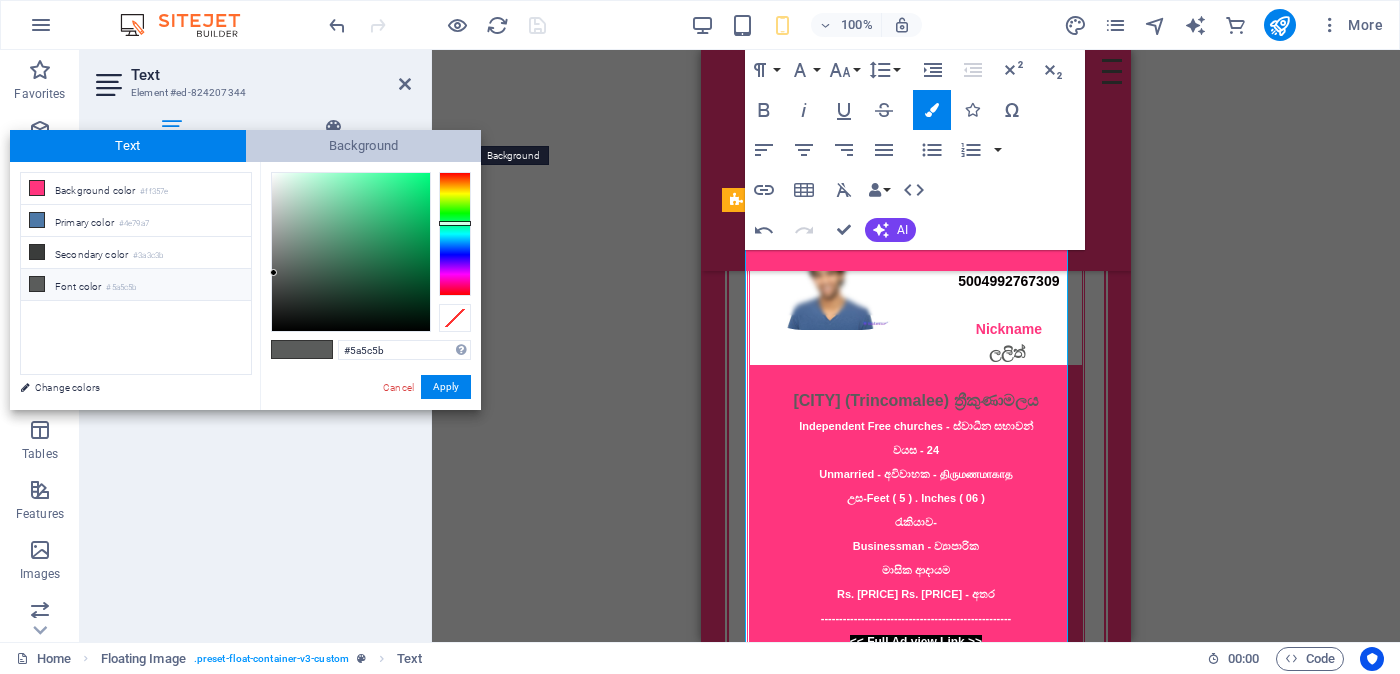 click on "Background" at bounding box center [364, 146] 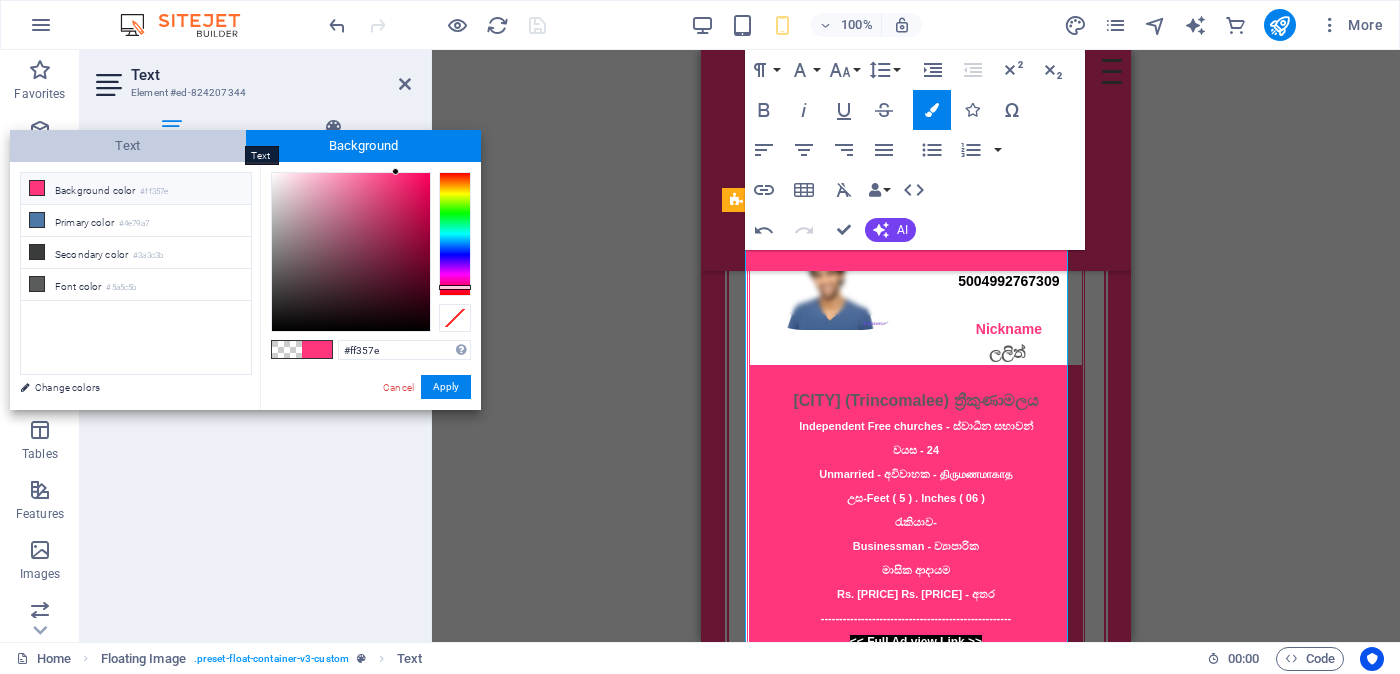 click on "Text" at bounding box center (128, 146) 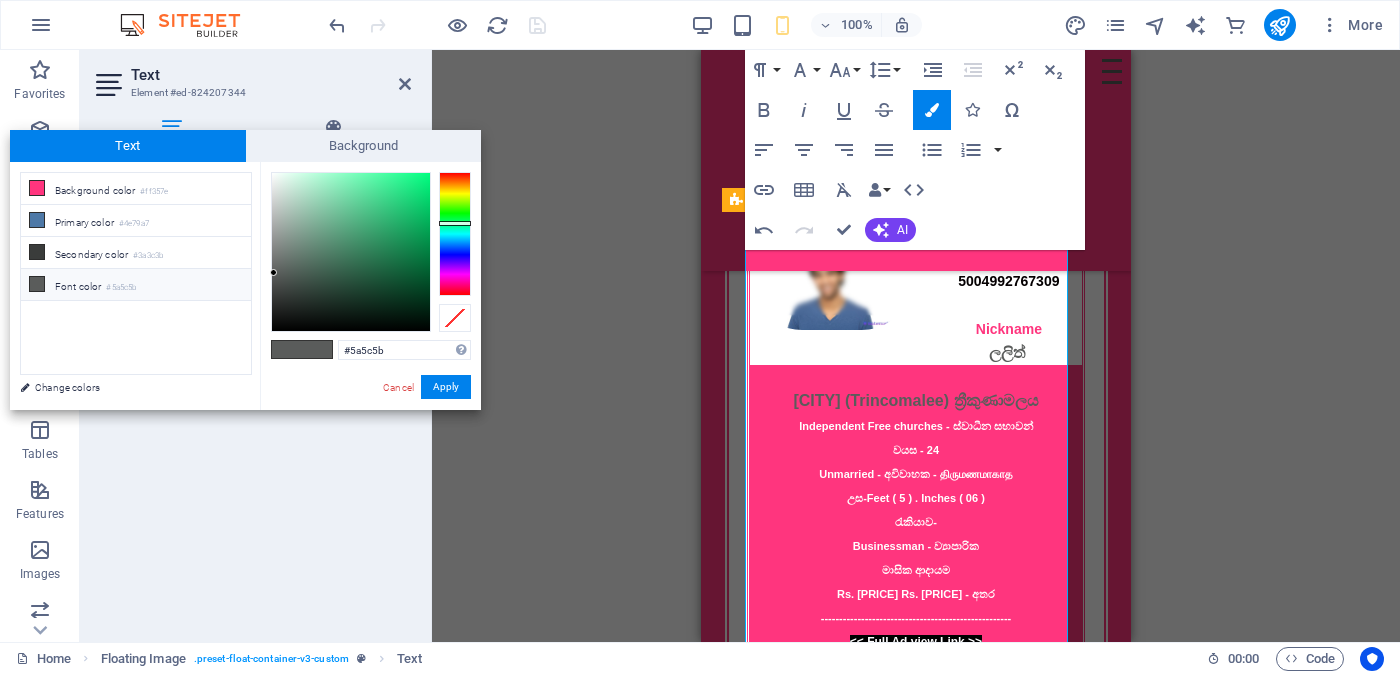 click on "Font color
#5a5c5b" at bounding box center [136, 285] 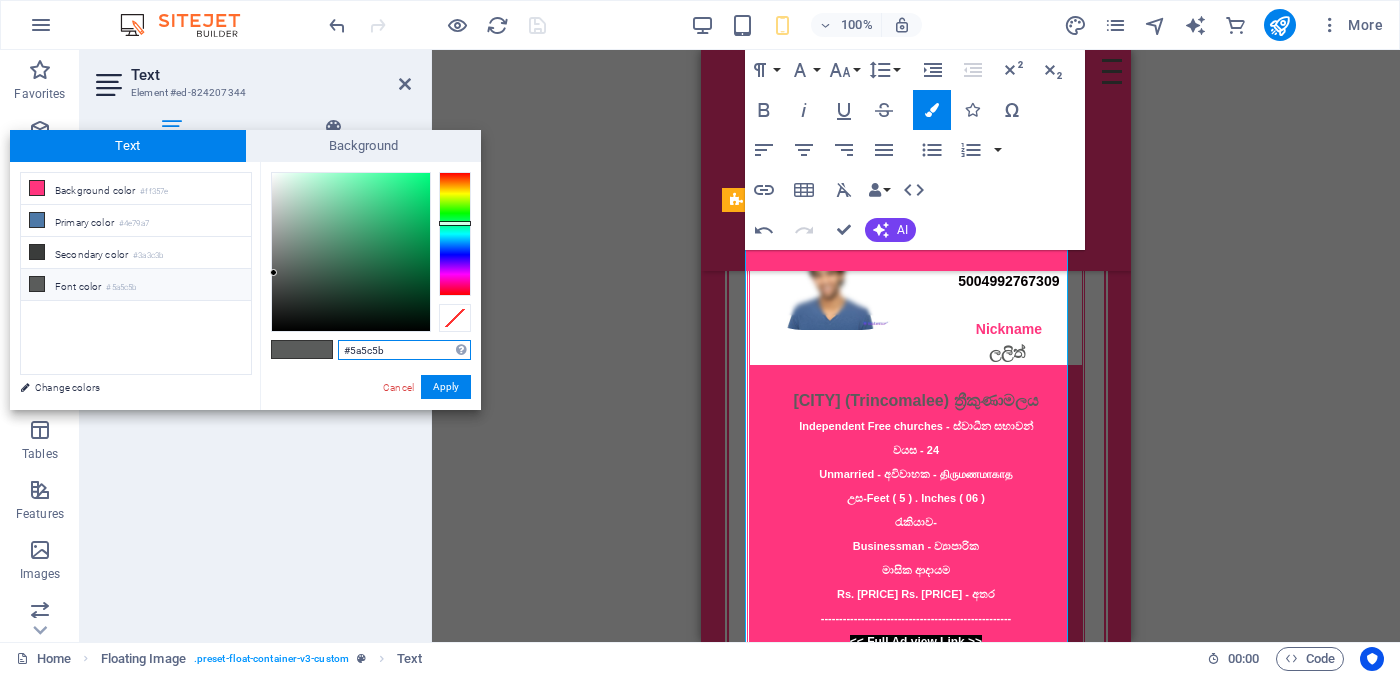 click on "#5a5c5b" at bounding box center [404, 350] 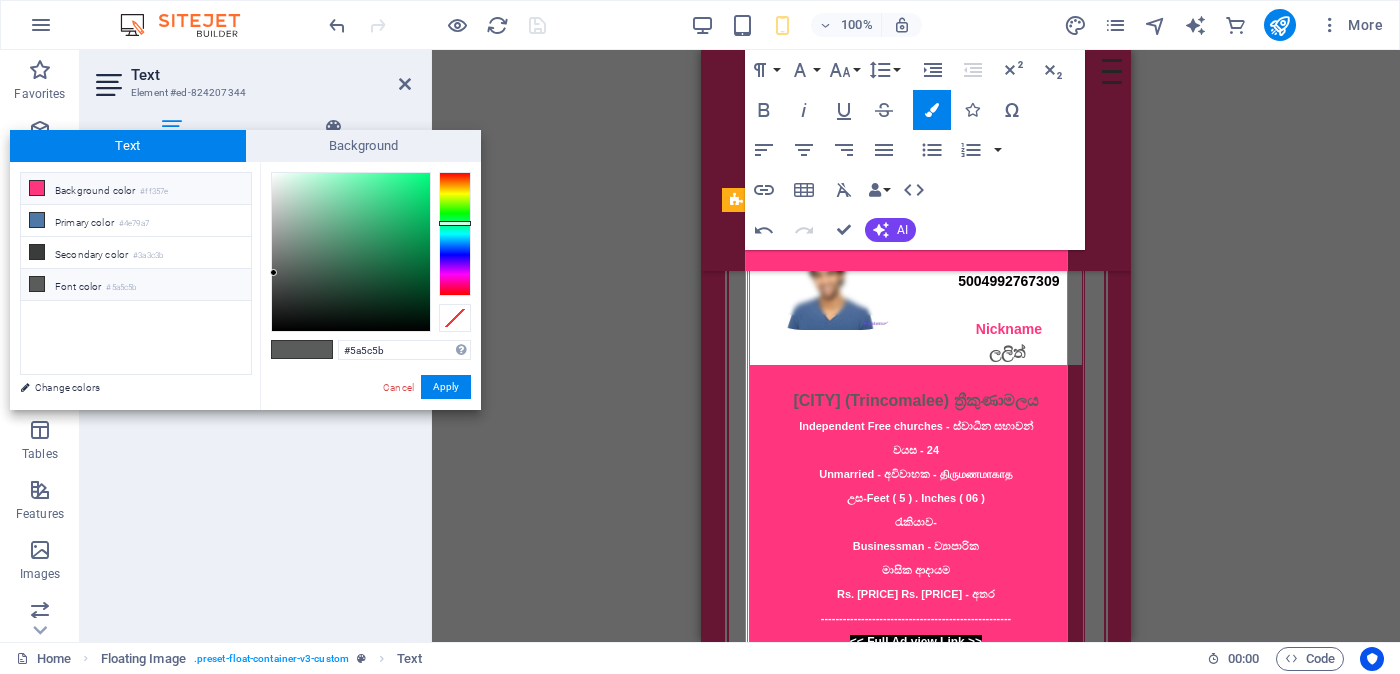click on "Background color
#ff357e" at bounding box center [136, 189] 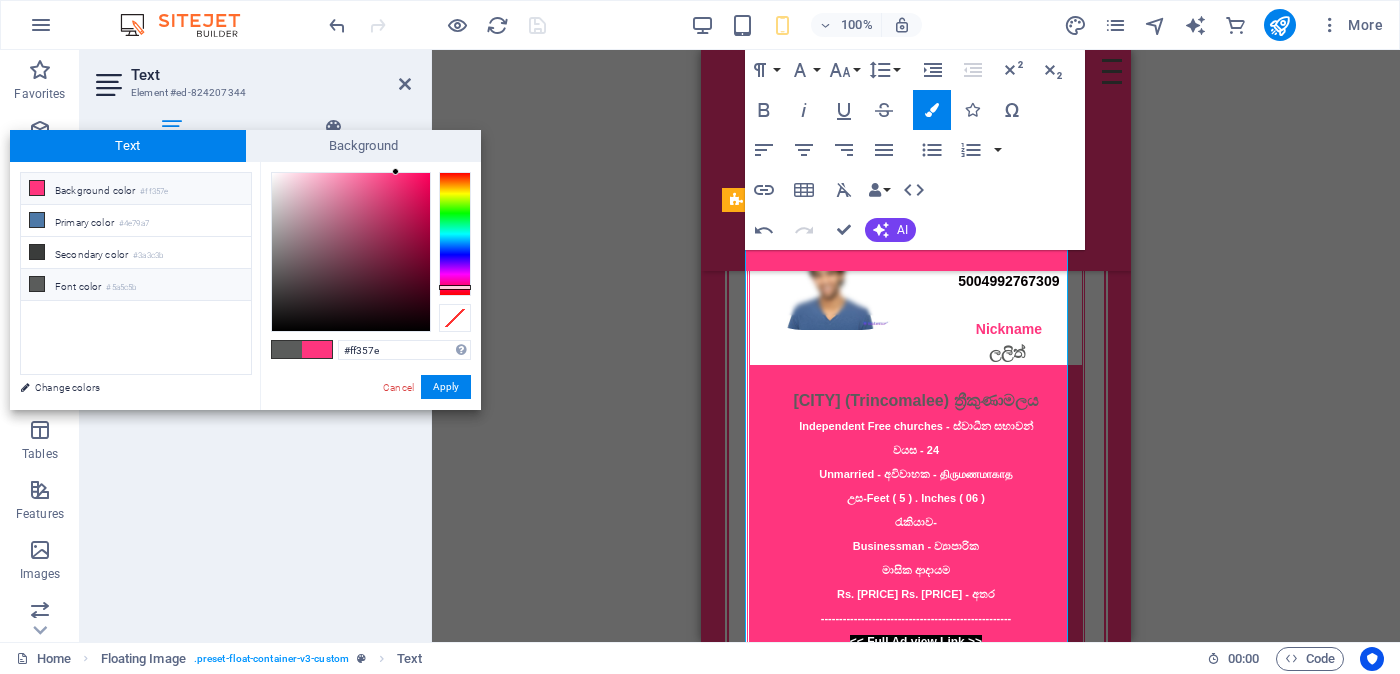 click on "Font color
#5a5c5b" at bounding box center [136, 285] 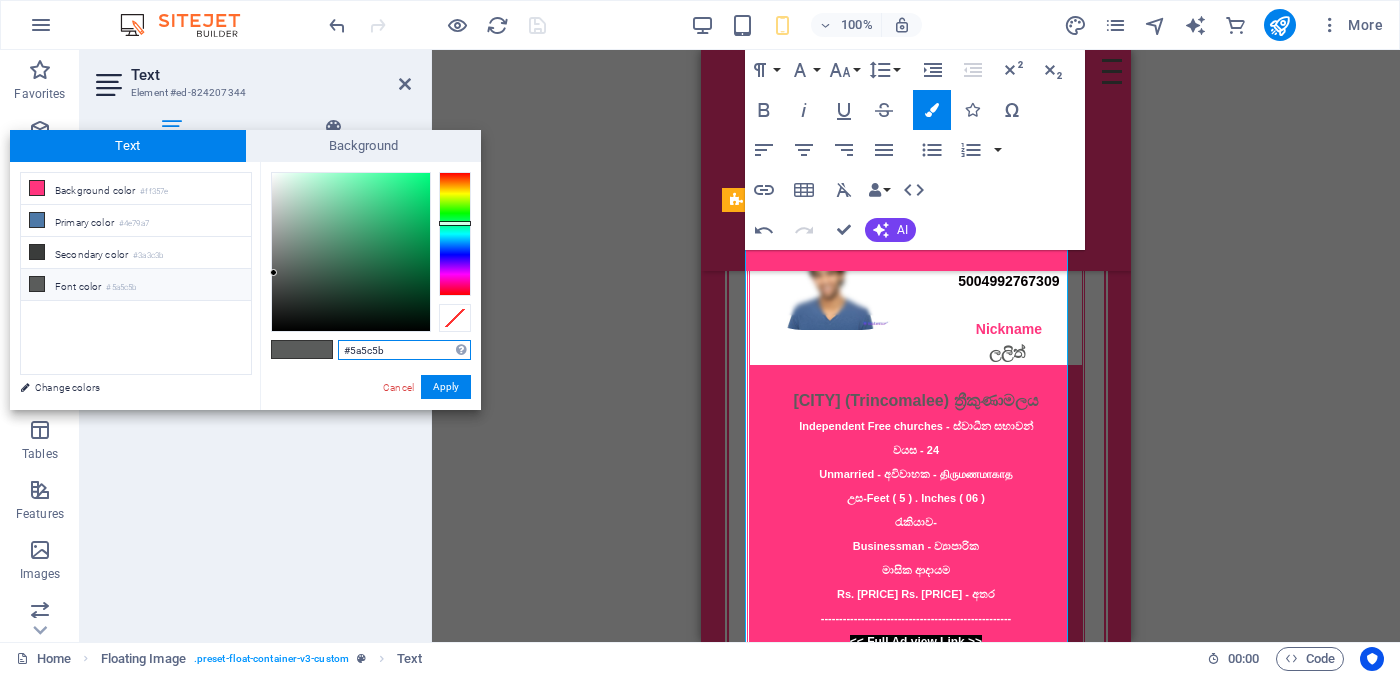 click on "#5a5c5b" at bounding box center (404, 350) 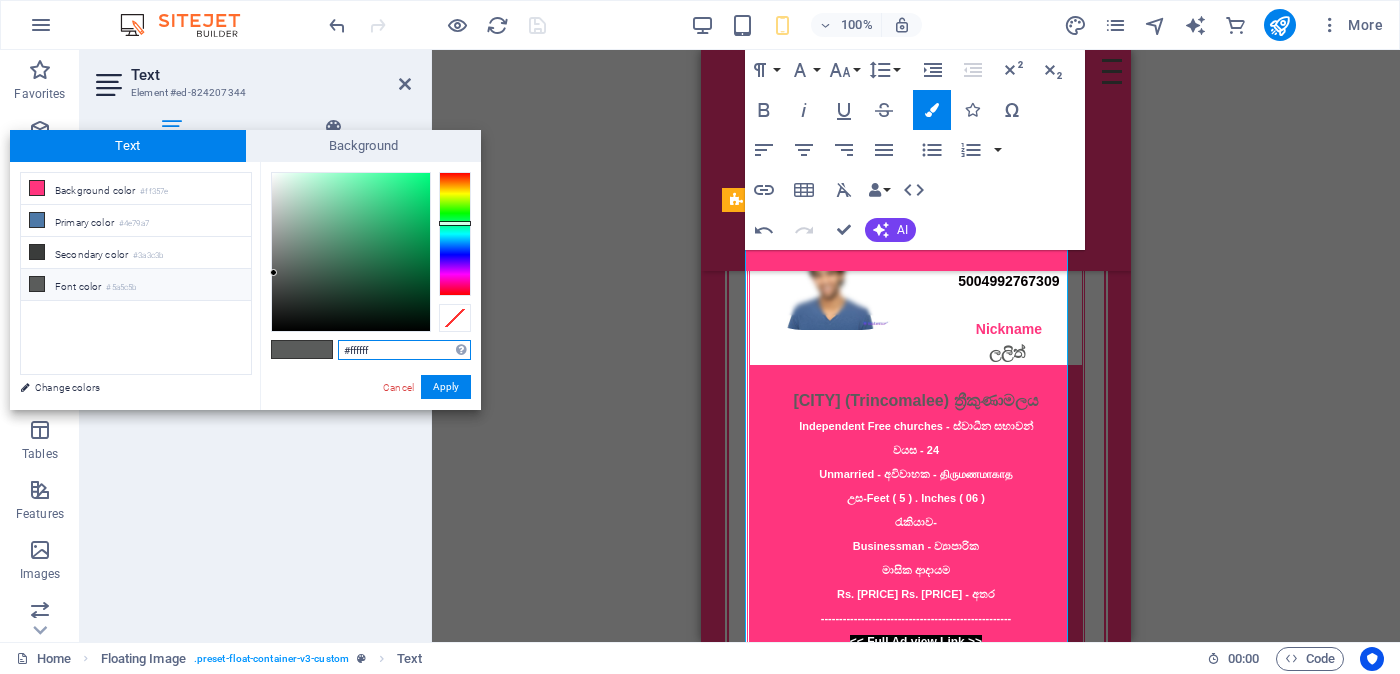 type on "#ffffff" 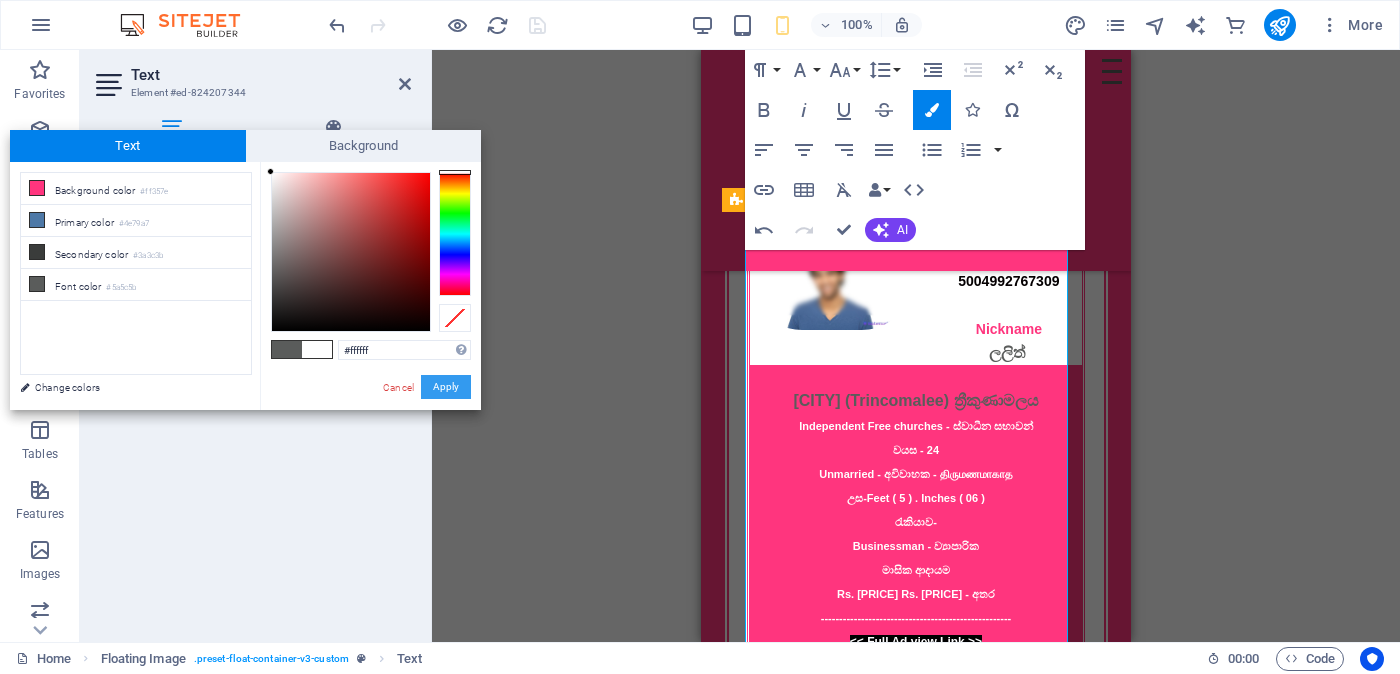 click on "Apply" at bounding box center (446, 387) 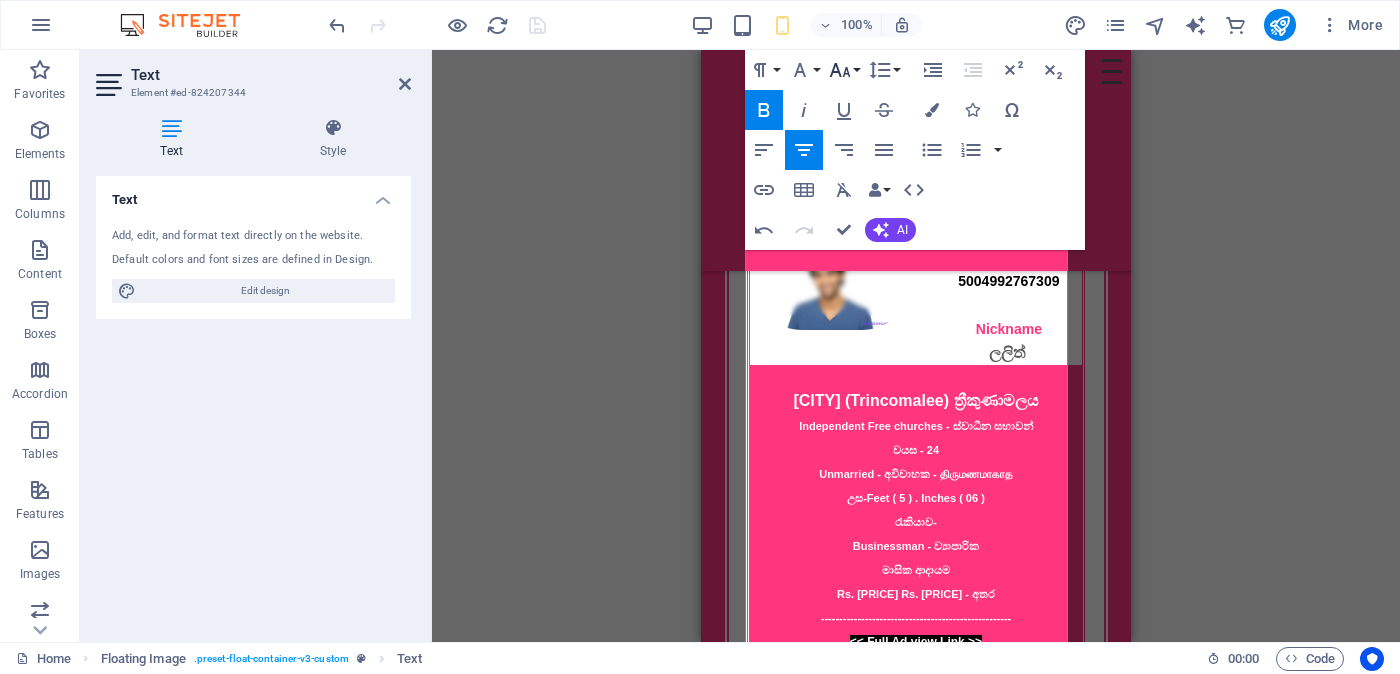 click on "Font Size" at bounding box center (844, 70) 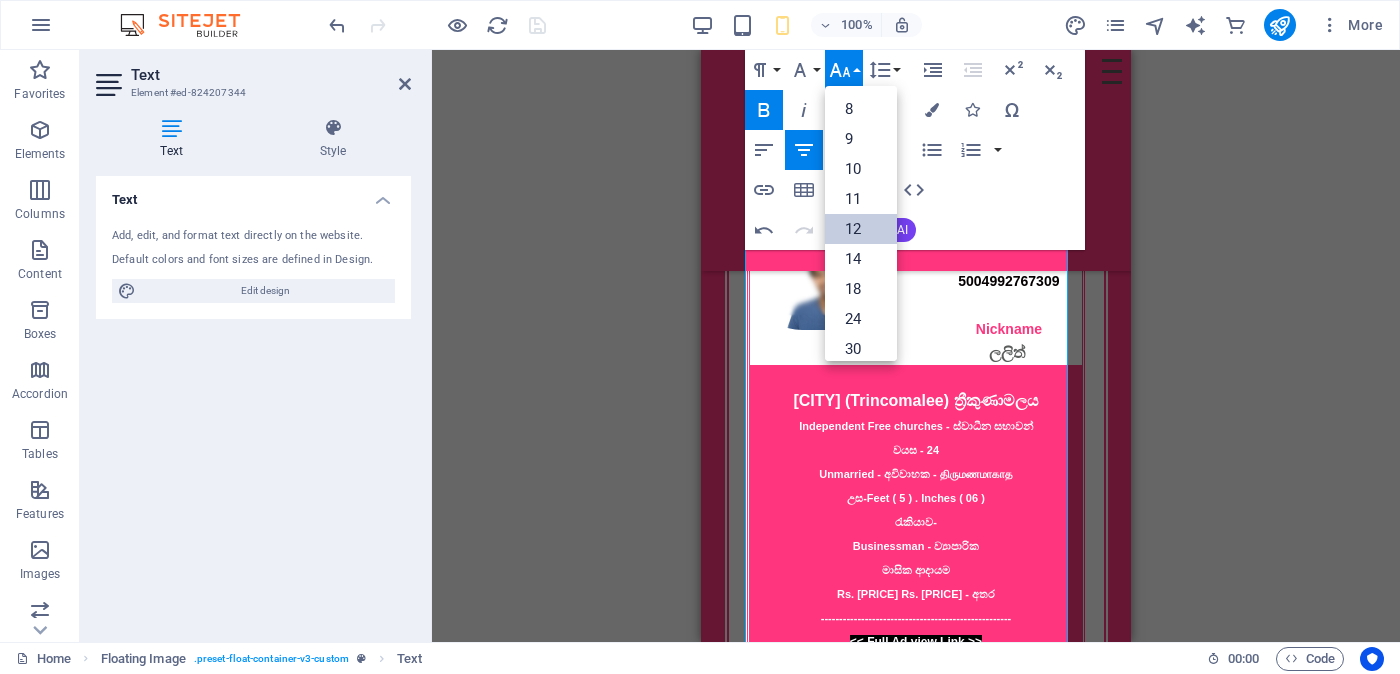click on "12" at bounding box center [861, 229] 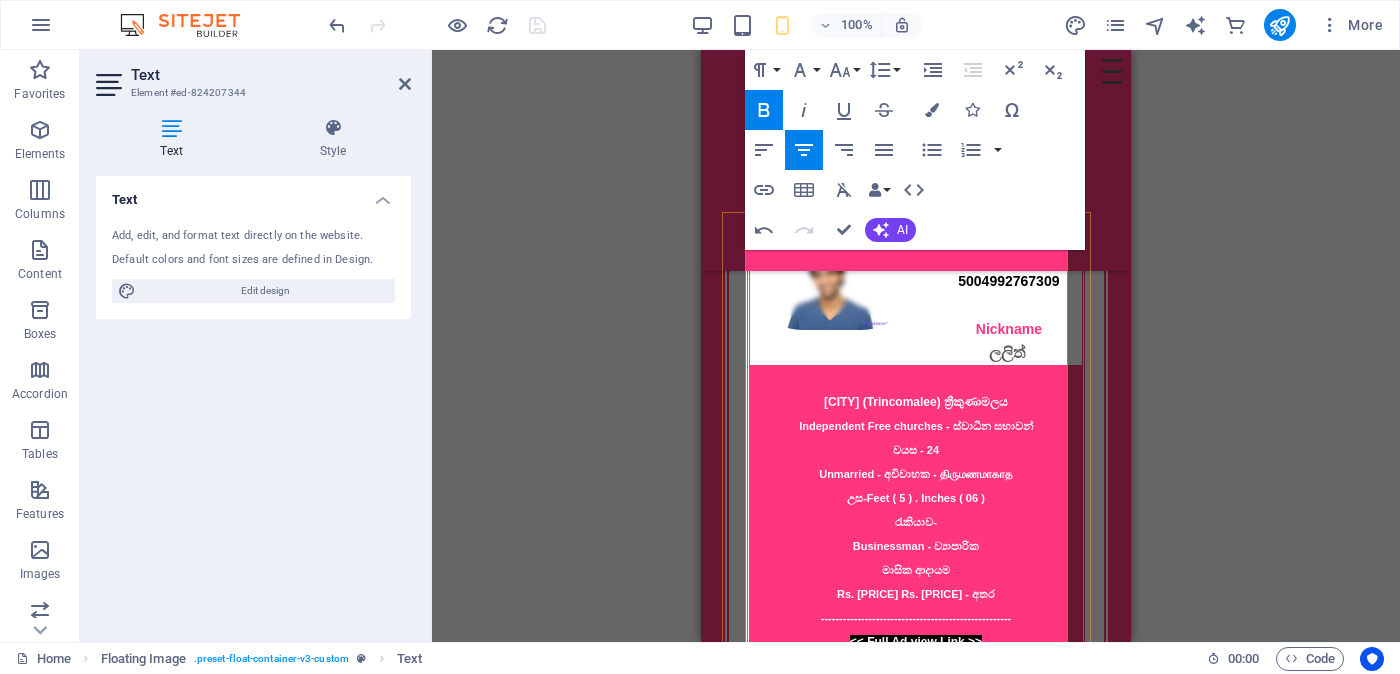 click on "[CITY] (Trincomalee) ත්‍රීකුණාමලය" at bounding box center (916, 402) 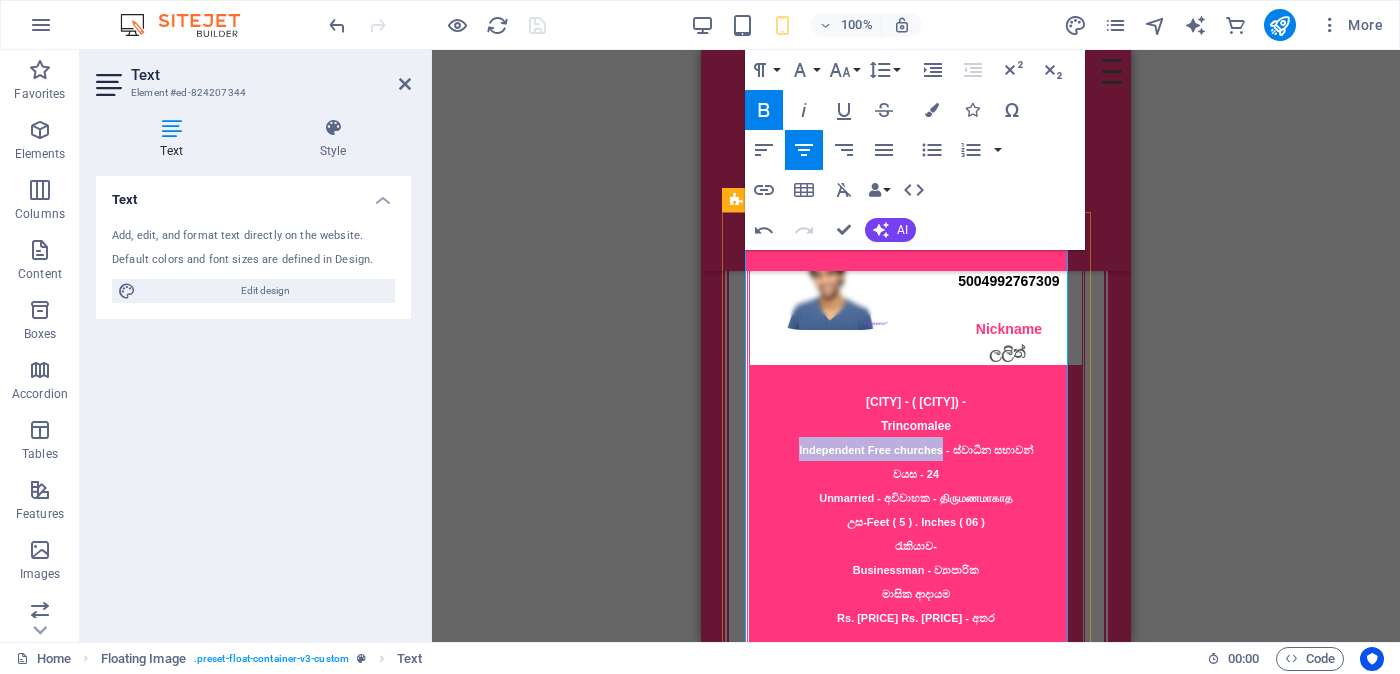 drag, startPoint x: 780, startPoint y: 447, endPoint x: 925, endPoint y: 444, distance: 145.03104 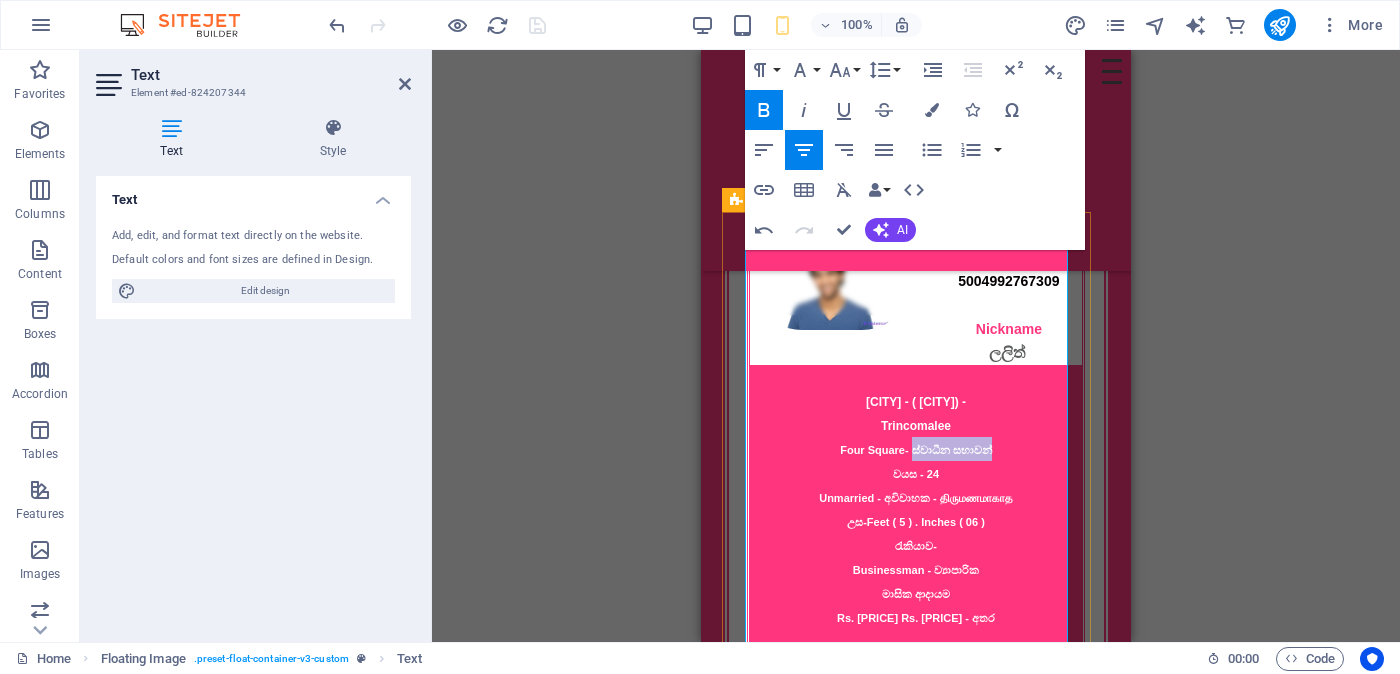 drag, startPoint x: 900, startPoint y: 449, endPoint x: 991, endPoint y: 441, distance: 91.350975 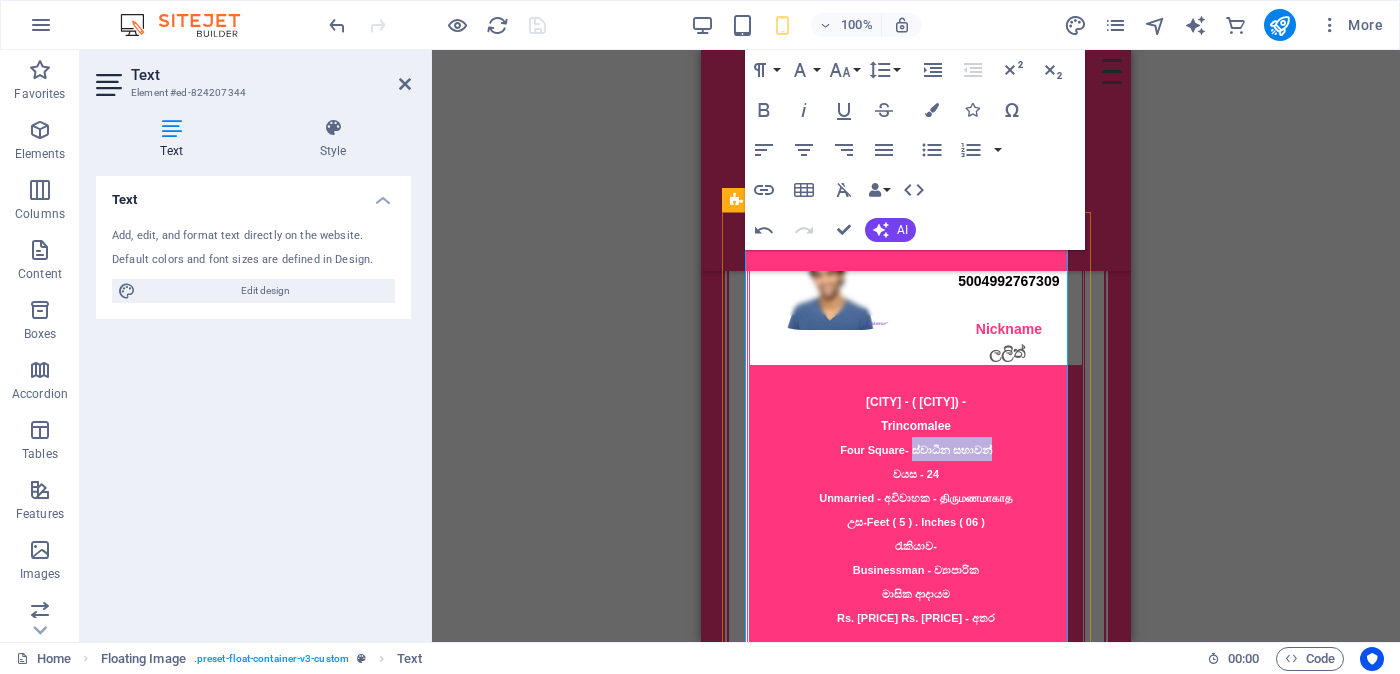 click on "[CITY] Independent Free churches - [ORGANIZATION] Age - 24 Unmarried - [MARITAL_STATUS] - [MARITAL_STATUS] Height-Feet ( [NUMBER] ) . Inches ( [NUMBER] ) Occupation-Businessman - [OCCUPATION]" at bounding box center [916, 497] 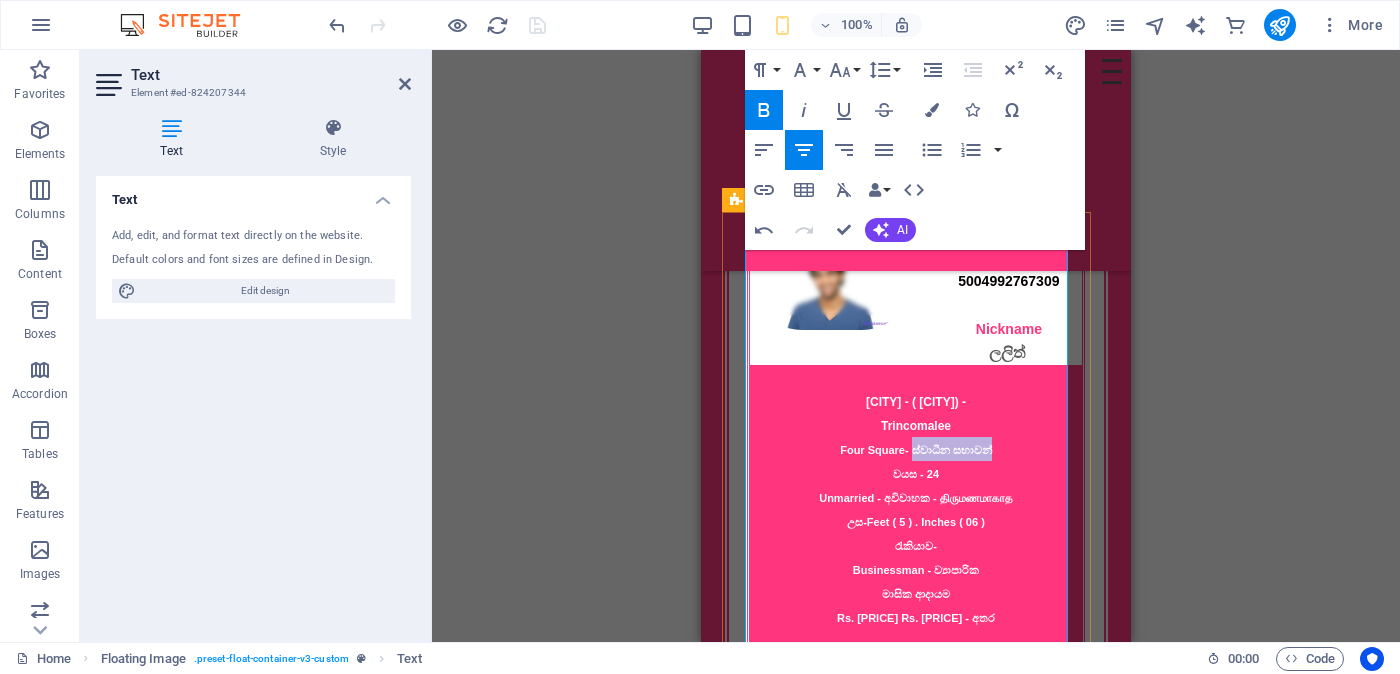 drag, startPoint x: 897, startPoint y: 445, endPoint x: 995, endPoint y: 445, distance: 98 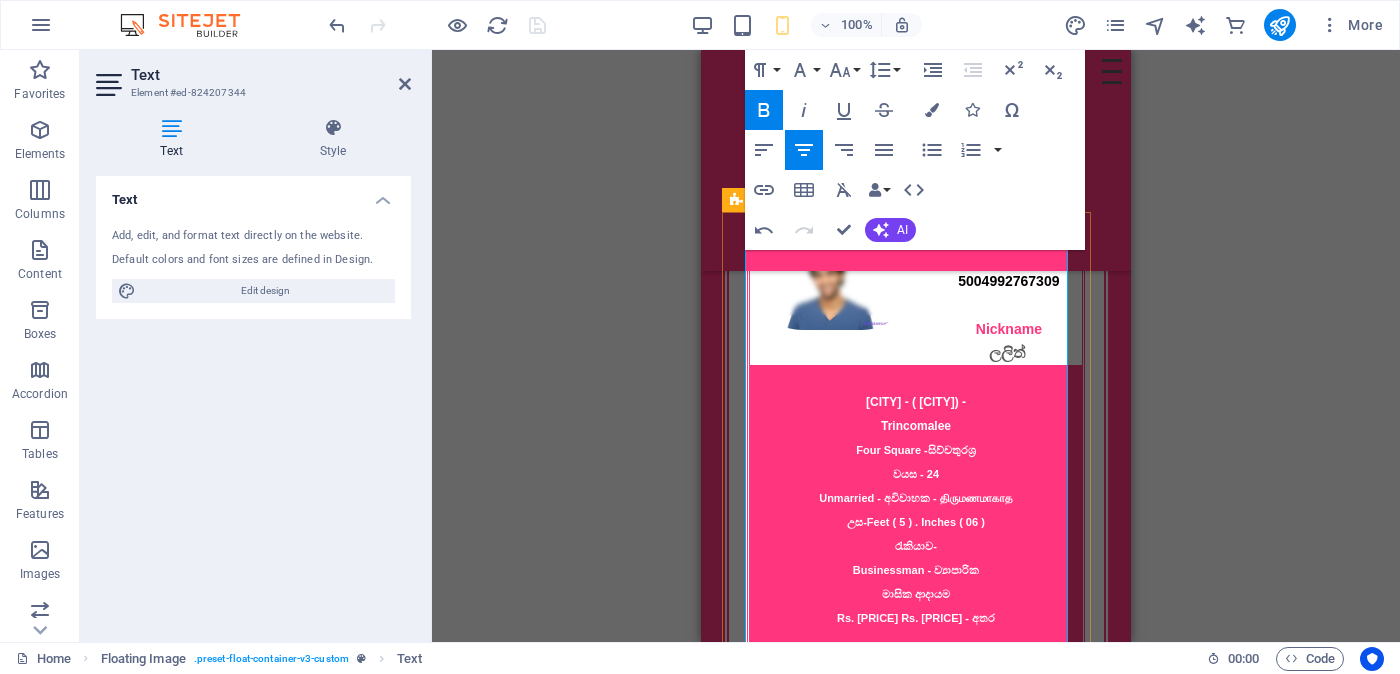 click on "Four Square -සිව්චතුරශ්‍ර" at bounding box center [916, 450] 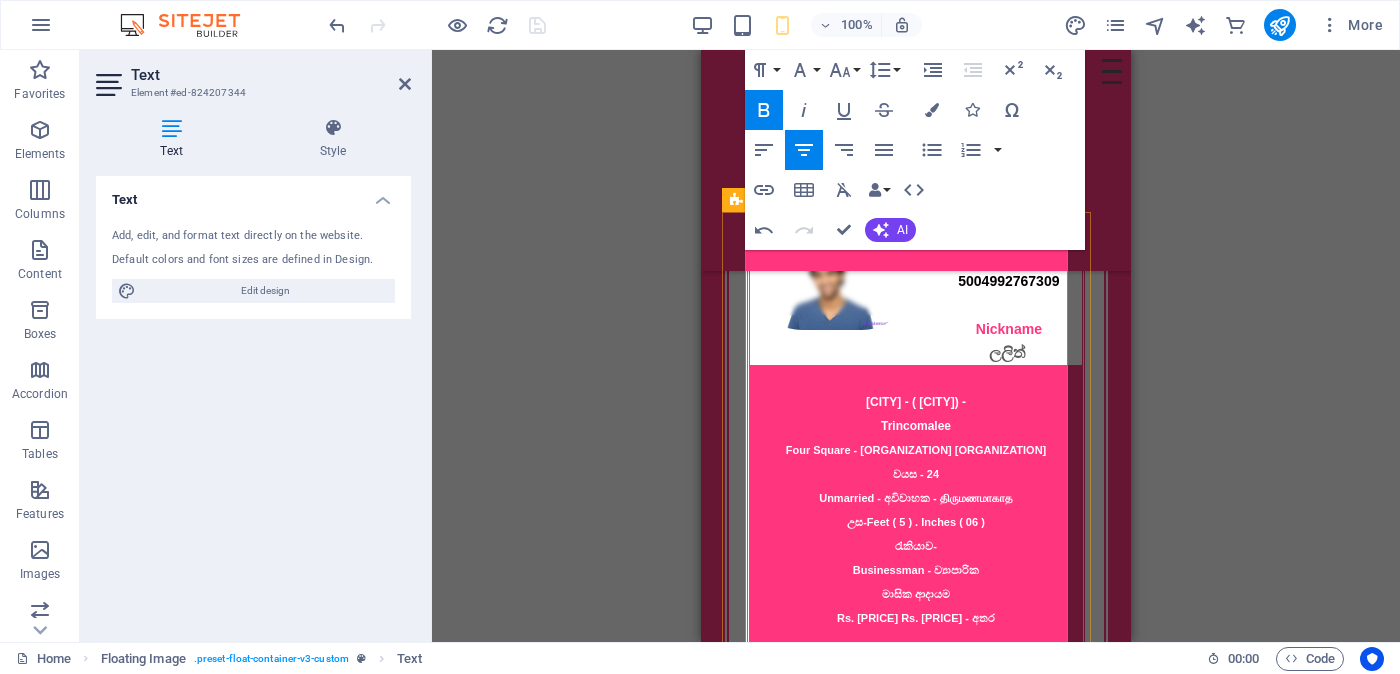 click on "[CITY] Independent Free churches - [ORGANIZATION] Age - 24 Unmarried - [MARITAL_STATUS] - [MARITAL_STATUS] Height-Feet ( [NUMBER] ) . Inches ( [NUMBER] ) Occupation- Businessman - [OCCUPATION]" at bounding box center (916, 497) 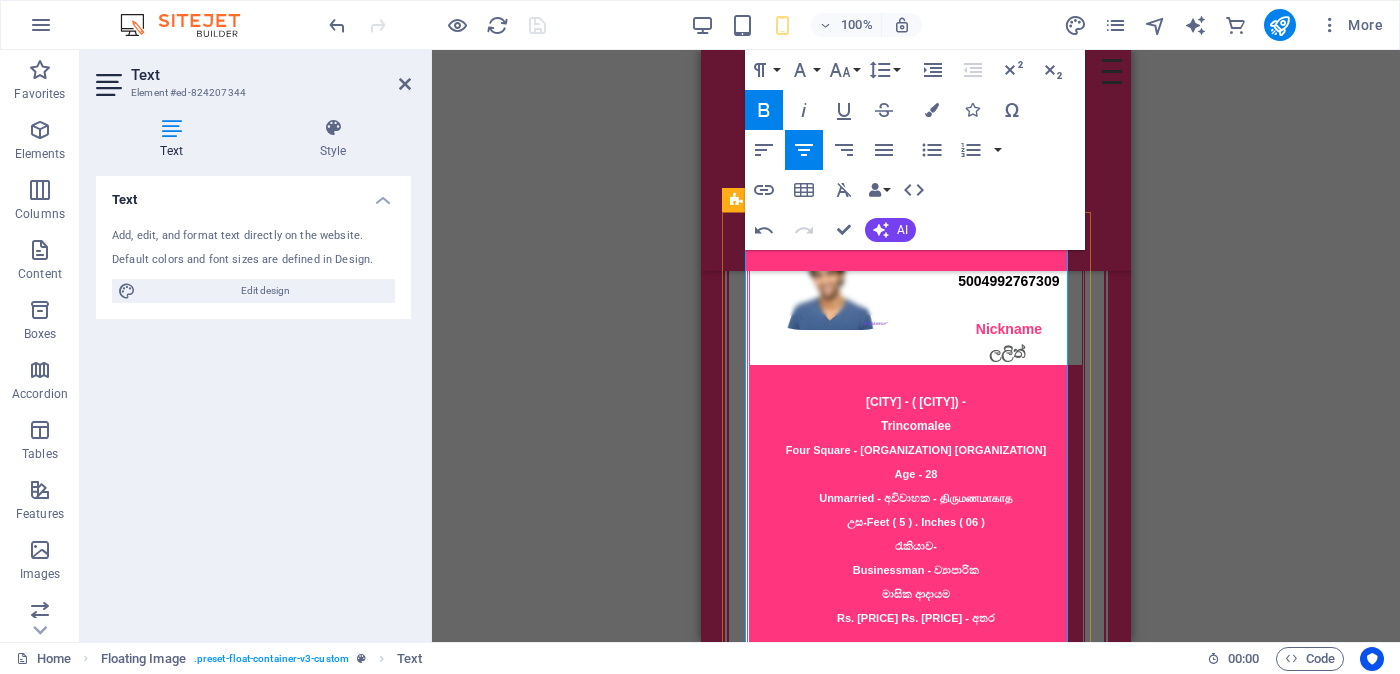 click on "උස-Feet ( 5 ) . Inches ( 06 )" at bounding box center [916, 522] 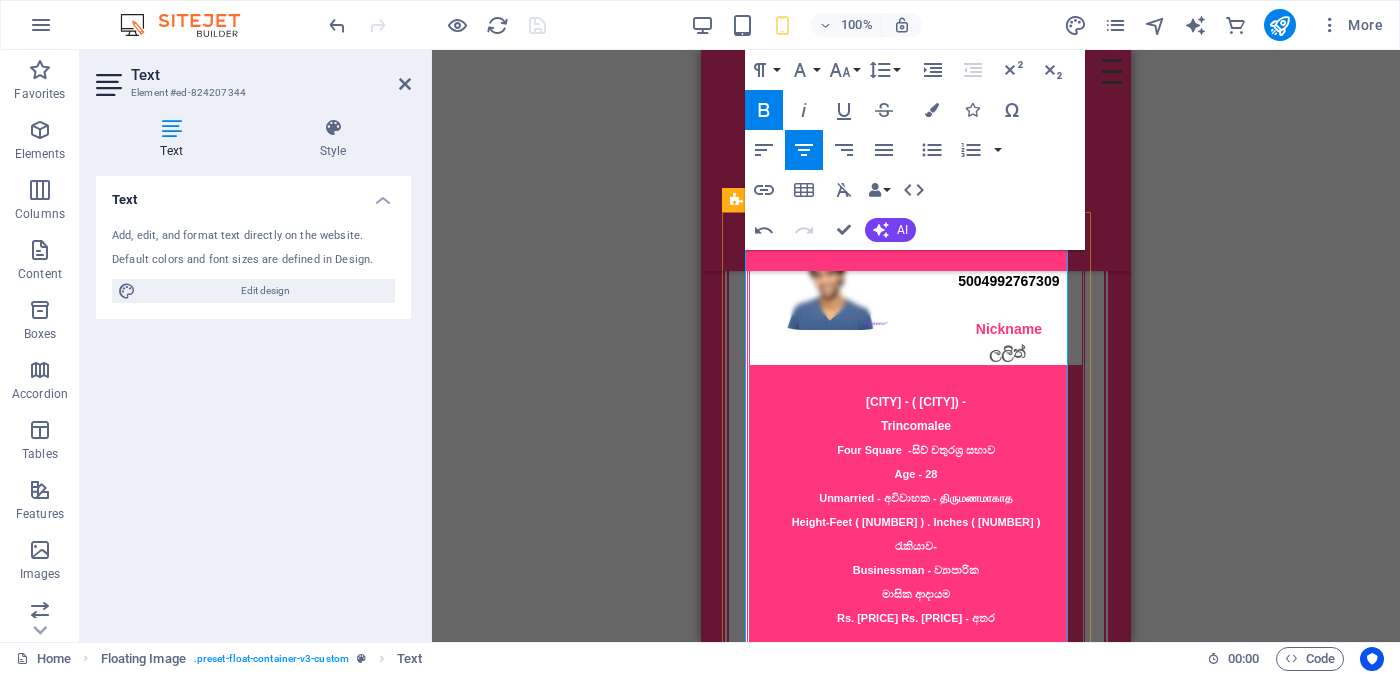 click on "Businessman - ව්‍යාපාරික" at bounding box center (916, 570) 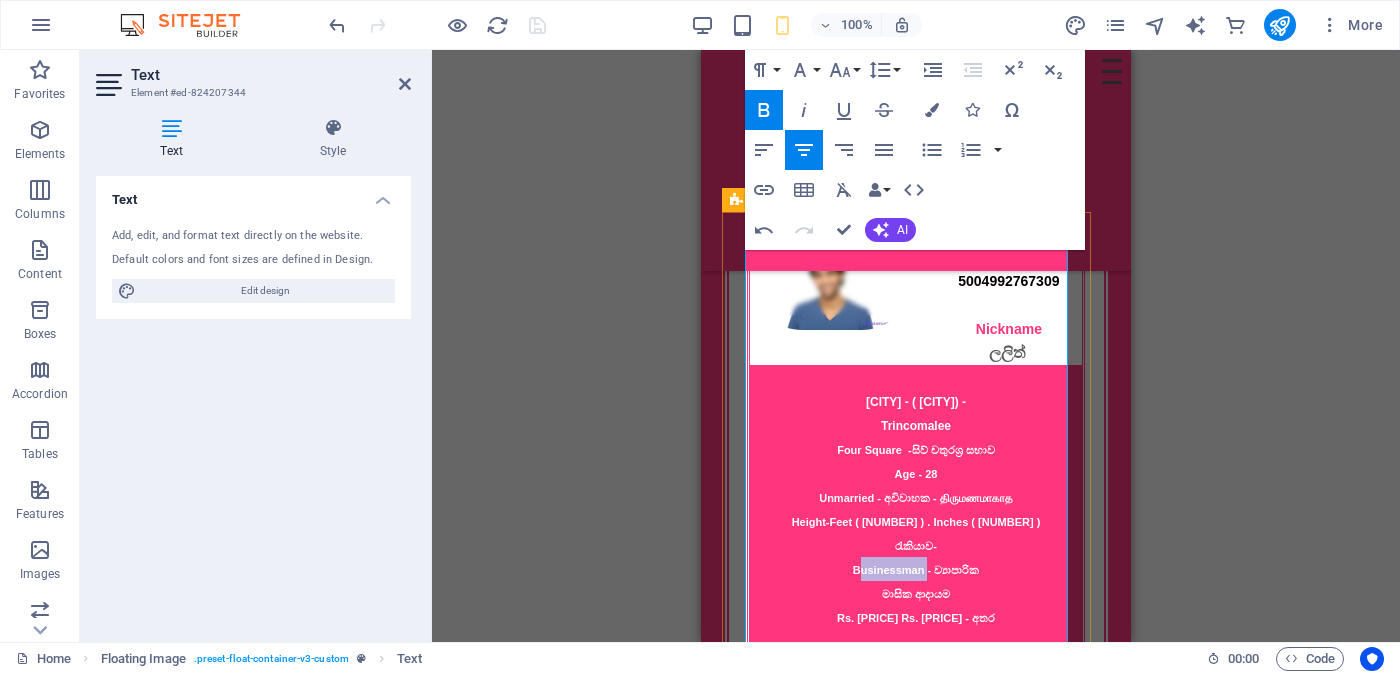 drag, startPoint x: 838, startPoint y: 567, endPoint x: 902, endPoint y: 566, distance: 64.00781 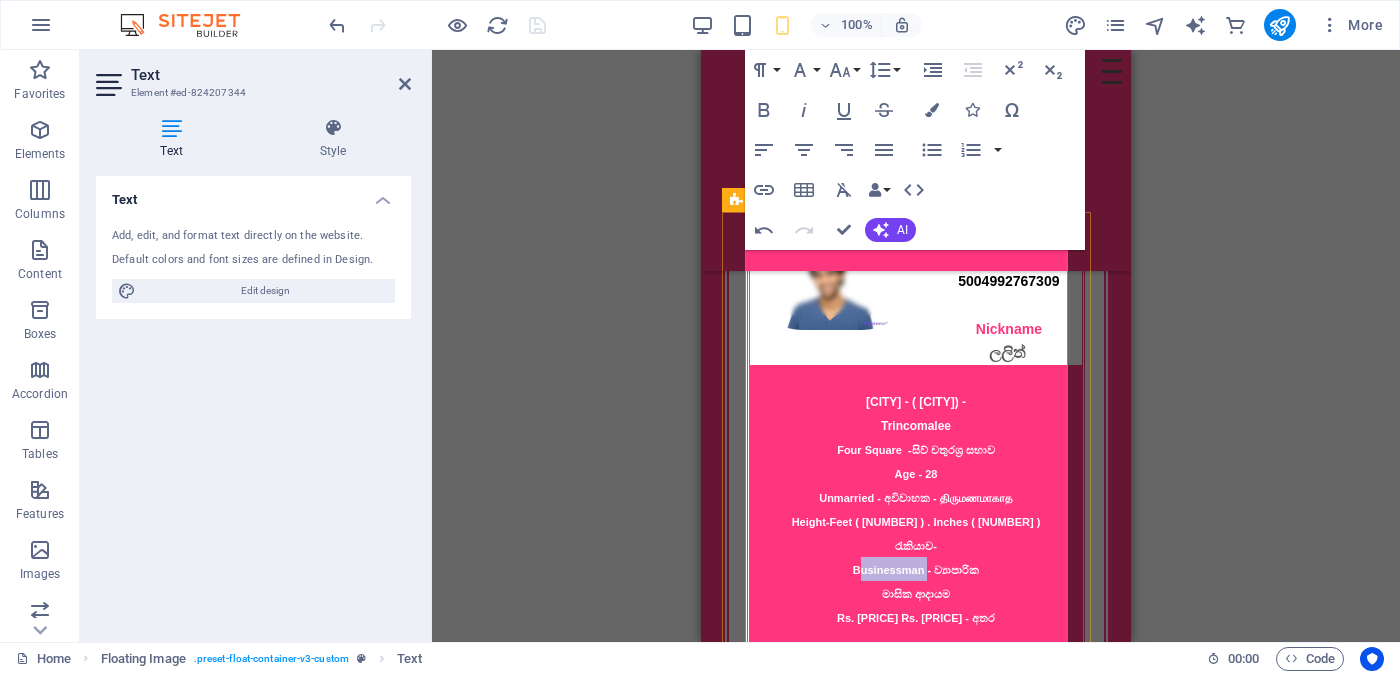 click on "Businessman - ව්‍යාපාරික" at bounding box center (916, 570) 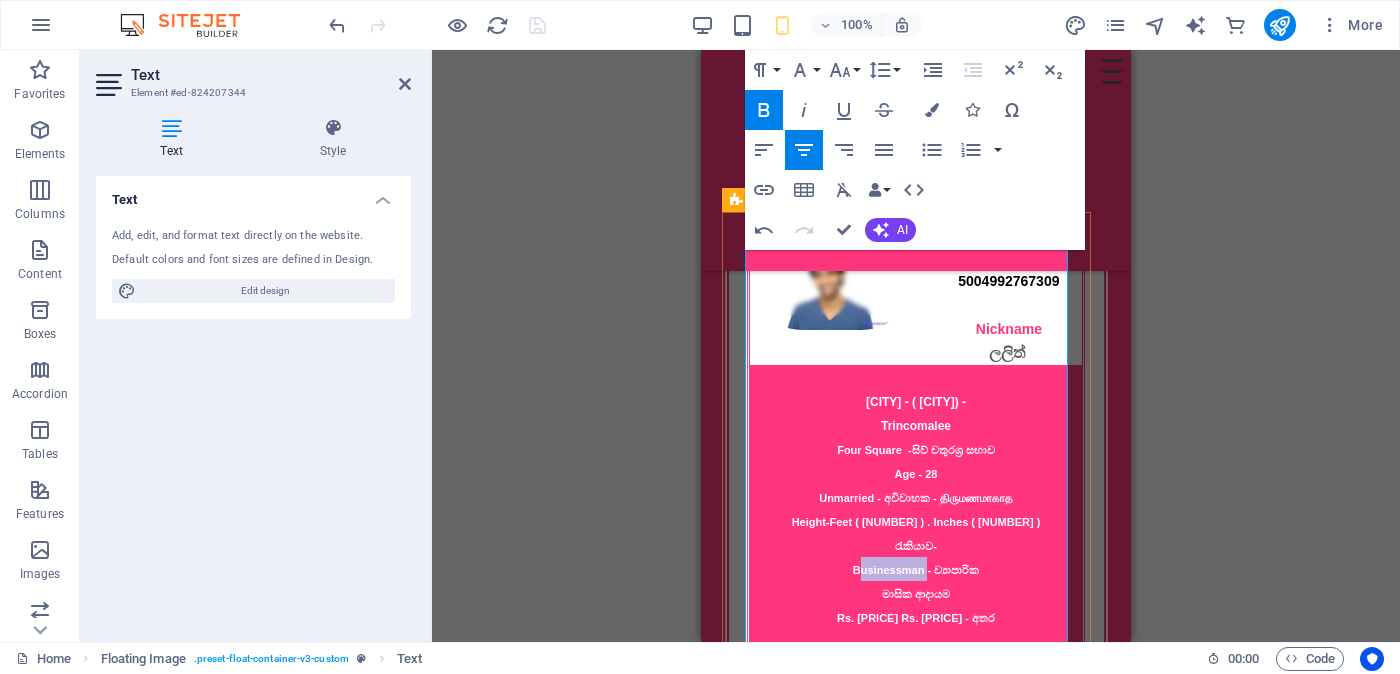drag, startPoint x: 835, startPoint y: 563, endPoint x: 902, endPoint y: 563, distance: 67 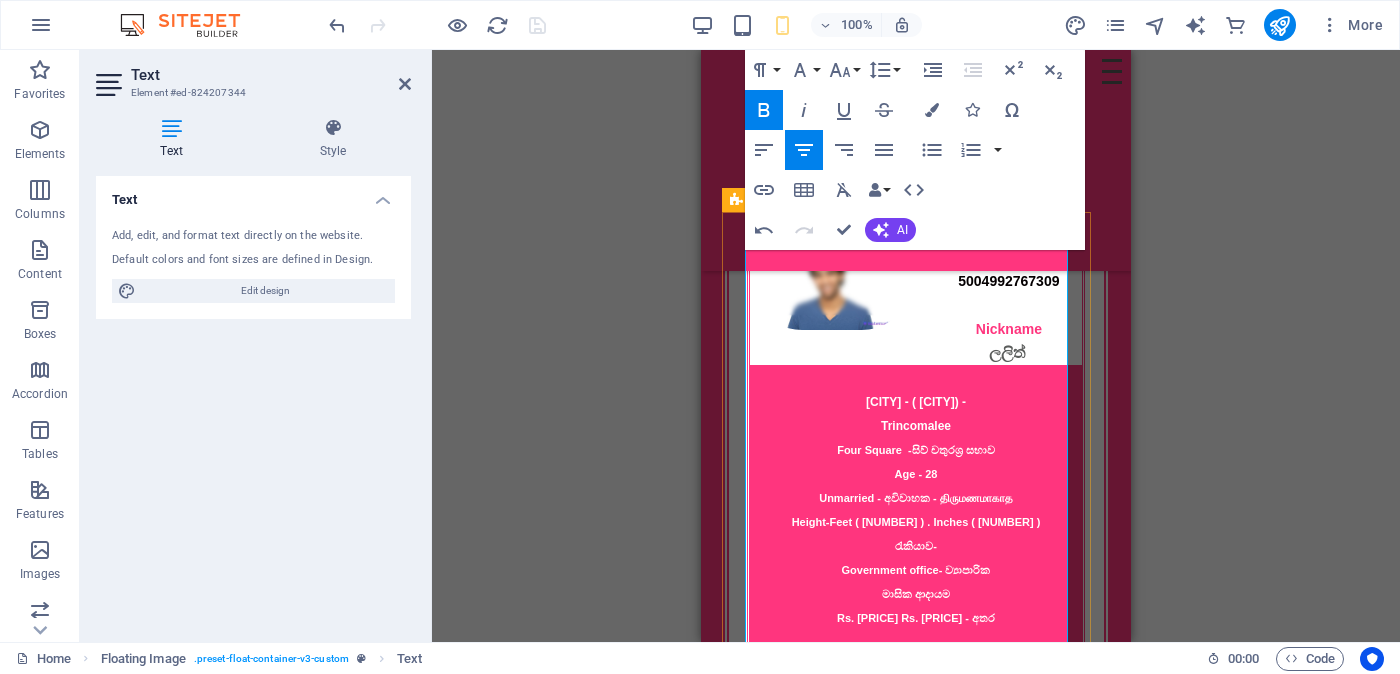 drag, startPoint x: 932, startPoint y: 562, endPoint x: 988, endPoint y: 562, distance: 56 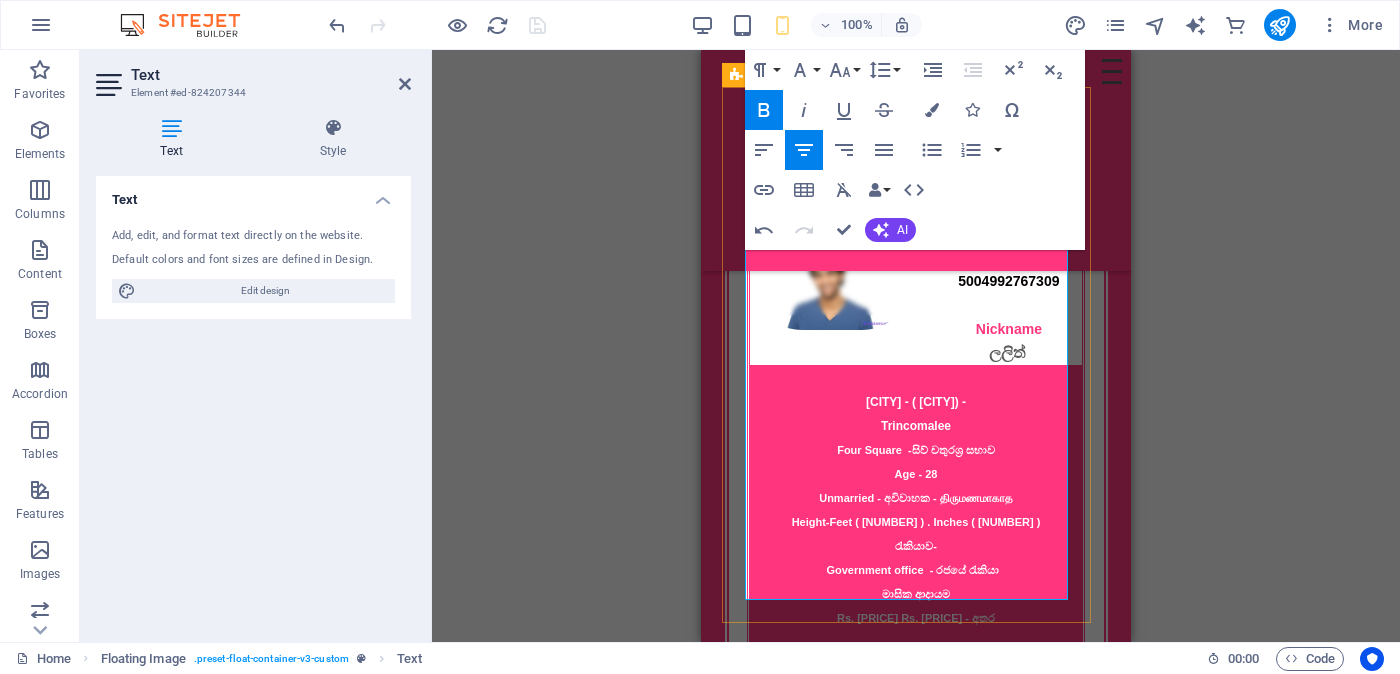 scroll, scrollTop: 1338, scrollLeft: 0, axis: vertical 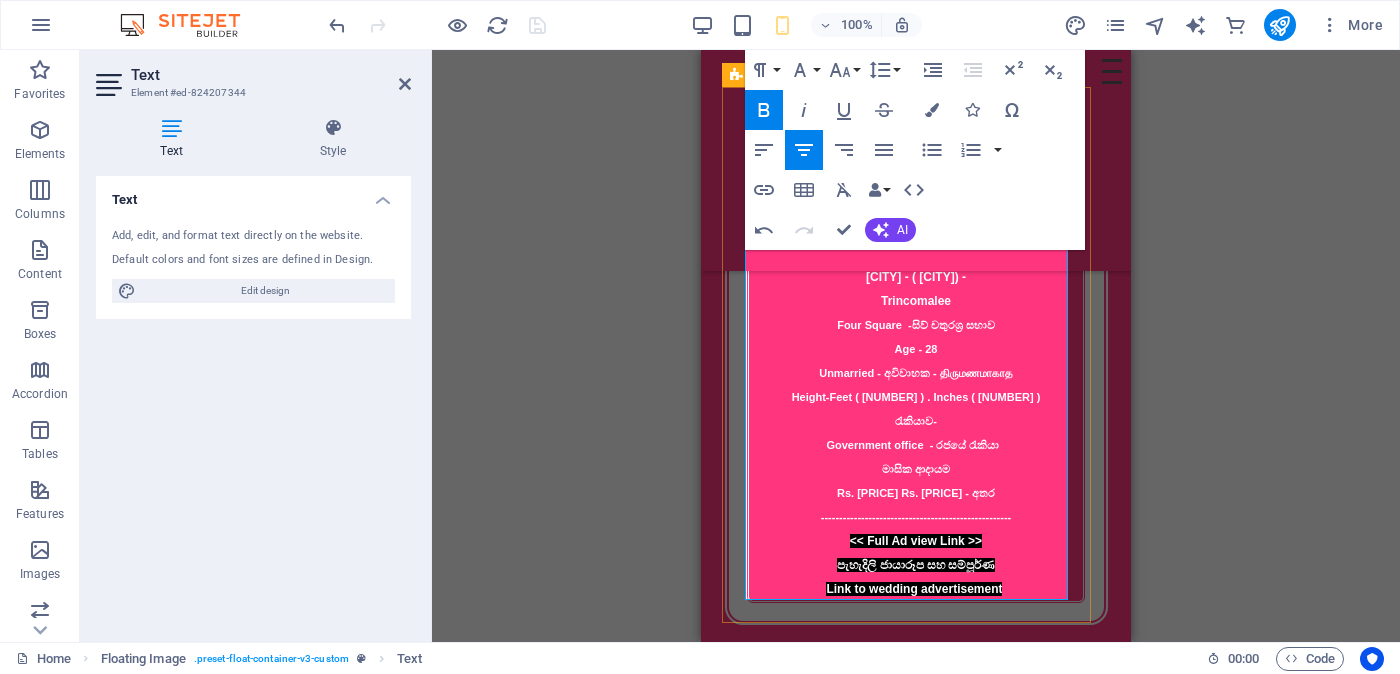 click on "Rs. [PRICE] Rs. [PRICE] - අතර" at bounding box center (916, 493) 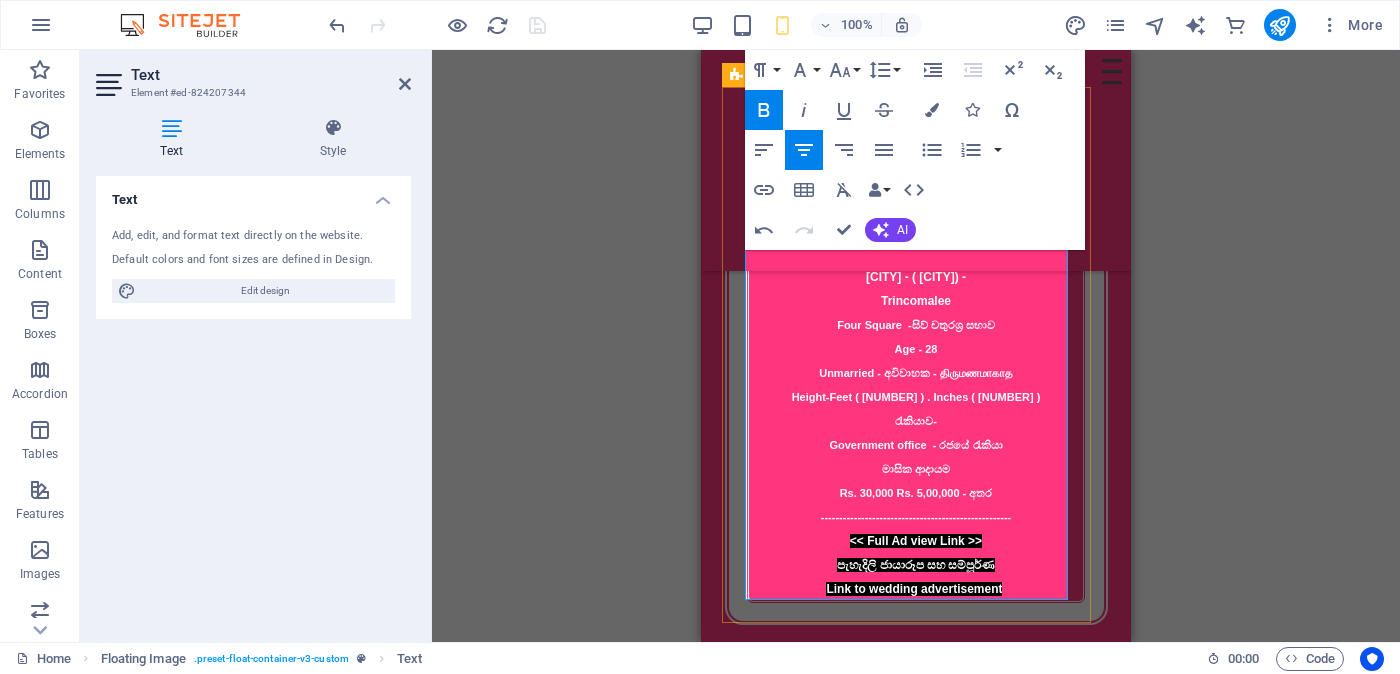 click on "Rs. 30,000 Rs. 5,00,000 - අතර" at bounding box center [916, 493] 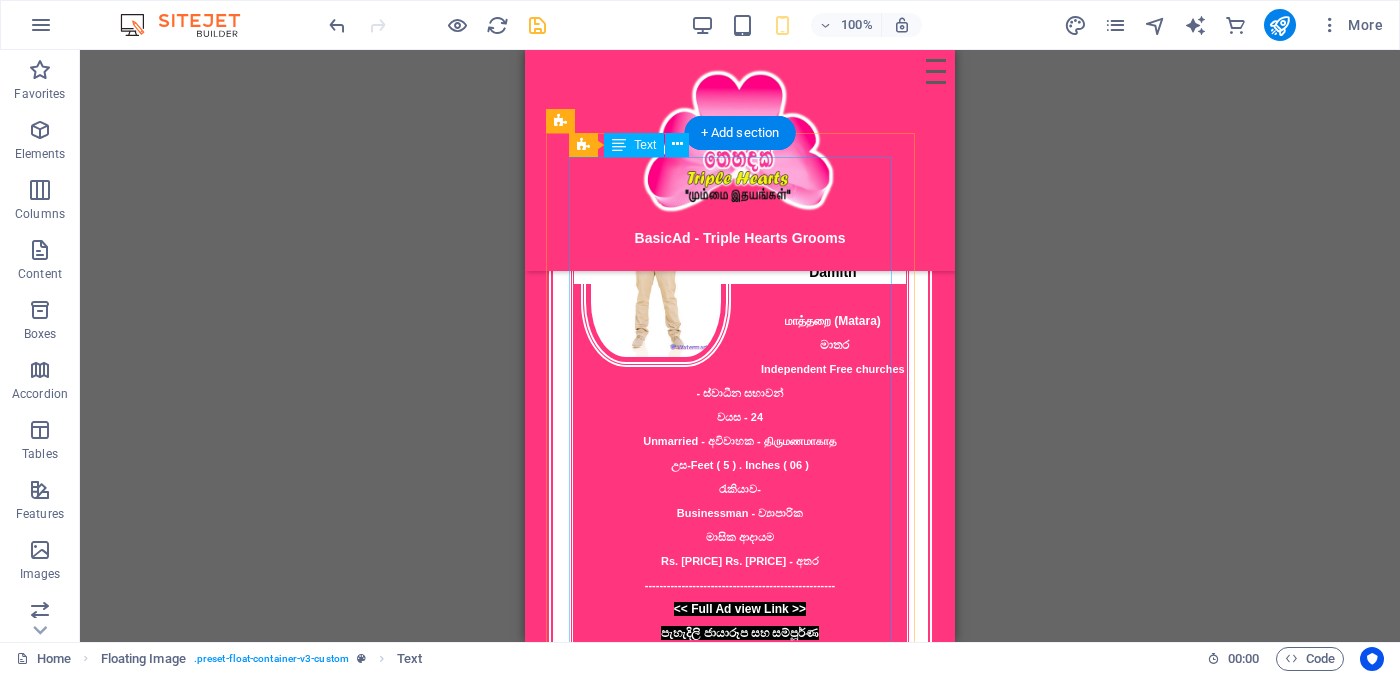 scroll, scrollTop: 838, scrollLeft: 0, axis: vertical 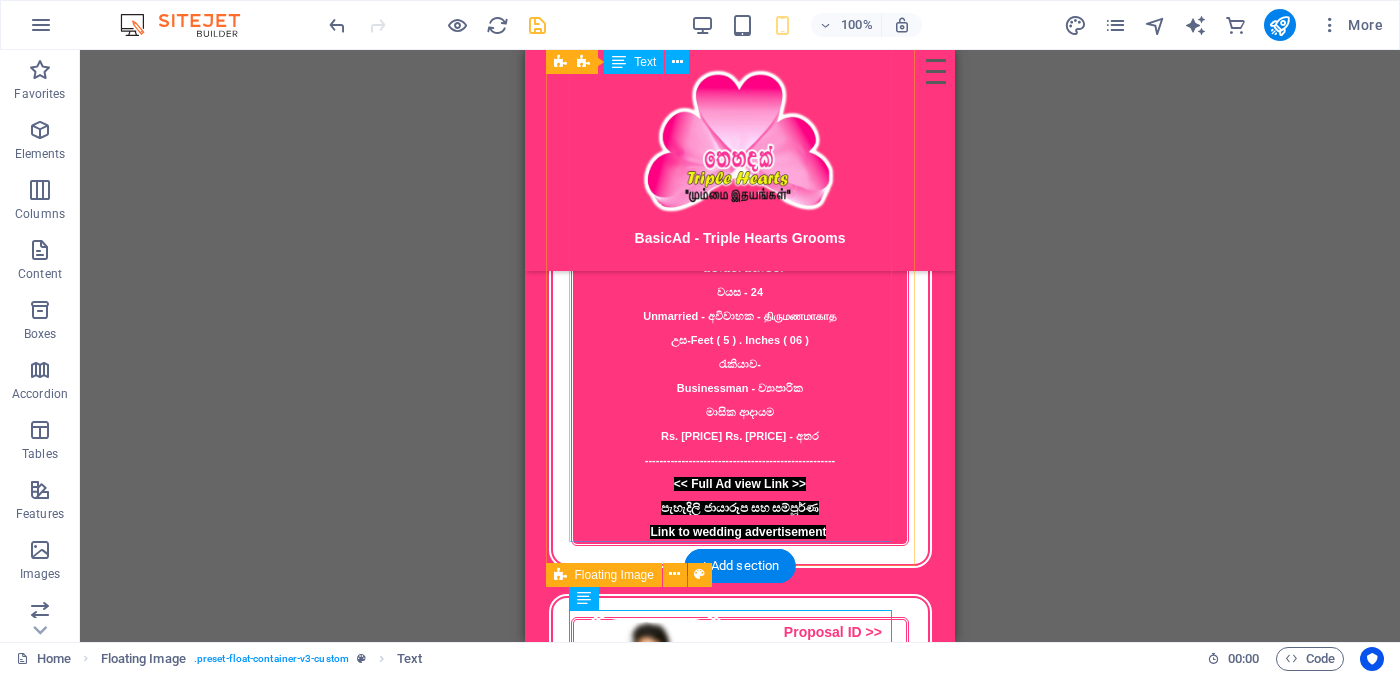 click on "Proposal ID >> [PROPOSAL_ID] Nickname [NAME] [CITY] (Matara) மாතර Independent Free churches - ස්වාධීන සභාවන් වයස - 24 Unmarried - අවිවාහක - திருமணமாகாத උස-Feet ( [FEET] ) . Inches ( [INCHES] ) රැකියාව- Businessman - ව්‍යාපාරික மாசික ආදායම Rs. 1,00,000 Rs. 5,00,000 - අතර ---------------------------------------------------- << Full Ad view Link >> පැහැදිලි ජායාරූප සහ සම්පූර්ණ මංගල දැන්වීම ට ලින්ක් සබැඳිය" at bounding box center (740, 291) 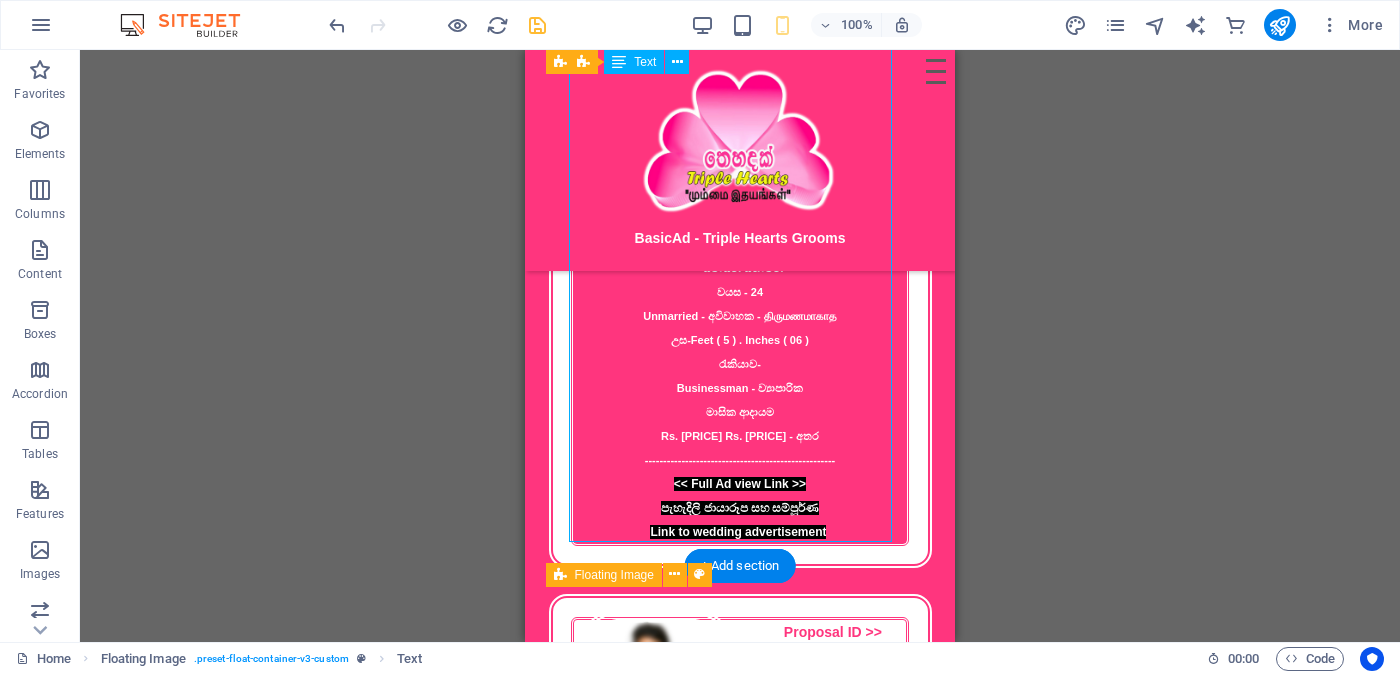 click on "Proposal ID >> [PROPOSAL_ID] Nickname [NAME] [CITY] (Matara) மாතර Independent Free churches - ස්වාධීන සභාවන් වයස - 24 Unmarried - අවිවාහක - திருமணமாகாத උස-Feet ( [FEET] ) . Inches ( [INCHES] ) රැකියාව- Businessman - ව්‍යාපාරික மாசික ආදායම Rs. 1,00,000 Rs. 5,00,000 - අතර ---------------------------------------------------- << Full Ad view Link >> පැහැදිලි ජායාරූප සහ සම්පූර්ණ මංගල දැන්වීම ට ලින්ක් සබැඳිය" at bounding box center (740, 291) 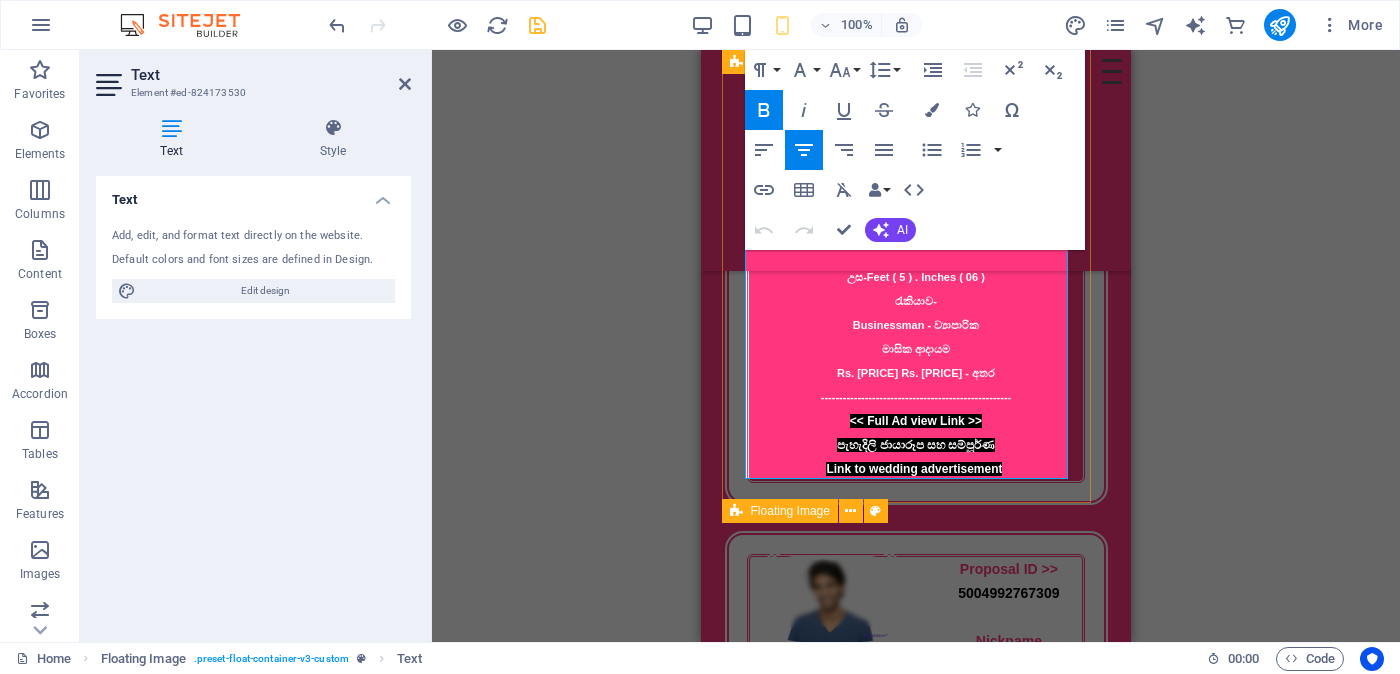 scroll, scrollTop: 776, scrollLeft: 0, axis: vertical 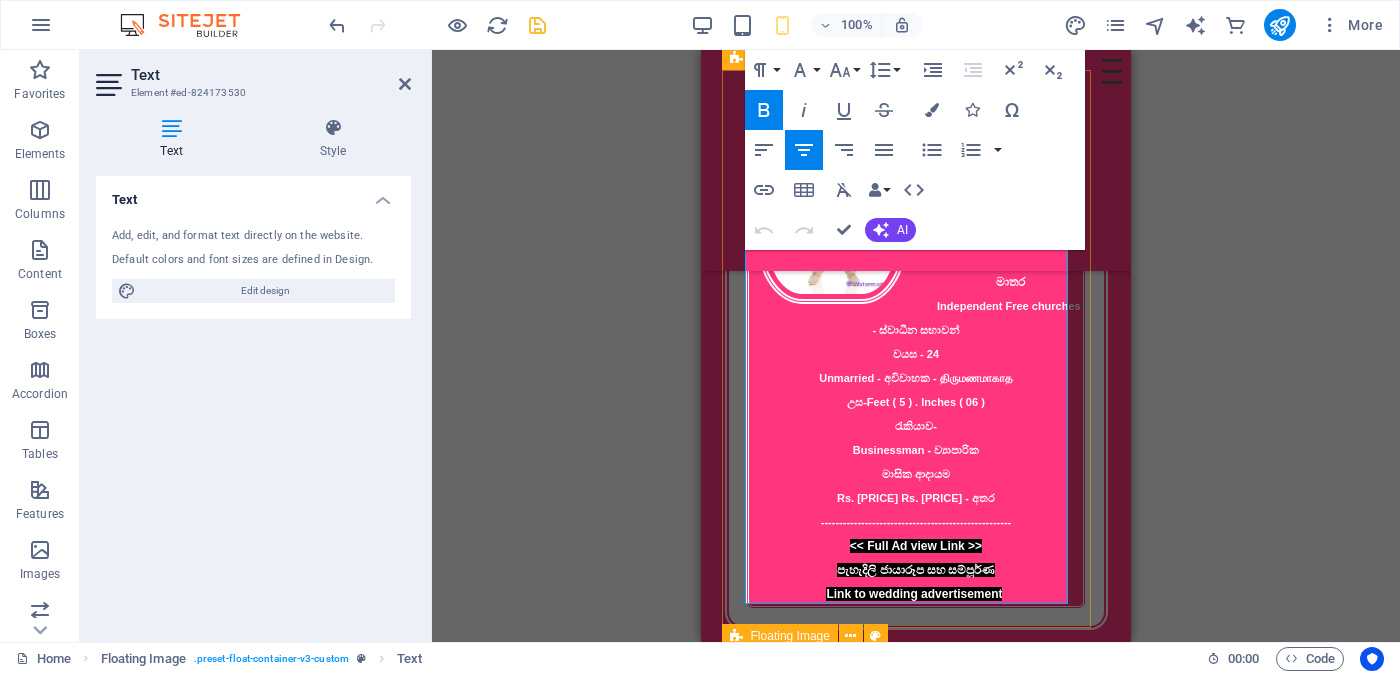 click on "Rs. [PRICE] Rs. [PRICE] - අතර" at bounding box center (916, 498) 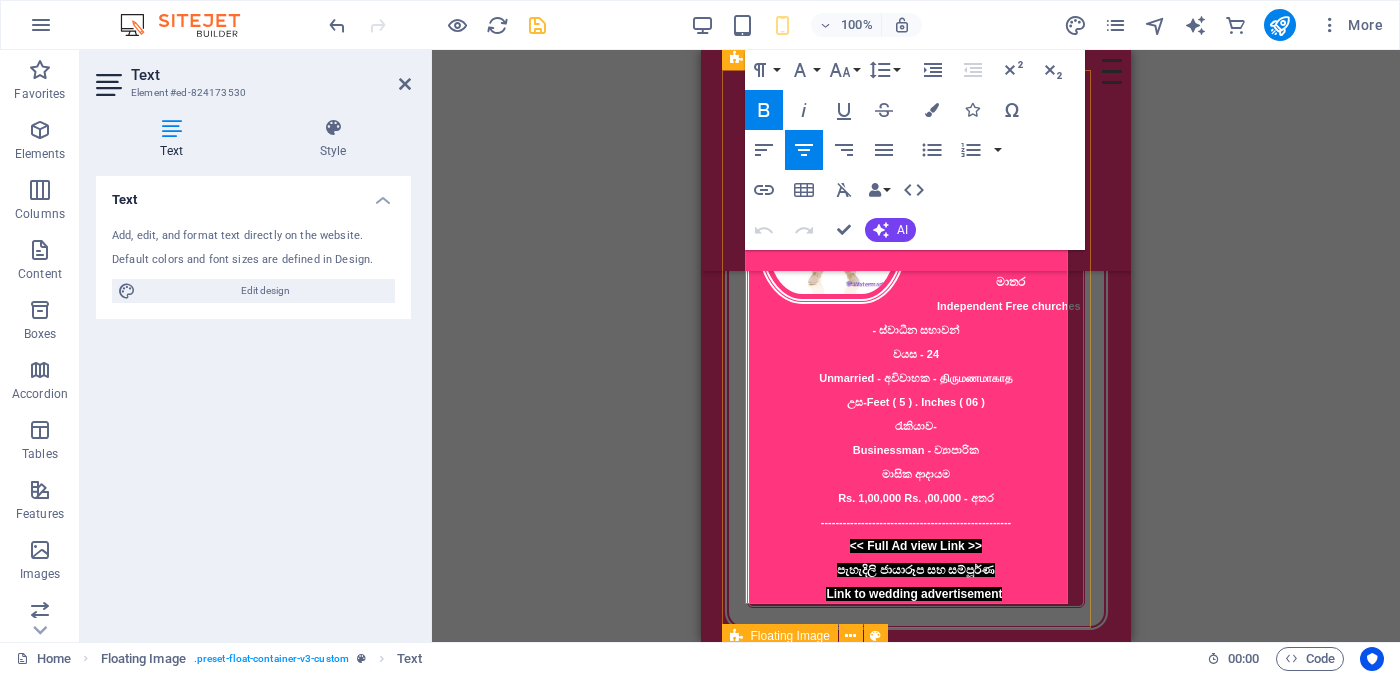 type 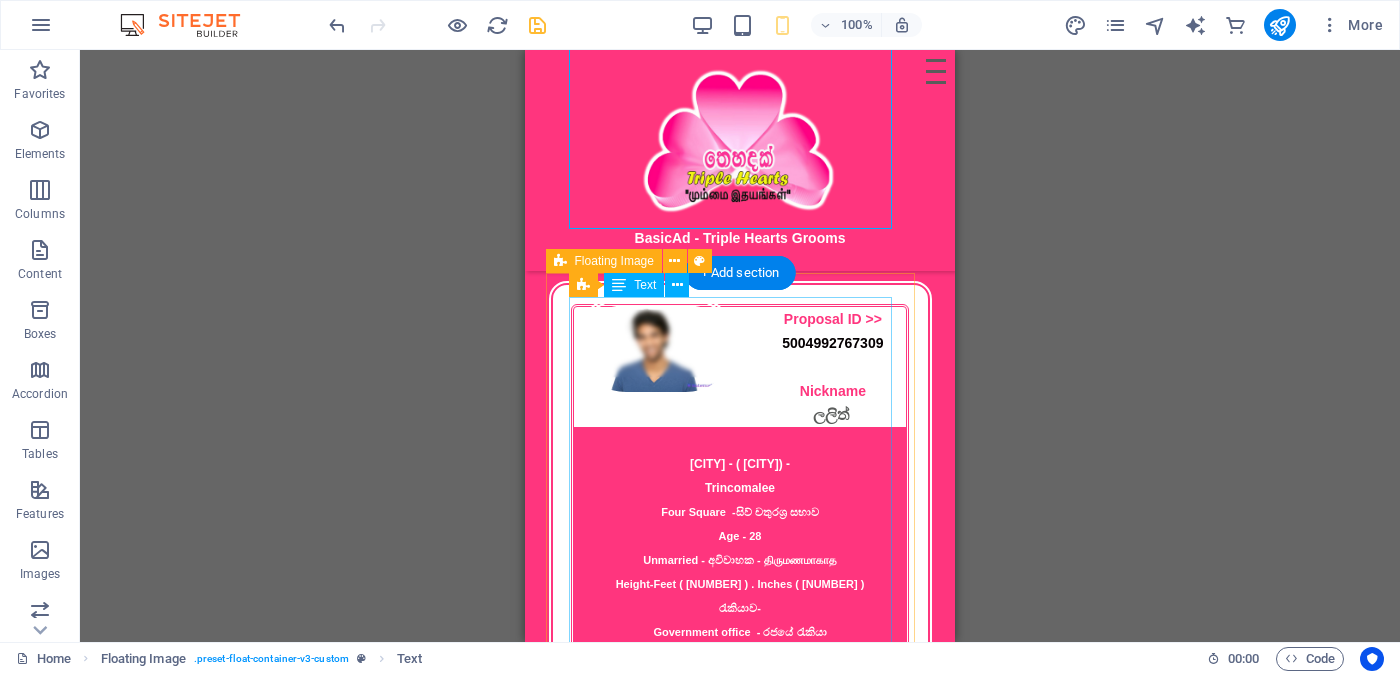 scroll, scrollTop: 1340, scrollLeft: 0, axis: vertical 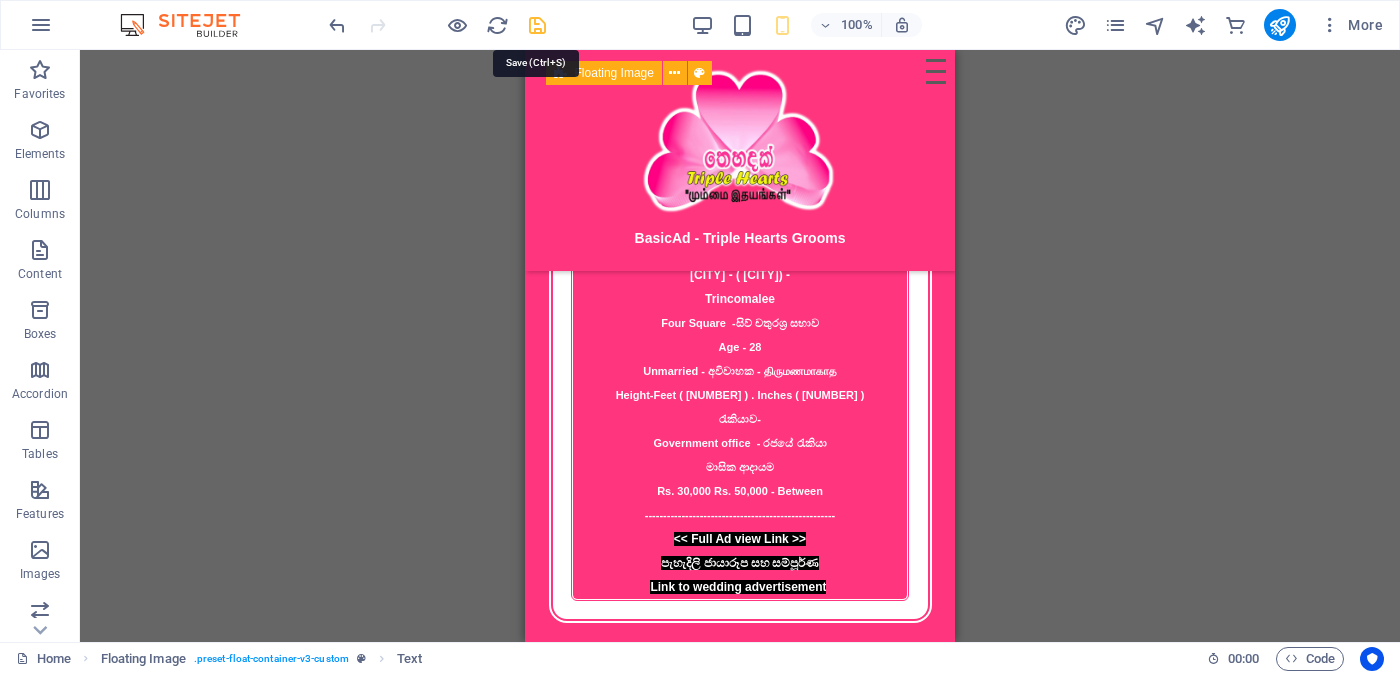 click at bounding box center [537, 25] 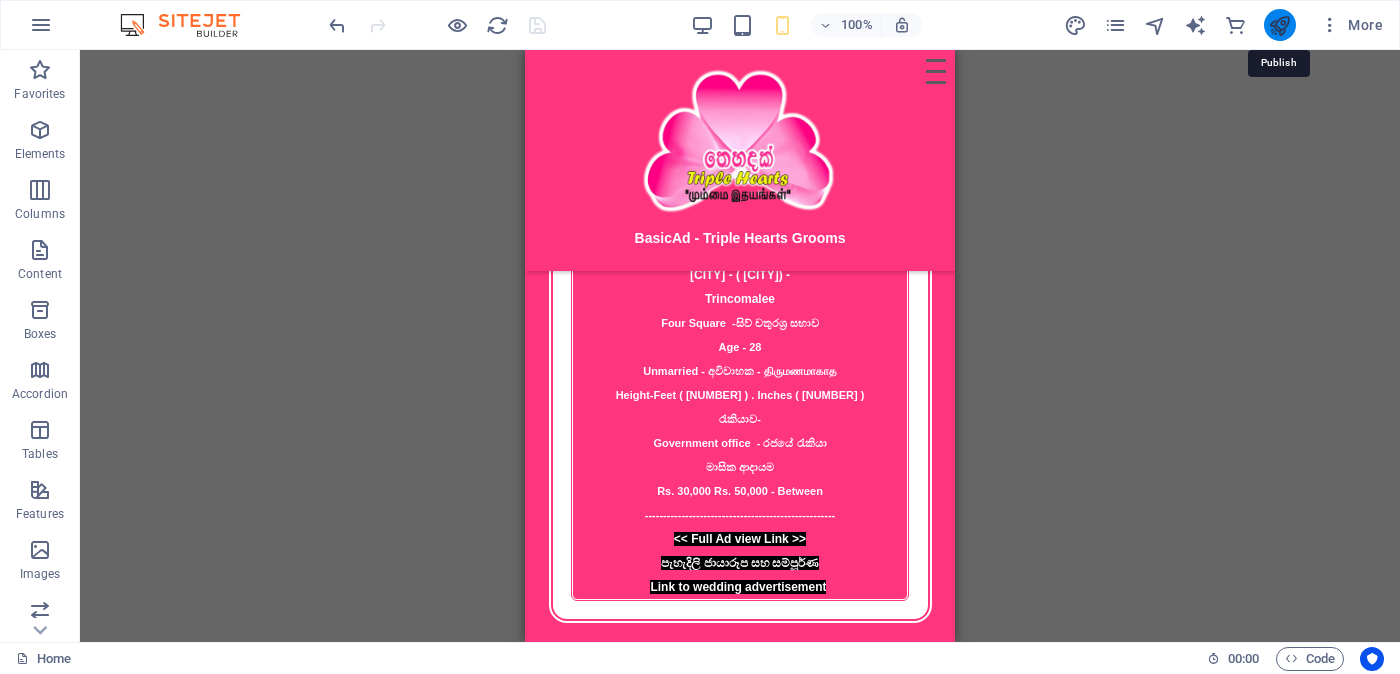 click at bounding box center [1279, 25] 